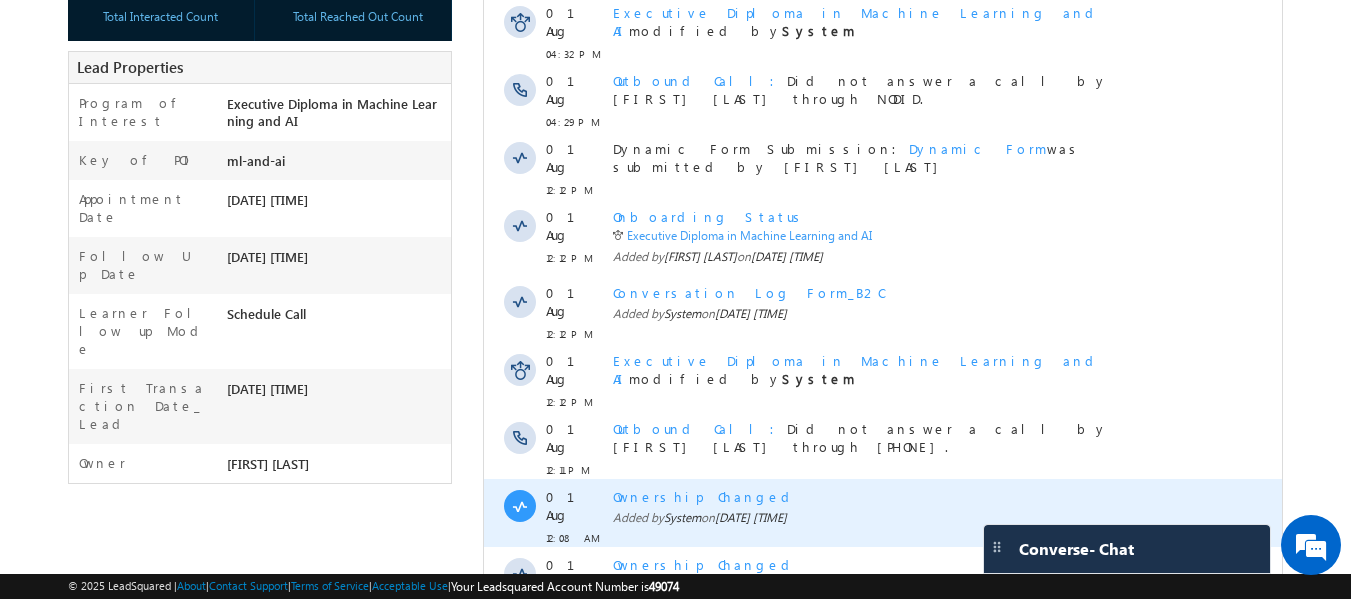 scroll, scrollTop: 500, scrollLeft: 0, axis: vertical 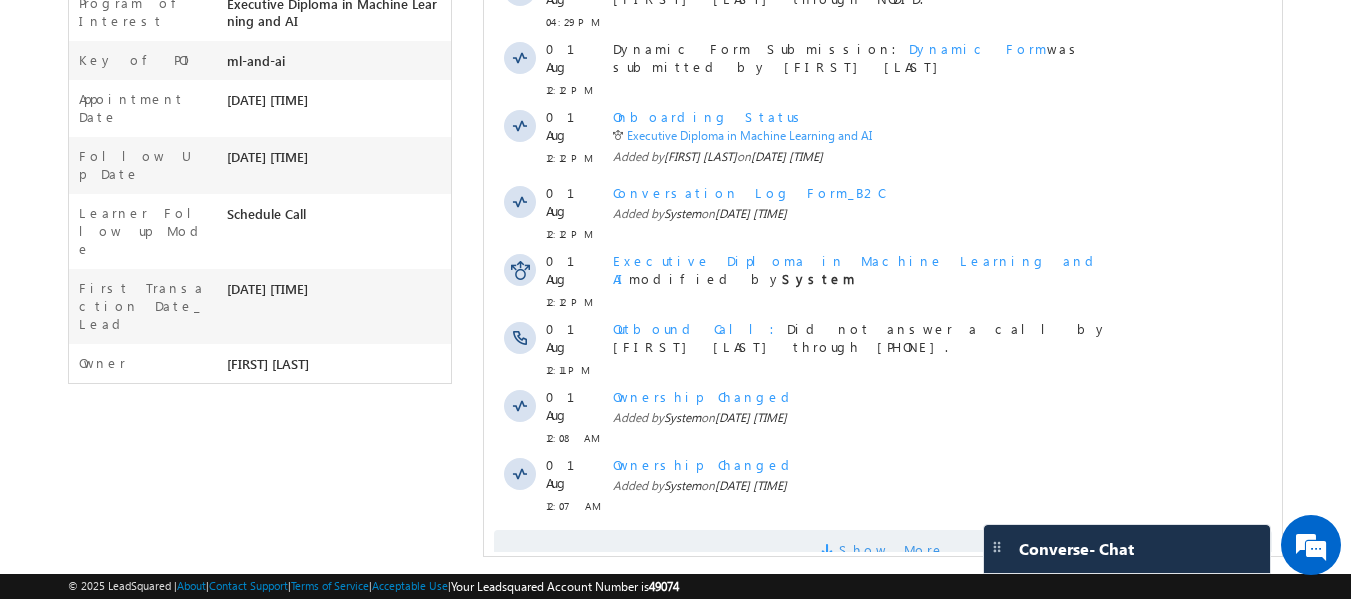 click on "Show More" at bounding box center (883, 550) 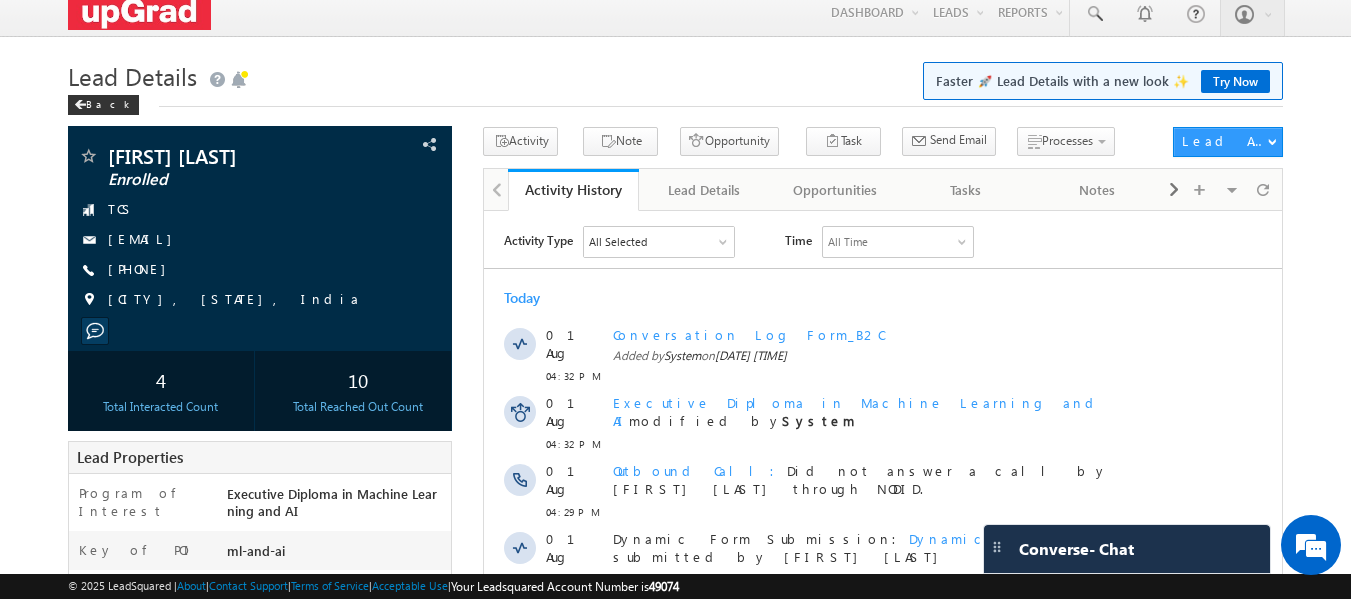 scroll, scrollTop: 0, scrollLeft: 0, axis: both 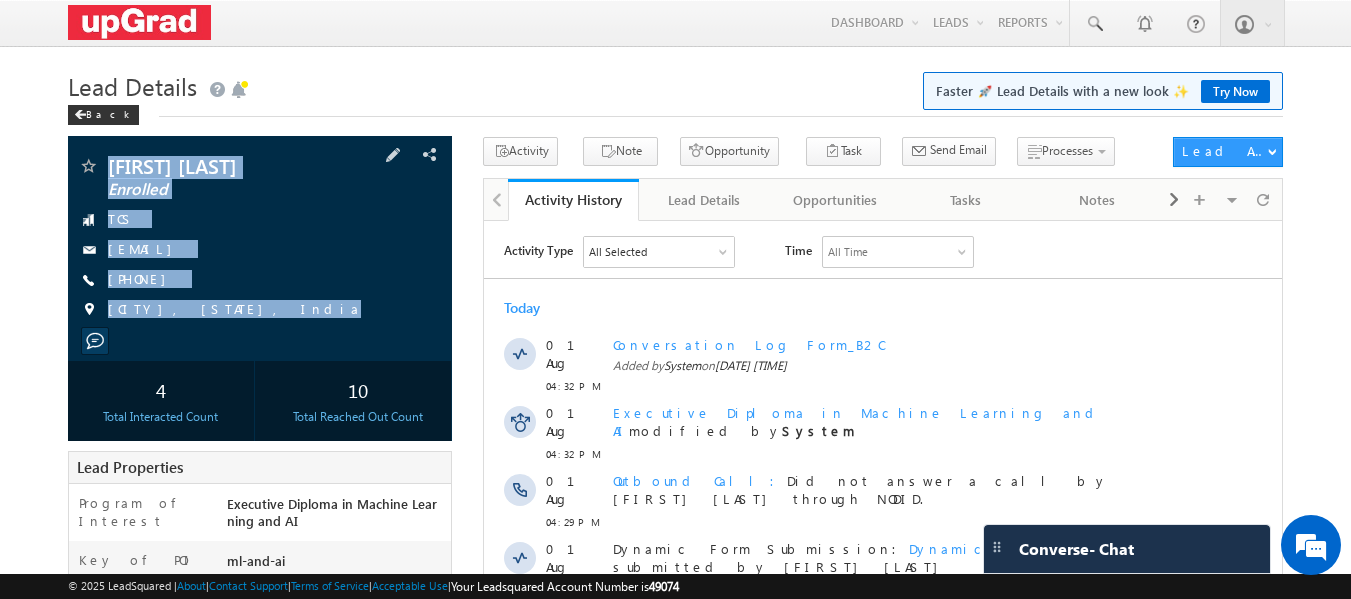 copy on "Viraj Kunder
Enrolled
TCS
virajkunder96@gmail.com
+91-7777091473
Mumbai, Maharashtra, India" 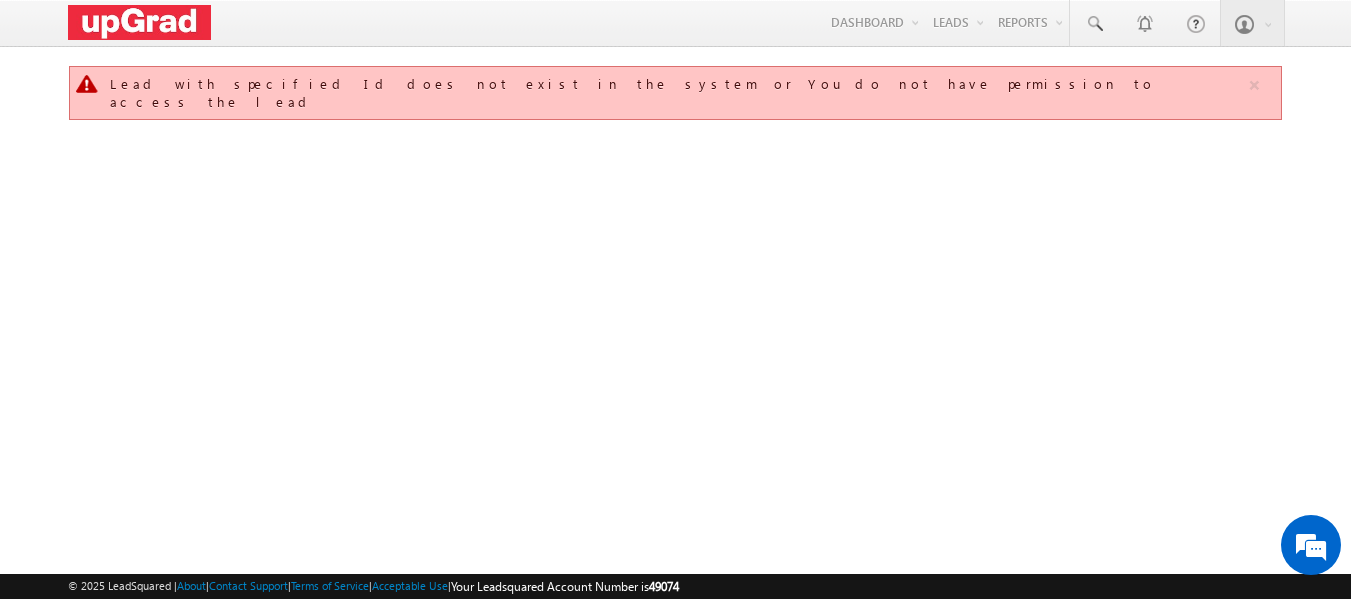 scroll, scrollTop: 0, scrollLeft: 0, axis: both 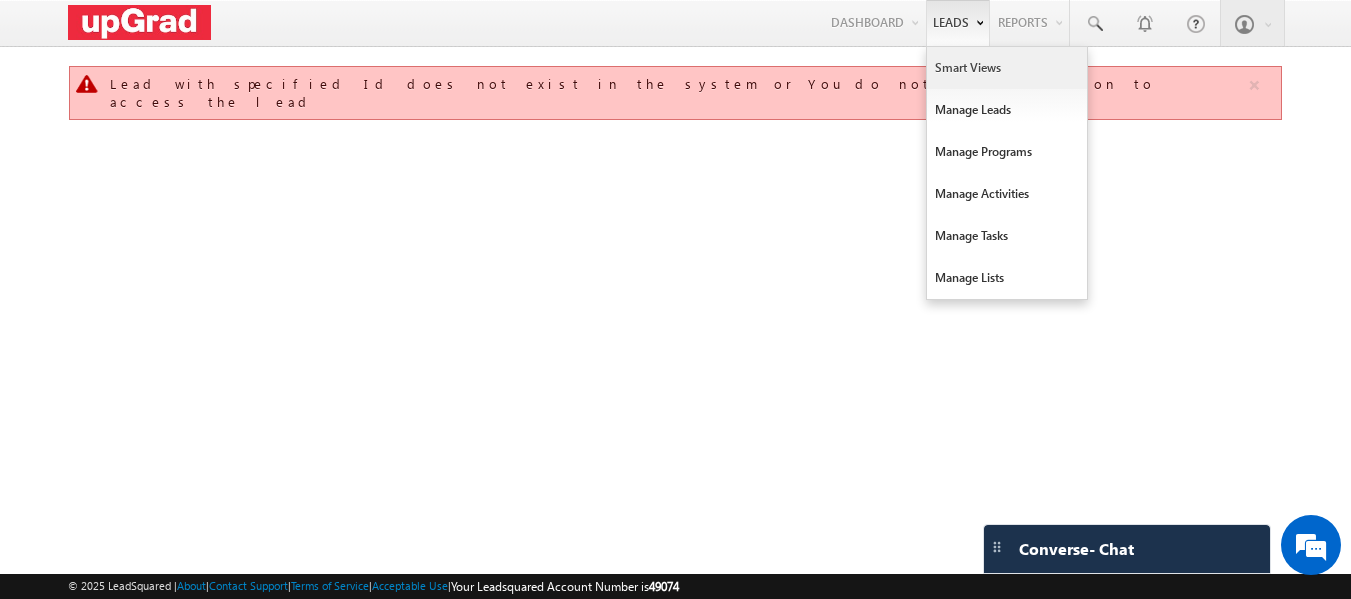 click on "Smart Views" at bounding box center (1007, 68) 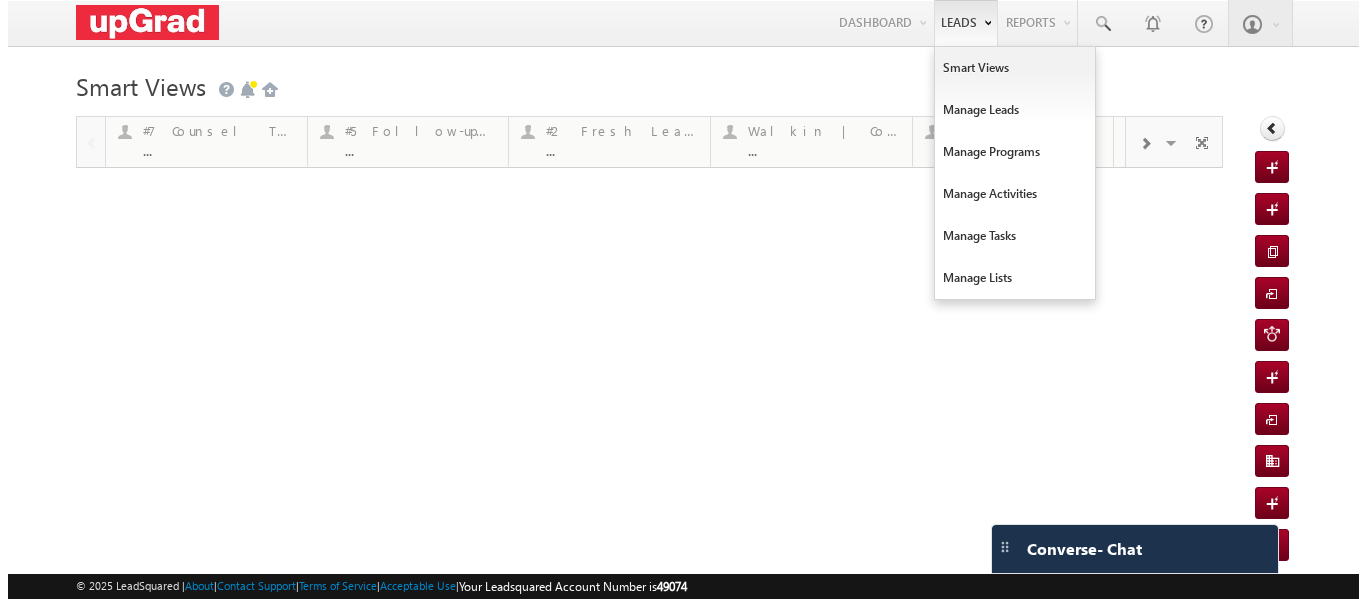 scroll, scrollTop: 0, scrollLeft: 0, axis: both 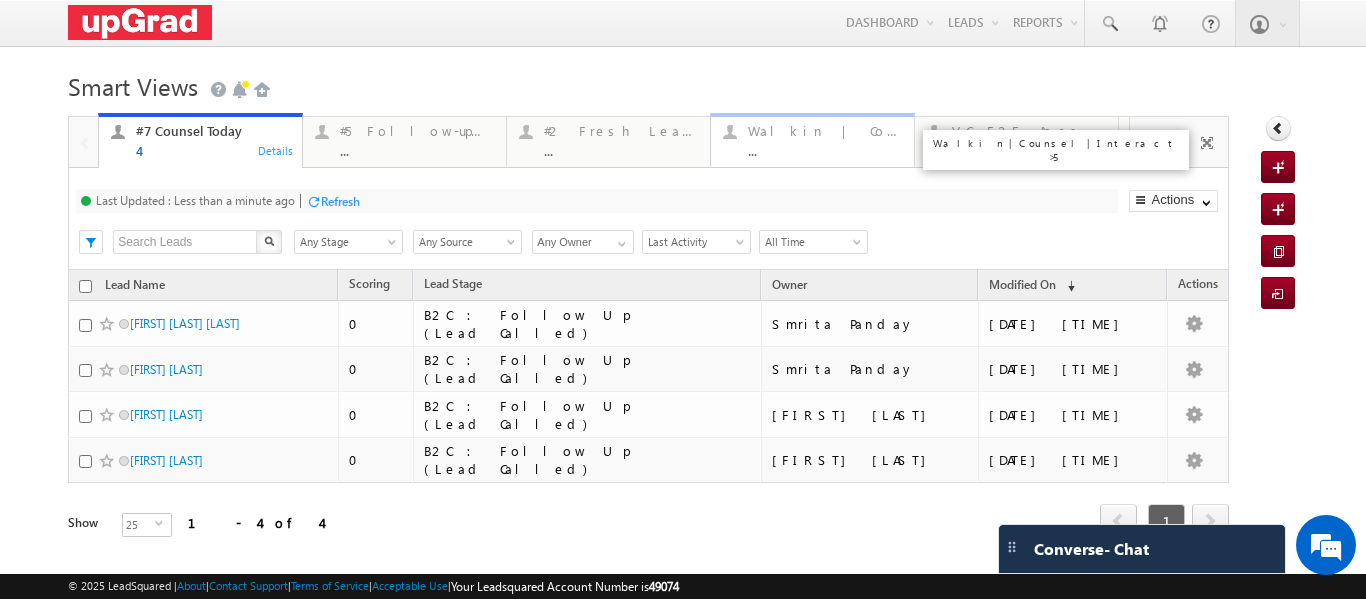 click on "Walkin | Counsel | Interact >5 ..." at bounding box center [825, 138] 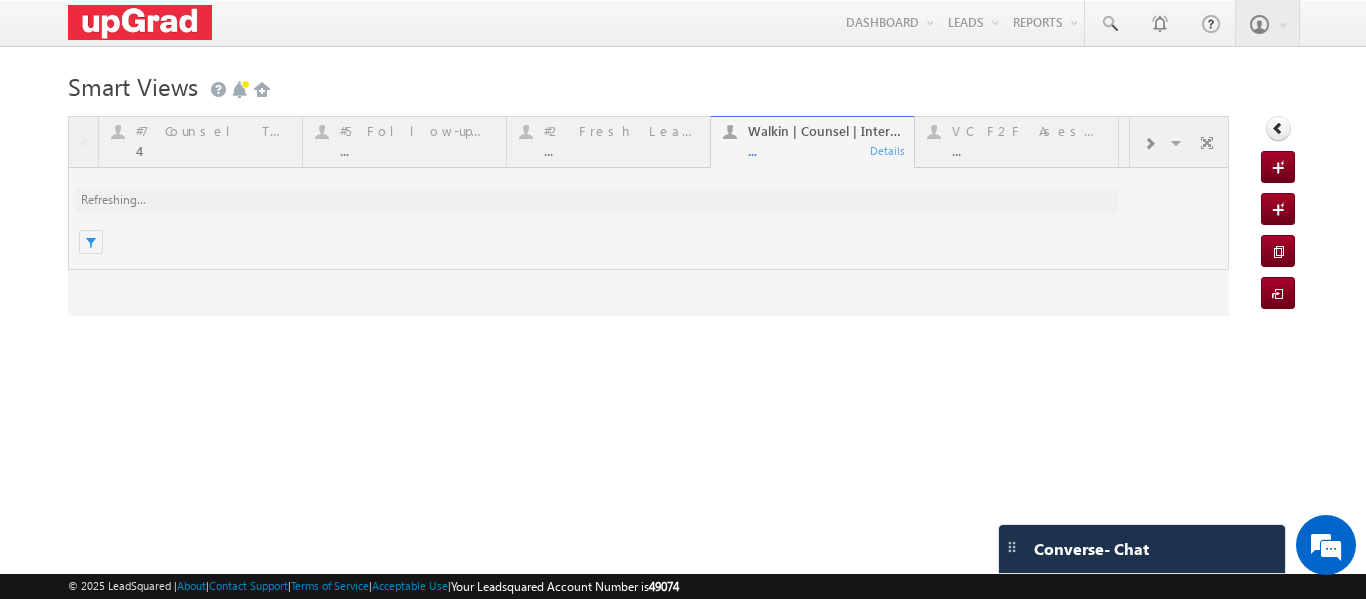 scroll, scrollTop: 0, scrollLeft: 0, axis: both 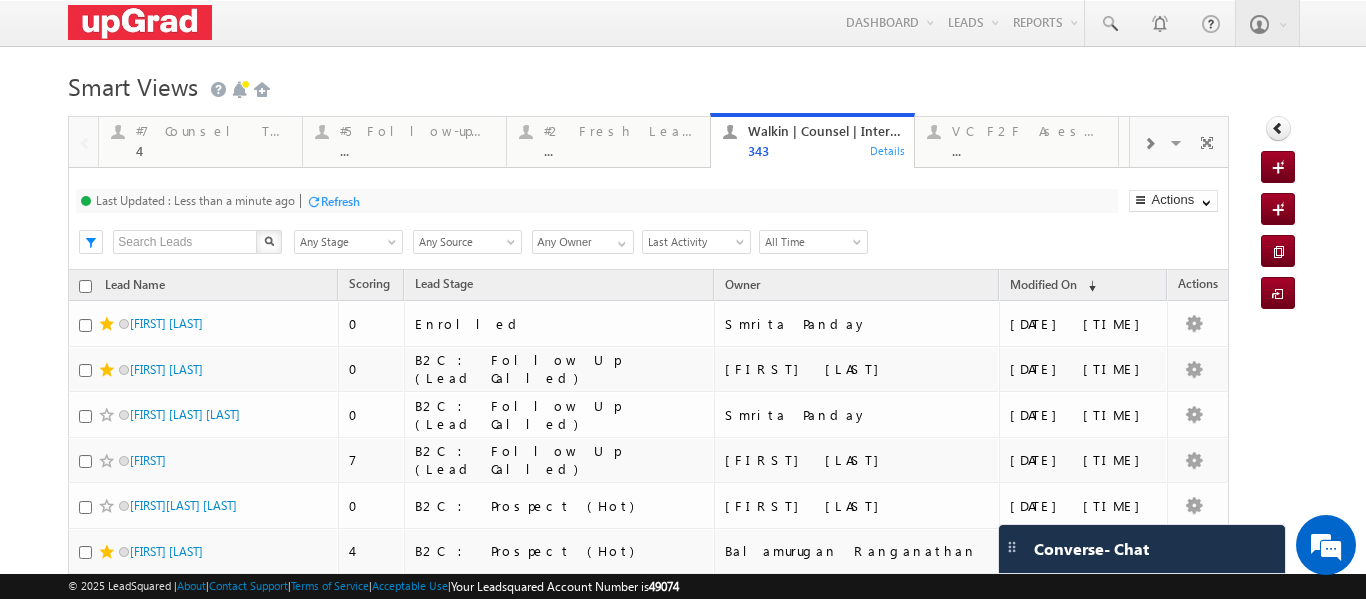 click at bounding box center (1149, 142) 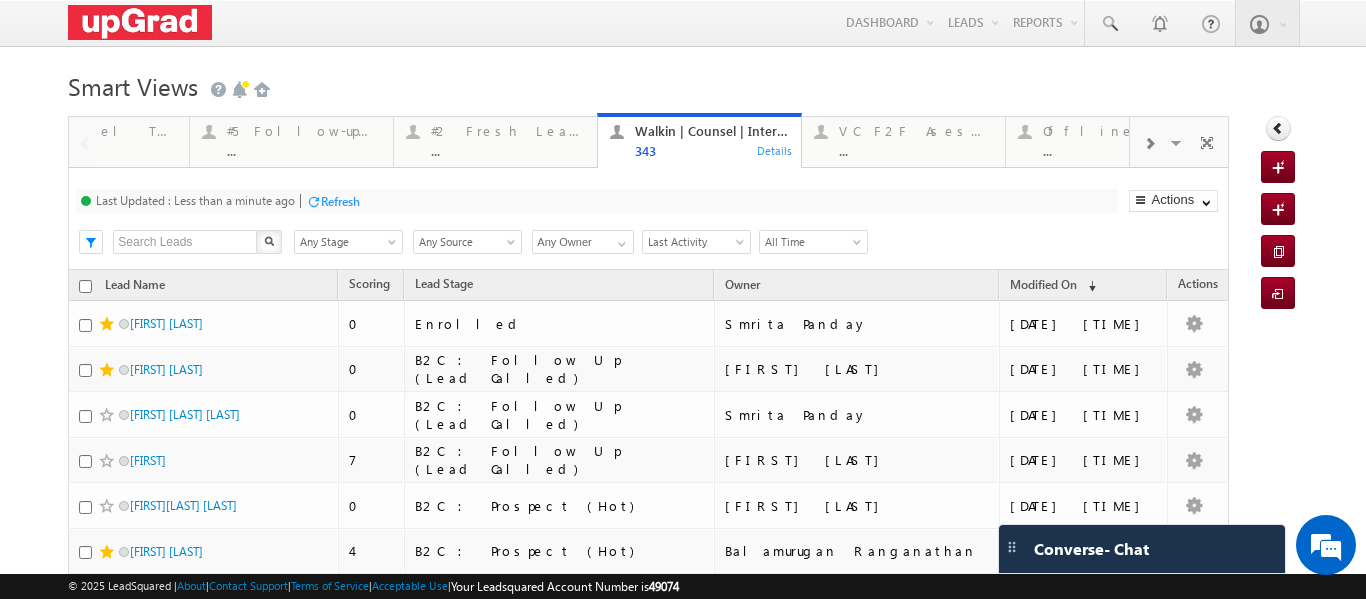 click at bounding box center [1149, 142] 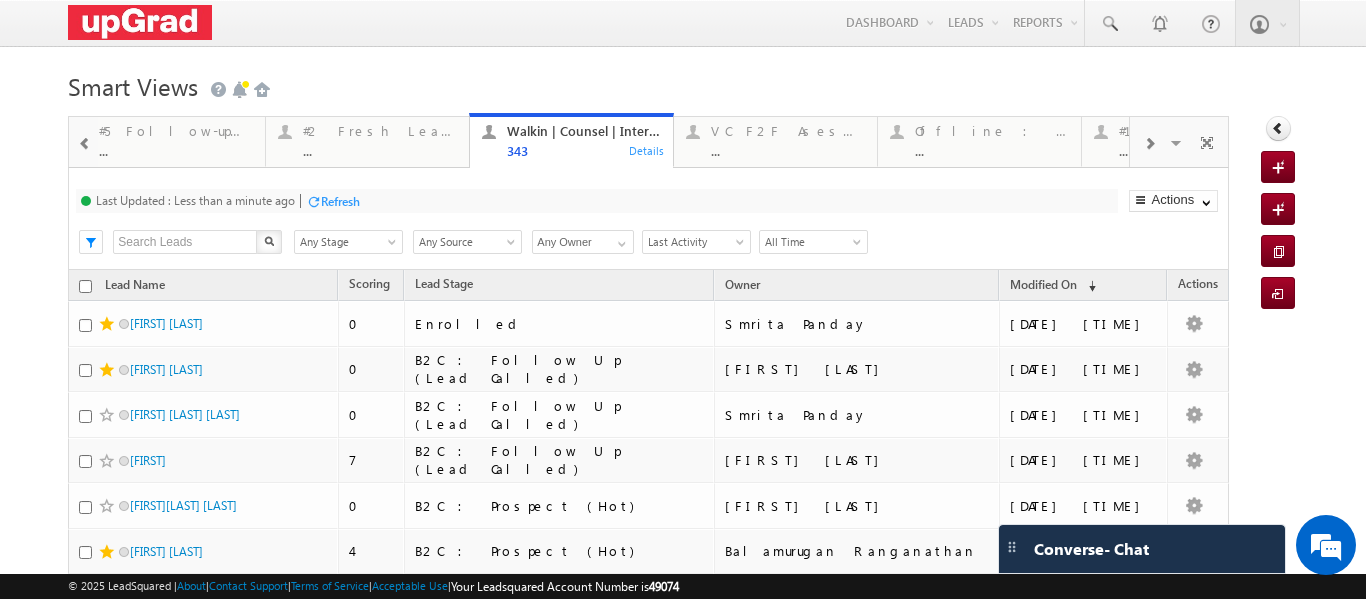 click at bounding box center (1149, 142) 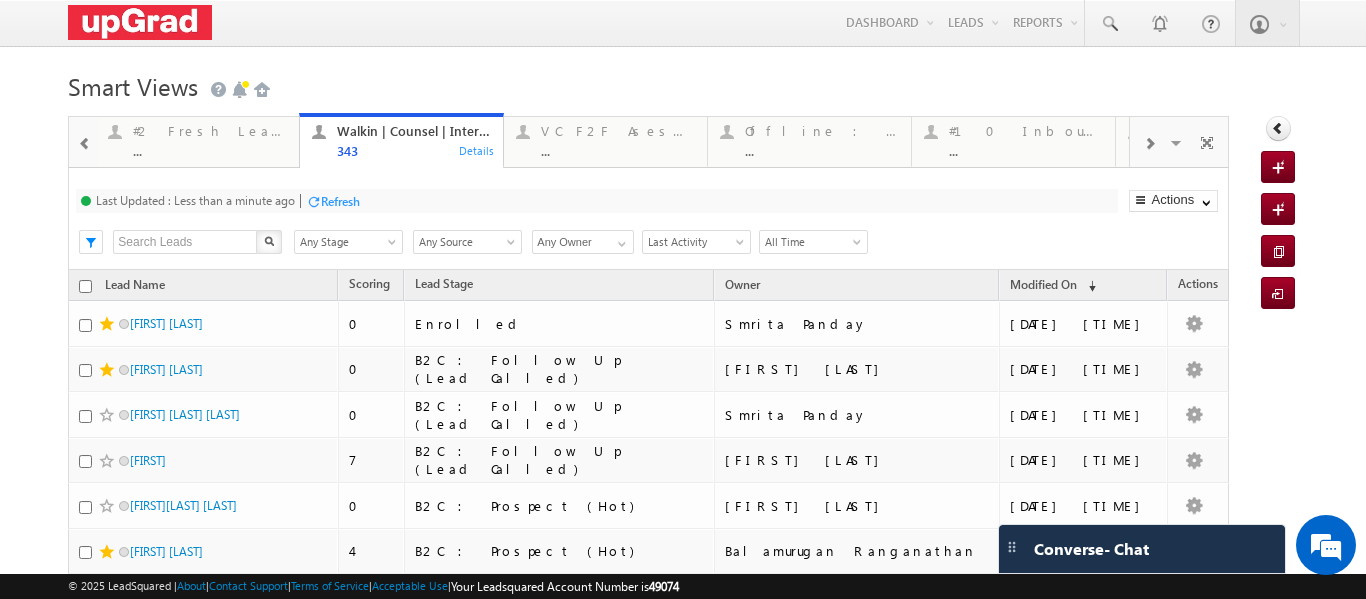 click at bounding box center (1149, 142) 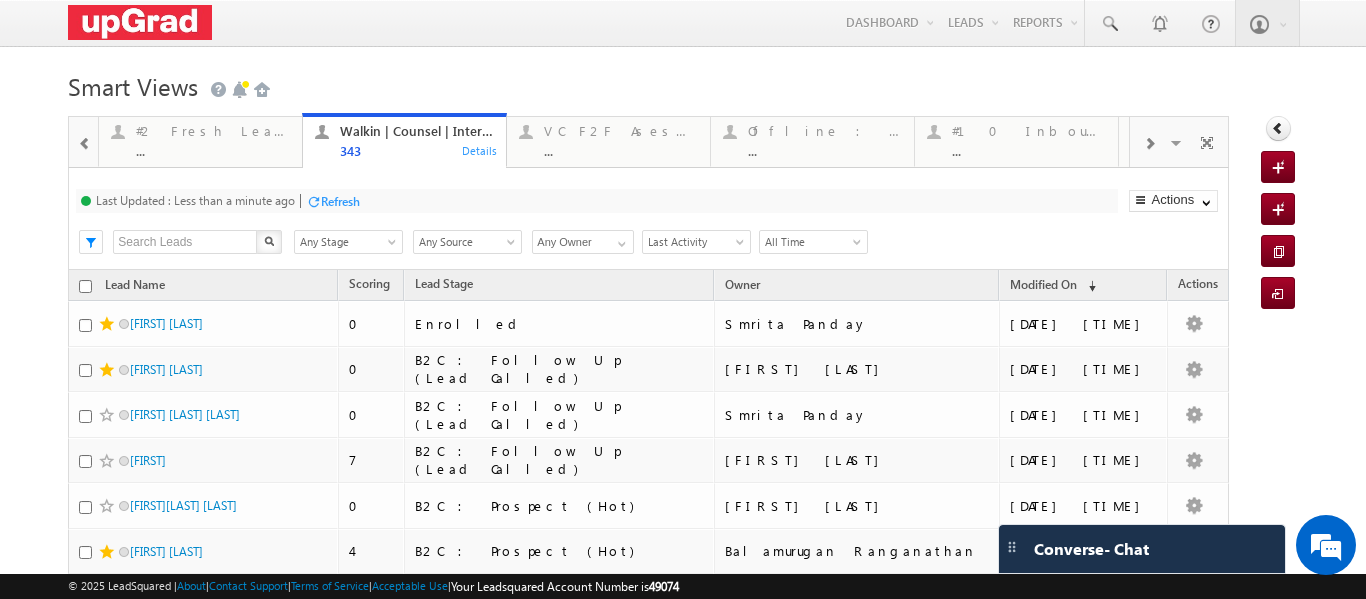 click at bounding box center (1149, 142) 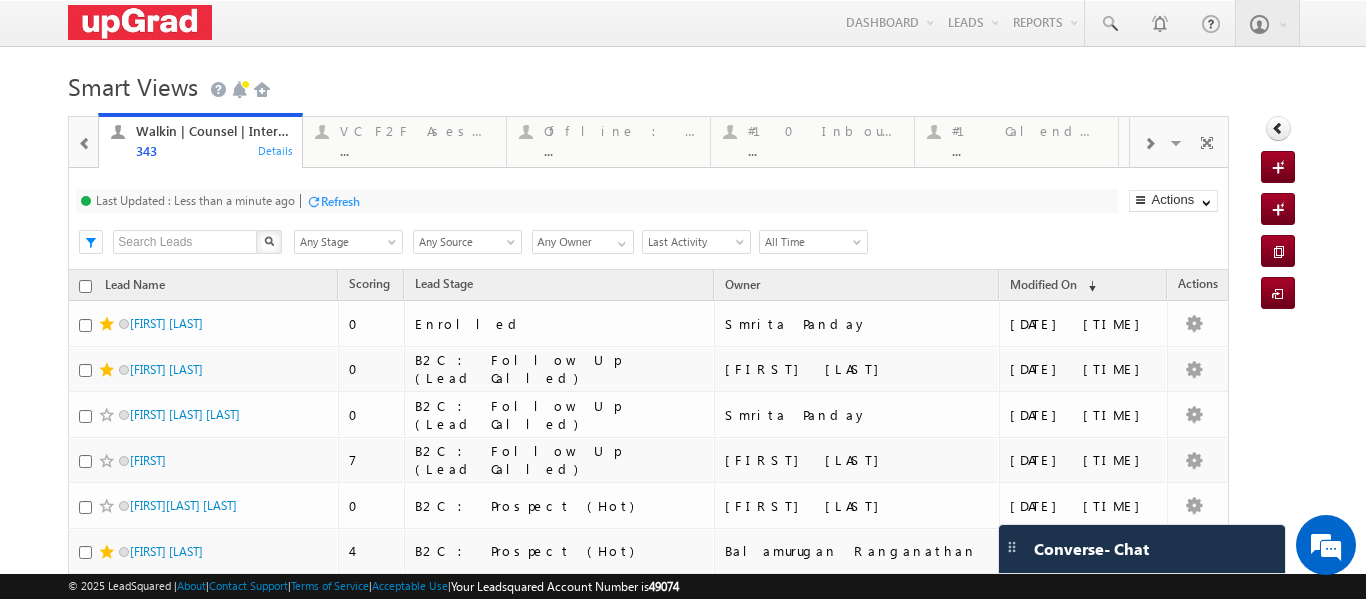 click at bounding box center [1149, 142] 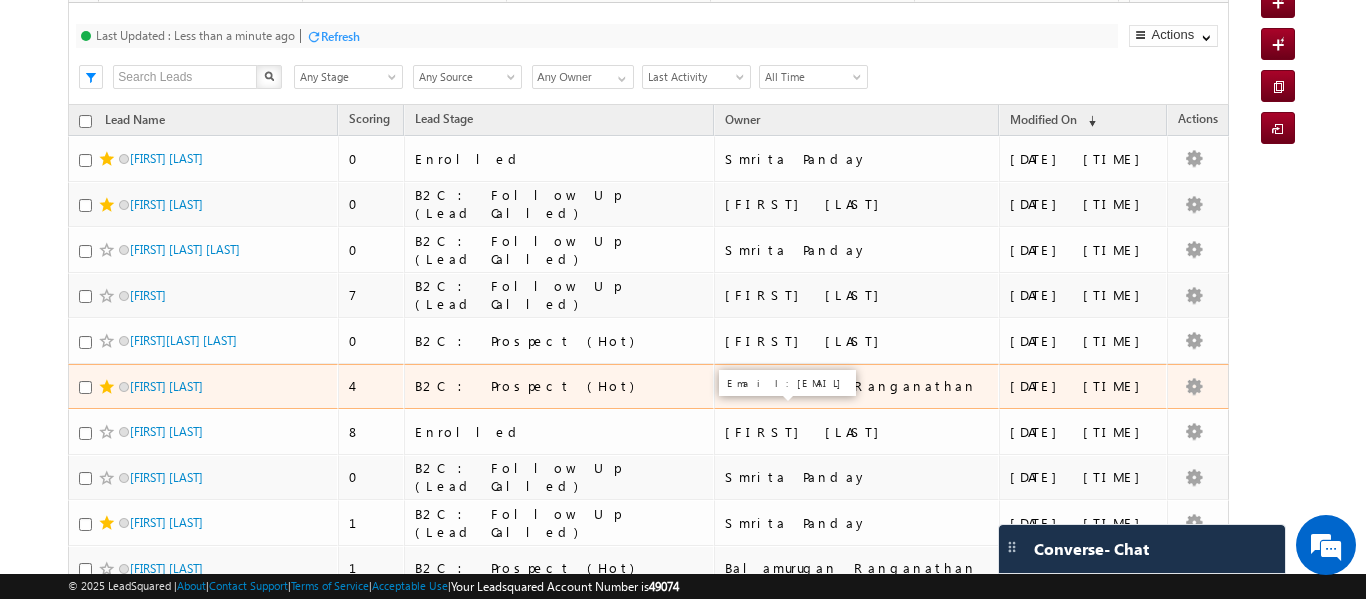 scroll, scrollTop: 300, scrollLeft: 0, axis: vertical 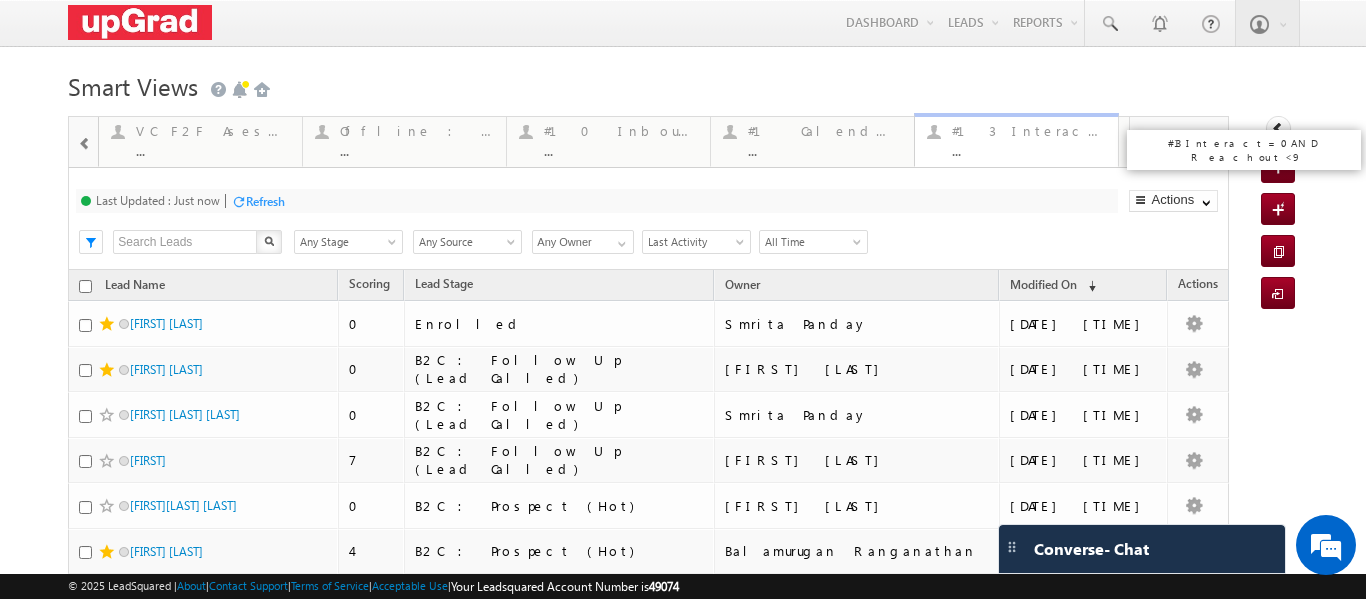 click on "#13 Interact=0 AND Reachout<9 ..." at bounding box center (1029, 138) 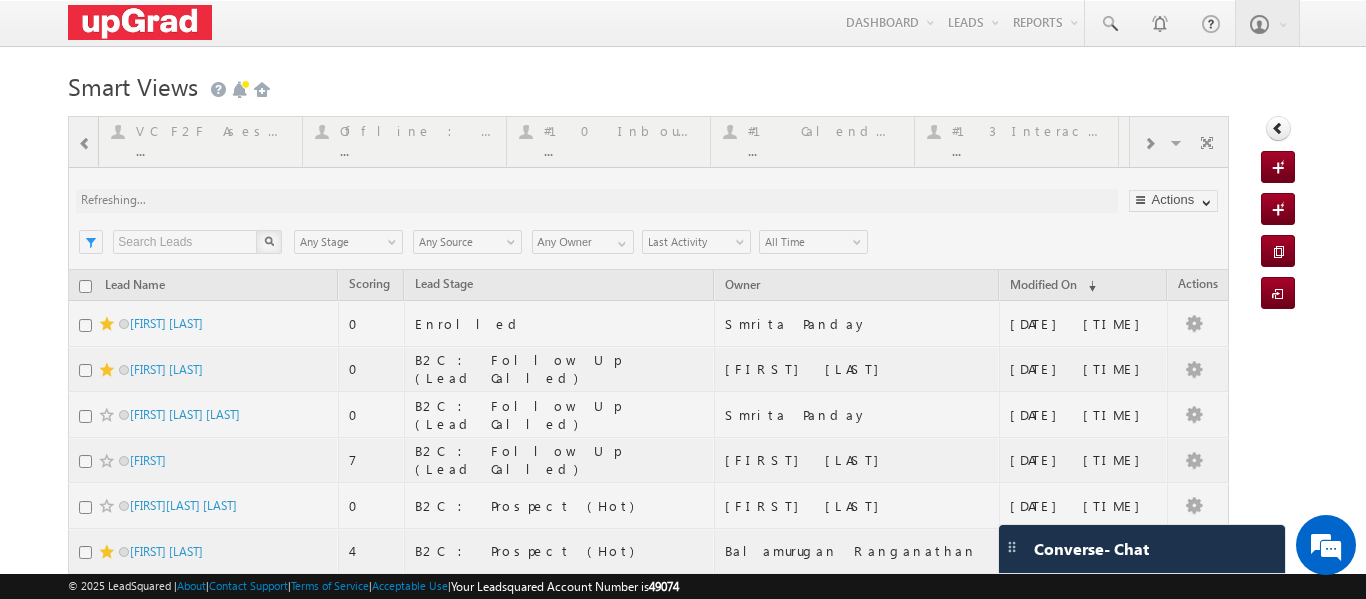 click at bounding box center (648, 832) 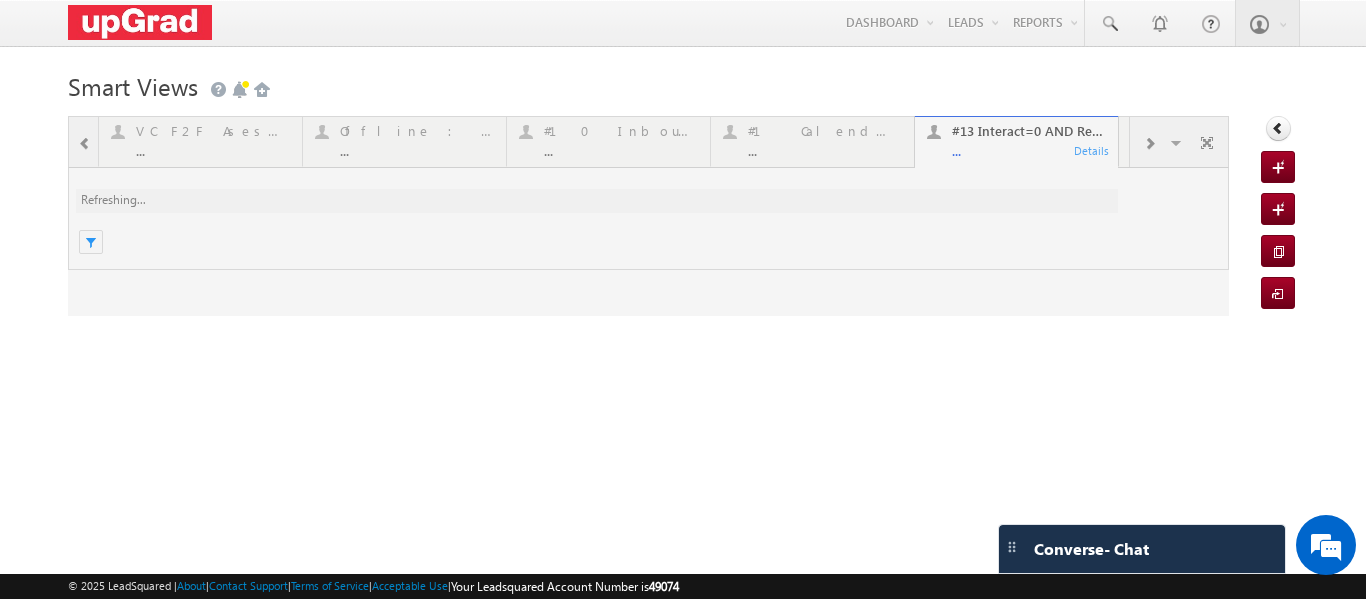 scroll, scrollTop: 0, scrollLeft: 0, axis: both 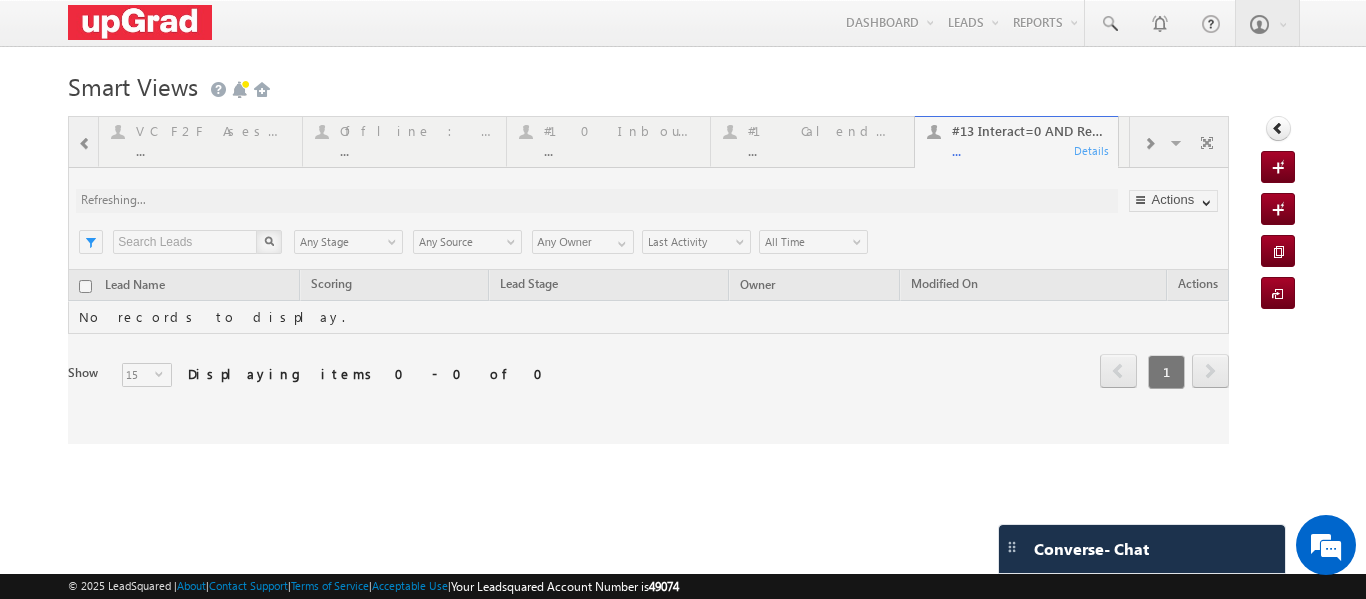 click at bounding box center (648, 280) 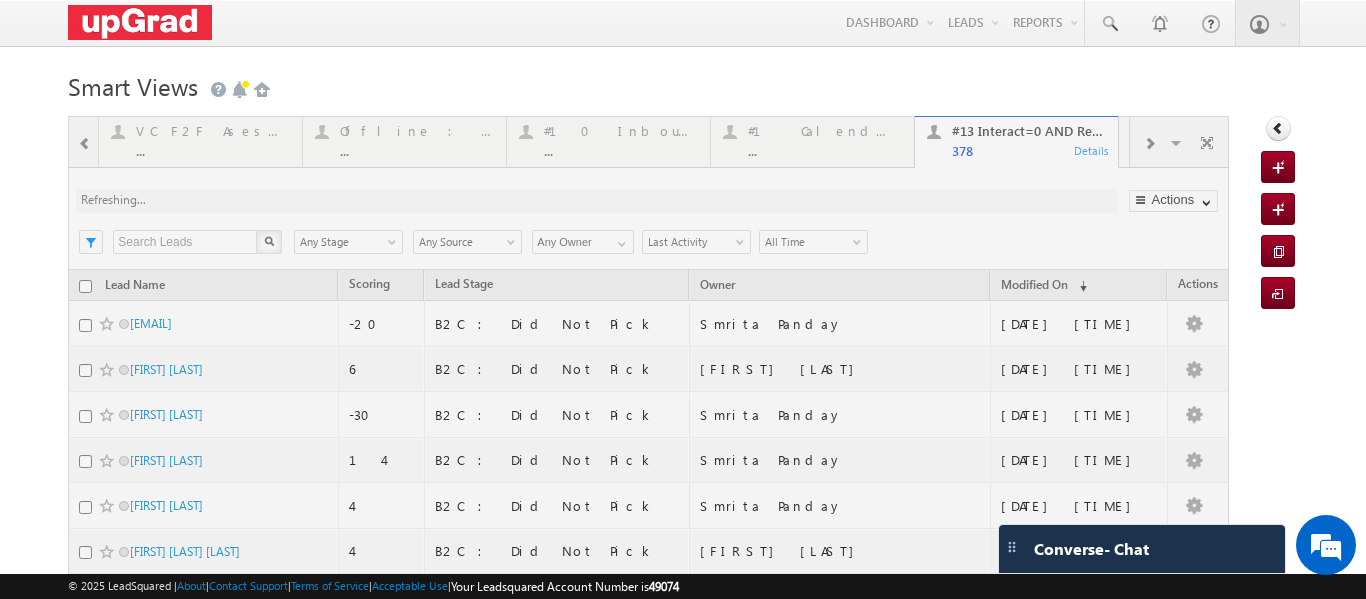 click at bounding box center (648, 605) 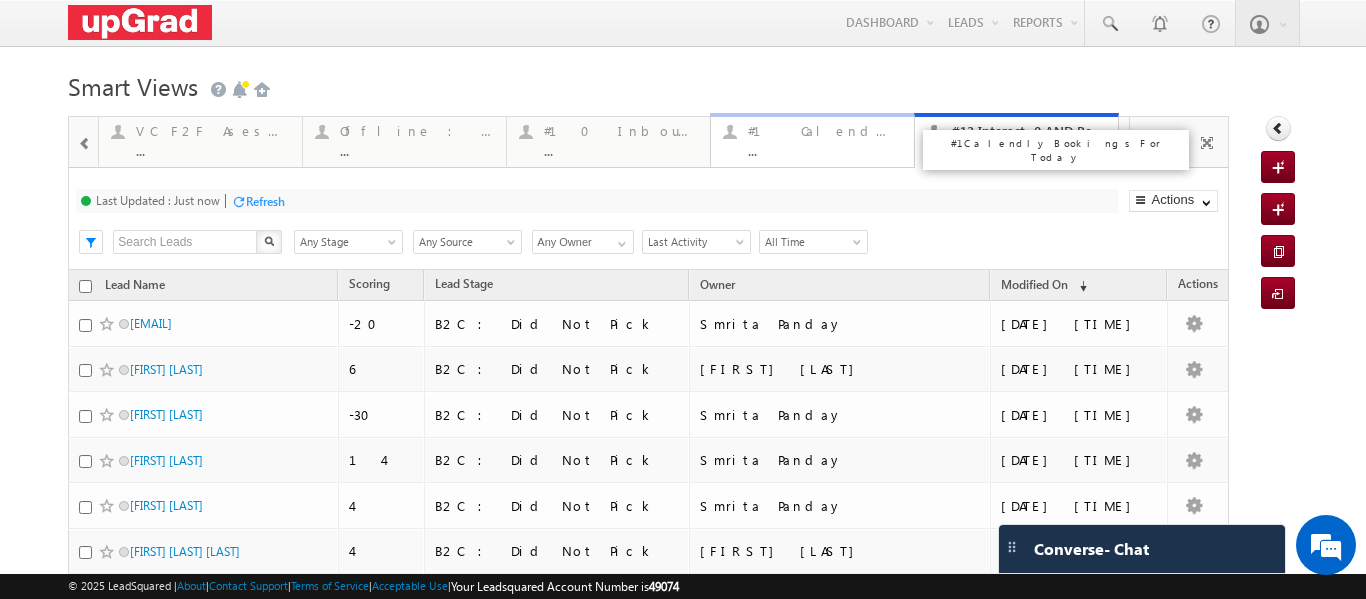click on "..." at bounding box center (825, 150) 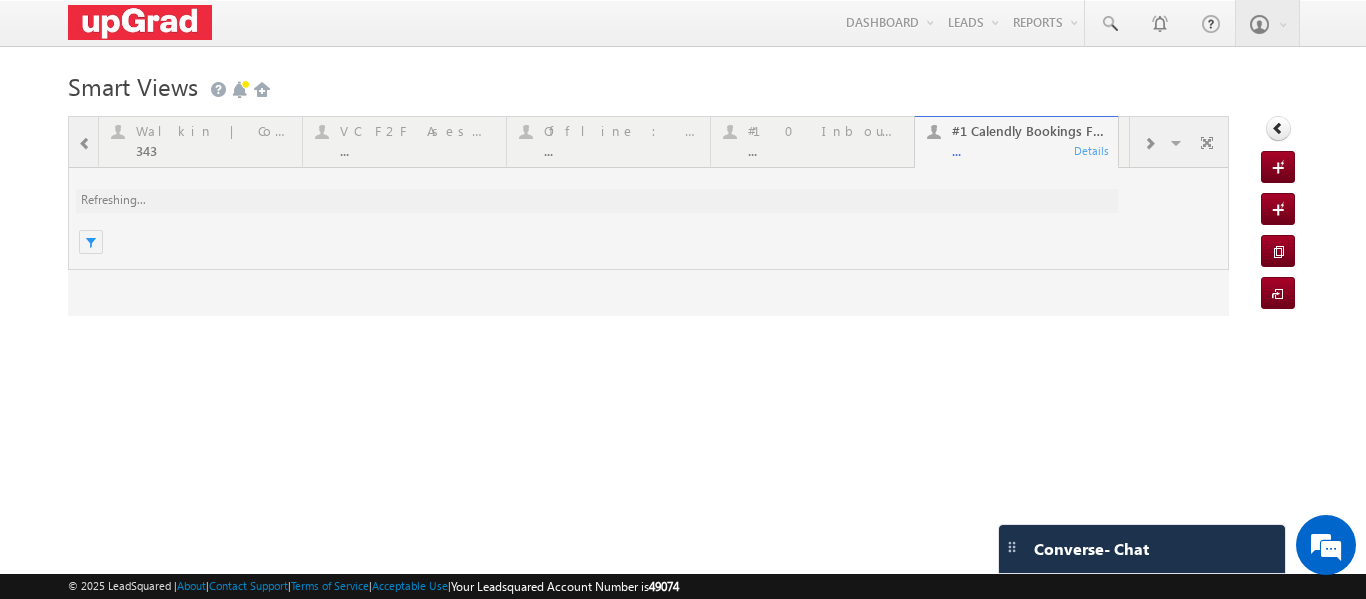 scroll, scrollTop: 0, scrollLeft: 0, axis: both 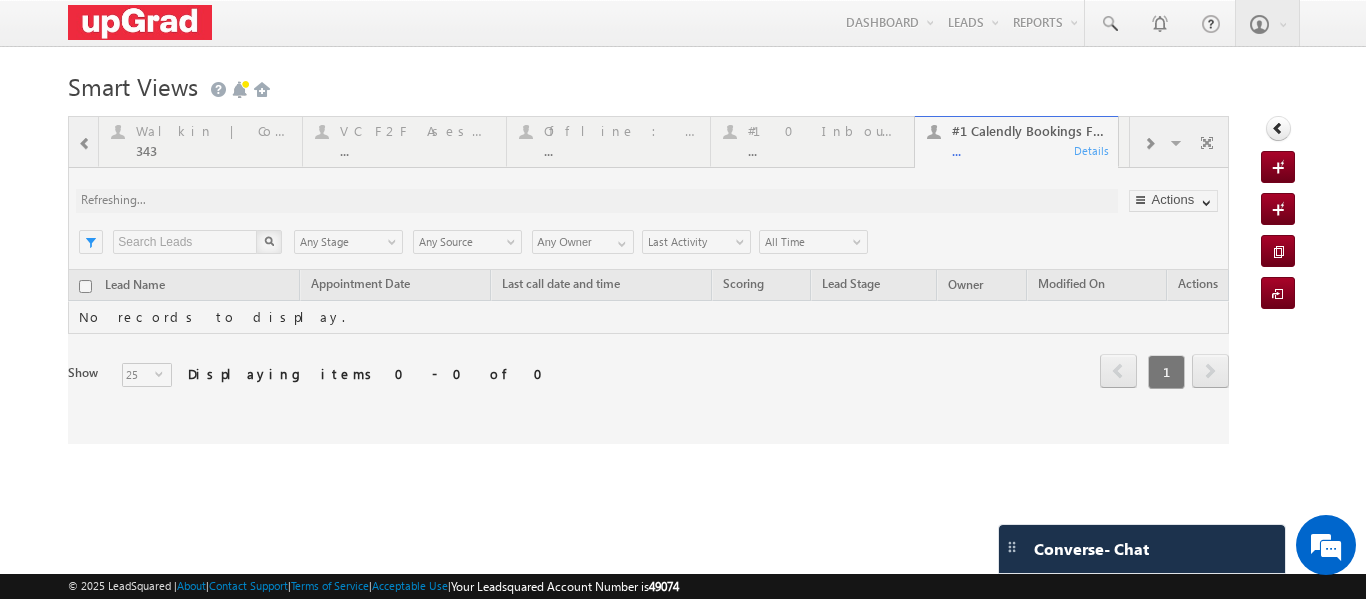 click at bounding box center (648, 280) 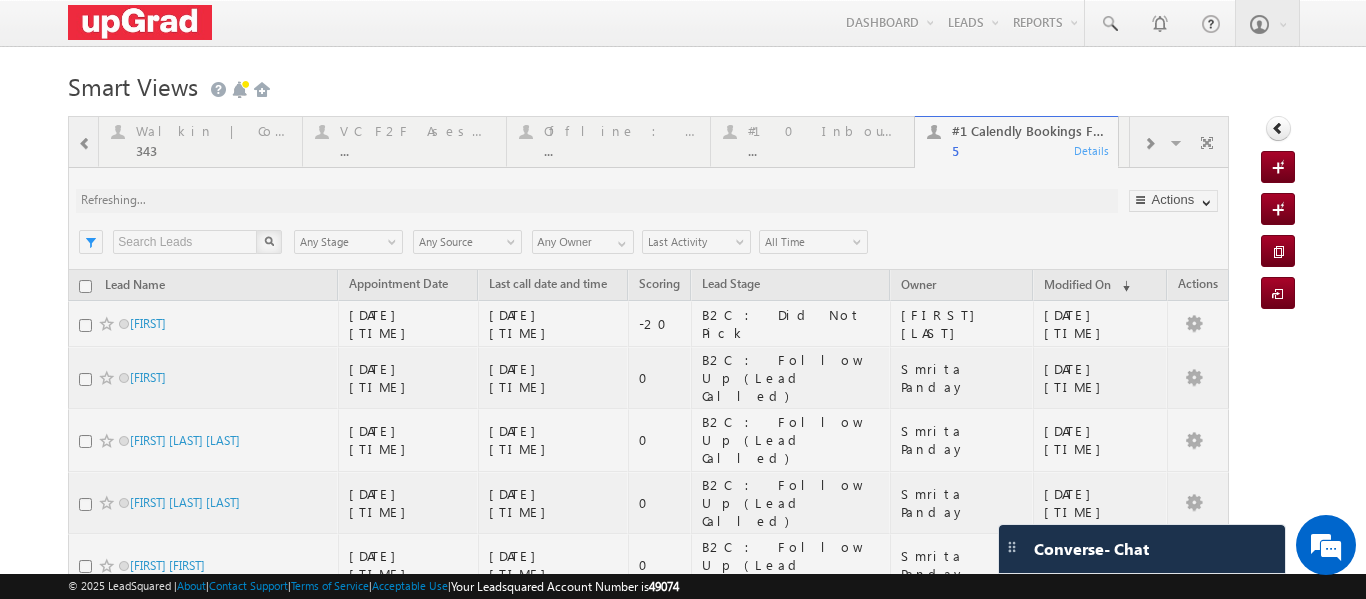 click at bounding box center [648, 411] 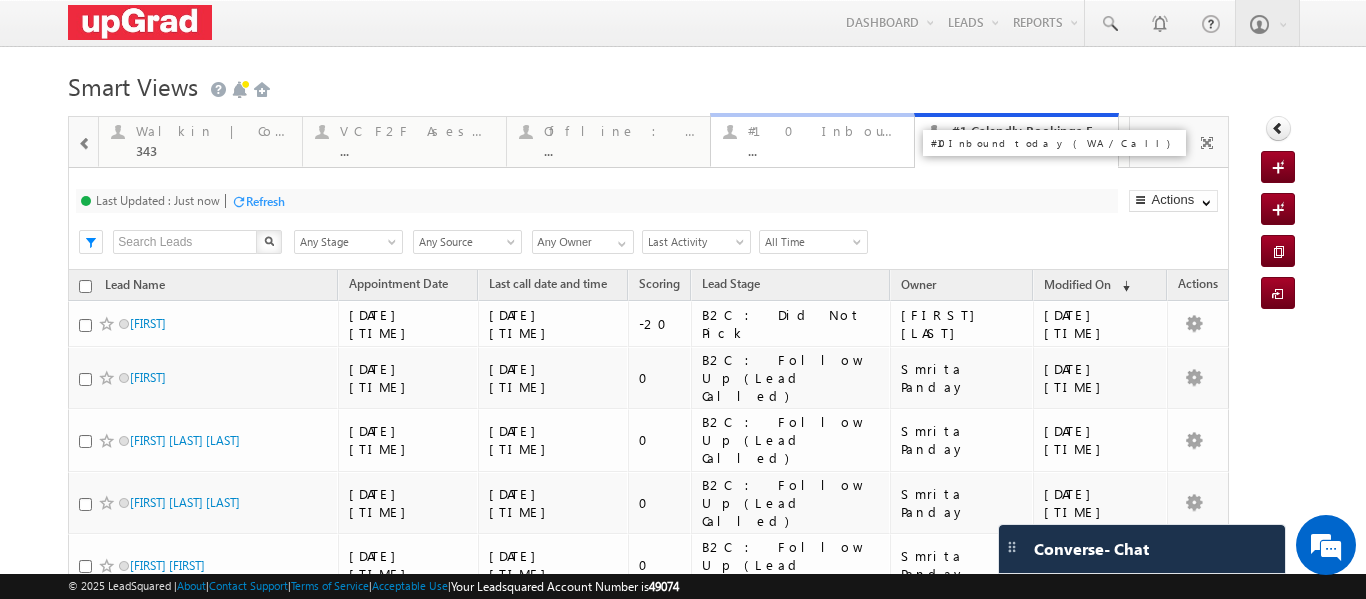 click on "#10 Inbound today (WA /Call)" at bounding box center (825, 131) 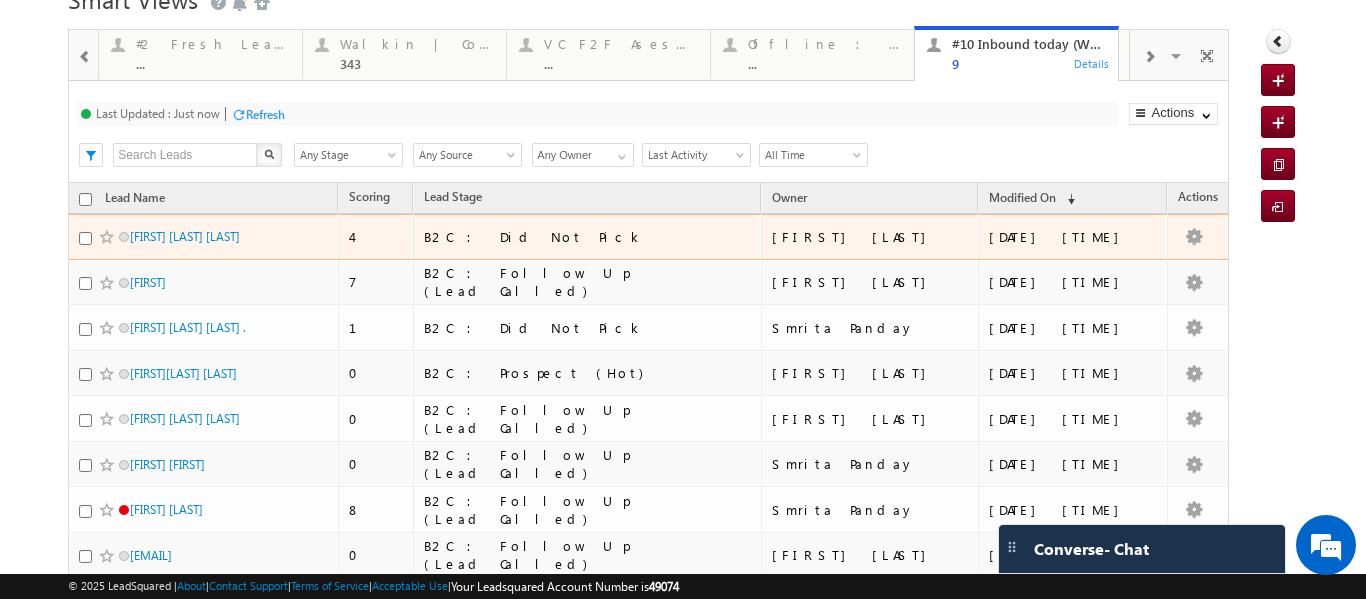 scroll, scrollTop: 100, scrollLeft: 0, axis: vertical 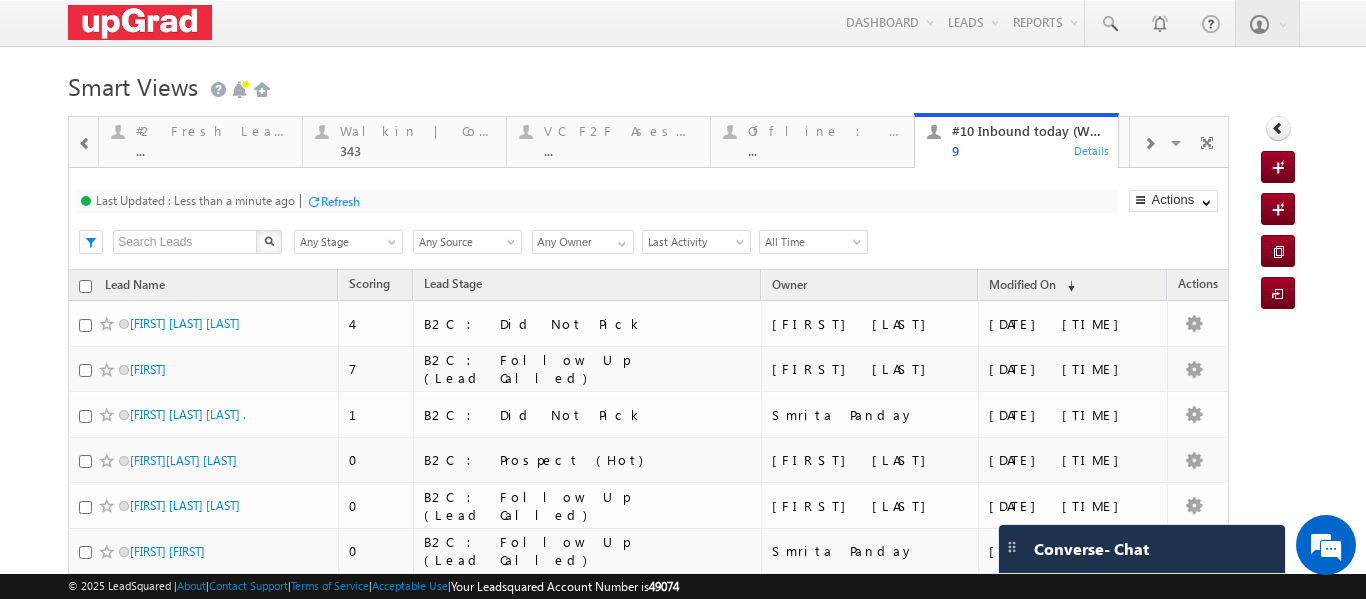 click at bounding box center (1149, 144) 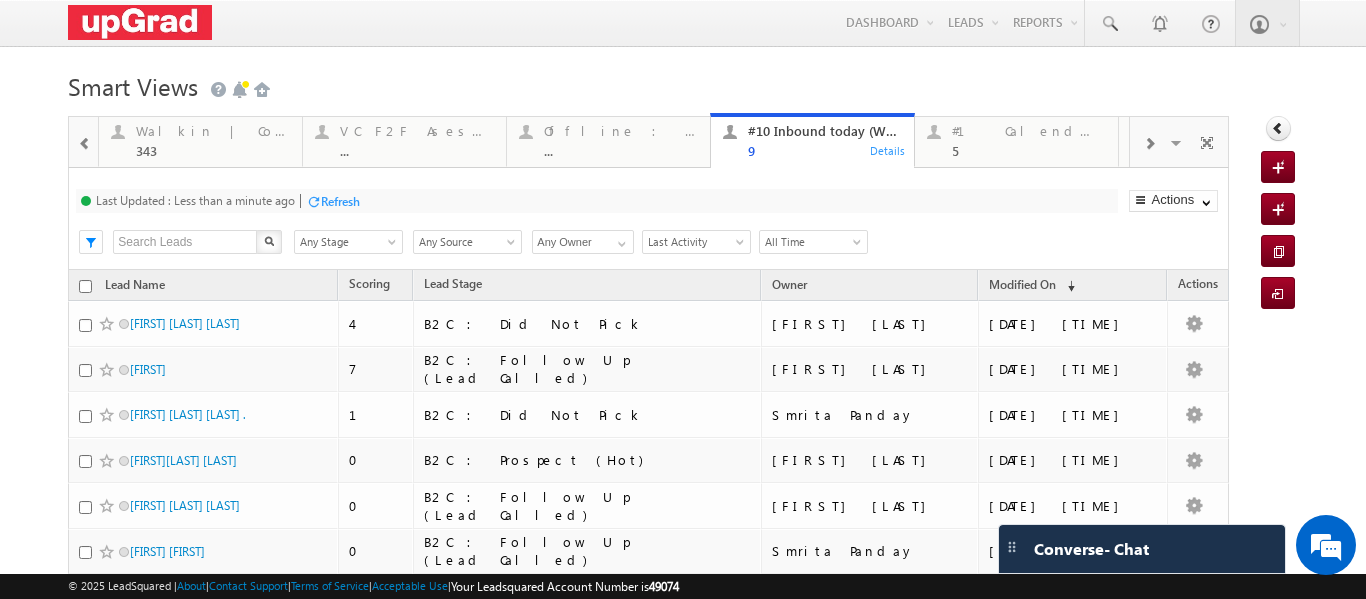 click at bounding box center (1149, 144) 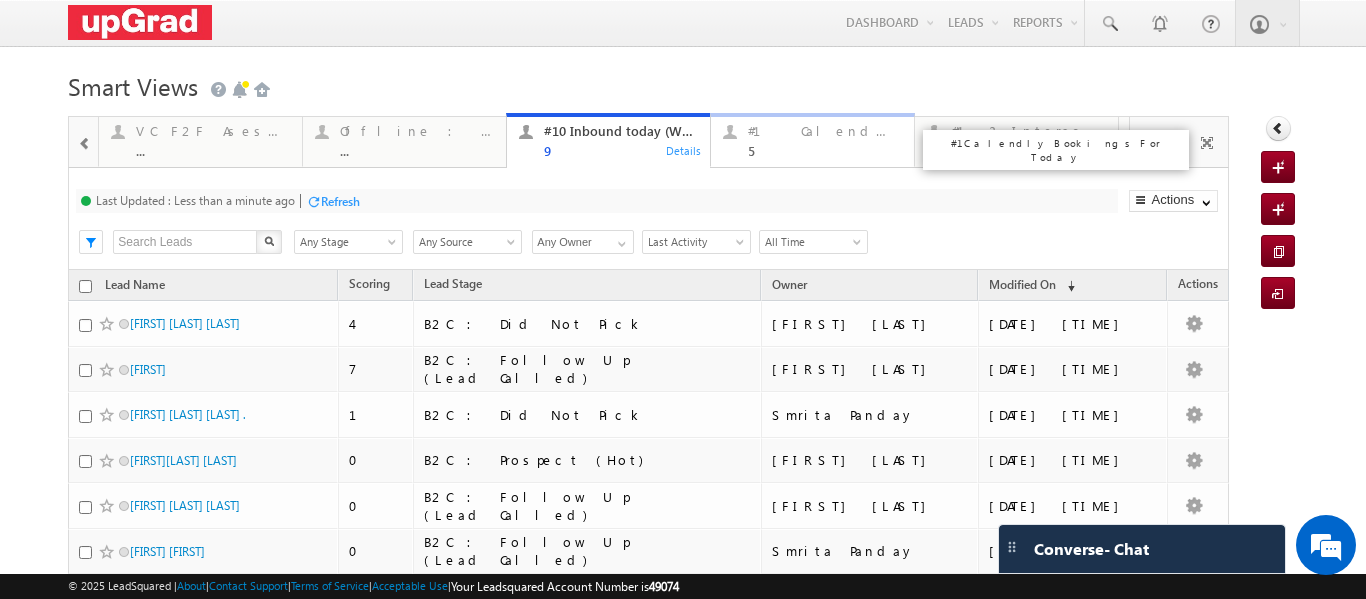 click on "#1 Calendly Bookings For Today" at bounding box center (825, 131) 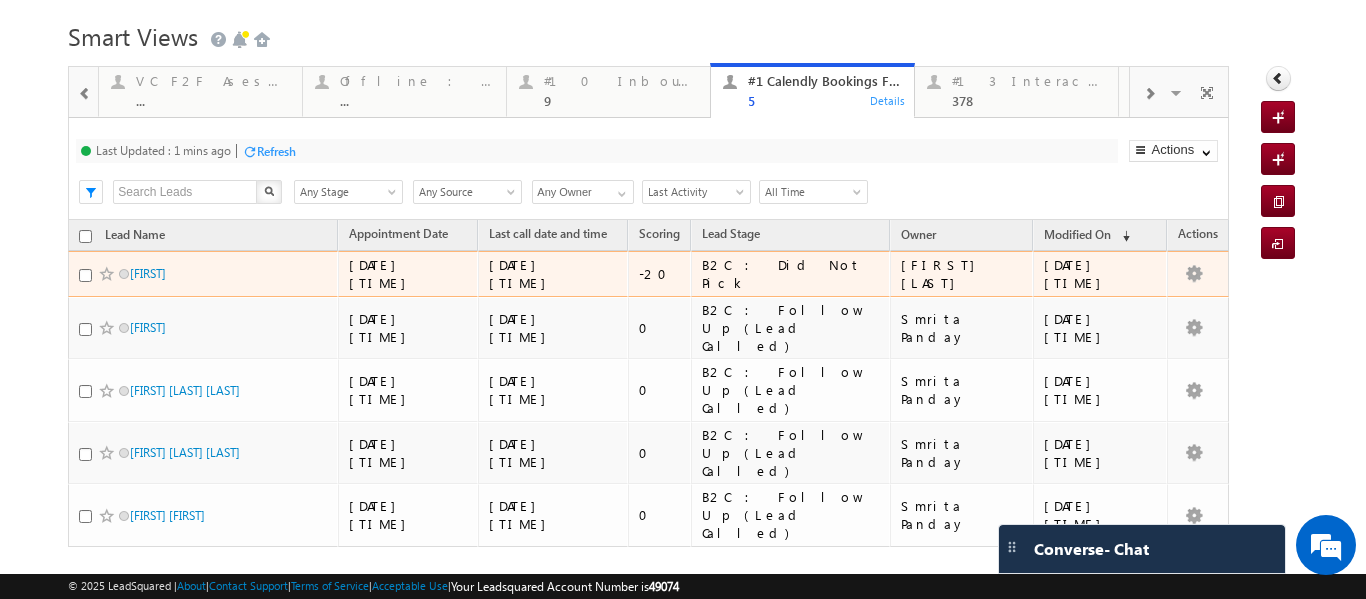scroll, scrollTop: 99, scrollLeft: 0, axis: vertical 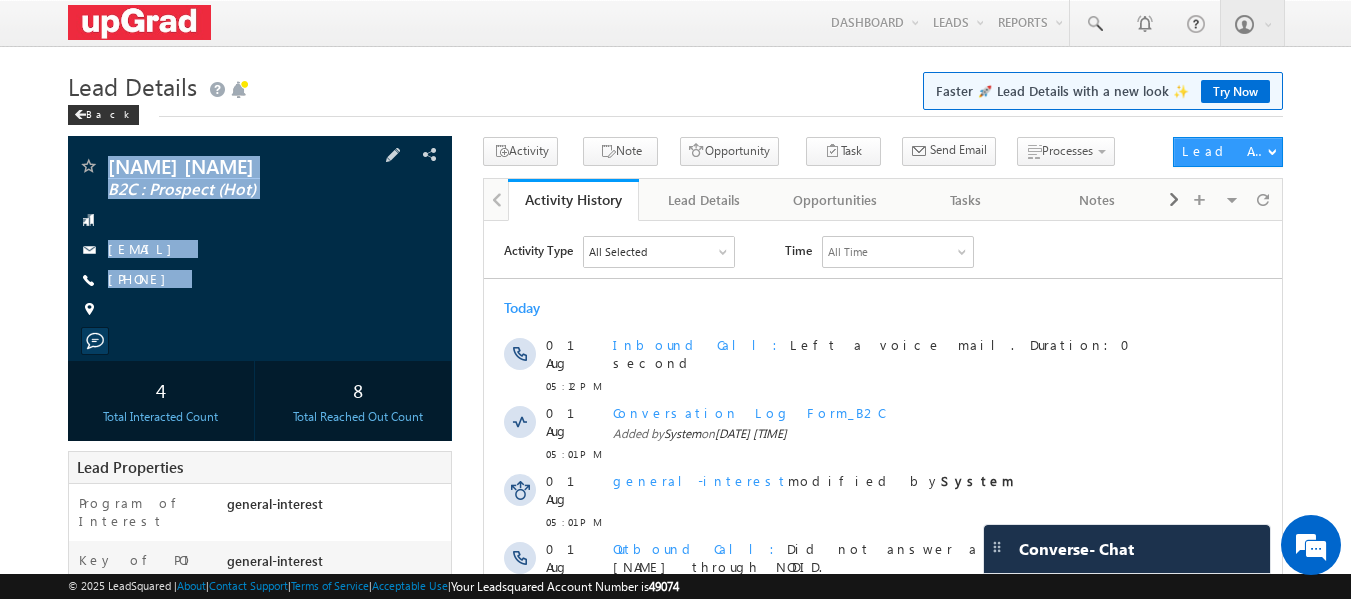 drag, startPoint x: 111, startPoint y: 138, endPoint x: 279, endPoint y: 353, distance: 272.85345 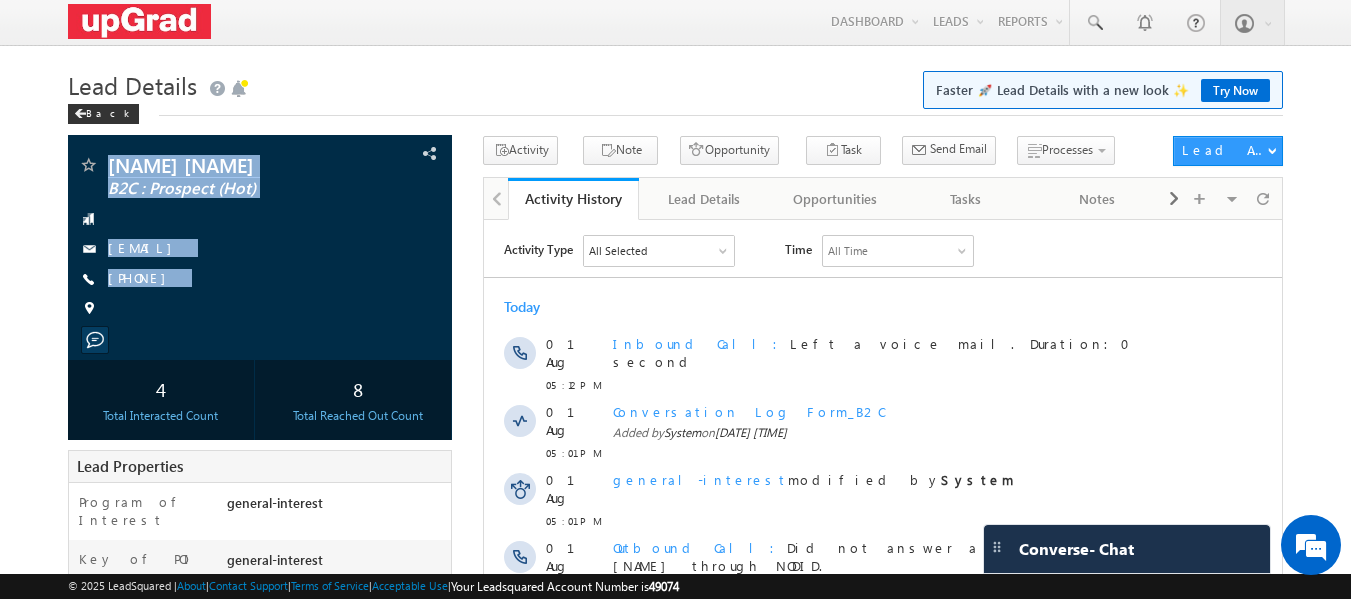 scroll, scrollTop: 0, scrollLeft: 0, axis: both 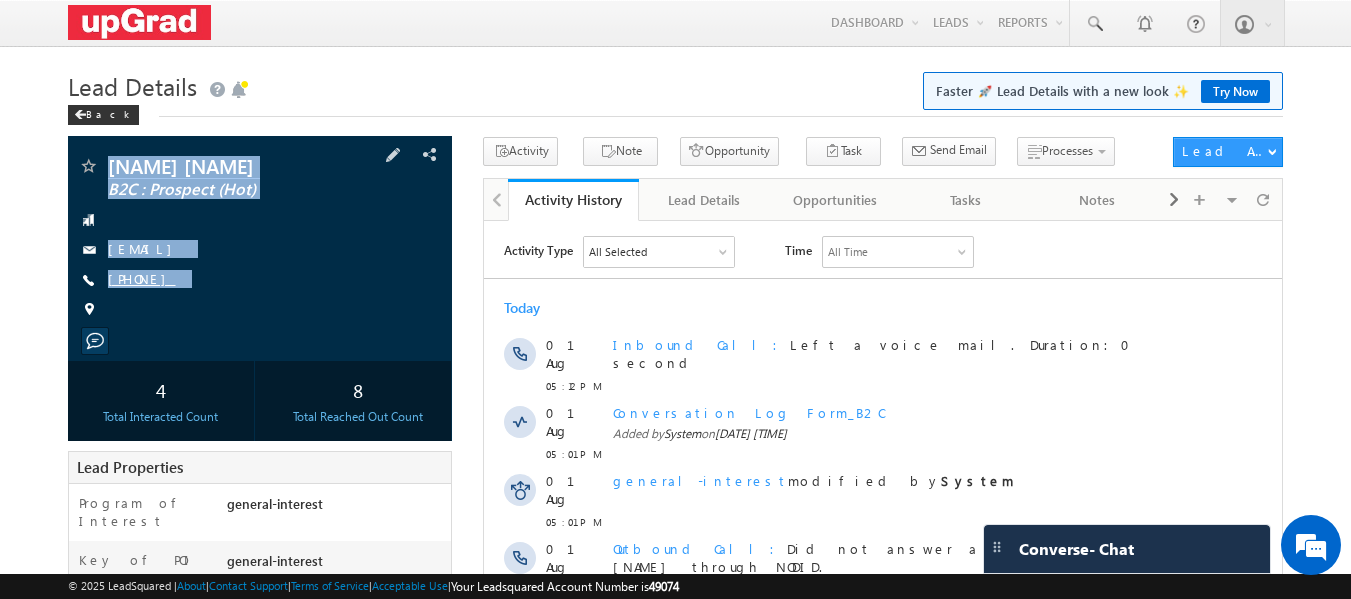click on "+91-9678254032" at bounding box center [142, 278] 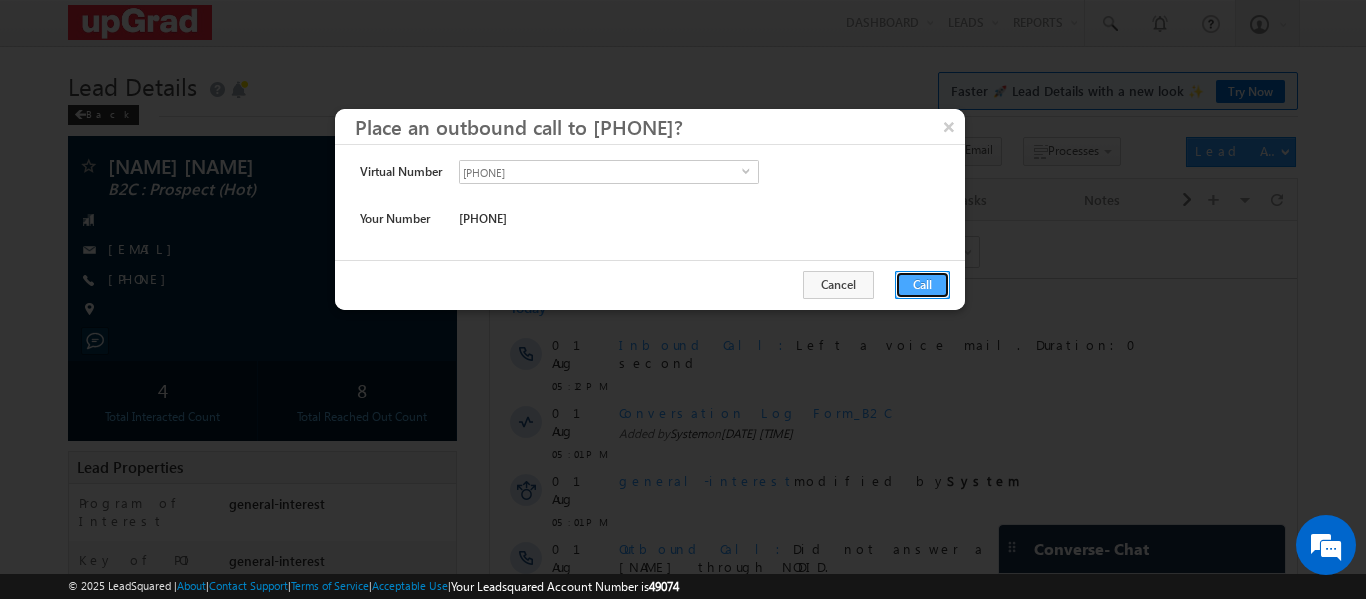 click on "Call" at bounding box center [922, 285] 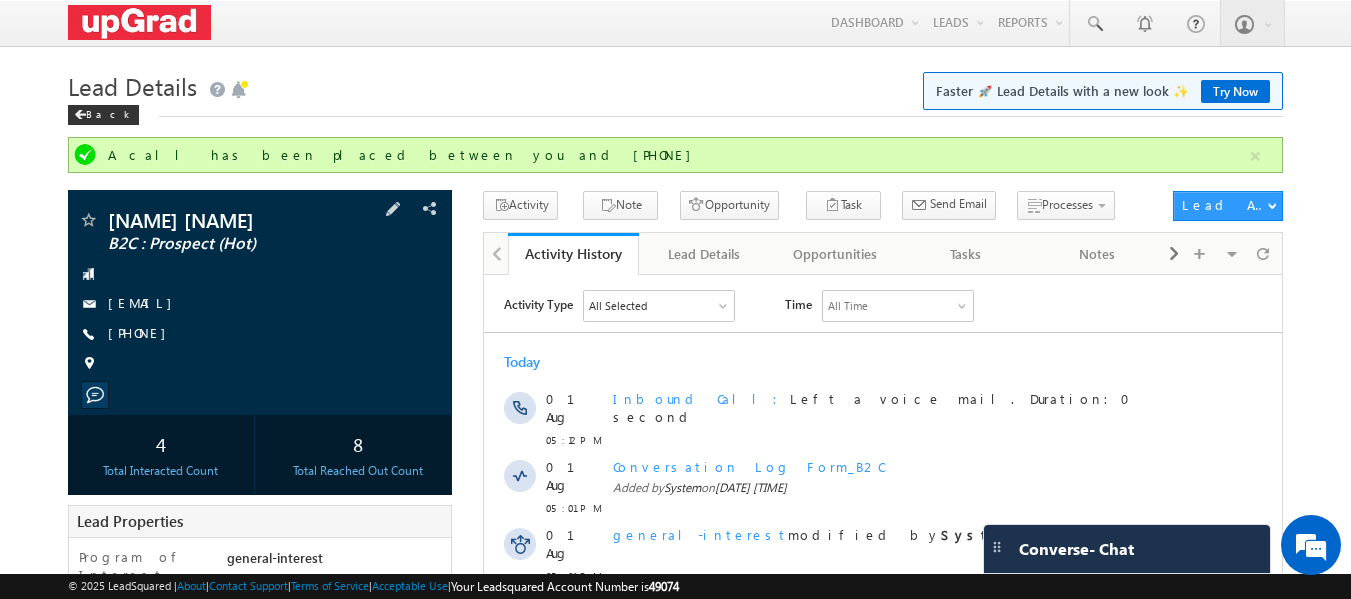 drag, startPoint x: 269, startPoint y: 360, endPoint x: 238, endPoint y: 359, distance: 31.016125 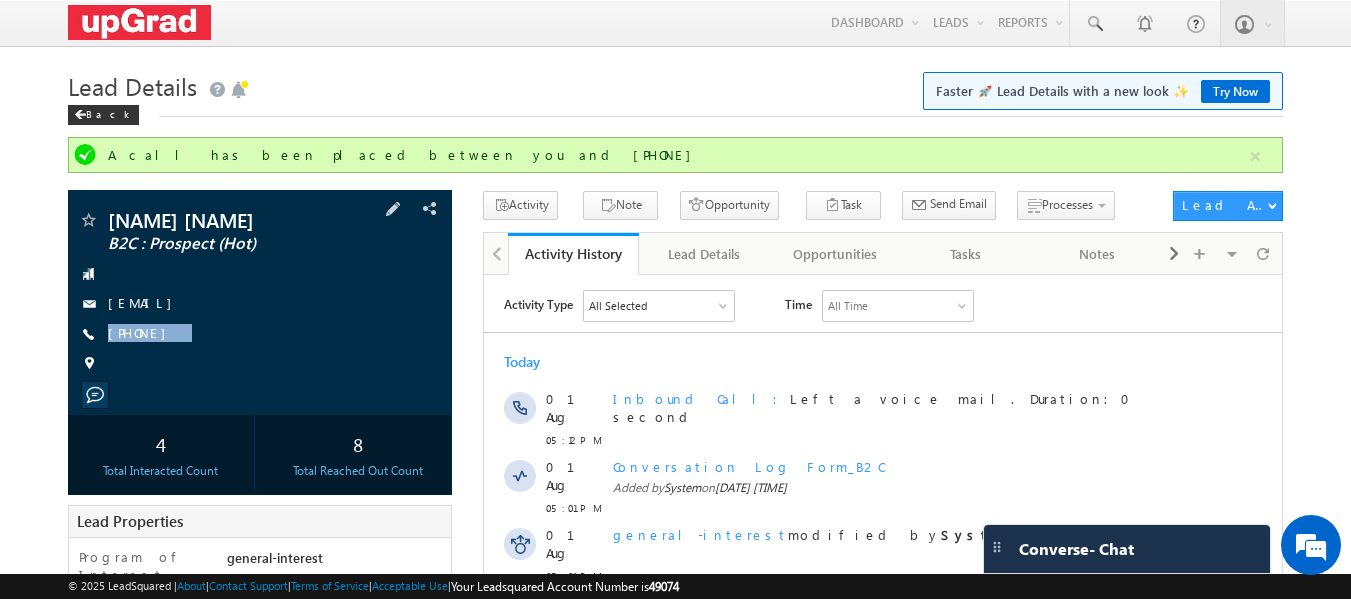 drag, startPoint x: 228, startPoint y: 357, endPoint x: 211, endPoint y: 374, distance: 24.04163 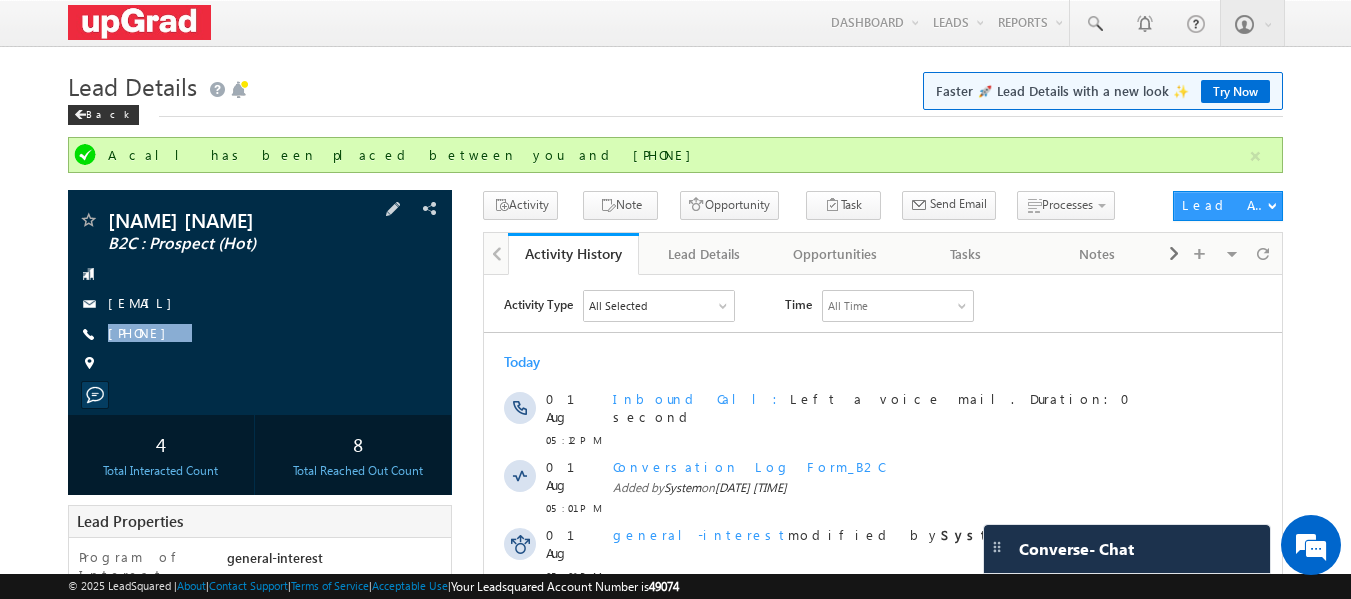 click on "Kumardharmendrapd7 Krish Shan
B2C : Prospect (Hot)
Rahul777@gmail.com
+91-9678254032" at bounding box center (260, 297) 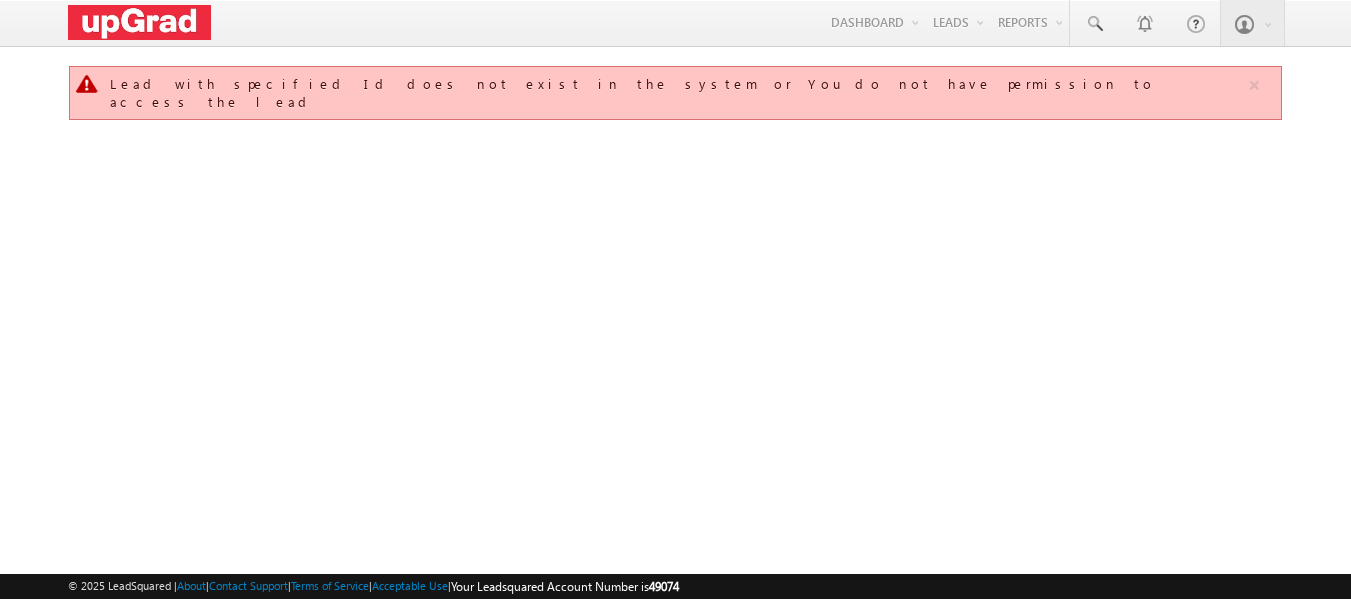 scroll, scrollTop: 0, scrollLeft: 0, axis: both 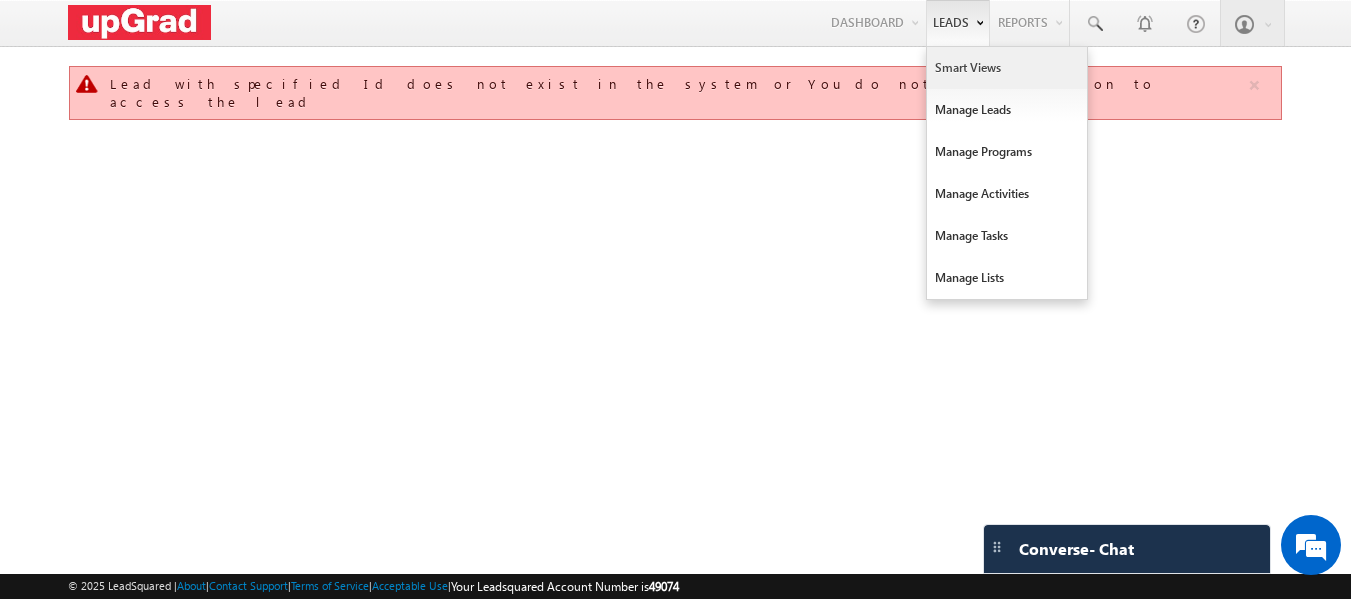 click on "Smart Views" at bounding box center (1007, 68) 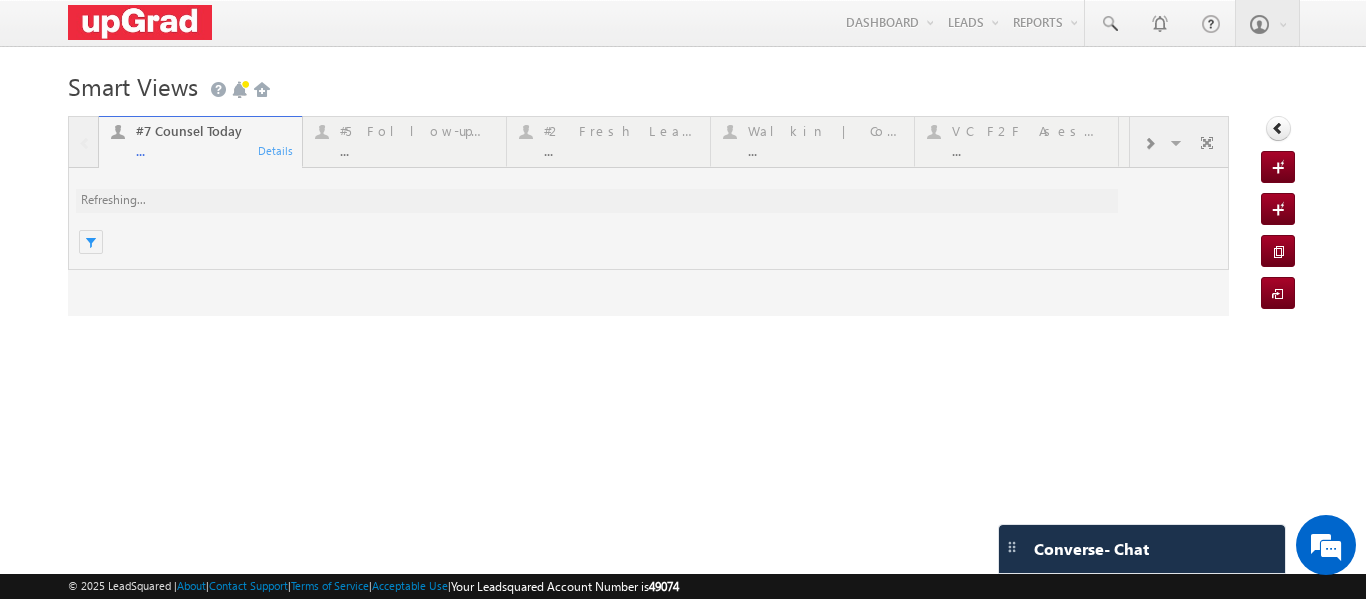 scroll, scrollTop: 0, scrollLeft: 0, axis: both 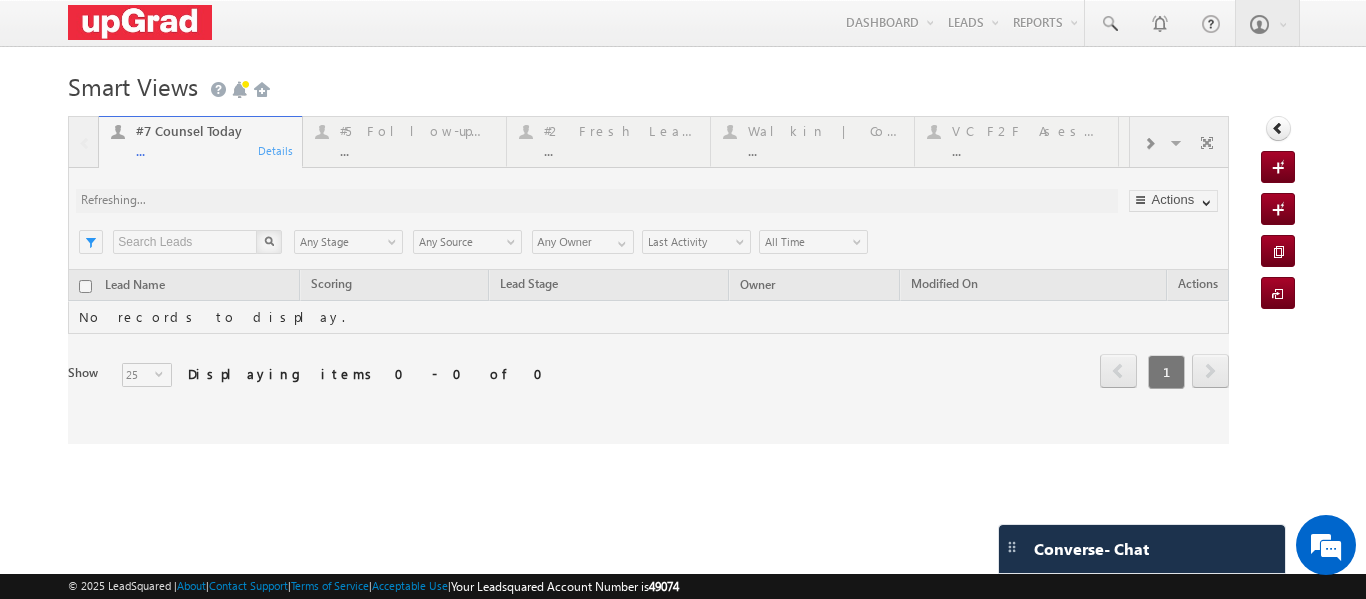 click at bounding box center [648, 280] 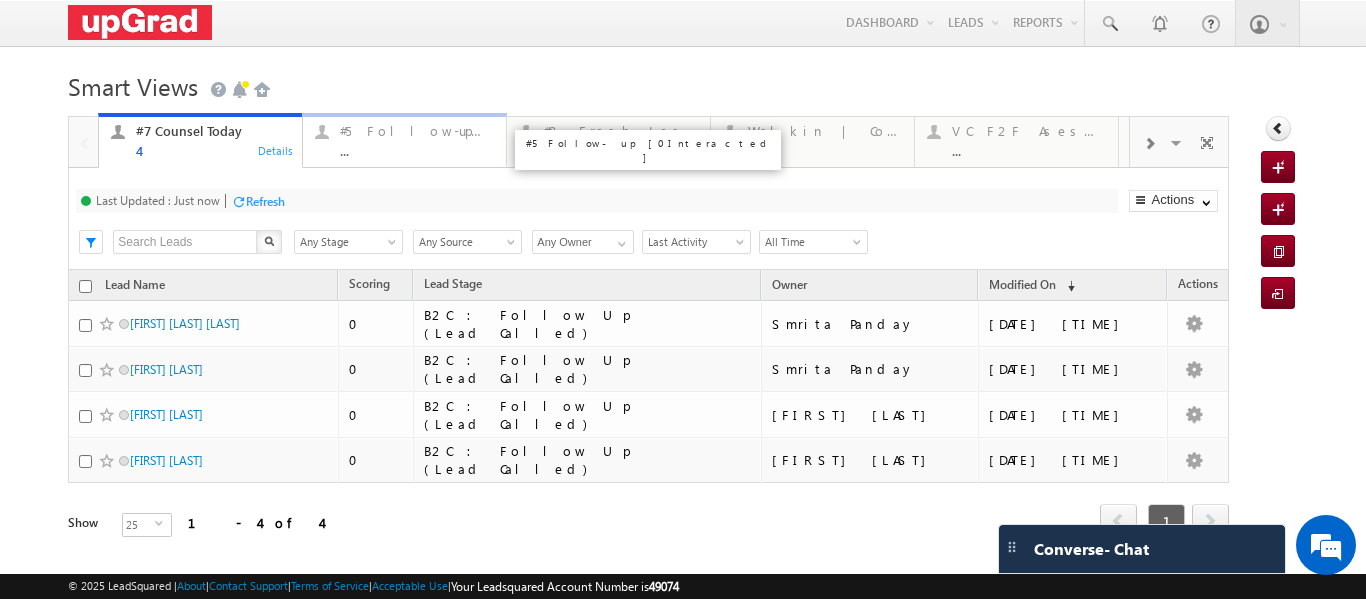 click on "..." at bounding box center (417, 150) 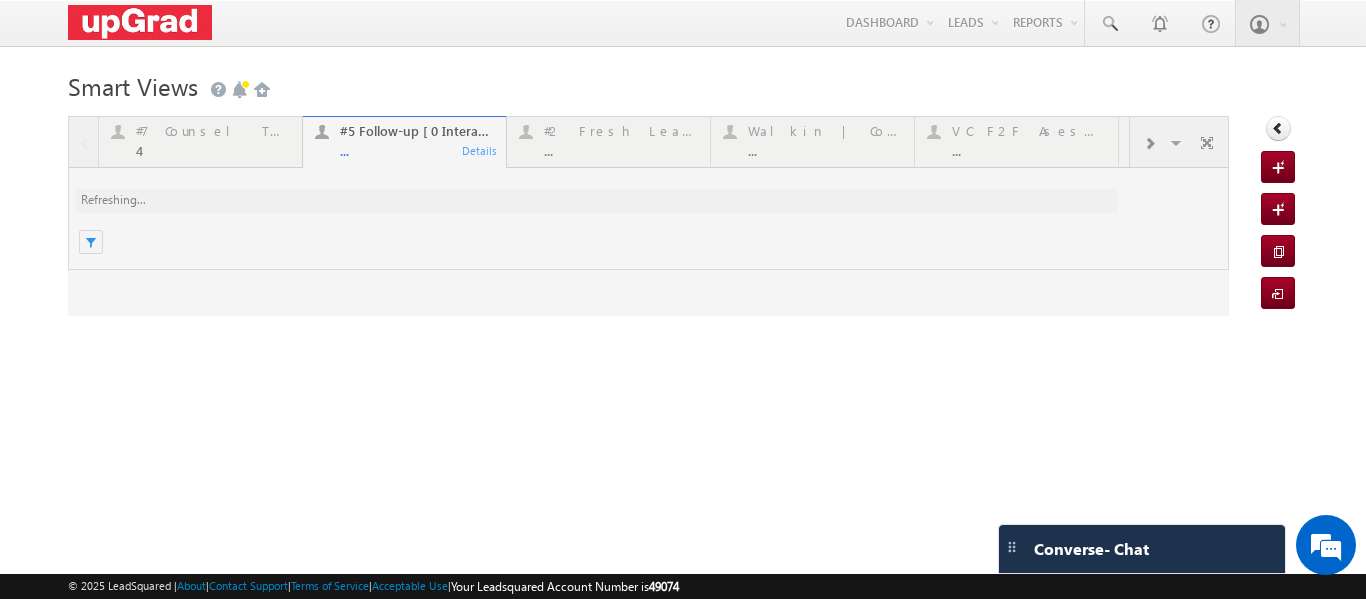 scroll, scrollTop: 0, scrollLeft: 0, axis: both 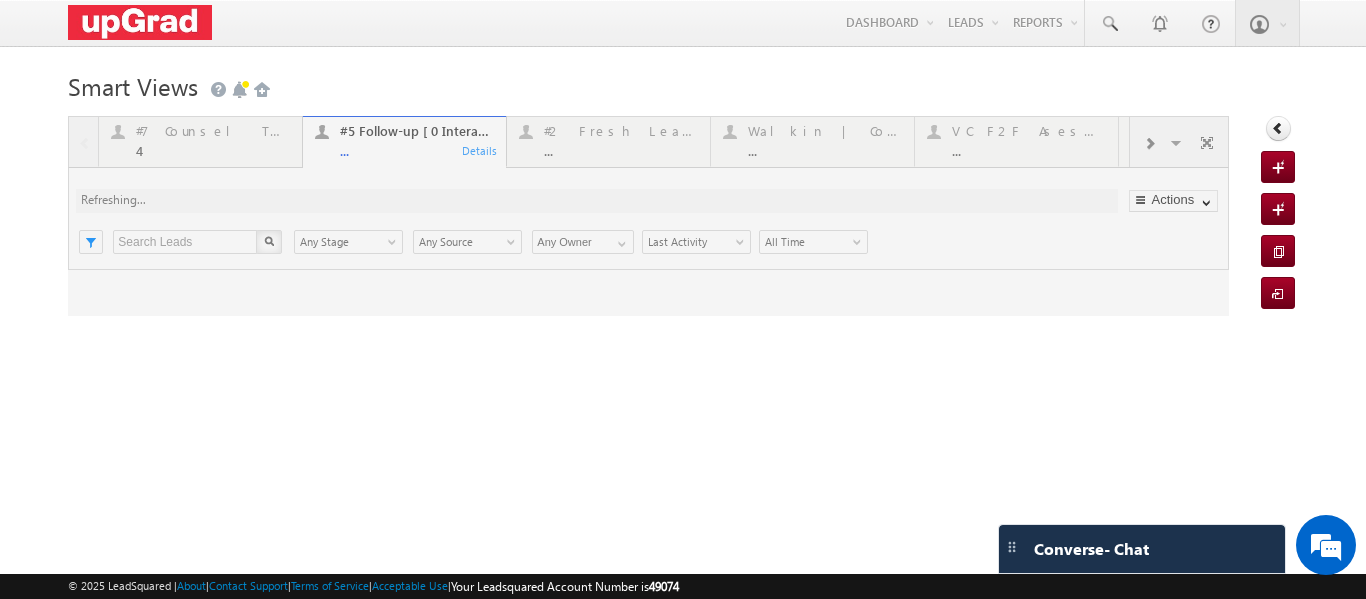 click at bounding box center (648, 216) 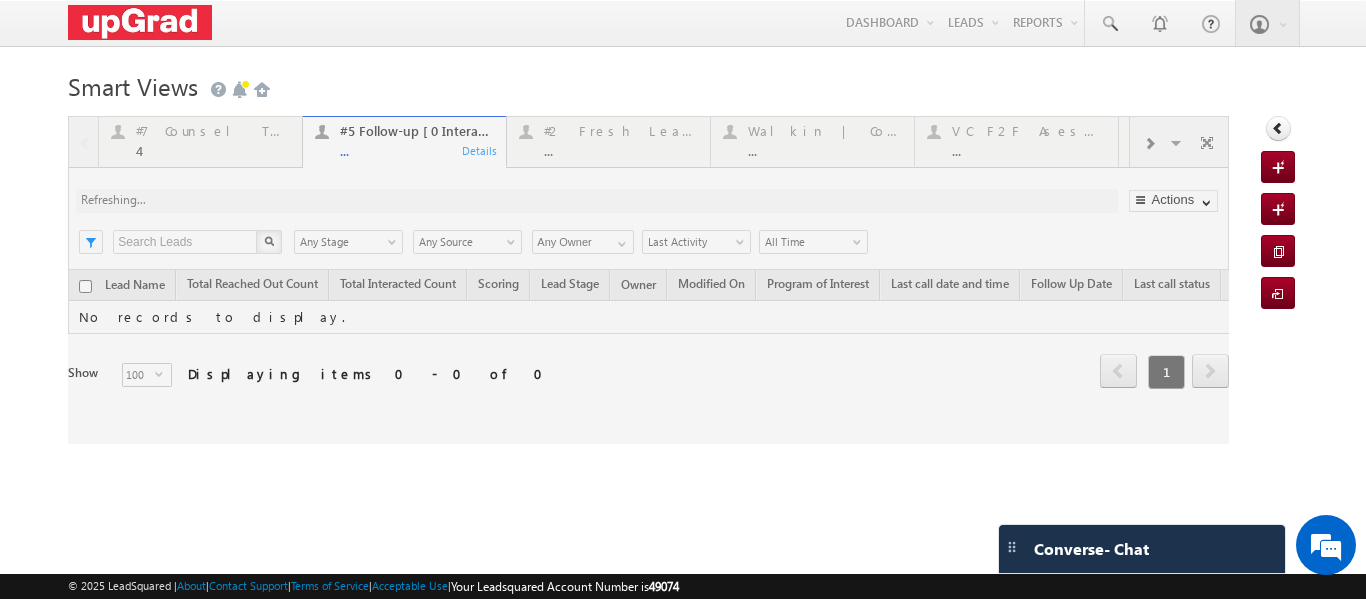 click at bounding box center (648, 280) 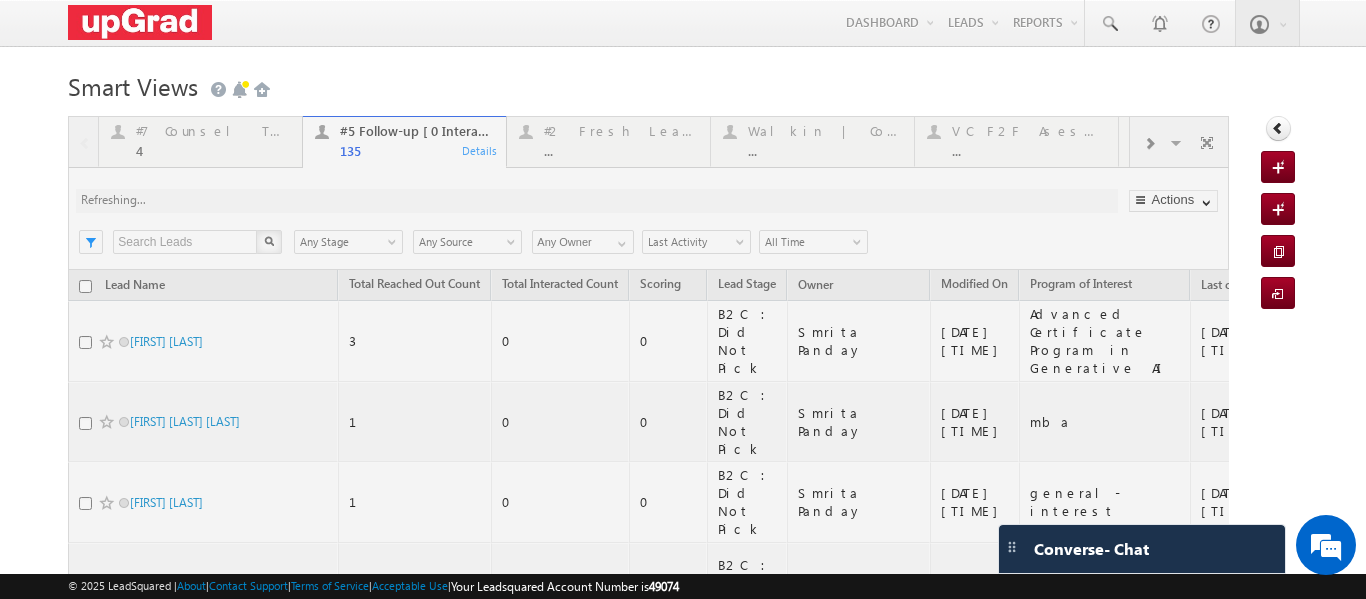 click at bounding box center [648, 1450] 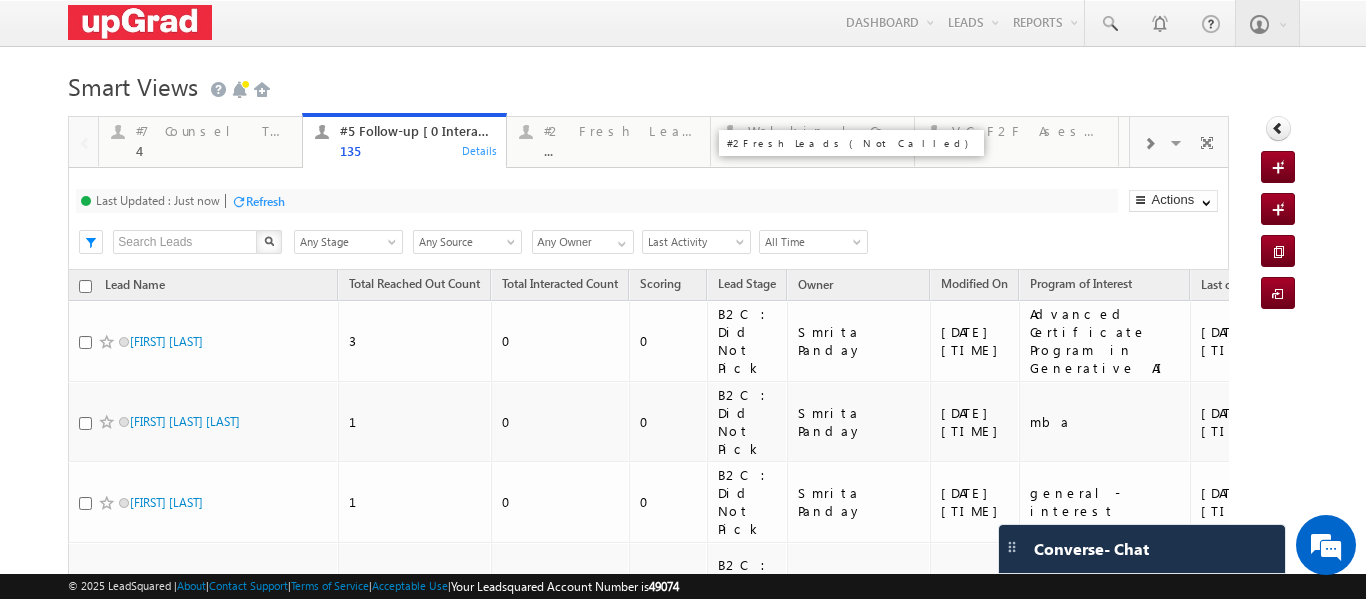 click on "..." at bounding box center [621, 150] 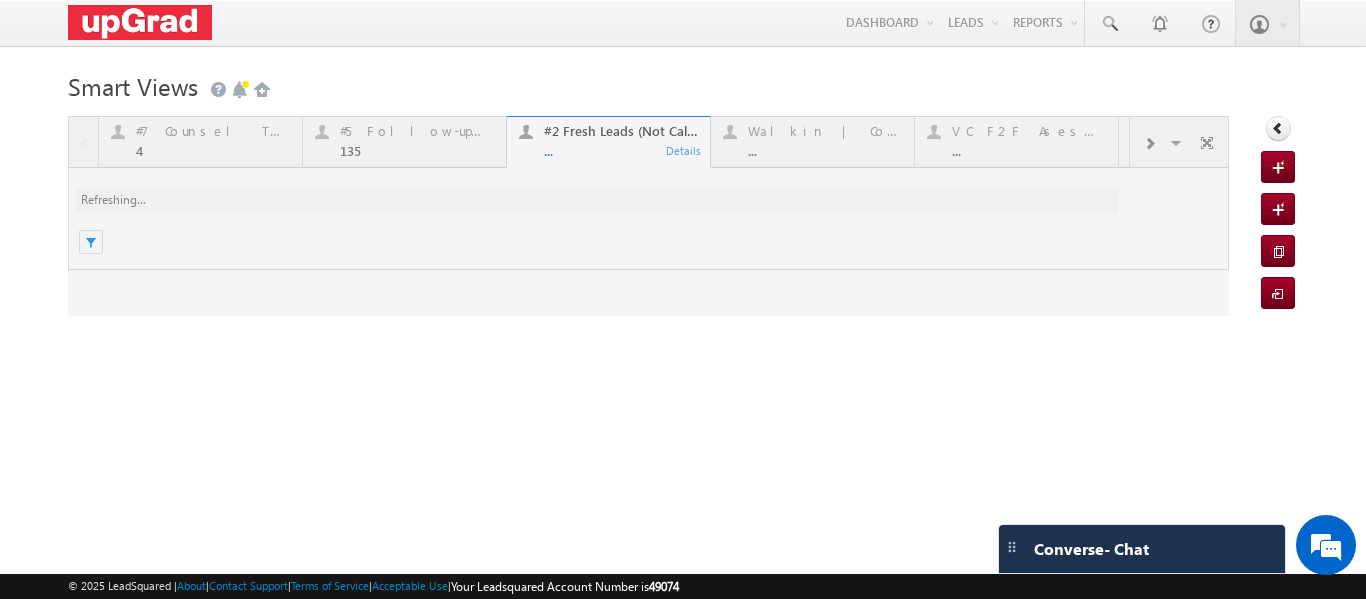 scroll, scrollTop: 17, scrollLeft: 0, axis: vertical 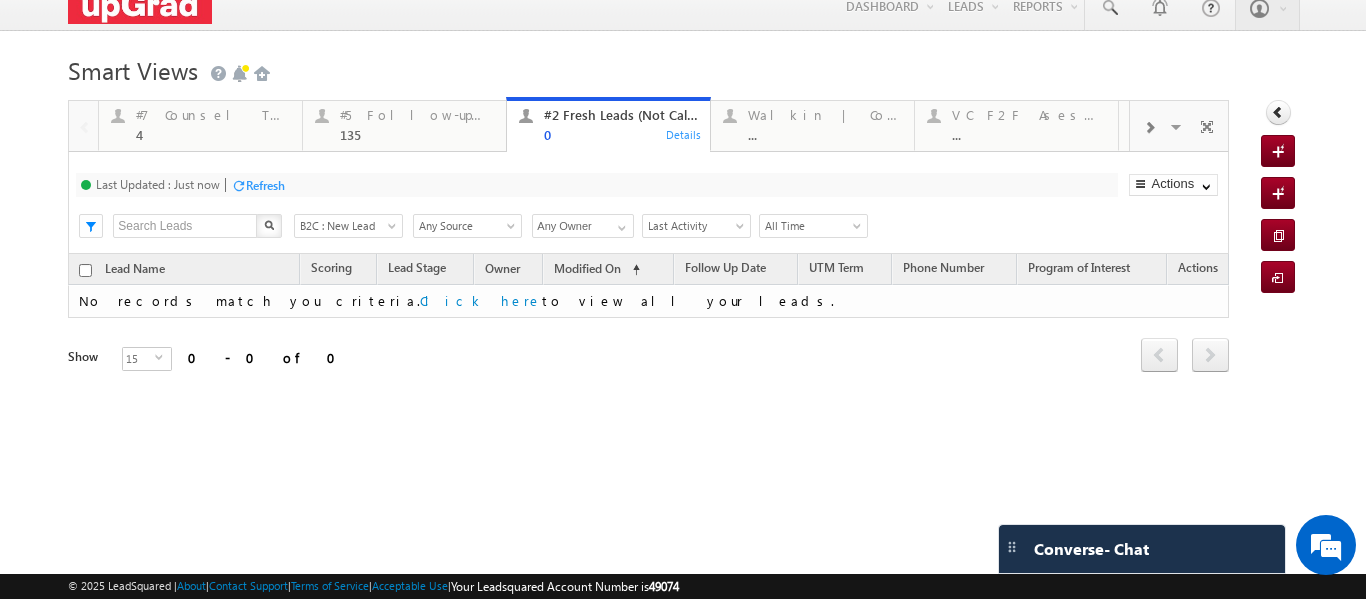click at bounding box center [238, 185] 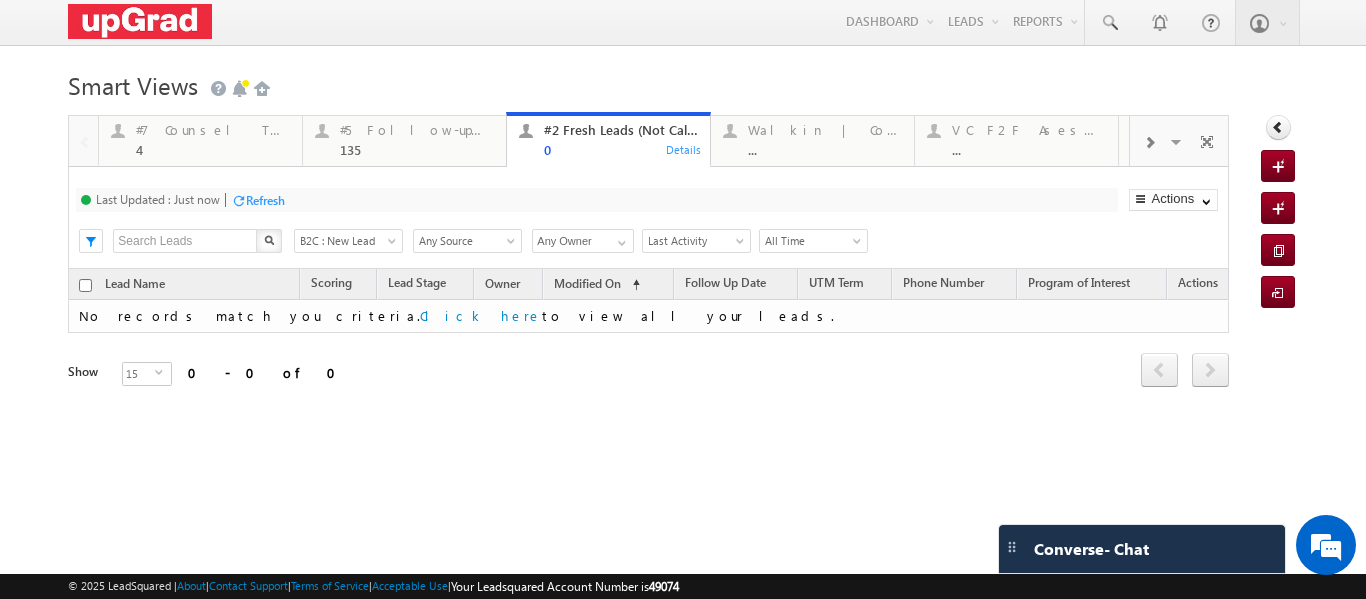 scroll, scrollTop: 0, scrollLeft: 0, axis: both 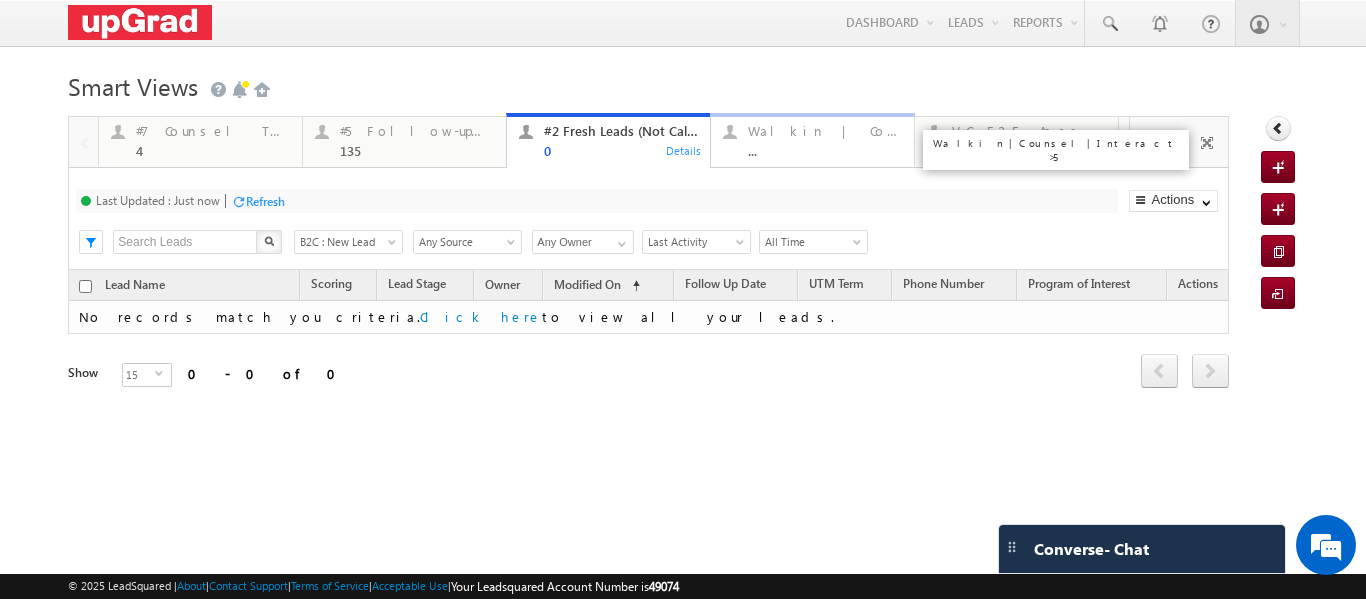 click on "..." at bounding box center [825, 150] 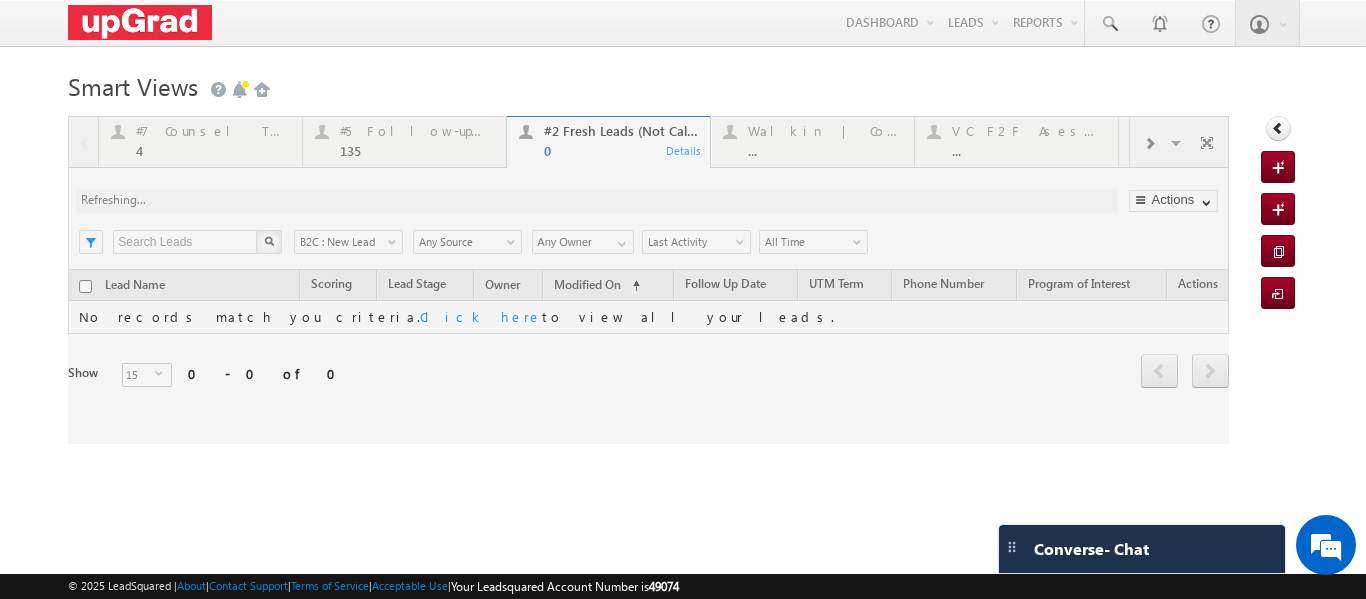 click at bounding box center (648, 280) 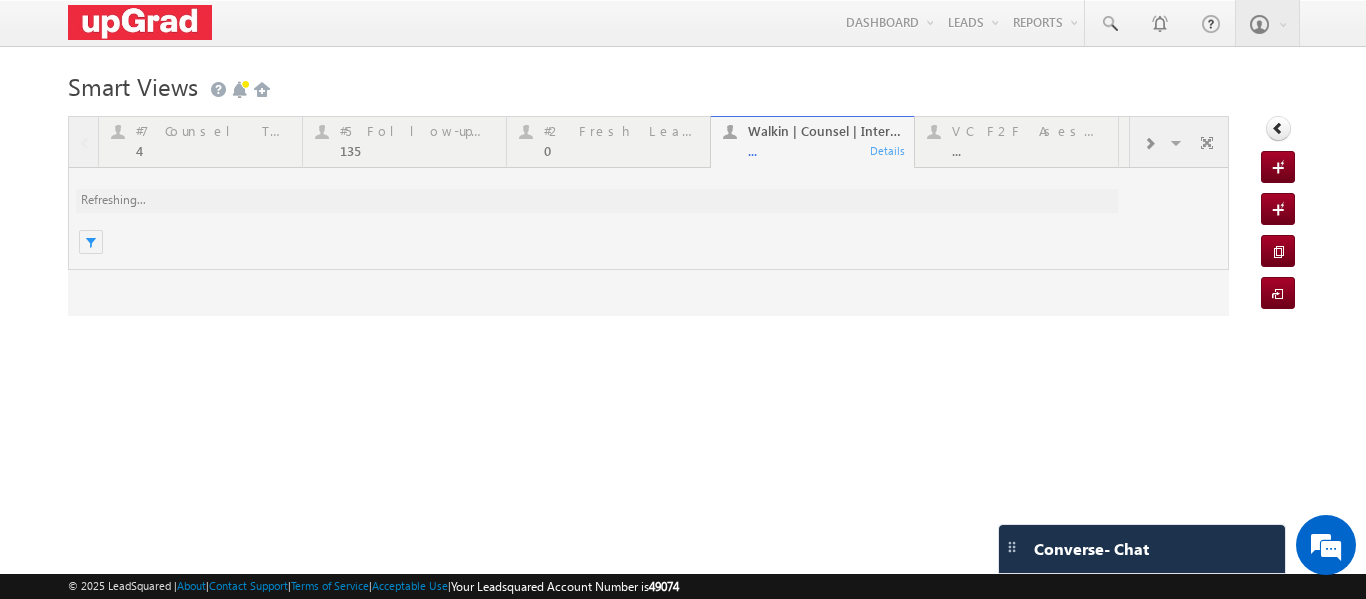 scroll, scrollTop: 0, scrollLeft: 0, axis: both 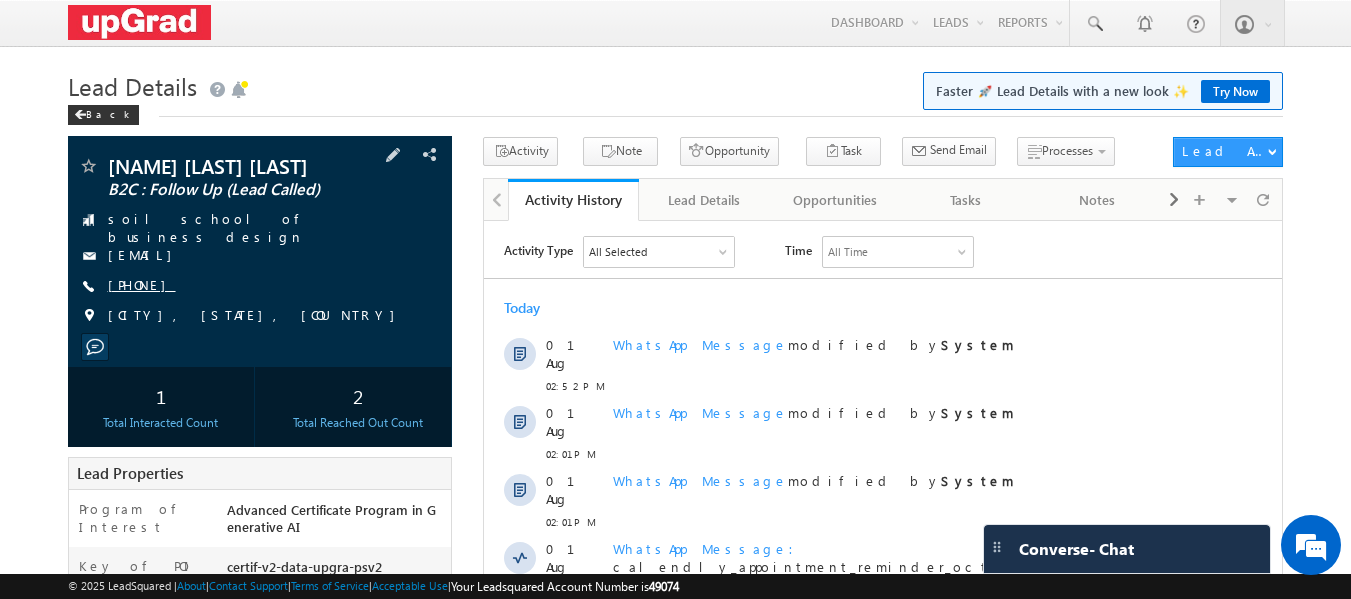 click on "[PHONE]" at bounding box center (142, 284) 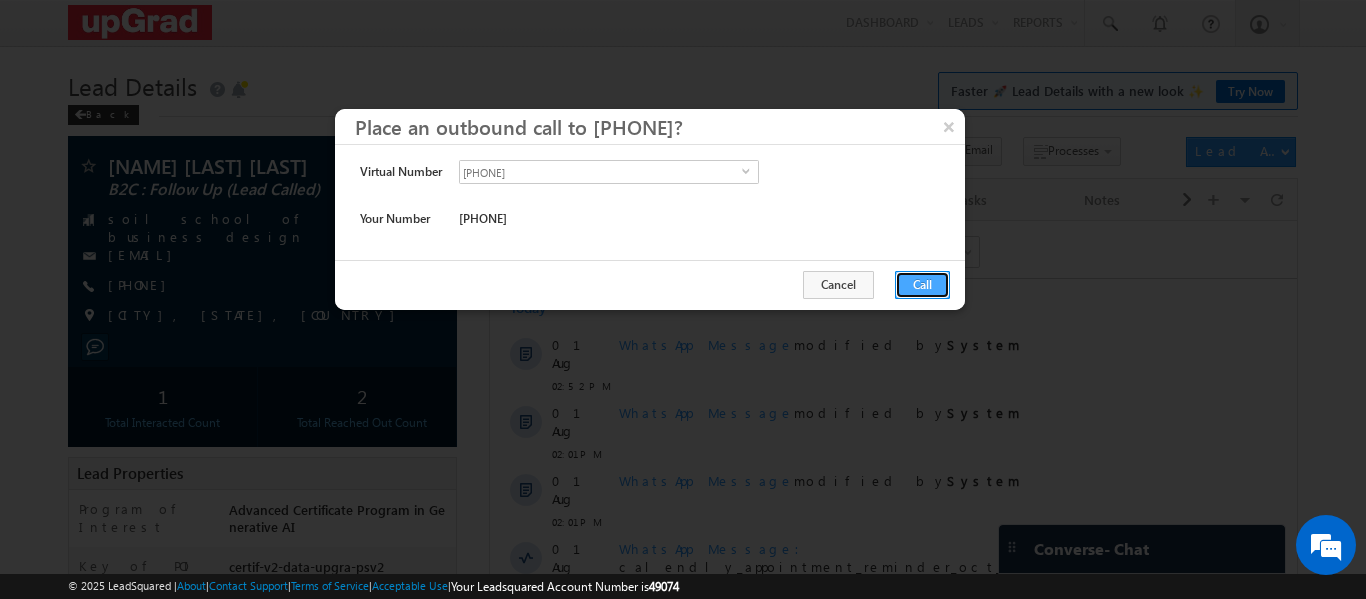 drag, startPoint x: 898, startPoint y: 282, endPoint x: 391, endPoint y: 59, distance: 553.8754 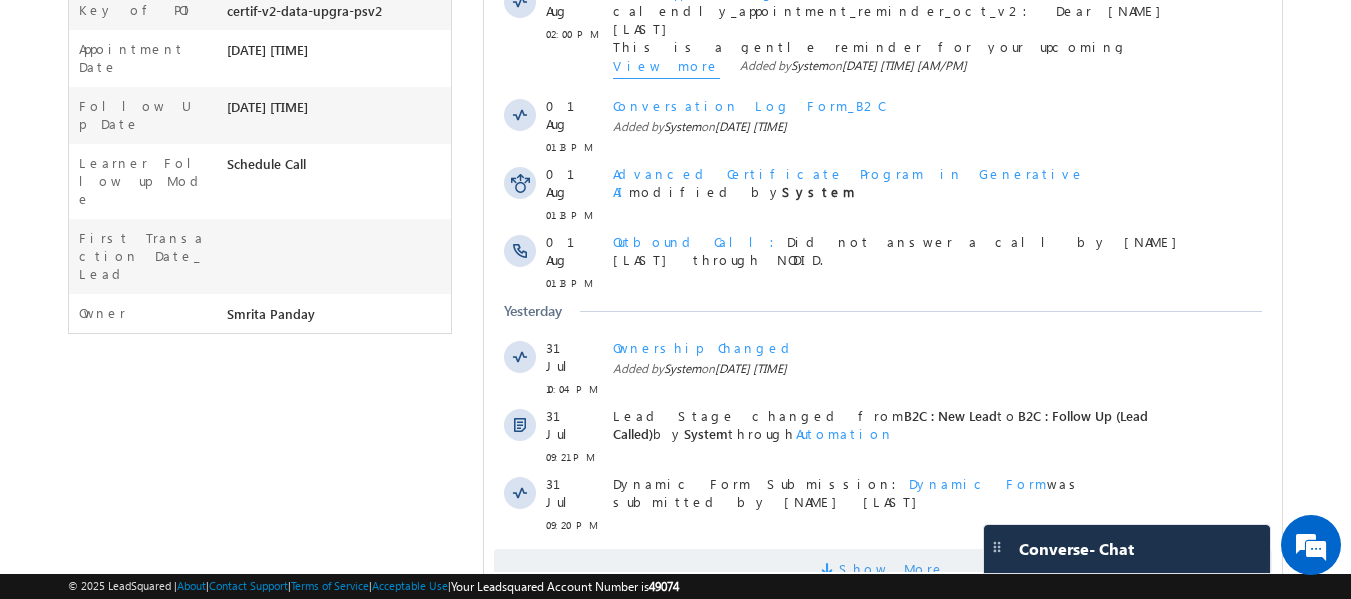 scroll, scrollTop: 640, scrollLeft: 0, axis: vertical 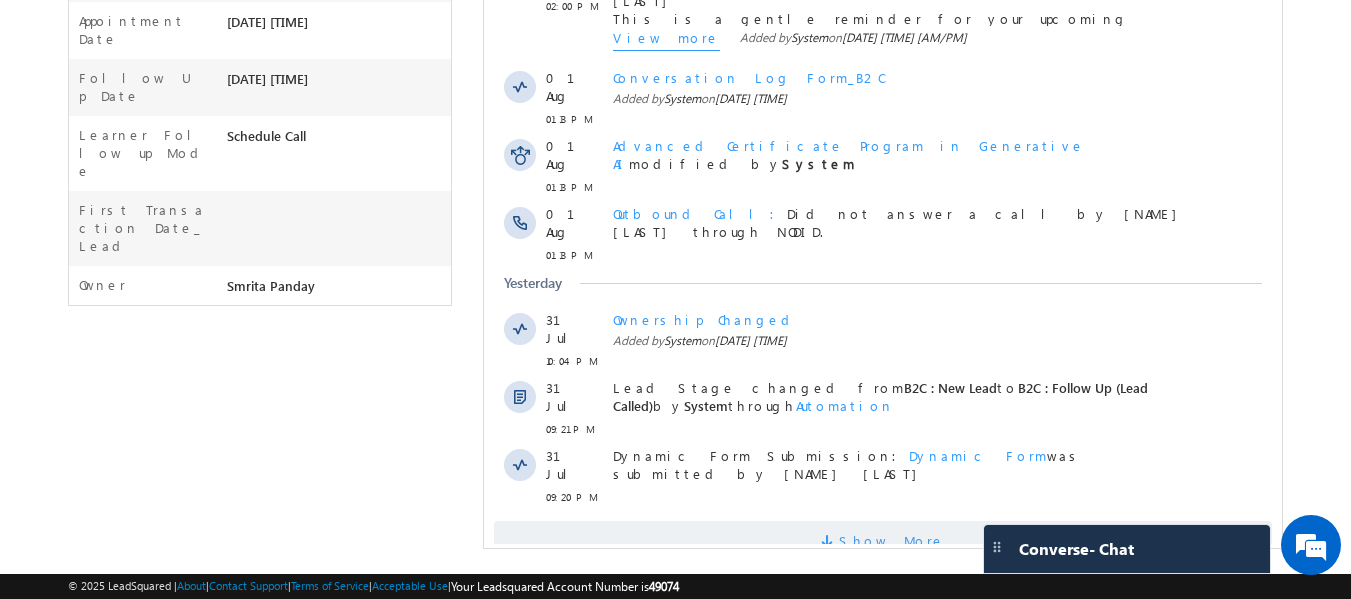drag, startPoint x: 881, startPoint y: 465, endPoint x: 836, endPoint y: 450, distance: 47.434166 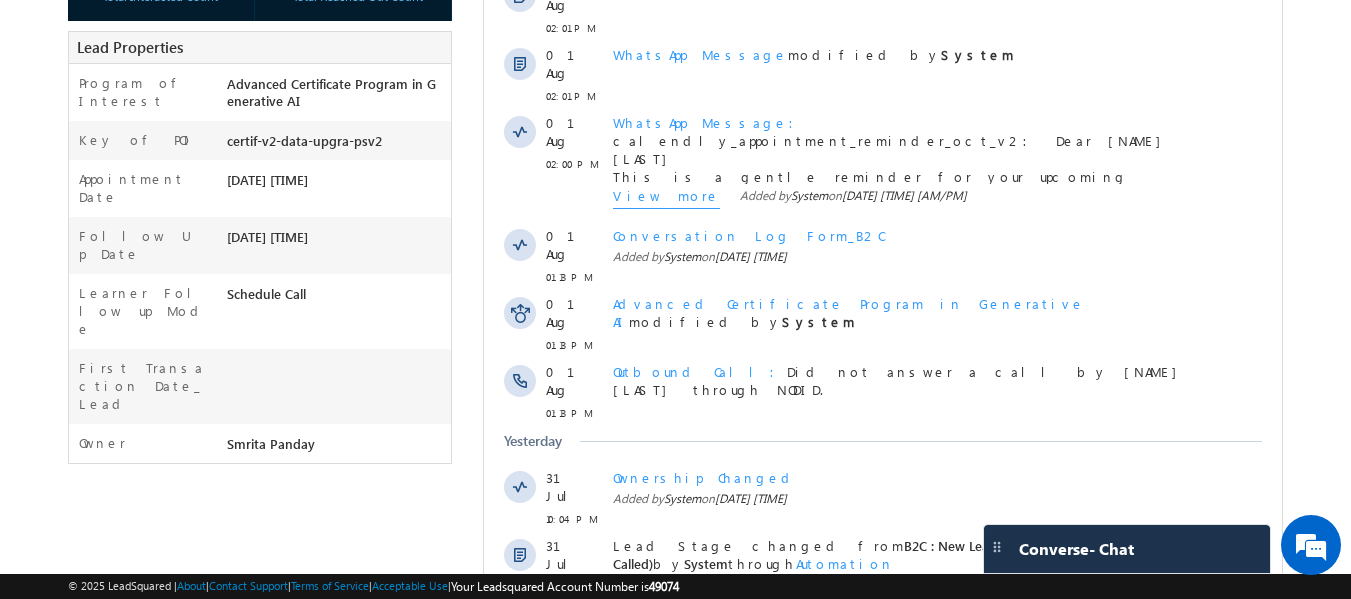 scroll, scrollTop: 440, scrollLeft: 0, axis: vertical 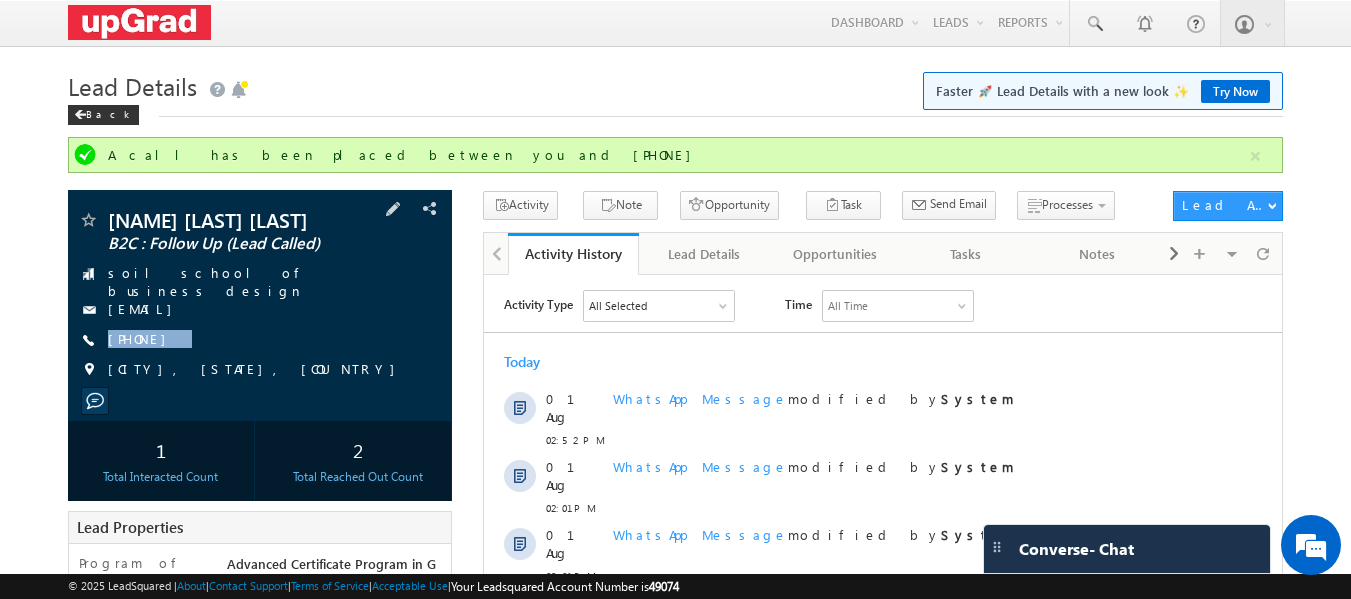 drag, startPoint x: 260, startPoint y: 346, endPoint x: 233, endPoint y: 362, distance: 31.38471 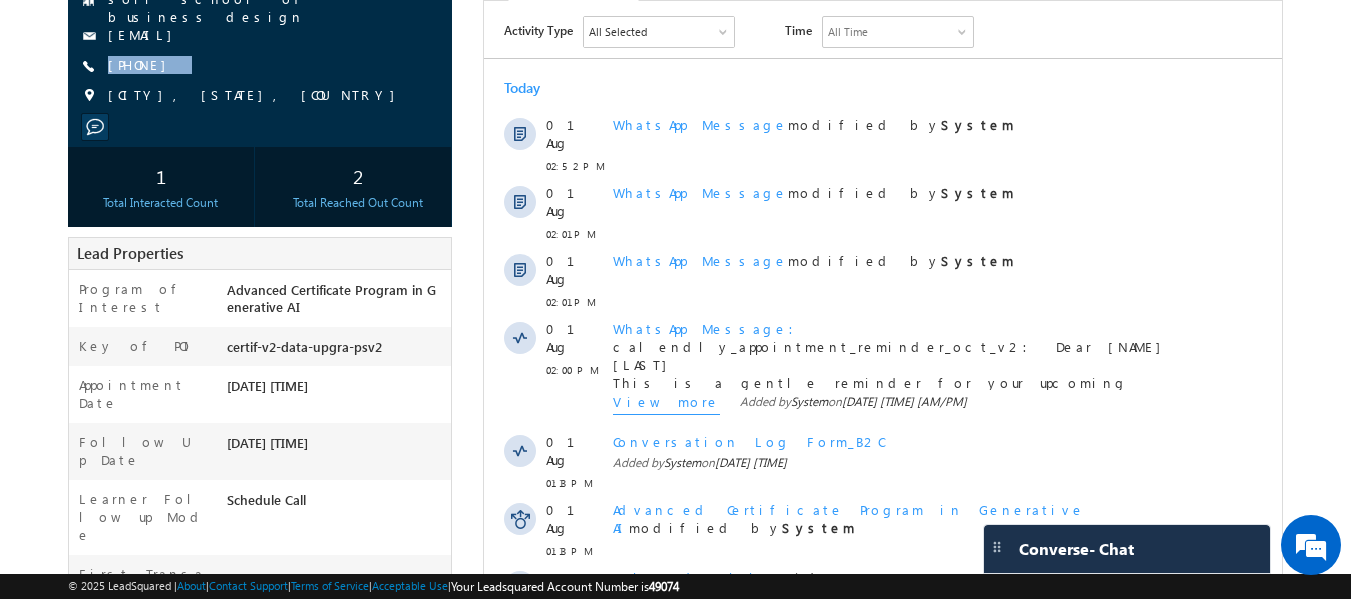 scroll, scrollTop: 300, scrollLeft: 0, axis: vertical 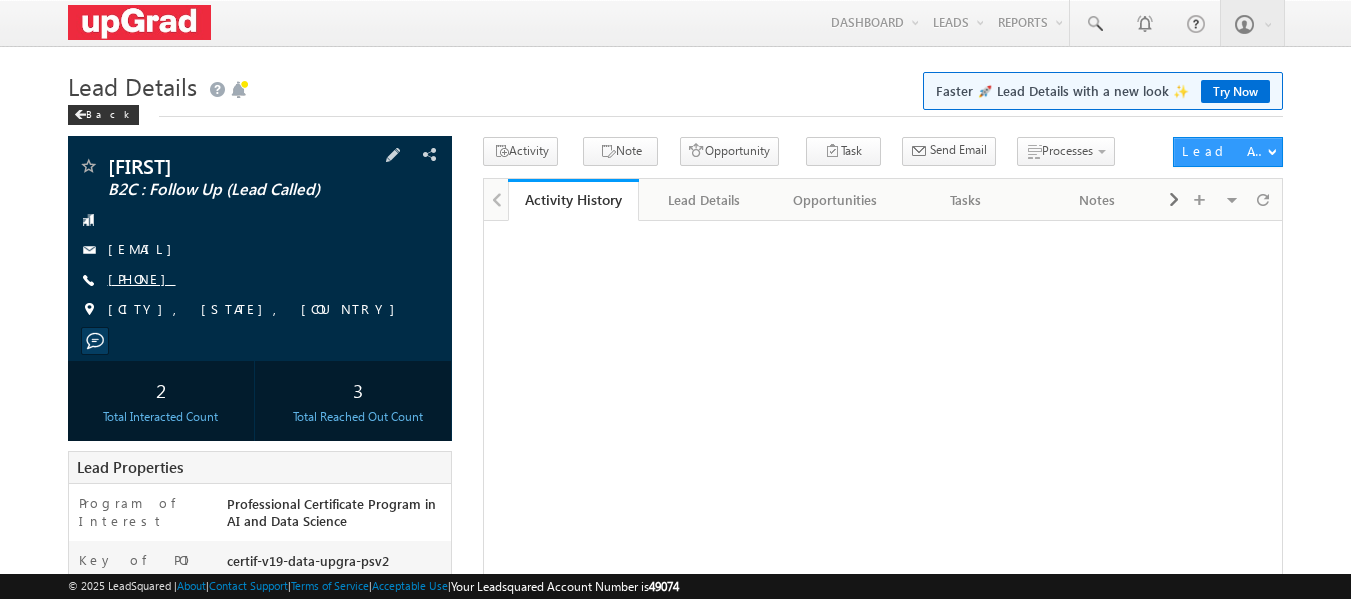 click on "[PHONE]" at bounding box center (142, 278) 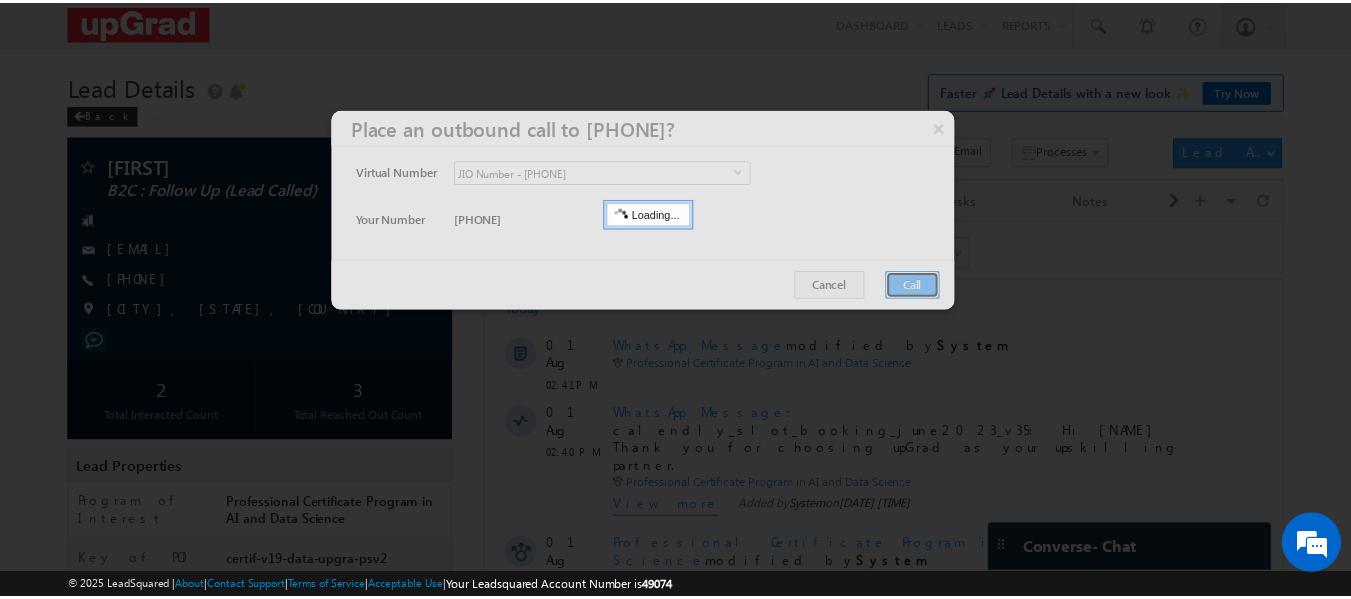 scroll, scrollTop: 0, scrollLeft: 0, axis: both 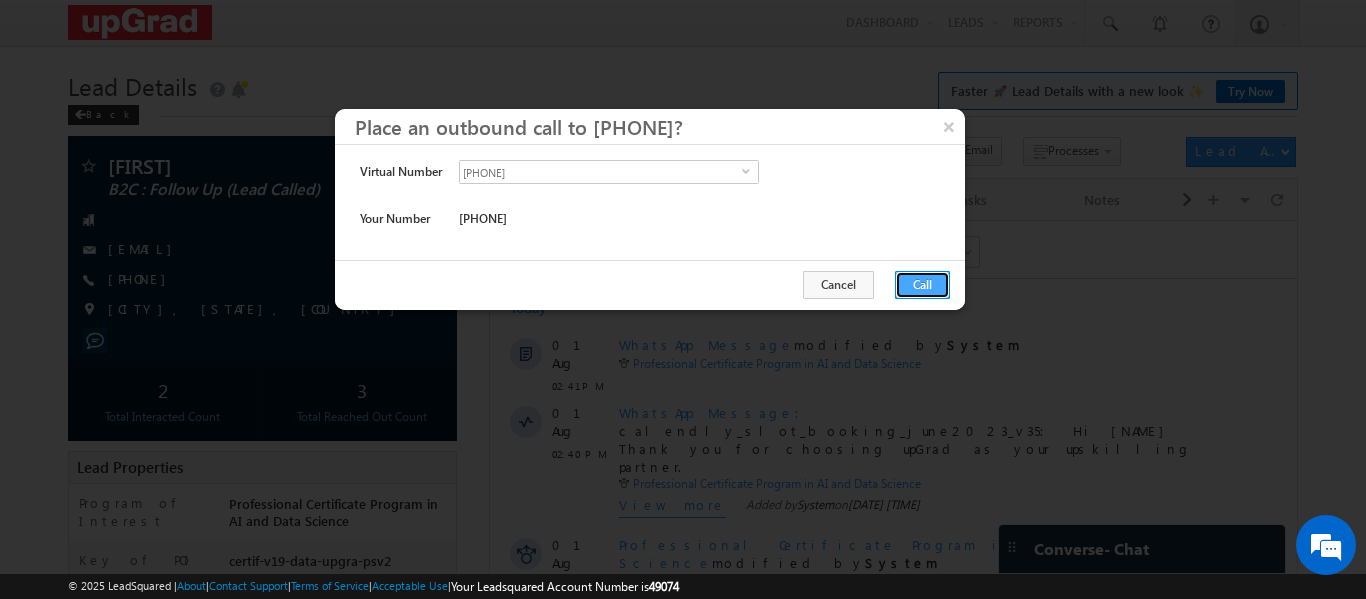 drag, startPoint x: 913, startPoint y: 275, endPoint x: 284, endPoint y: 88, distance: 656.2088 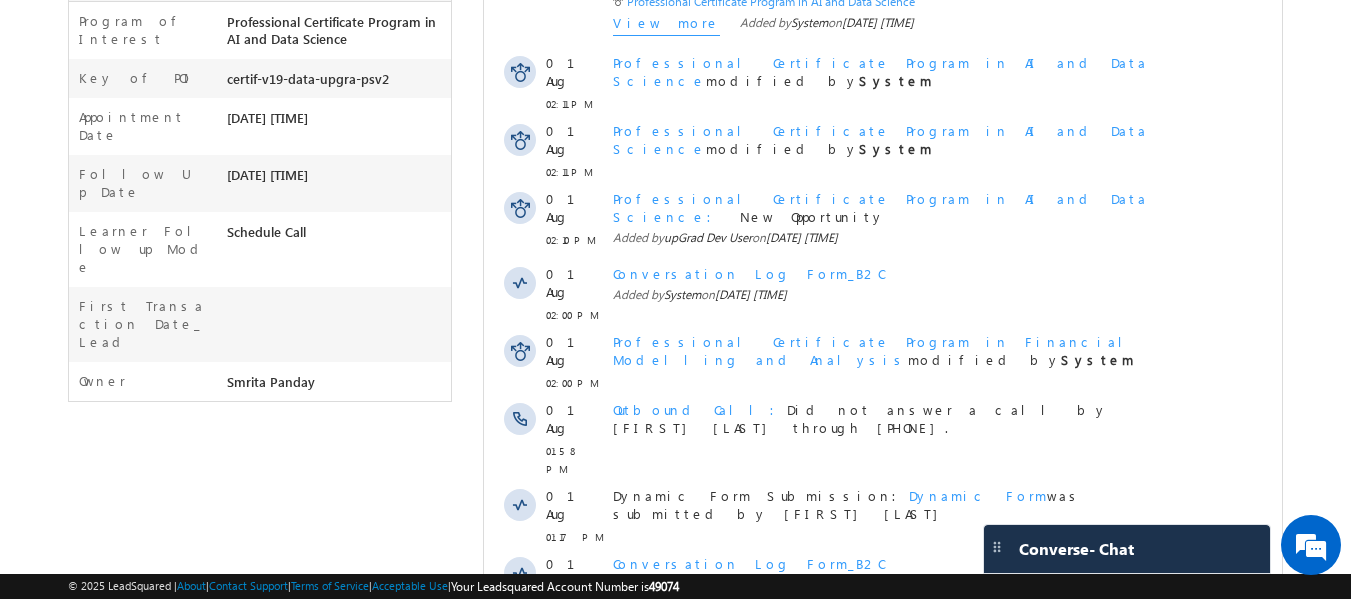 scroll, scrollTop: 72, scrollLeft: 0, axis: vertical 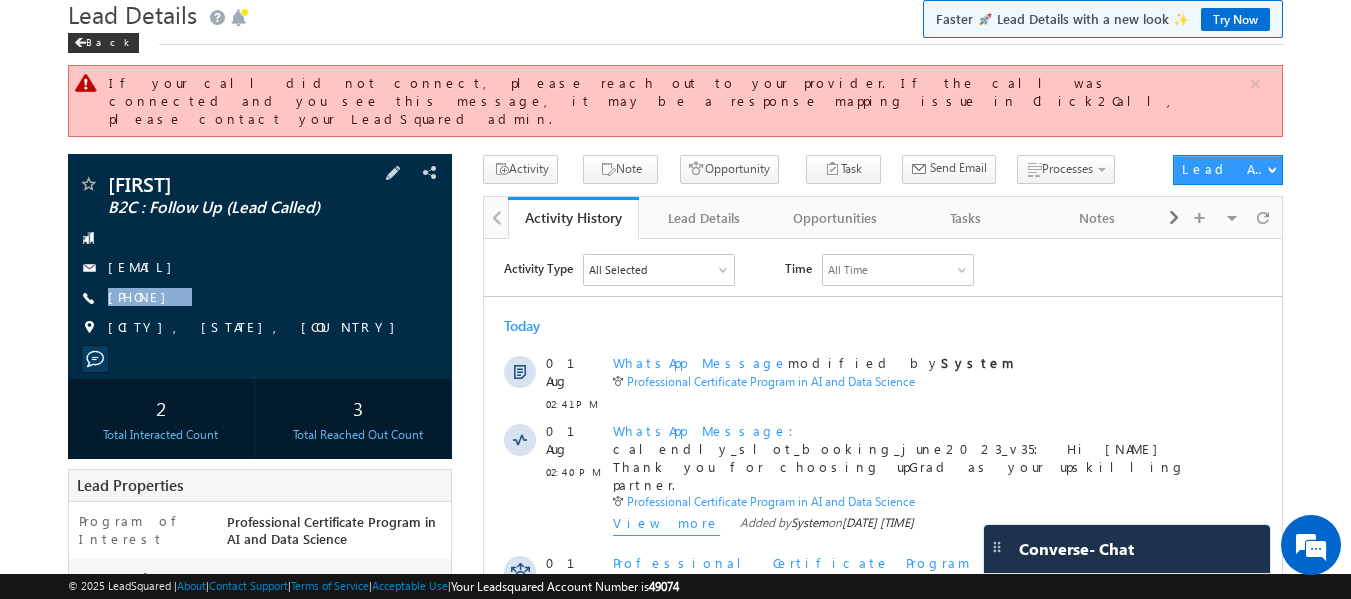 drag, startPoint x: 232, startPoint y: 274, endPoint x: 206, endPoint y: 291, distance: 31.06445 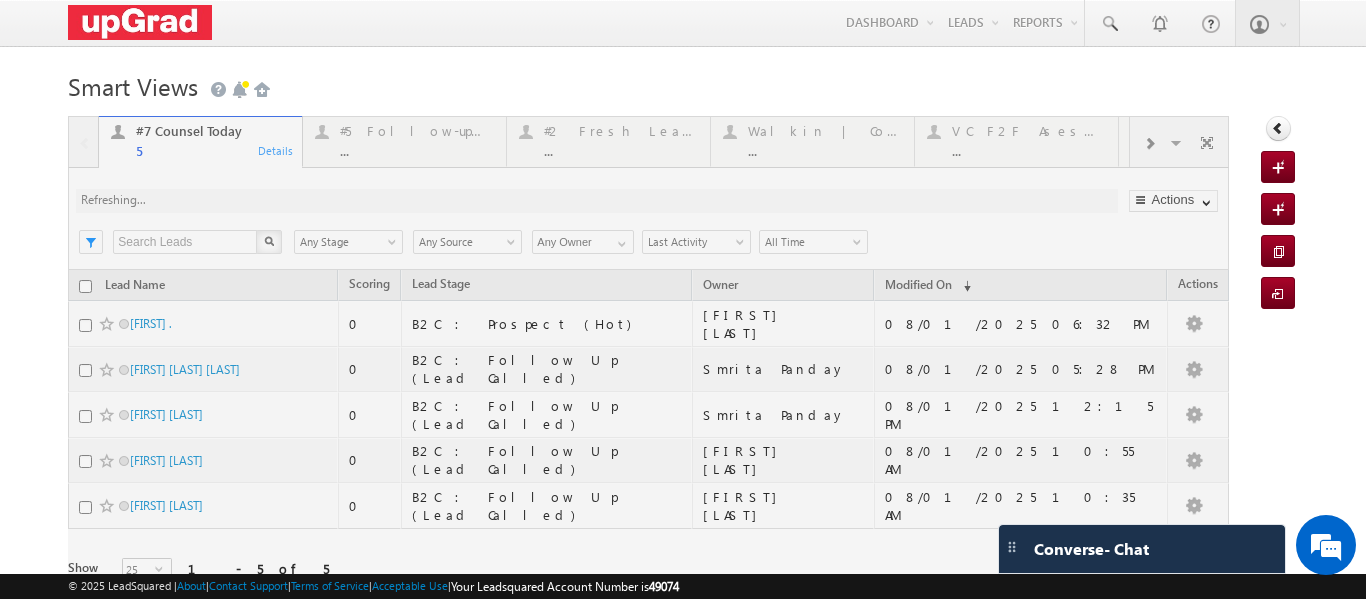 scroll, scrollTop: 0, scrollLeft: 0, axis: both 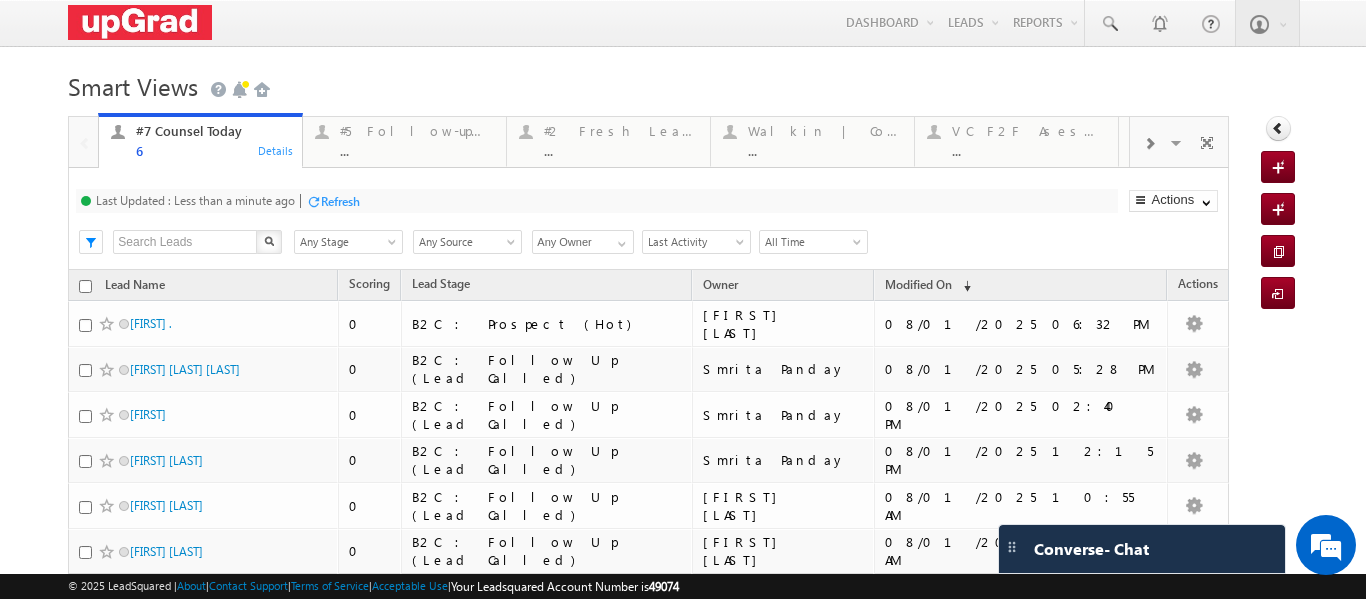 click on "Walkin | Counsel | Interact >5" at bounding box center (1056, 150) 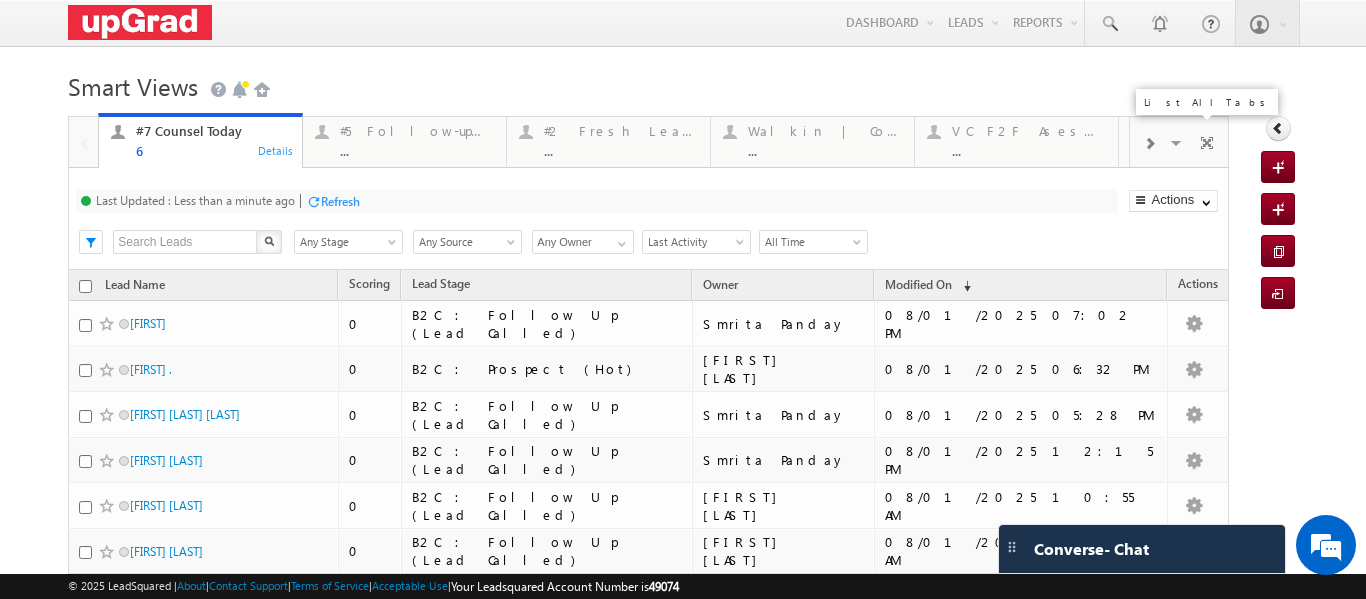 drag, startPoint x: 1164, startPoint y: 143, endPoint x: 1158, endPoint y: 158, distance: 16.155495 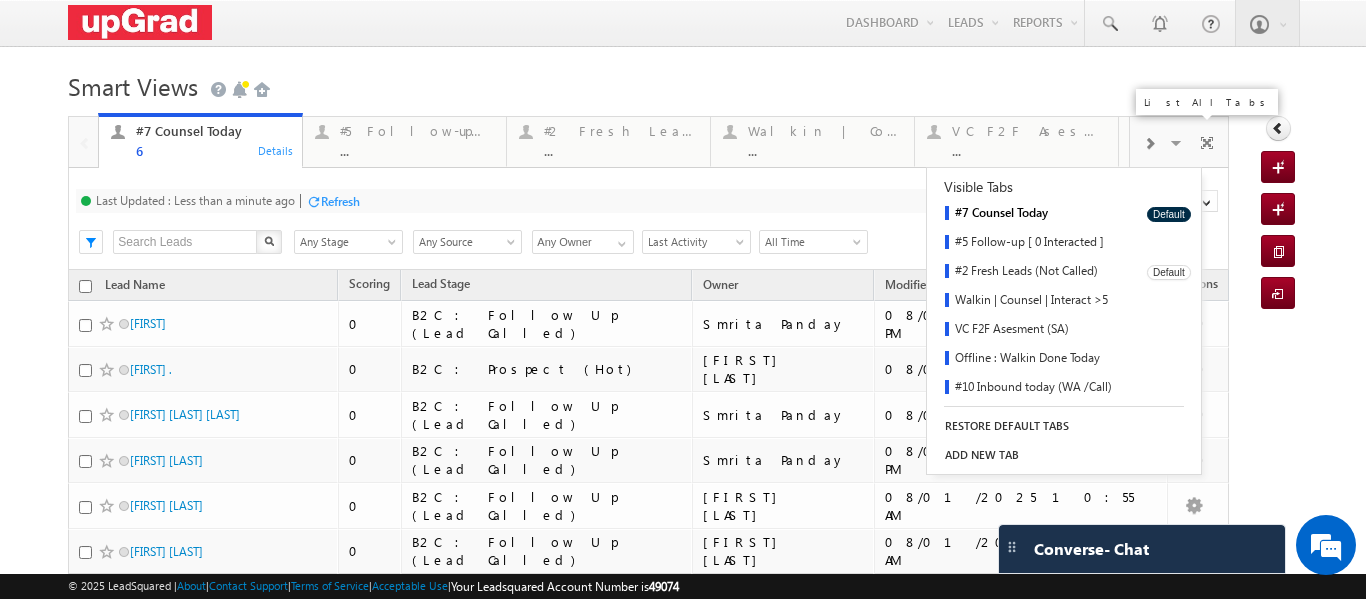 click on "#2 Fresh Leads (Not Called)" at bounding box center (1030, 272) 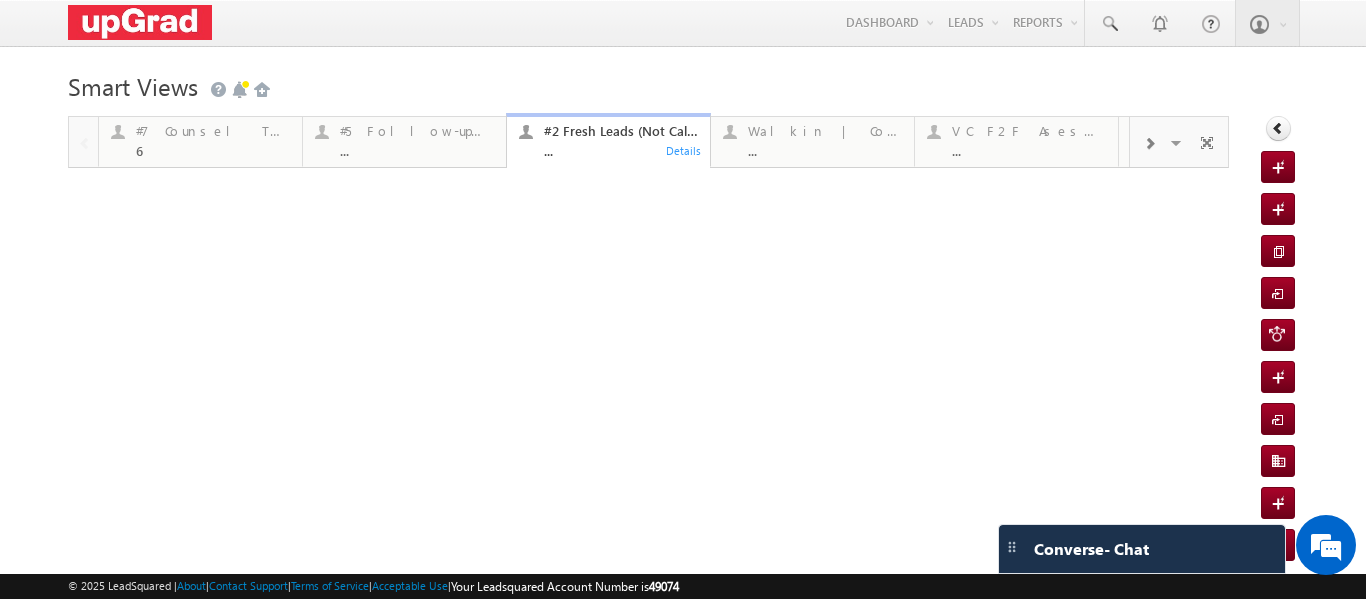 scroll, scrollTop: 0, scrollLeft: 0, axis: both 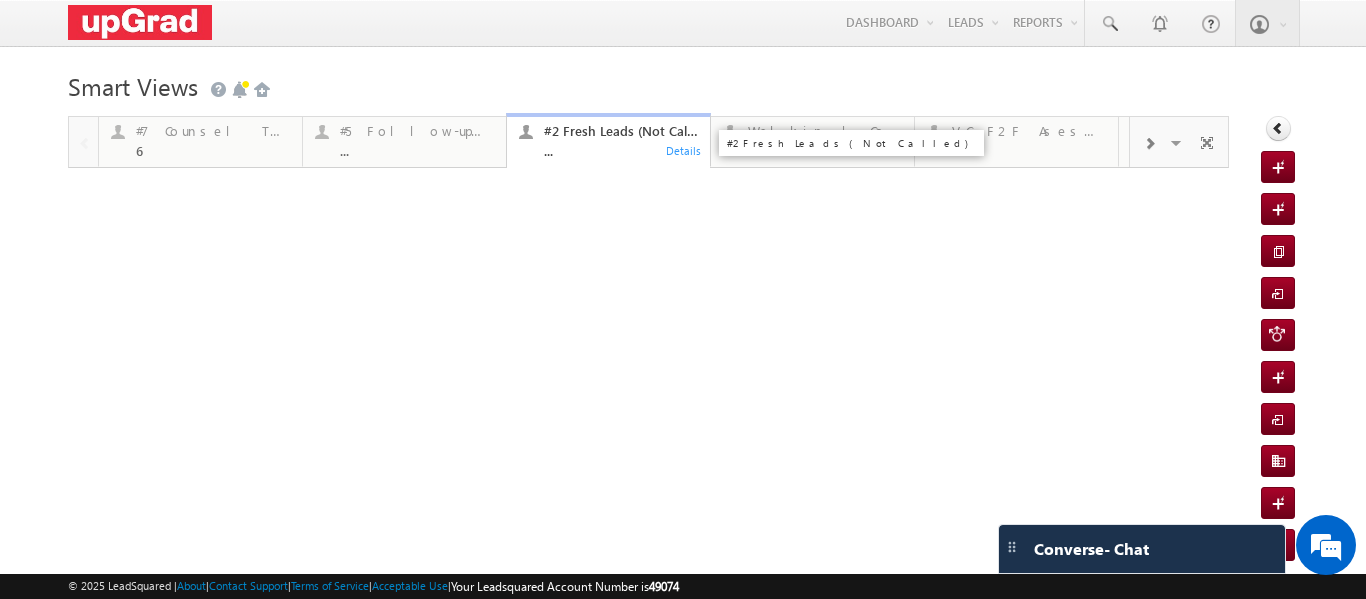 click on "..." at bounding box center [621, 150] 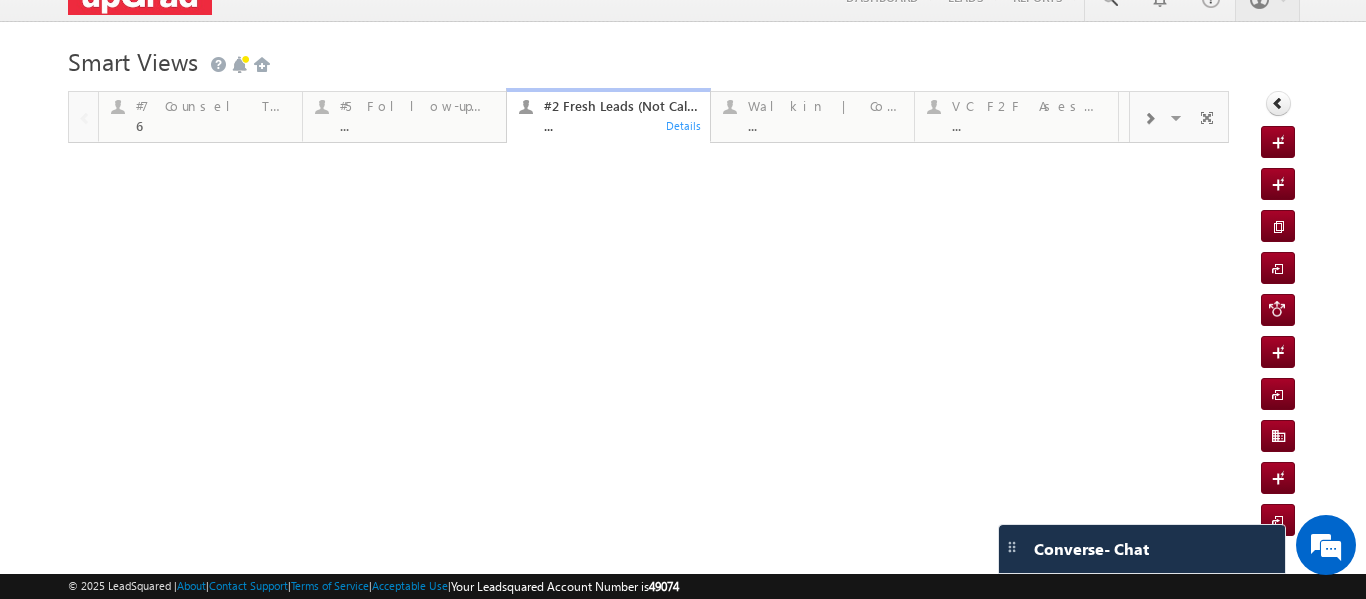 scroll, scrollTop: 33, scrollLeft: 0, axis: vertical 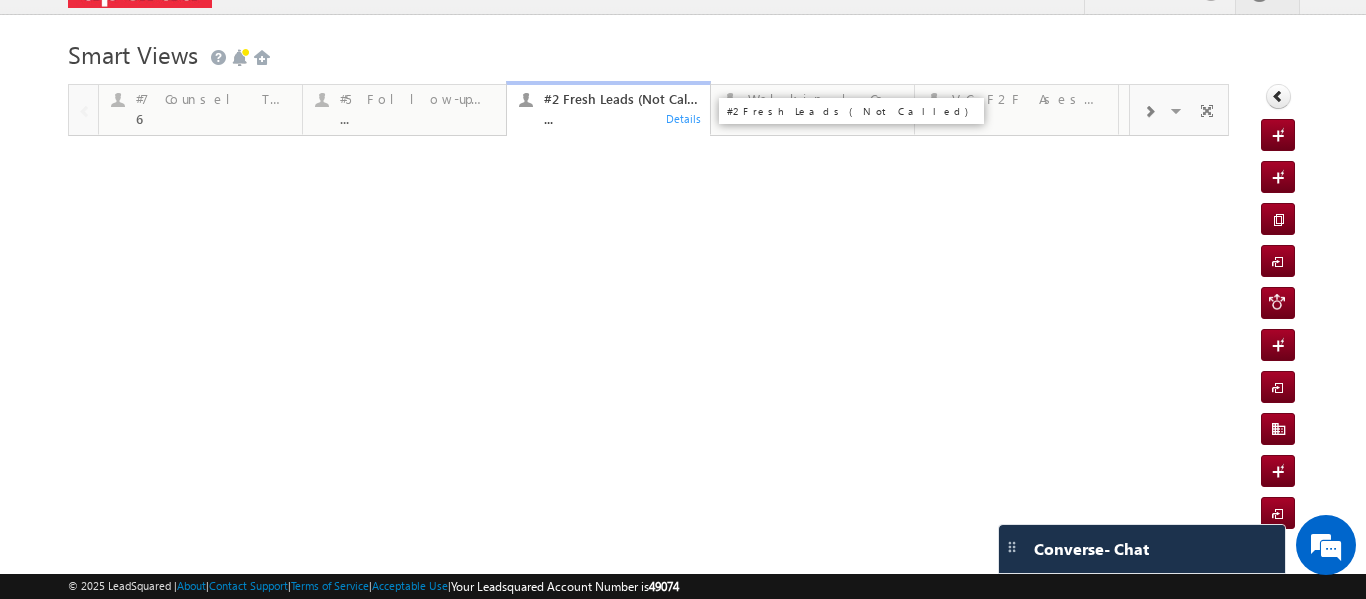 click on "#2 Fresh Leads (Not Called) ..." at bounding box center [621, 106] 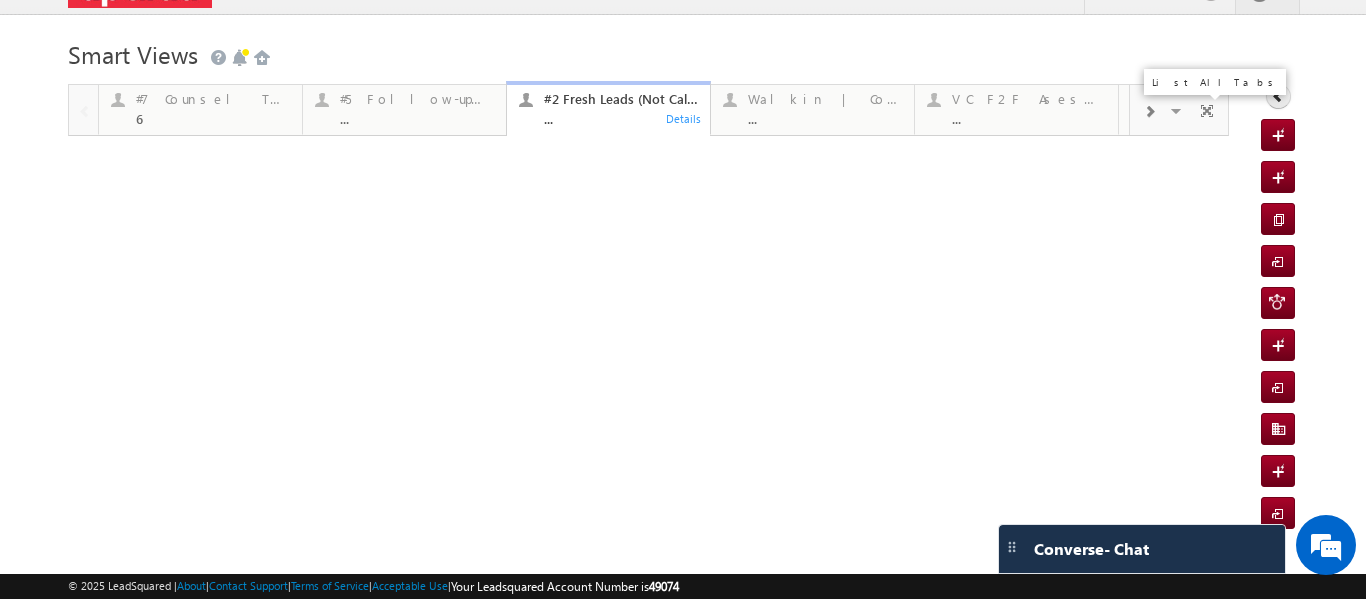 click at bounding box center [1178, 114] 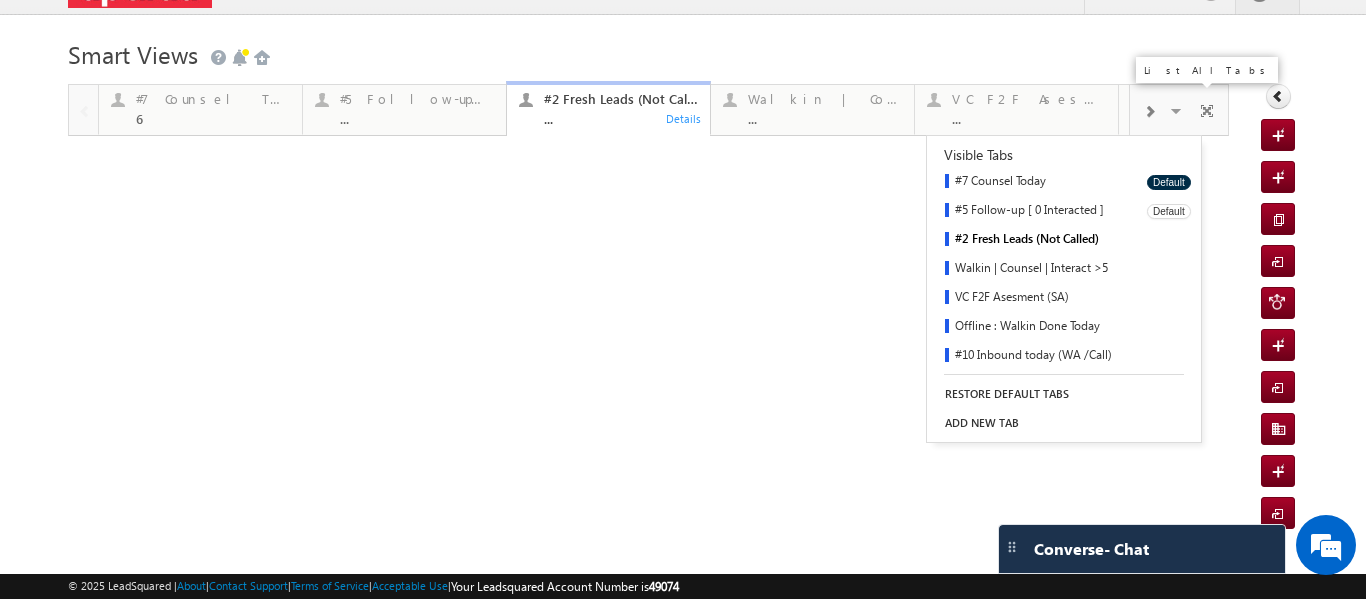 click on "#5 Follow-up [ 0 Interacted ]" at bounding box center (1030, 211) 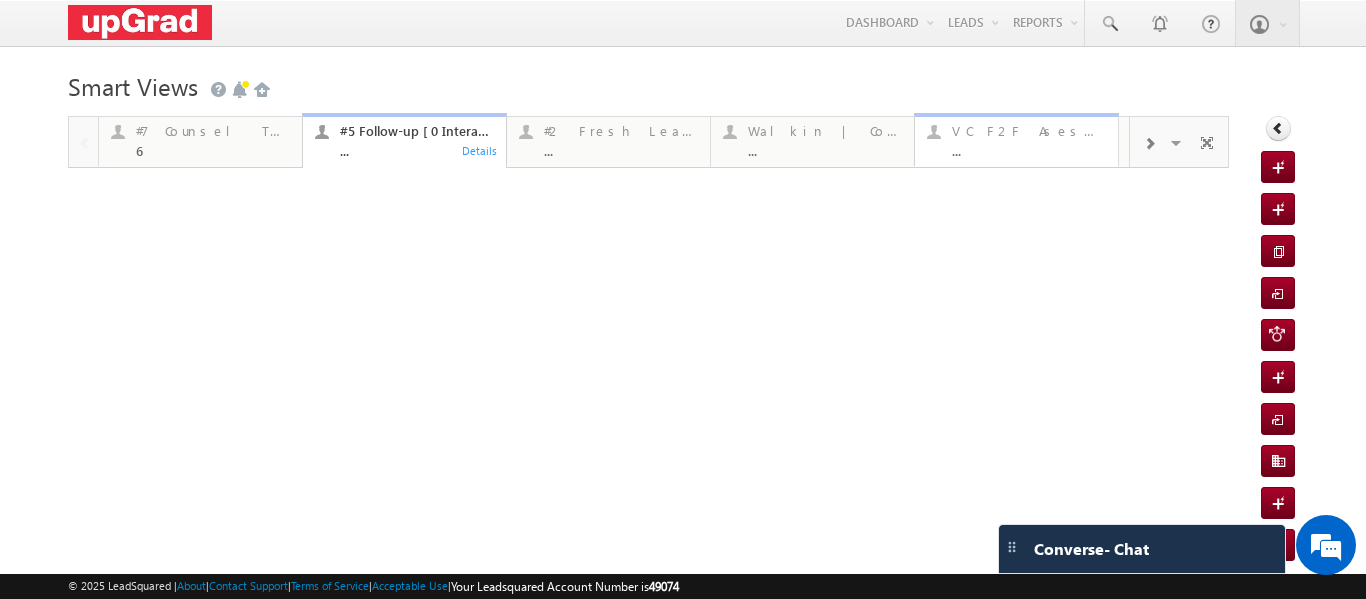 scroll, scrollTop: 0, scrollLeft: 0, axis: both 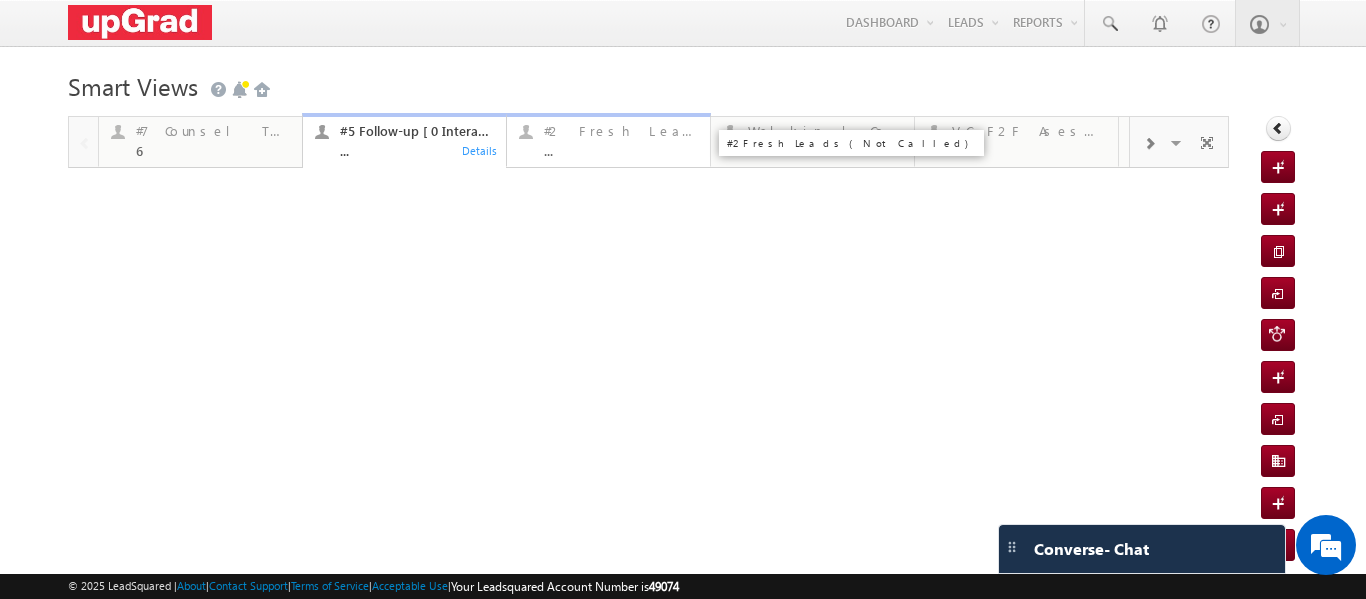click on "..." at bounding box center (621, 150) 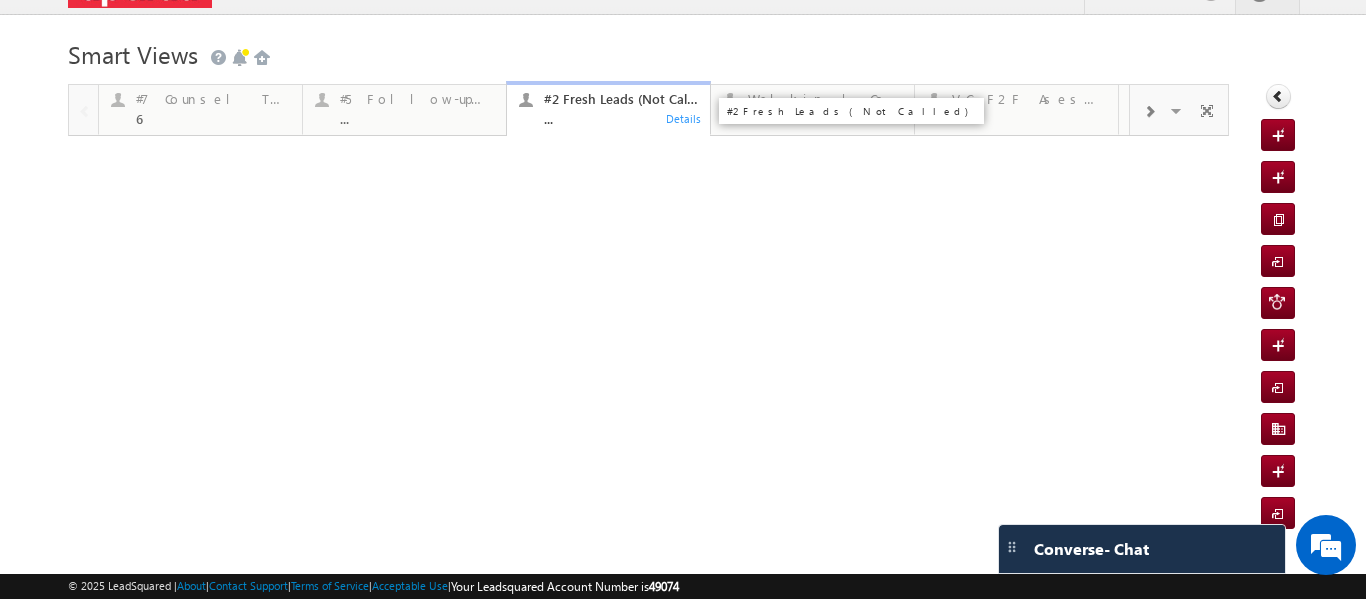 click on "..." at bounding box center [621, 118] 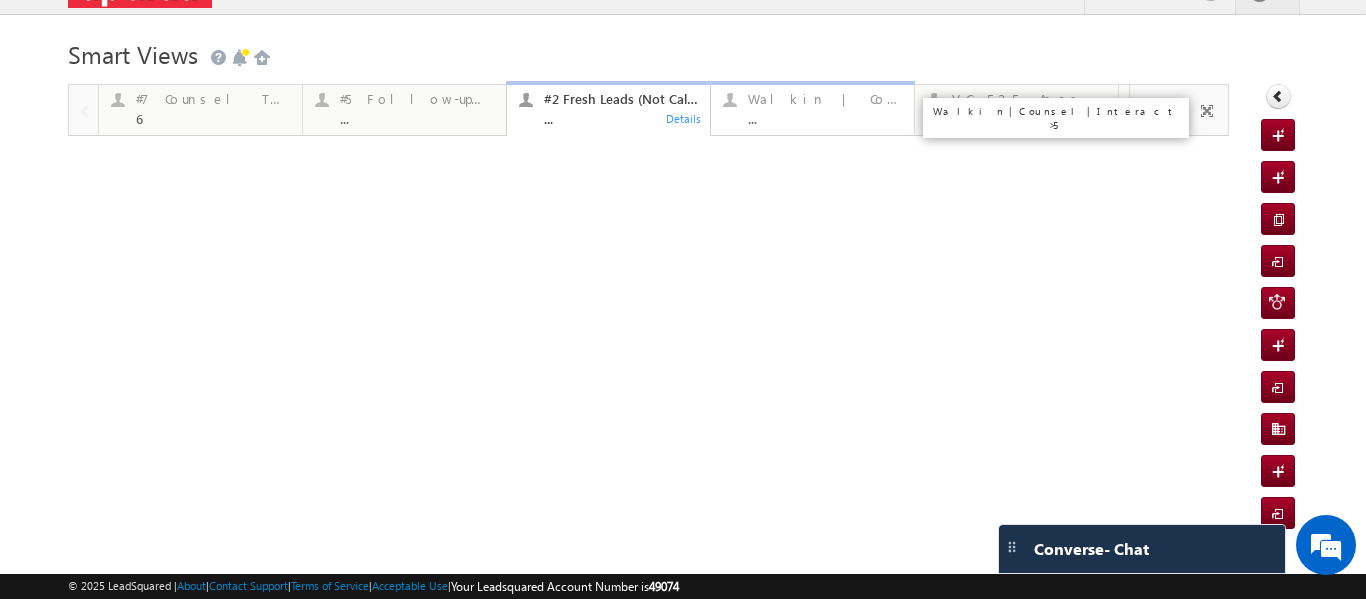 click on "Walkin | Counsel | Interact >5 ..." at bounding box center [825, 106] 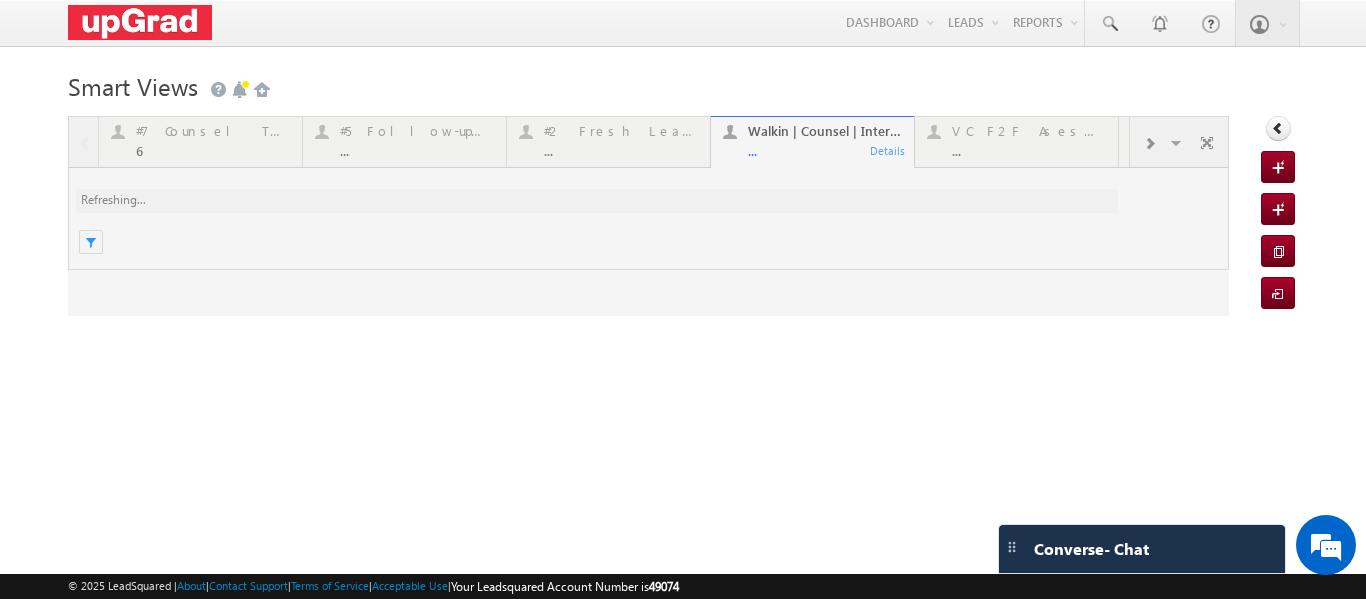 scroll, scrollTop: 0, scrollLeft: 0, axis: both 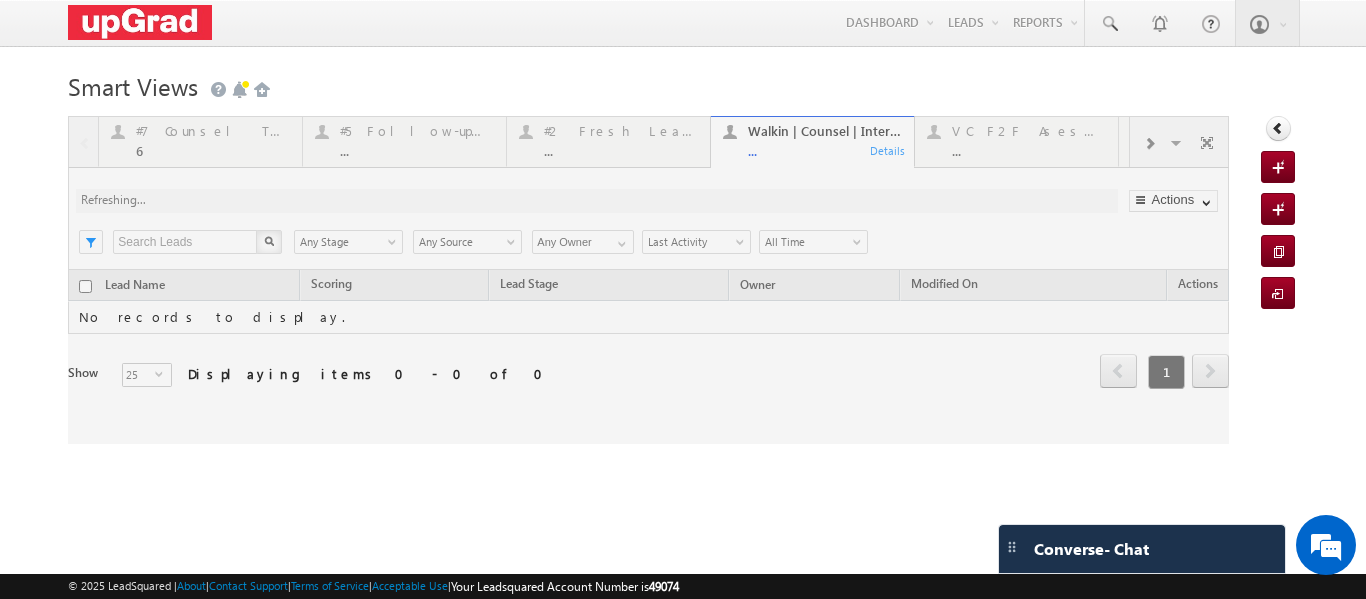 click at bounding box center [648, 280] 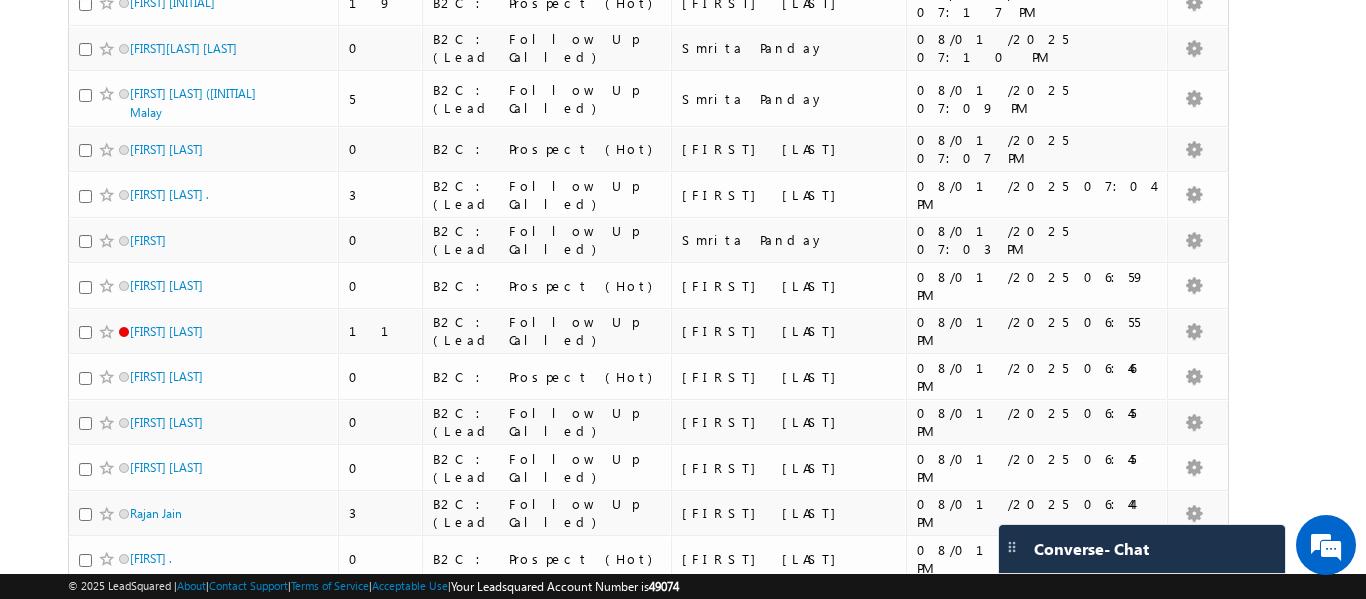 scroll, scrollTop: 0, scrollLeft: 0, axis: both 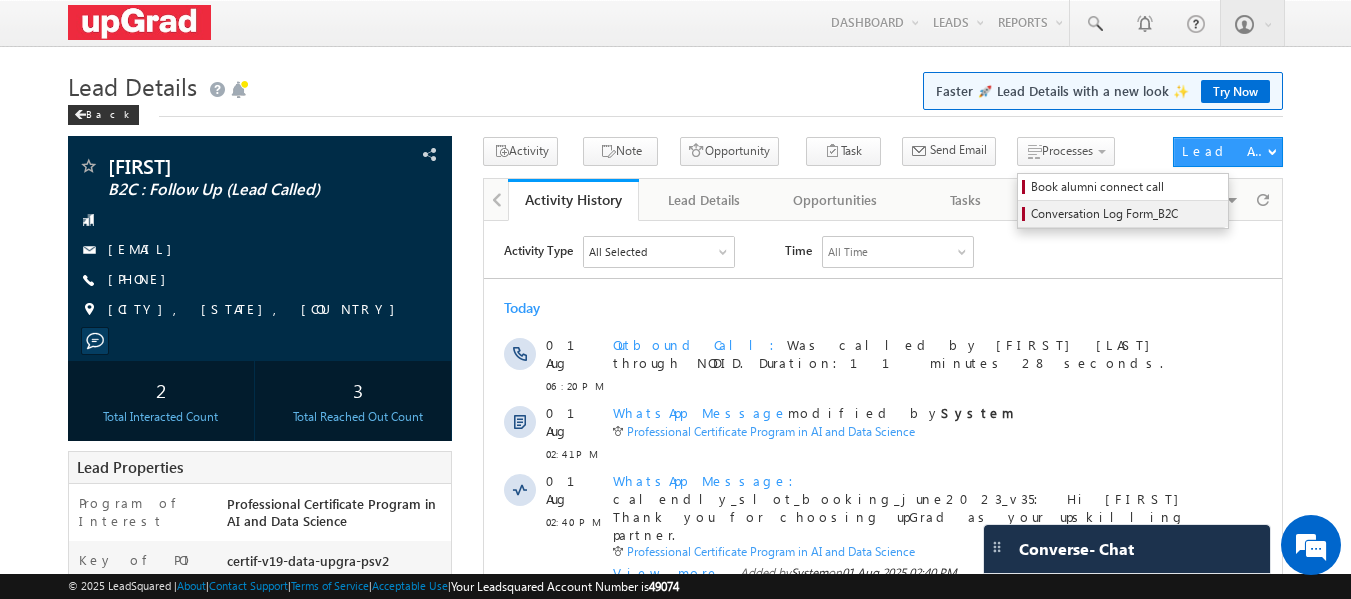 click on "Conversation Log Form_B2C" at bounding box center (1123, 214) 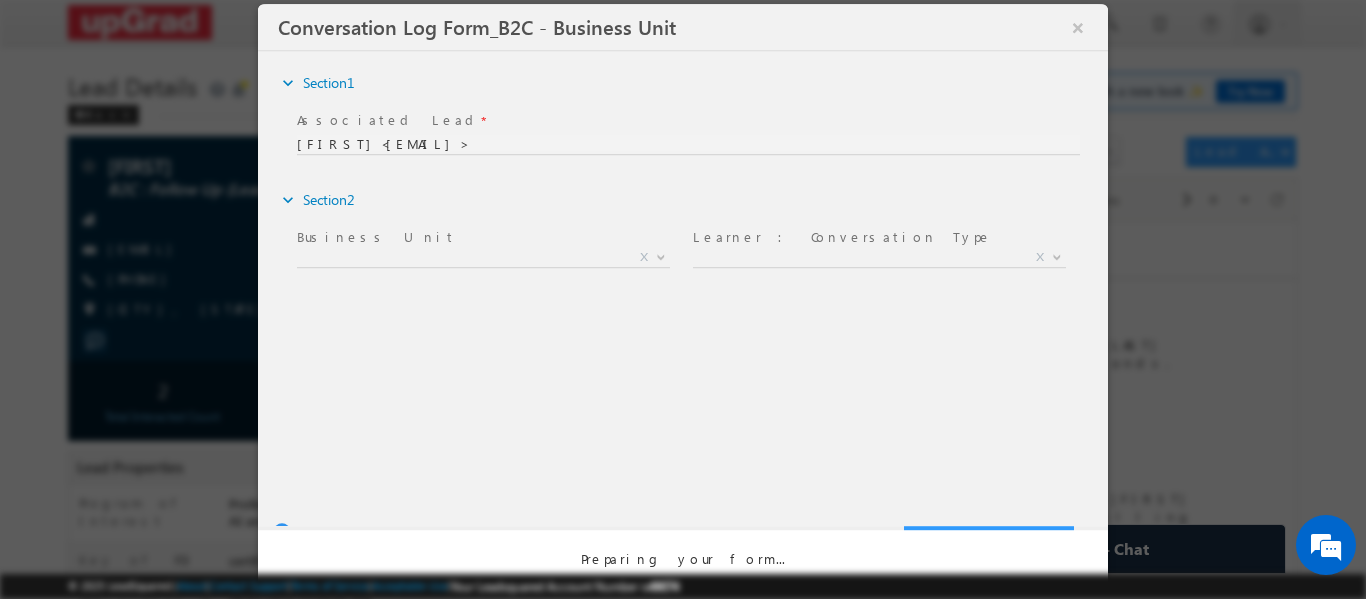scroll, scrollTop: 0, scrollLeft: 0, axis: both 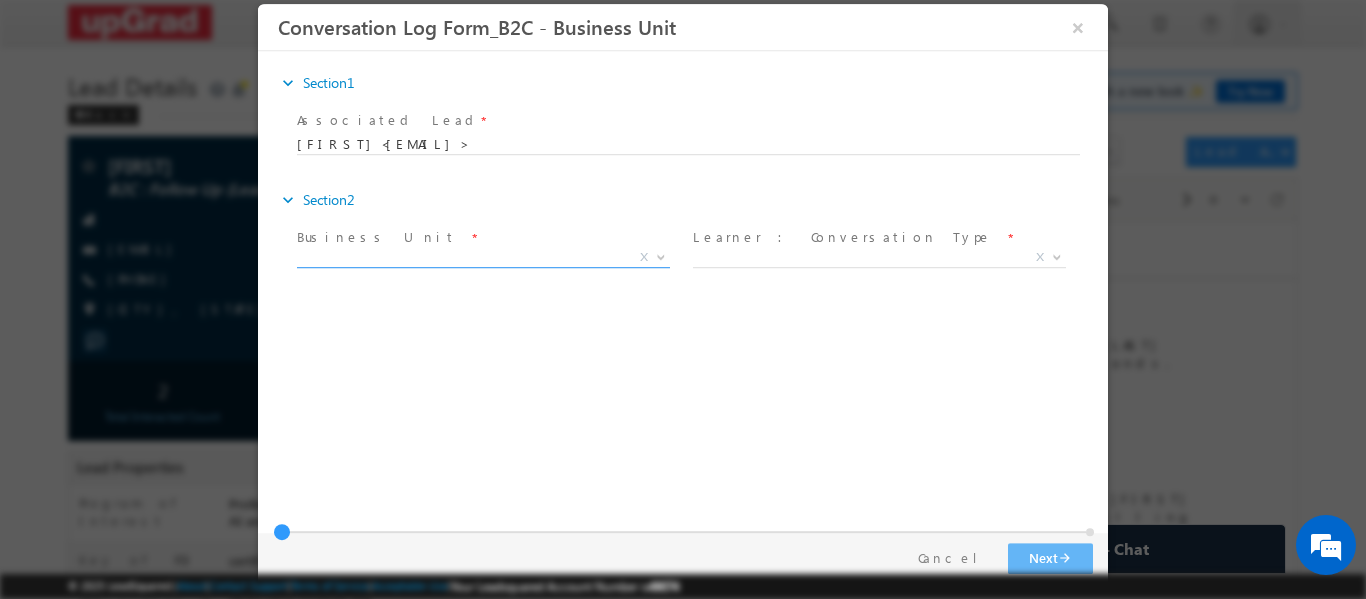 click on "X" at bounding box center (483, 257) 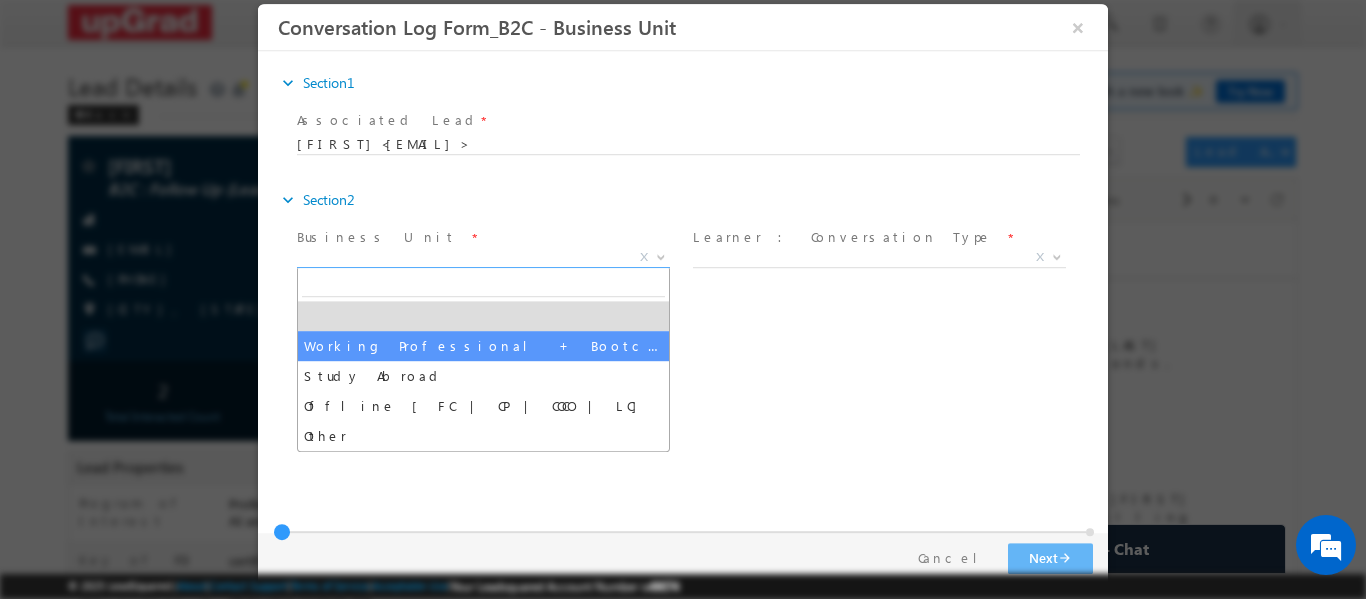 scroll, scrollTop: 0, scrollLeft: 0, axis: both 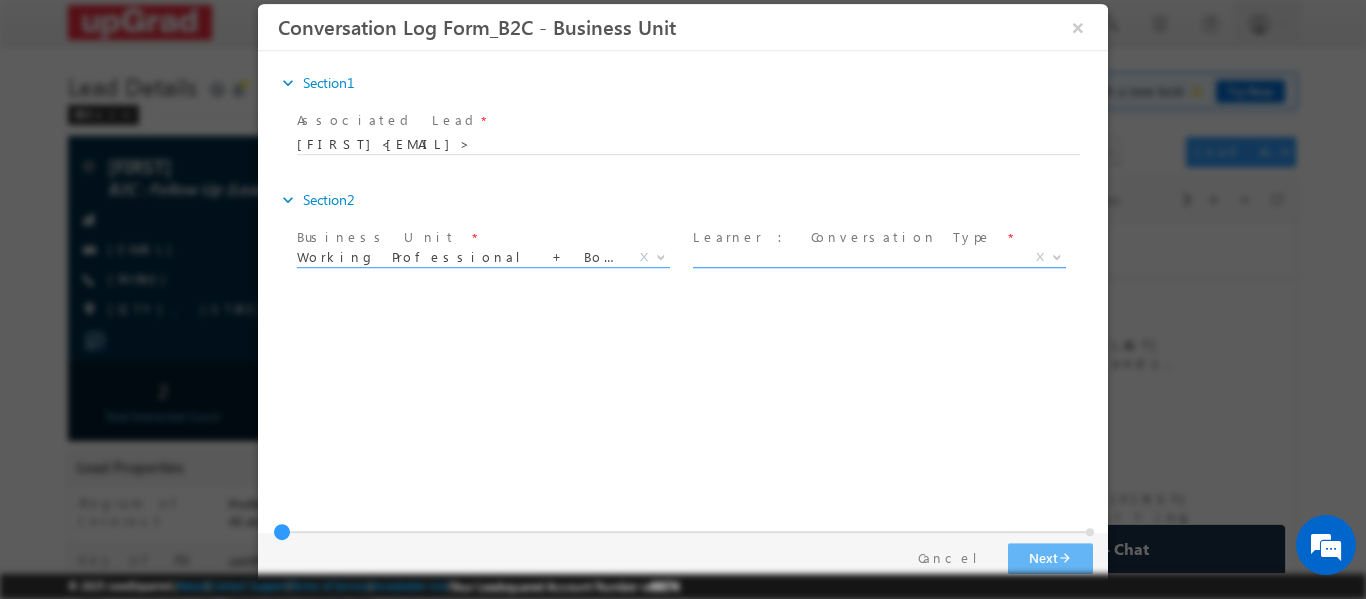 click on "X" at bounding box center (879, 257) 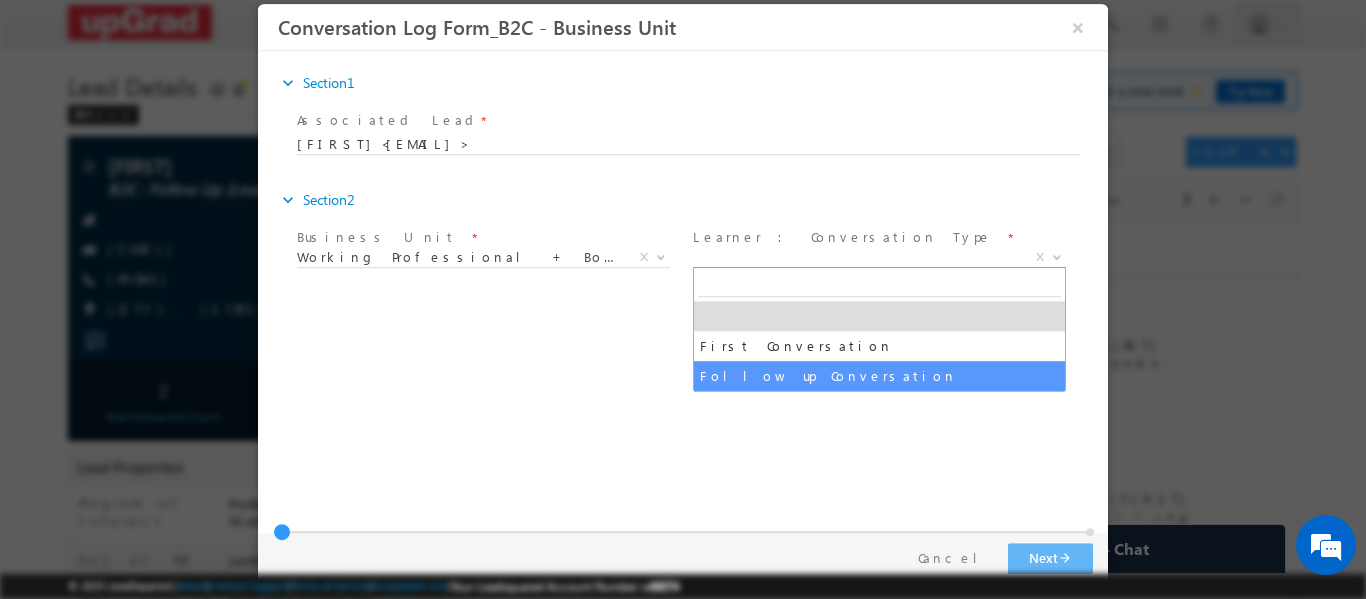 select on "Follow up Conversation" 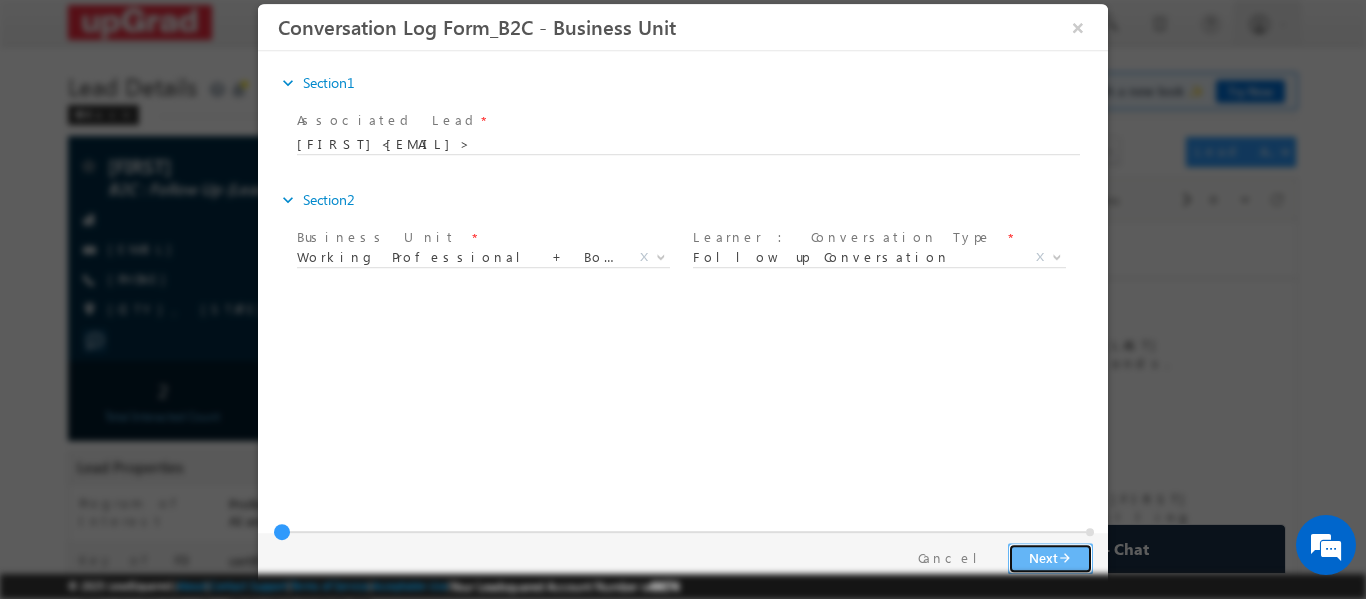 click on "Next  arrow_forward" at bounding box center (1050, 557) 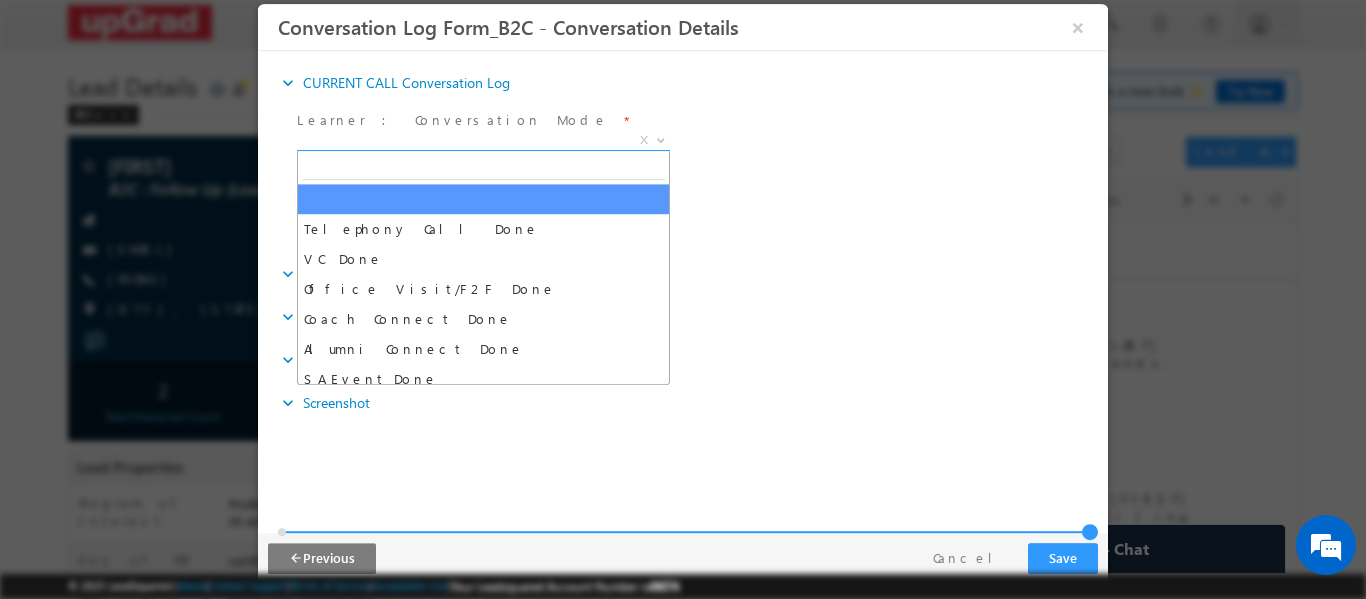 drag, startPoint x: 514, startPoint y: 143, endPoint x: 470, endPoint y: 167, distance: 50.119858 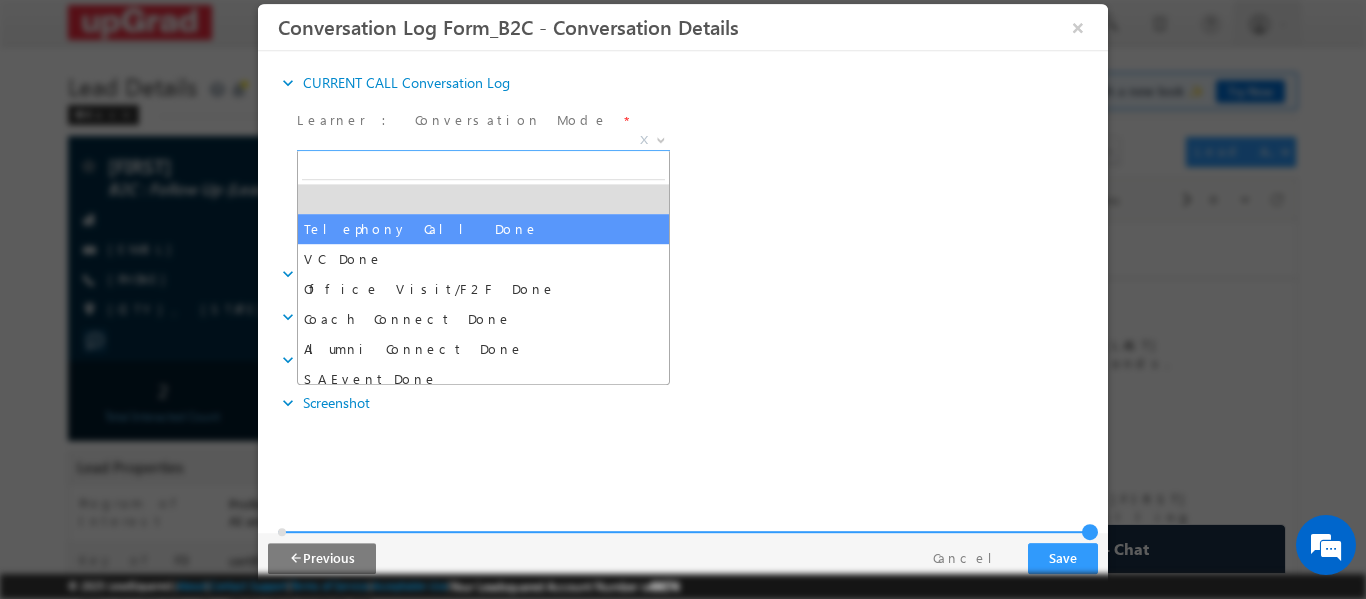 select on "Telephony Call Done" 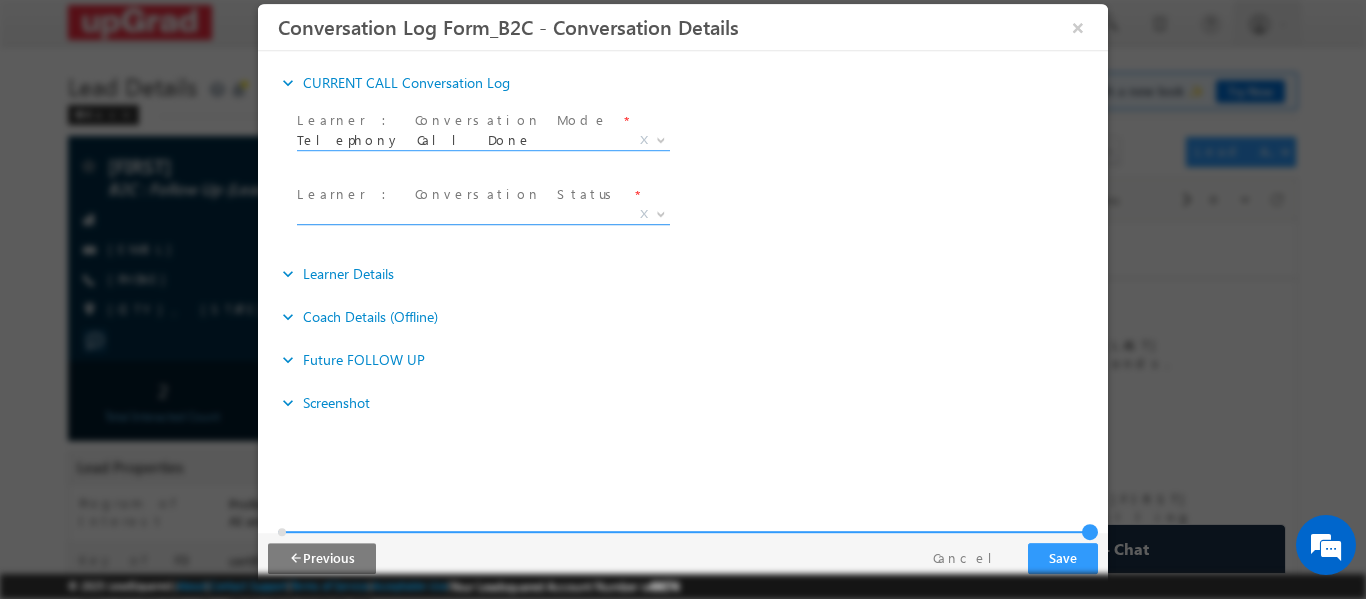 click on "X" at bounding box center [483, 214] 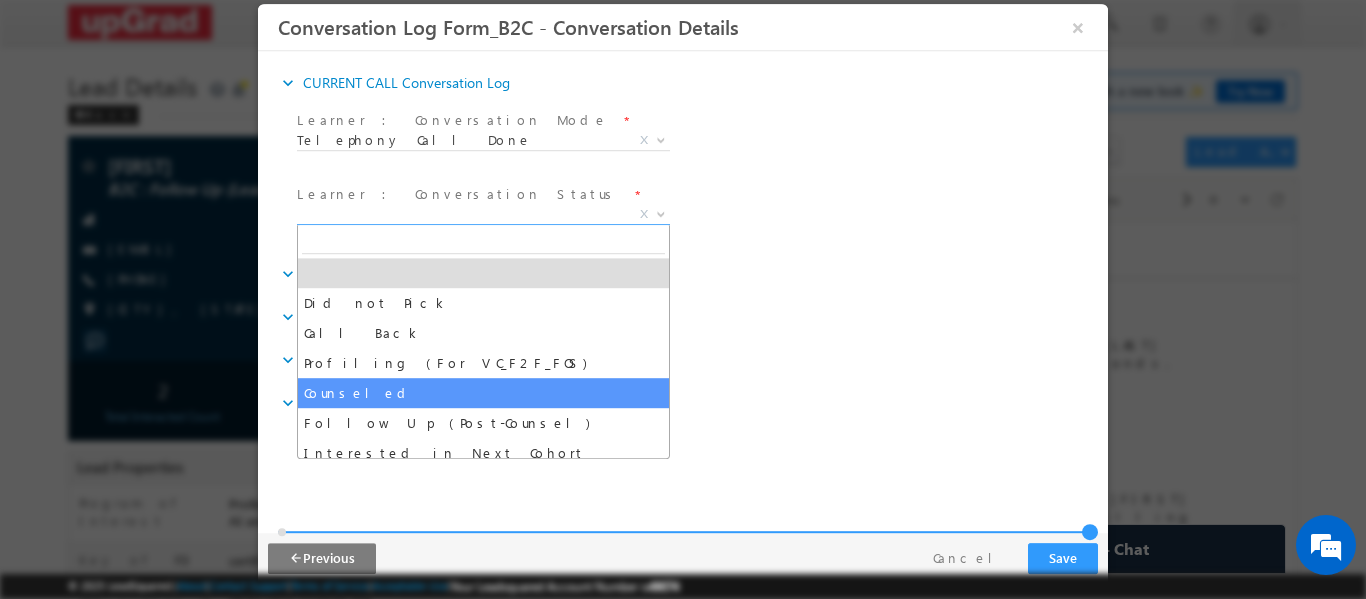 select on "Counseled" 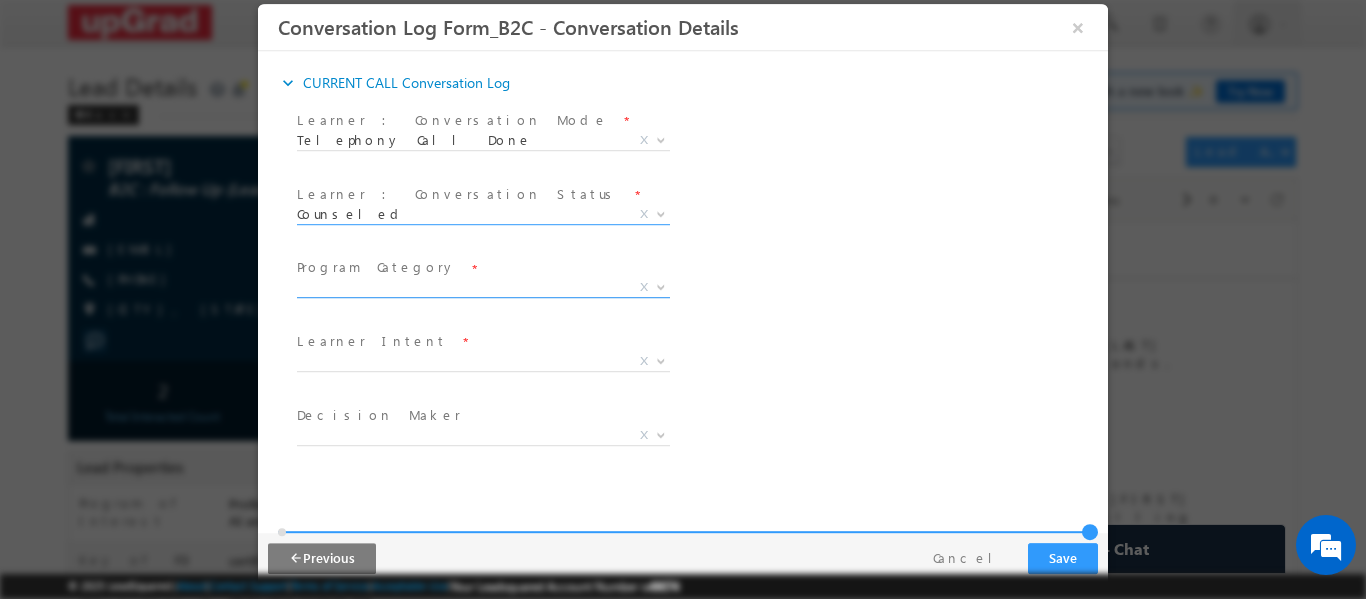 click on "X" at bounding box center (483, 287) 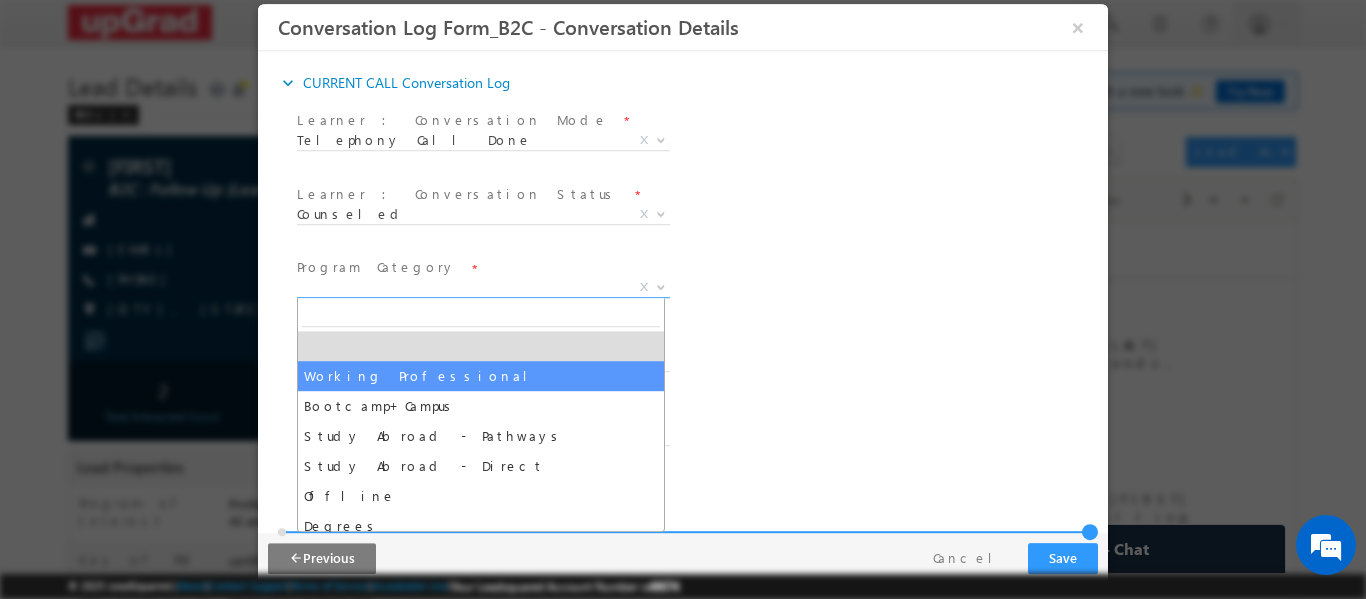 select on "Working Professional" 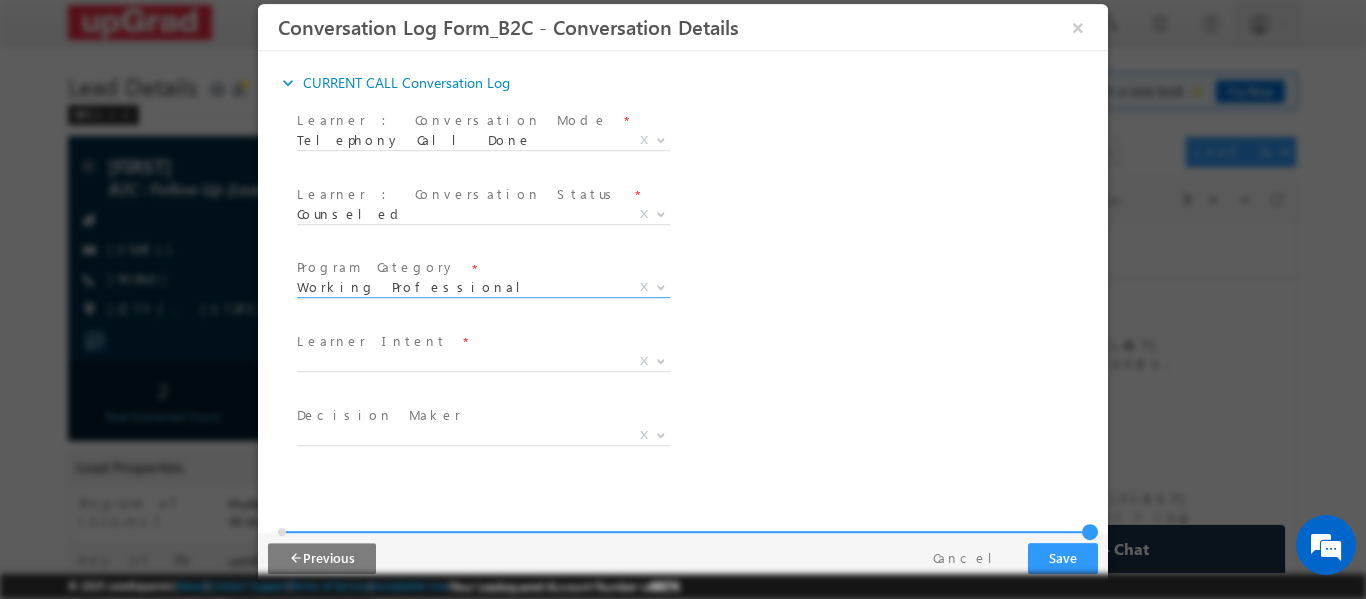 scroll, scrollTop: 100, scrollLeft: 0, axis: vertical 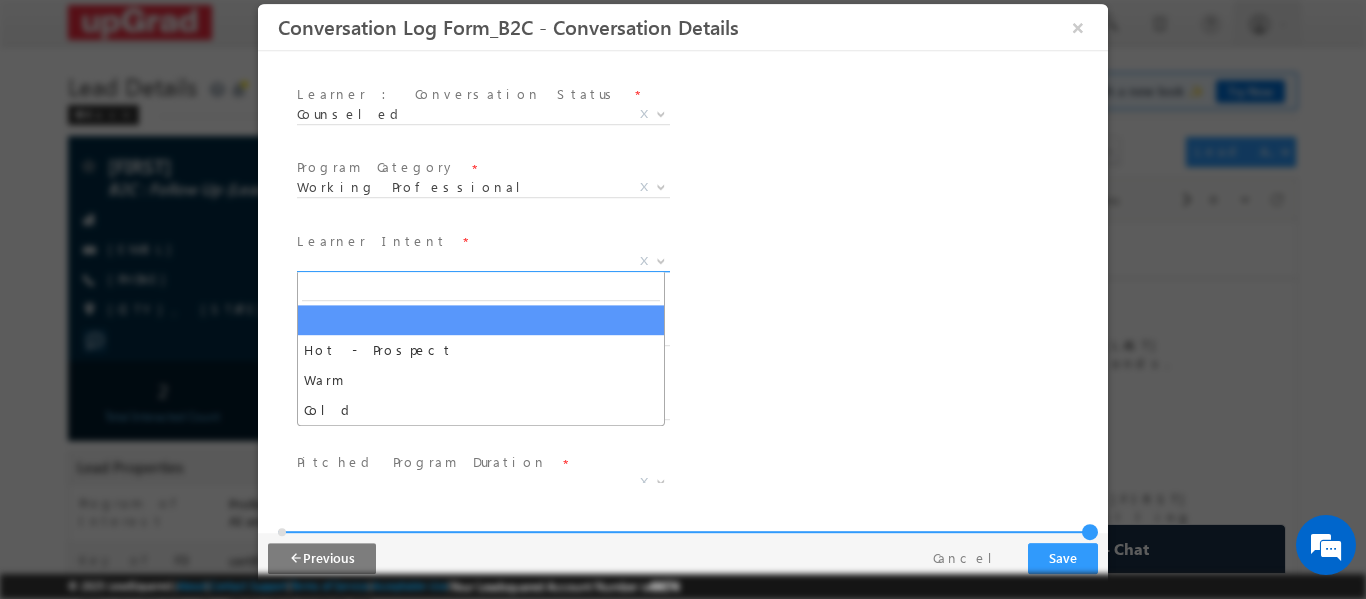 click on "X" at bounding box center (483, 261) 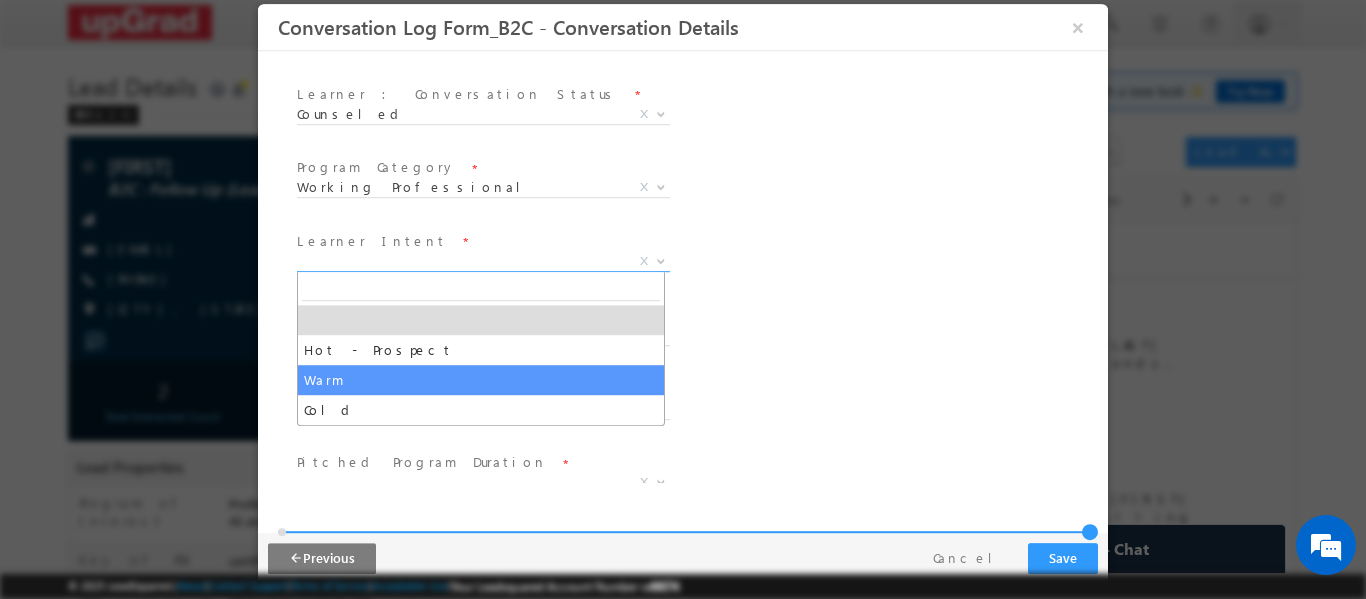 select on "Warm" 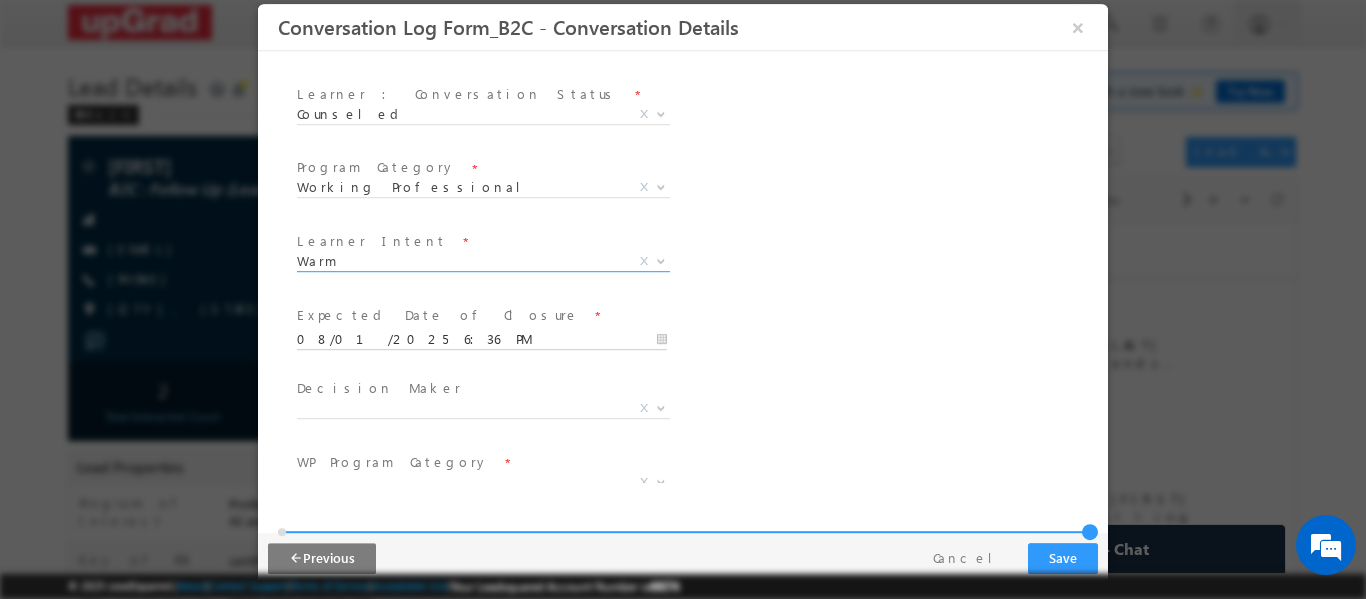 click on "08/01/2025 6:36 PM" at bounding box center (482, 339) 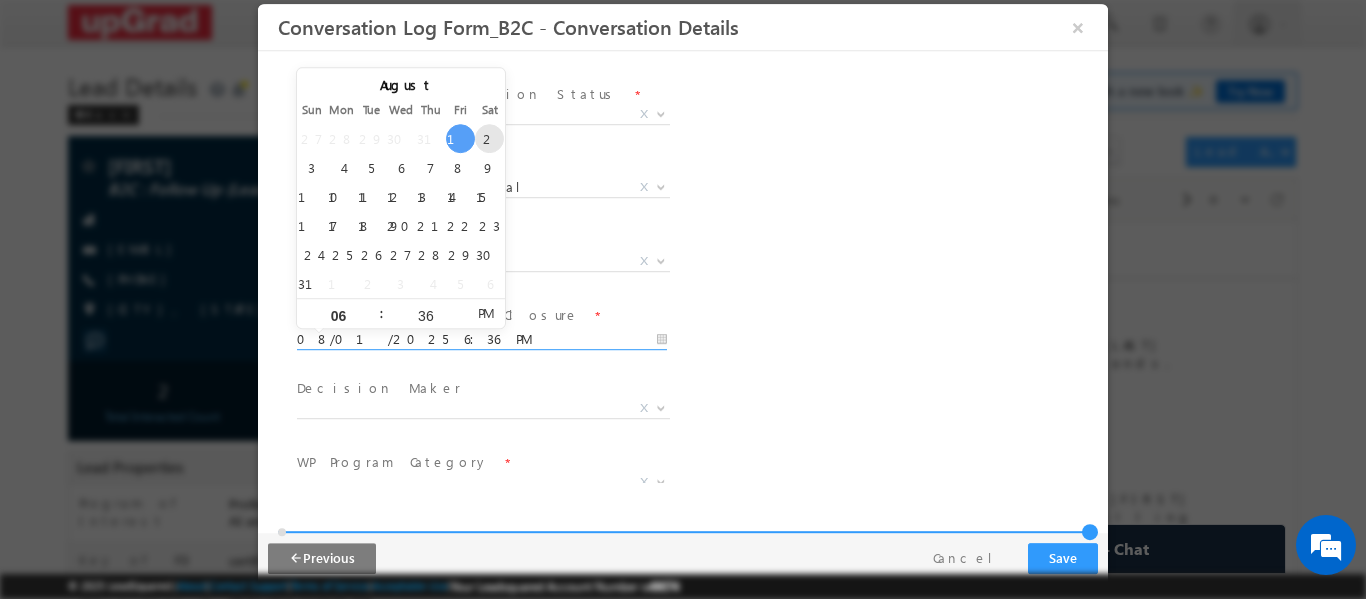 type on "08/02/2025 6:36 PM" 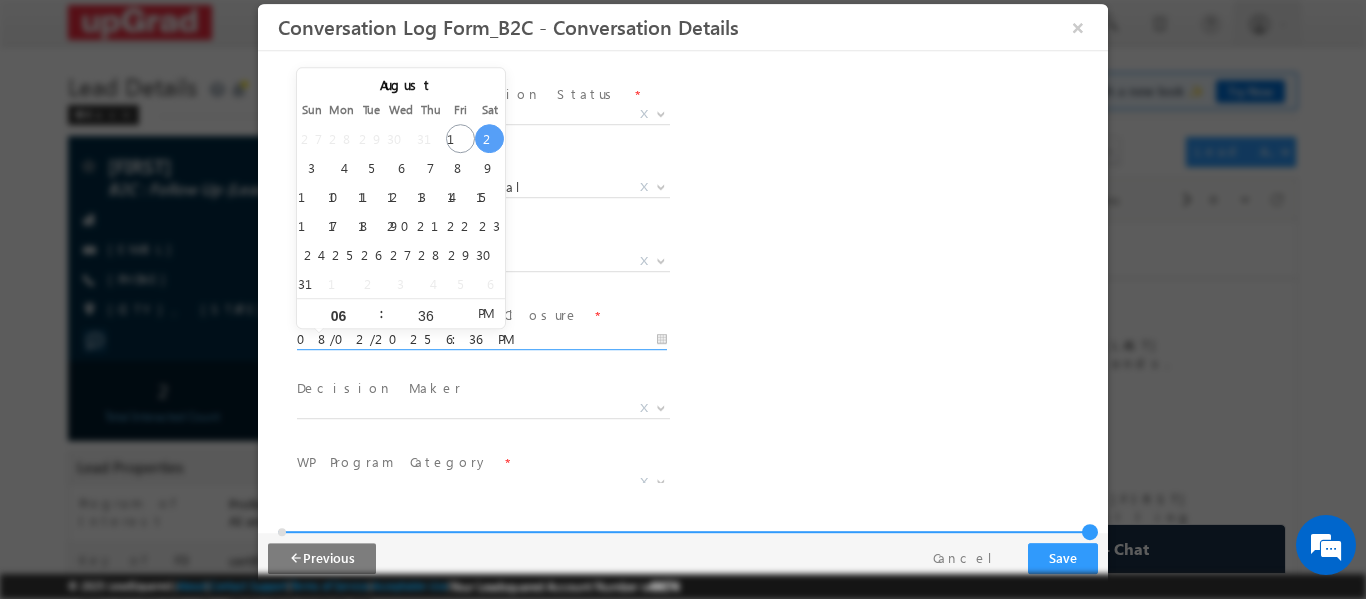 click on "Reason_Text
*
Learner Intent
*
Hot - Prospect
Warm
Cold
Warm X" at bounding box center [700, 263] 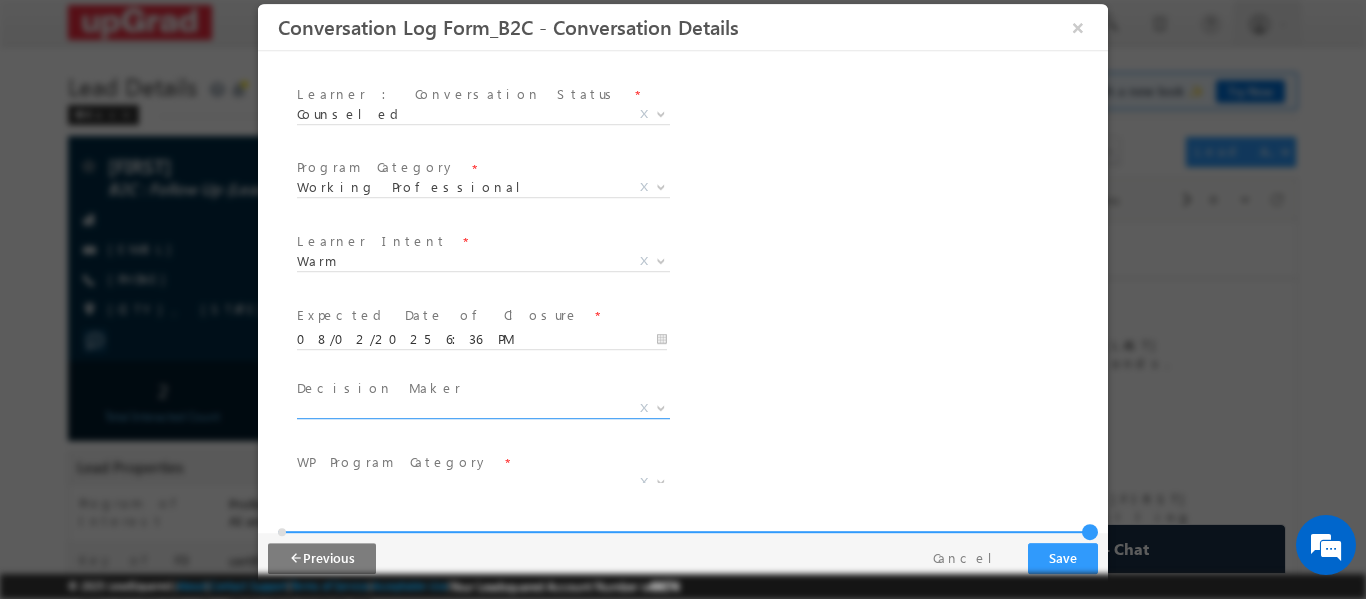 click on "X" at bounding box center (483, 408) 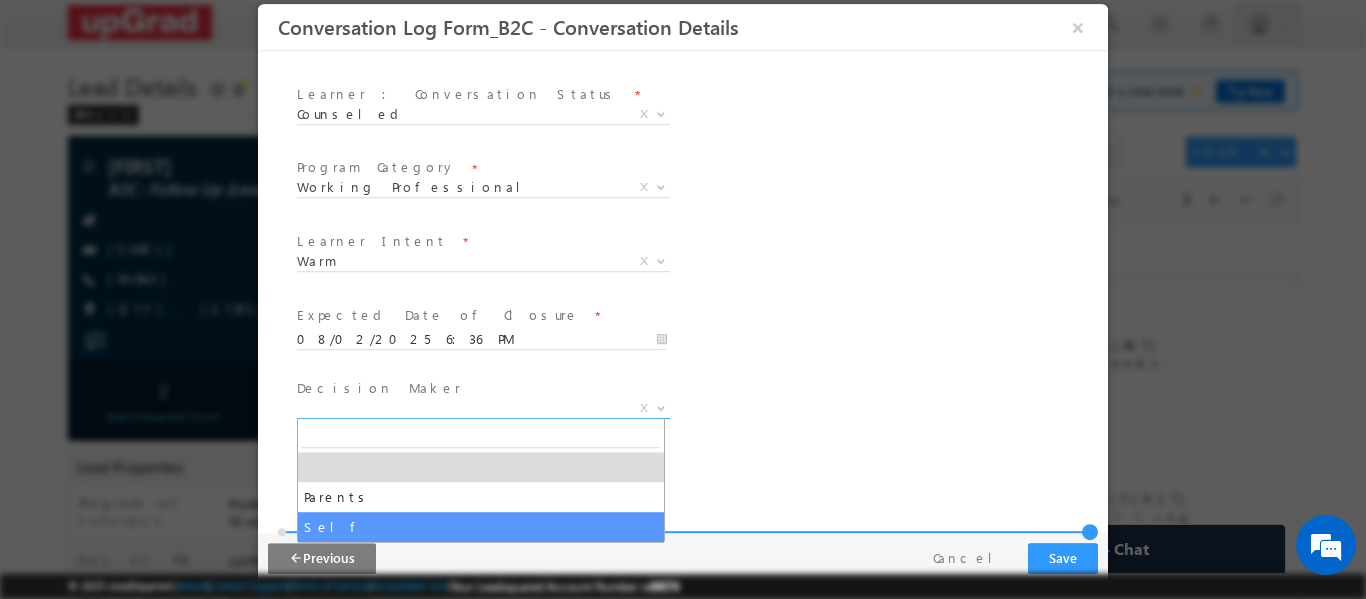 select on "Self" 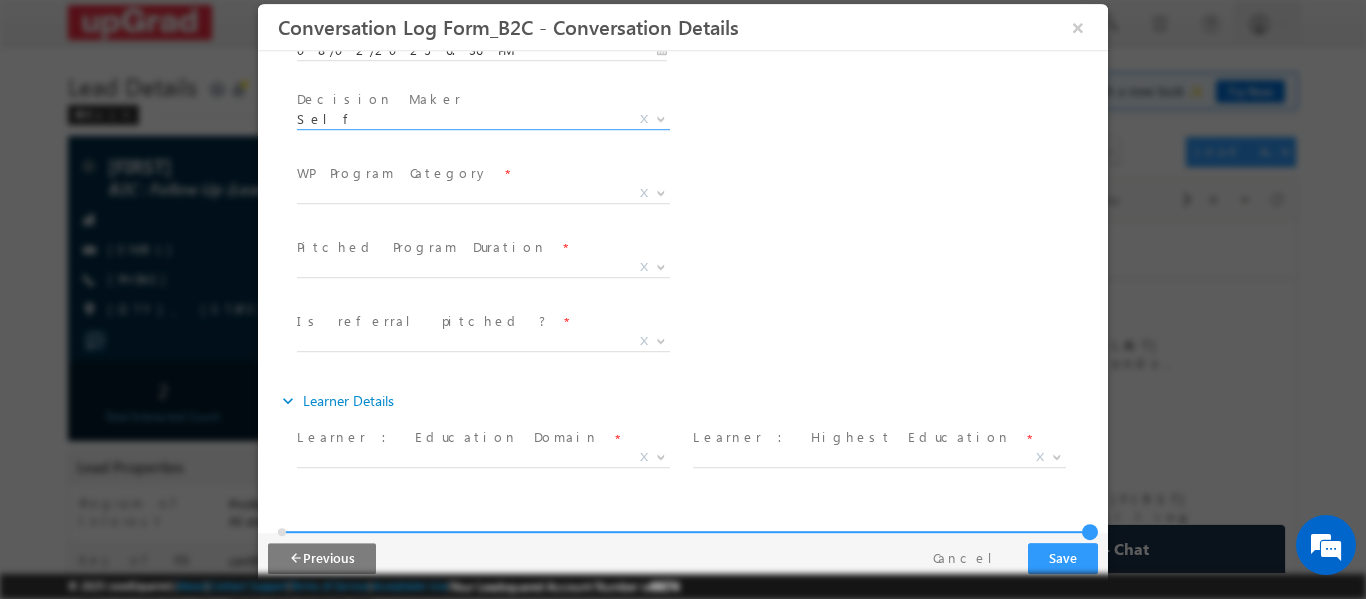 scroll, scrollTop: 400, scrollLeft: 0, axis: vertical 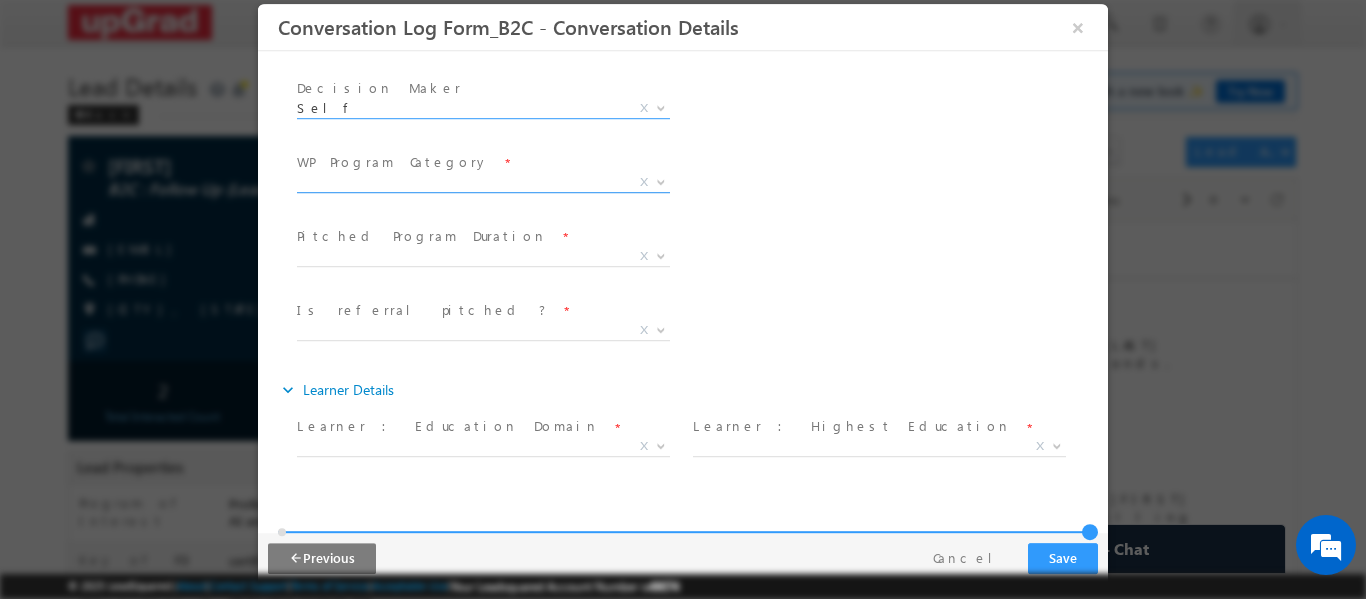click on "X" at bounding box center (483, 182) 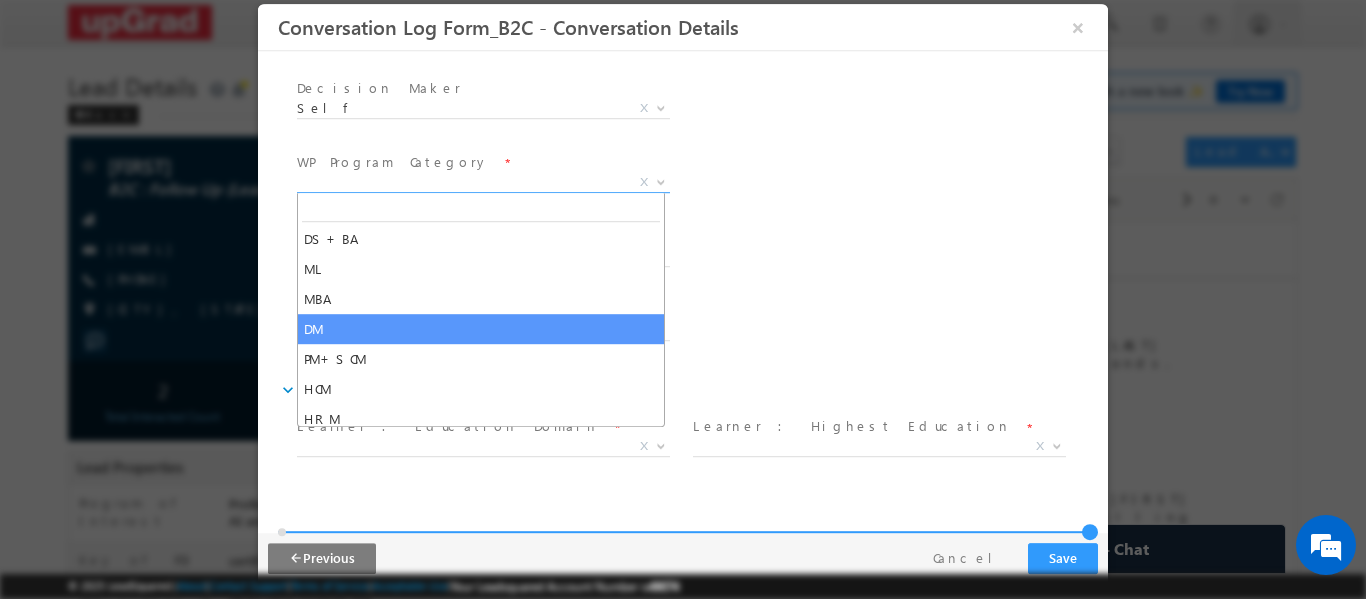 scroll, scrollTop: 0, scrollLeft: 0, axis: both 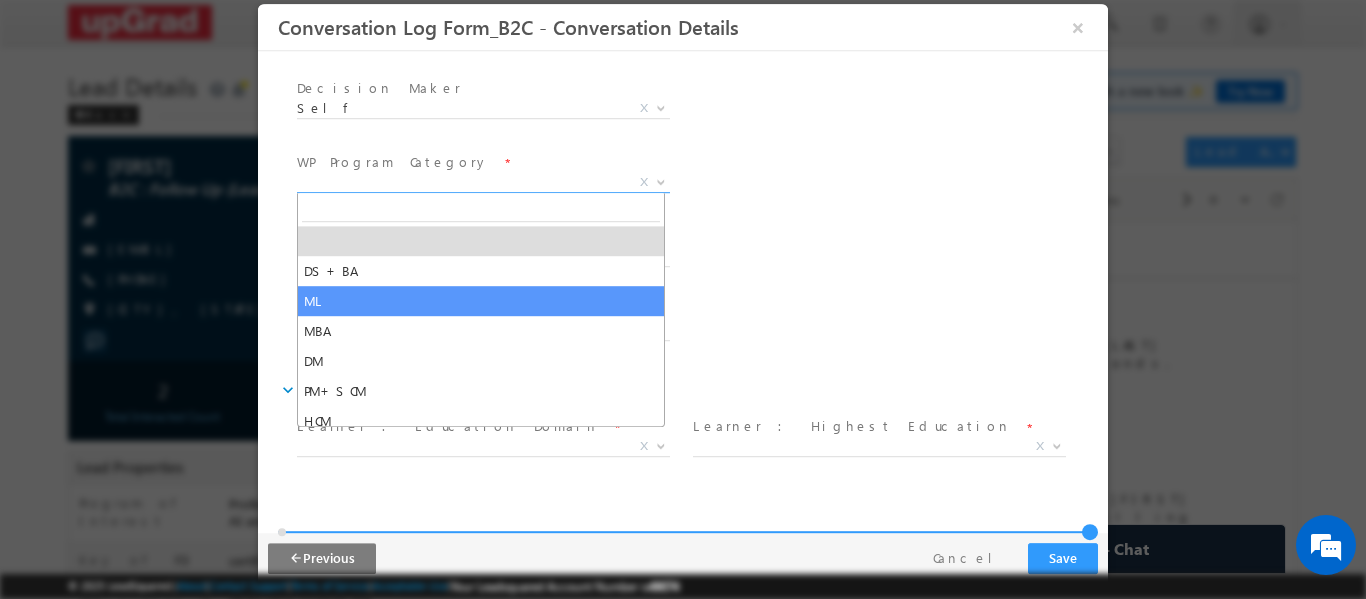 select on "ML" 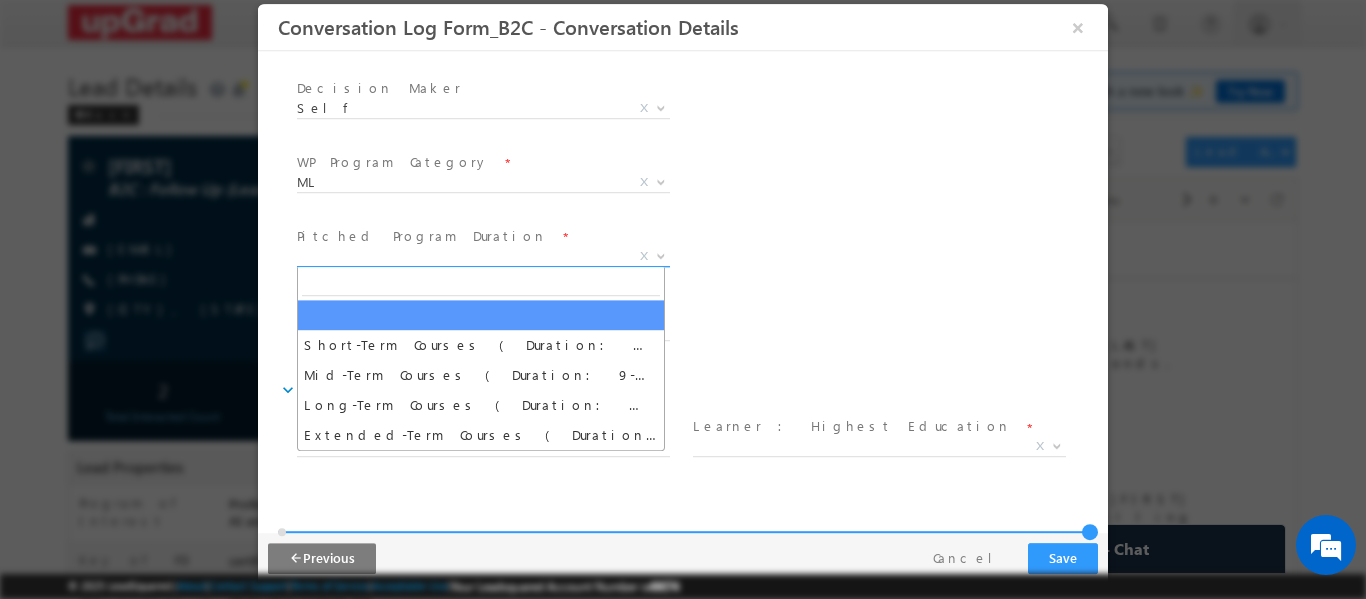 click on "X" at bounding box center (483, 256) 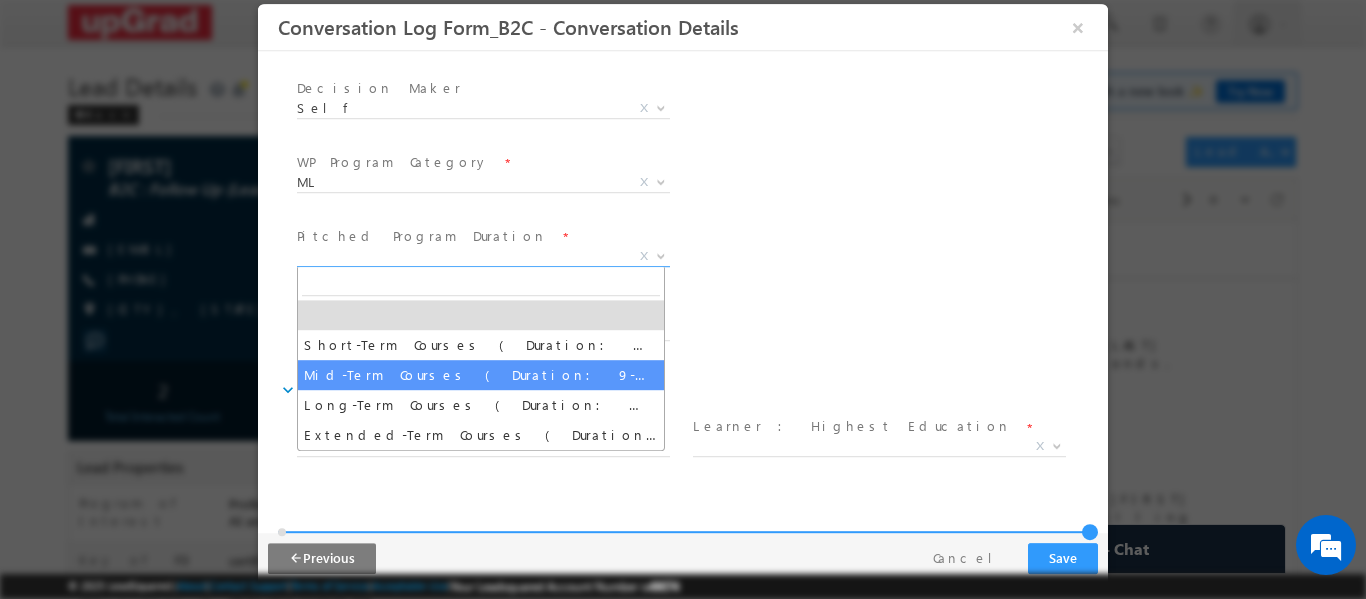 select on "Mid-Term Courses ( Duration: 9-12 months )" 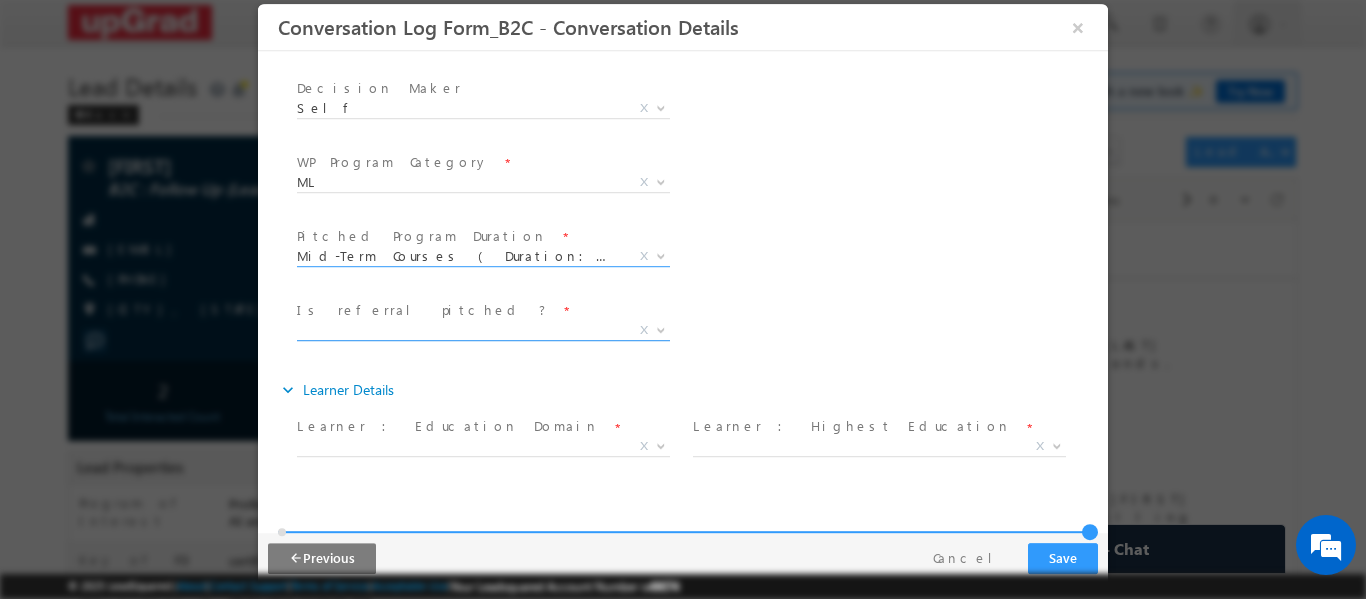click on "X" at bounding box center (483, 330) 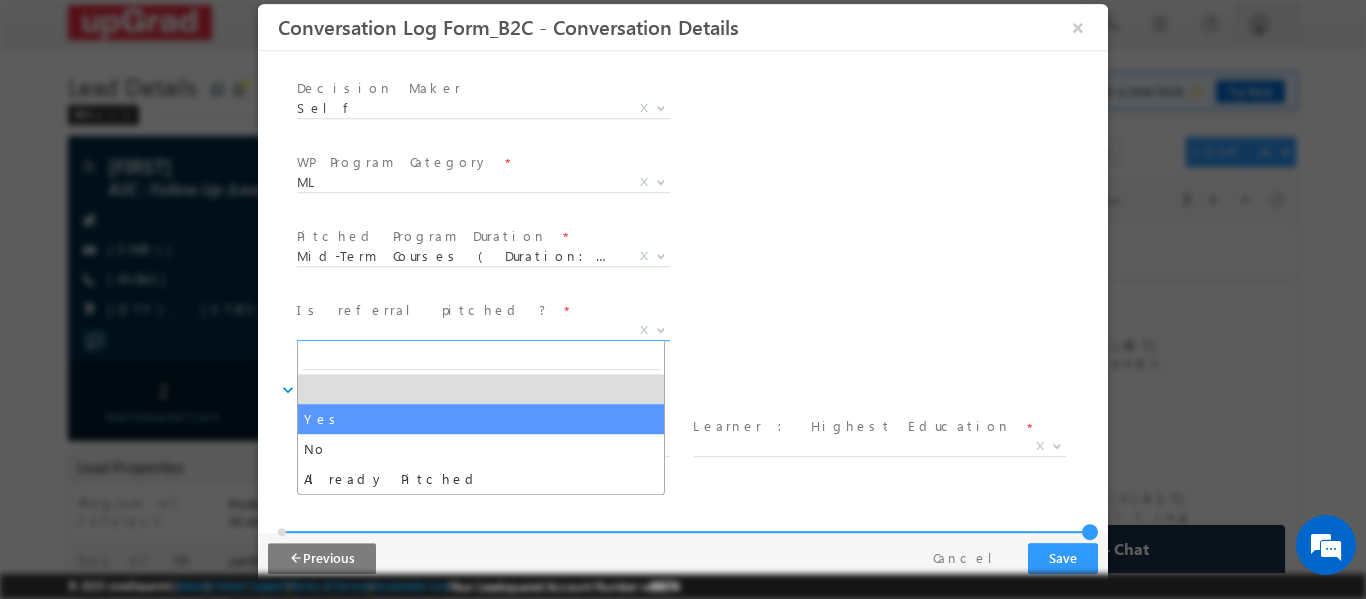 select on "Yes" 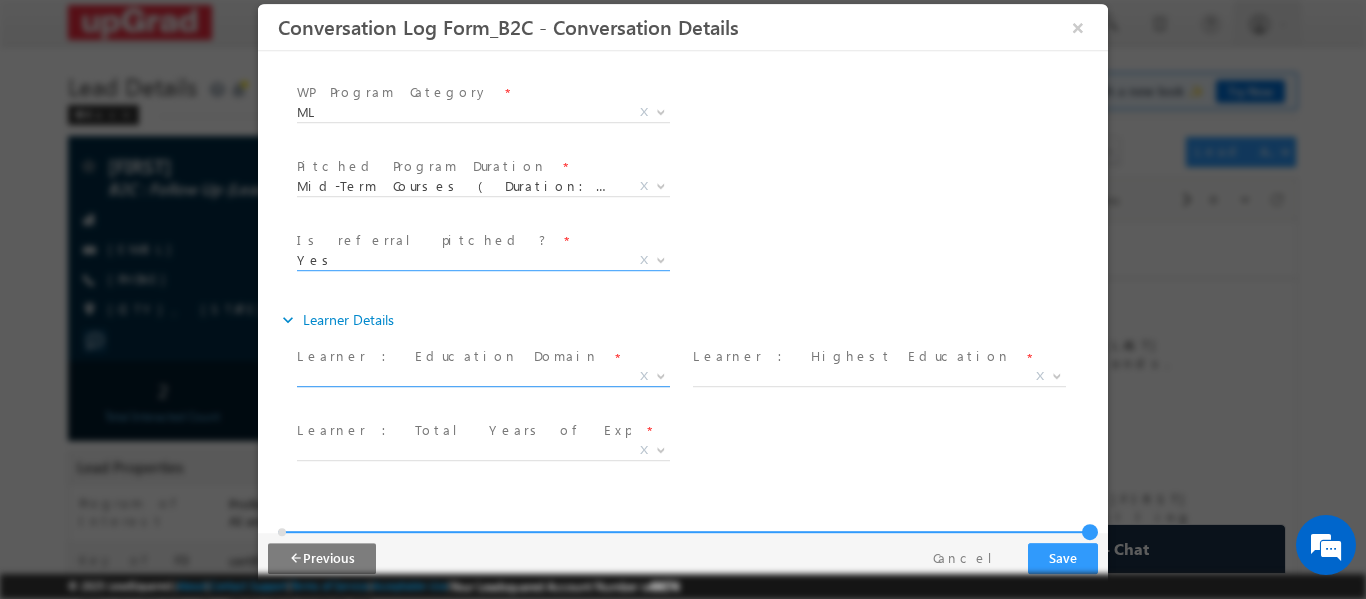 scroll, scrollTop: 500, scrollLeft: 0, axis: vertical 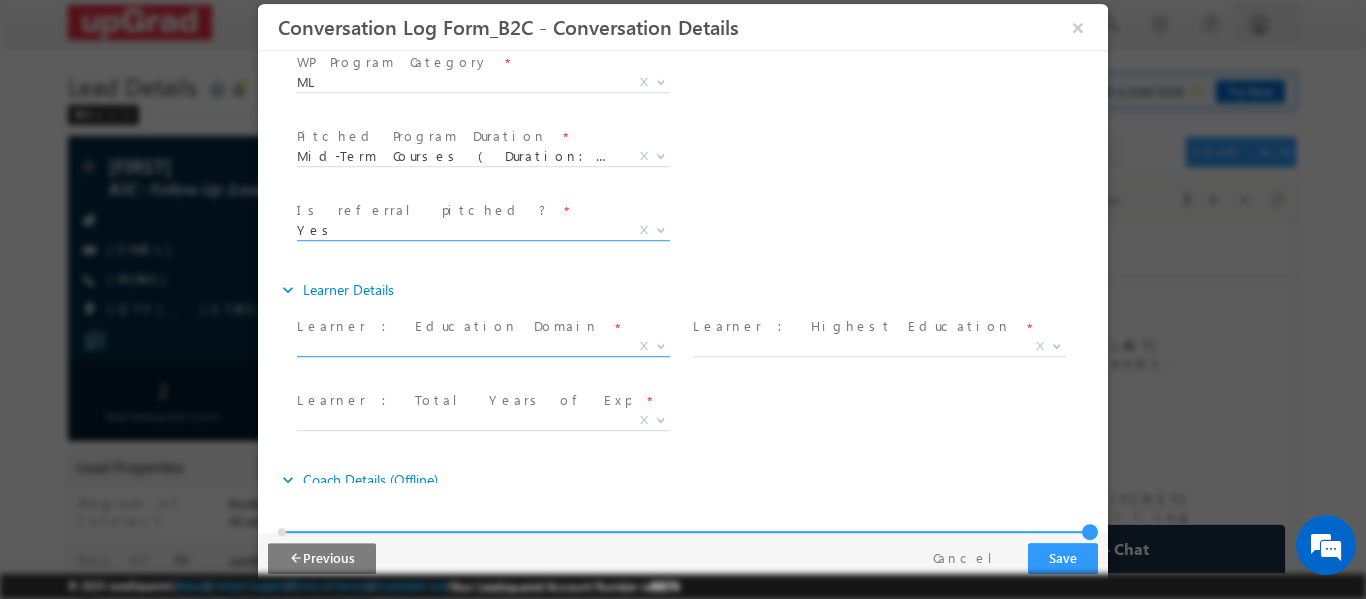 click on "X" at bounding box center [483, 346] 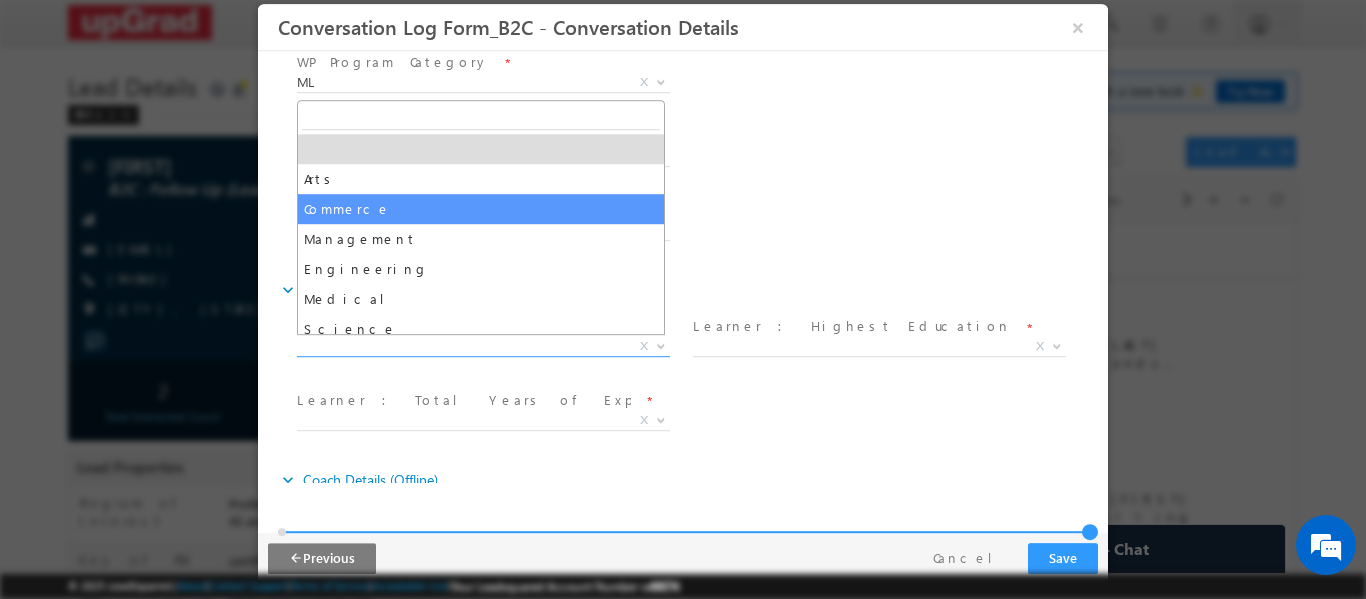 select on "Commerce" 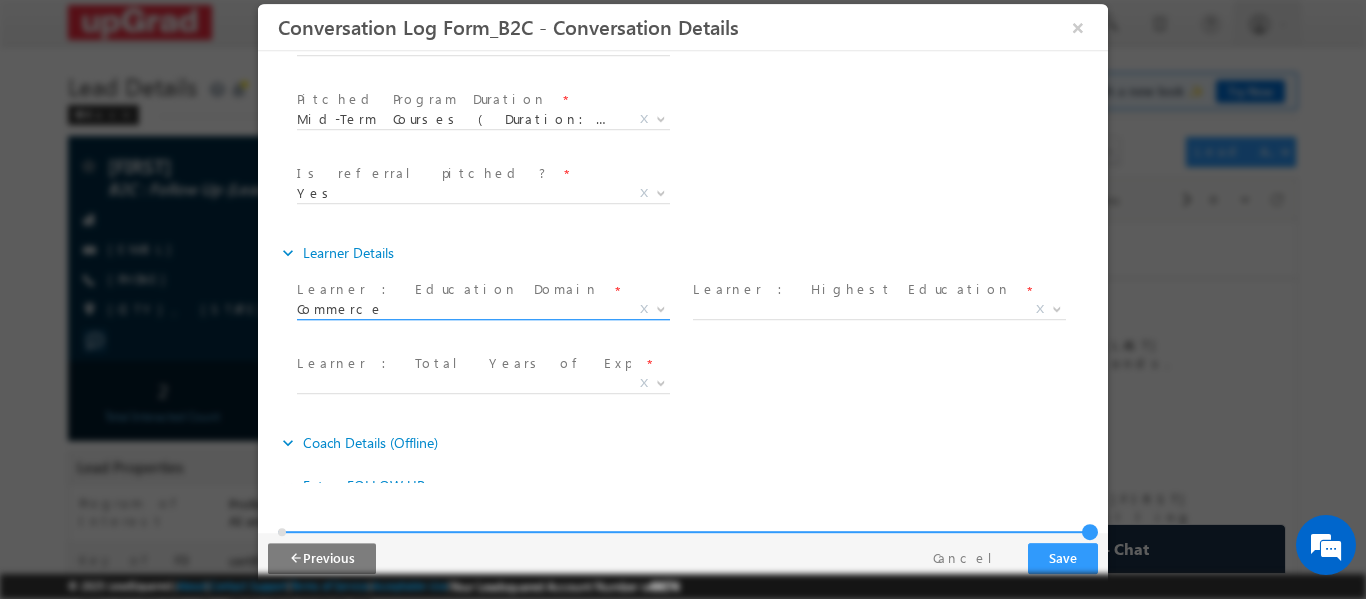 scroll, scrollTop: 600, scrollLeft: 0, axis: vertical 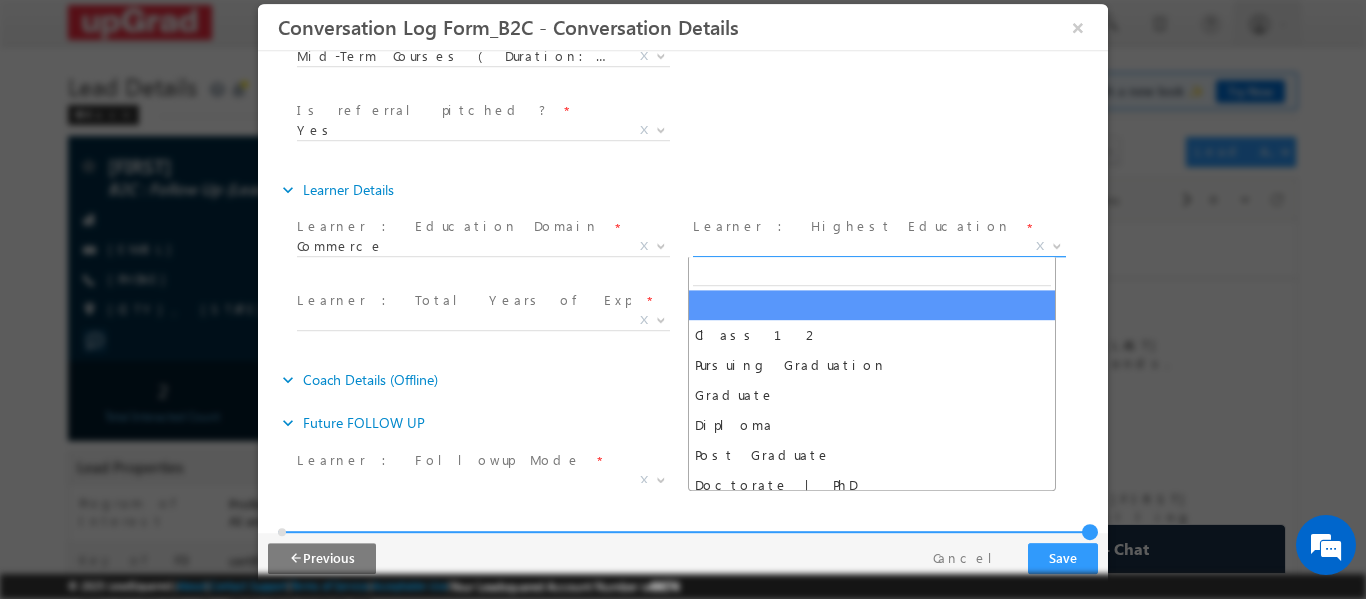 click on "X" at bounding box center [879, 246] 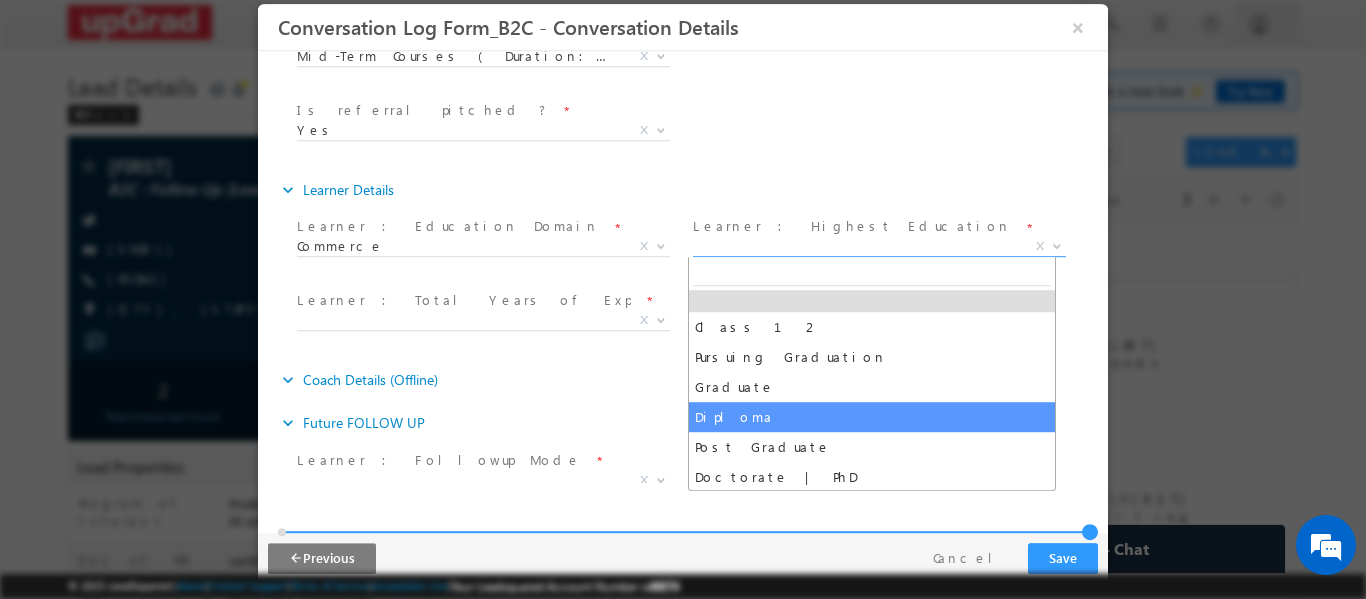 scroll, scrollTop: 10, scrollLeft: 0, axis: vertical 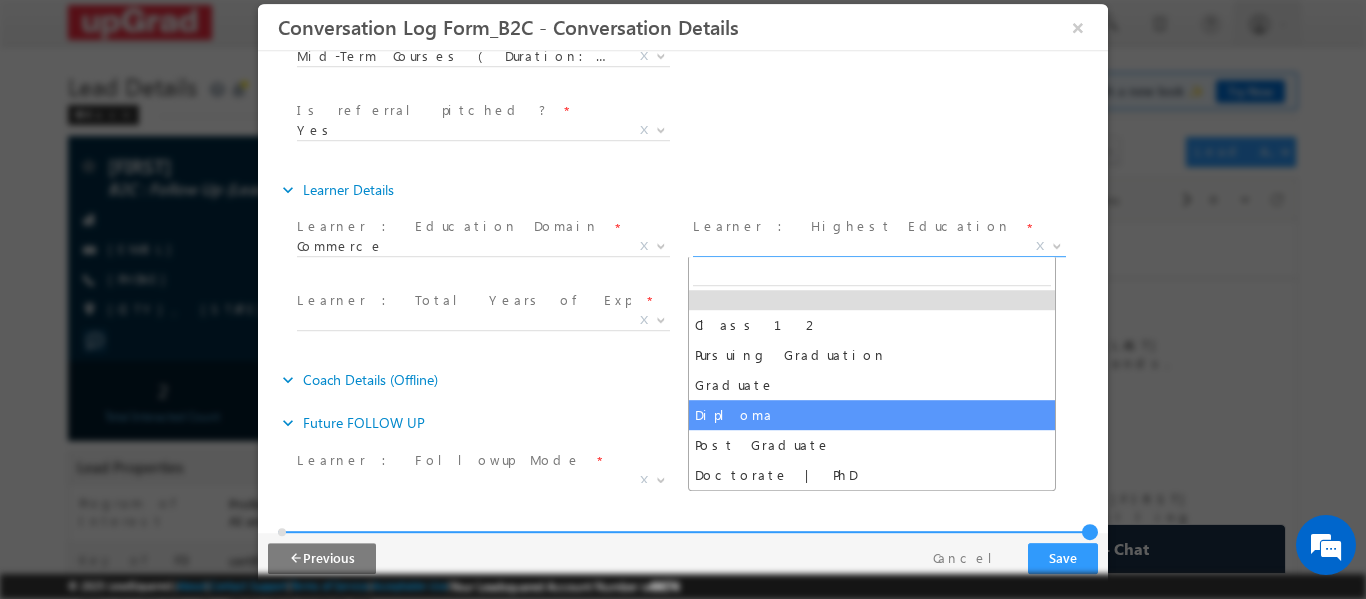 select on "Diploma" 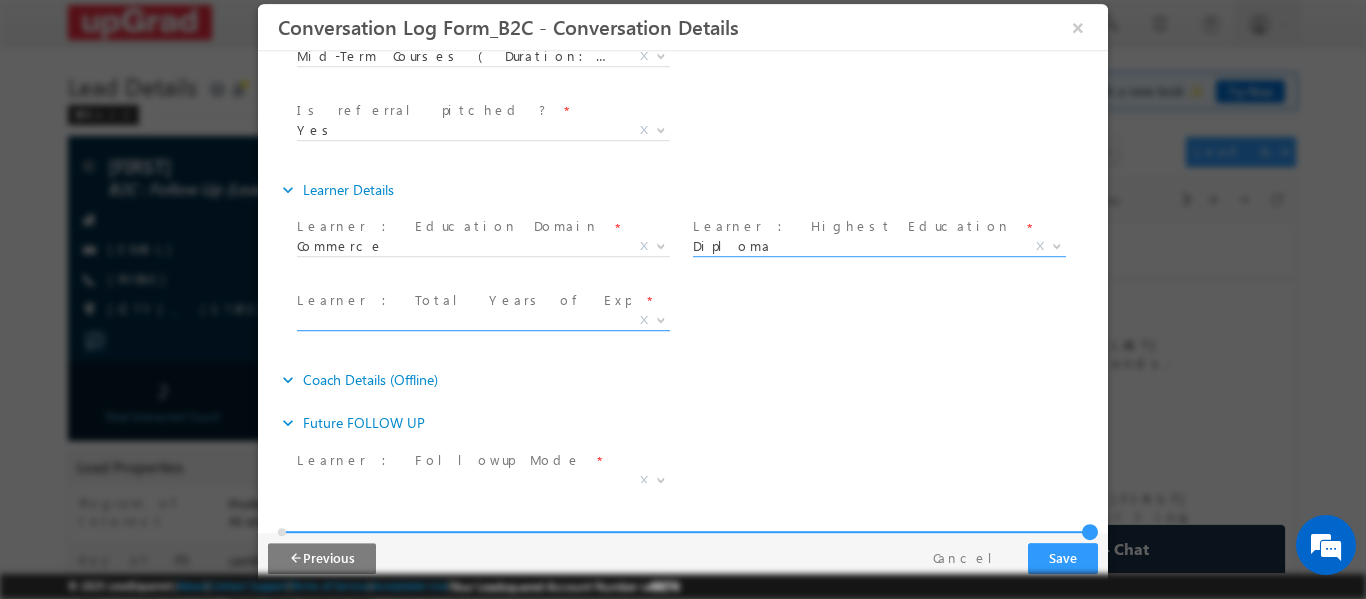 click on "X" at bounding box center [483, 320] 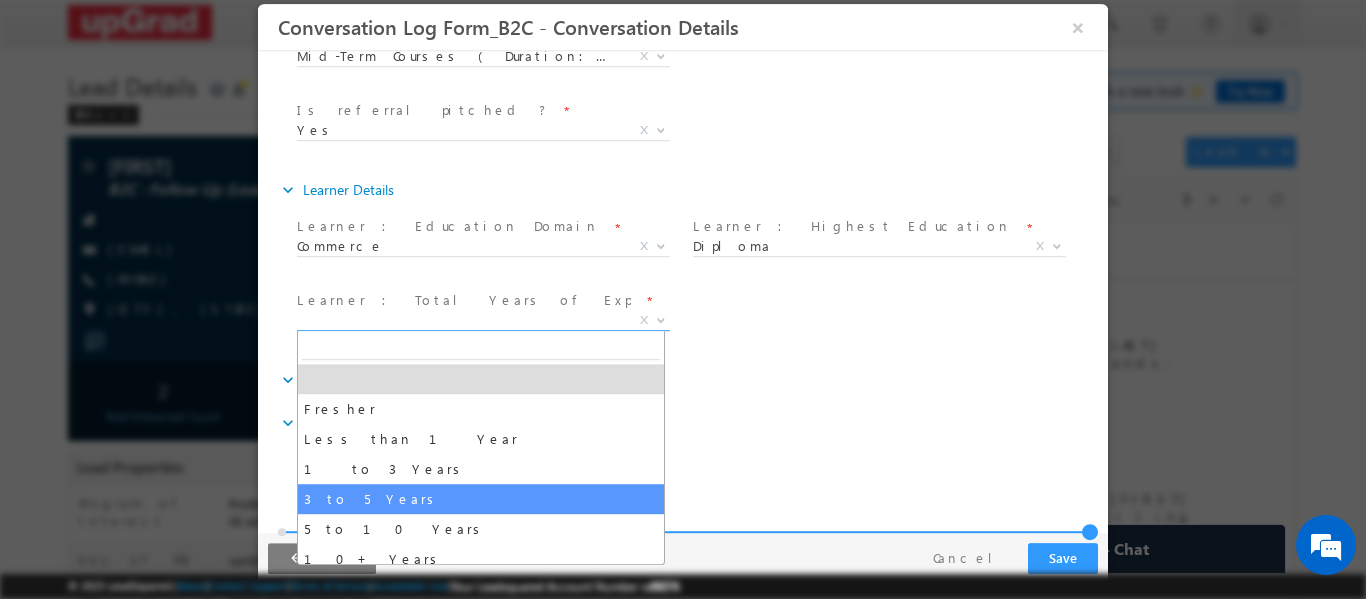 scroll, scrollTop: 10, scrollLeft: 0, axis: vertical 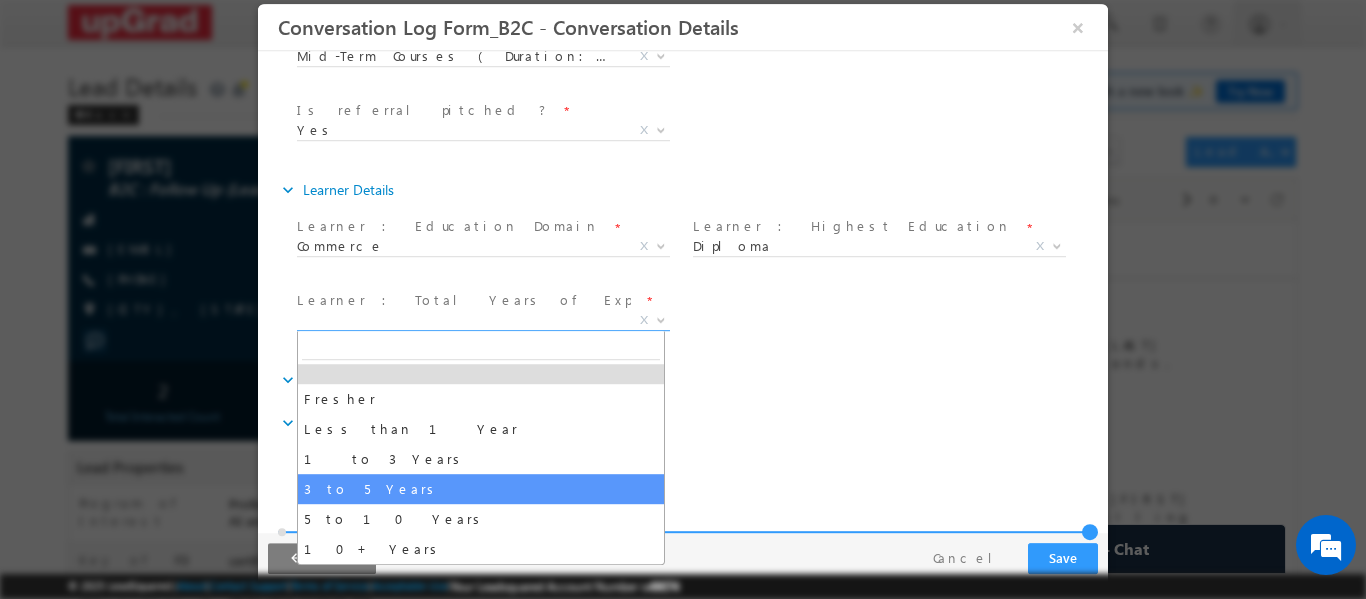 select on "3 to 5 Years" 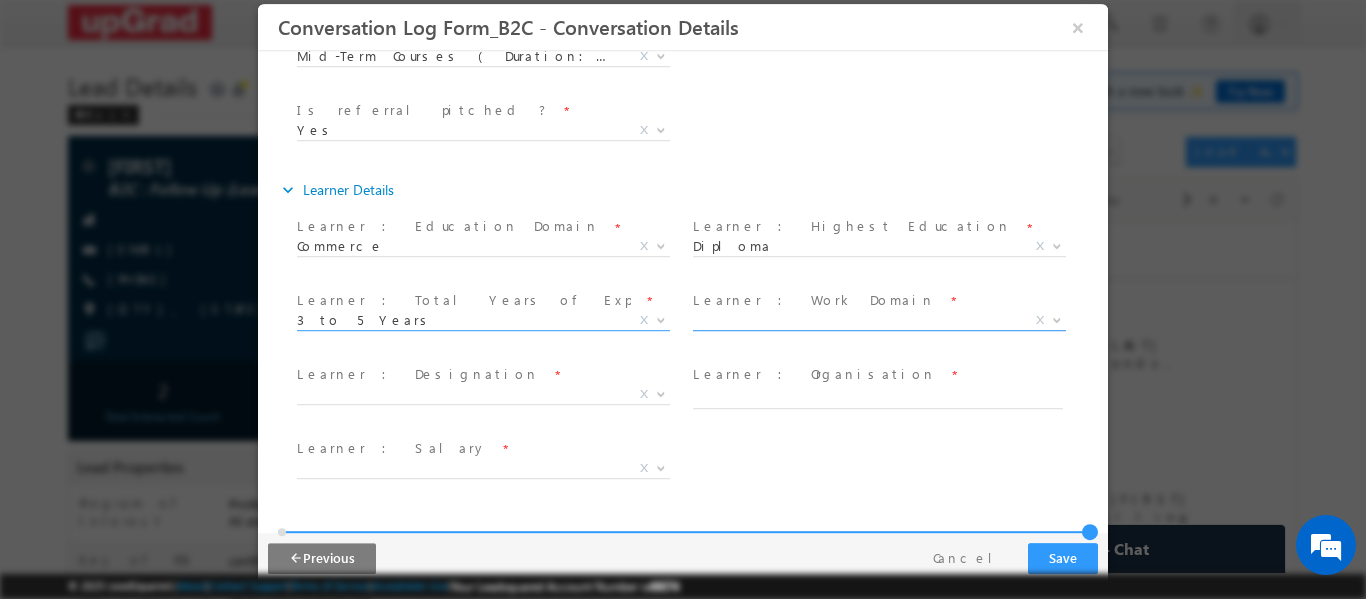 click on "X" at bounding box center (879, 320) 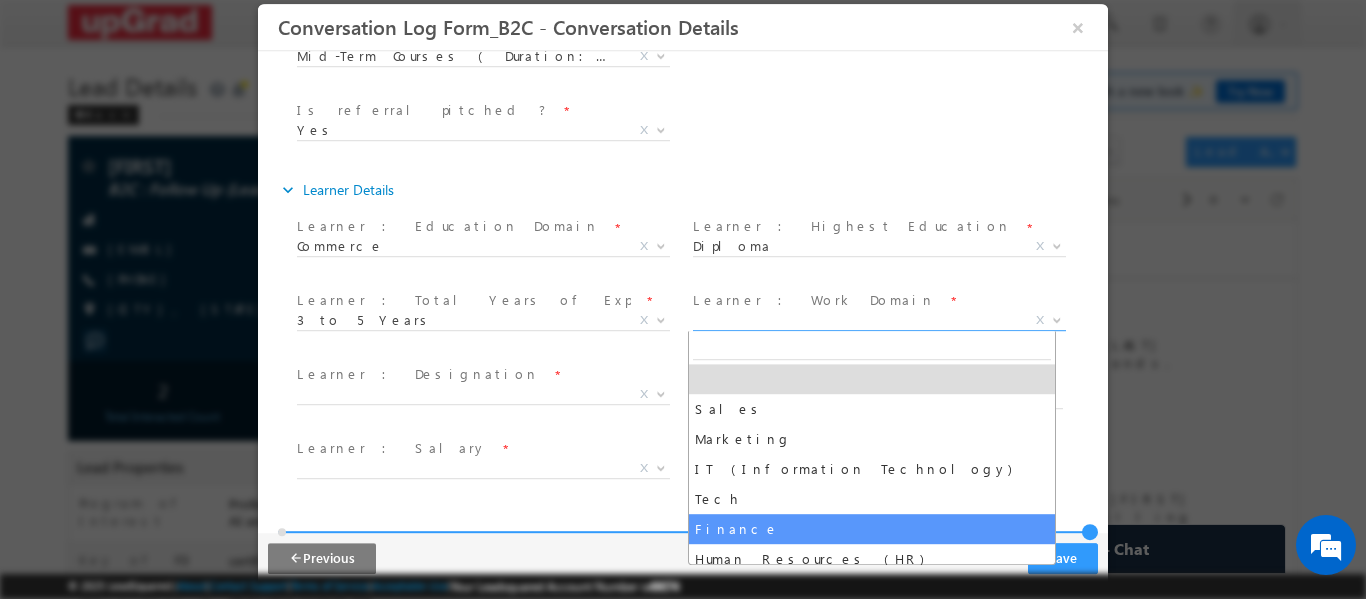 select on "Finance" 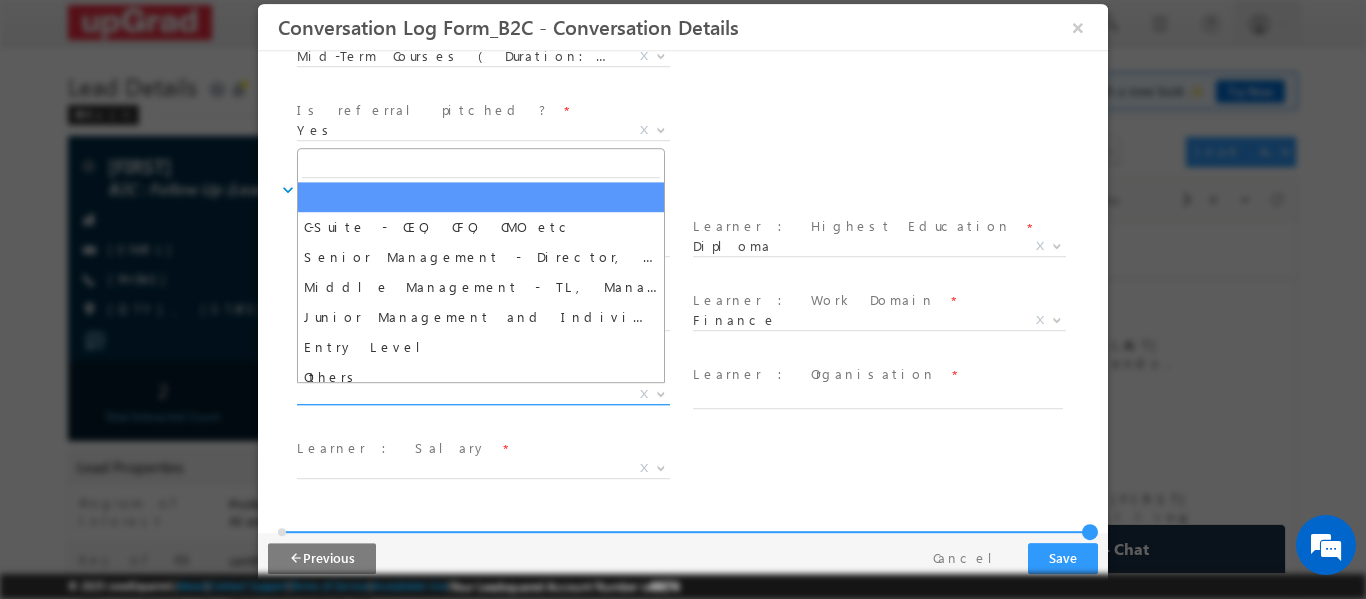 click on "C-Suite - CEO, CFO, CMO etc
Senior Management - Director, AVP, VP etc
Middle Management - TL, Manager, Senior Manager etc
Junior Management and Individual Contributors
Entry Level
Others
X" at bounding box center [491, 397] 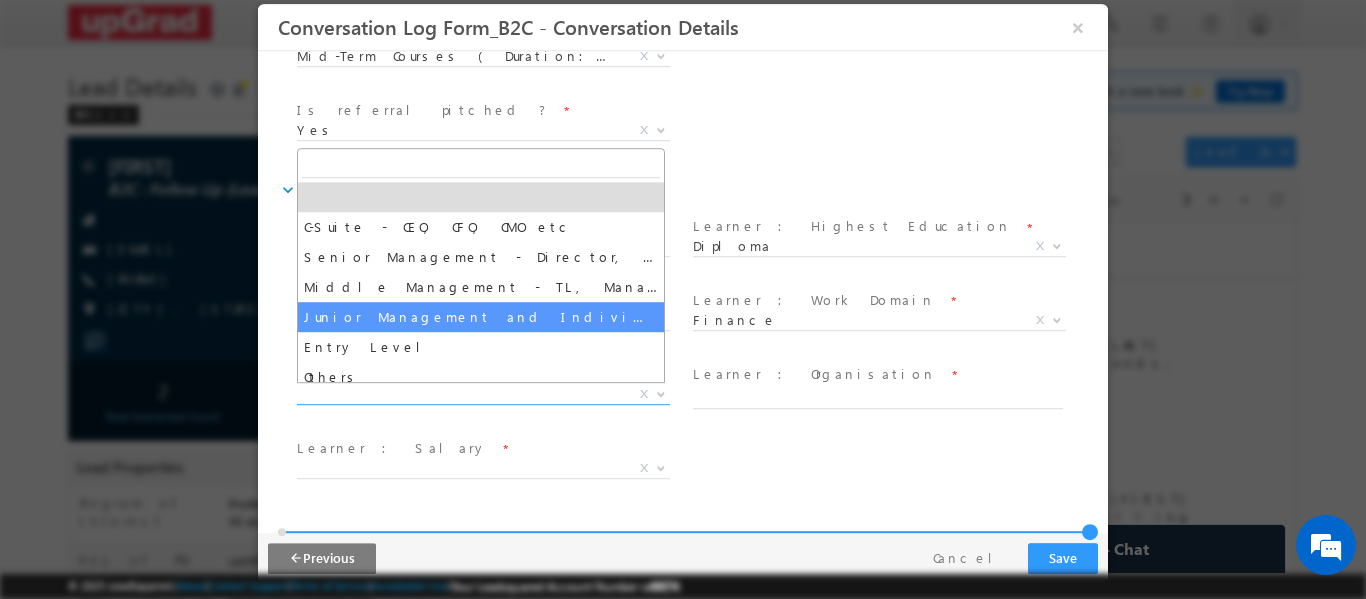 select on "Junior Management and Individual Contributors" 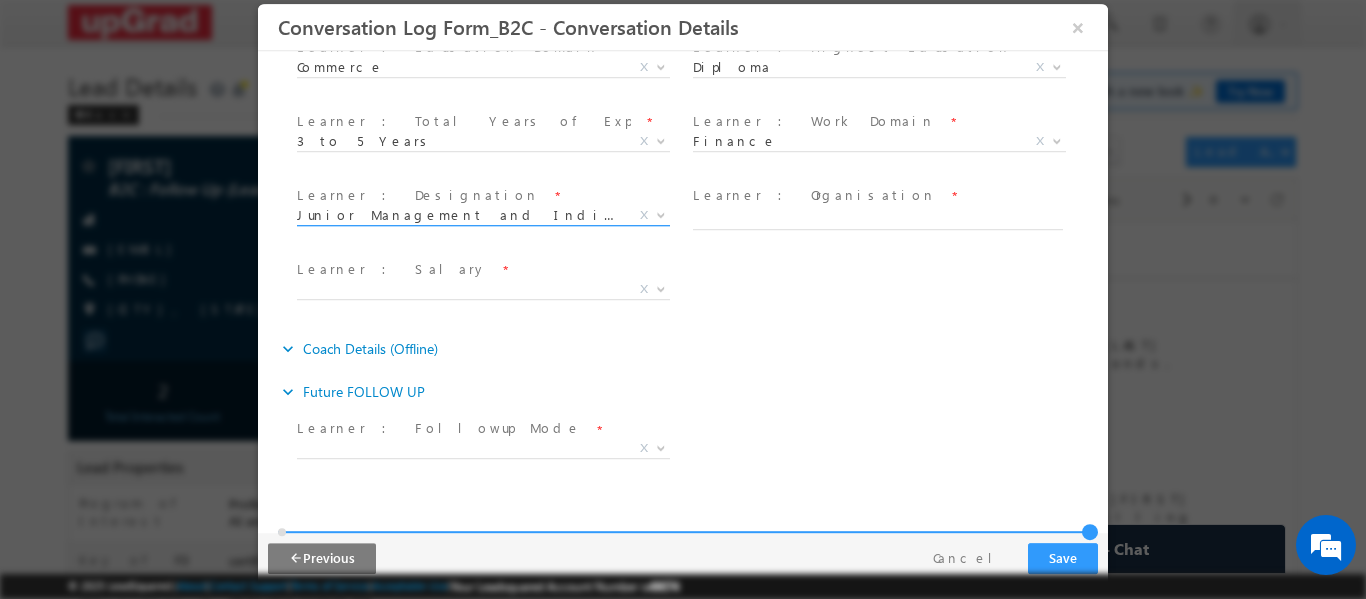 scroll, scrollTop: 800, scrollLeft: 0, axis: vertical 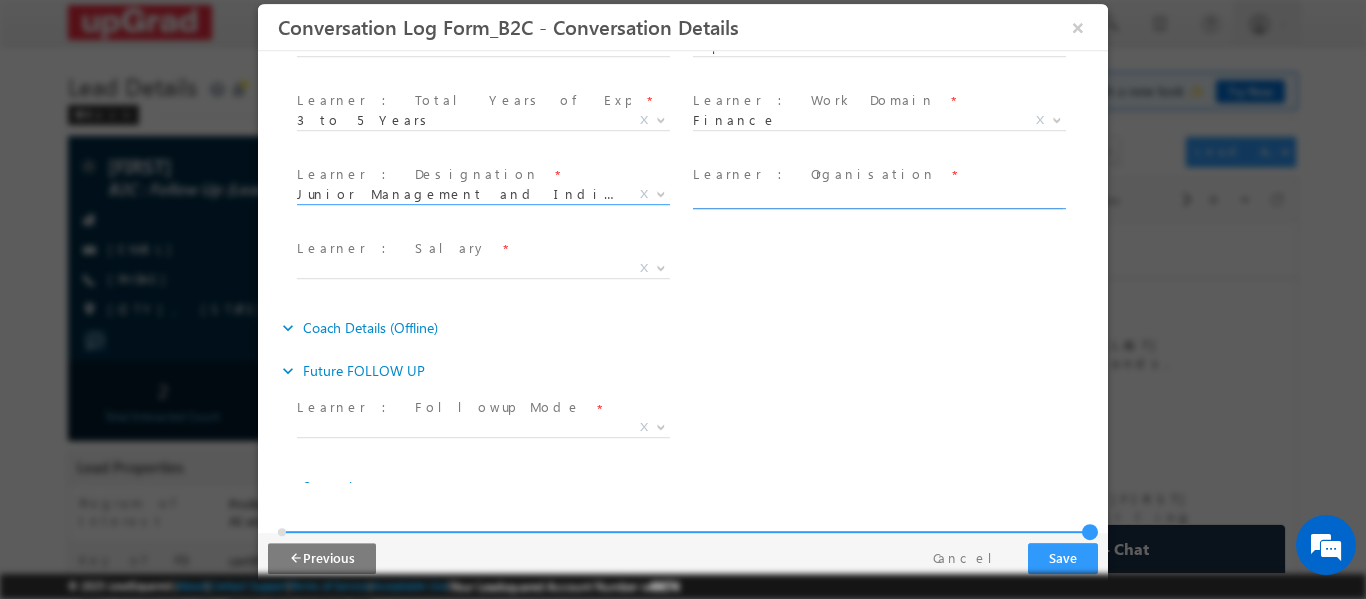 click at bounding box center (878, 198) 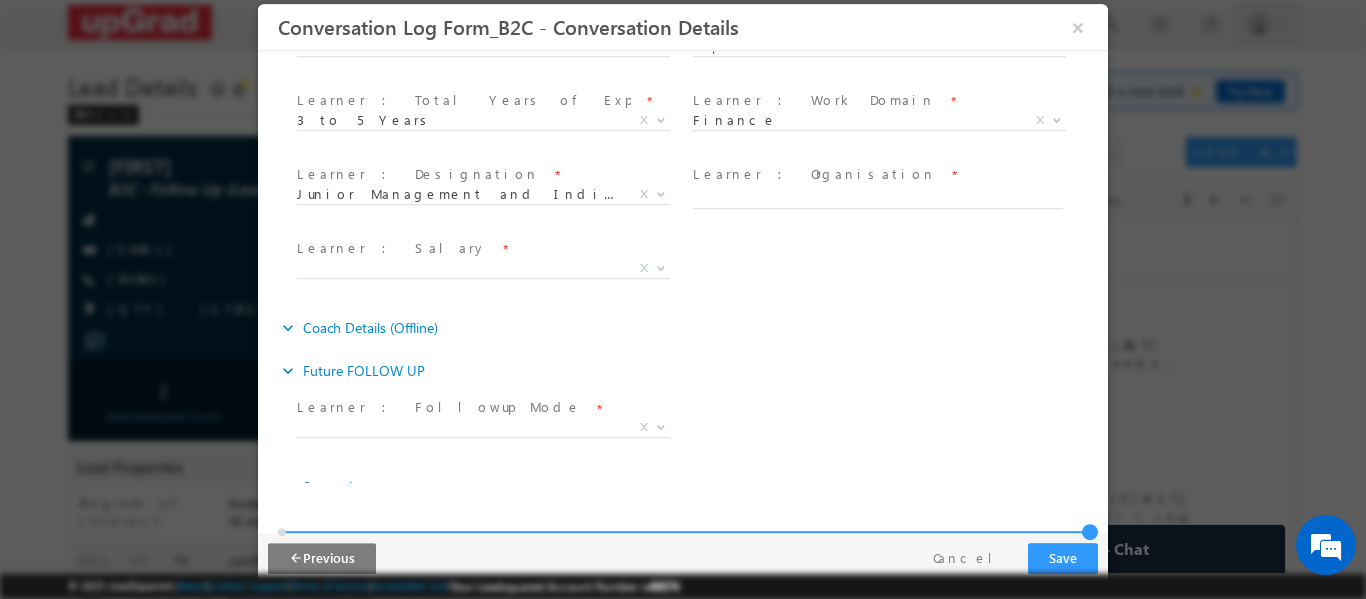 click on "expand_more Coach Details (Offline)" at bounding box center [693, 327] 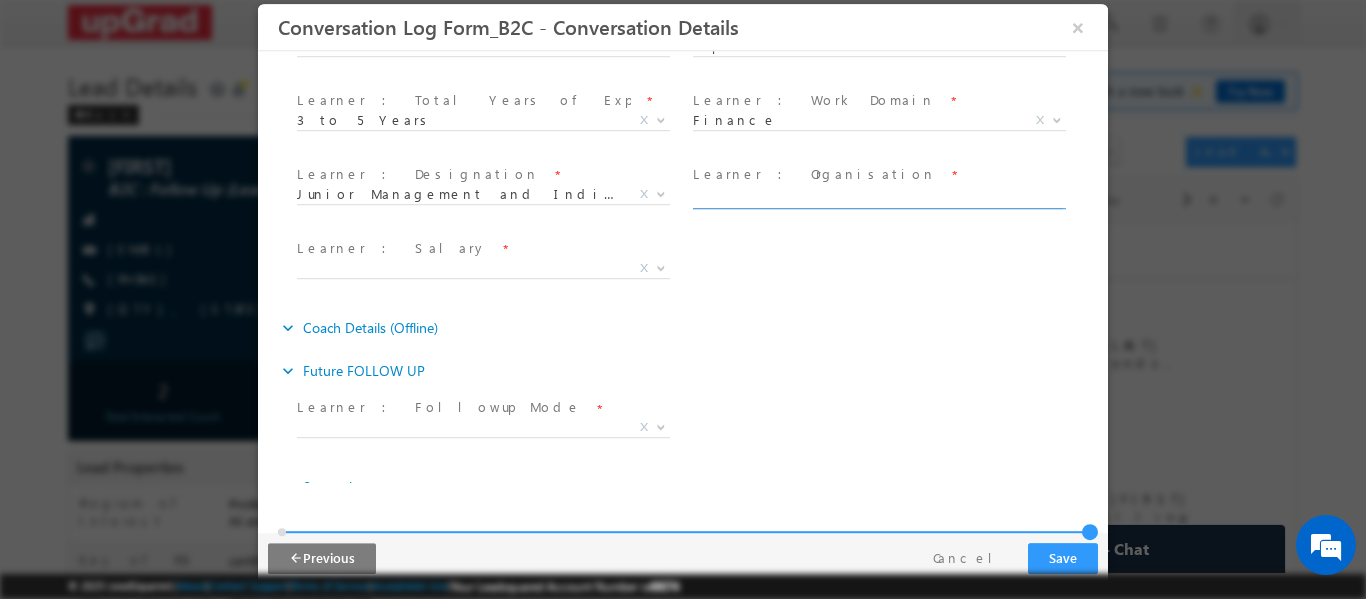 click at bounding box center (878, 198) 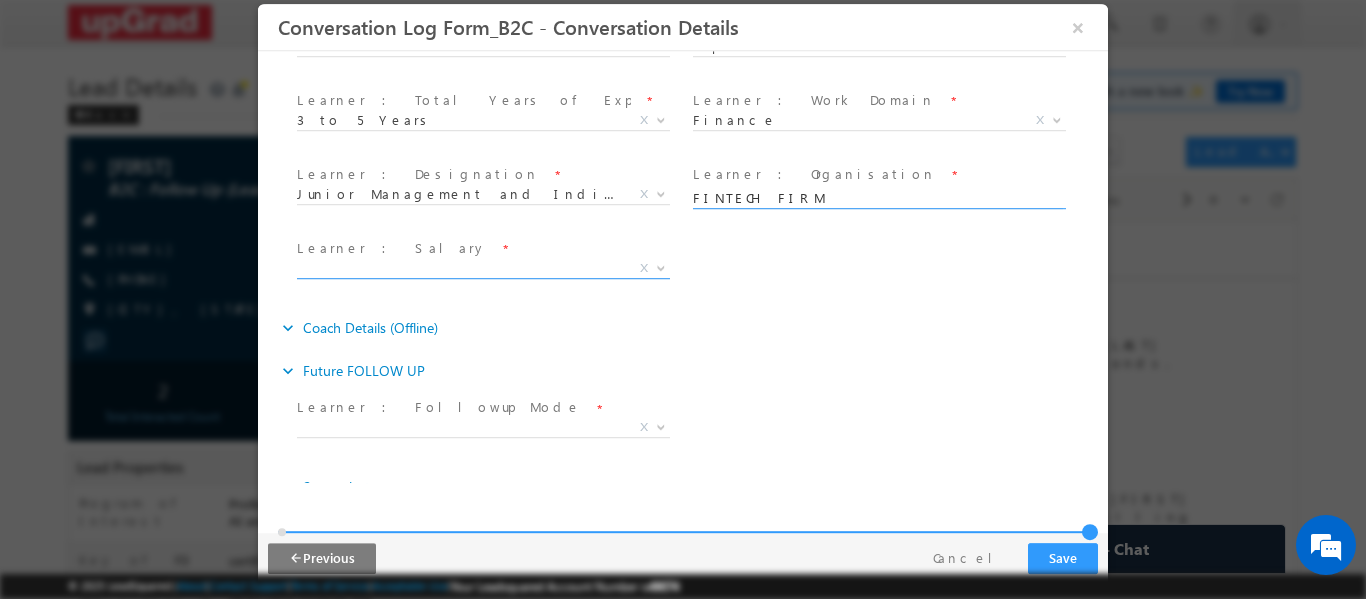 type on "FINTECH FIRM" 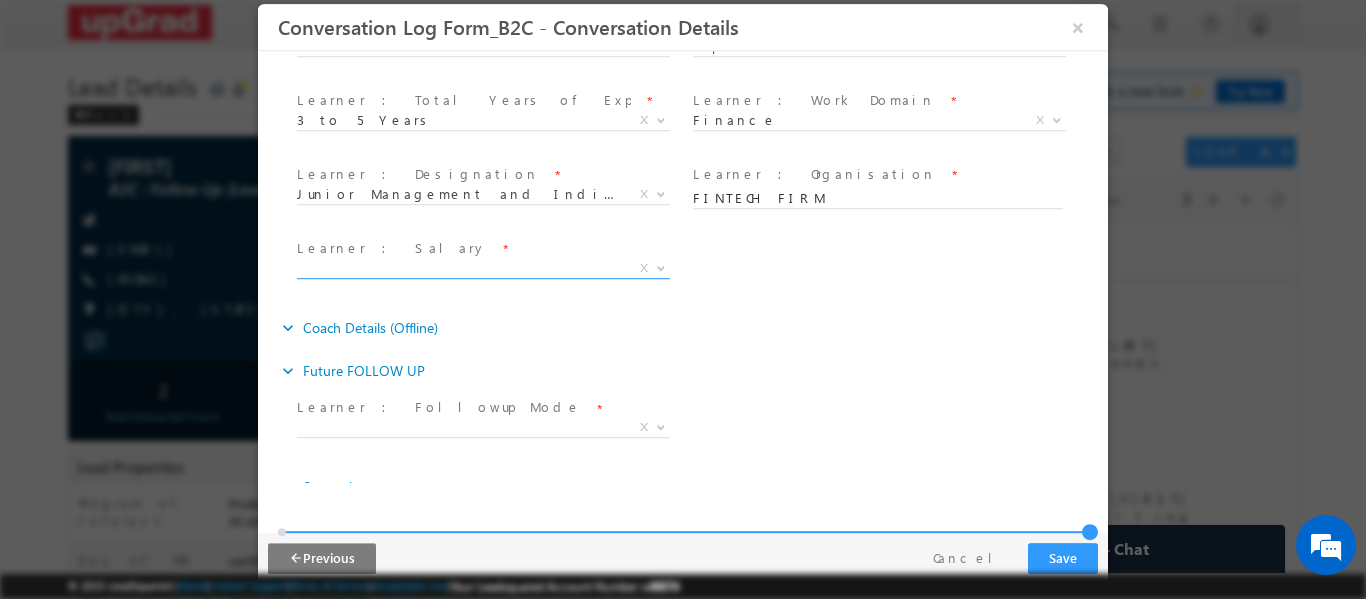 click on "X" at bounding box center [483, 268] 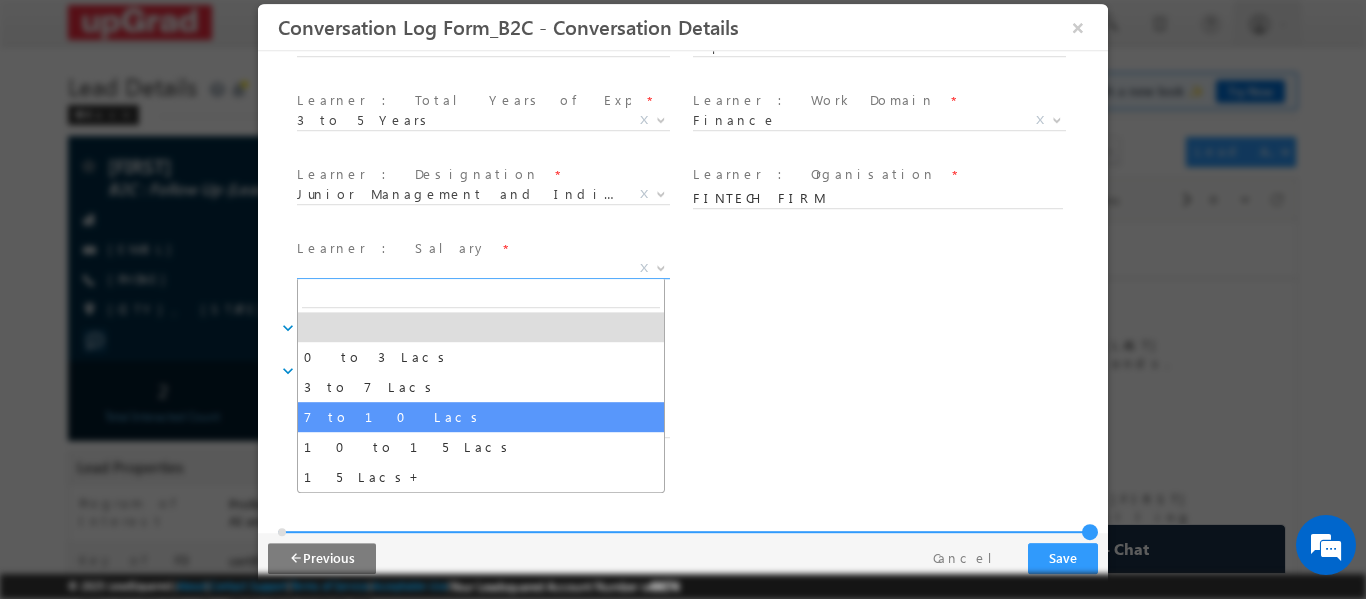 select on "7 to 10 Lacs" 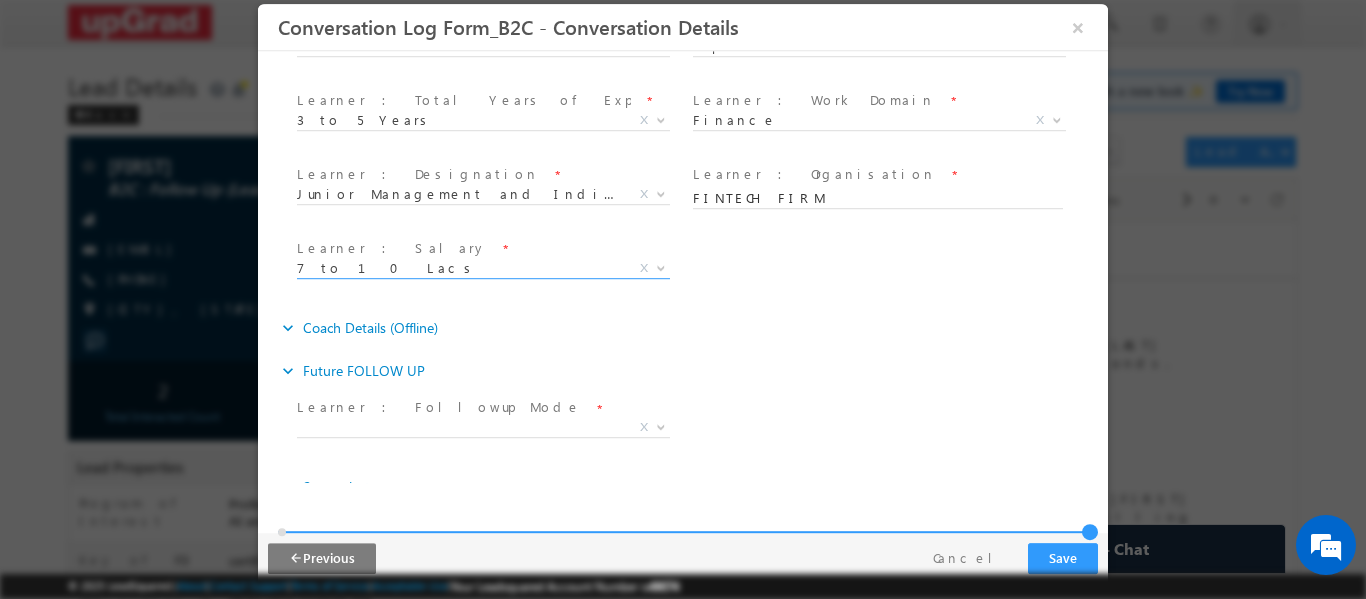 scroll, scrollTop: 834, scrollLeft: 0, axis: vertical 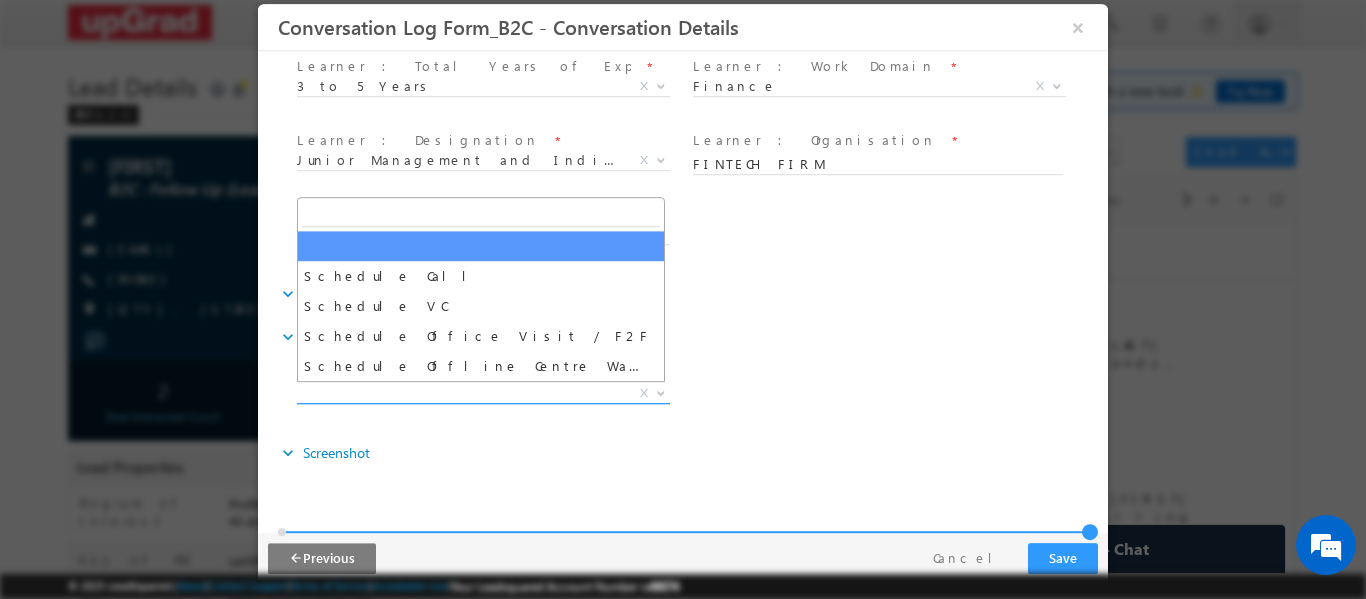 click on "X" at bounding box center [483, 393] 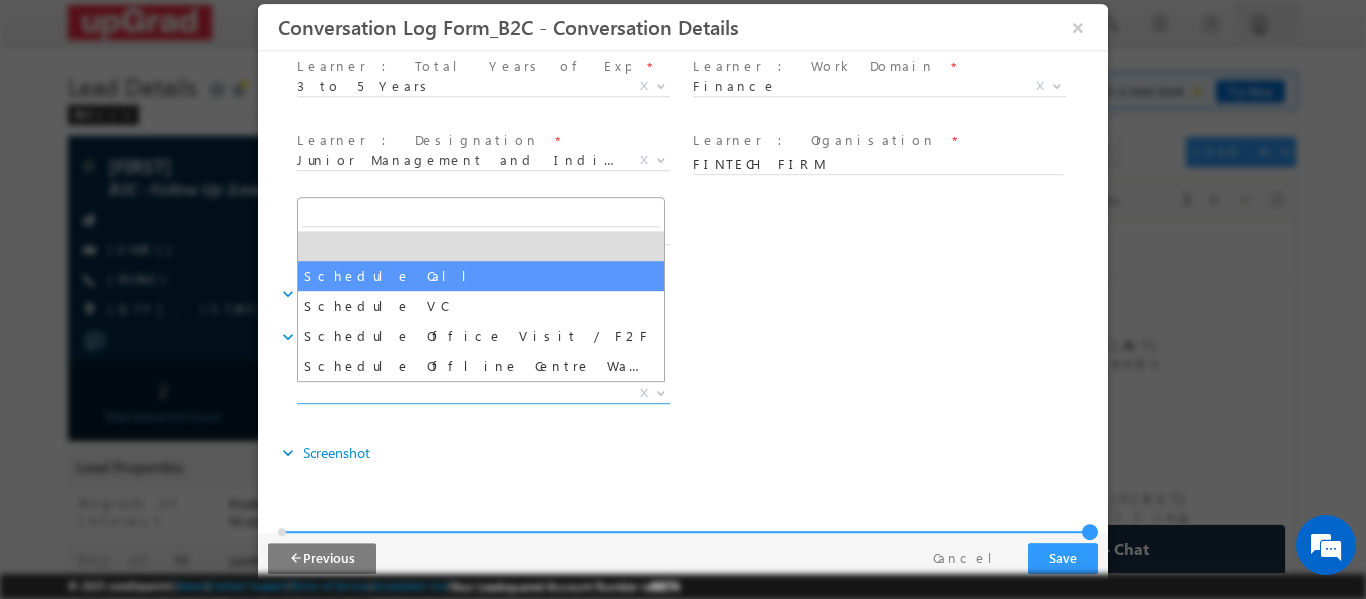 select on "Schedule Call" 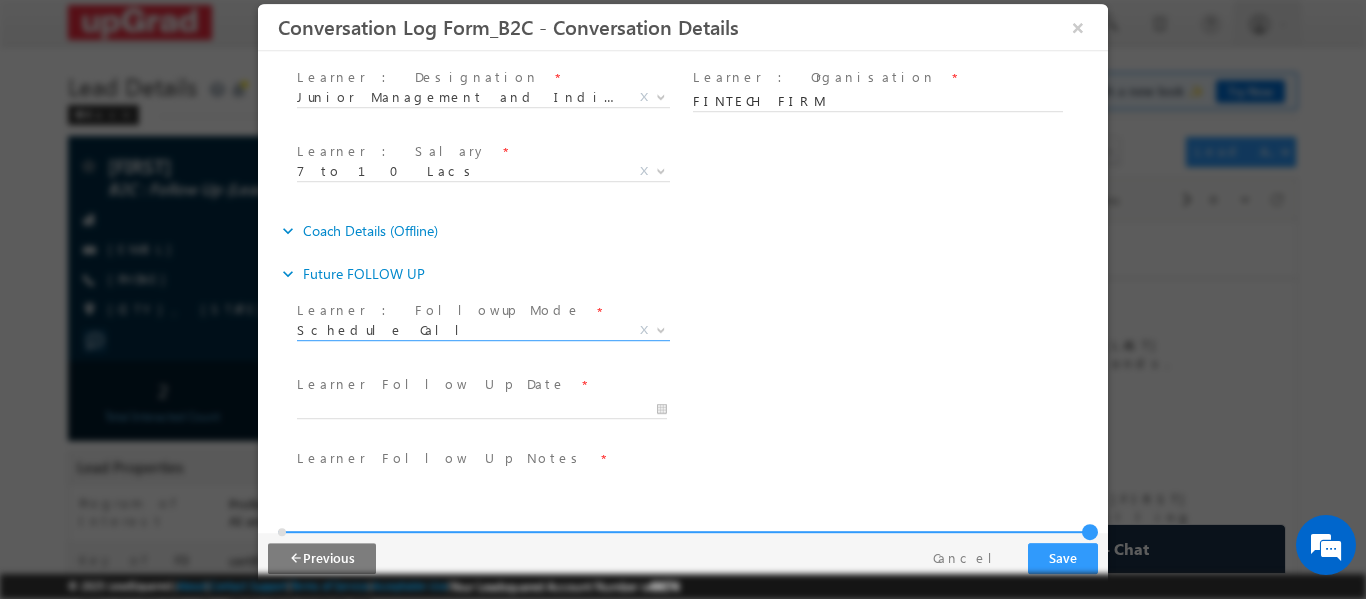 scroll, scrollTop: 981, scrollLeft: 0, axis: vertical 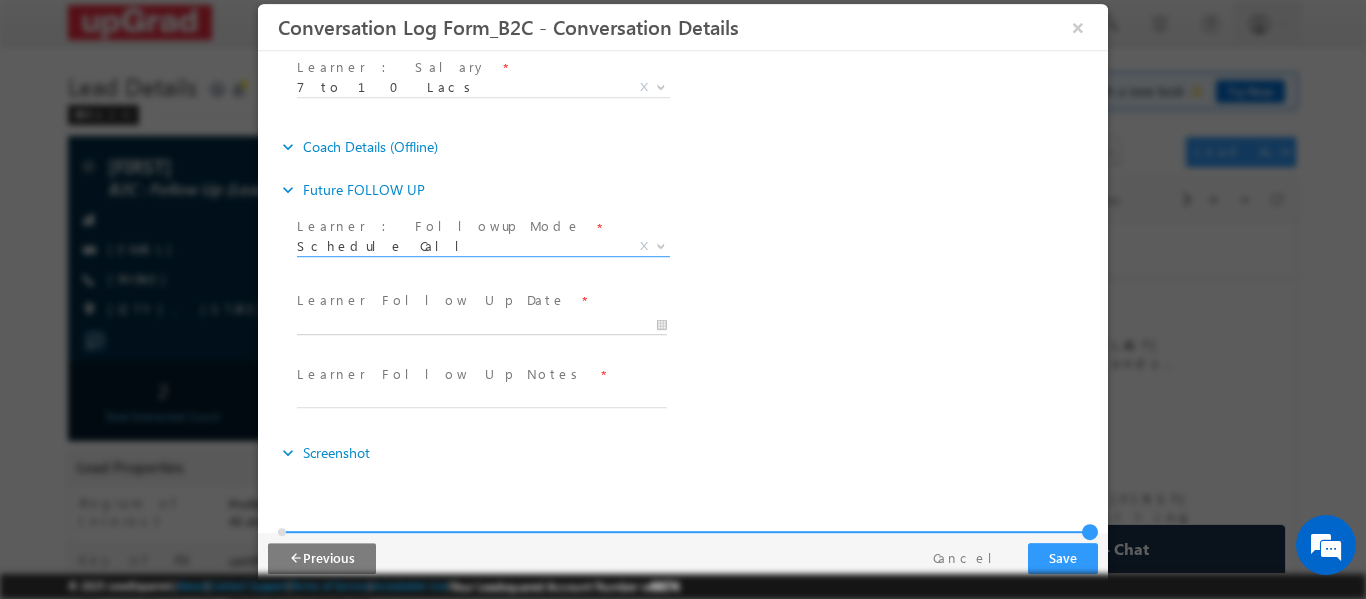 type on "08/01/2025 6:37 PM" 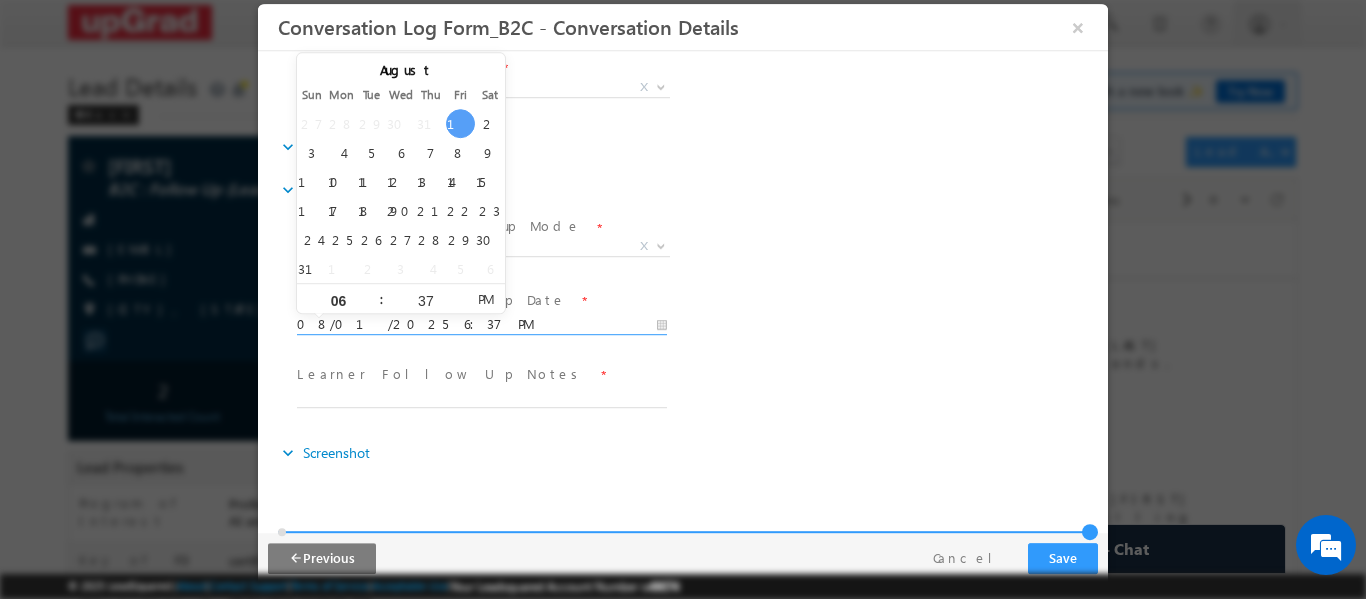 click on "08/01/2025 6:37 PM" at bounding box center [482, 324] 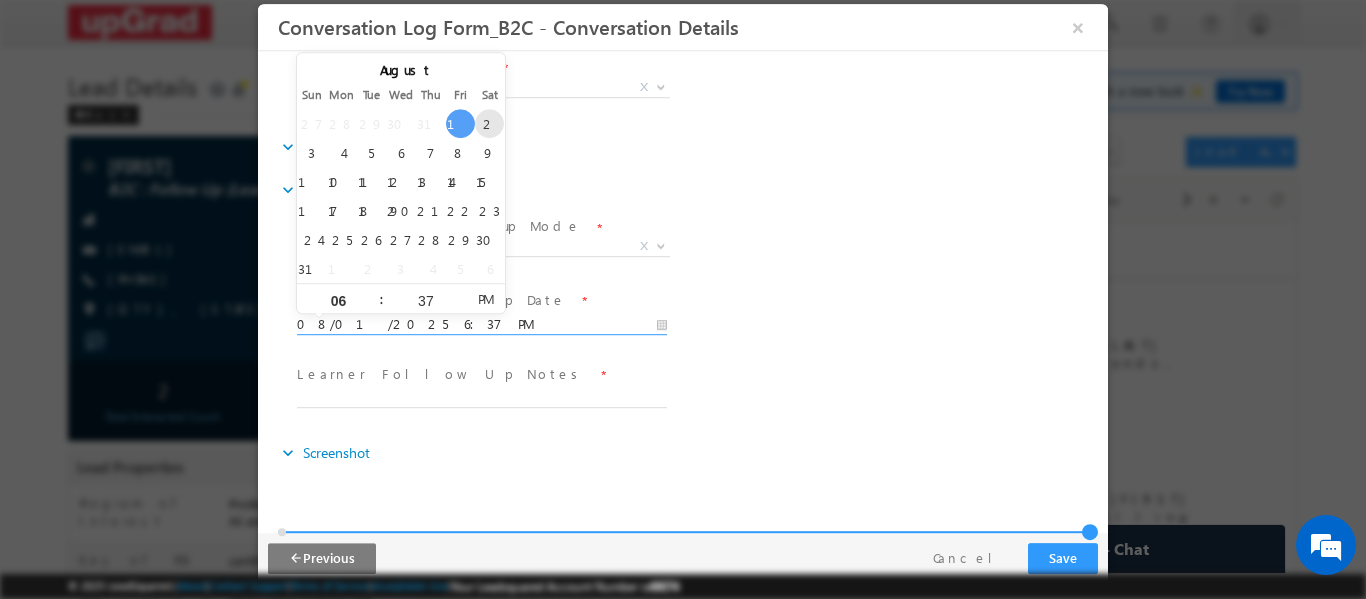 type on "08/02/2025 6:37 PM" 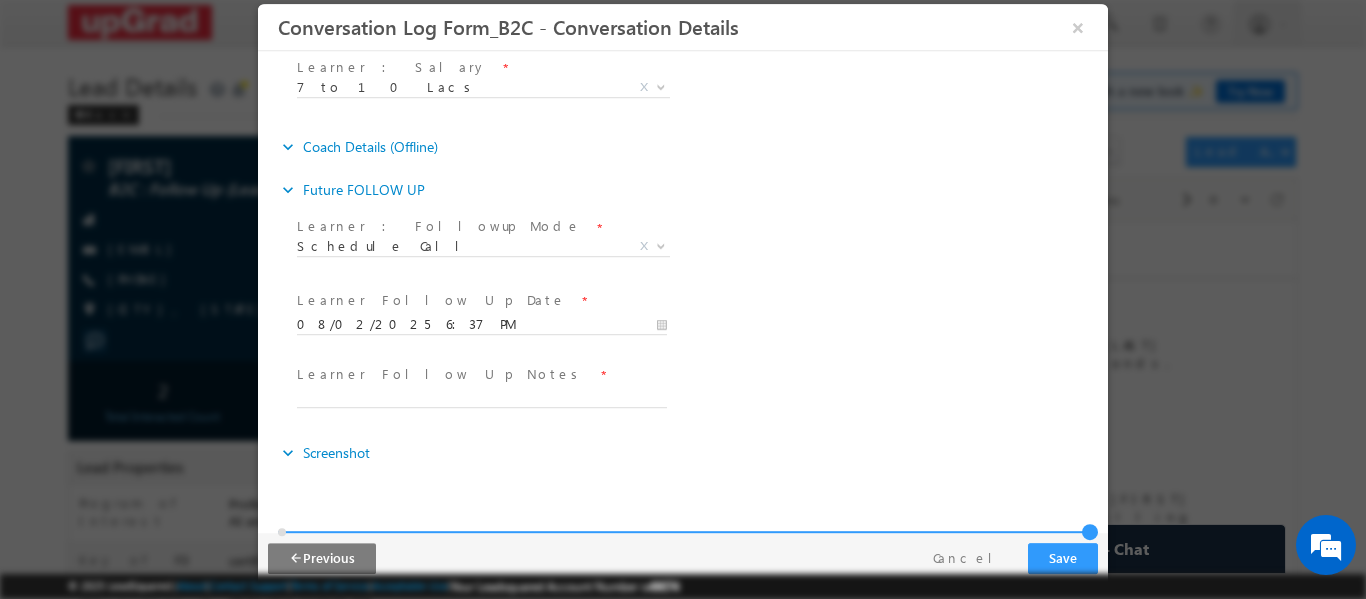 click on "expand_more Future FOLLOW UP" at bounding box center (693, 189) 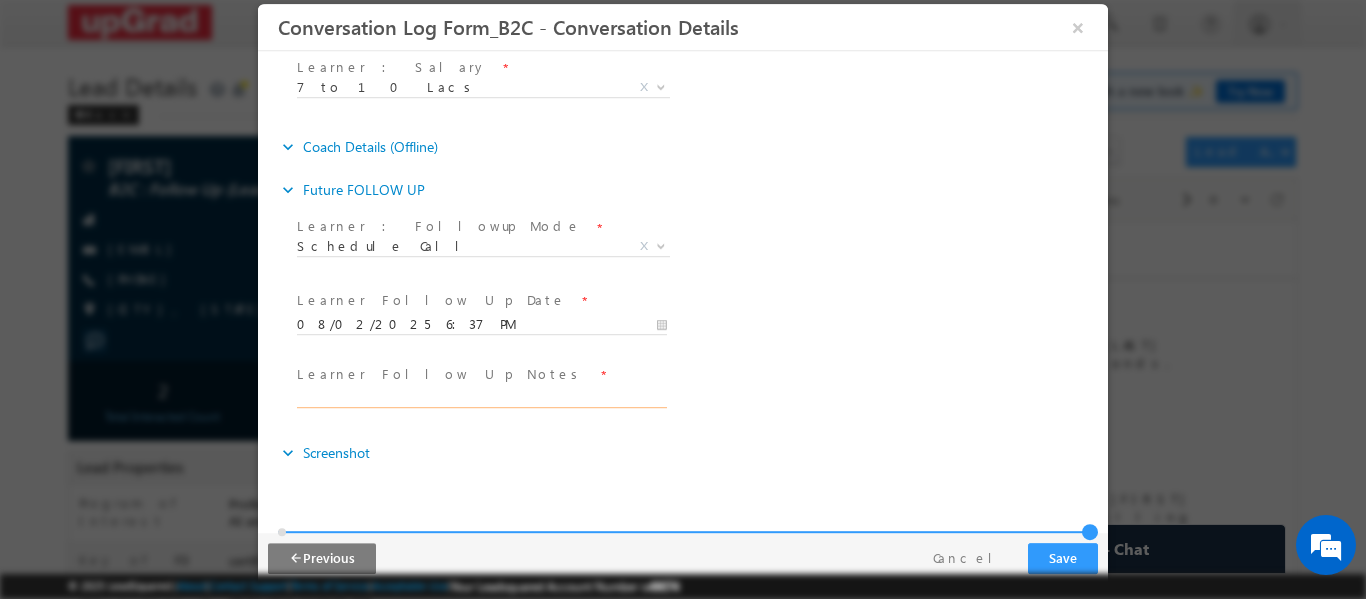 click at bounding box center [491, 398] 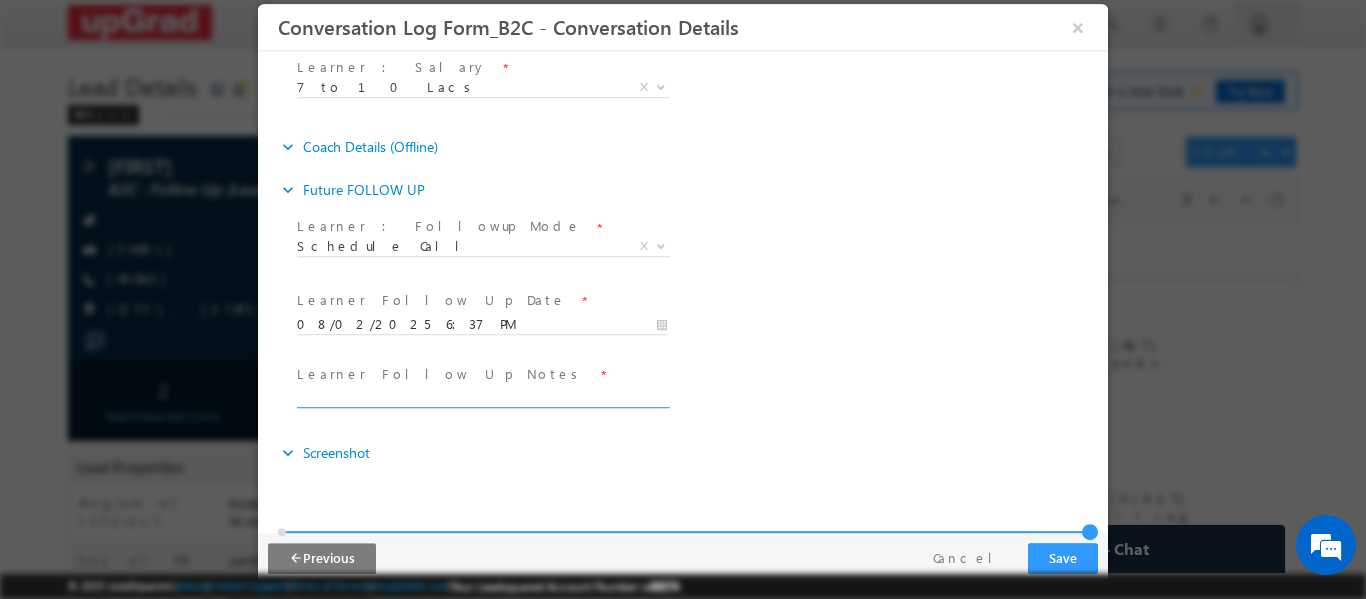 click at bounding box center (482, 398) 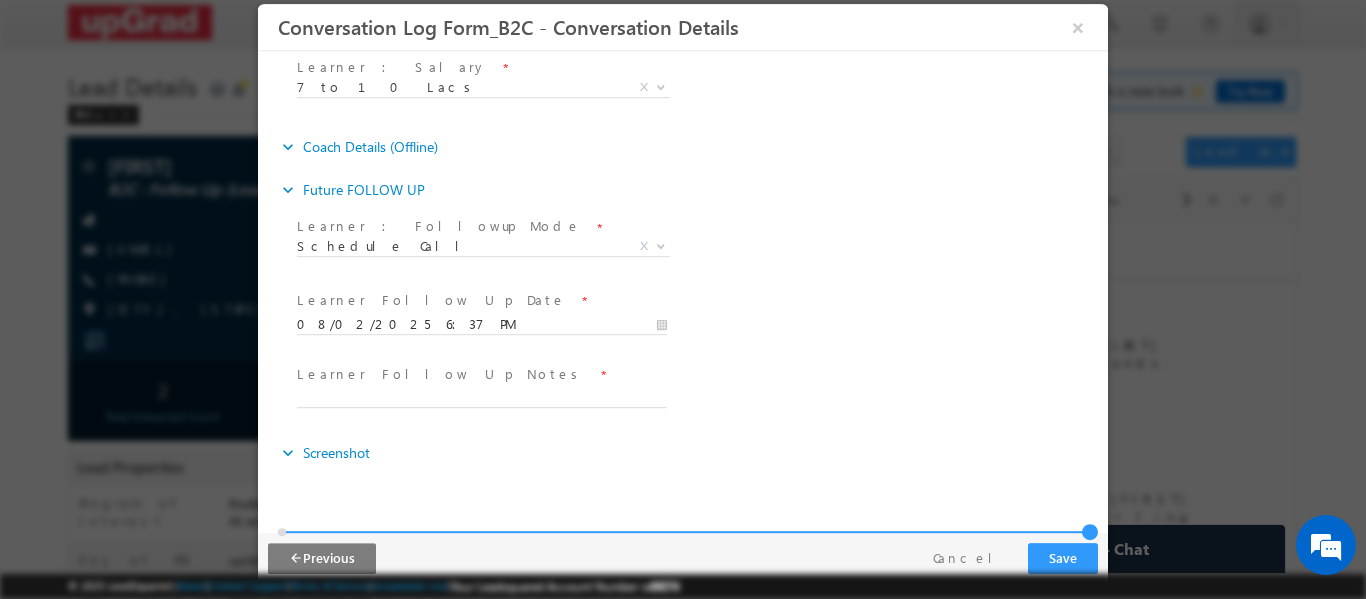 click on "Learner Follow Up Notes
*
Offline Centre : Visit Reason
*" at bounding box center [700, 396] 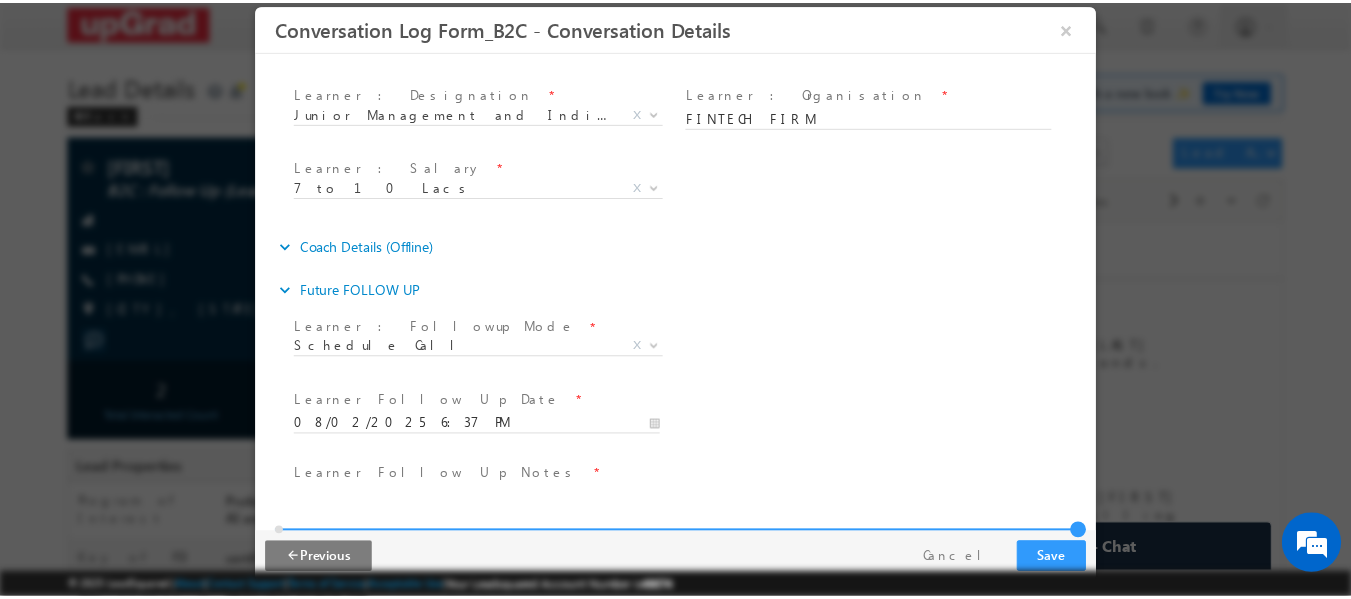 scroll, scrollTop: 981, scrollLeft: 0, axis: vertical 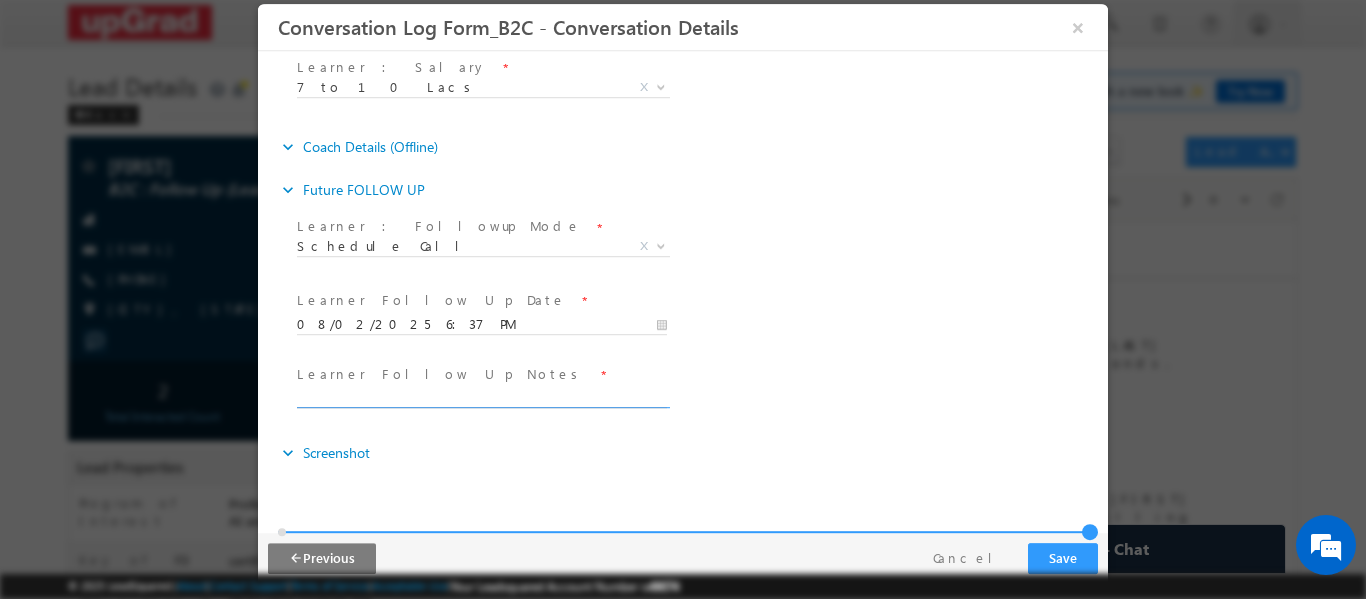 click at bounding box center (482, 398) 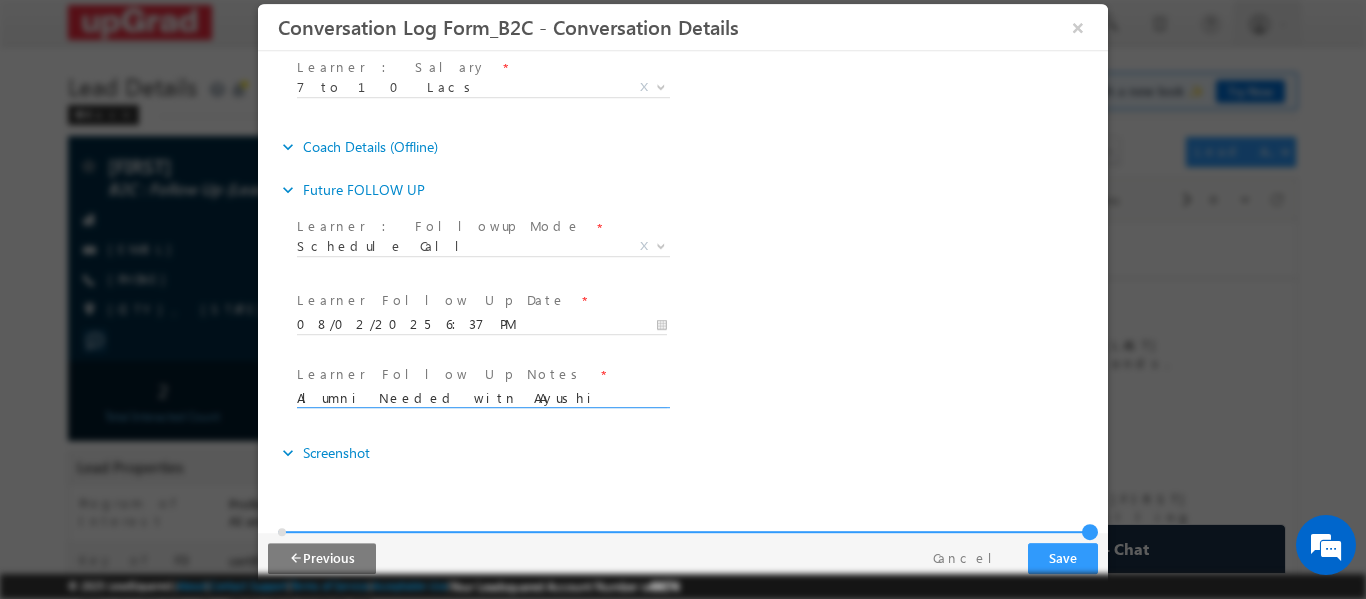 type on "Alumni Needed witn AAyushi" 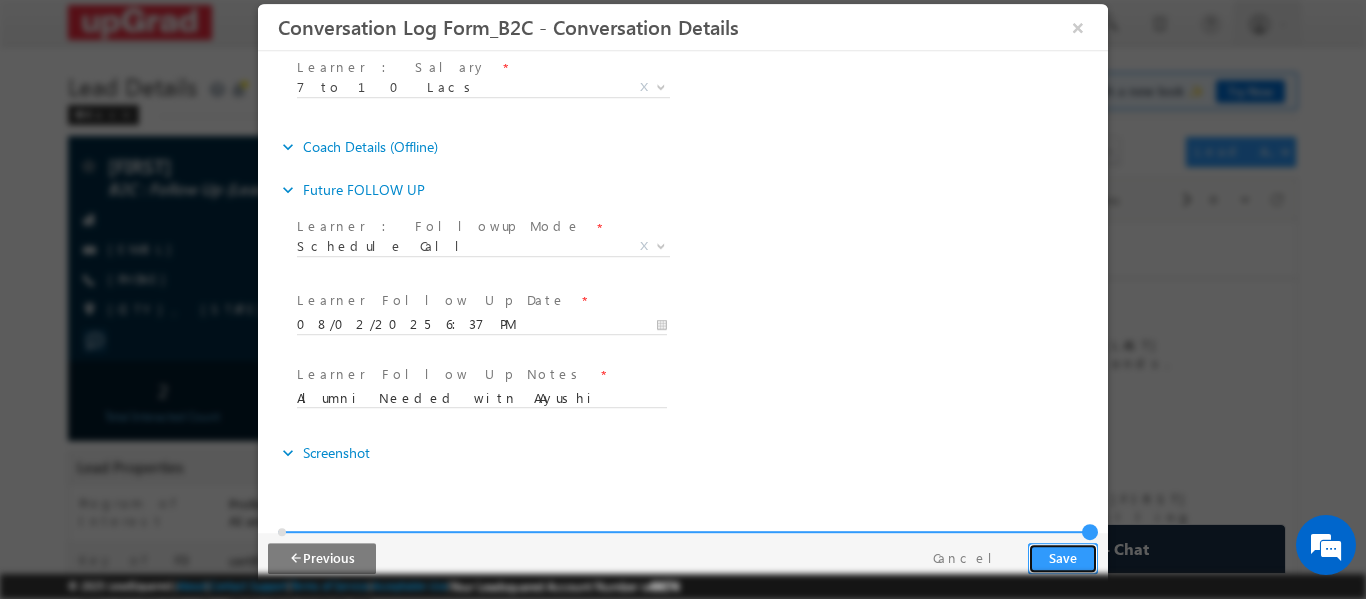 click on "Save" at bounding box center [1063, 557] 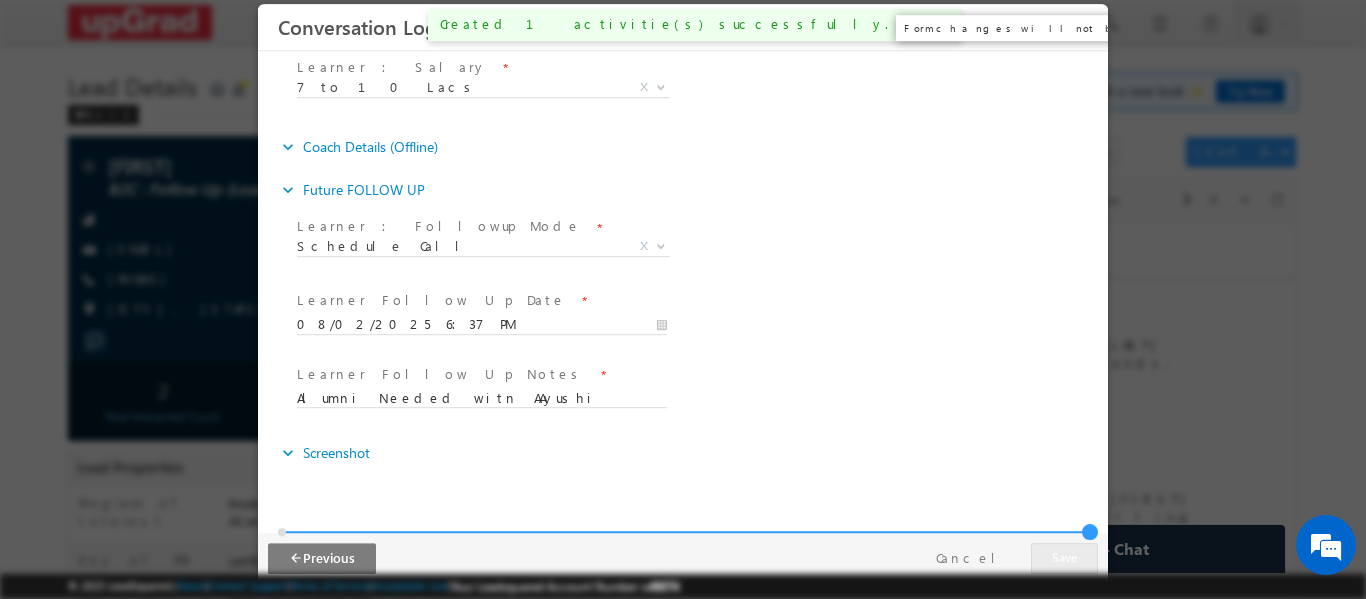 click on "×" at bounding box center [1078, 26] 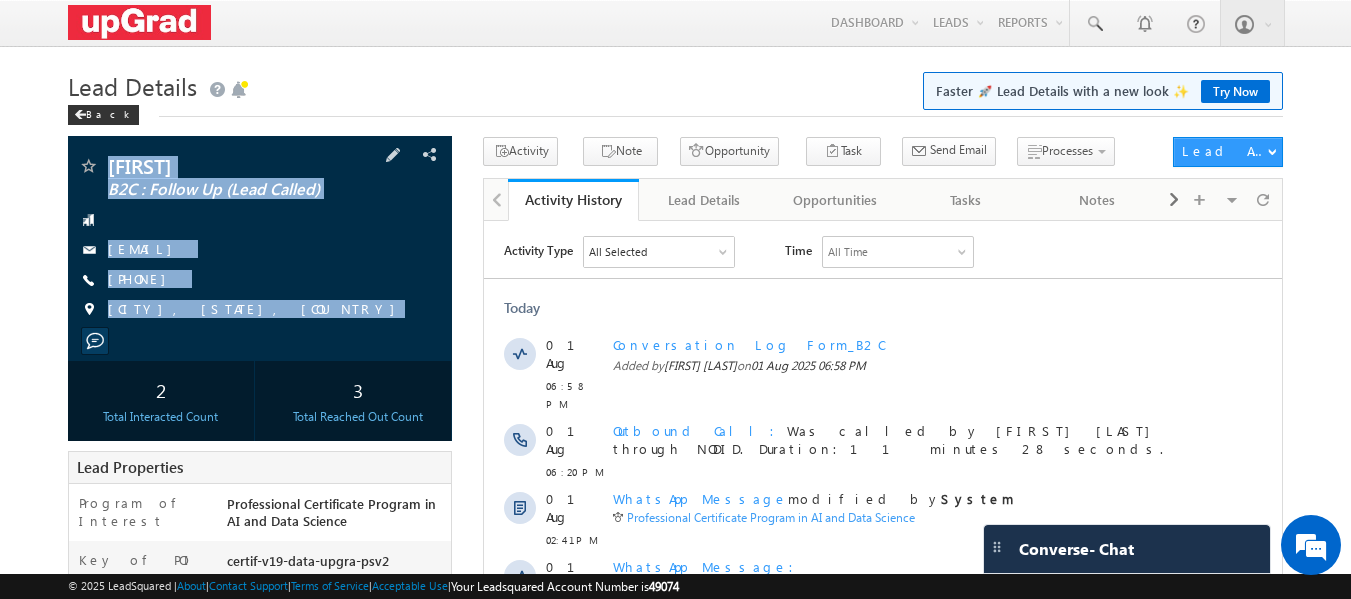 drag, startPoint x: 109, startPoint y: 149, endPoint x: 270, endPoint y: 344, distance: 252.87546 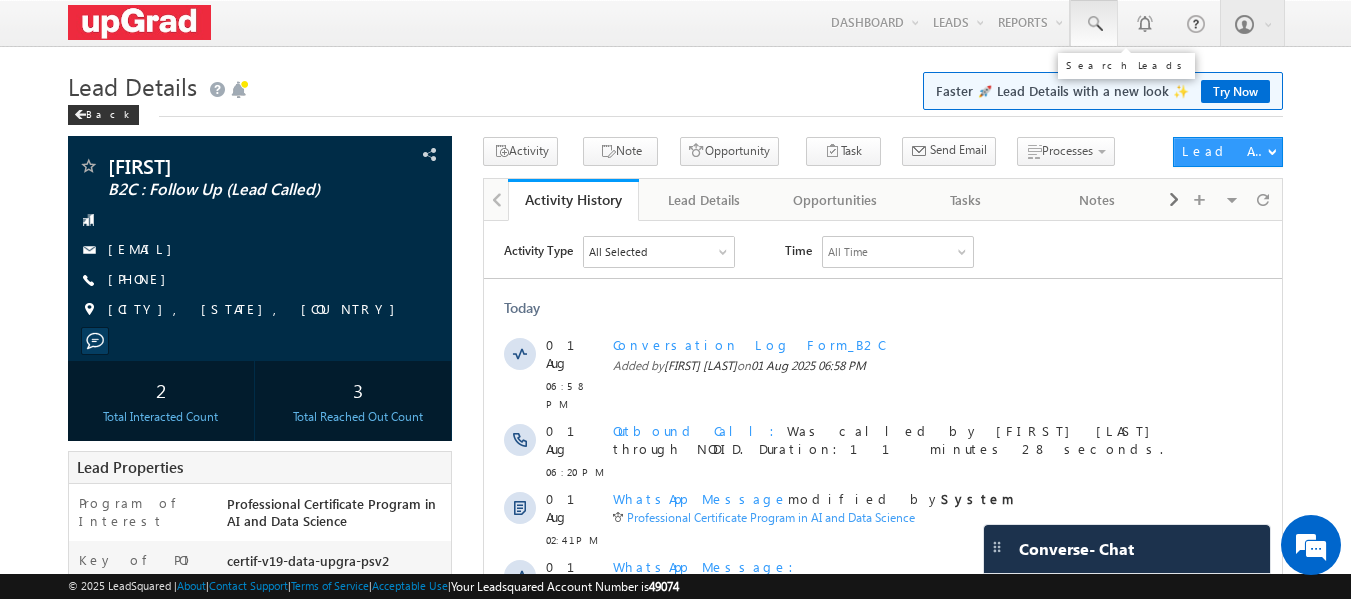 click at bounding box center (1094, 24) 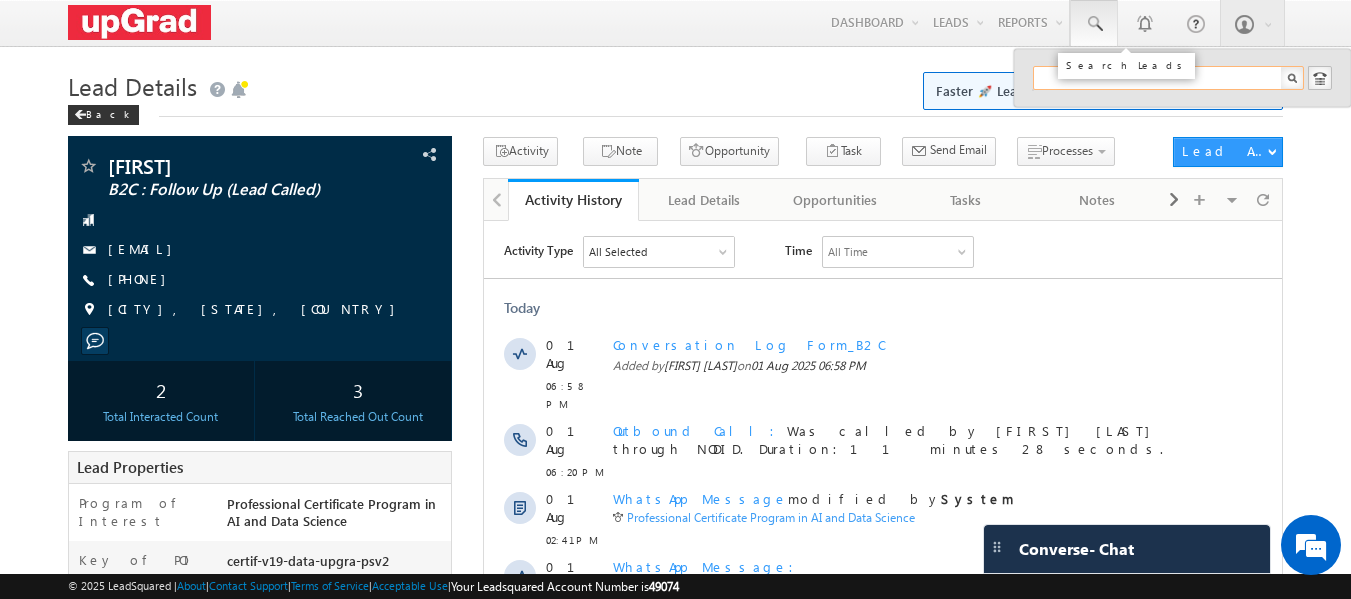 paste on "98405 05092" 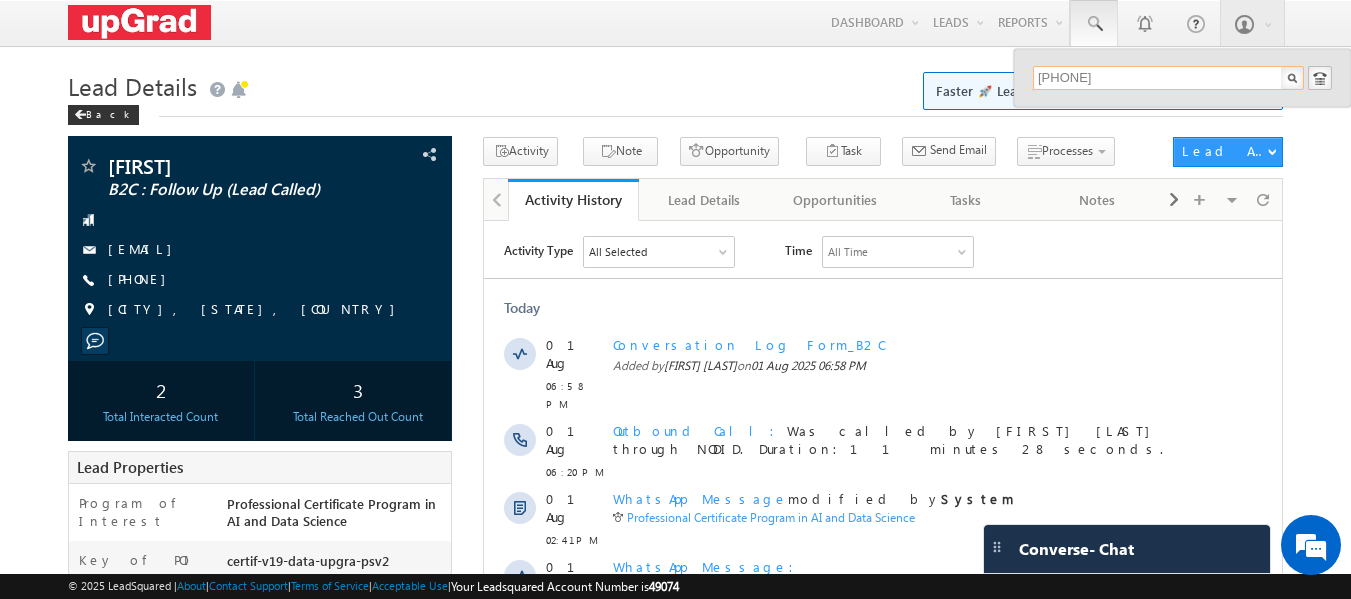click on "98405 05092" at bounding box center (1168, 78) 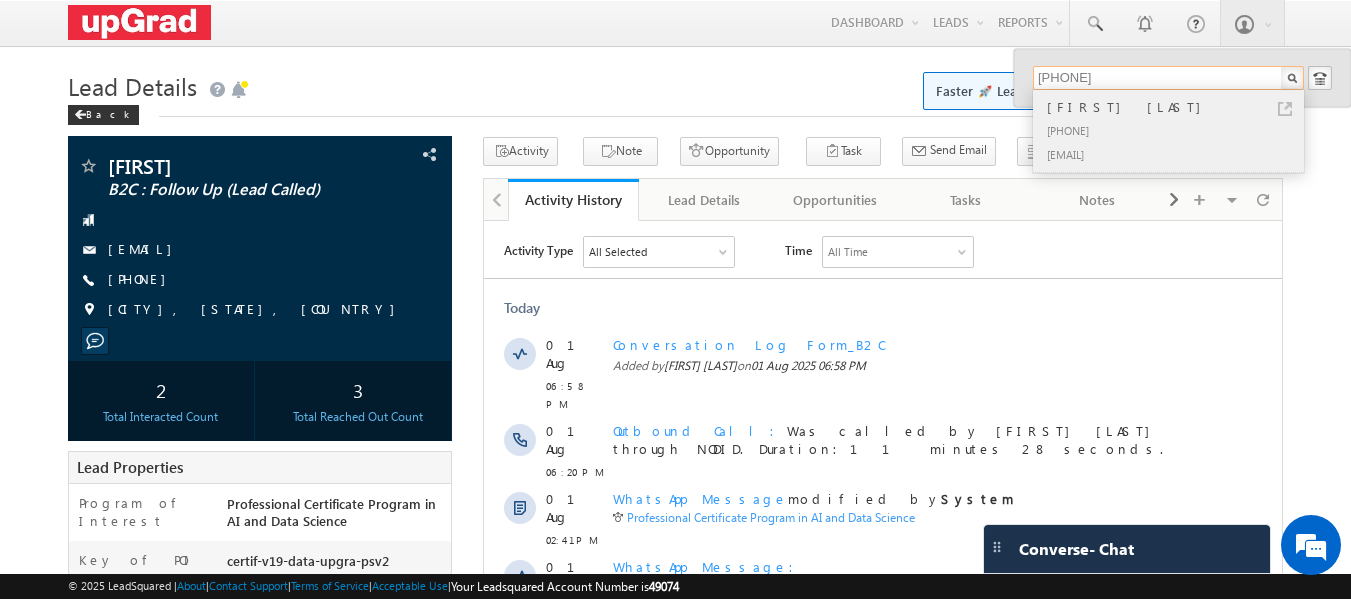 type on "9840505092" 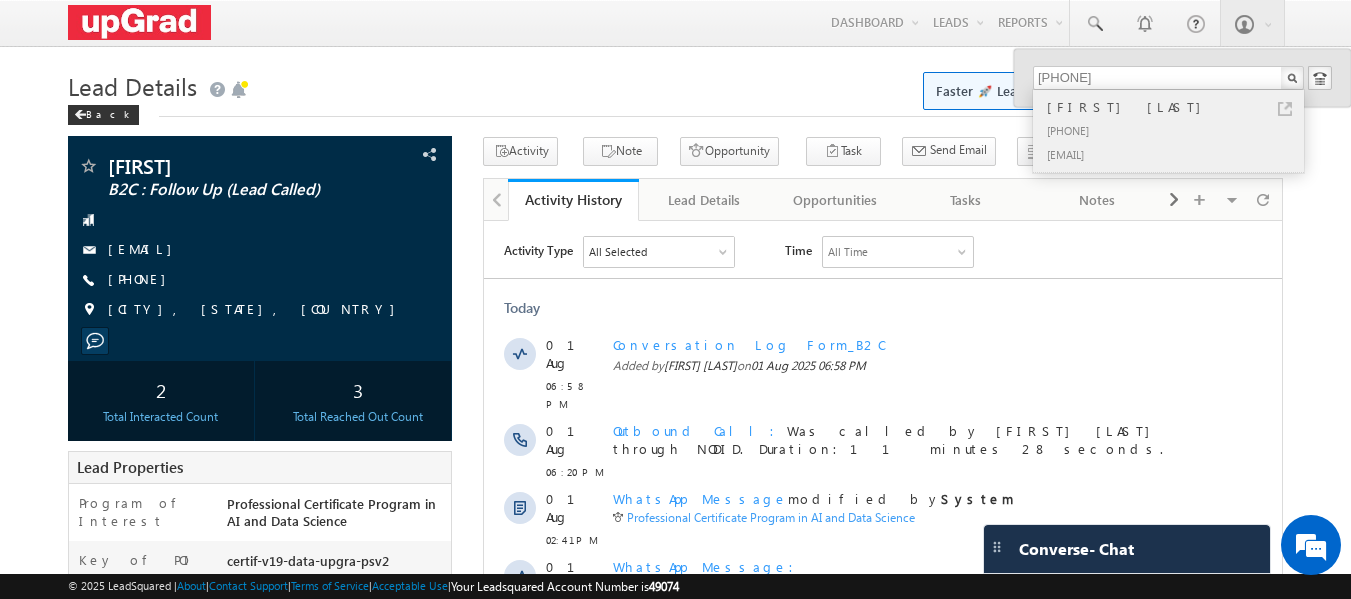 click on "+91-9840505092" at bounding box center [1177, 130] 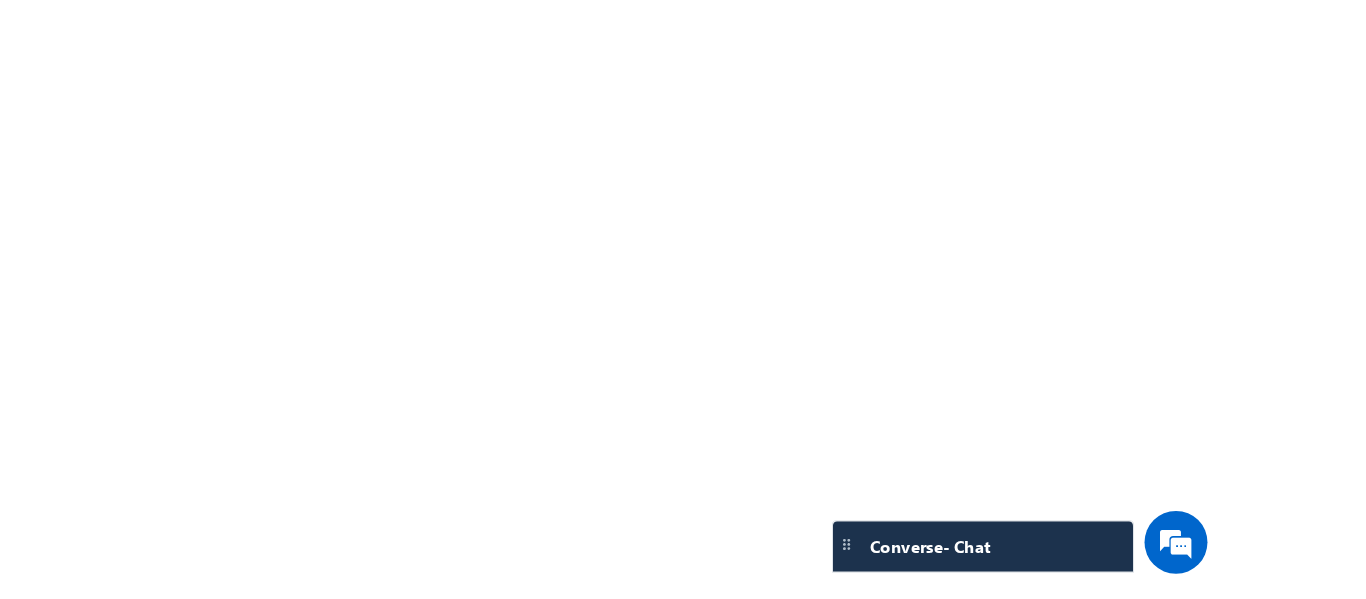 scroll, scrollTop: 0, scrollLeft: 0, axis: both 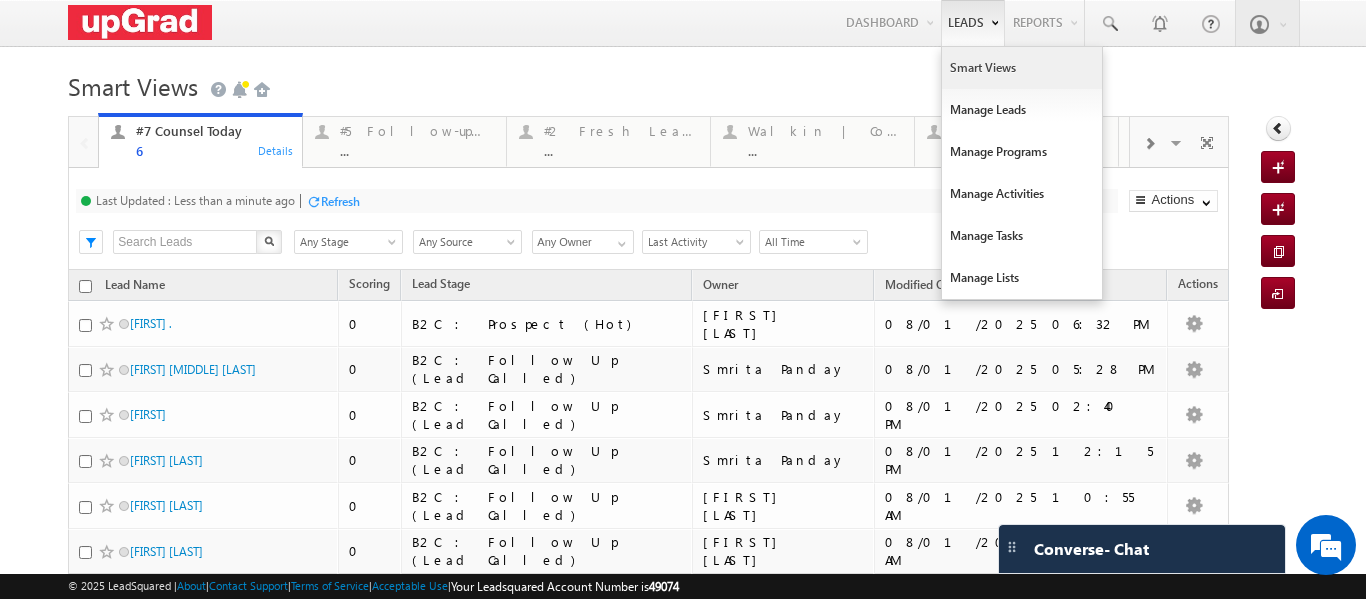 click on "Smart Views" at bounding box center (1022, 68) 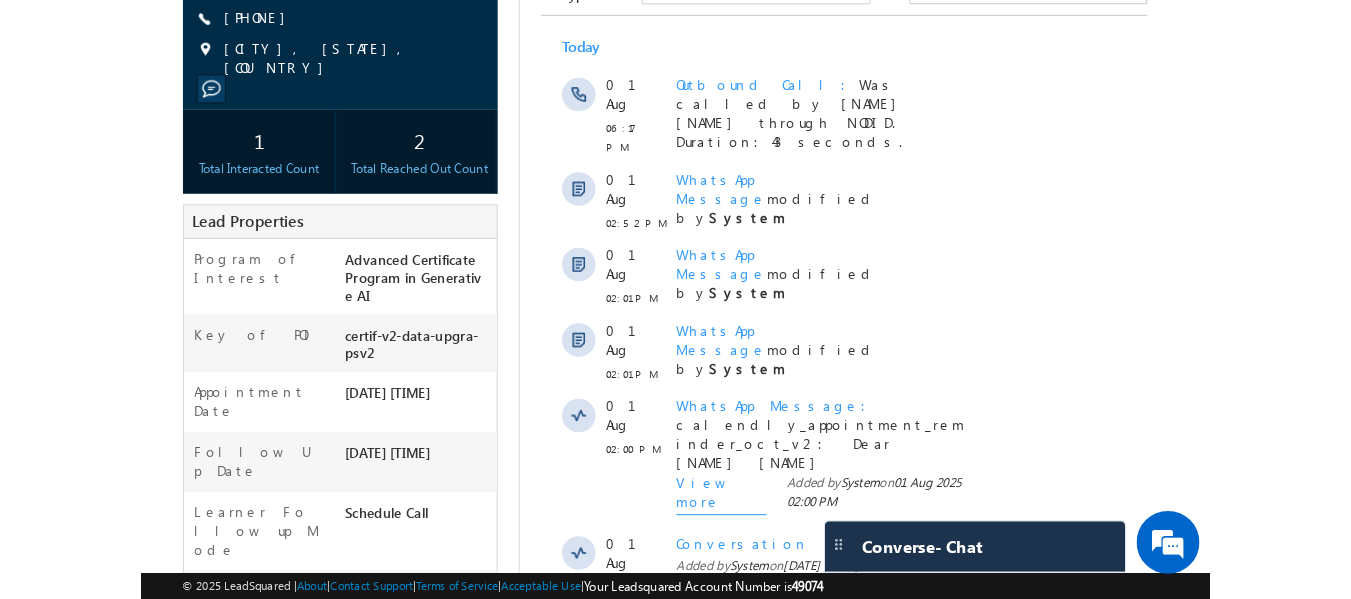 scroll, scrollTop: 0, scrollLeft: 0, axis: both 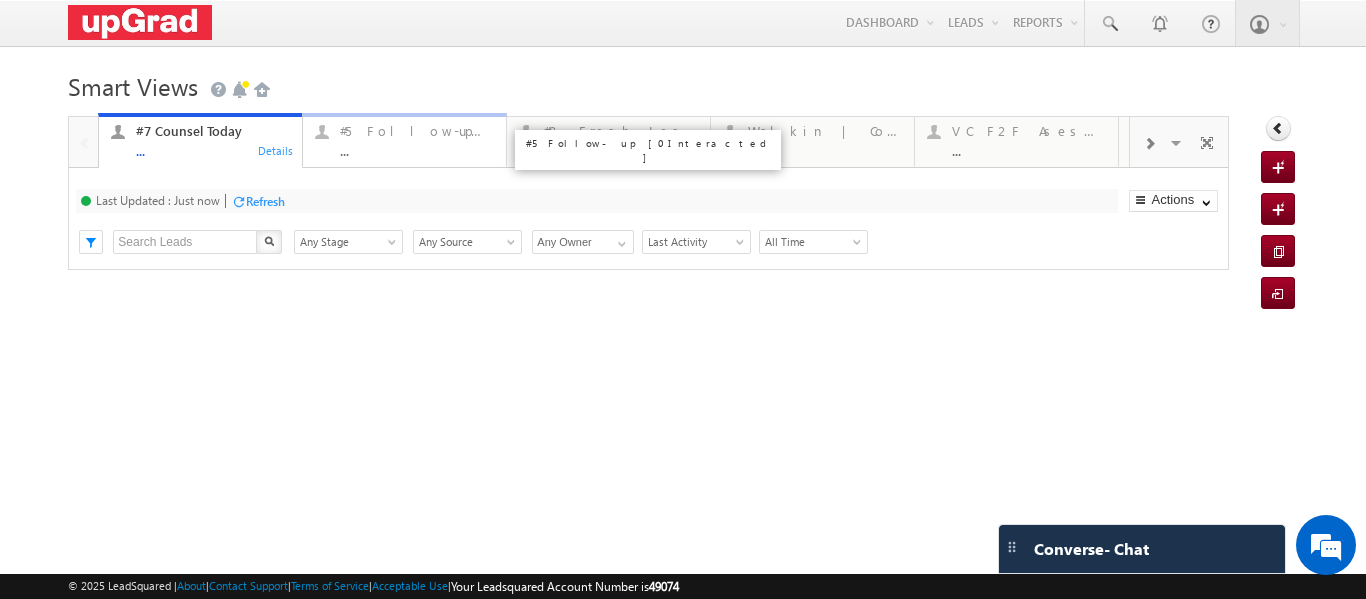 click on "#5 Follow-up [ 0 Interacted ] ..." at bounding box center [417, 138] 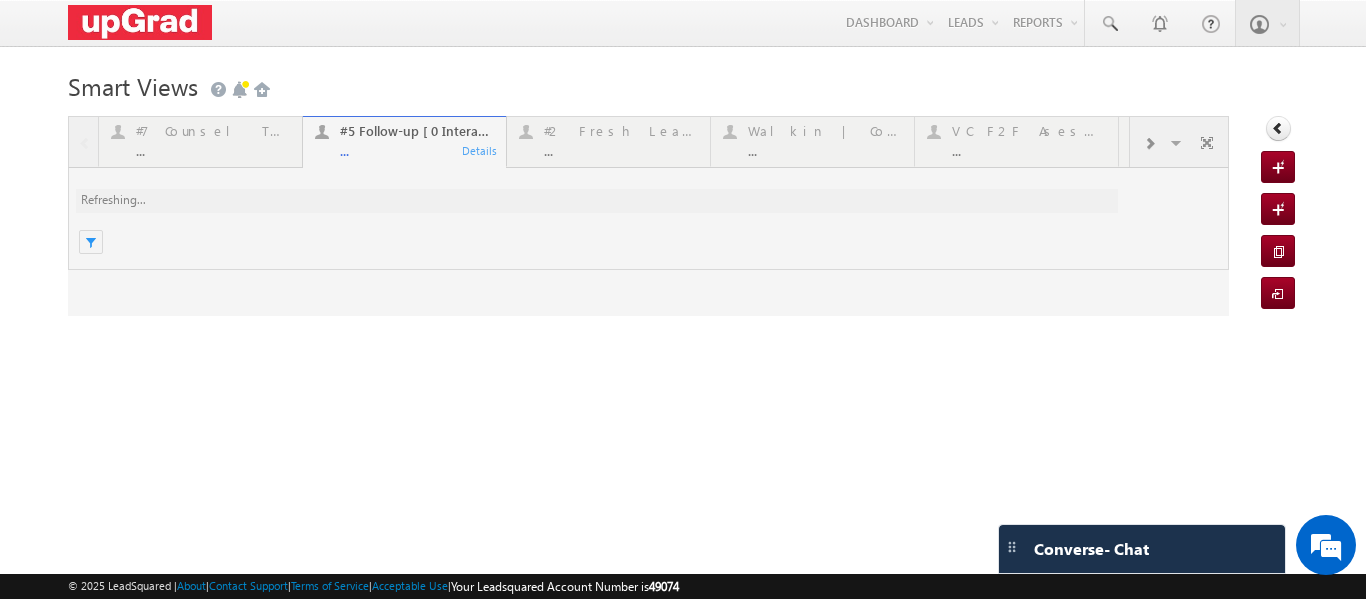 scroll, scrollTop: 0, scrollLeft: 0, axis: both 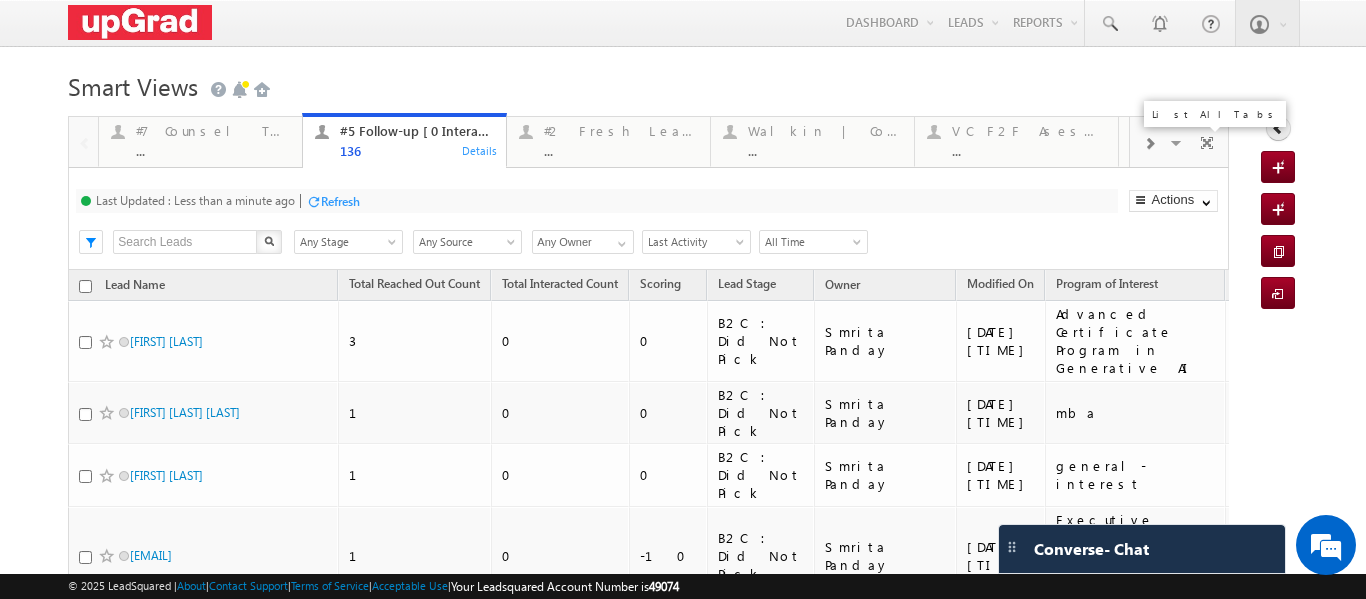 click at bounding box center (1178, 146) 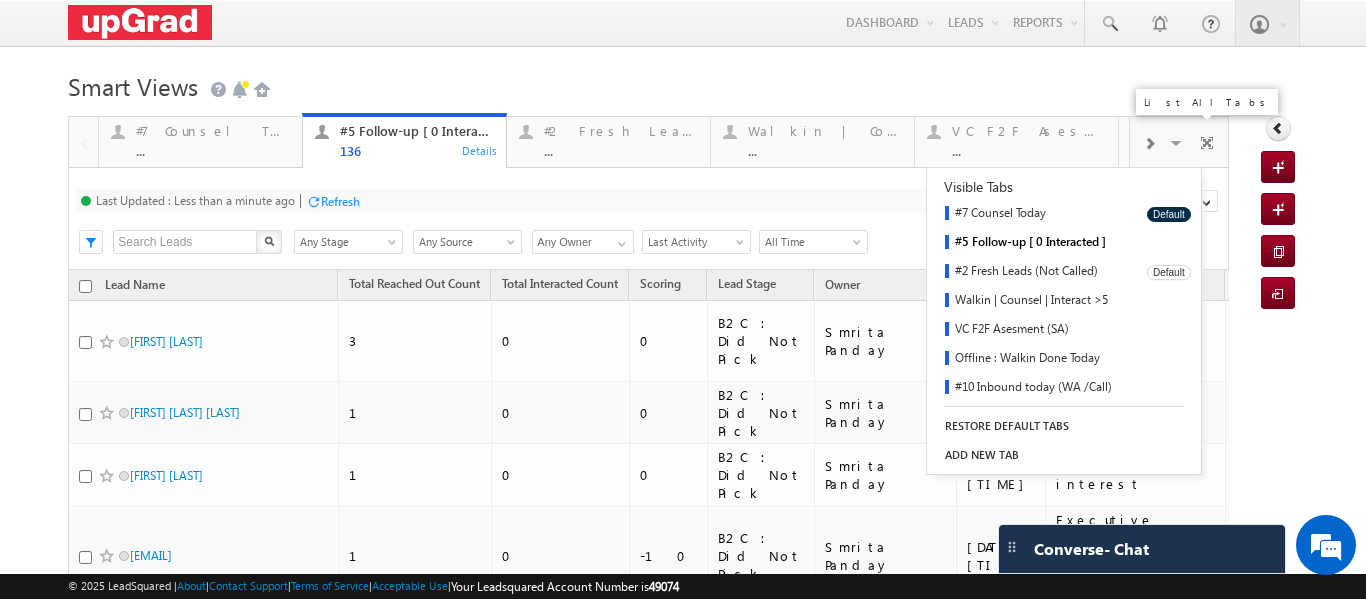 click on "#2 Fresh Leads (Not Called)" at bounding box center [1030, 272] 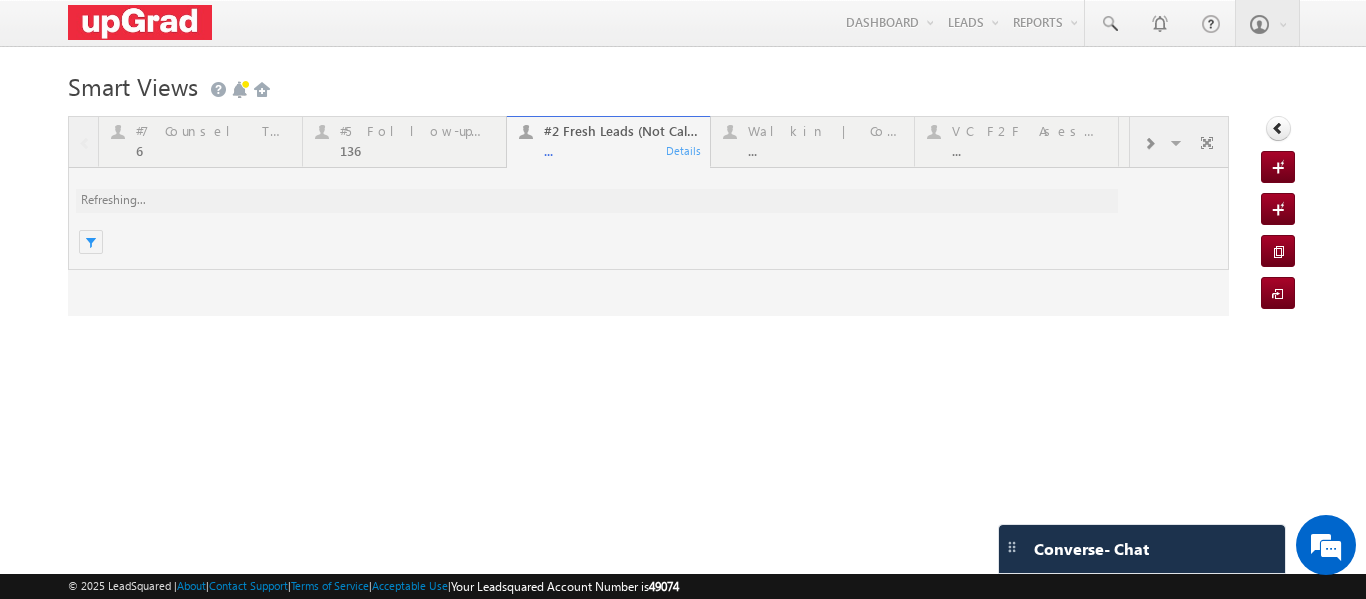 scroll, scrollTop: 0, scrollLeft: 0, axis: both 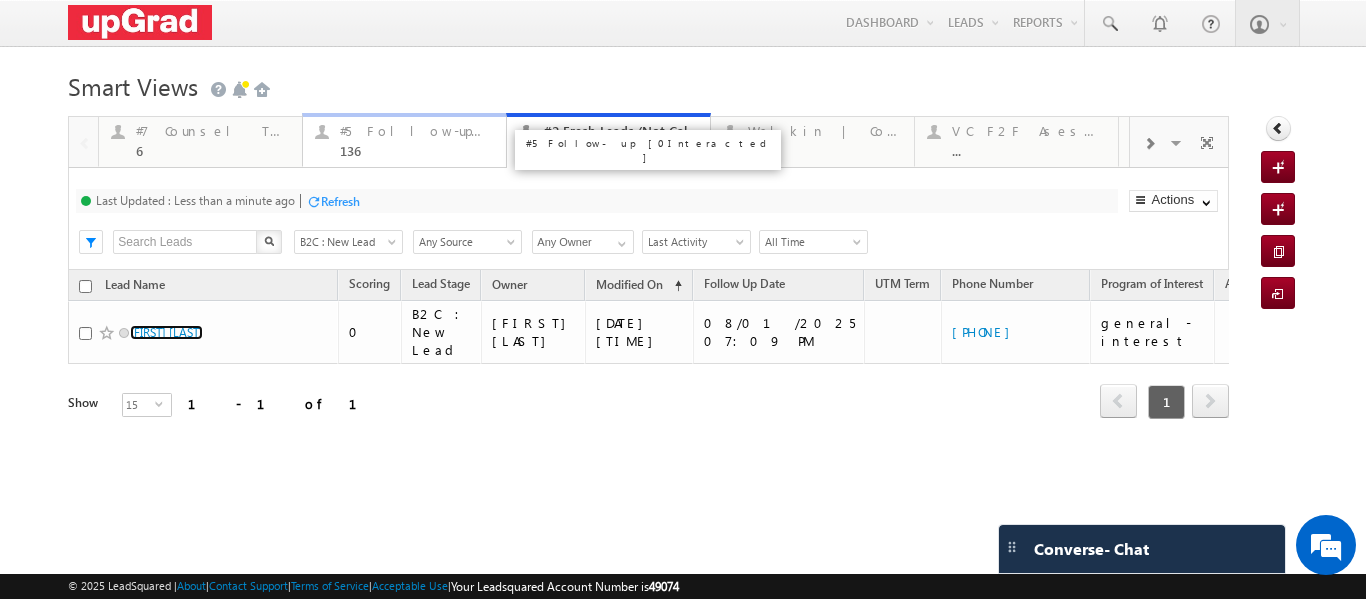 click on "136" at bounding box center [417, 150] 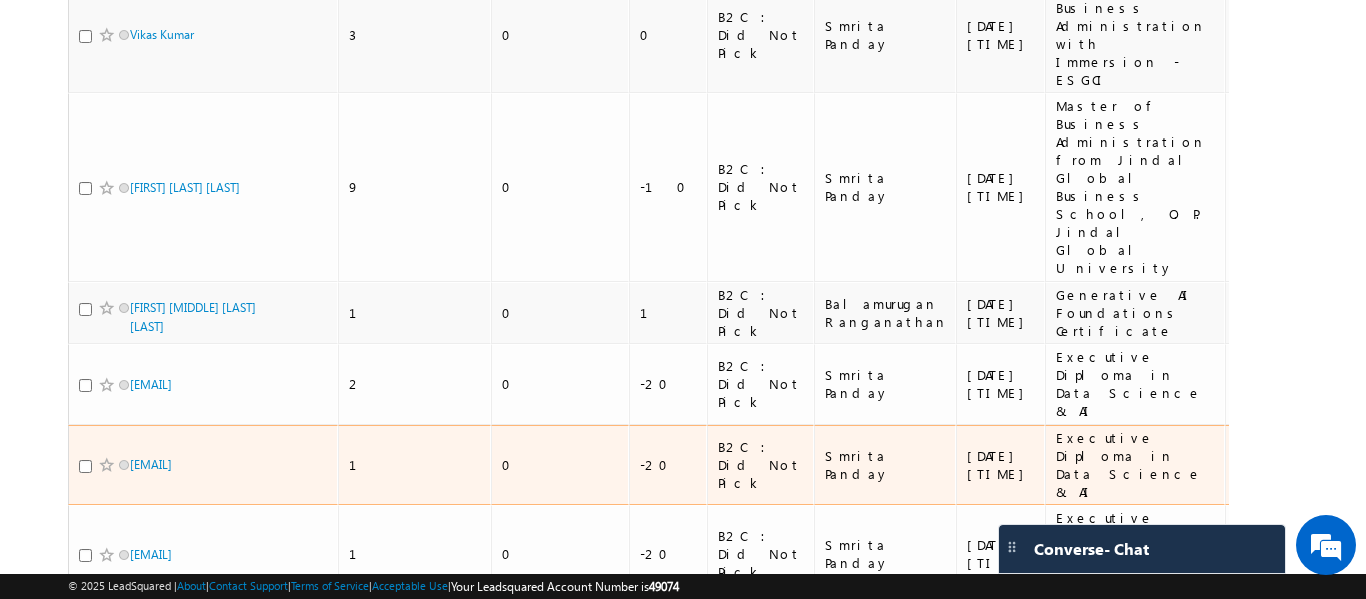 scroll, scrollTop: 700, scrollLeft: 0, axis: vertical 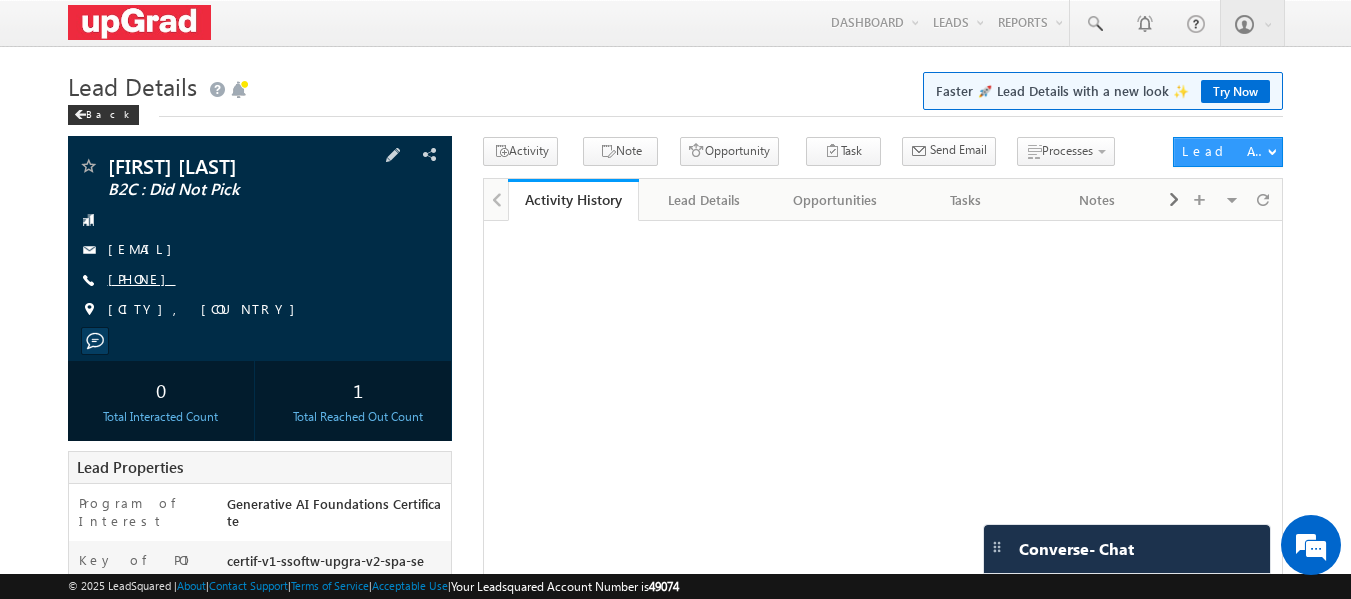 click on "[PHONE]" at bounding box center [142, 278] 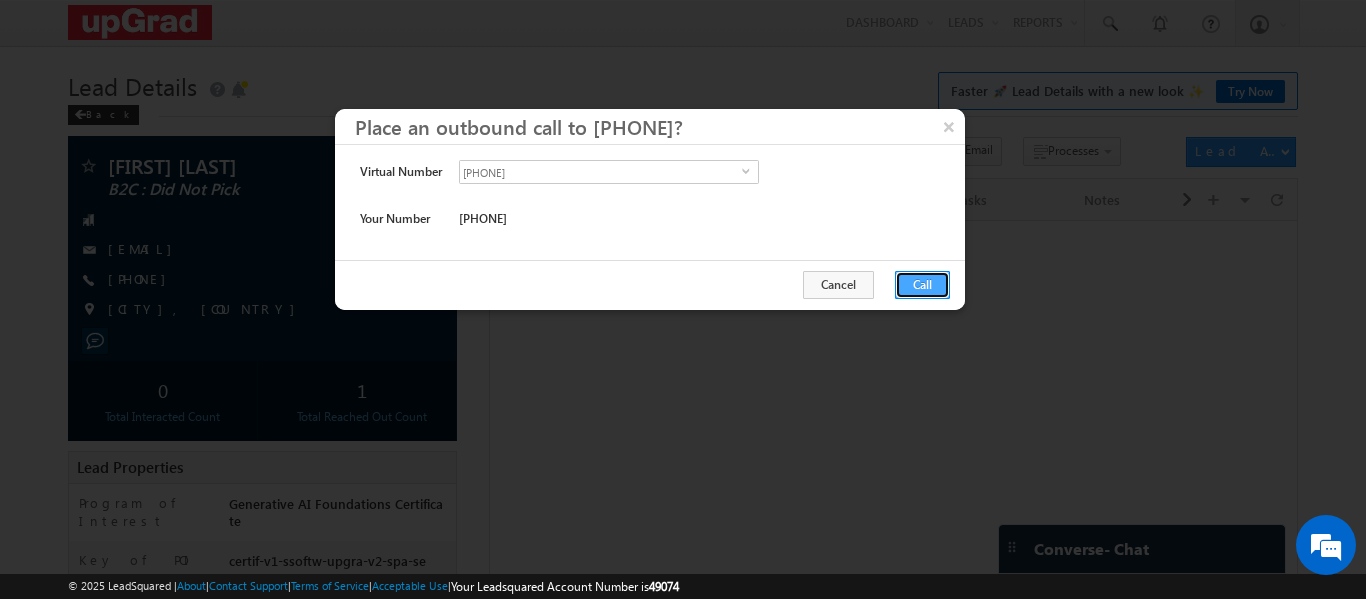 click on "Call" at bounding box center [922, 285] 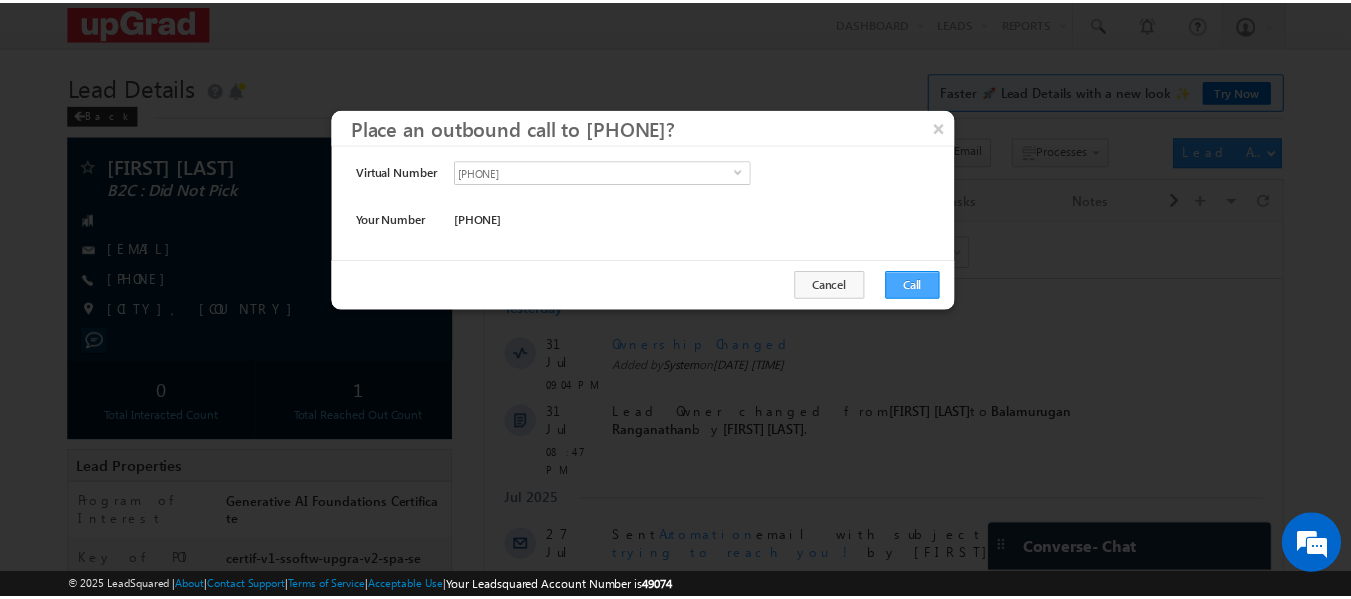 scroll, scrollTop: 0, scrollLeft: 0, axis: both 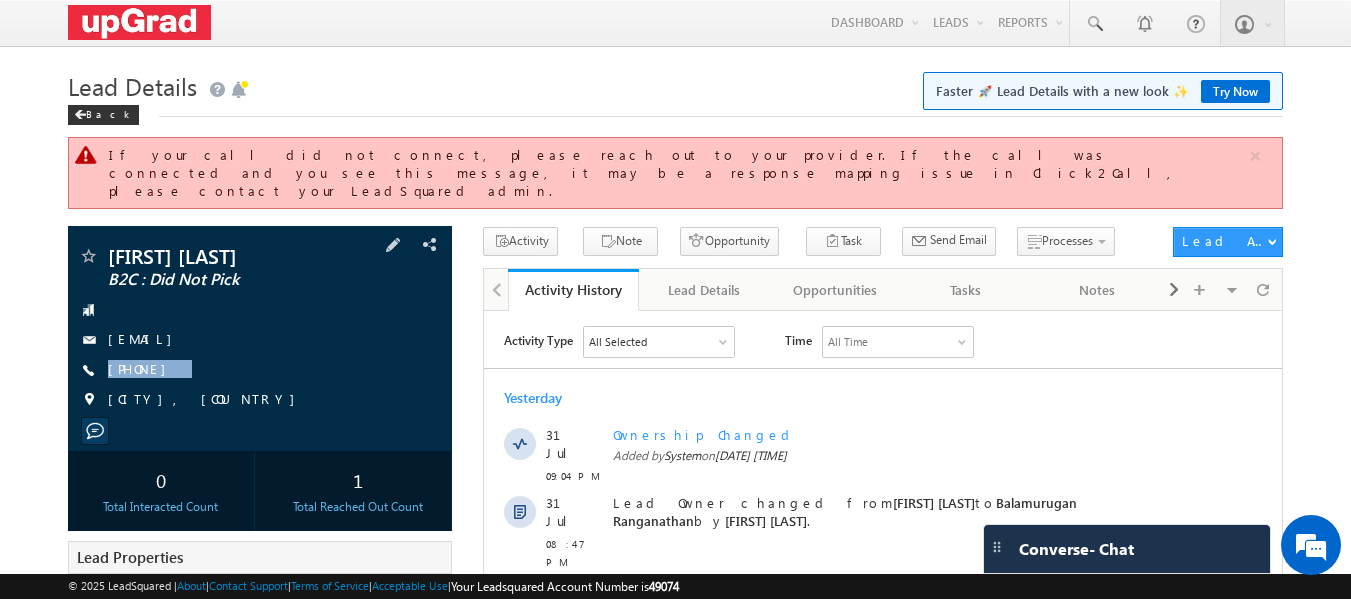 drag, startPoint x: 301, startPoint y: 336, endPoint x: 225, endPoint y: 370, distance: 83.25864 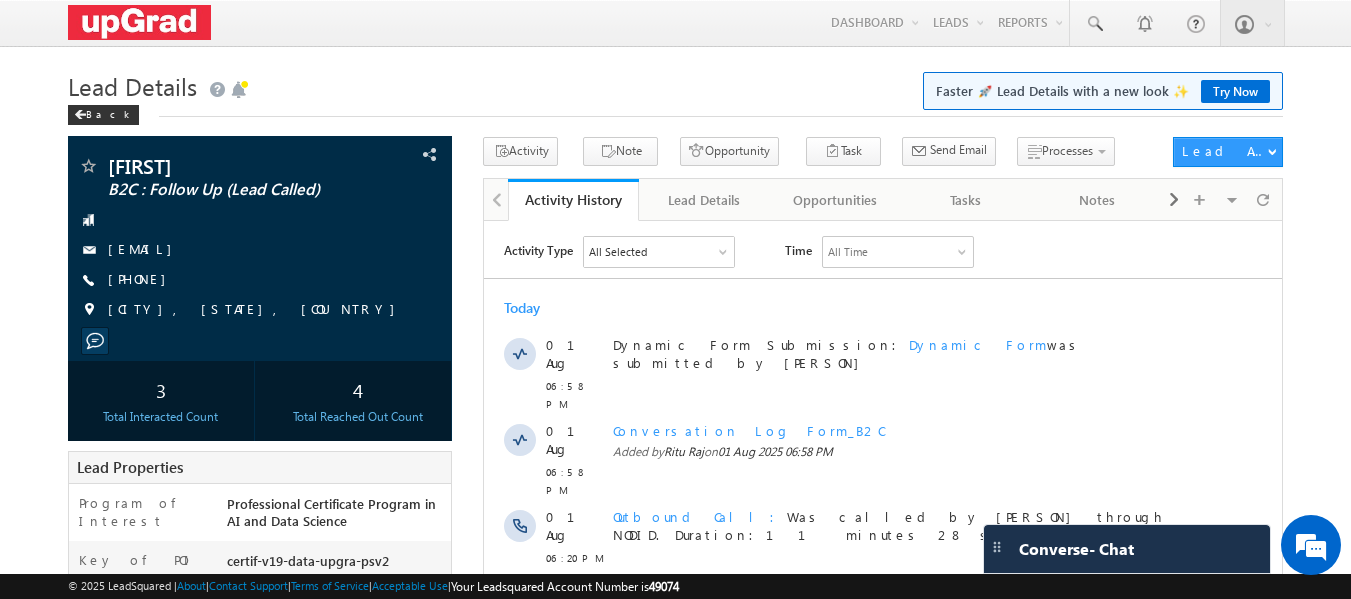 scroll, scrollTop: 0, scrollLeft: 0, axis: both 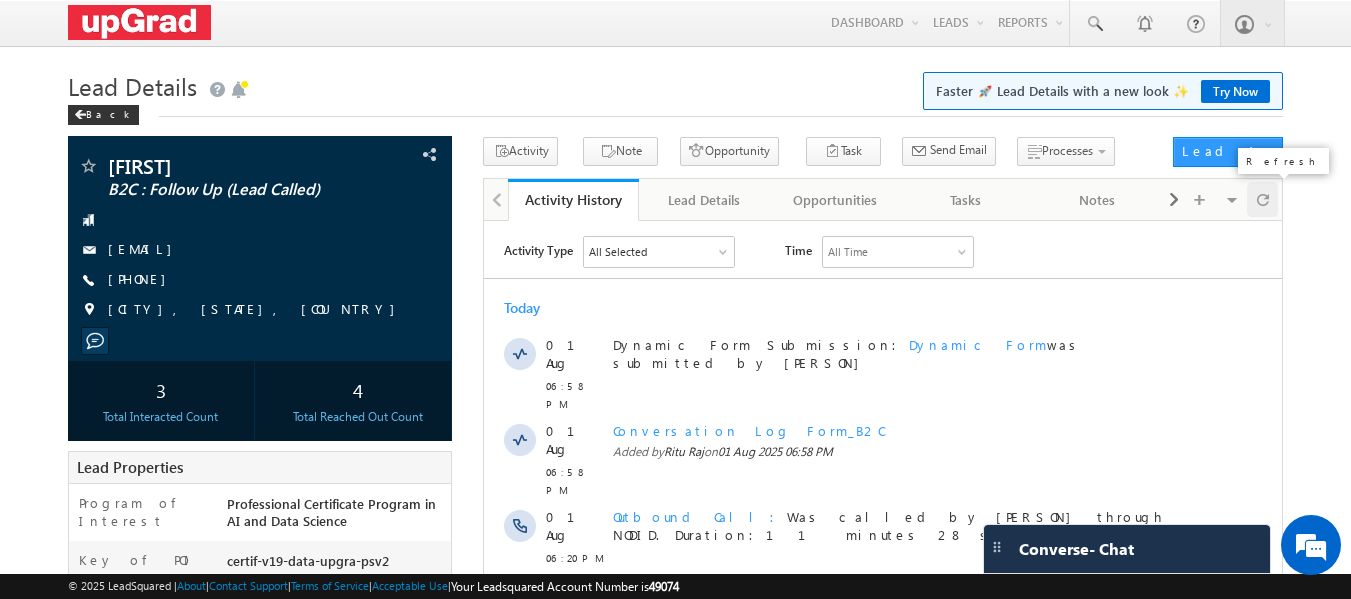 click at bounding box center (1263, 199) 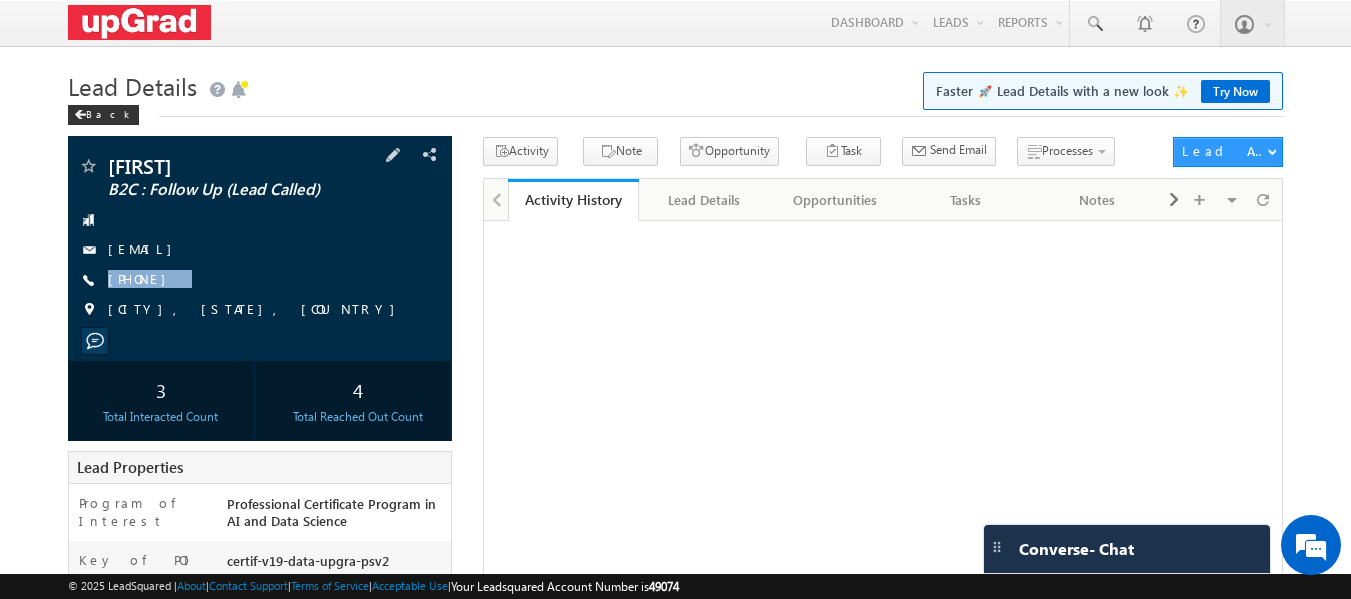 drag, startPoint x: 270, startPoint y: 273, endPoint x: 236, endPoint y: 294, distance: 39.962482 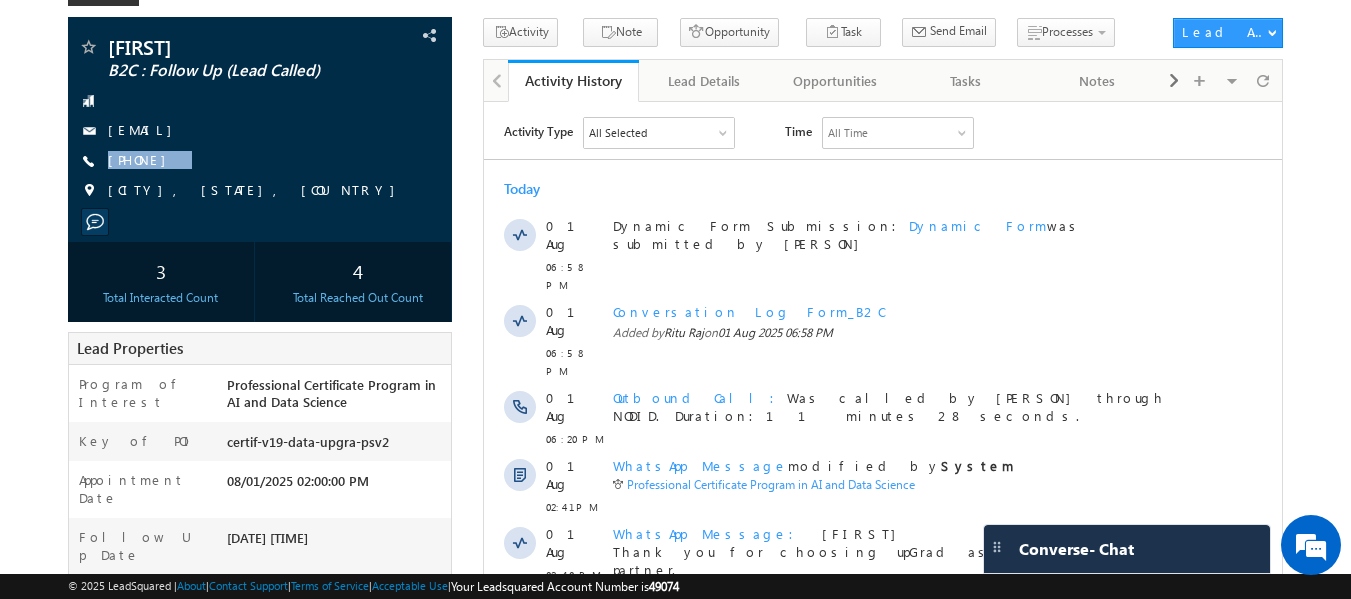 scroll, scrollTop: 0, scrollLeft: 0, axis: both 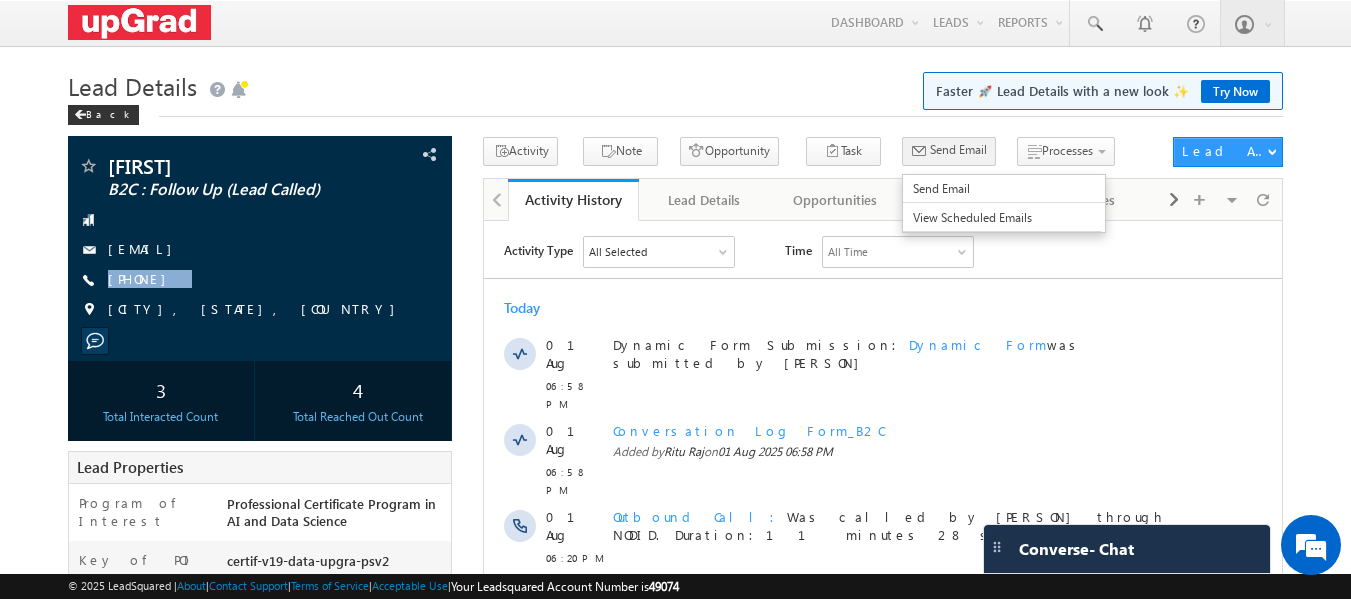 click on "Send Email" at bounding box center (958, 150) 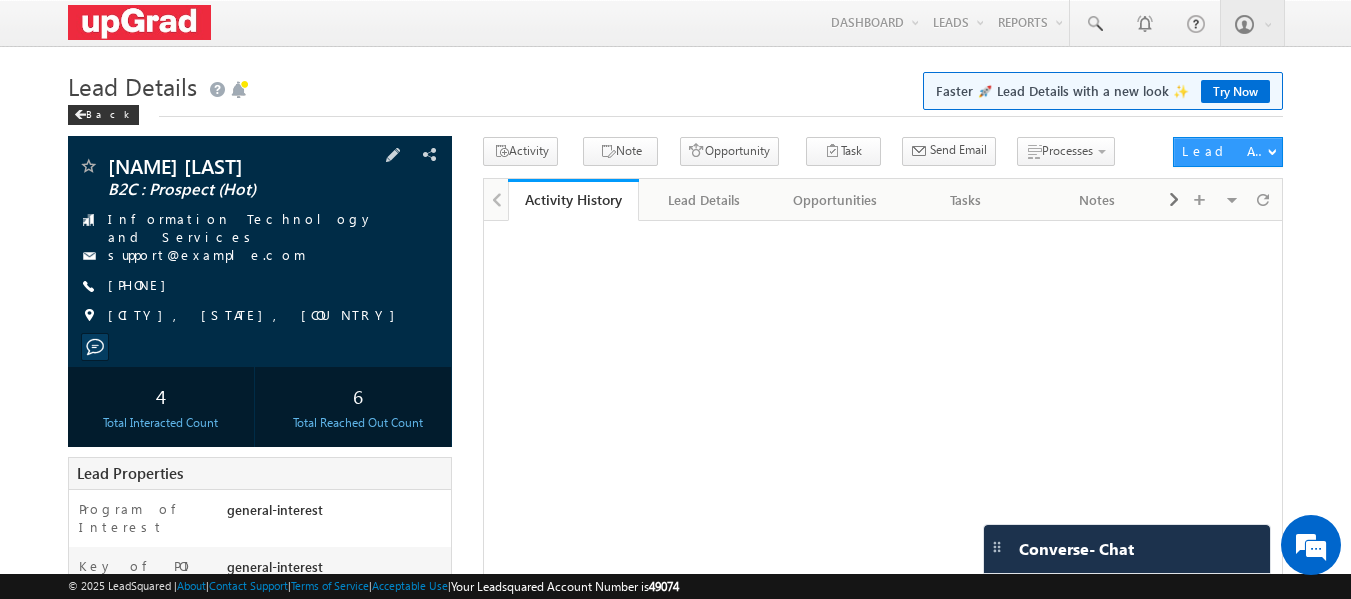 scroll, scrollTop: 0, scrollLeft: 0, axis: both 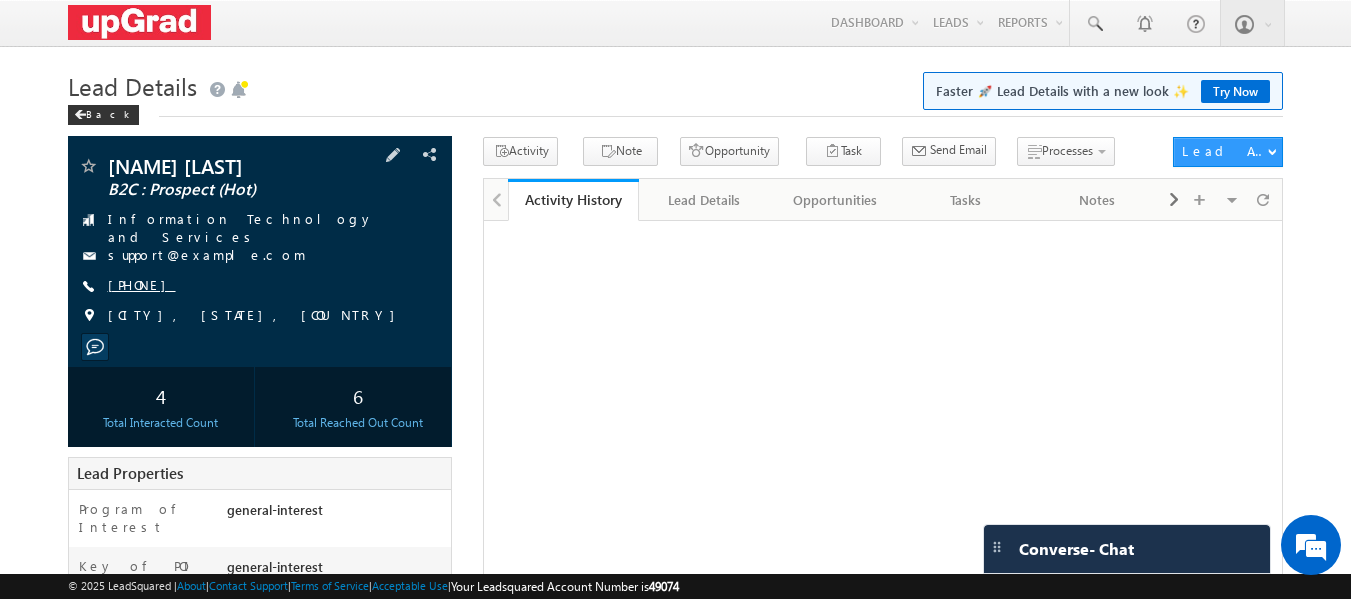click on "[PHONE]" at bounding box center (142, 284) 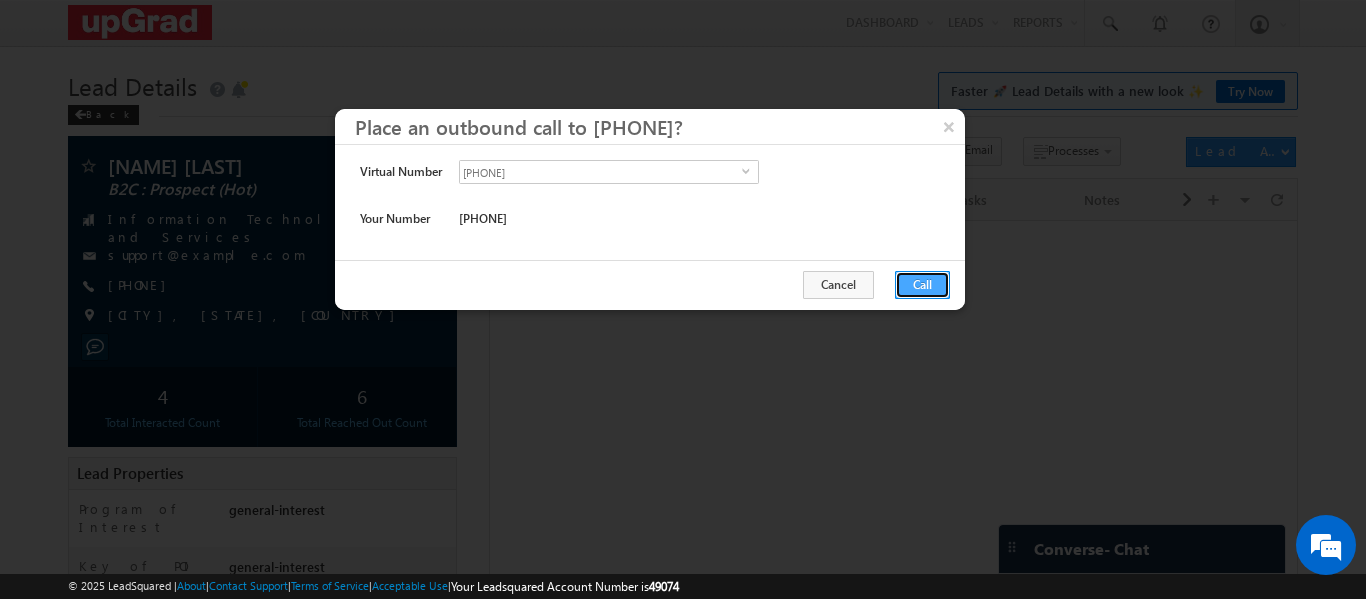 click on "Call" at bounding box center (922, 285) 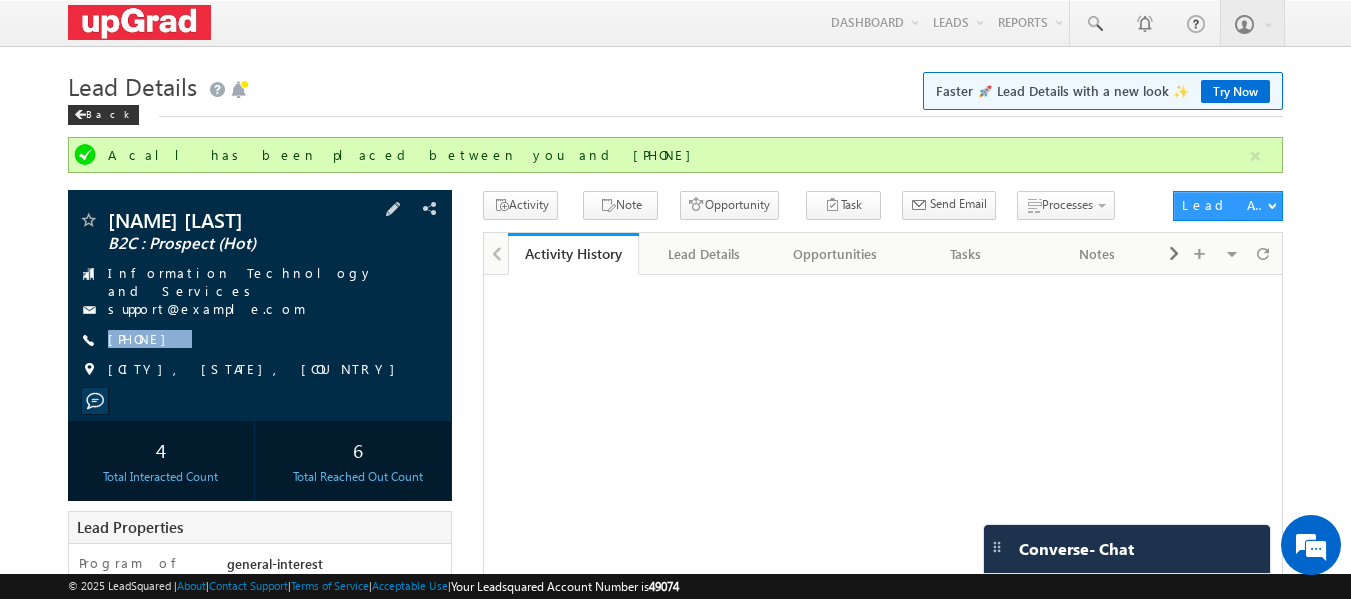 click on "[NAME] [LAST]
B2C : Prospect (Hot)
Information Technology and Services
support@example.com" at bounding box center (260, 300) 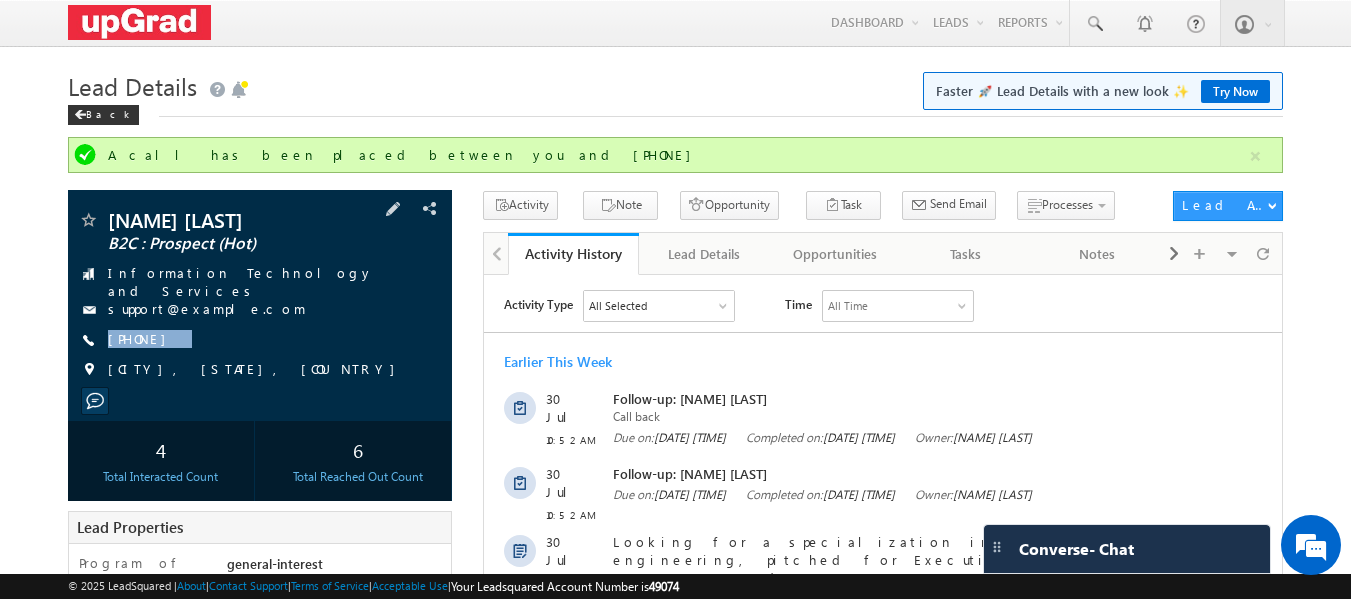 scroll, scrollTop: 0, scrollLeft: 0, axis: both 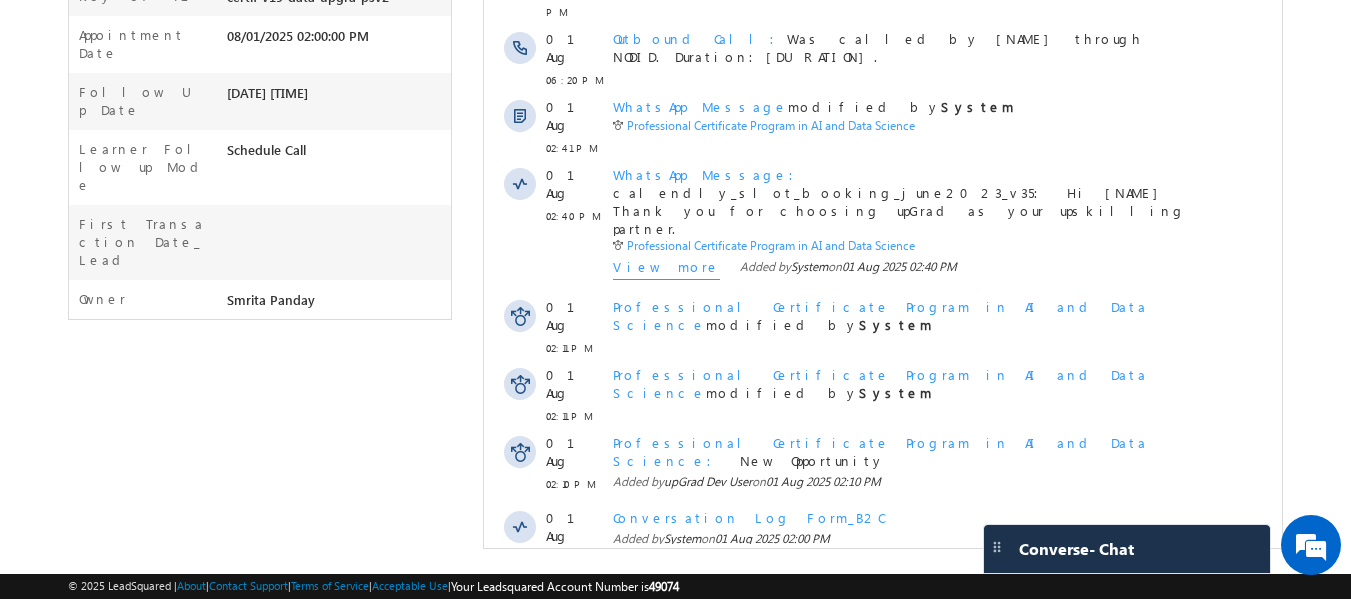click on "Show More" at bounding box center [892, 603] 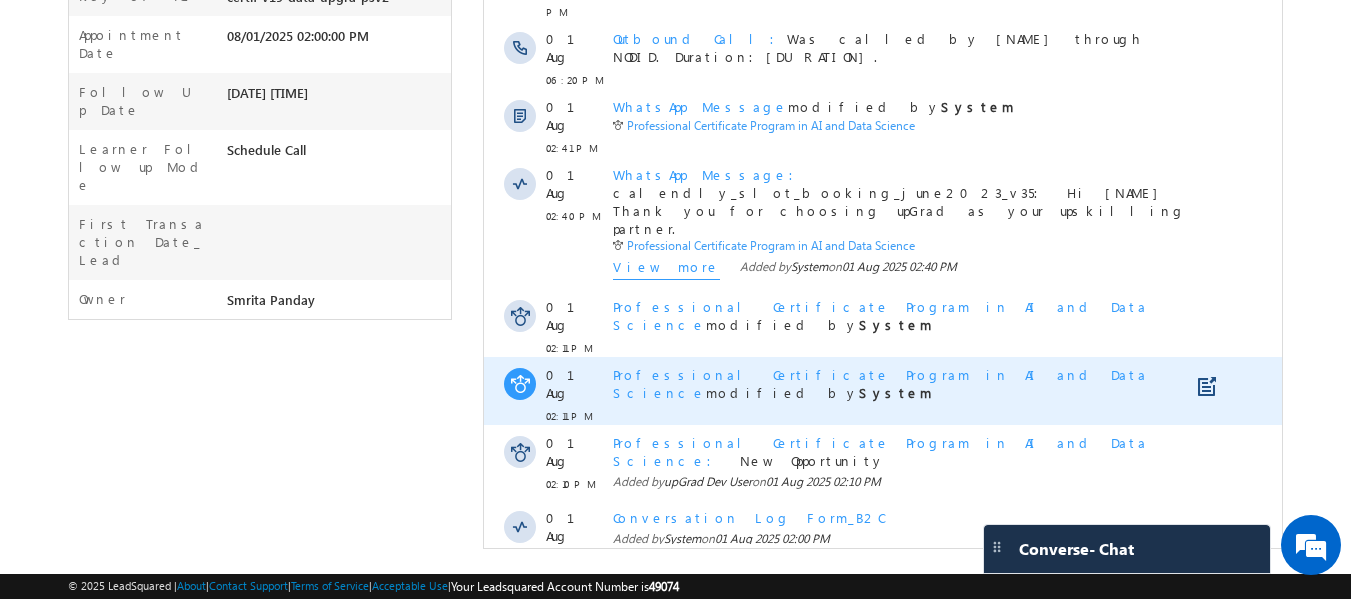 scroll, scrollTop: 0, scrollLeft: 0, axis: both 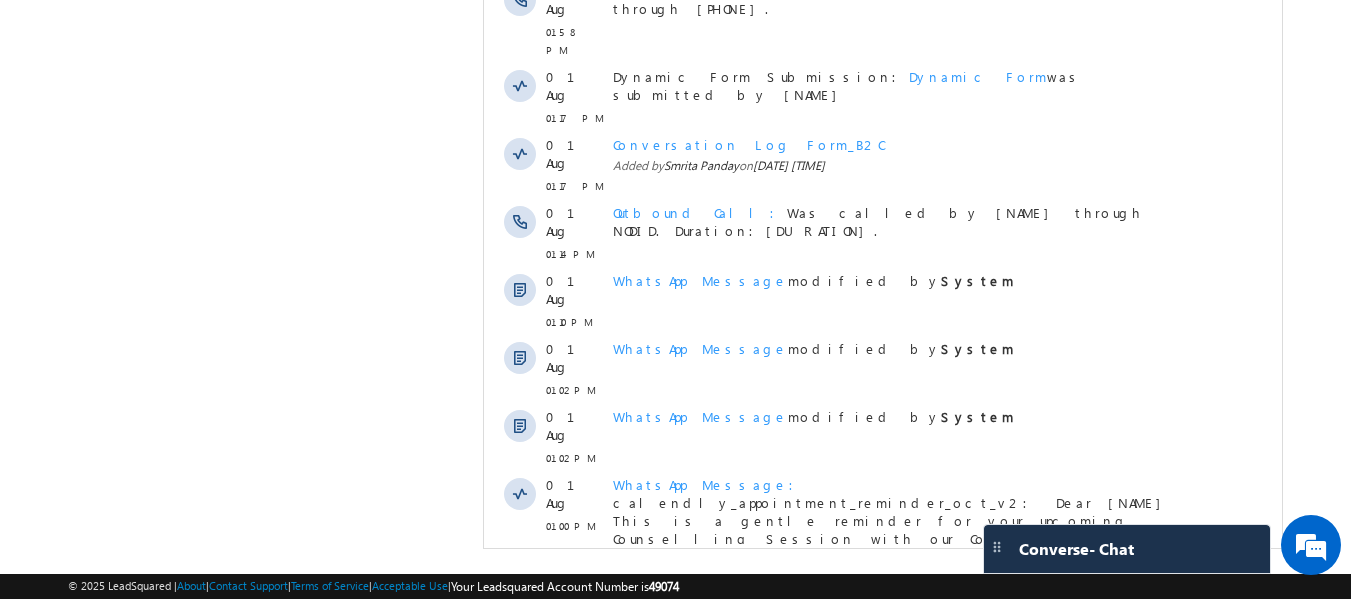 click on "Show More" at bounding box center [892, 721] 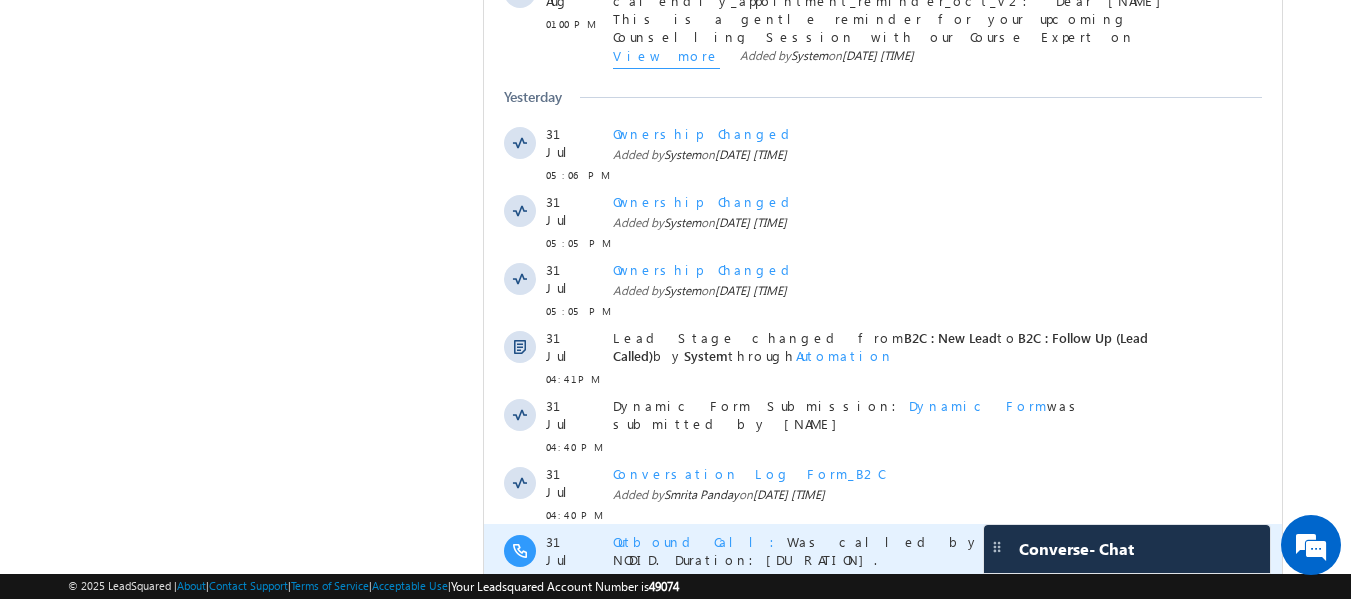 scroll, scrollTop: 1829, scrollLeft: 0, axis: vertical 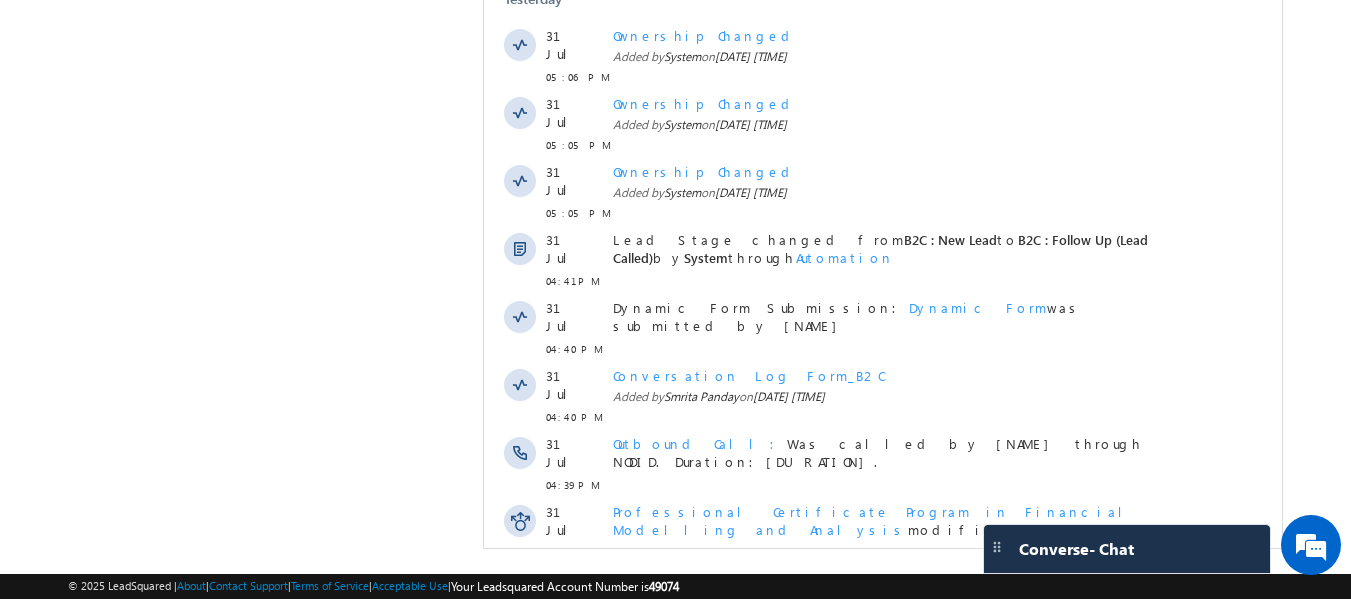 click on "Show More" at bounding box center [892, 837] 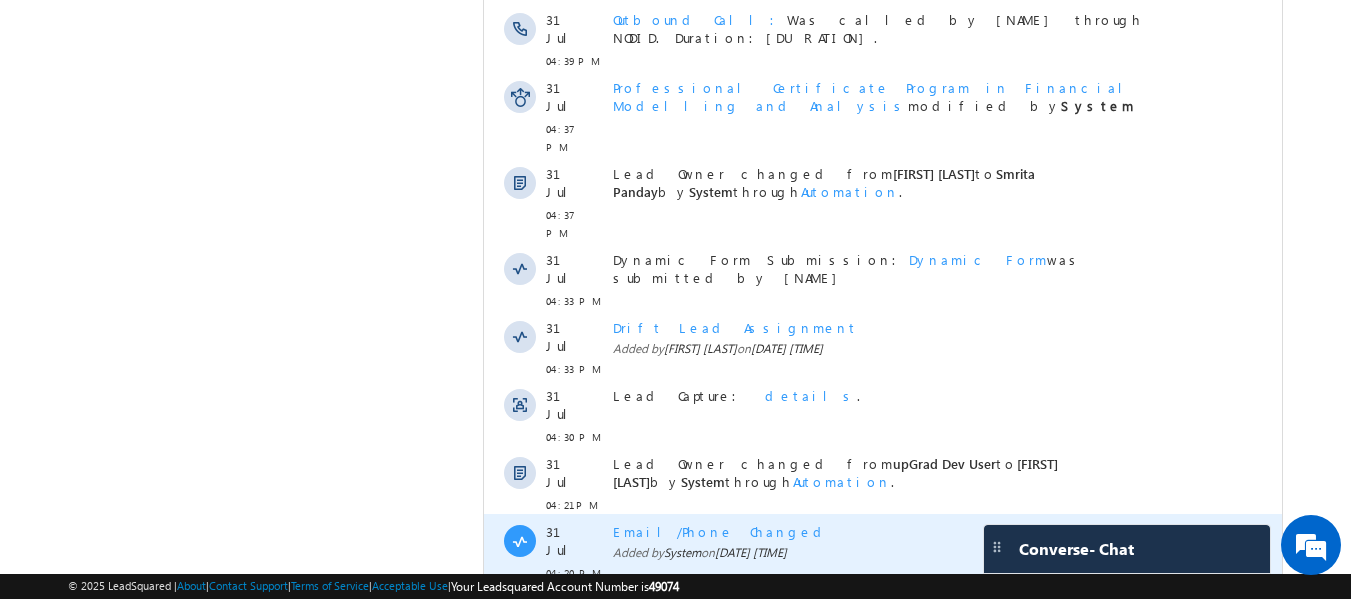 scroll, scrollTop: 2029, scrollLeft: 0, axis: vertical 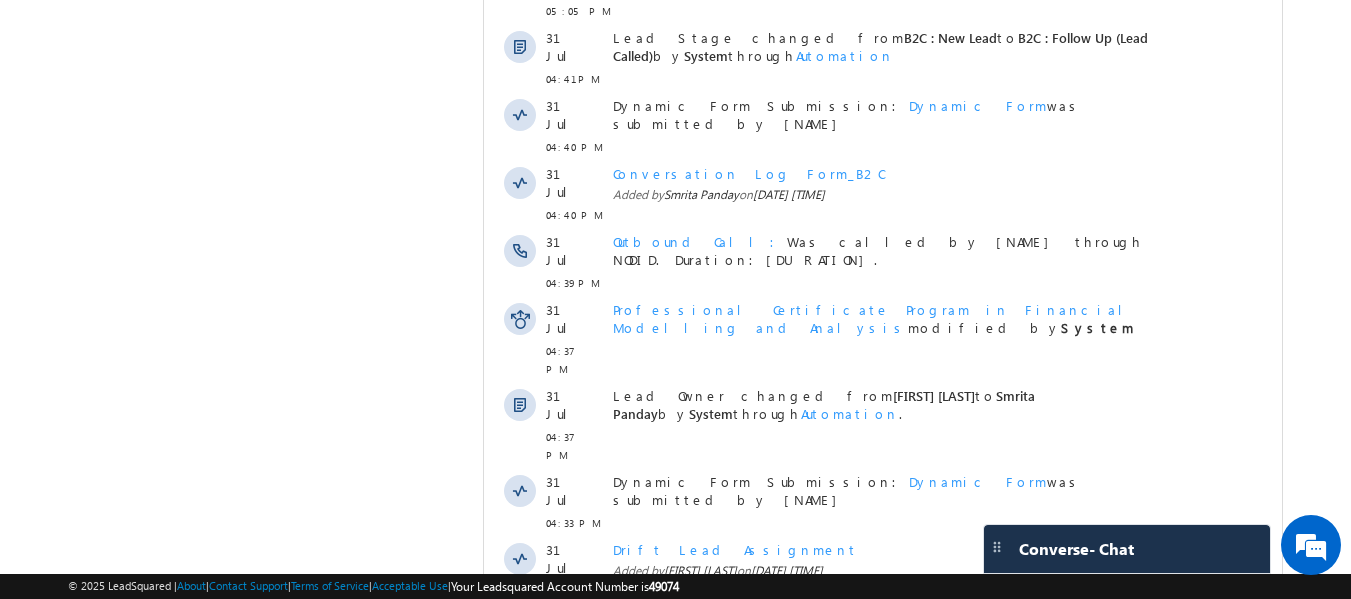 drag, startPoint x: 266, startPoint y: 2204, endPoint x: 1307, endPoint y: 230, distance: 2231.6714 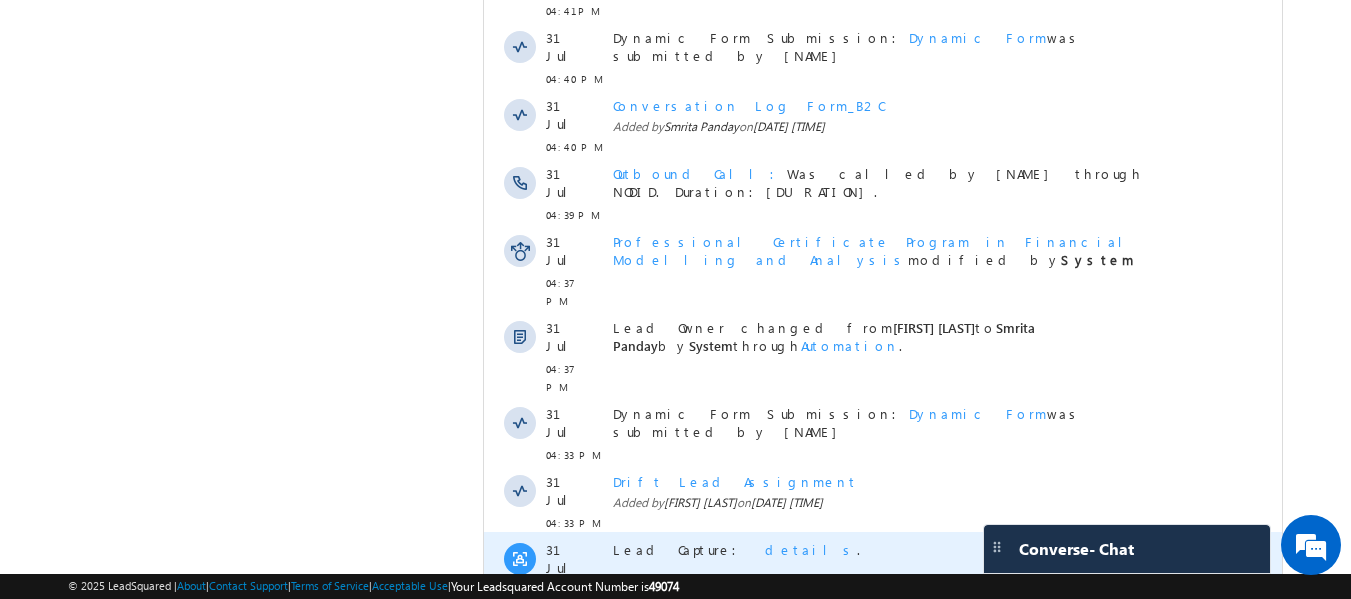 scroll, scrollTop: 2429, scrollLeft: 0, axis: vertical 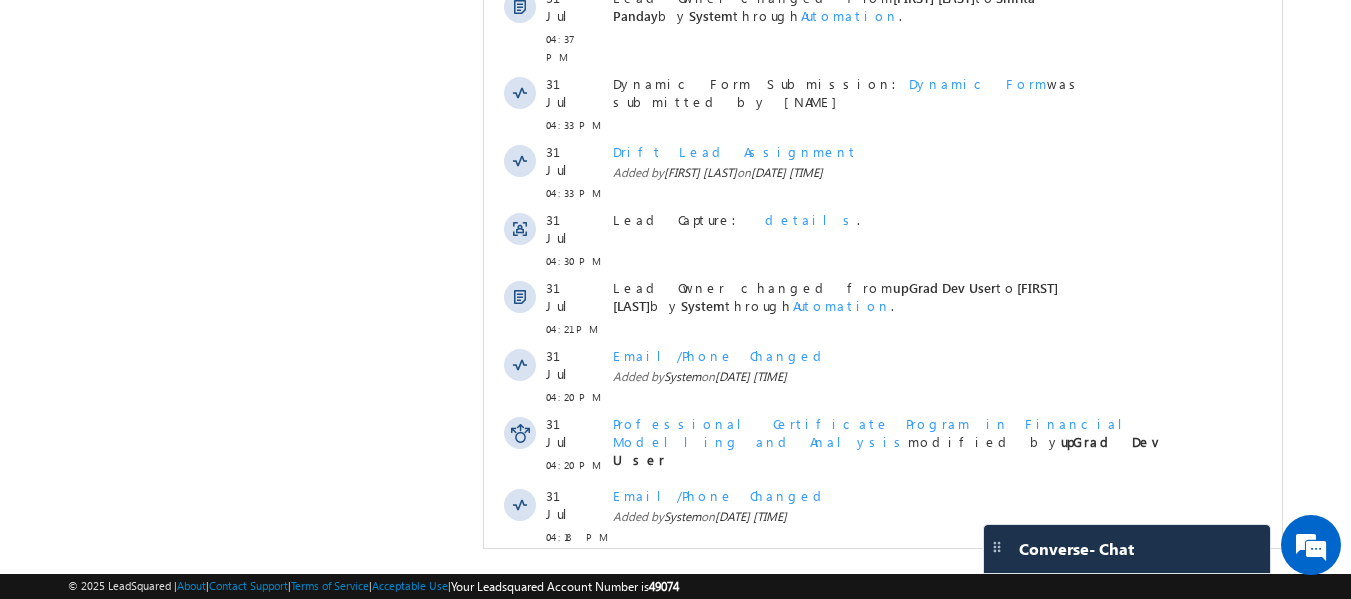 click on "Show More" at bounding box center [892, 925] 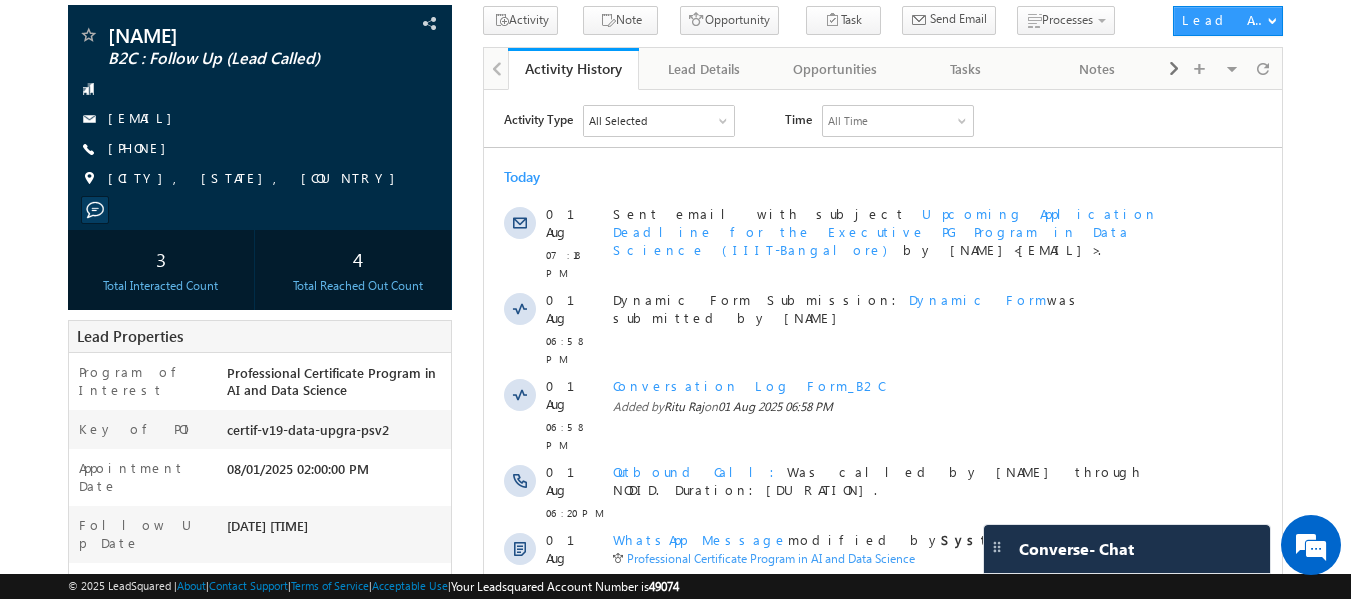 scroll, scrollTop: 0, scrollLeft: 0, axis: both 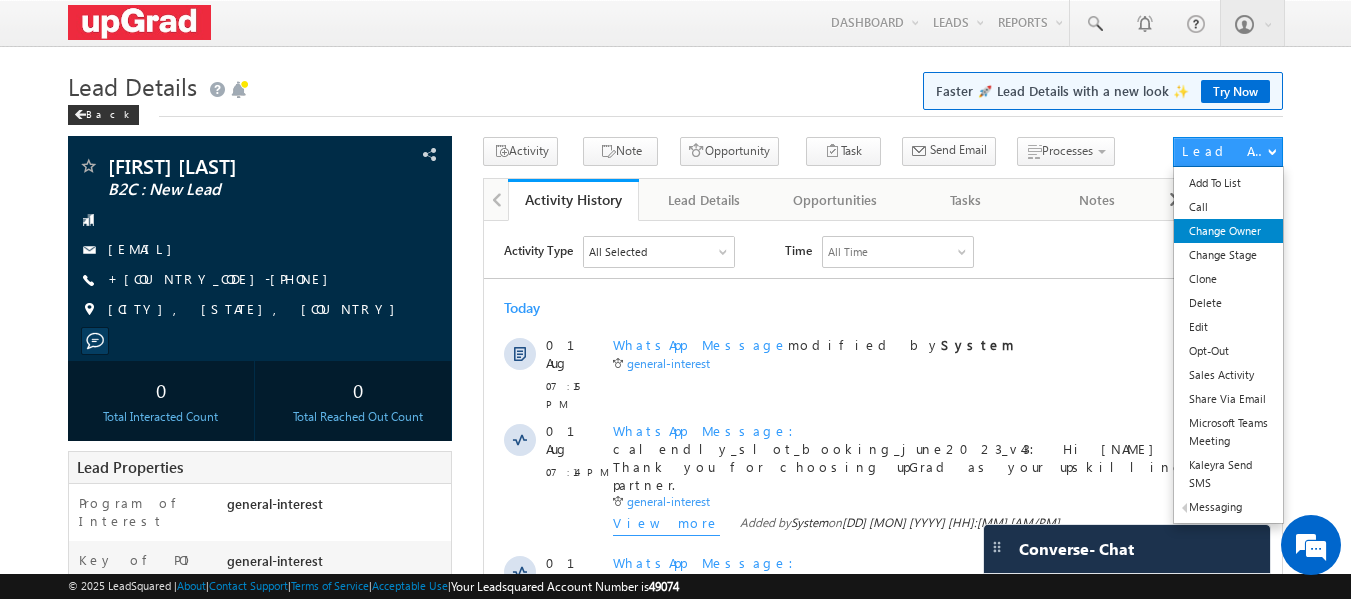click on "Change Owner" at bounding box center (1228, 231) 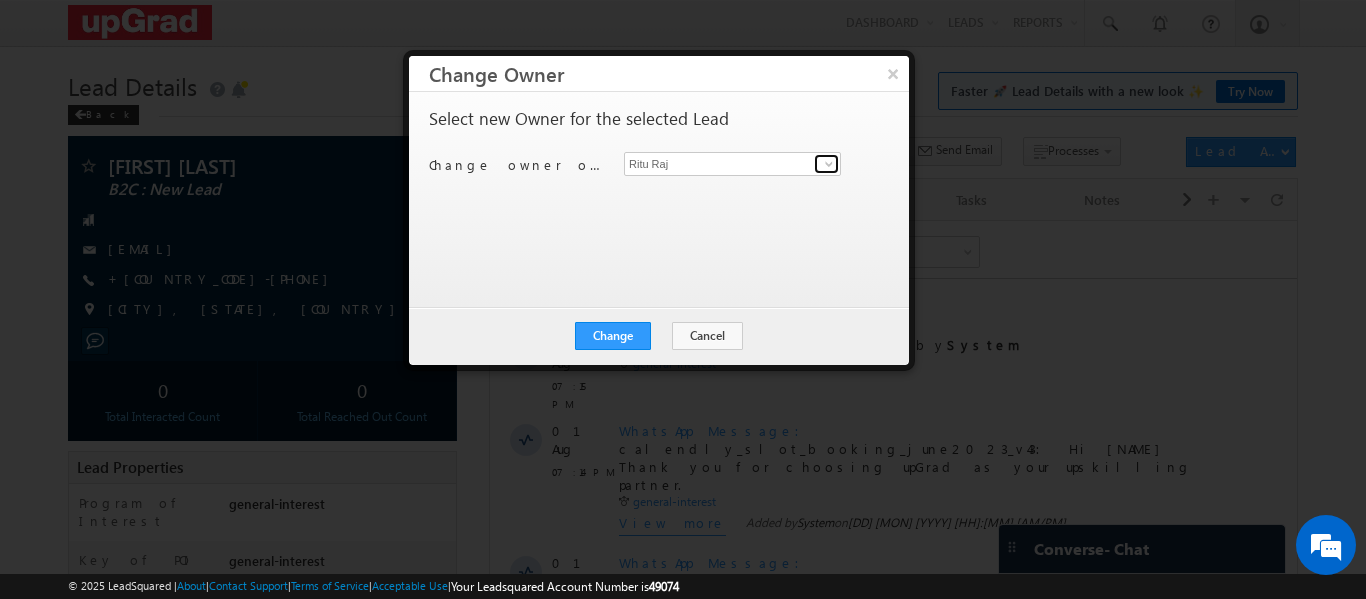 click at bounding box center (829, 164) 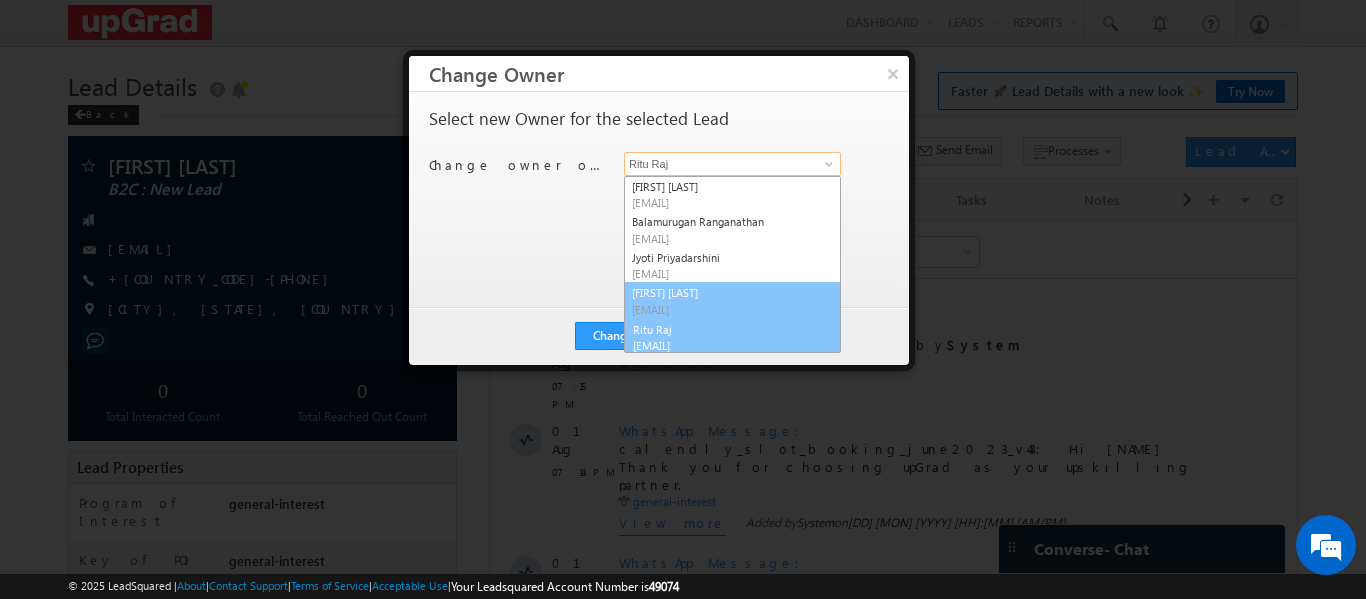 scroll, scrollTop: 5, scrollLeft: 0, axis: vertical 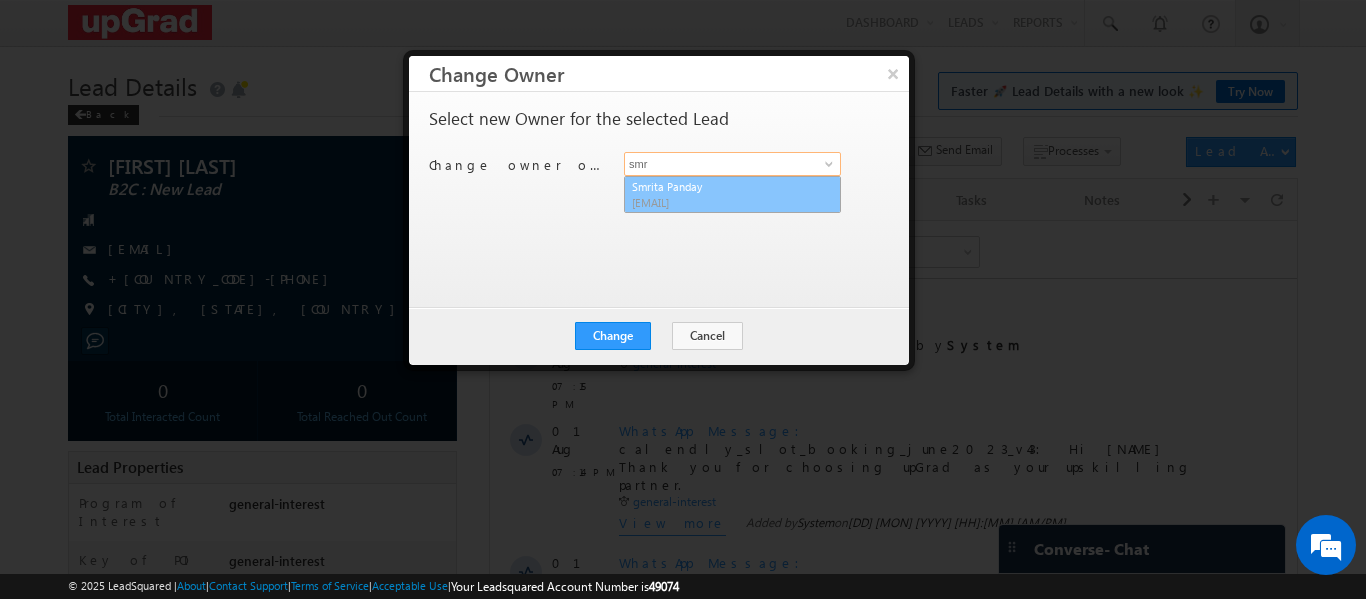 click on "[FIRST] [LAST]   [EMAIL]" at bounding box center [732, 195] 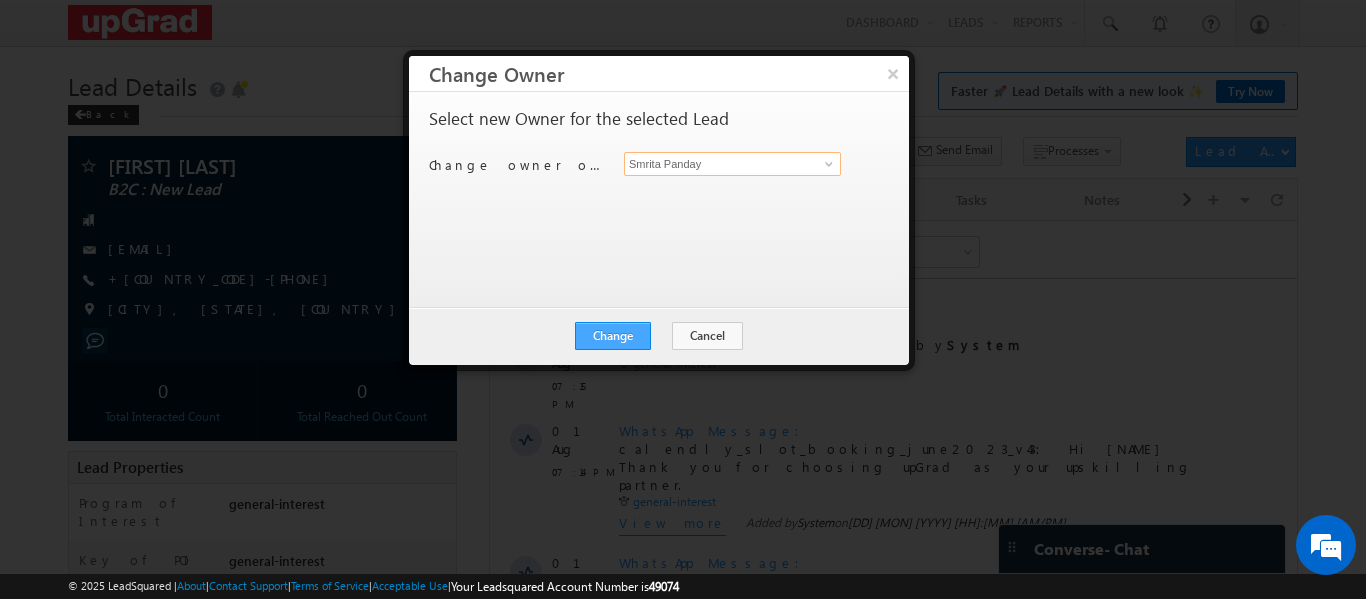 type on "Smrita Panday" 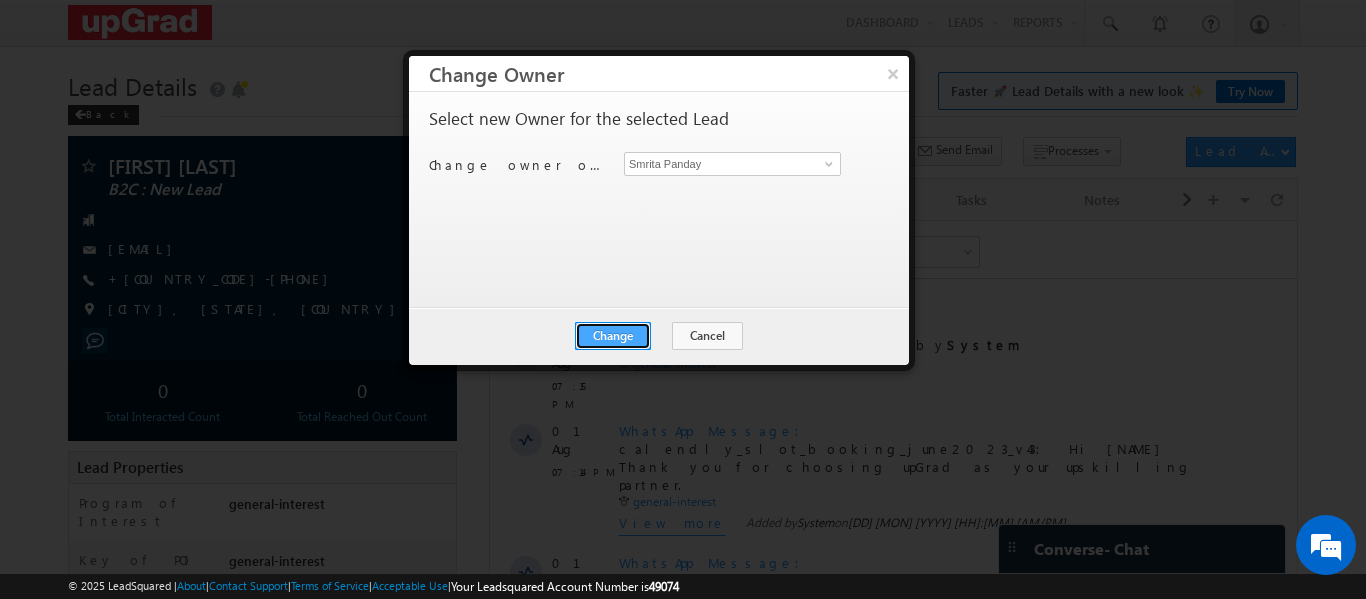 click on "Change" at bounding box center [613, 336] 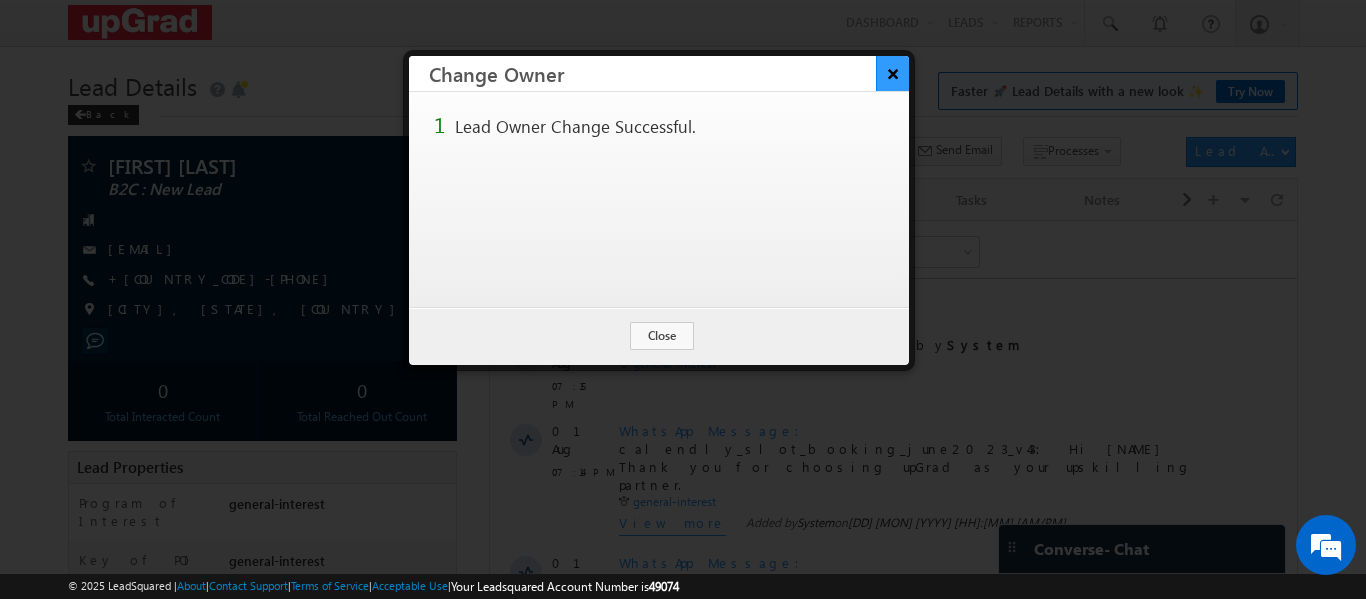 click on "×" at bounding box center [892, 73] 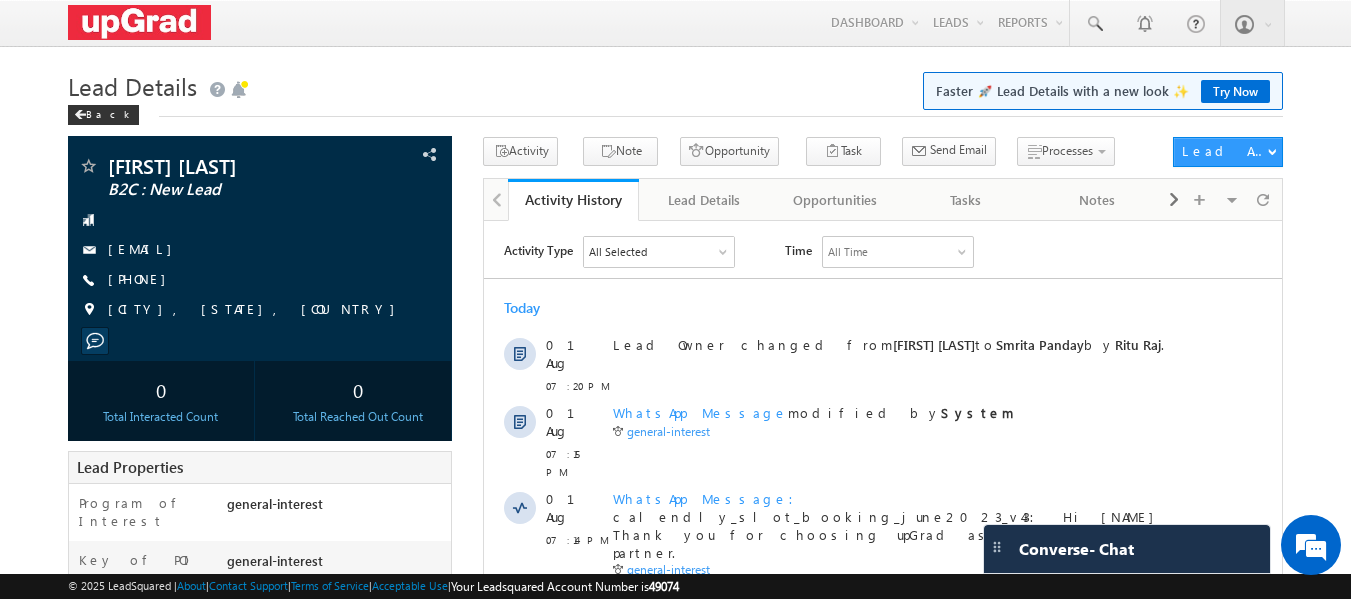 scroll, scrollTop: 0, scrollLeft: 0, axis: both 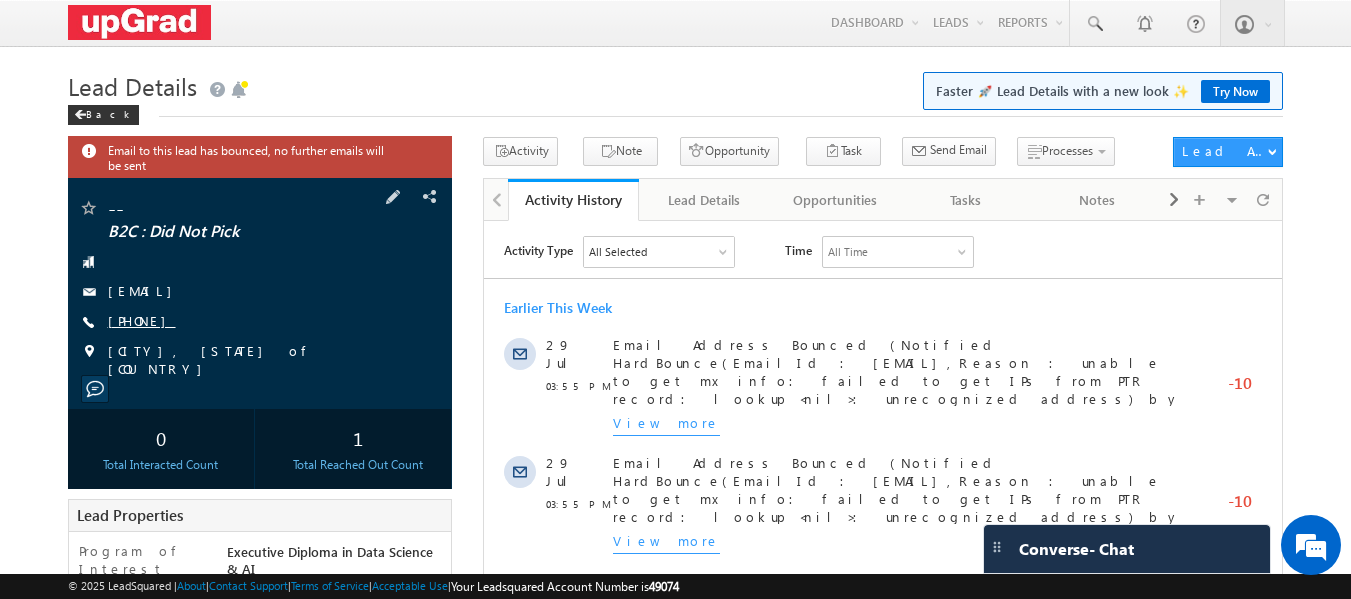 click on "[PHONE]" at bounding box center (142, 320) 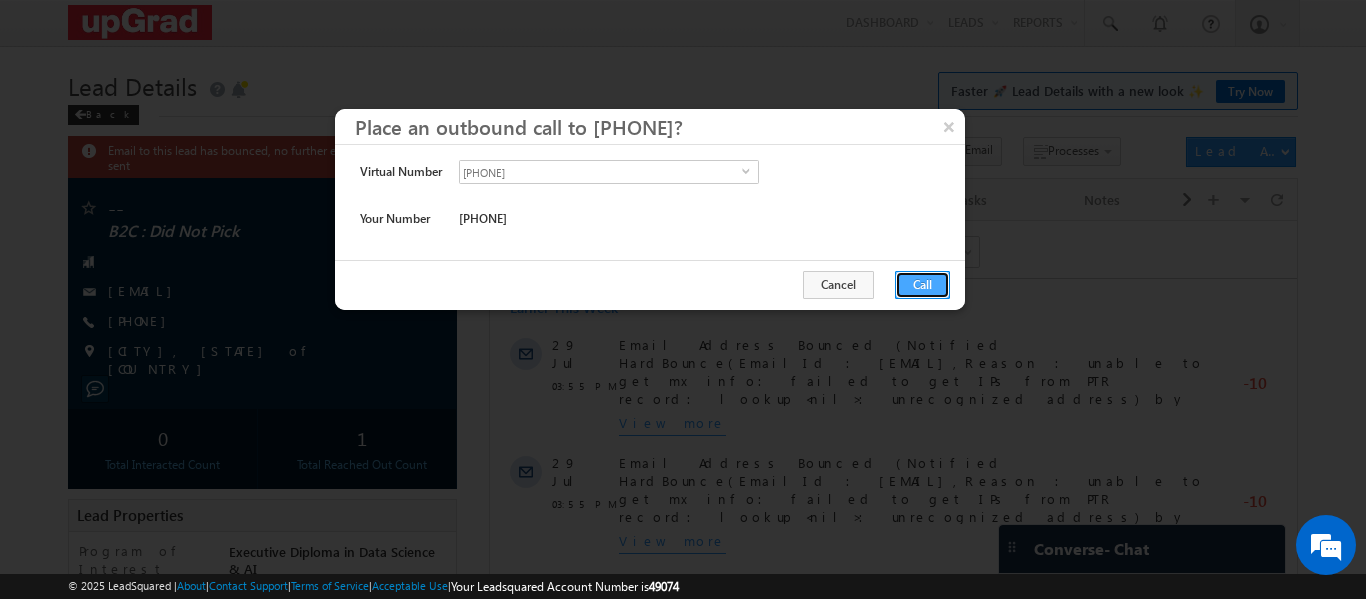 click on "Call" at bounding box center [922, 285] 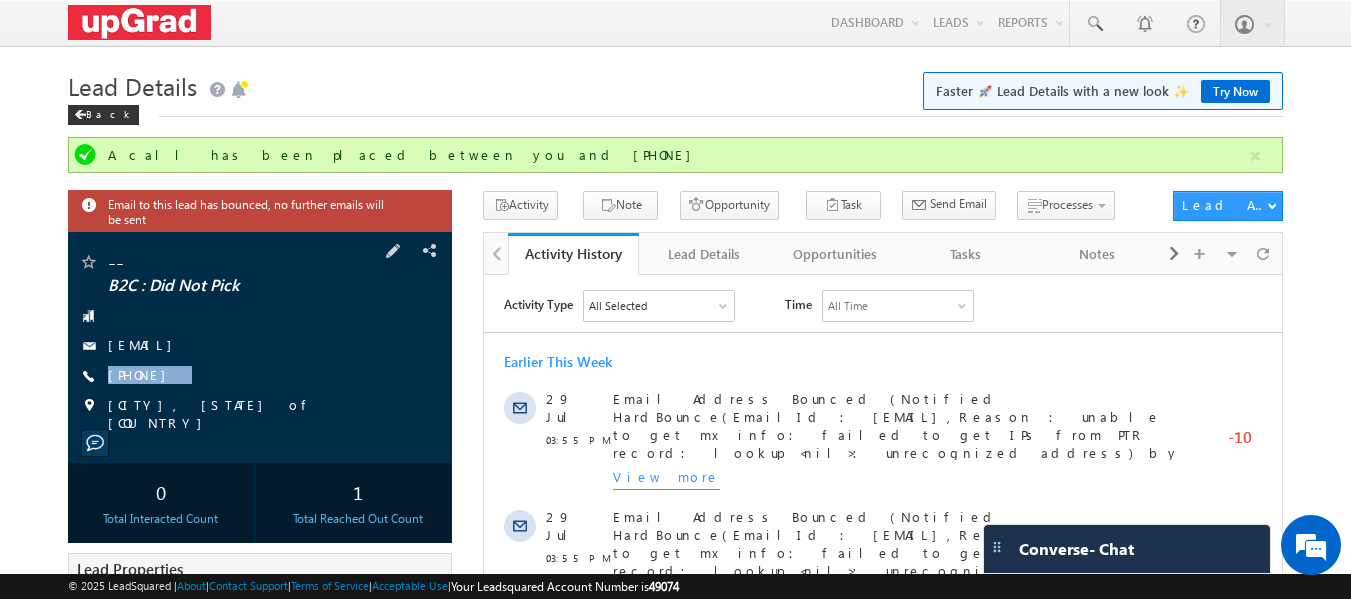 drag, startPoint x: 232, startPoint y: 367, endPoint x: 208, endPoint y: 389, distance: 32.55764 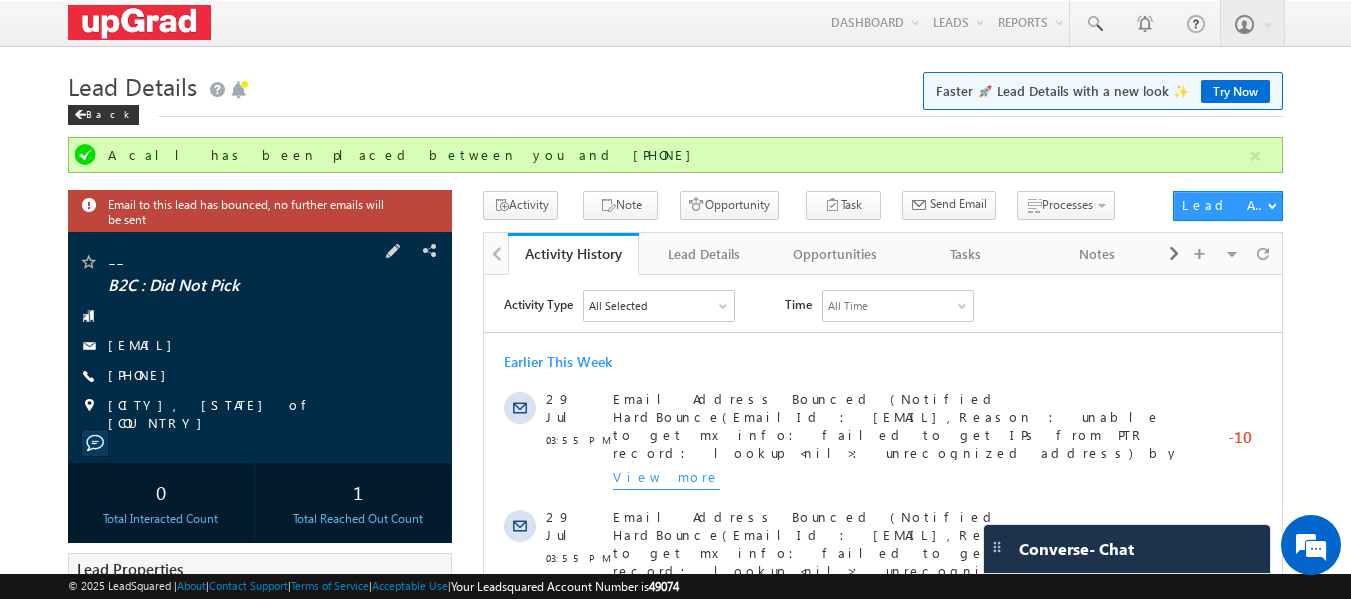 drag, startPoint x: 291, startPoint y: 376, endPoint x: 279, endPoint y: 375, distance: 12.0415945 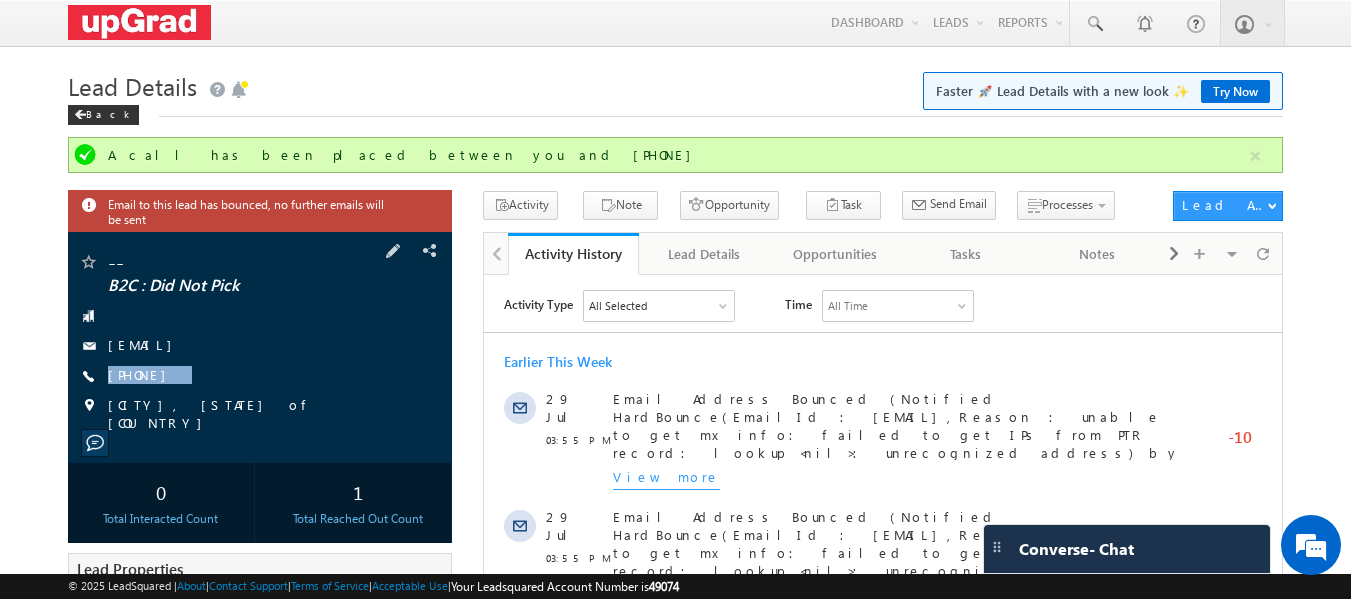 drag, startPoint x: 279, startPoint y: 375, endPoint x: 228, endPoint y: 389, distance: 52.886673 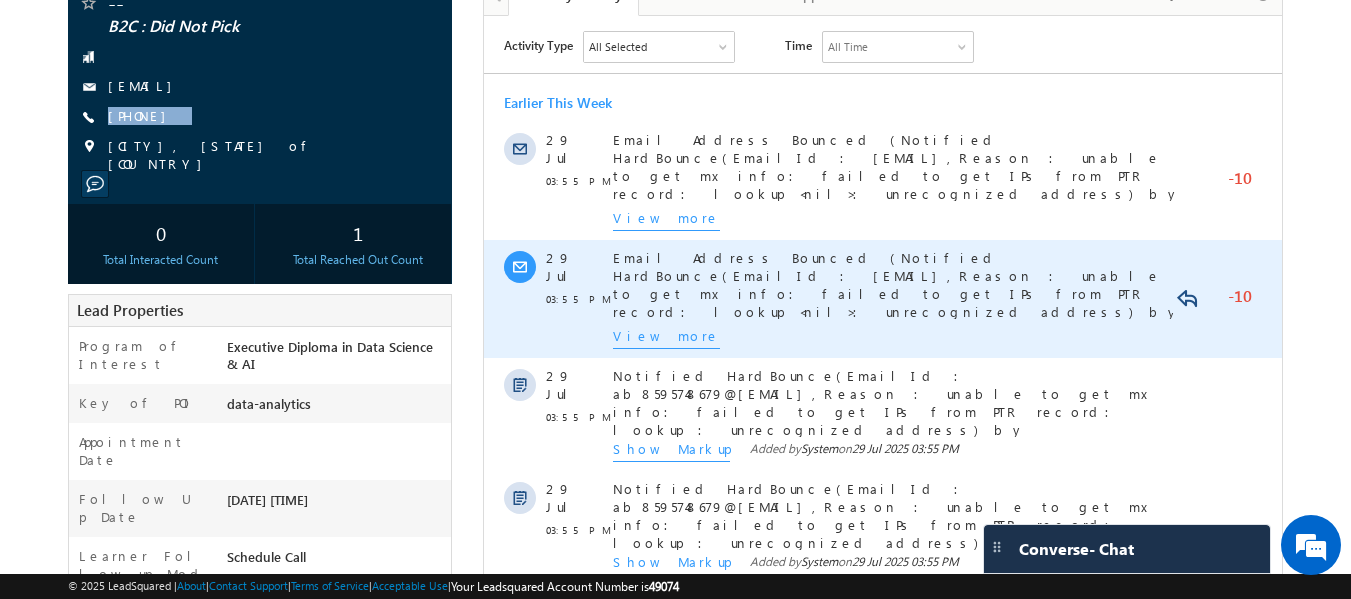 scroll, scrollTop: 700, scrollLeft: 0, axis: vertical 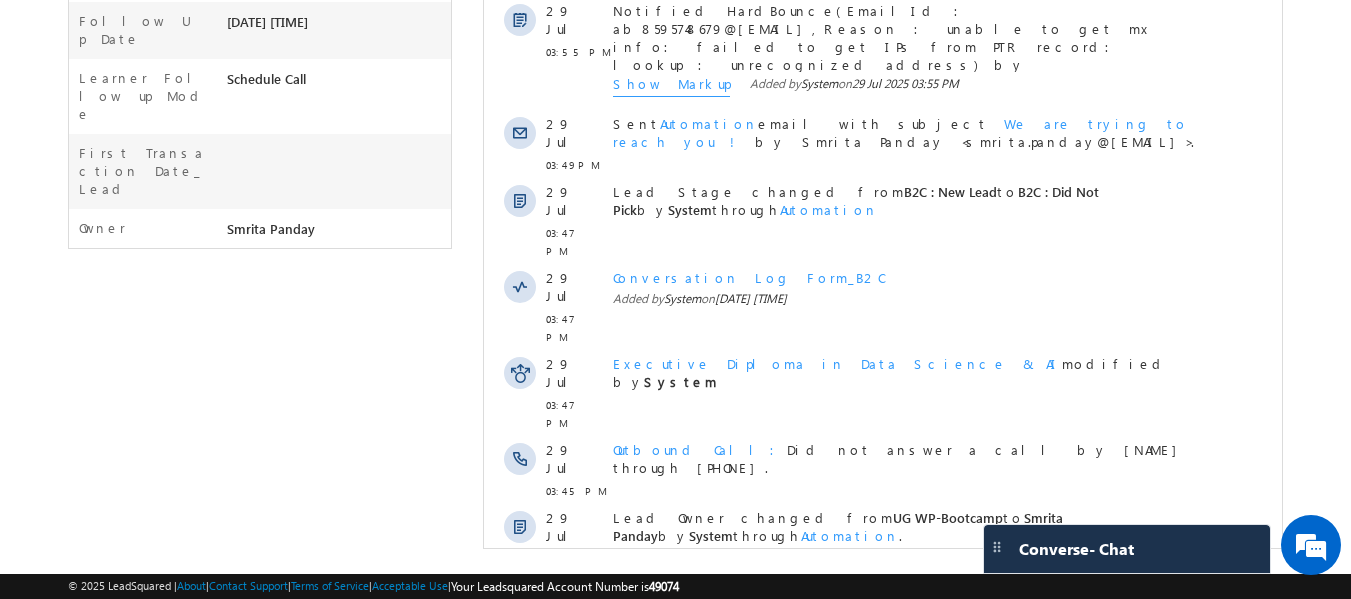 click on "Show More" at bounding box center (892, 603) 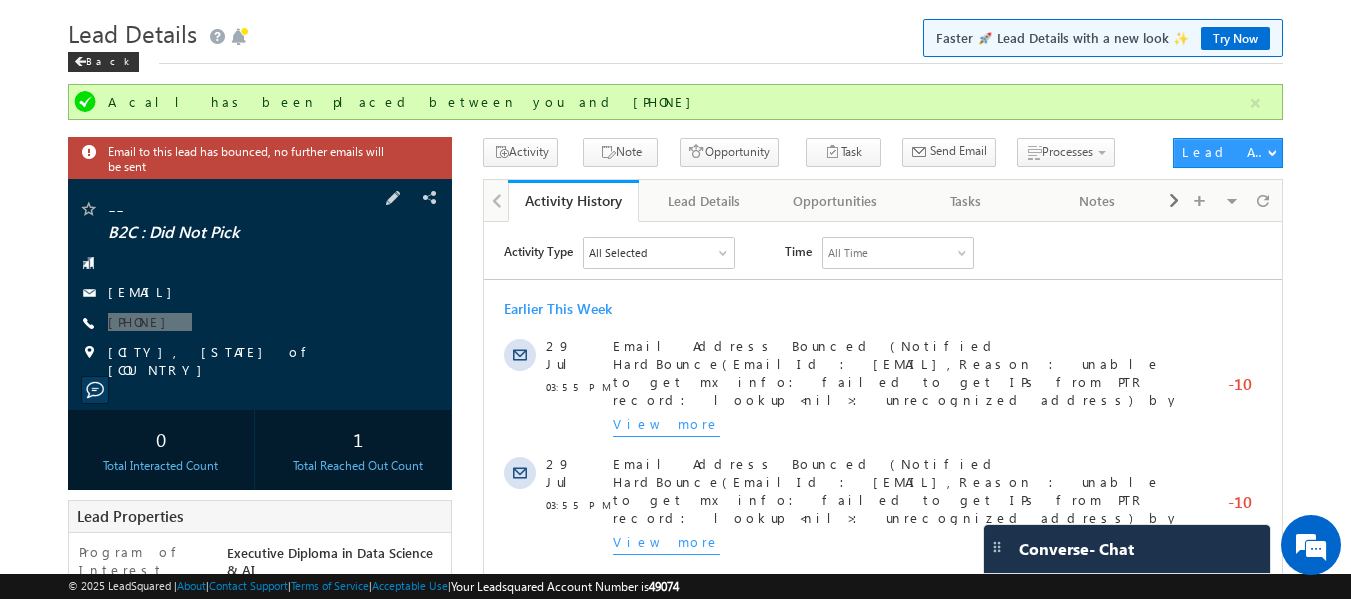 scroll, scrollTop: 0, scrollLeft: 0, axis: both 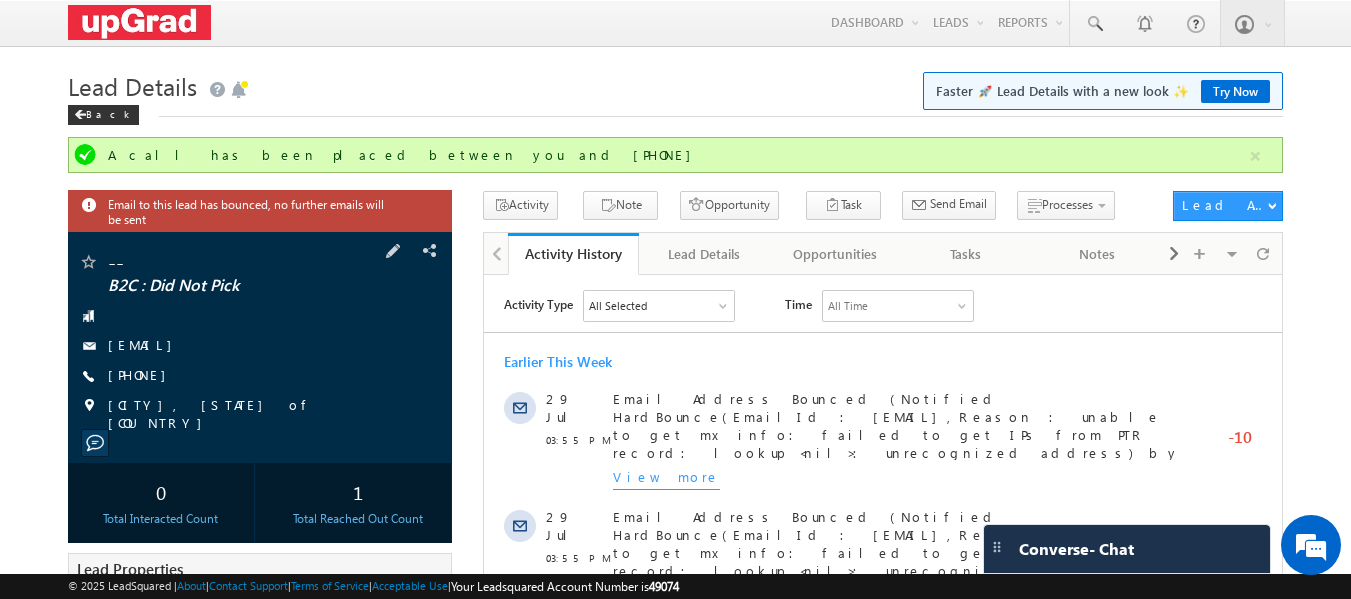 click on "+91-8595748679" at bounding box center (260, 376) 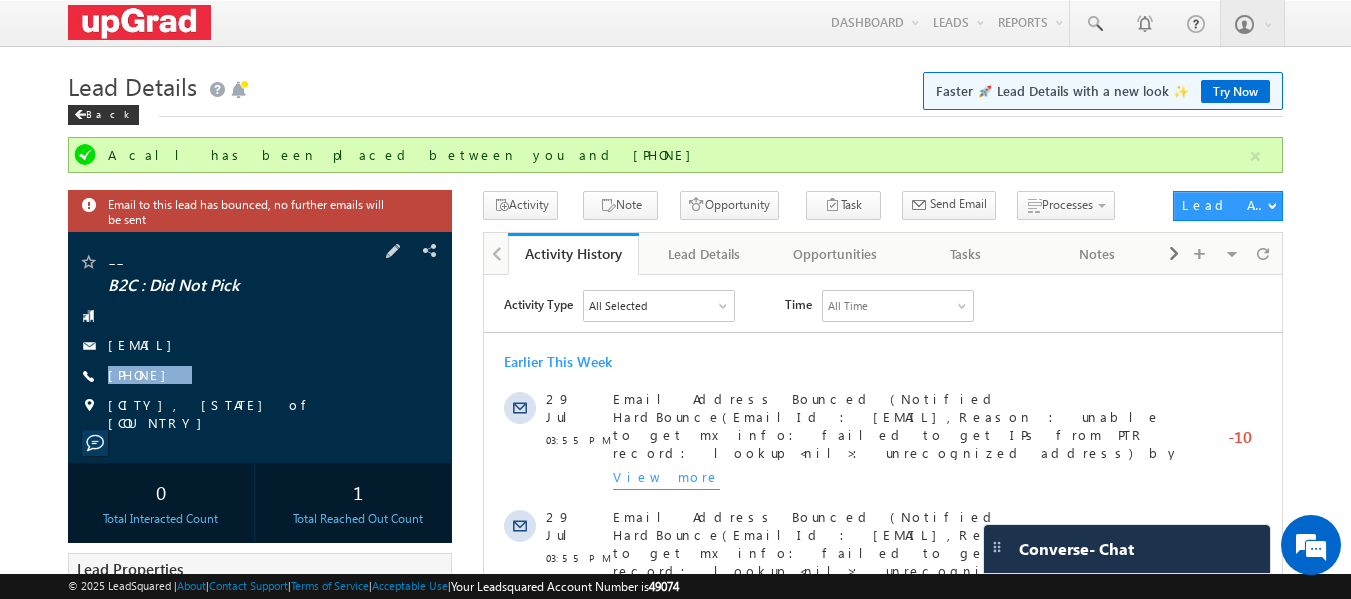 drag, startPoint x: 278, startPoint y: 371, endPoint x: 233, endPoint y: 392, distance: 49.658836 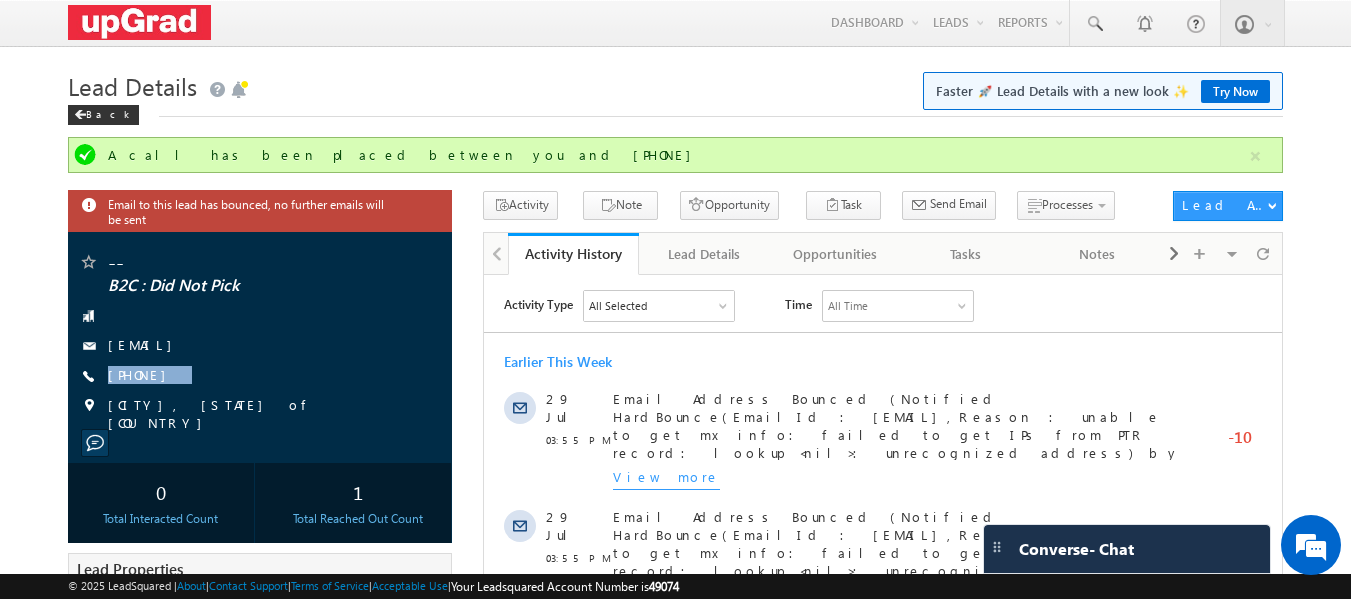 copy on "+91-8595748679" 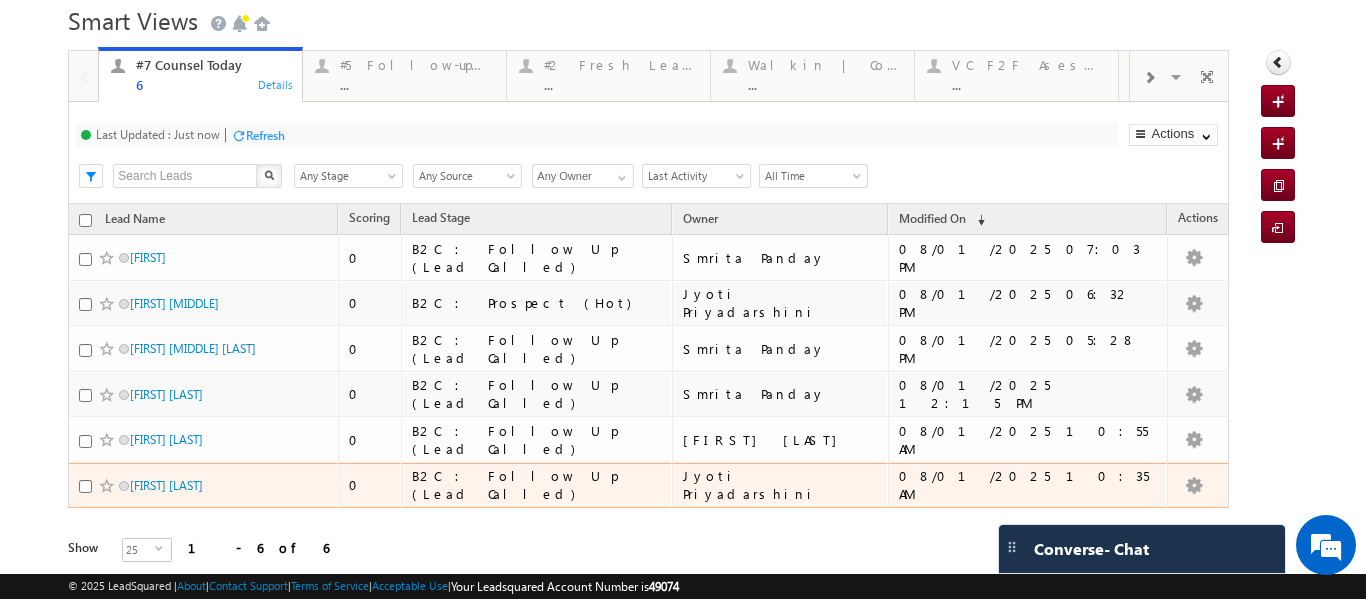 scroll, scrollTop: 145, scrollLeft: 0, axis: vertical 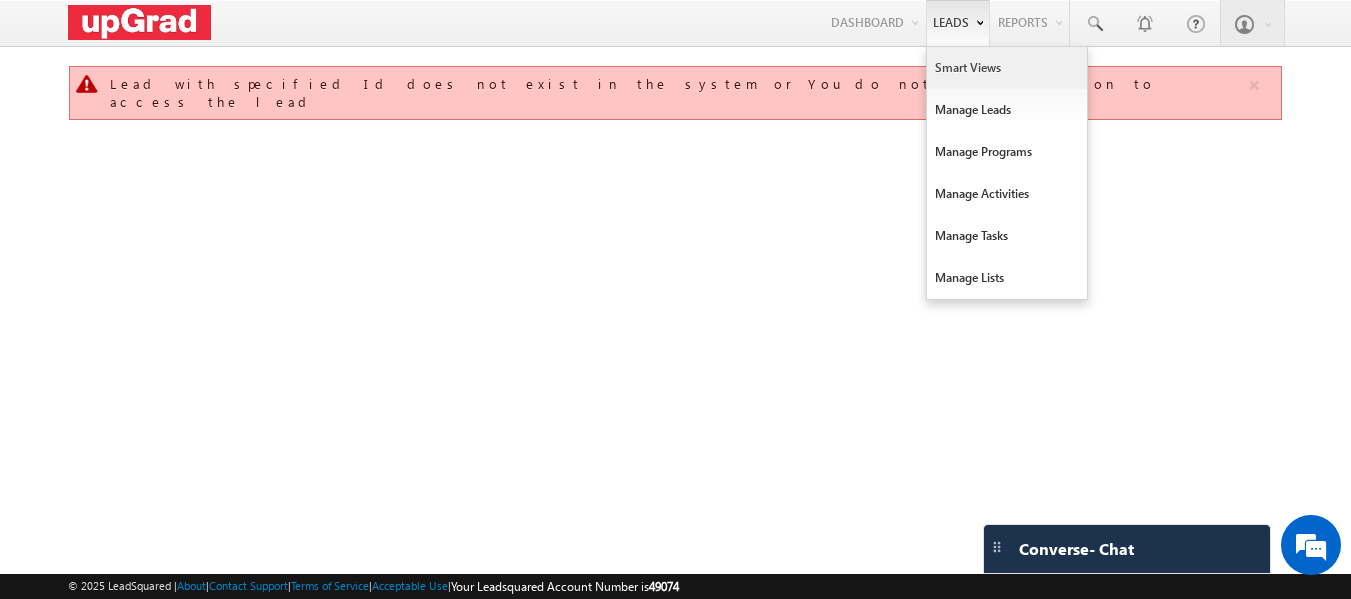 click on "Smart Views" at bounding box center (1007, 68) 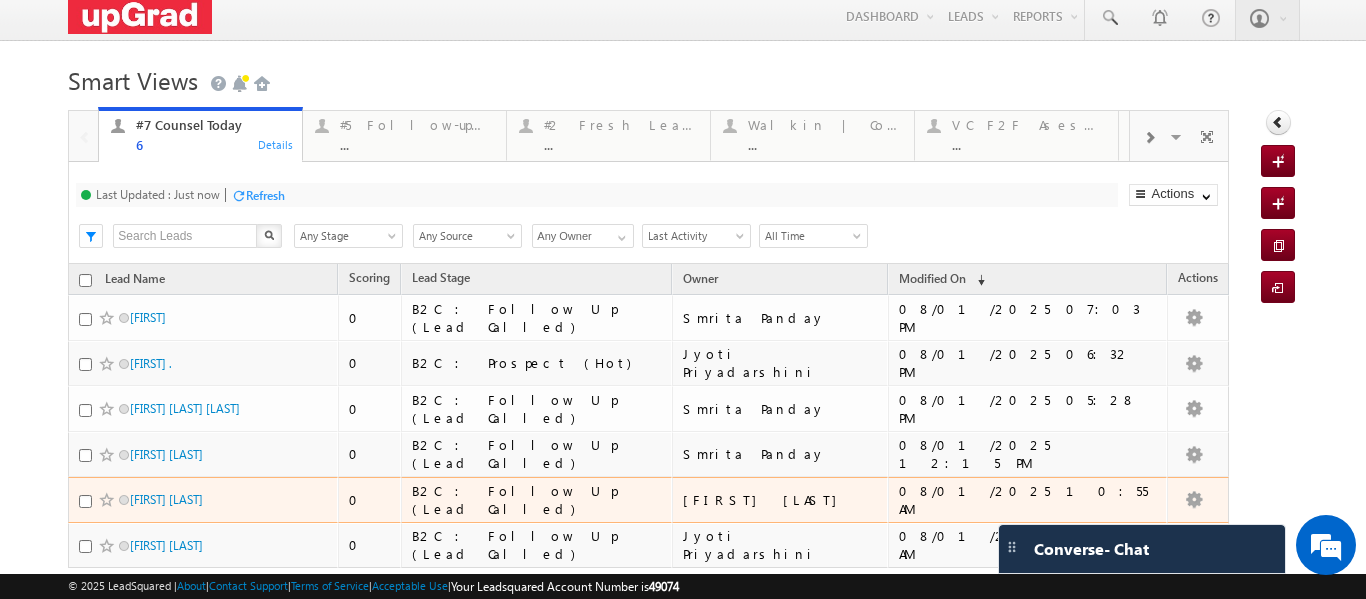 scroll, scrollTop: 145, scrollLeft: 0, axis: vertical 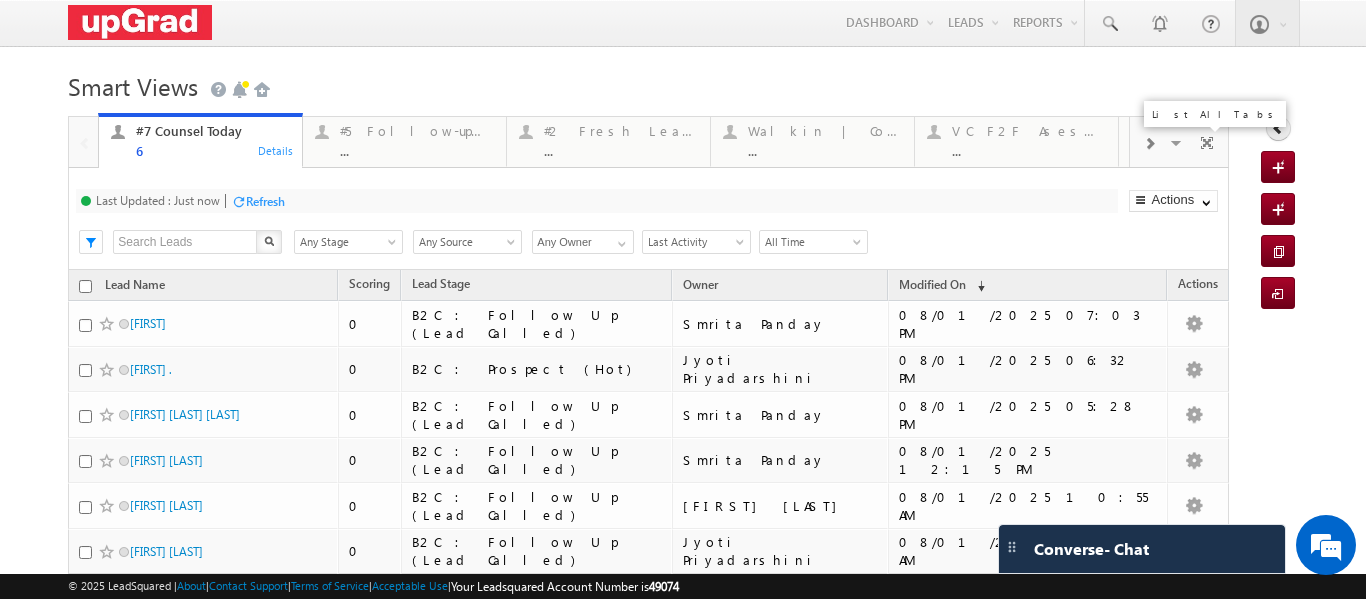 click at bounding box center [1178, 146] 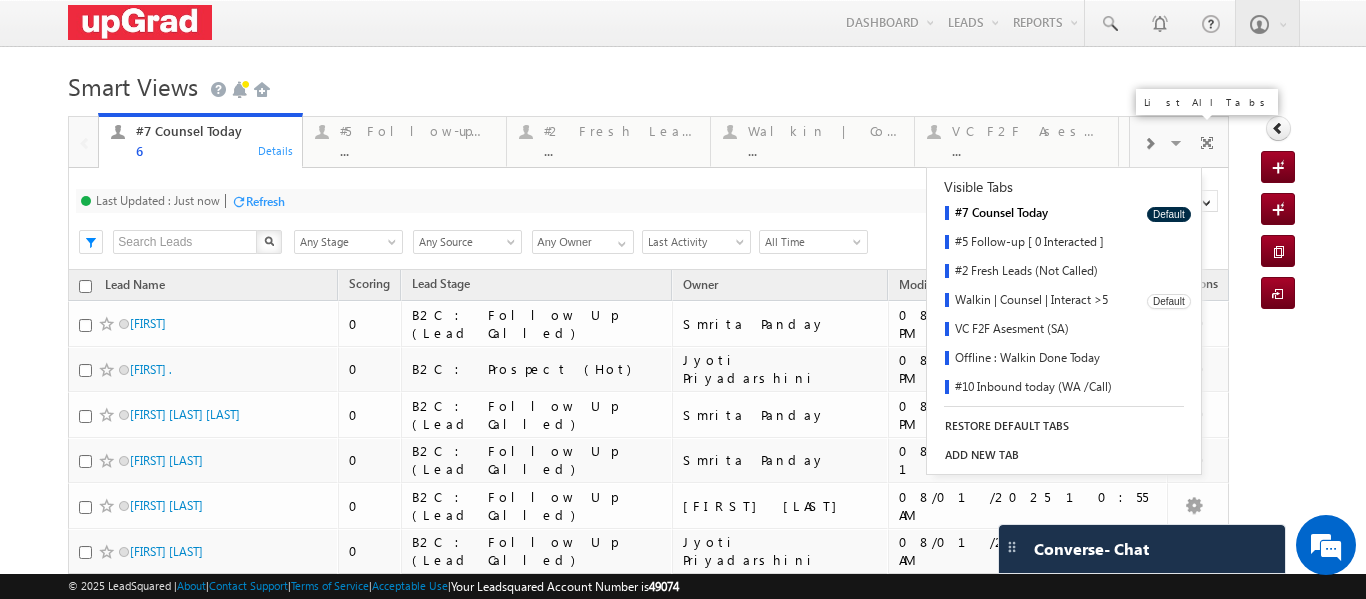 scroll, scrollTop: 293, scrollLeft: 0, axis: vertical 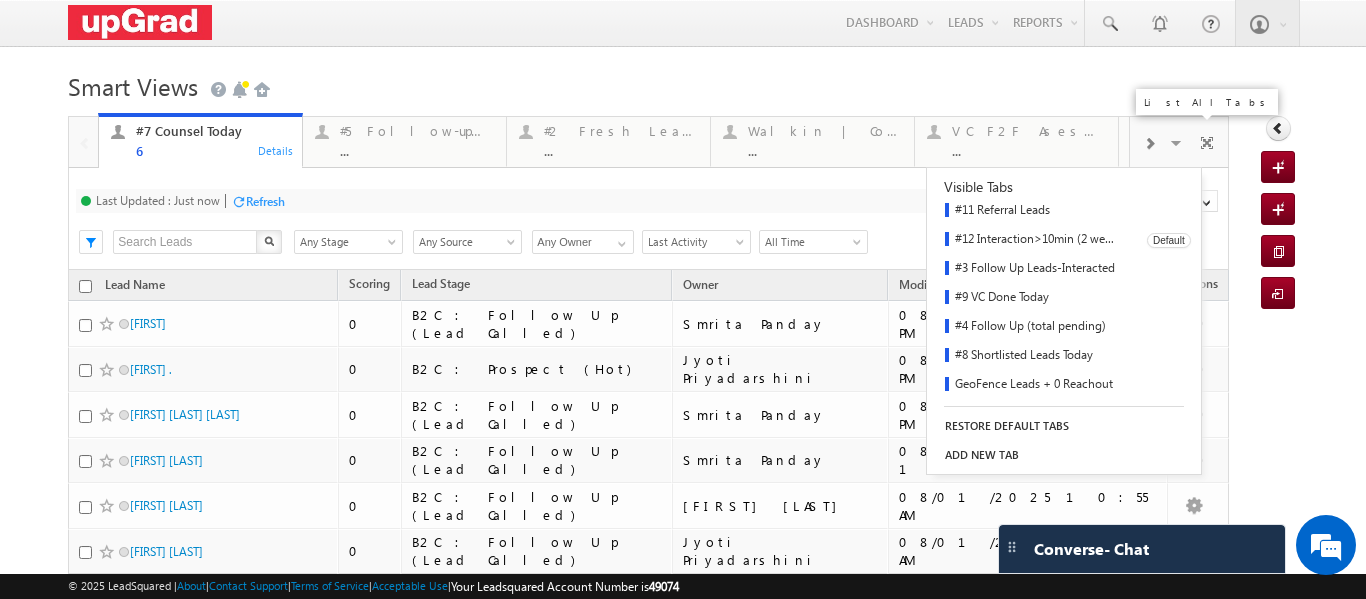 click on "#12 Interaction>10min (2 week)" at bounding box center [1030, 240] 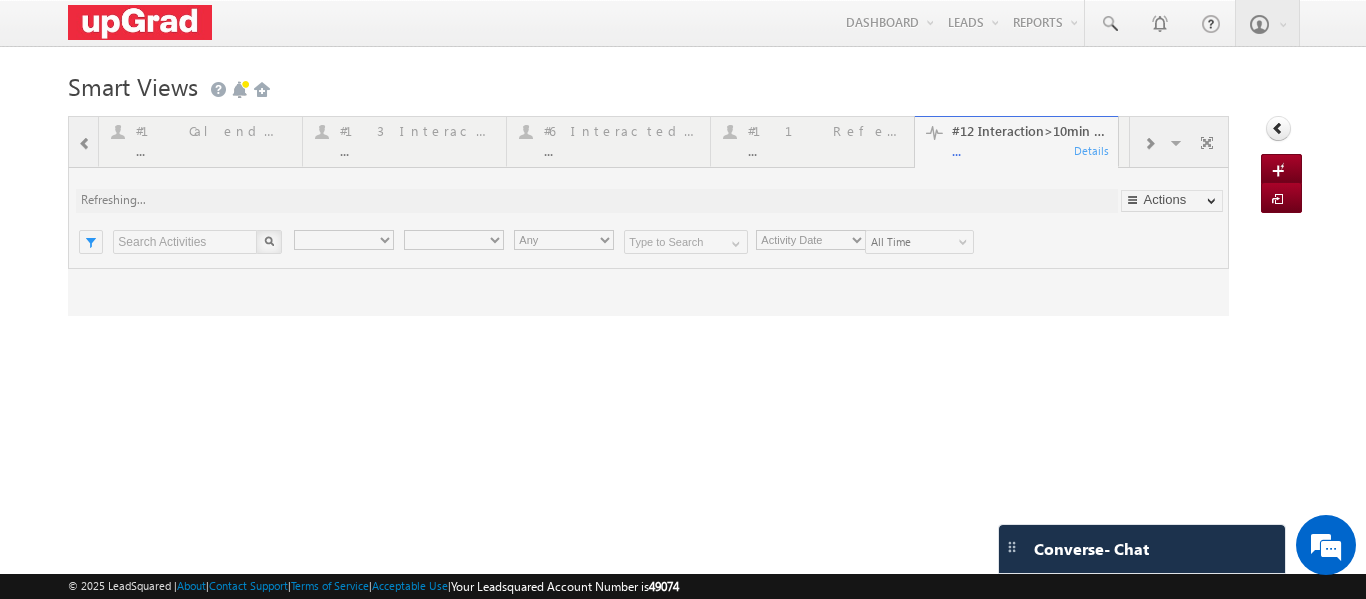 scroll, scrollTop: 0, scrollLeft: 0, axis: both 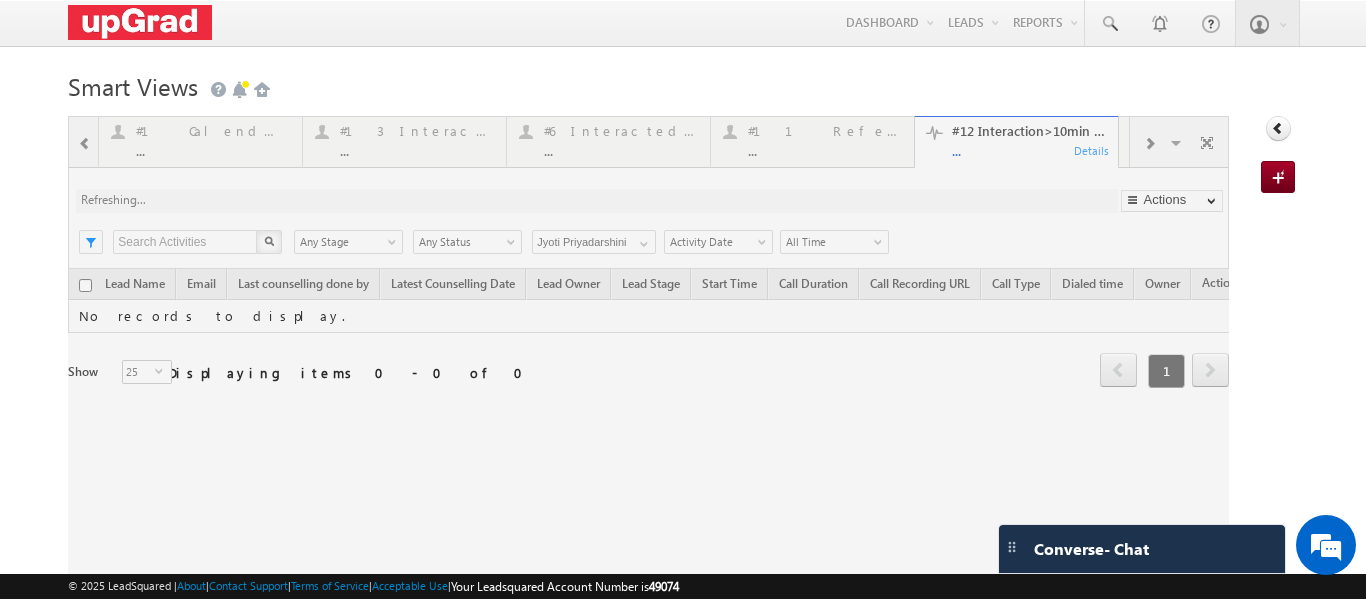 click at bounding box center (648, 357) 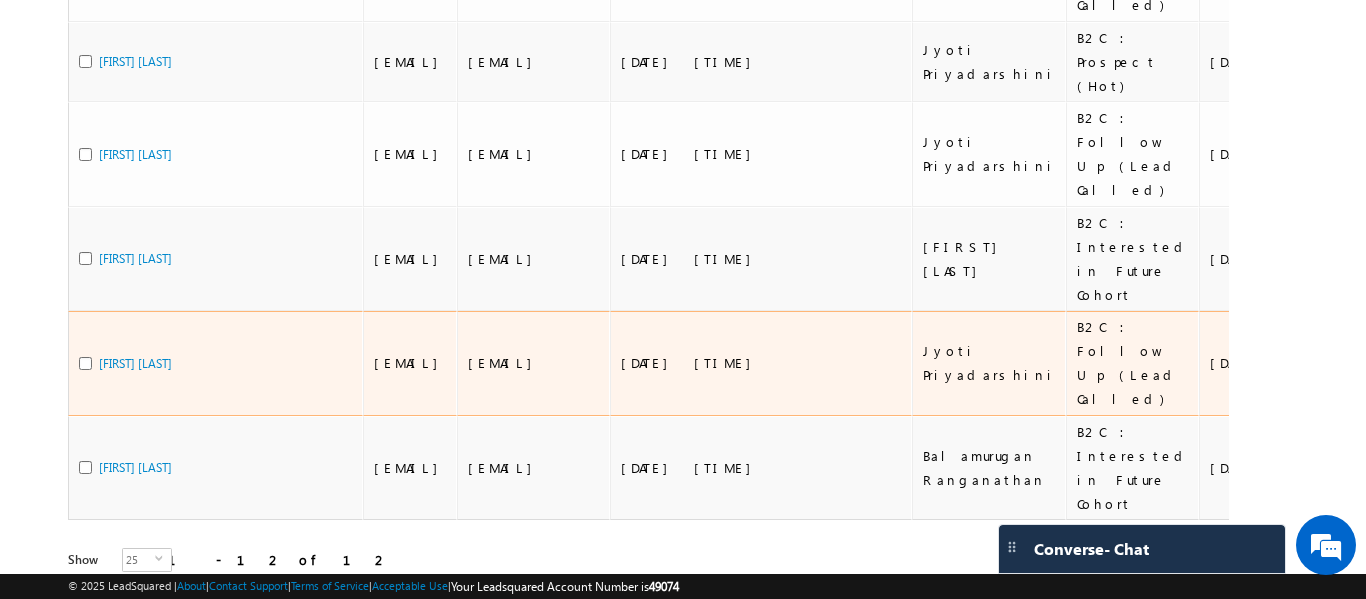 scroll, scrollTop: 963, scrollLeft: 0, axis: vertical 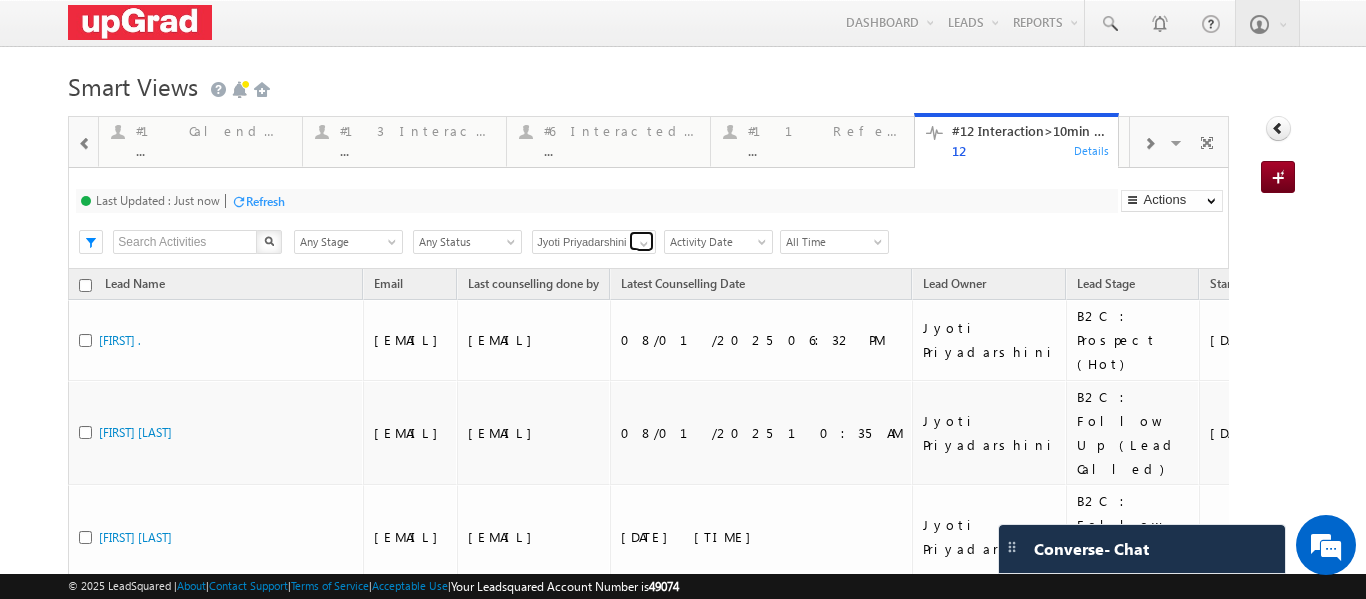 click at bounding box center (644, 244) 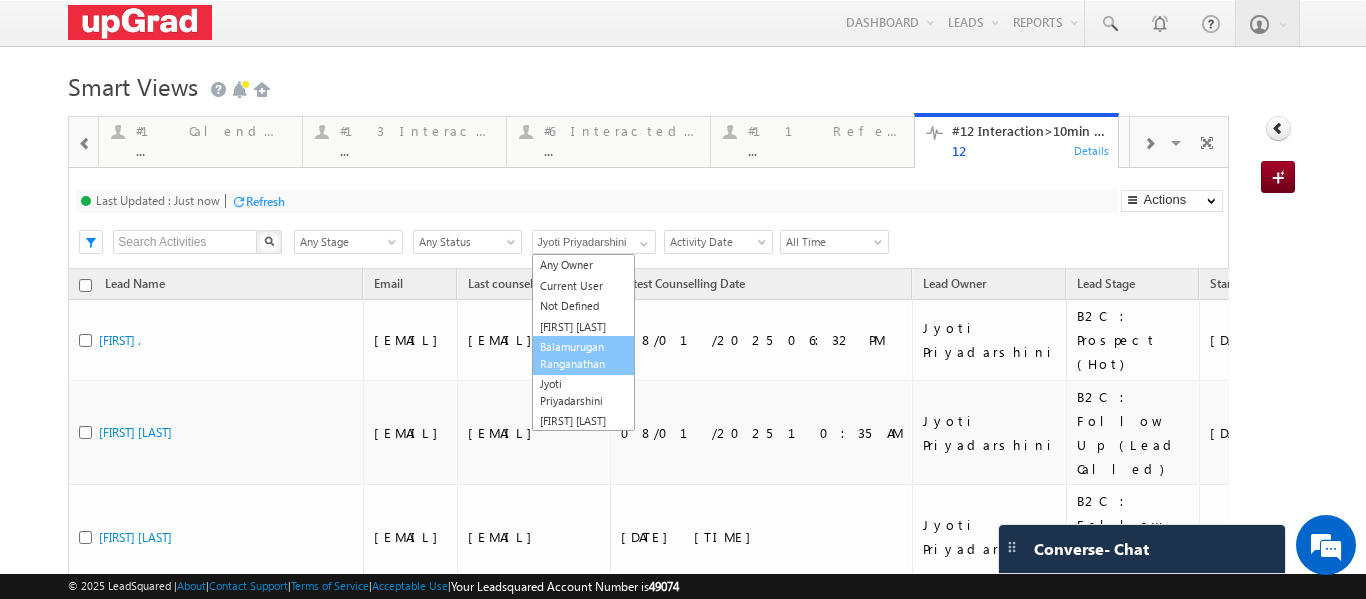 scroll, scrollTop: 80, scrollLeft: 0, axis: vertical 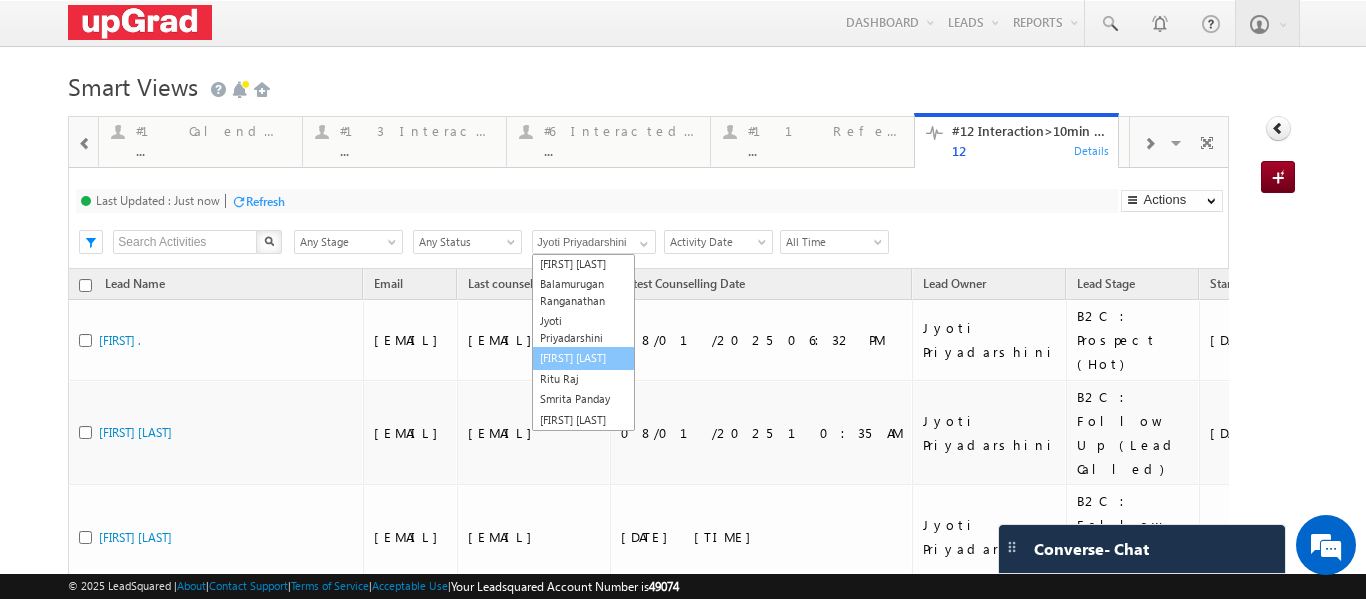 click on "Kannan Nair" at bounding box center (583, 358) 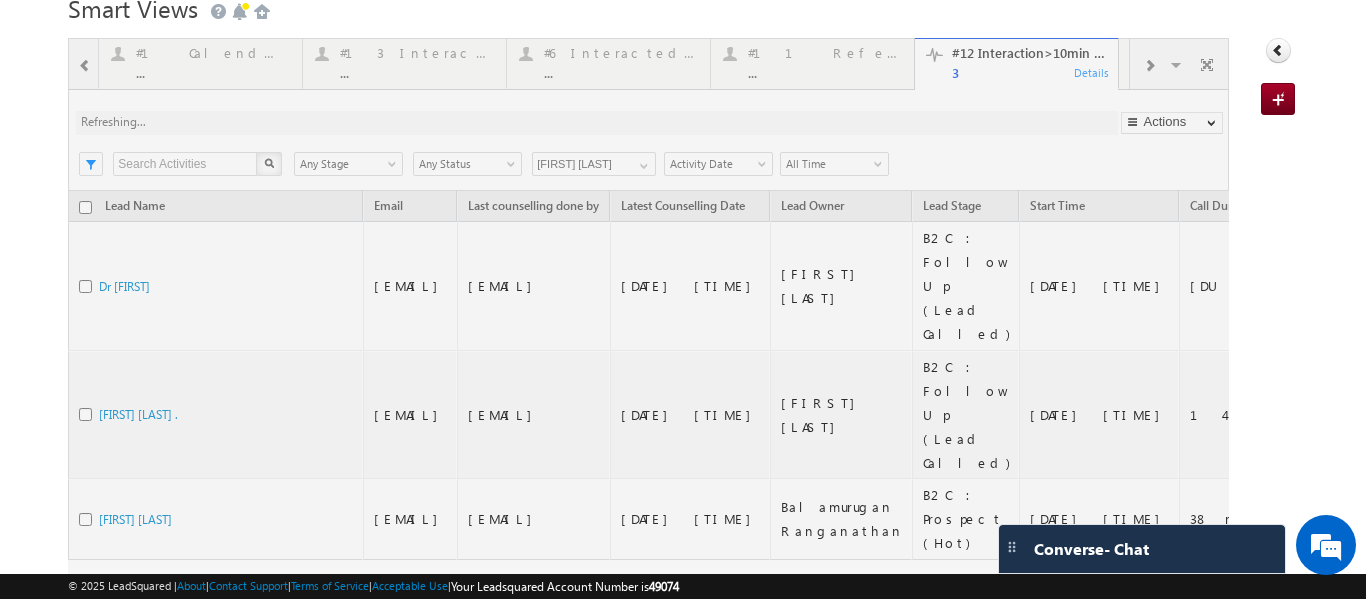 scroll, scrollTop: 170, scrollLeft: 0, axis: vertical 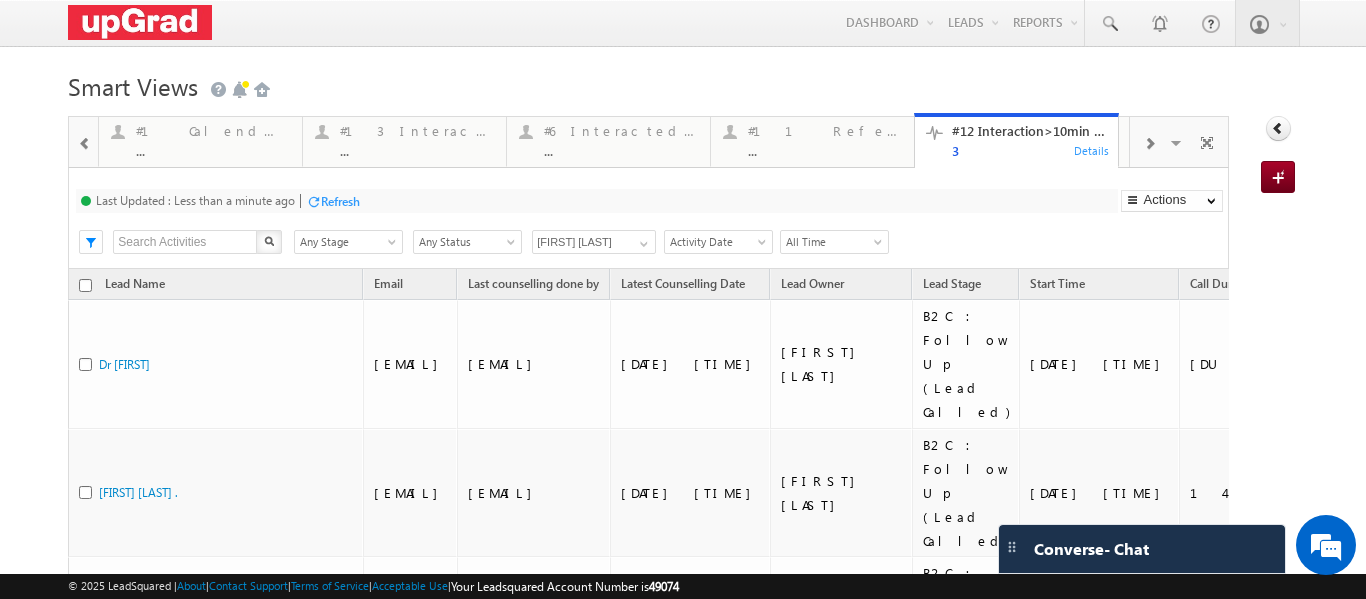 click at bounding box center [1149, 144] 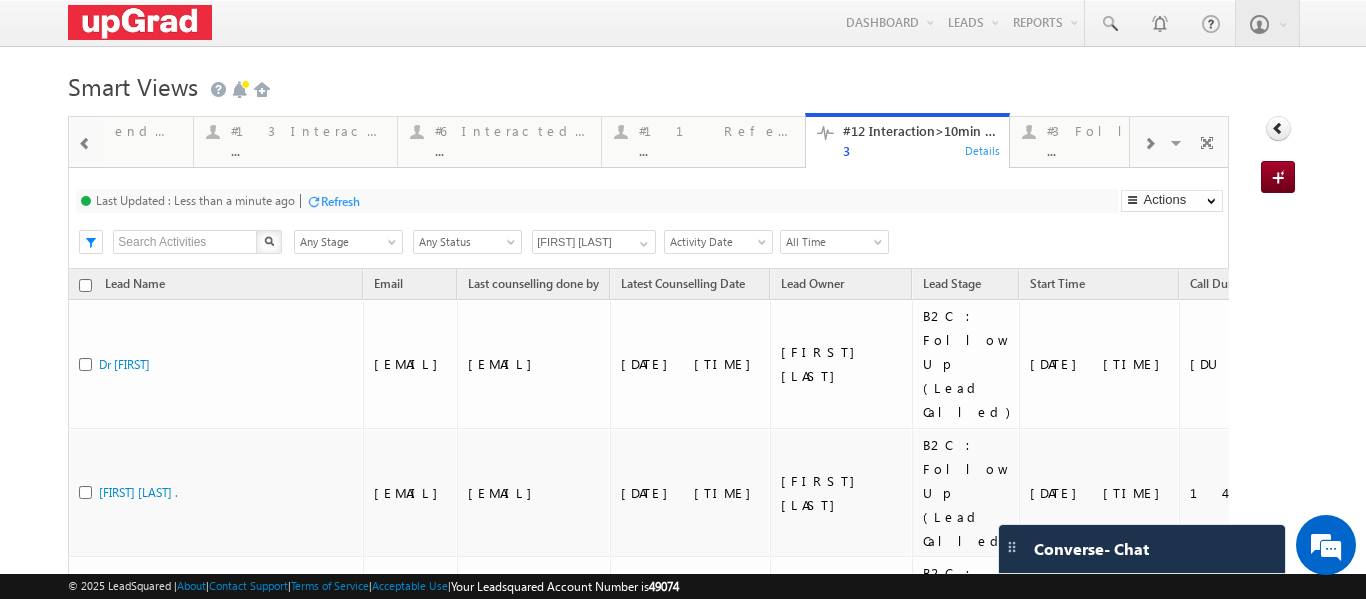 click at bounding box center (1149, 144) 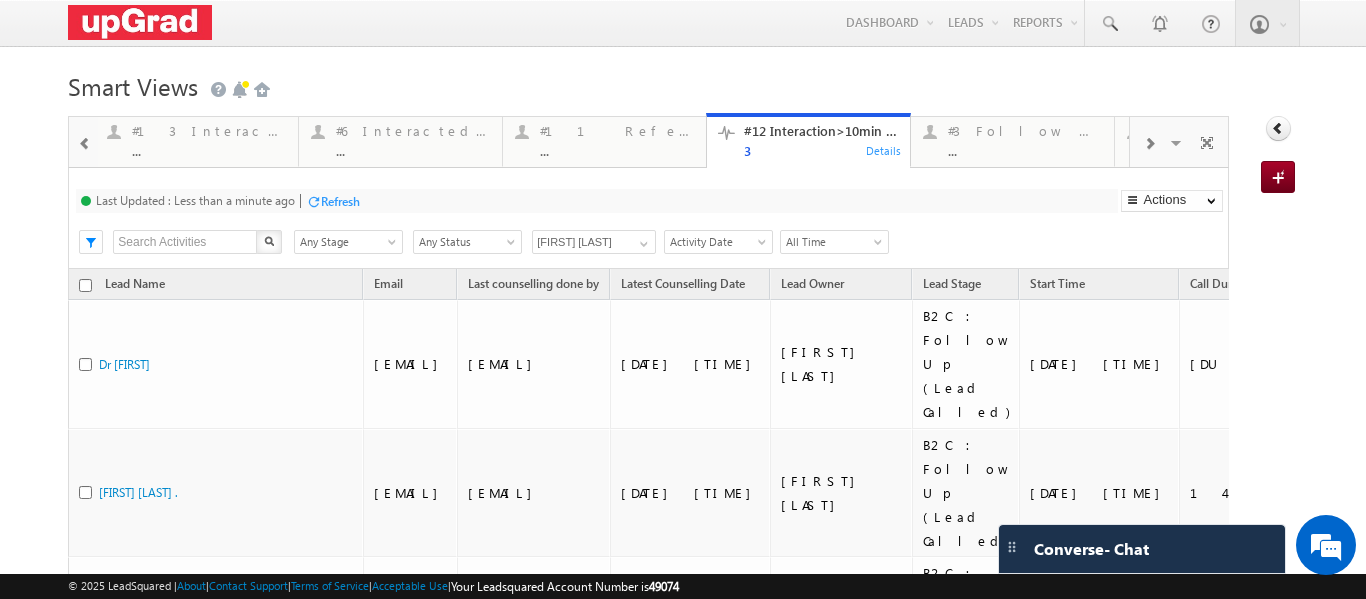 click at bounding box center (1149, 144) 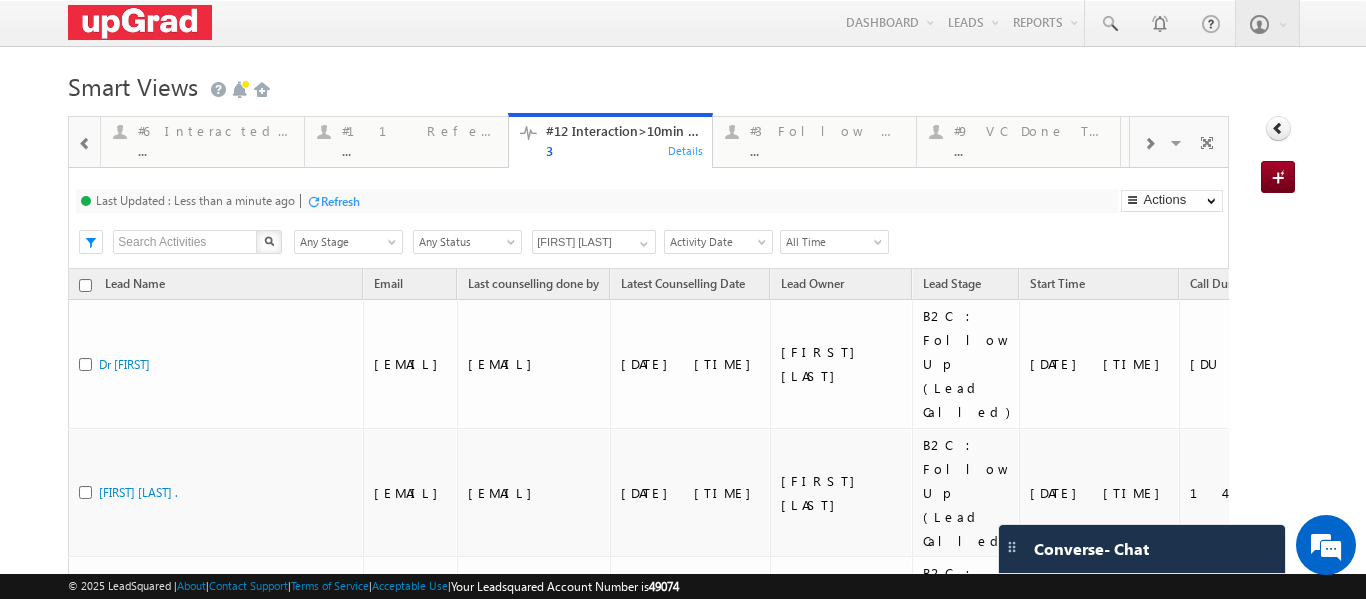 click at bounding box center [1149, 144] 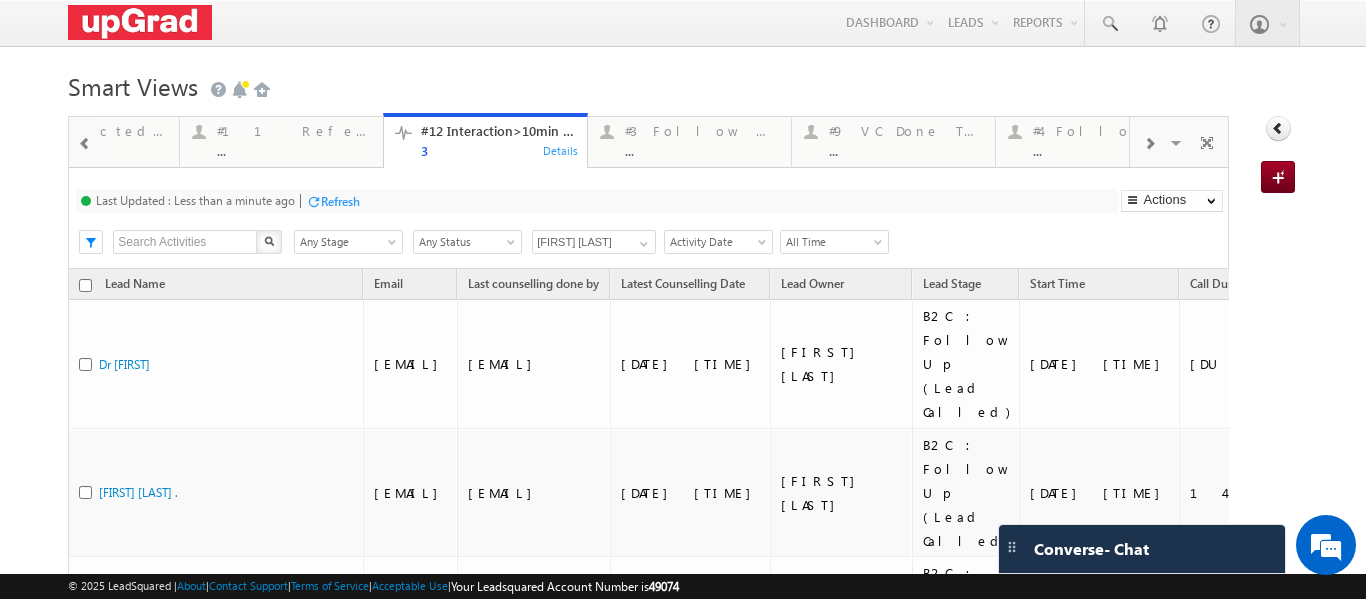 click at bounding box center [1149, 144] 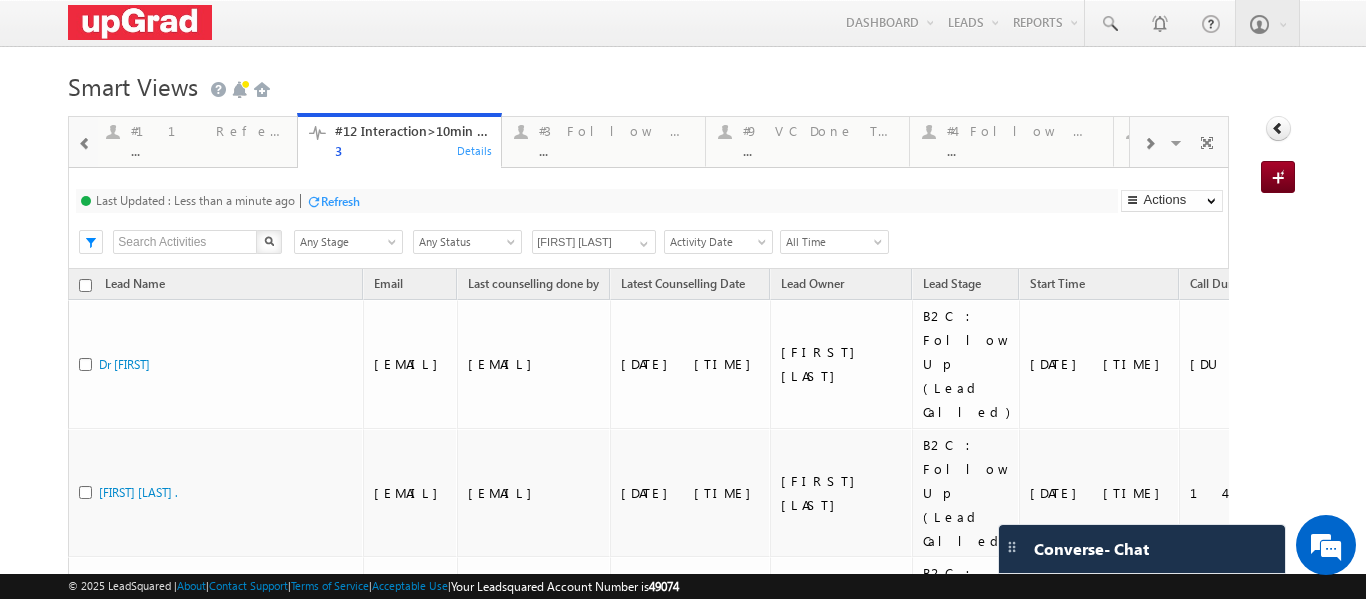 click at bounding box center (1149, 144) 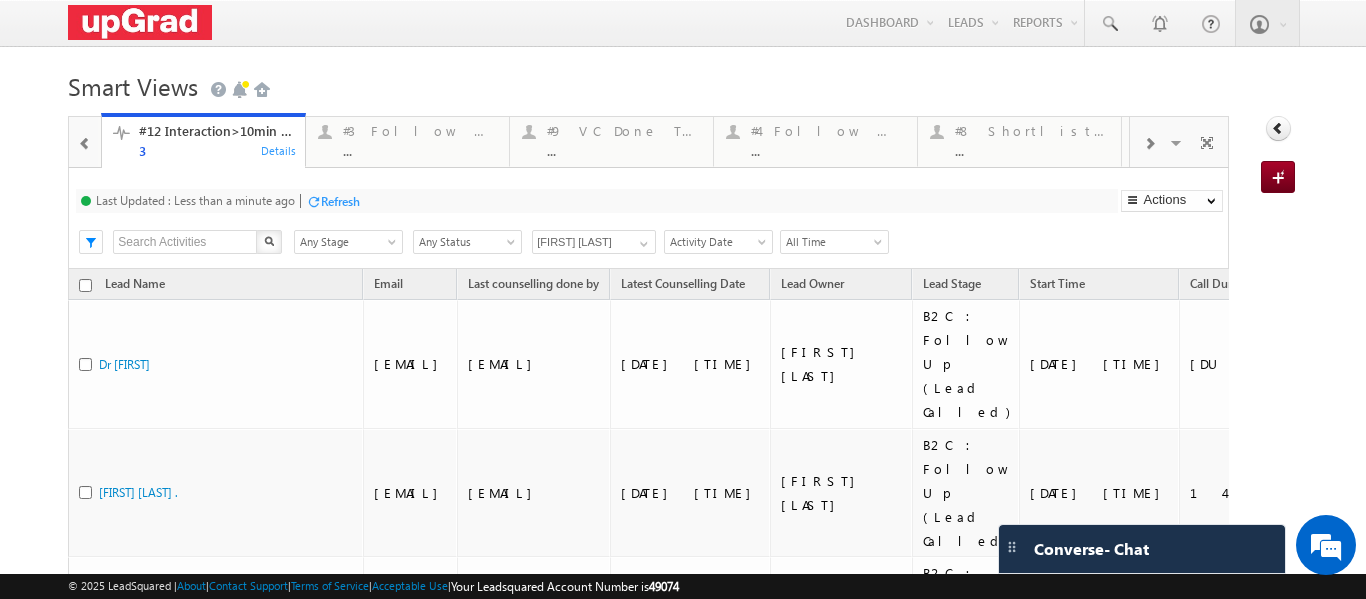 click at bounding box center (1149, 144) 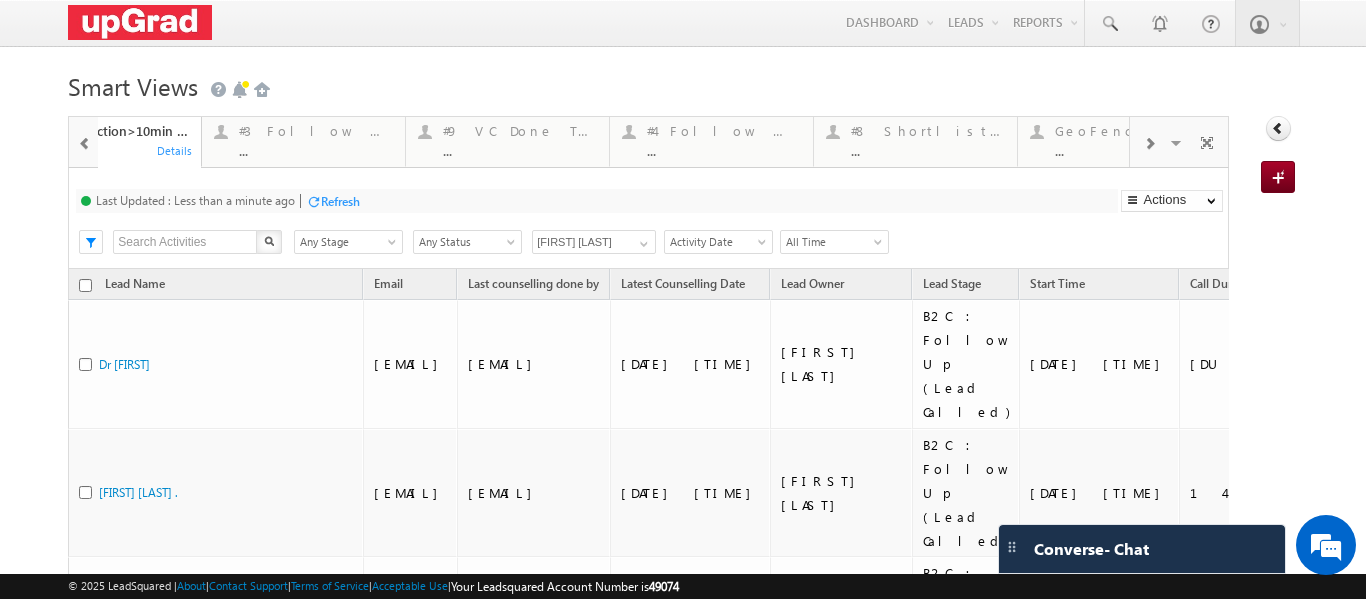 click at bounding box center (1149, 144) 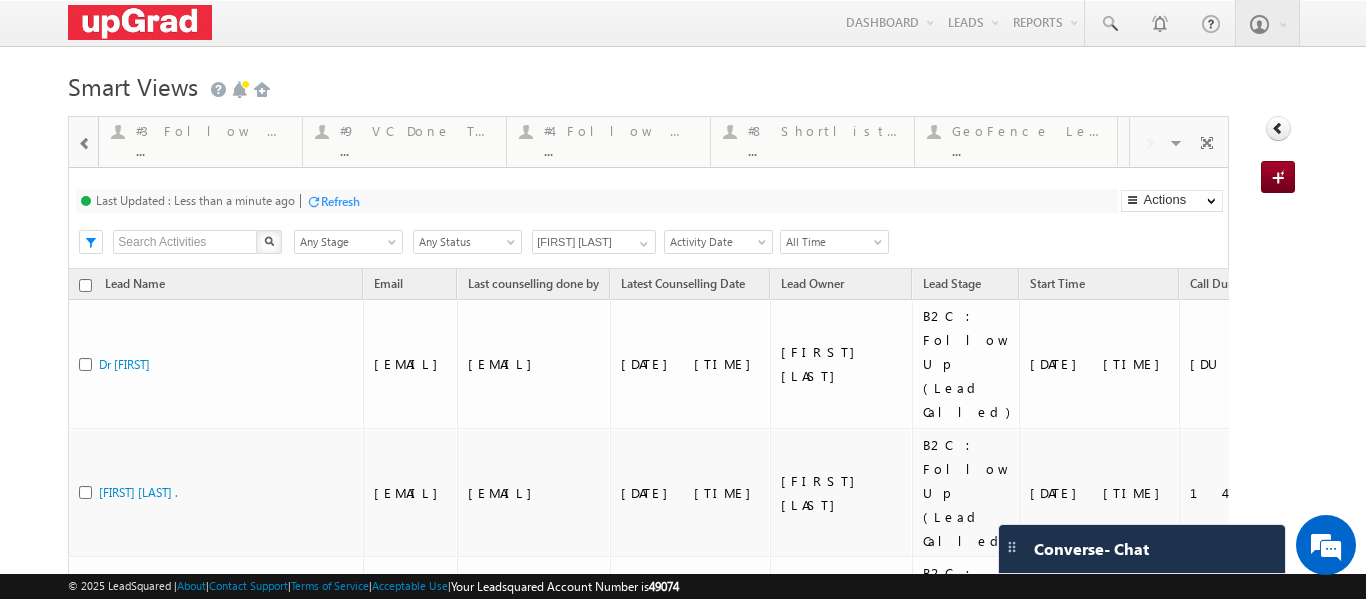 click on "Visible Tabs #7 Counsel Today Default #5 Follow-up [ 0 Interacted ] Default #2 Fresh Leads (Not Called) Default Walkin | Counsel | Interact >5 Default VC F2F Asesment (SA) Default Offline : Walkin Done Today Default #10 Inbound today (WA /Call) Default #1 Calendly Bookings For Today Default #13 Interact=0 AND Reachout<9 Default #6 Interacted Not Counseled Default #11 Referral Leads Default #12 Interaction>10min (2 week) Default #3 Follow Up Leads-Interacted Default #9 VC Done Today Default #4 Follow Up (total pending) Default #8 Shortlisted Leads Today Default GeoFence Leads + 0 Reachout Default RESTORE DEFAULT TABS ADD NEW TAB" at bounding box center (1179, 141) 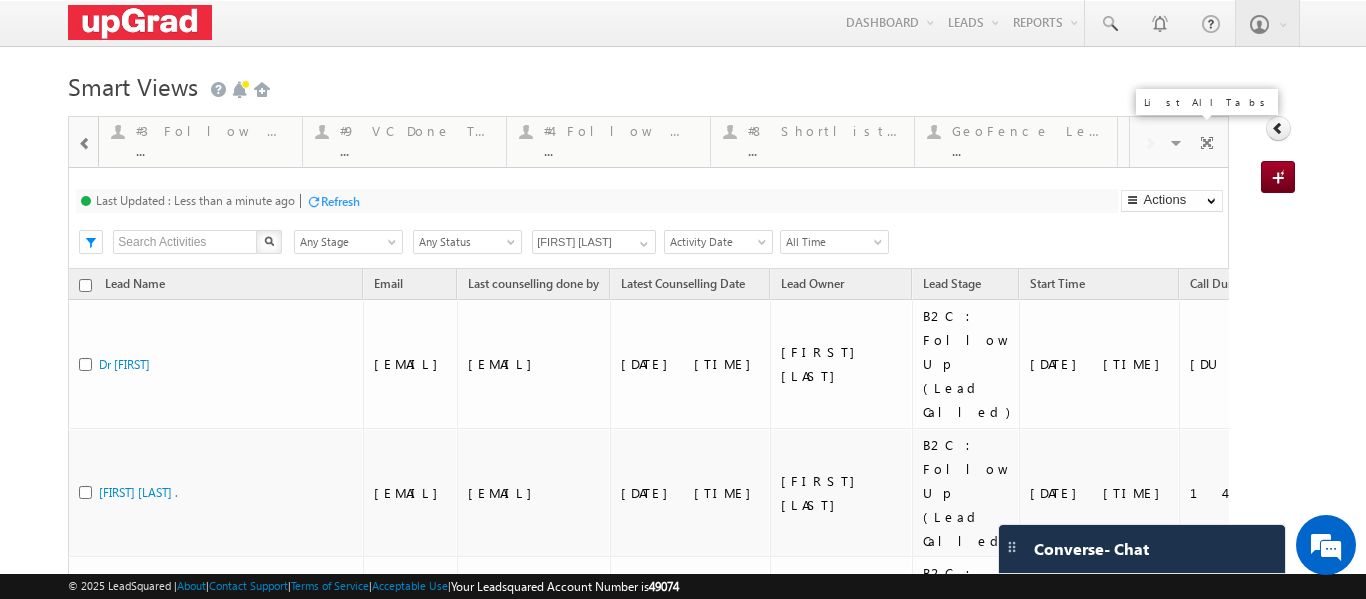 click at bounding box center [1178, 146] 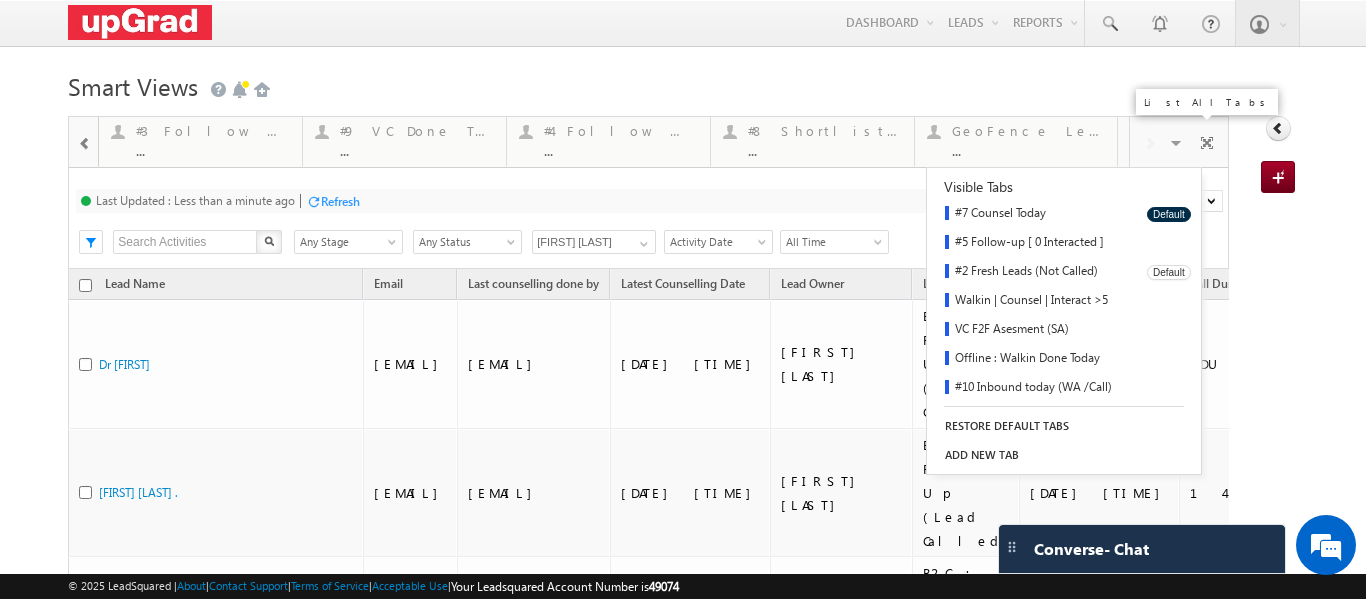 click on "#2 Fresh Leads (Not Called)" at bounding box center (1030, 272) 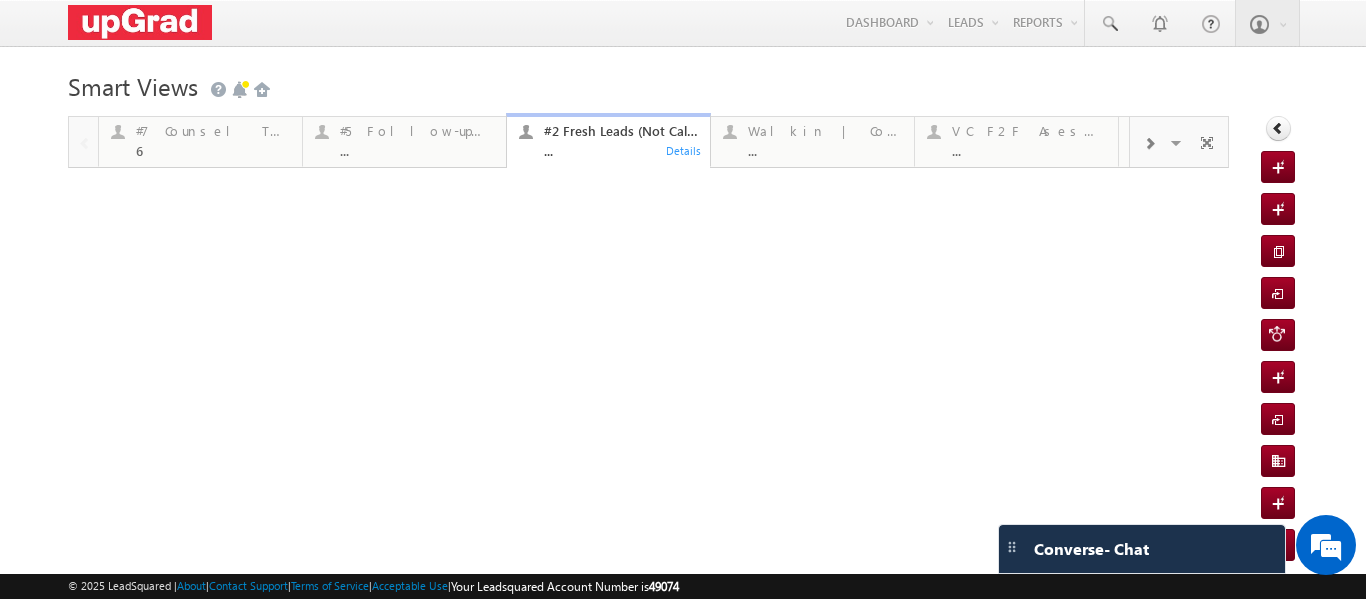 scroll, scrollTop: 0, scrollLeft: 0, axis: both 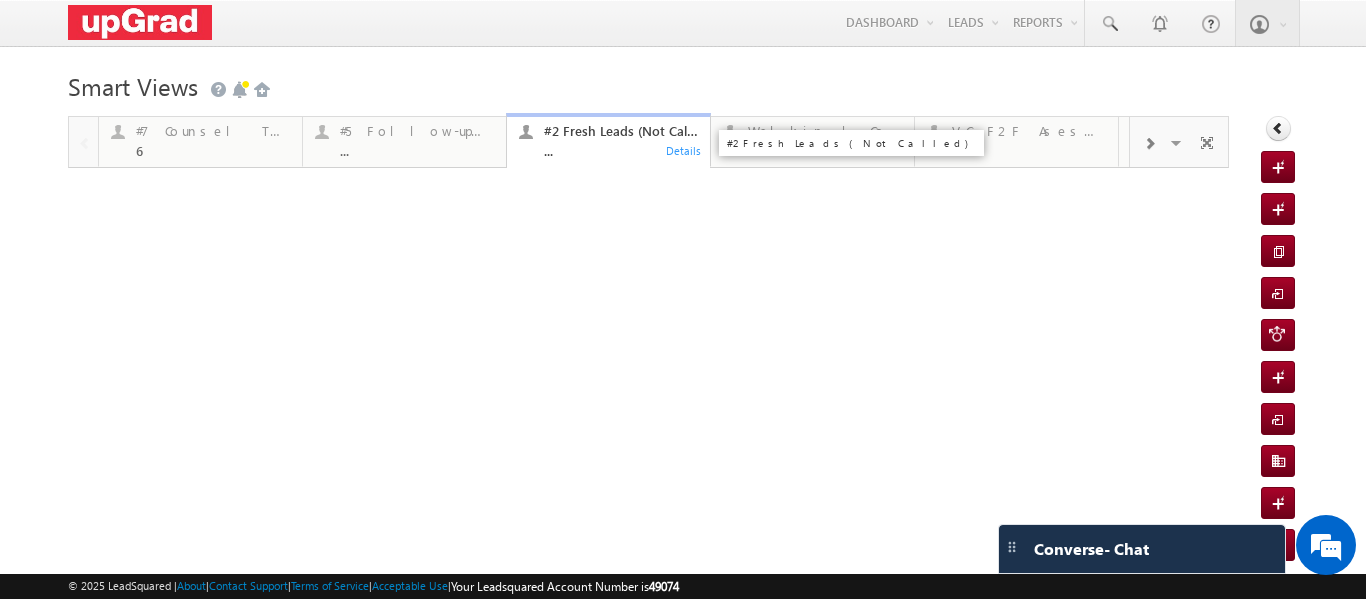 click on "#2 Fresh Leads (Not Called) ... Details" at bounding box center [608, 141] 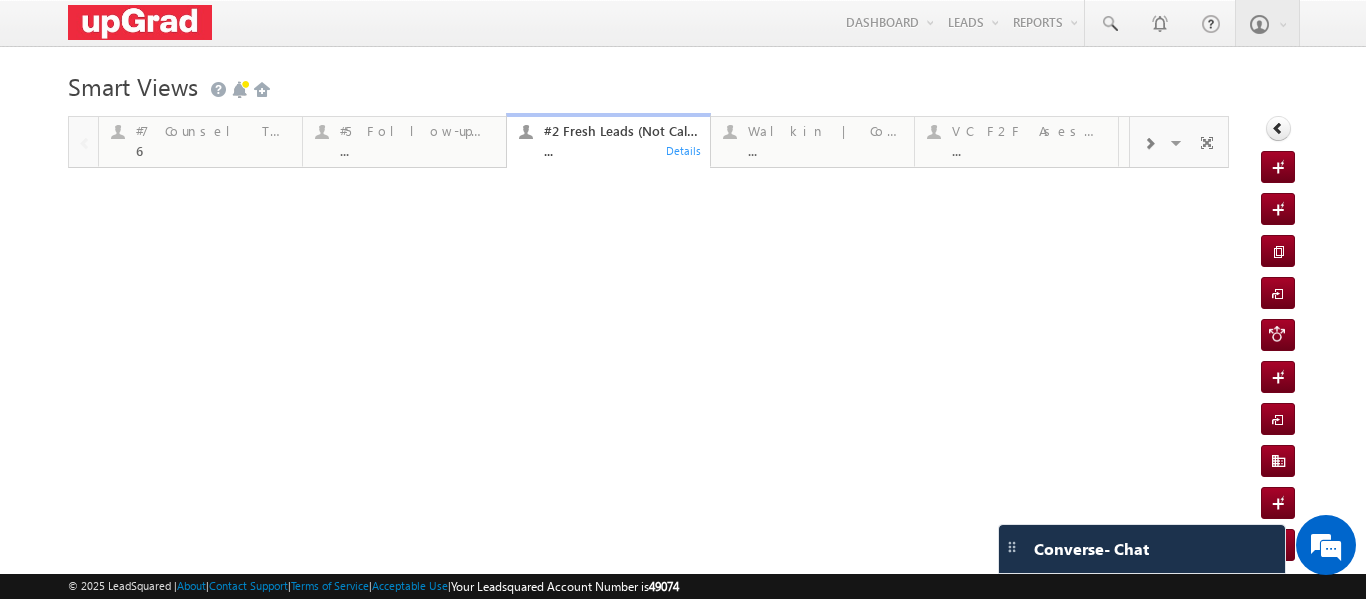 click on "#7 Counsel Today 6 Details #5 Follow-up [ 0 Interacted ] ... Details #2 Fresh Leads (Not Called) ... Details Walkin | Counsel | Interact >5 ... Details VC F2F Asesment (SA) ... Details Offline : Walkin Done Today ... Details #10 Inbound today (WA /Call) ... Details #1 Calendly Bookings For Today ... Details #13 Interact=0 AND Reachout<9 ... Details #6 Interacted Not Counseled ... Details #11 Referral Leads ... Details #12 Interaction>10min (2 week) 3 Details #3 Follow Up Leads-Interacted ... Details #9 VC Done Today ... Details #4 Follow Up (total pending) ... Details #8 Shortlisted Leads Today ... Details GeoFence Leads + 0 Reachout ... Details Visible Tabs #7 Counsel Today Default #5 Follow-up [ 0 Interacted ] Default #2 Fresh Leads (Not Called) Default Walkin | Counsel | Interact >5 Default VC F2F Asesment (SA) Default Offline : Walkin Done Today Default Default Default" at bounding box center (648, 216) 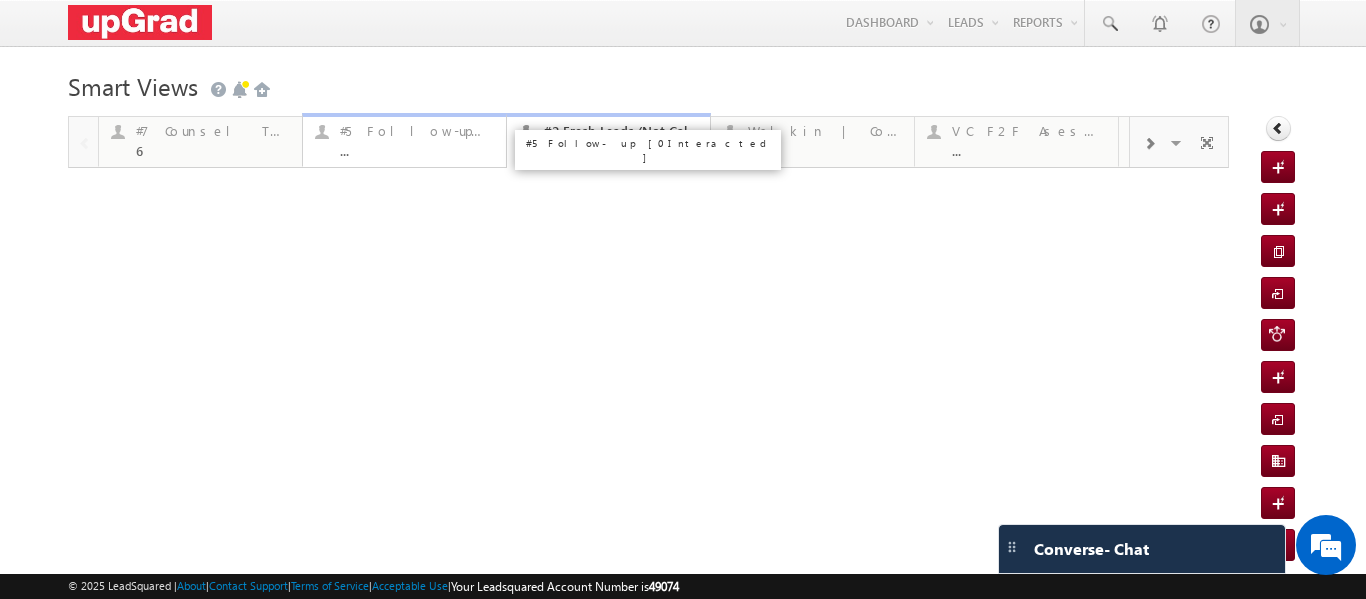 click on "#5 Follow-up [ 0 Interacted ]" at bounding box center (417, 131) 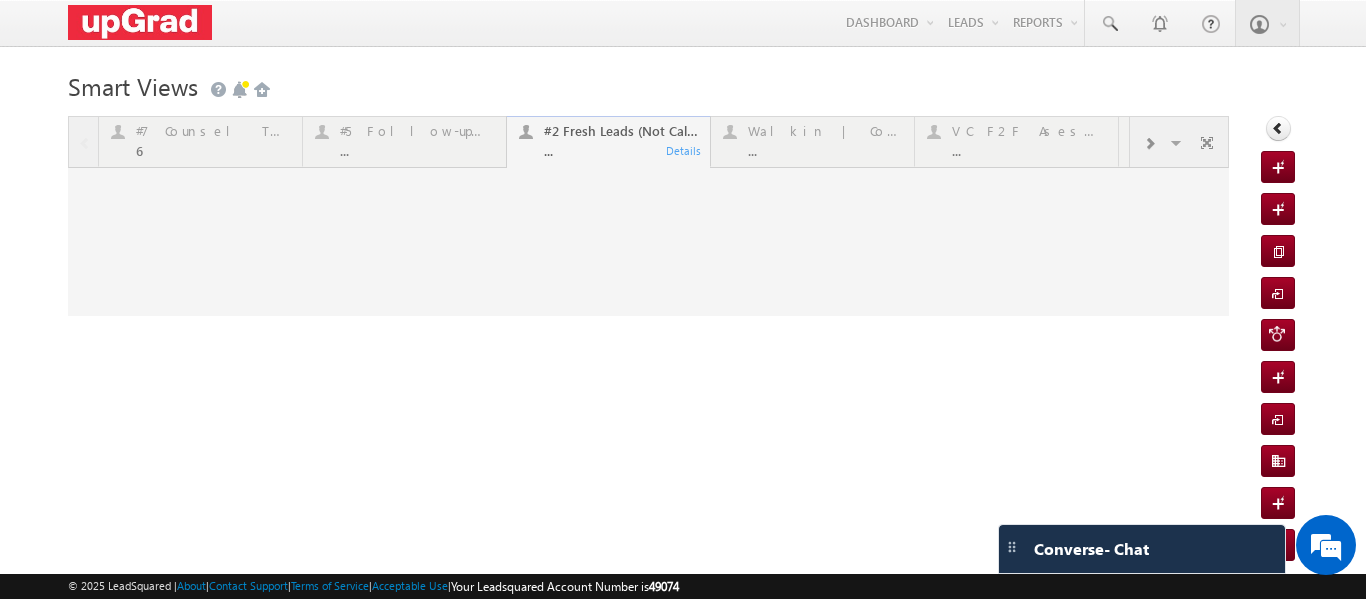 click at bounding box center [648, 216] 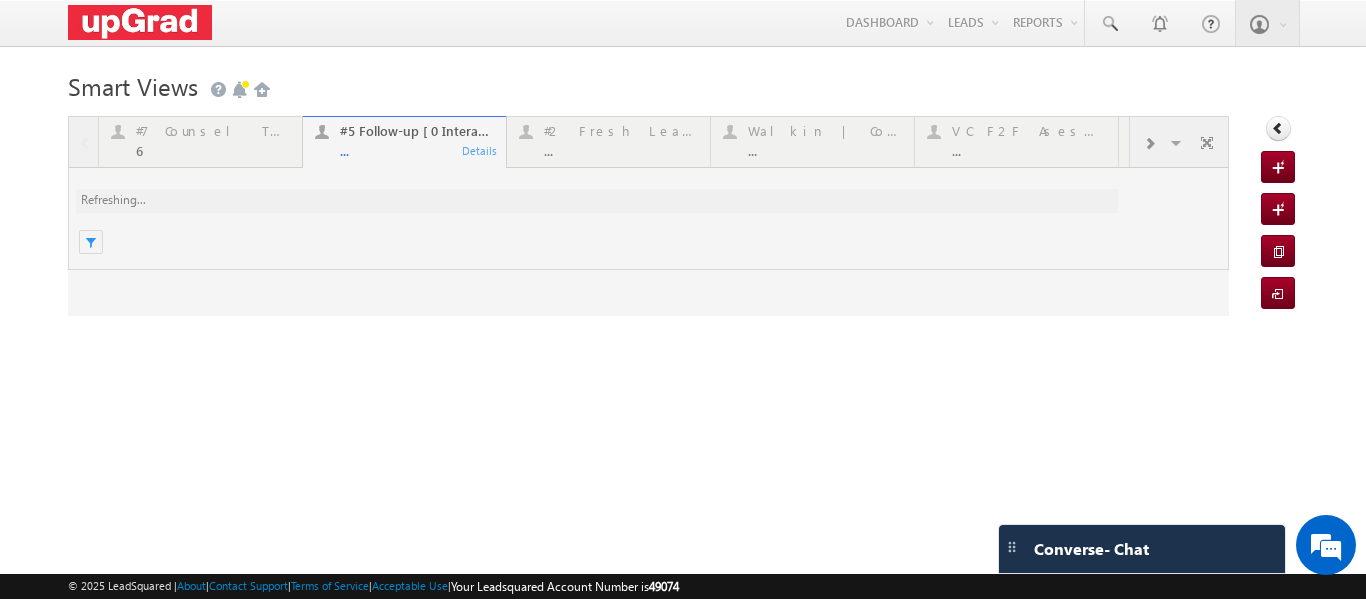 click on "#5 Follow-up [ 0 Interacted ]" at bounding box center (648, 150) 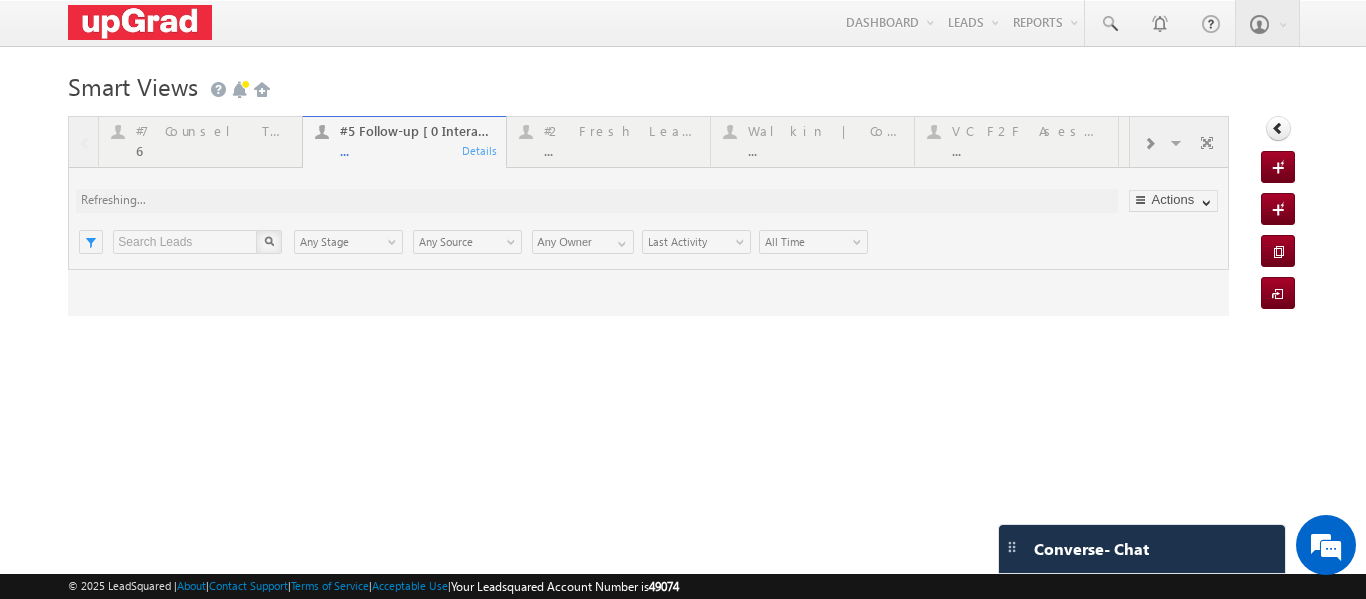 click at bounding box center [648, 216] 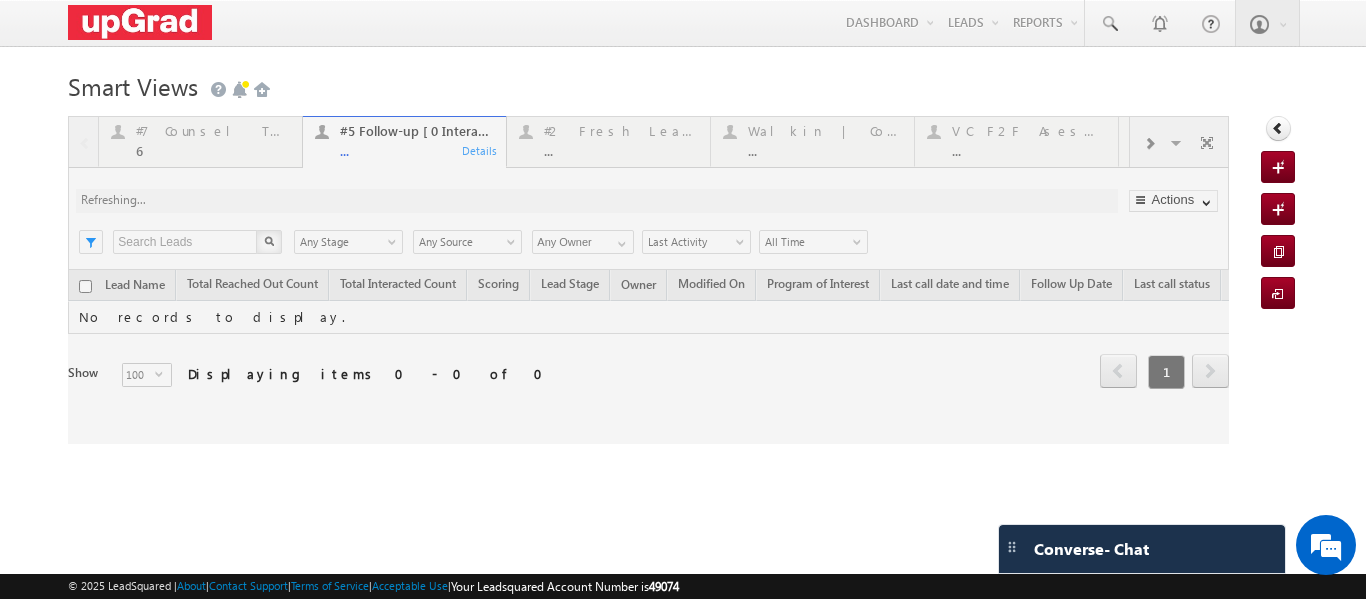 click at bounding box center (648, 280) 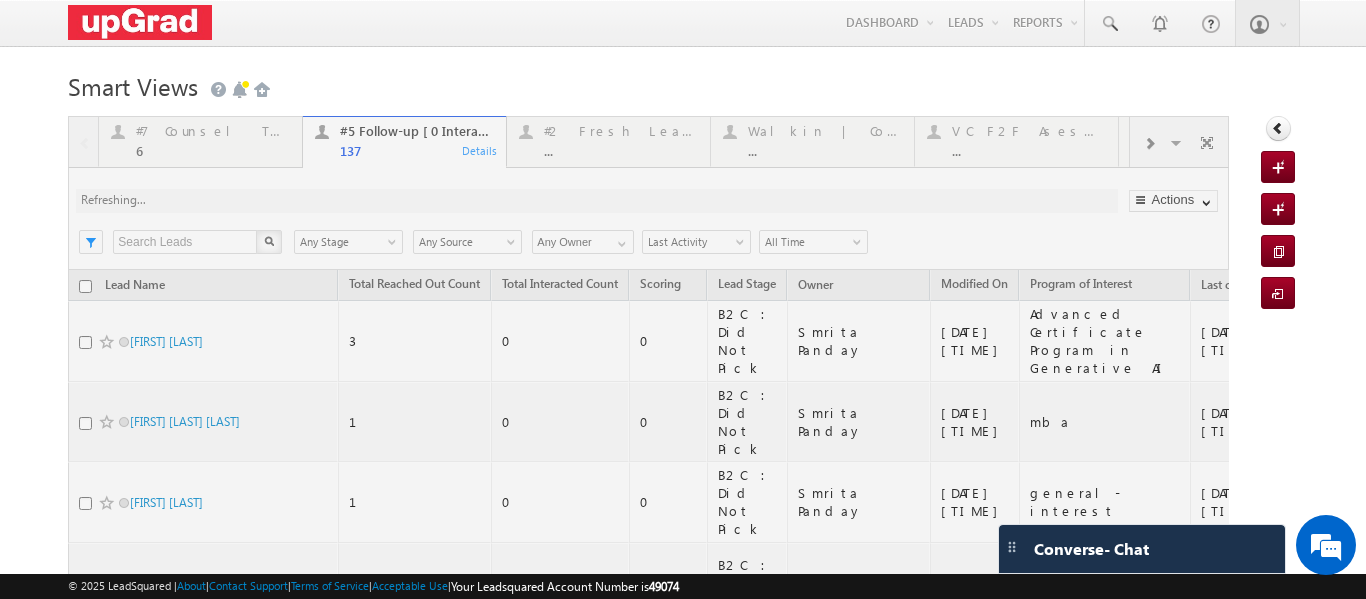 click at bounding box center (648, 1477) 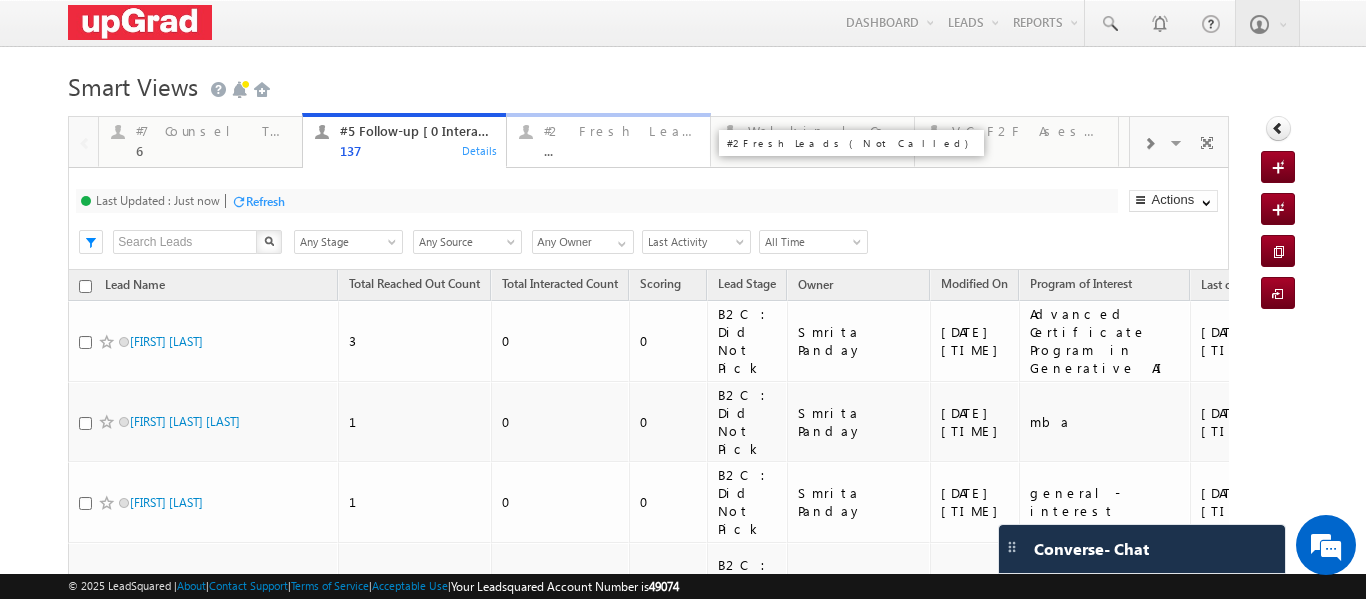 click on "..." at bounding box center (621, 150) 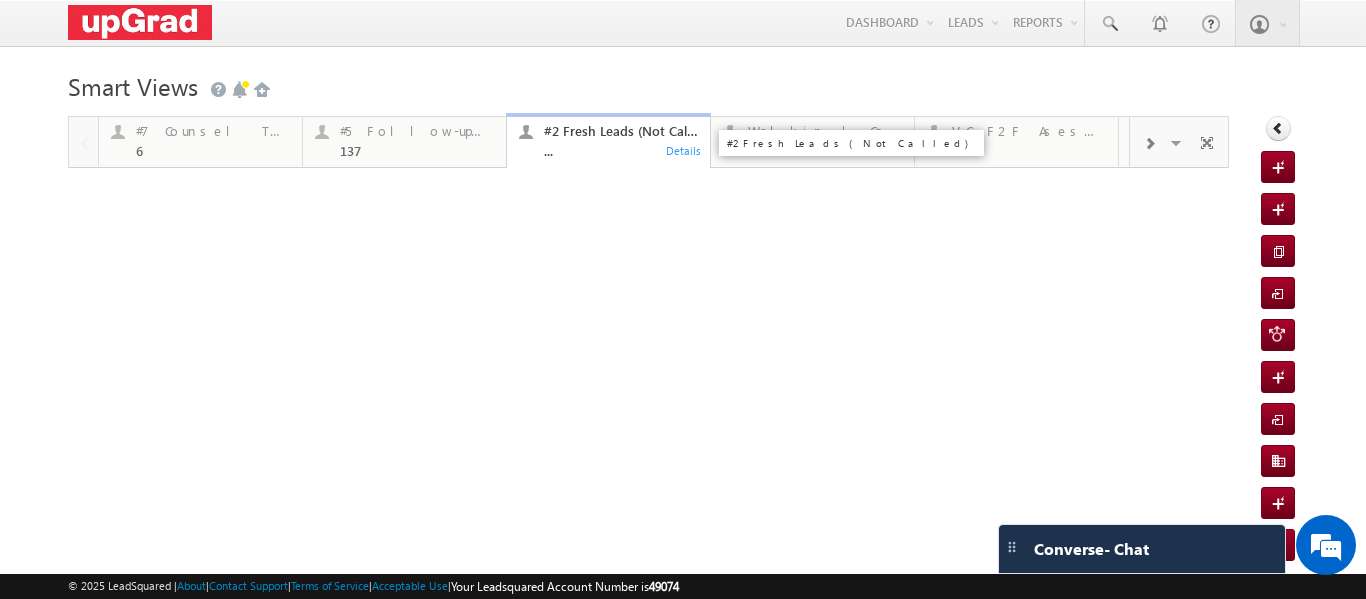 click on "..." at bounding box center [621, 150] 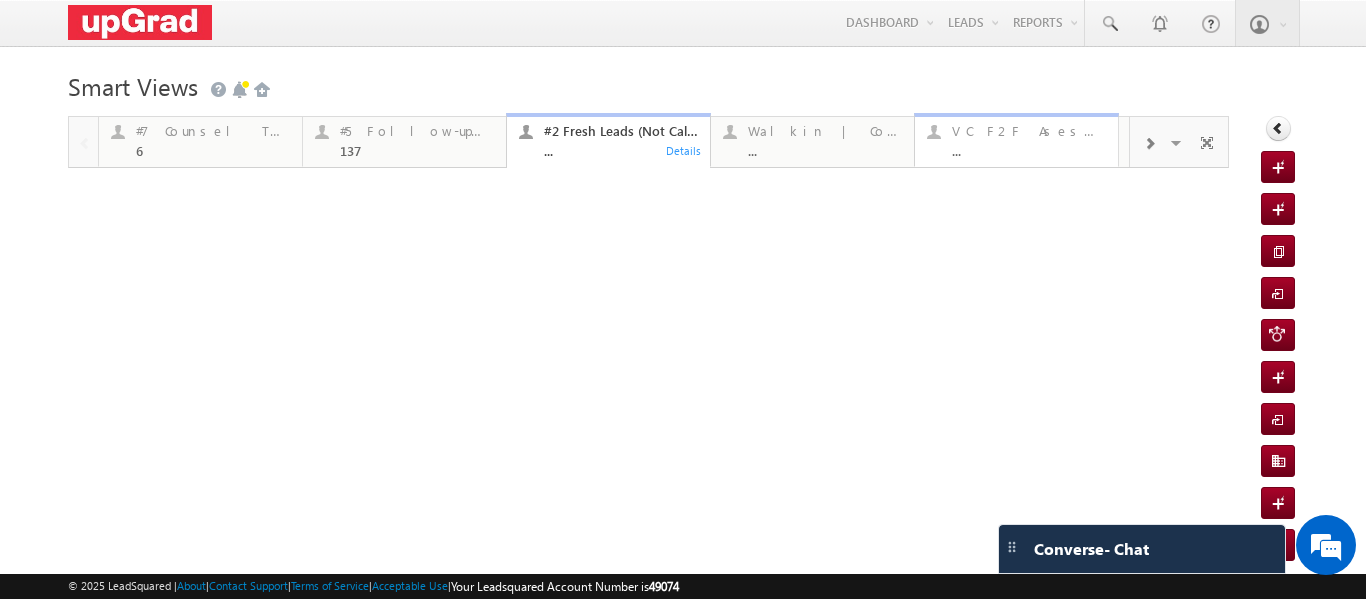 click on "VC F2F Asesment (SA)" at bounding box center (1029, 131) 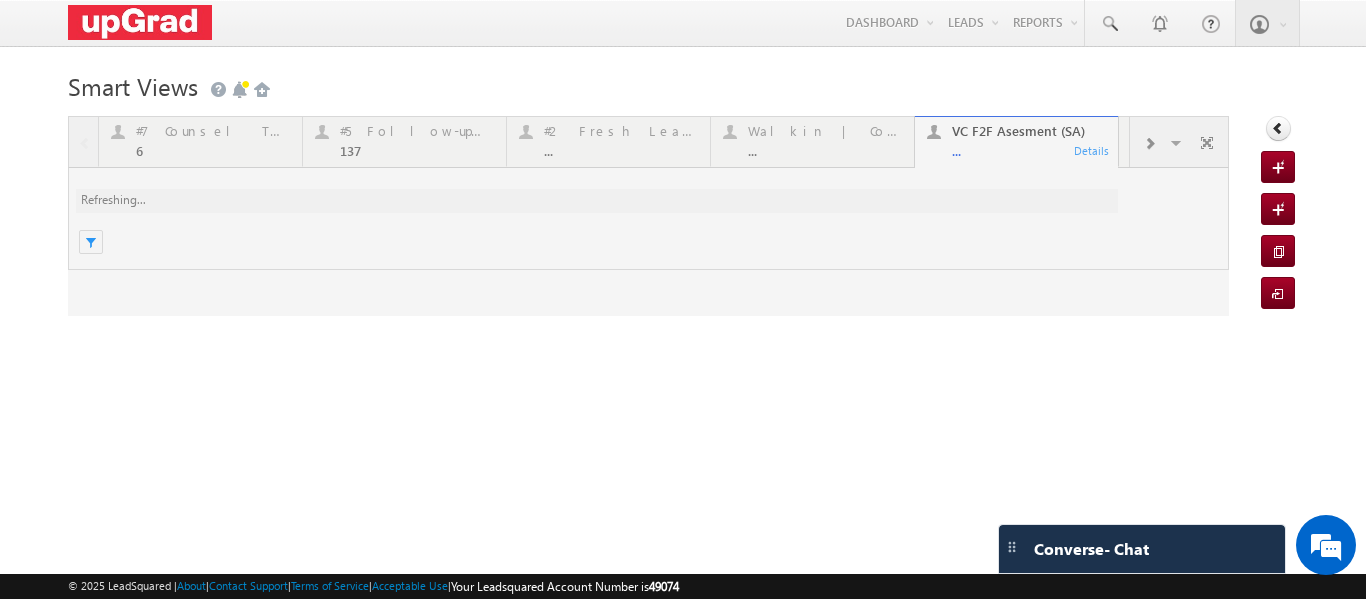 scroll, scrollTop: 0, scrollLeft: 0, axis: both 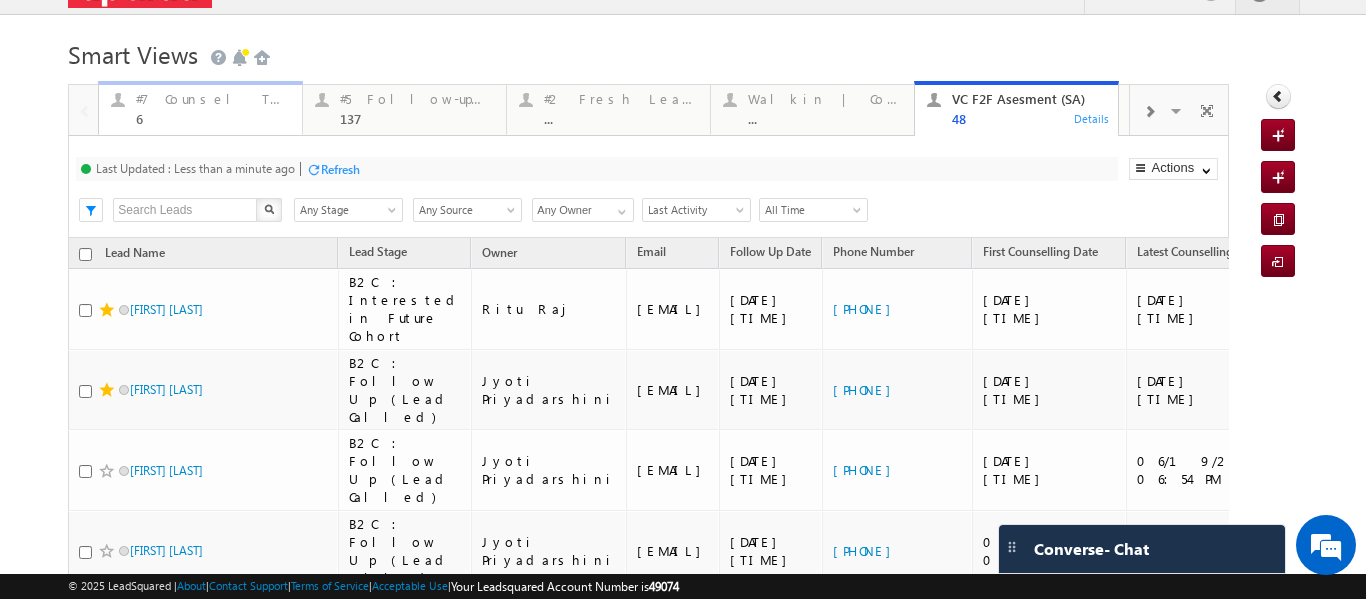 click on "6" at bounding box center (213, 118) 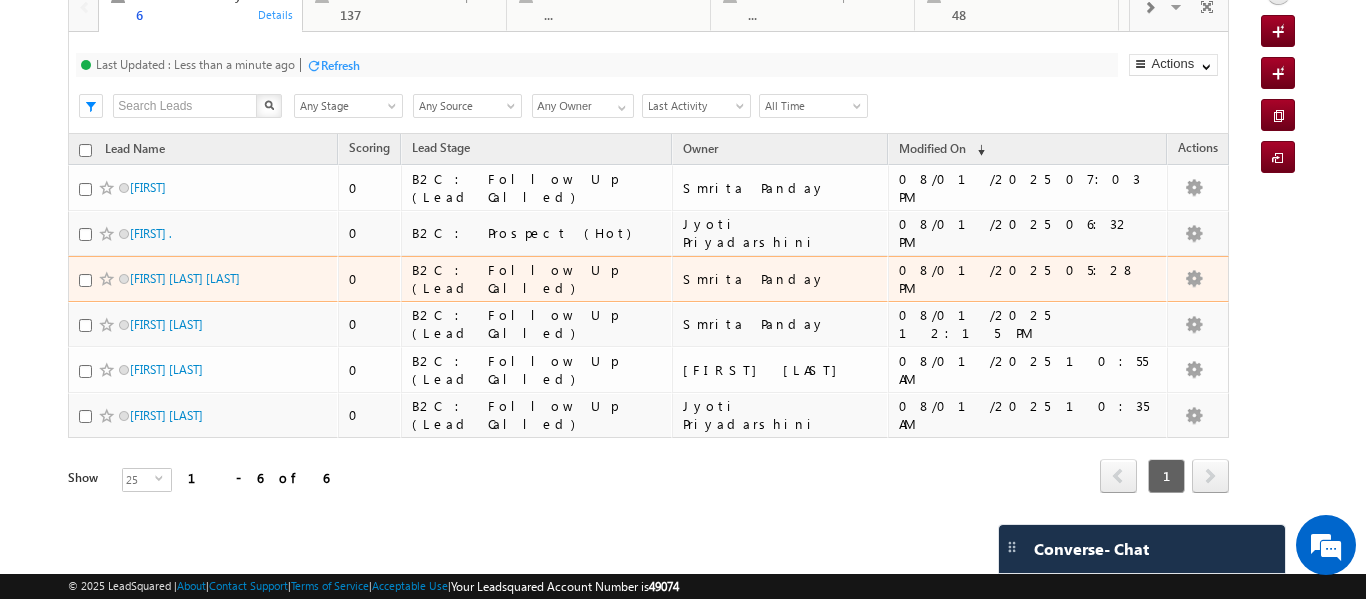 scroll, scrollTop: 0, scrollLeft: 0, axis: both 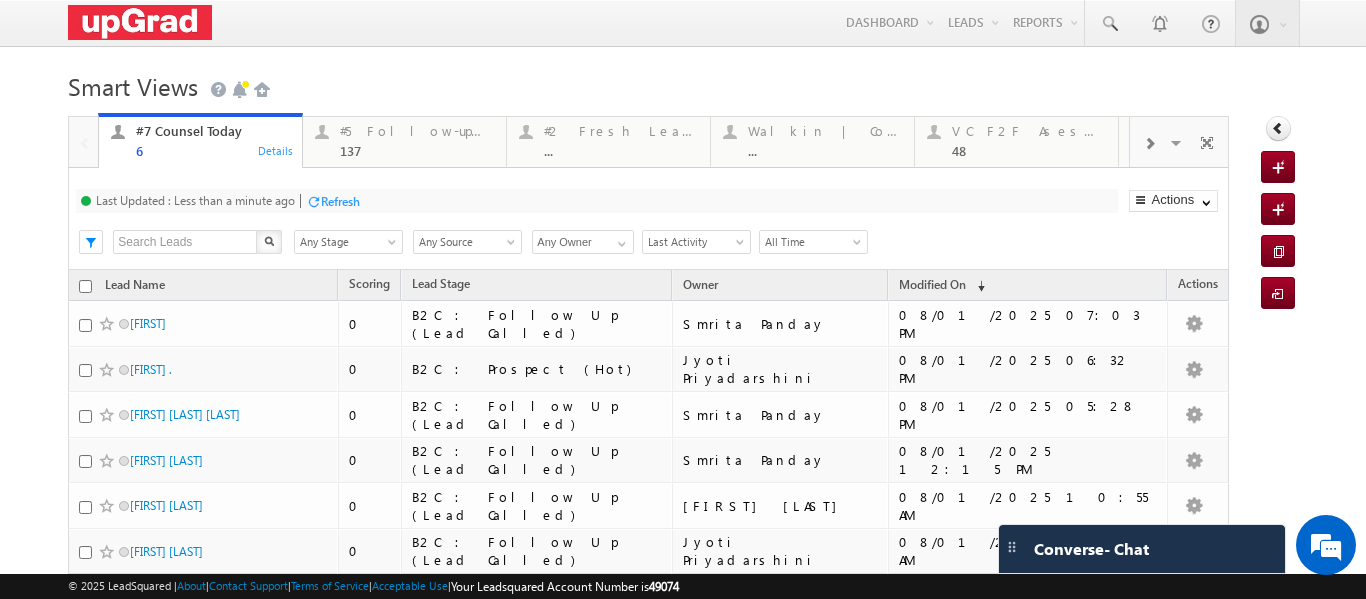 click at bounding box center (1149, 142) 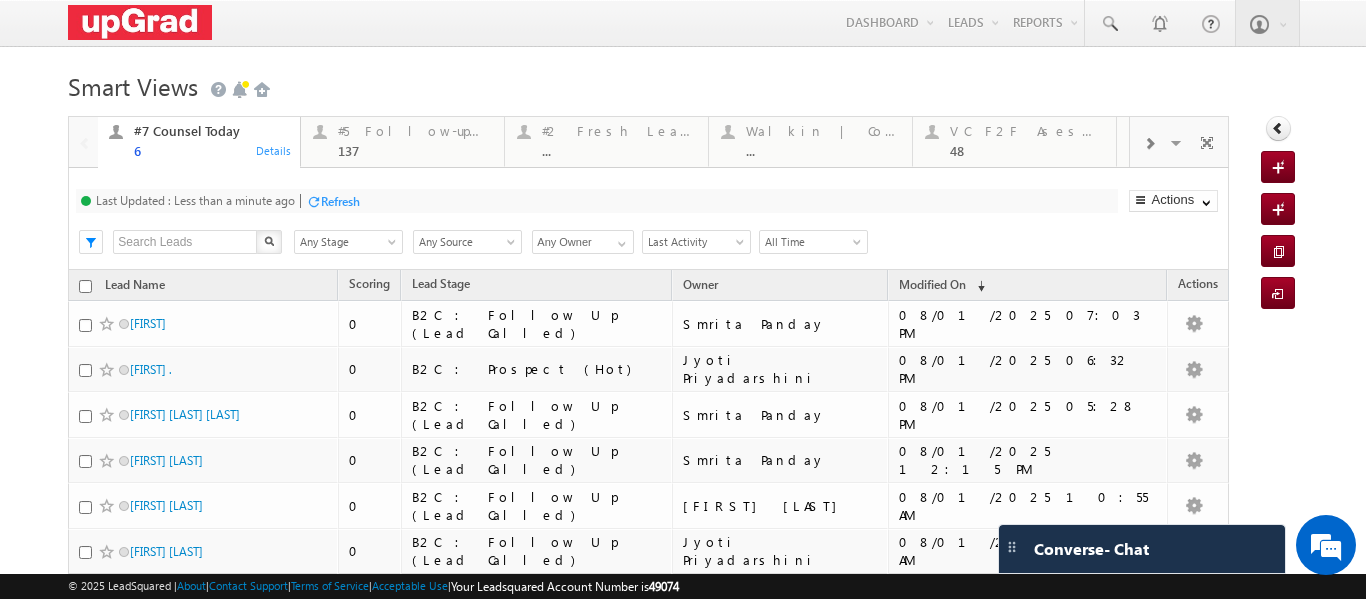 click at bounding box center (1149, 142) 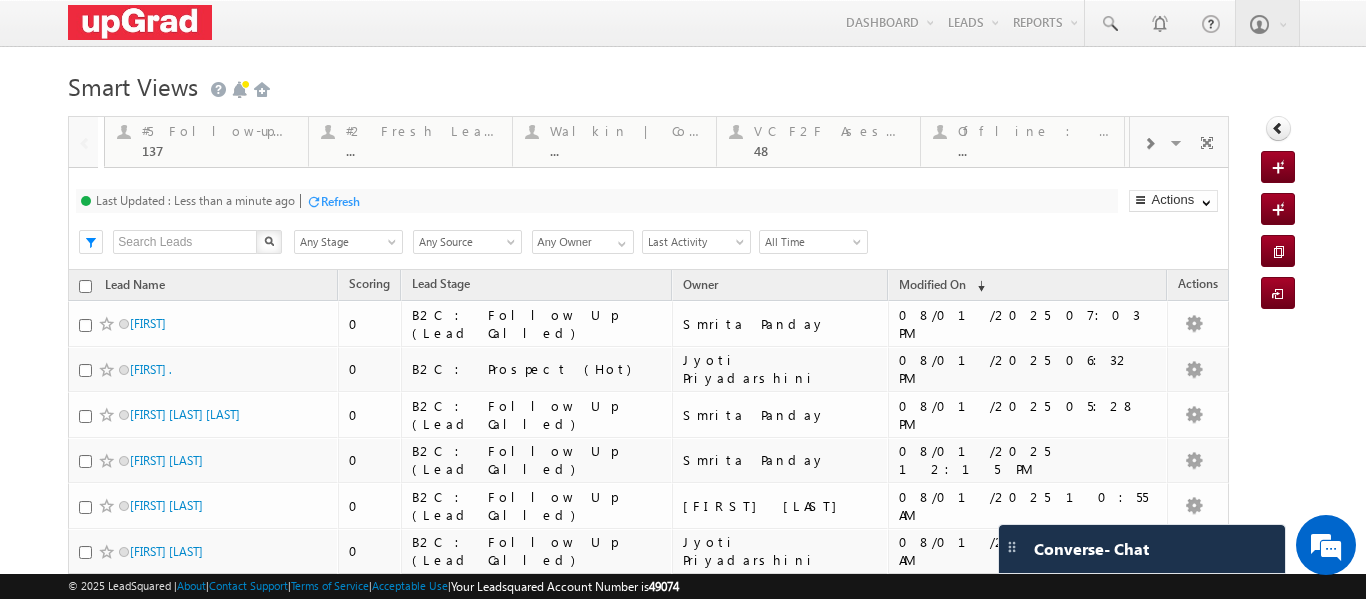 click at bounding box center (1149, 142) 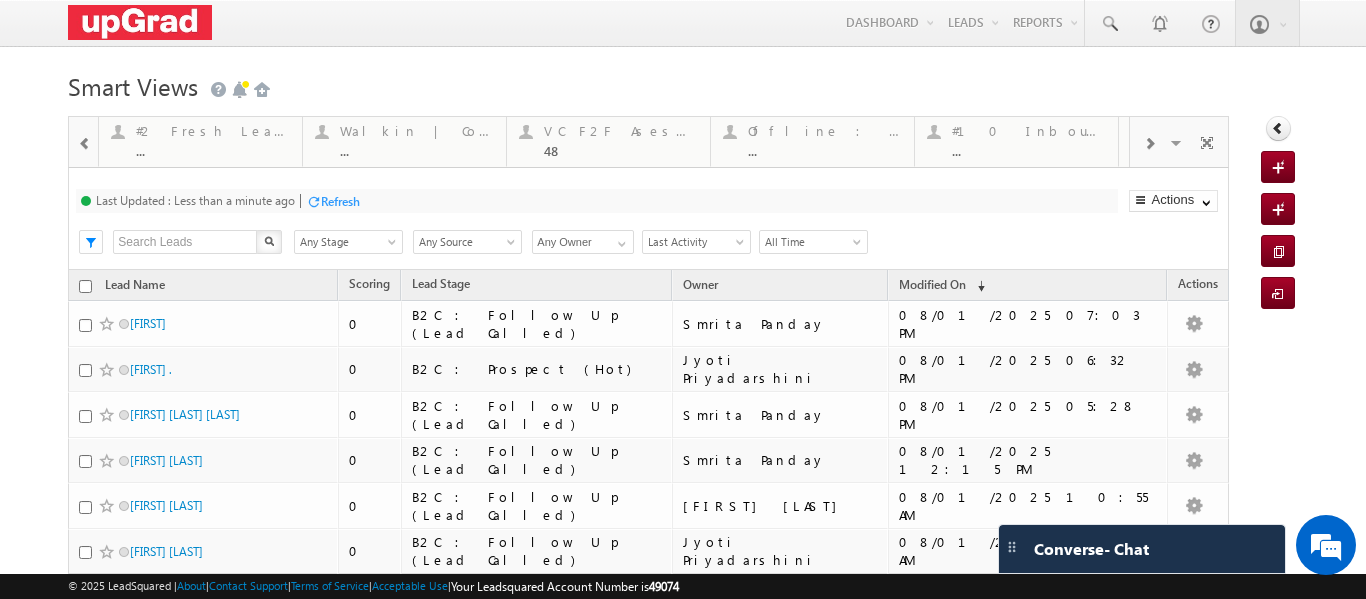 click at bounding box center (1149, 142) 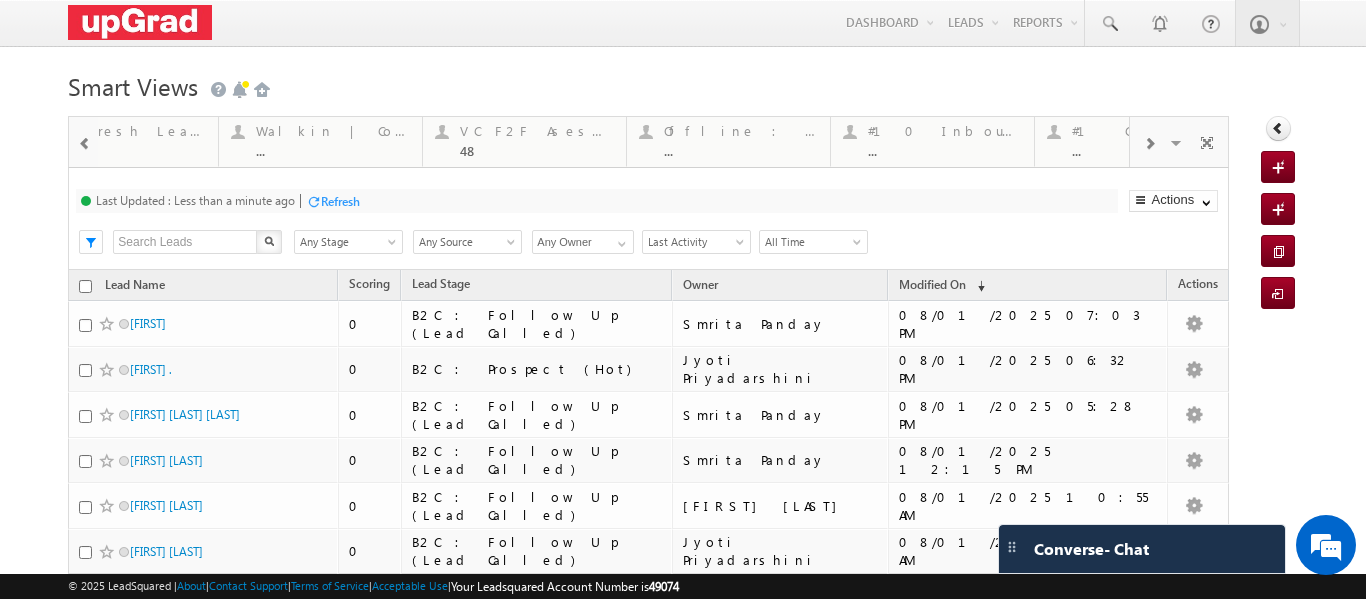 click at bounding box center (1149, 142) 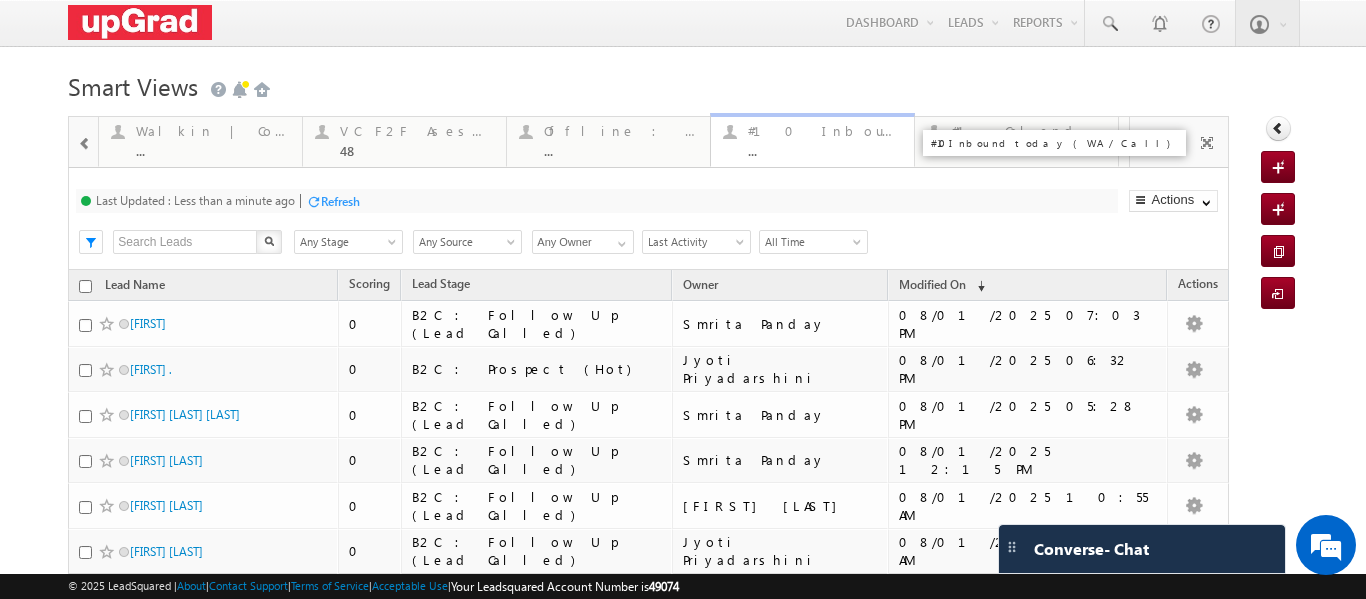 click on "#10 Inbound today (WA /Call) ... Details" at bounding box center (812, 140) 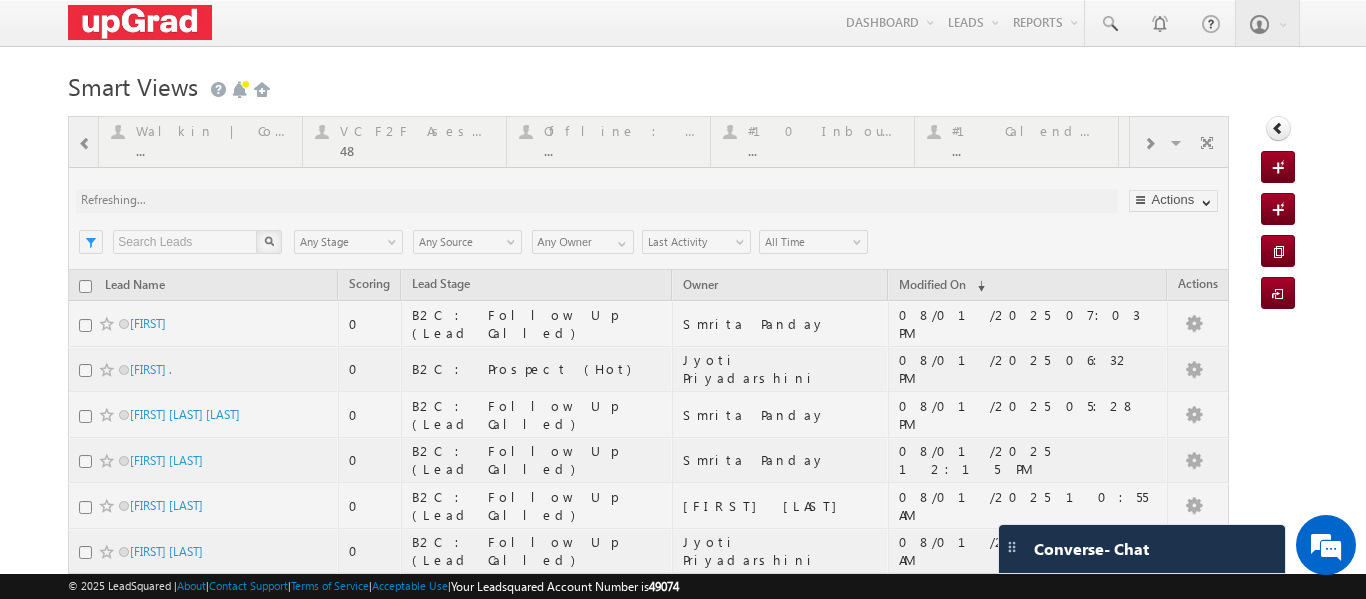 click at bounding box center (648, 400) 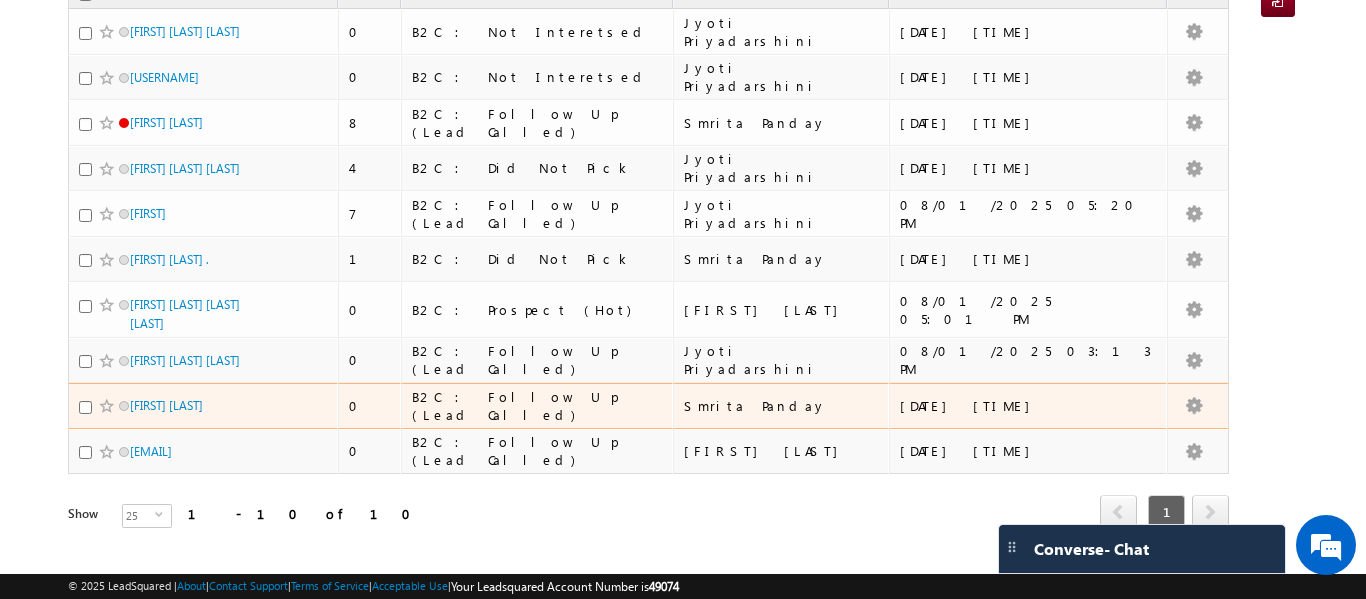 scroll, scrollTop: 300, scrollLeft: 0, axis: vertical 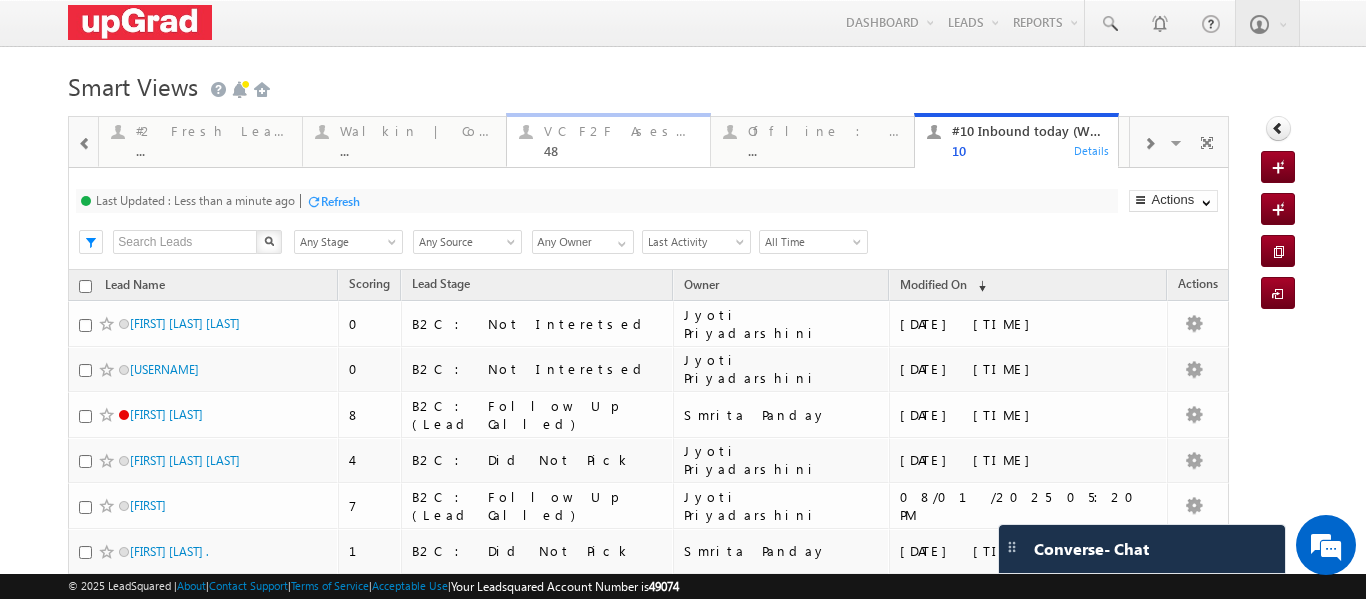 click on "48" at bounding box center [621, 150] 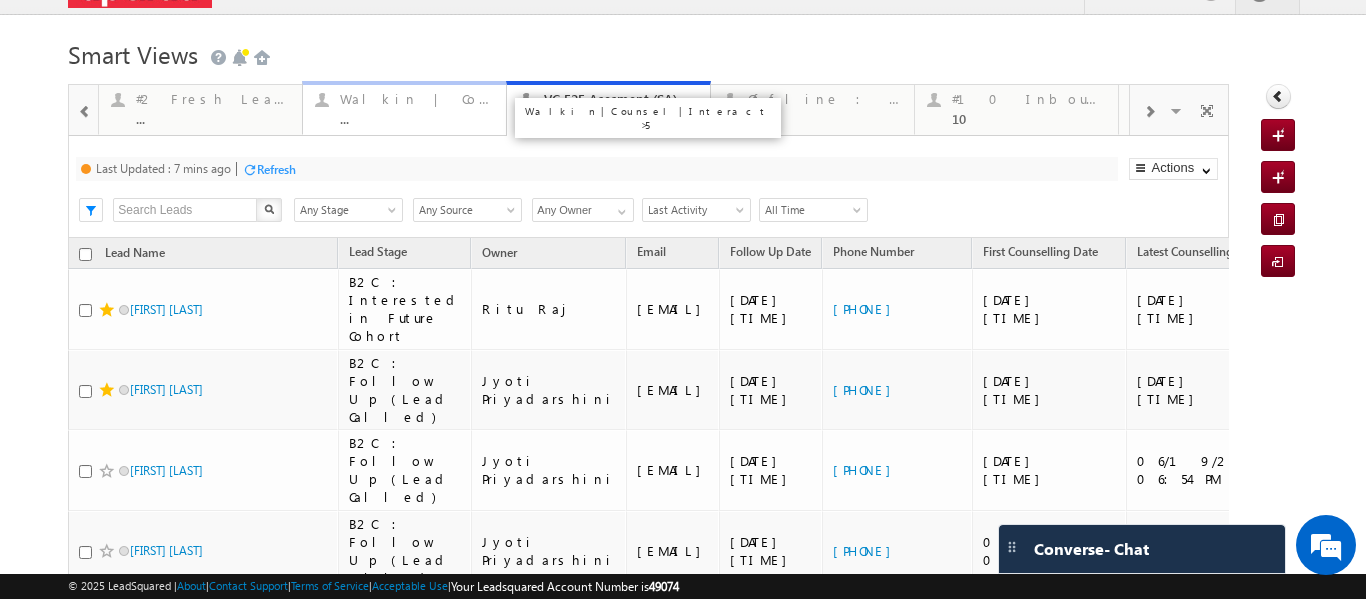 click on "..." at bounding box center [417, 118] 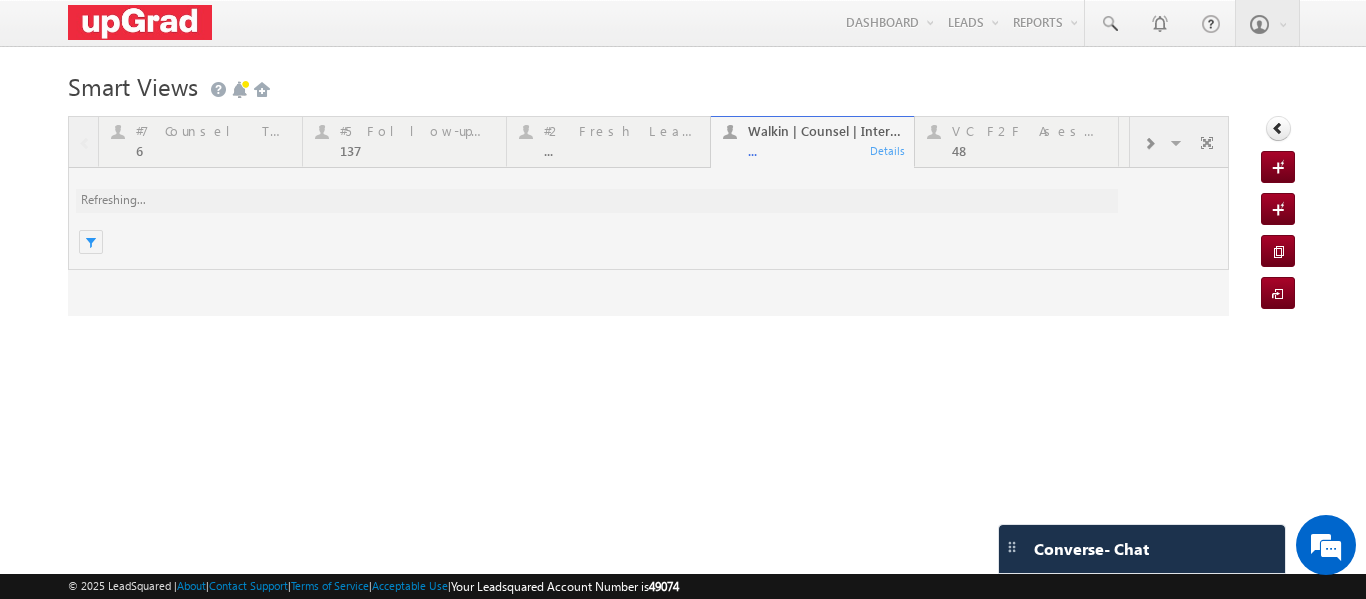 scroll, scrollTop: 0, scrollLeft: 0, axis: both 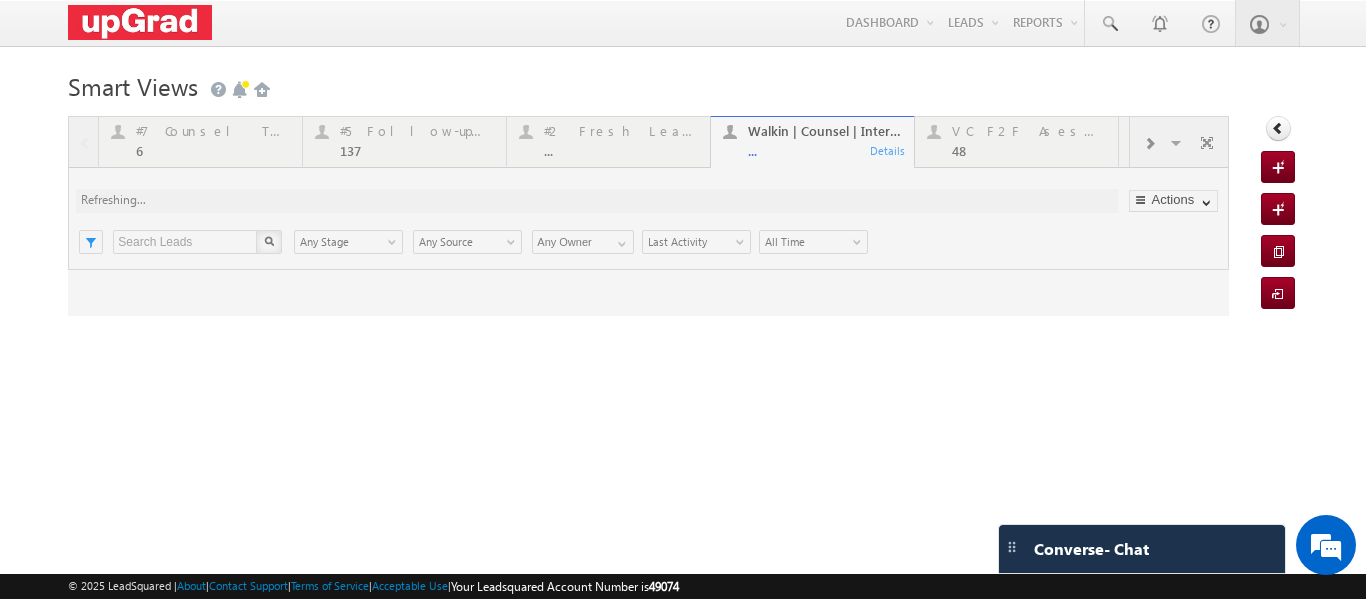 click at bounding box center (648, 216) 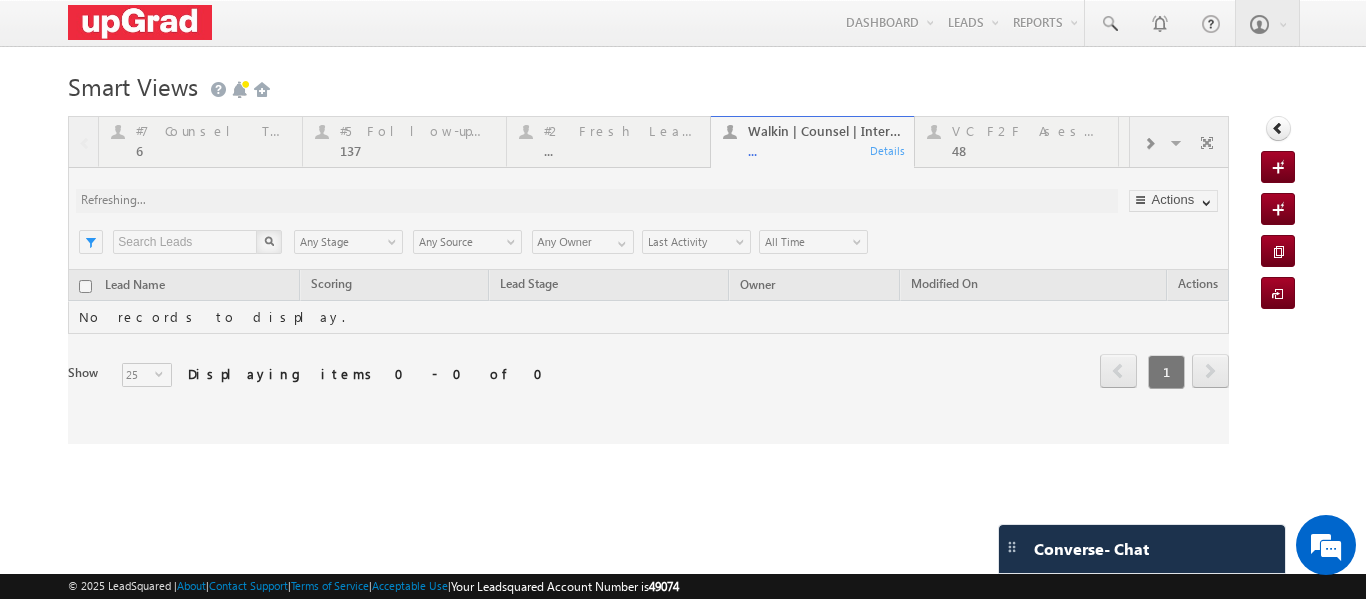 click at bounding box center [648, 280] 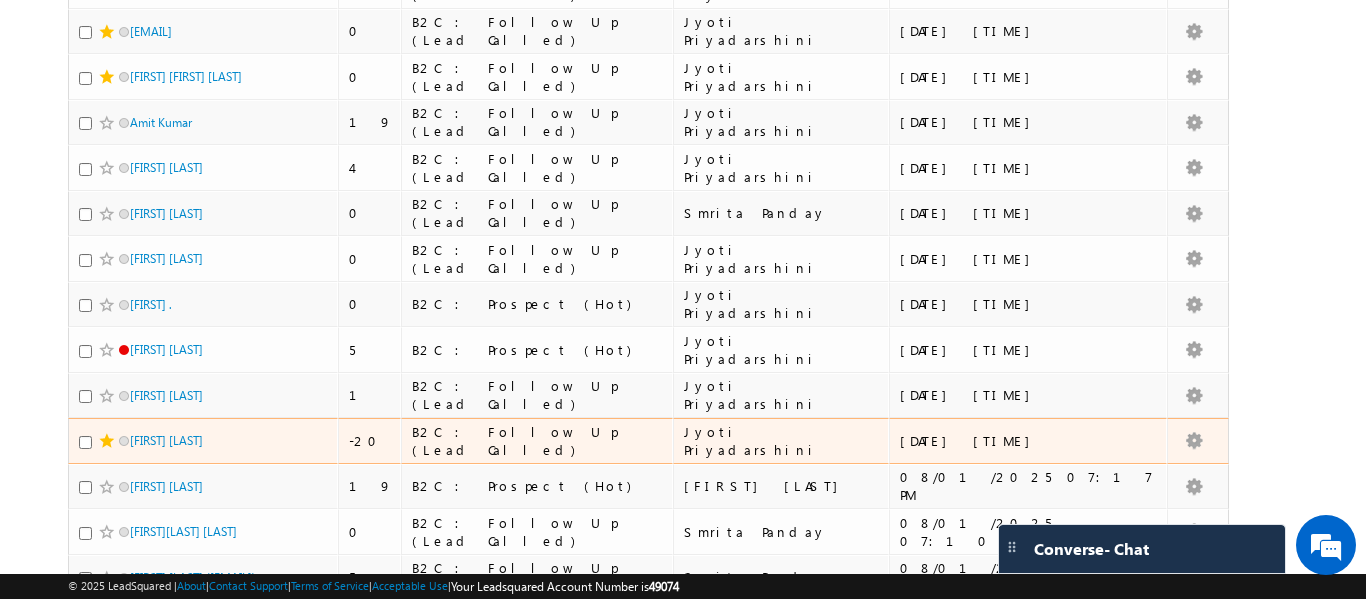 scroll, scrollTop: 900, scrollLeft: 0, axis: vertical 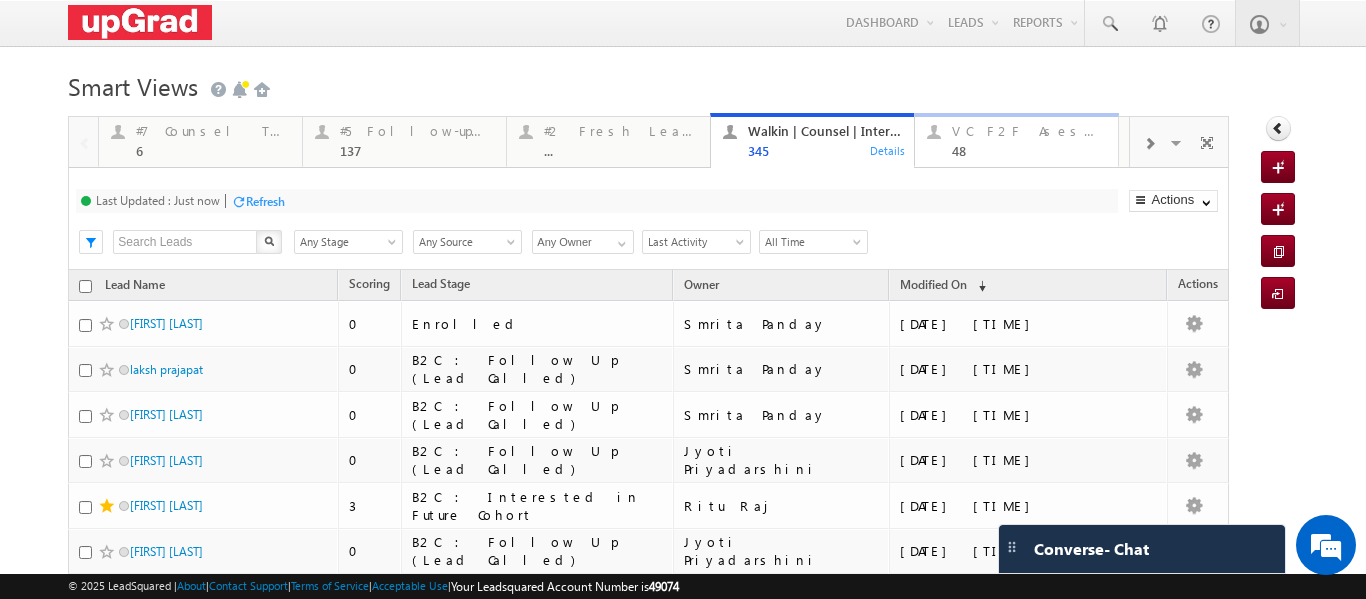 click on "VC F2F Asesment (SA) 48" at bounding box center [1029, 138] 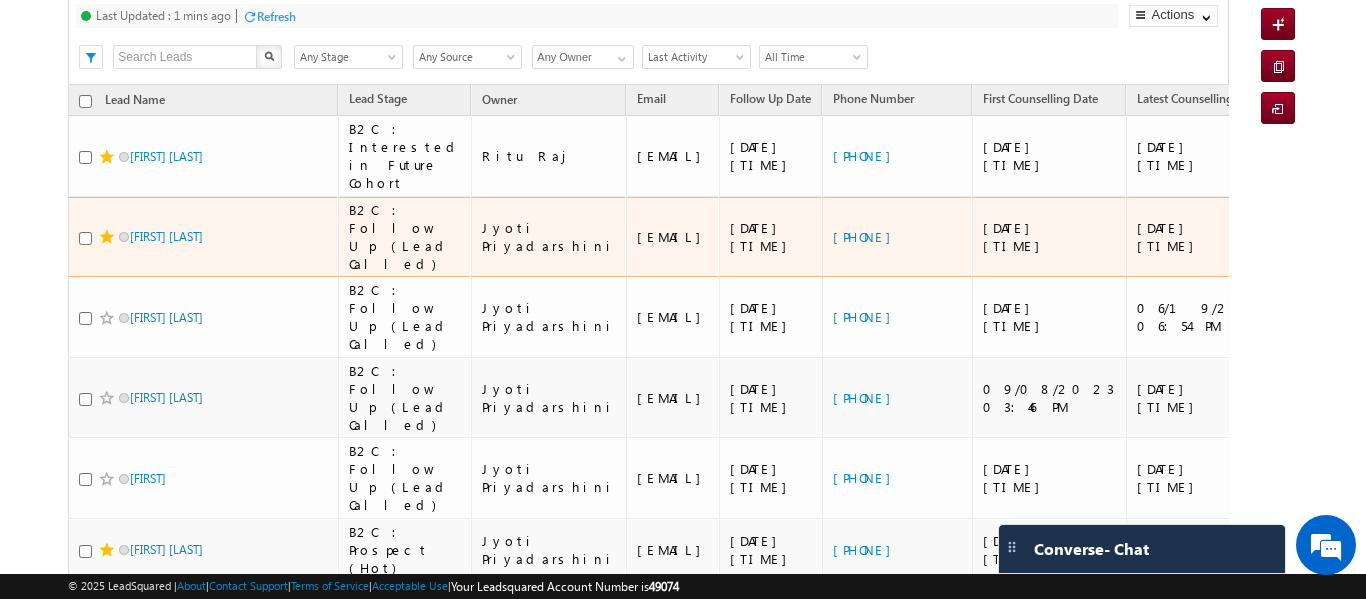 scroll, scrollTop: 232, scrollLeft: 0, axis: vertical 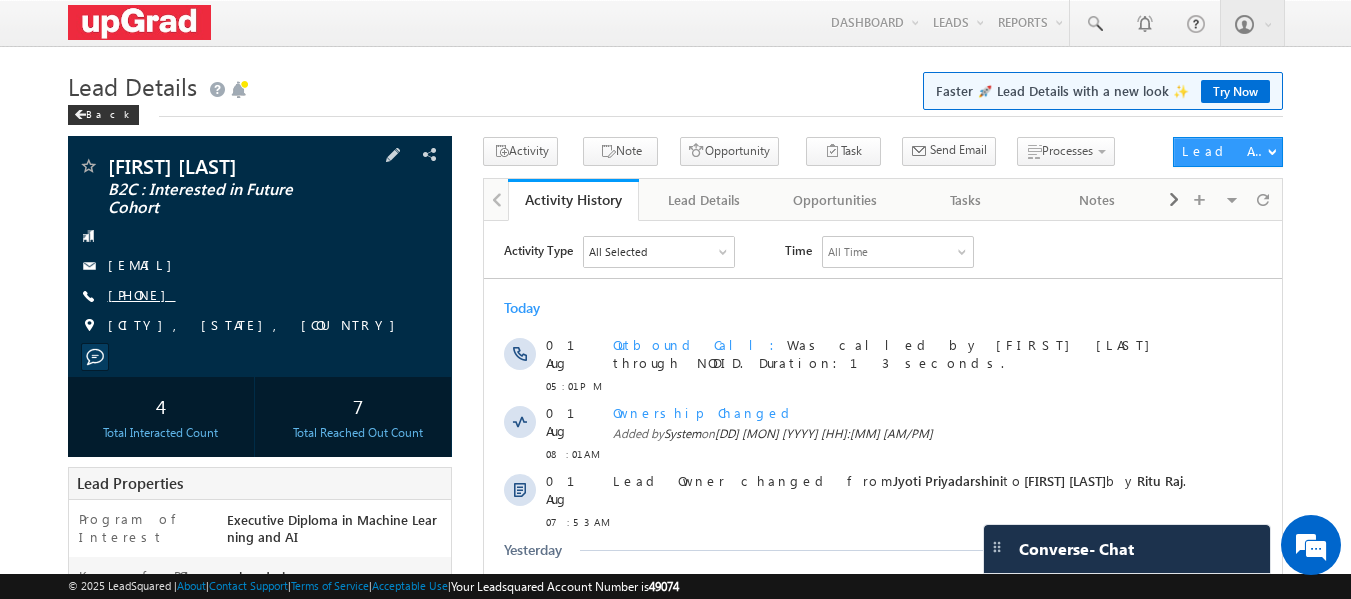 click on "+91-9819926118" at bounding box center (142, 294) 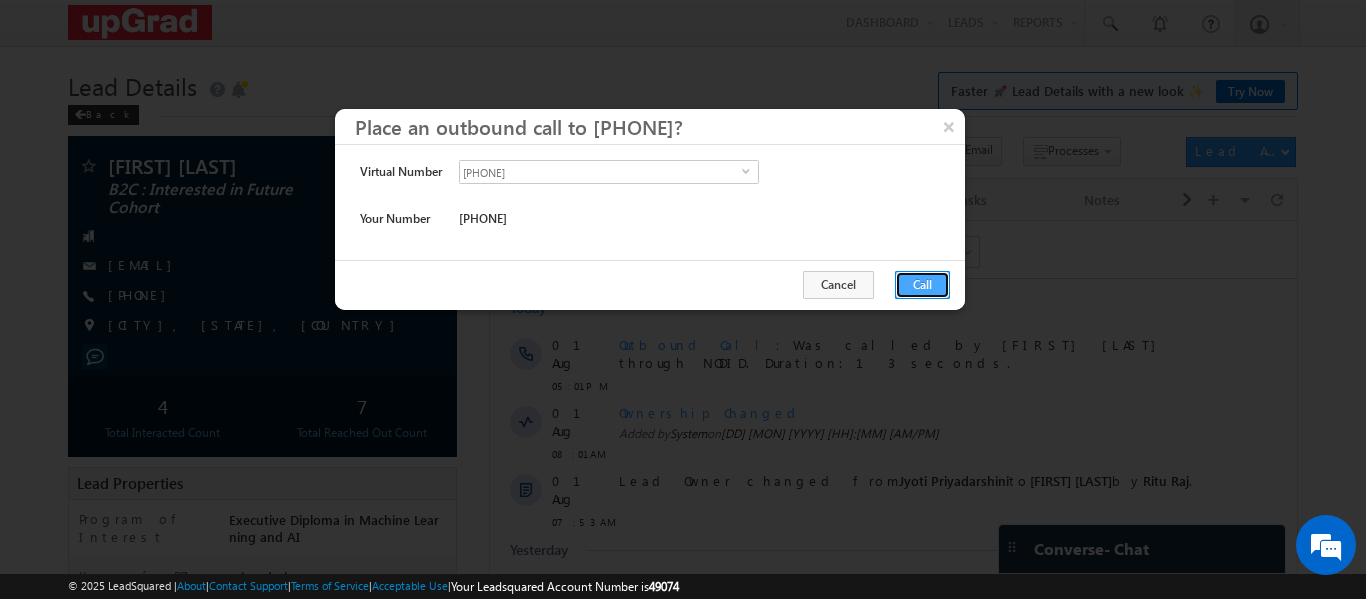 drag, startPoint x: 905, startPoint y: 284, endPoint x: 415, endPoint y: 60, distance: 538.7727 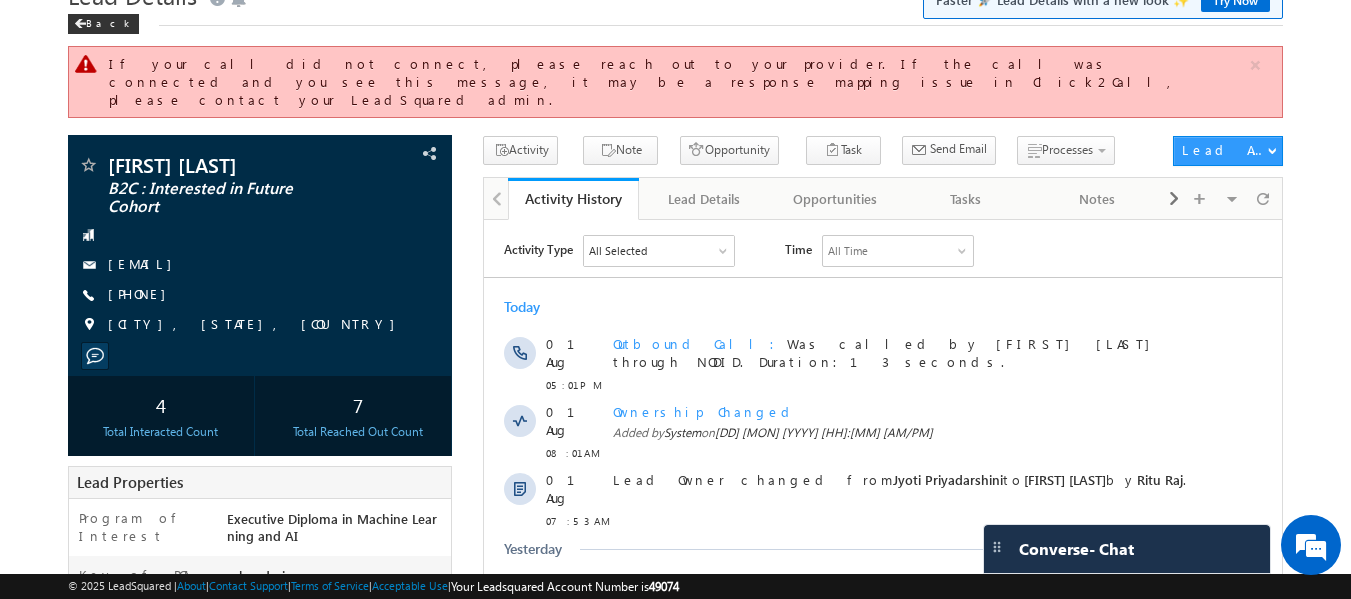scroll, scrollTop: 0, scrollLeft: 0, axis: both 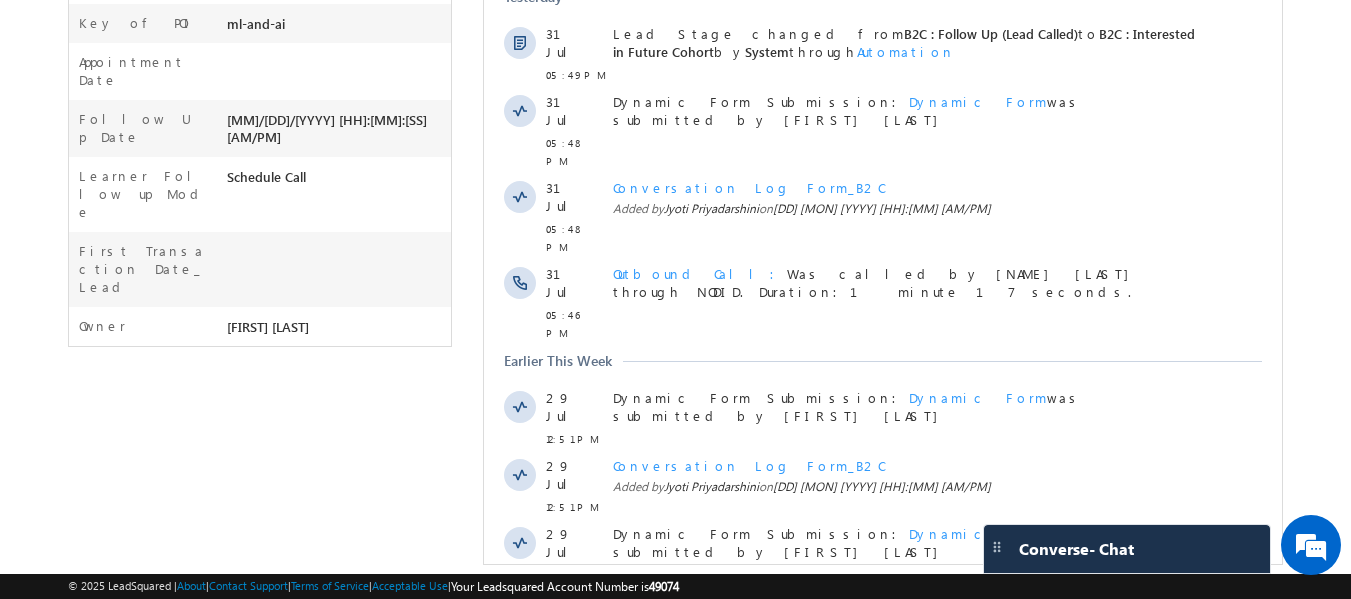 click on "Show More" at bounding box center (892, 619) 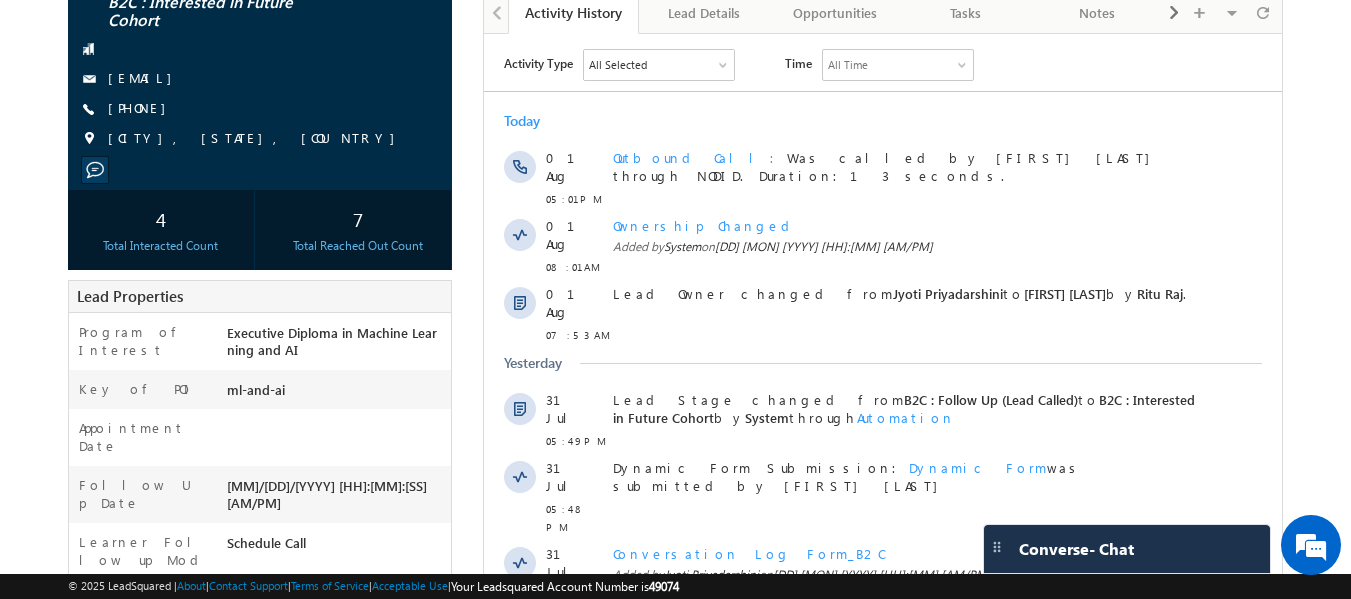 scroll, scrollTop: 0, scrollLeft: 0, axis: both 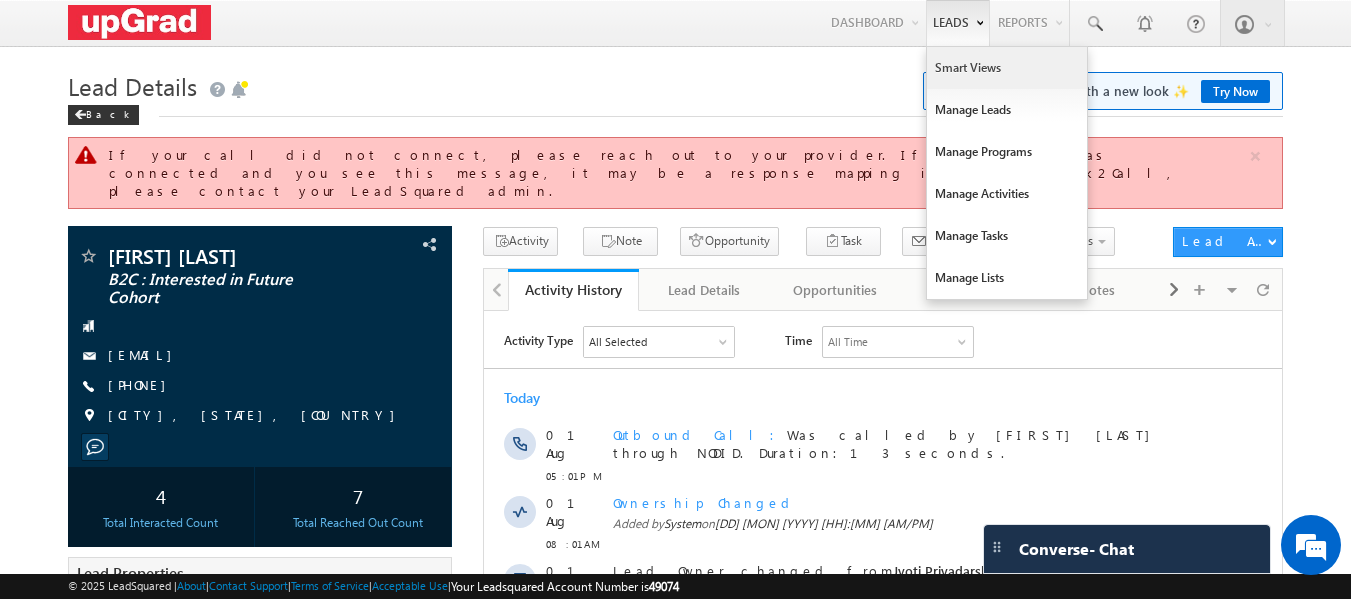 click on "Smart Views" at bounding box center [1007, 68] 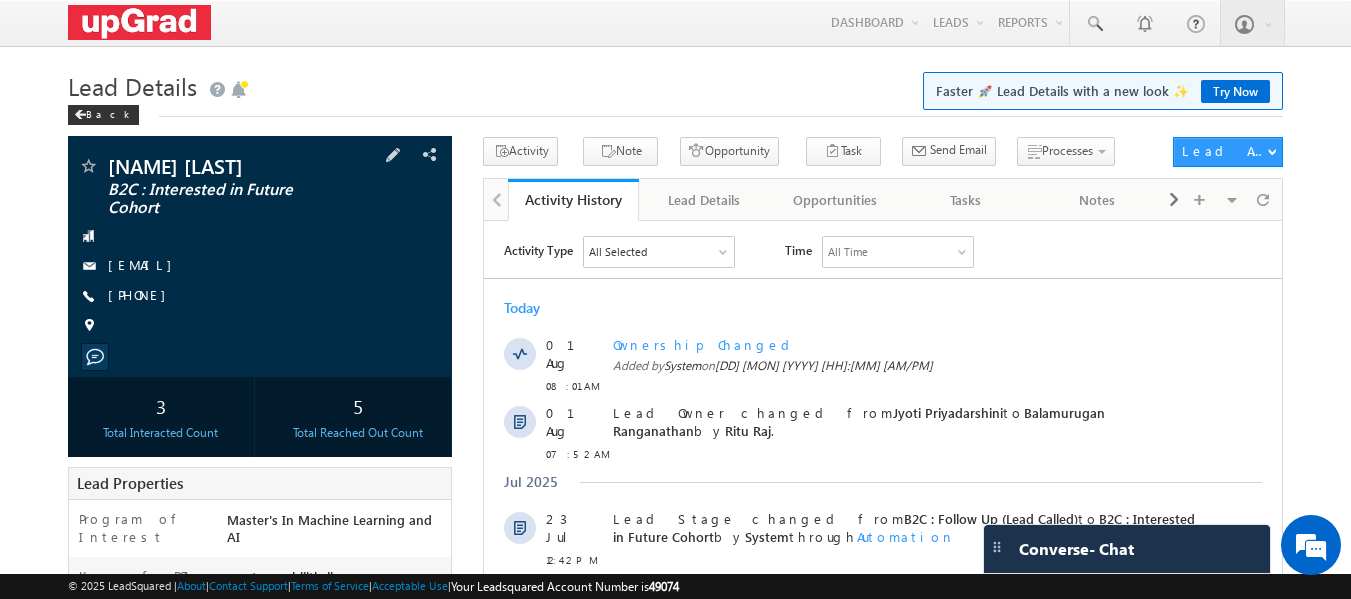 scroll, scrollTop: 0, scrollLeft: 0, axis: both 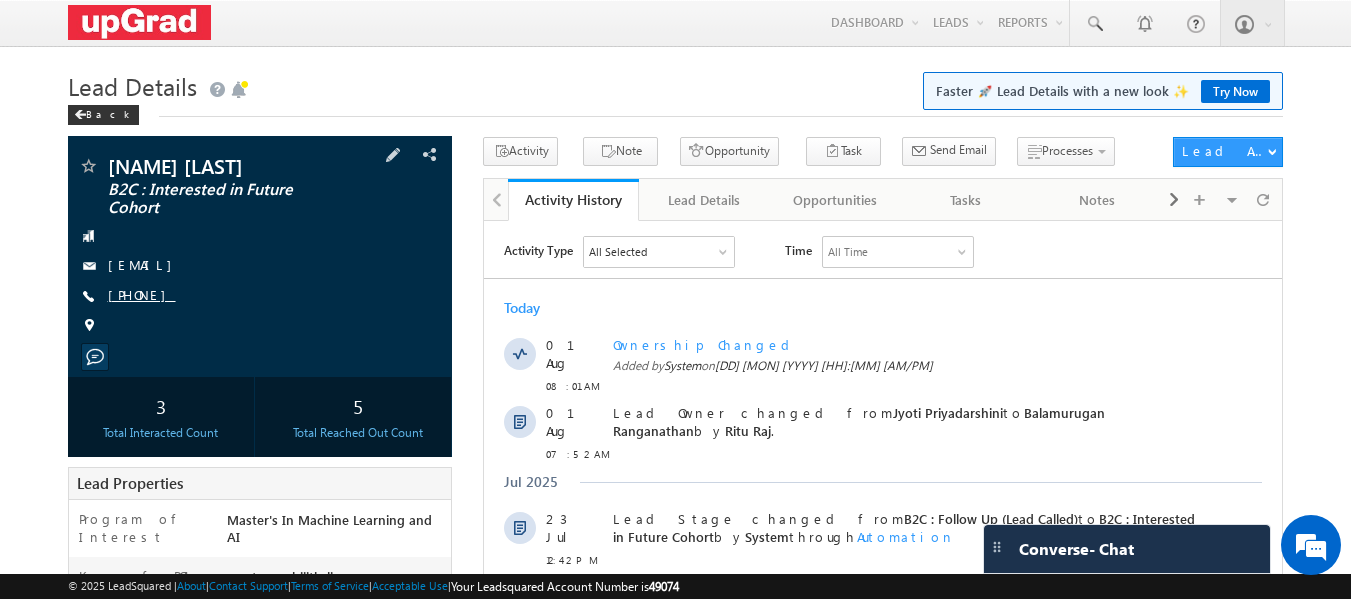 click on "[PHONE]" at bounding box center (142, 294) 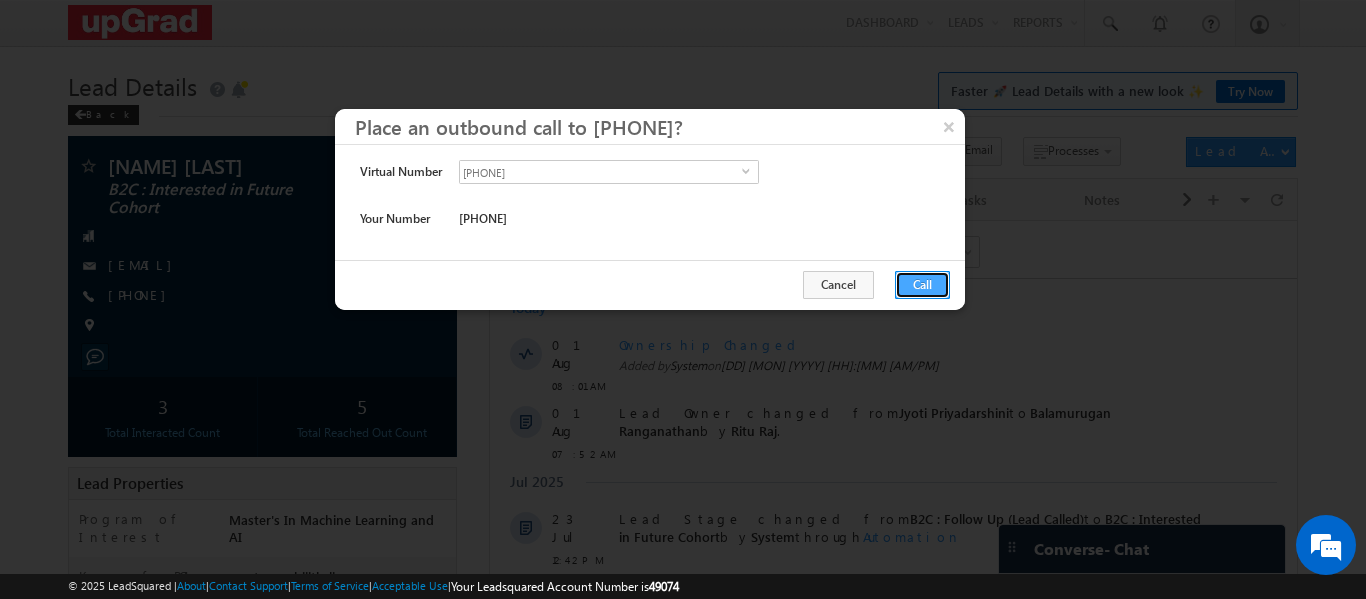 click on "Call" at bounding box center [922, 285] 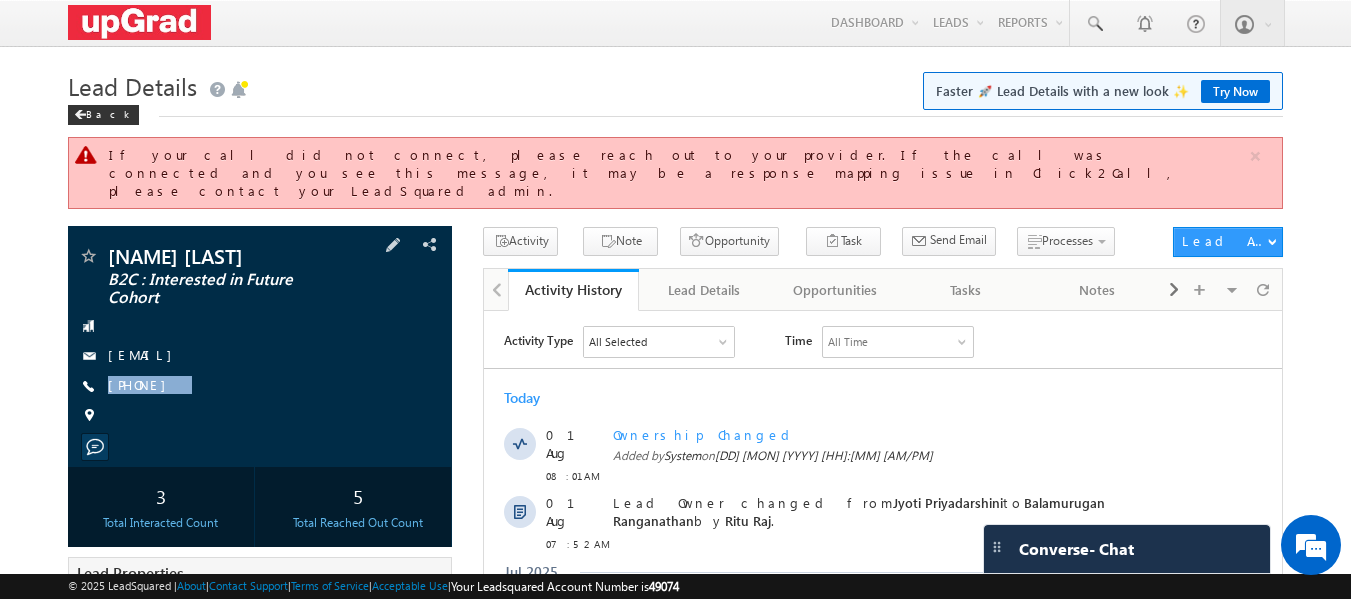 drag, startPoint x: 293, startPoint y: 377, endPoint x: 239, endPoint y: 402, distance: 59.5063 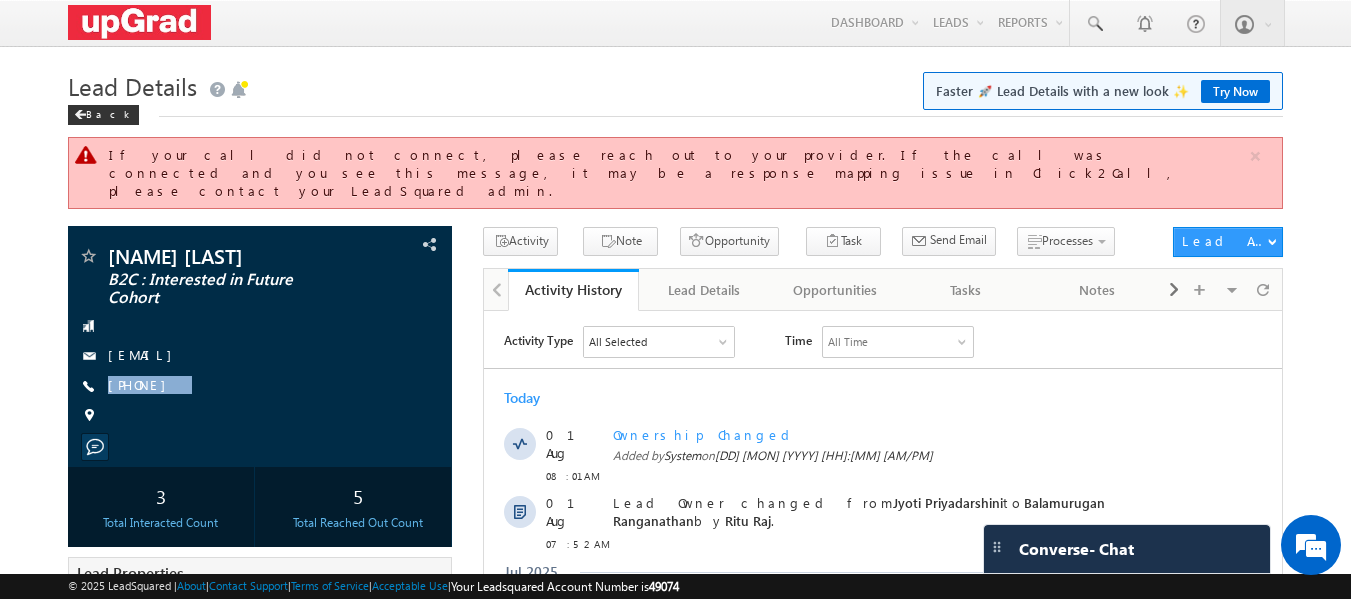 scroll, scrollTop: 0, scrollLeft: 0, axis: both 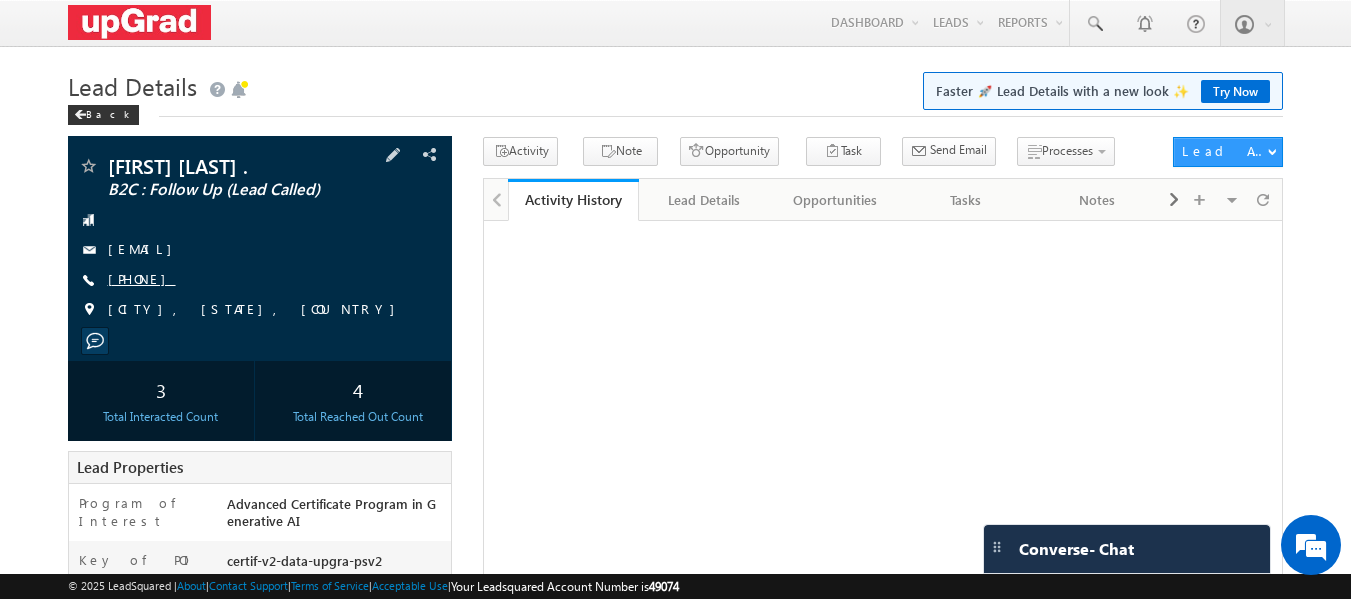 click on "[PHONE]" at bounding box center (142, 278) 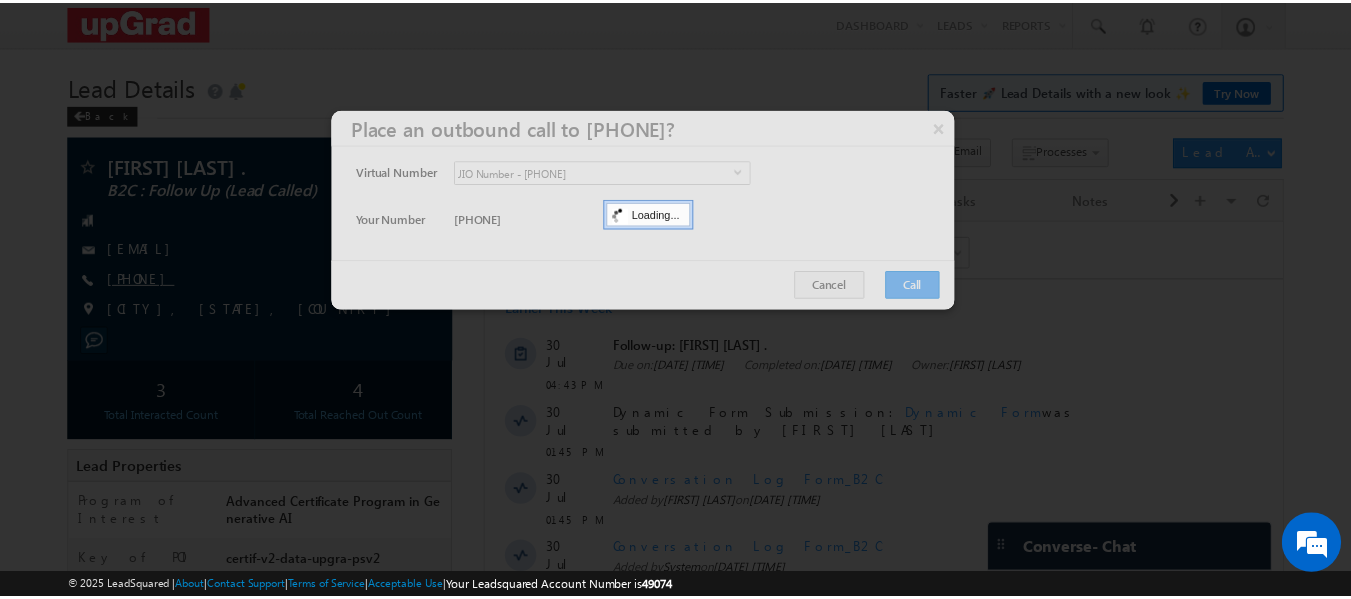 scroll, scrollTop: 0, scrollLeft: 0, axis: both 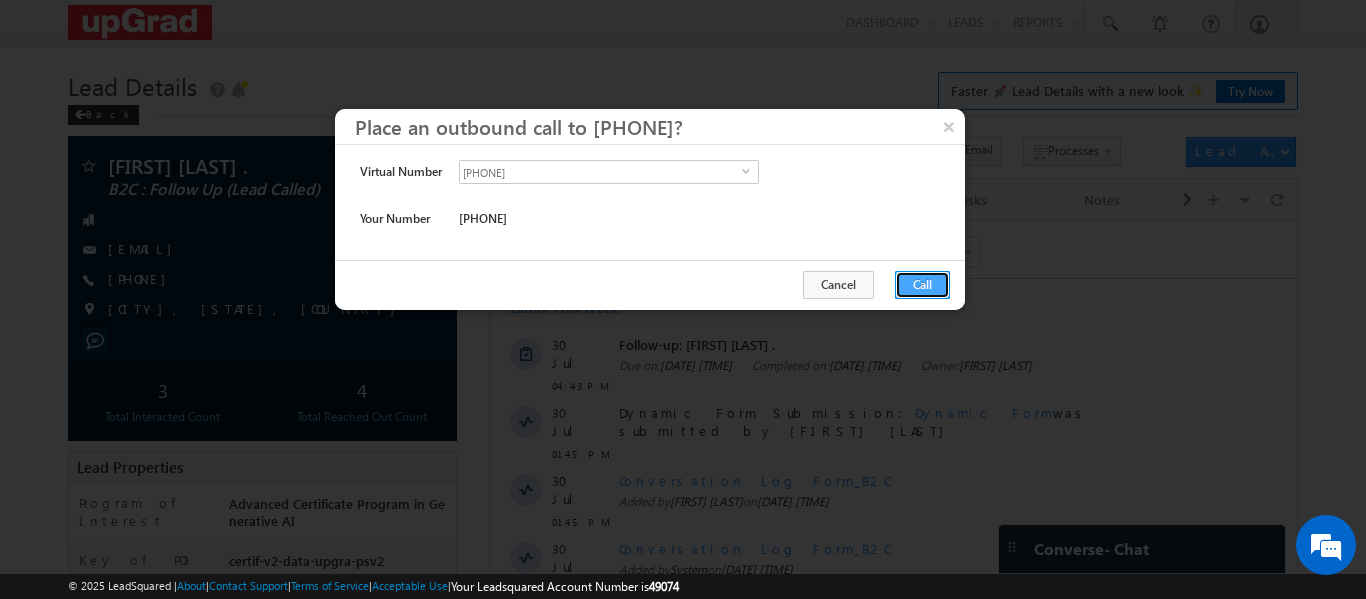 click on "Call" at bounding box center (922, 285) 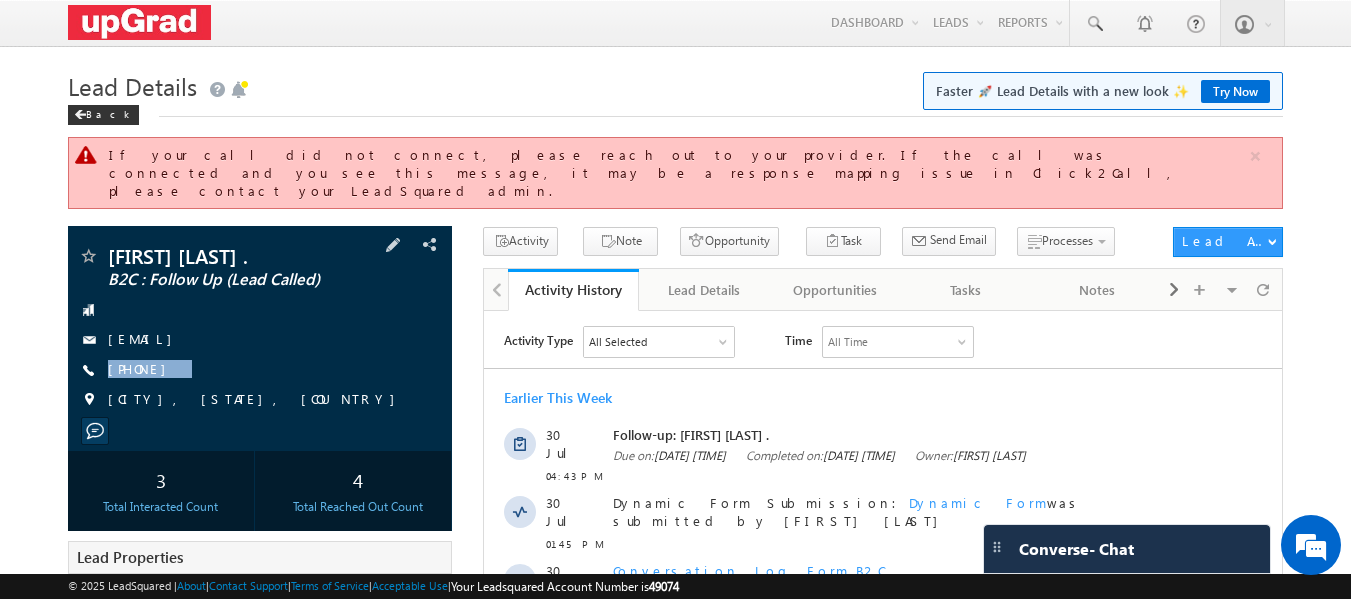 drag, startPoint x: 236, startPoint y: 358, endPoint x: 223, endPoint y: 365, distance: 14.764823 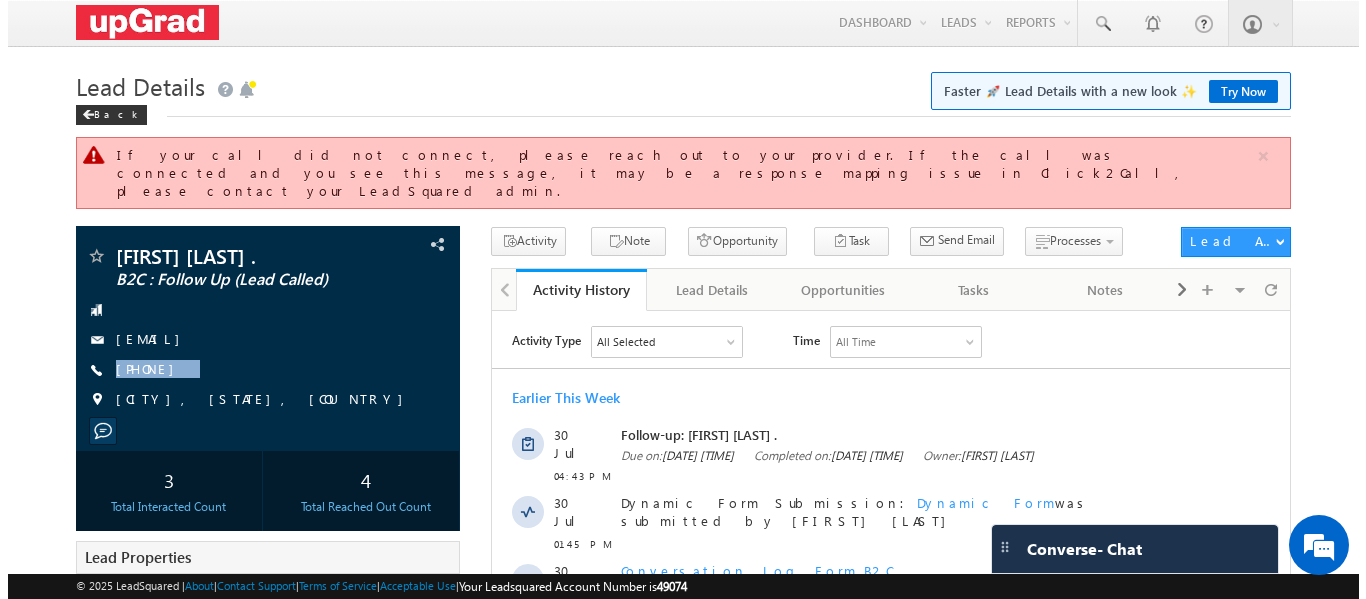 scroll, scrollTop: 0, scrollLeft: 0, axis: both 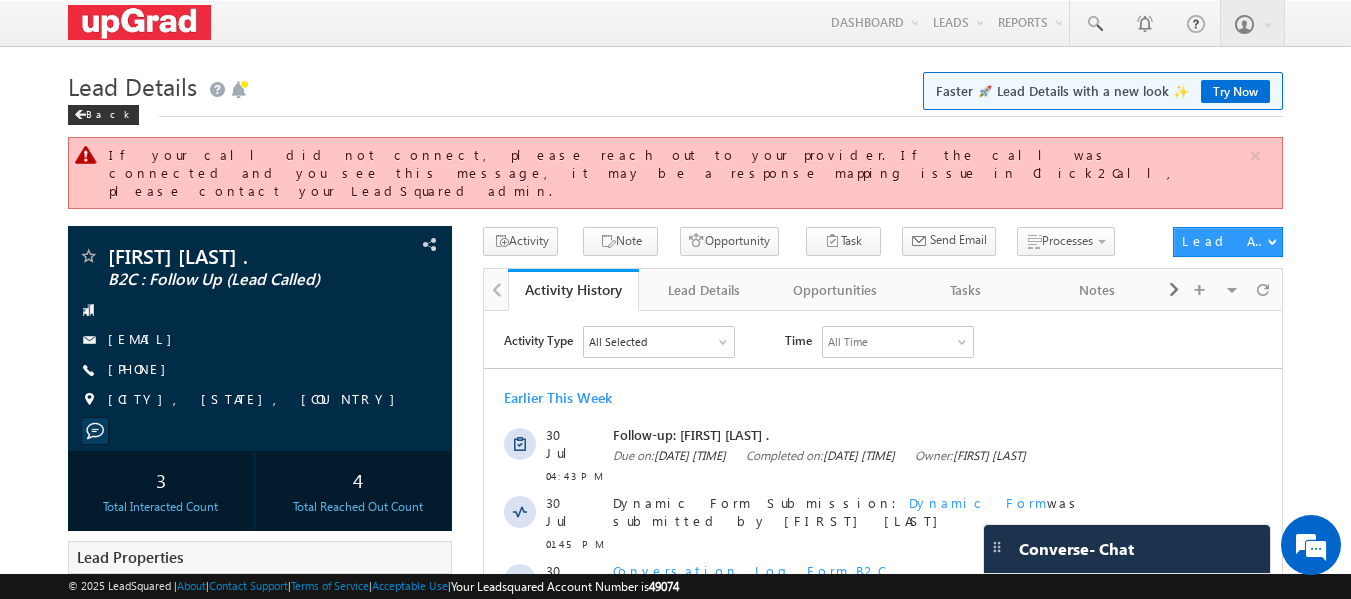 click on "Lead Details Faster 🚀 Lead Details with a new look ✨ Try Now" at bounding box center [676, 84] 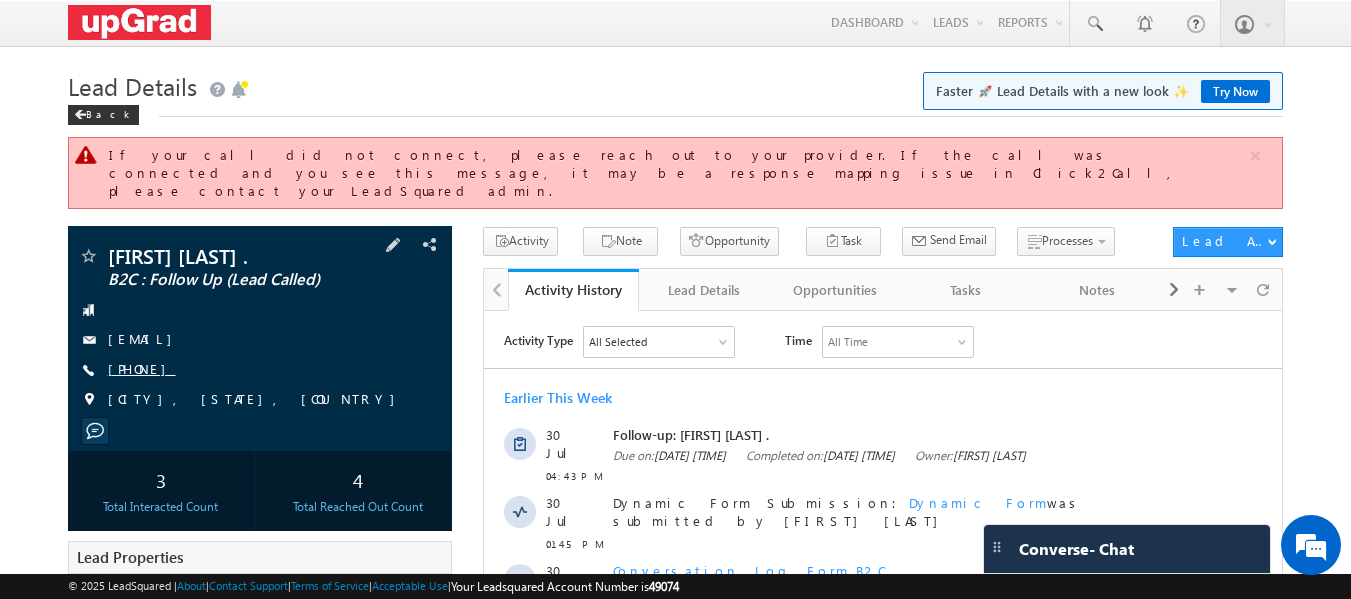 click on "[PHONE]" at bounding box center (142, 368) 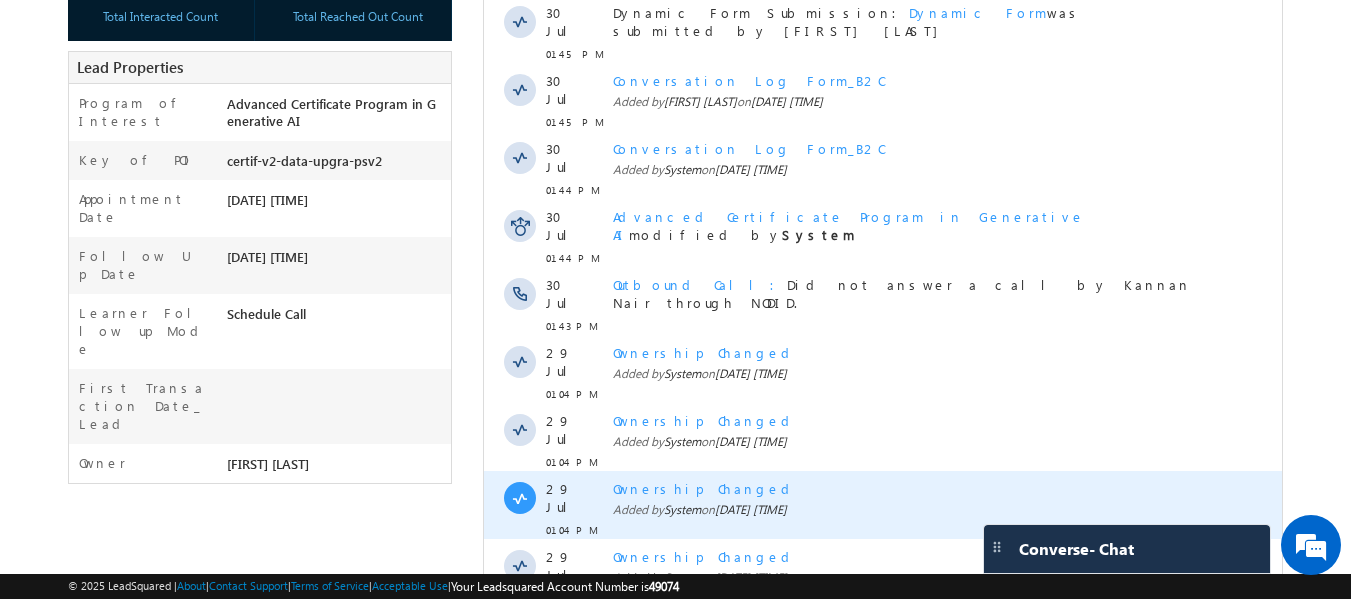 scroll, scrollTop: 495, scrollLeft: 0, axis: vertical 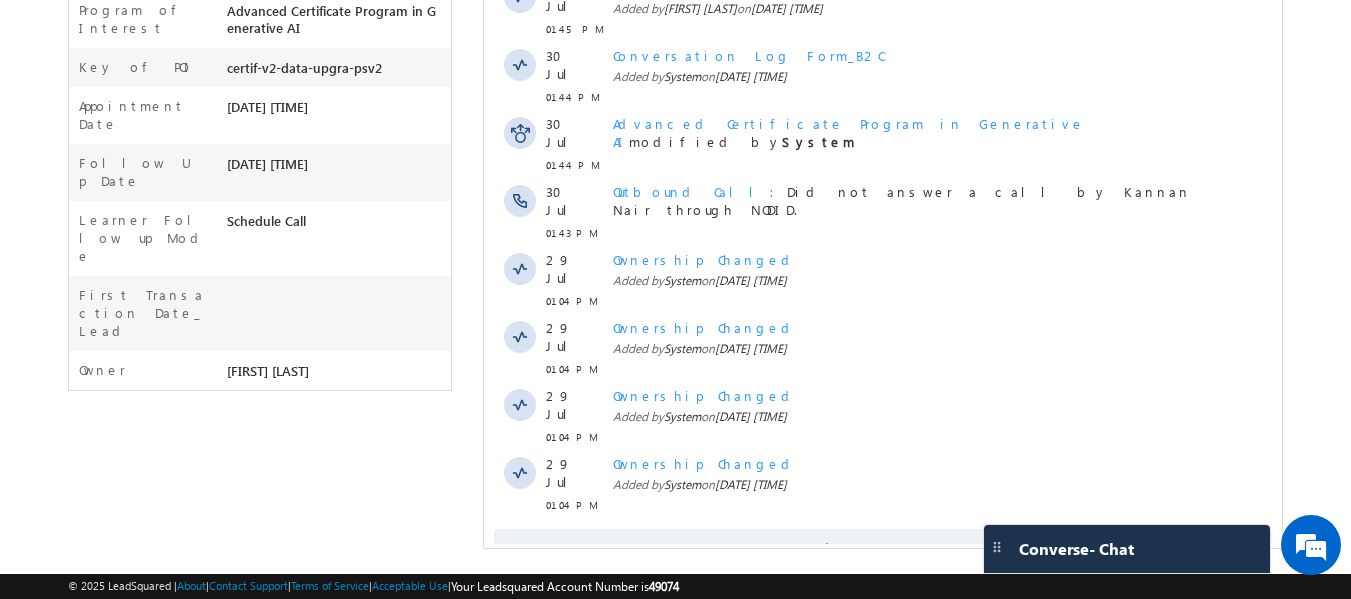 click on "Show More" at bounding box center [883, 549] 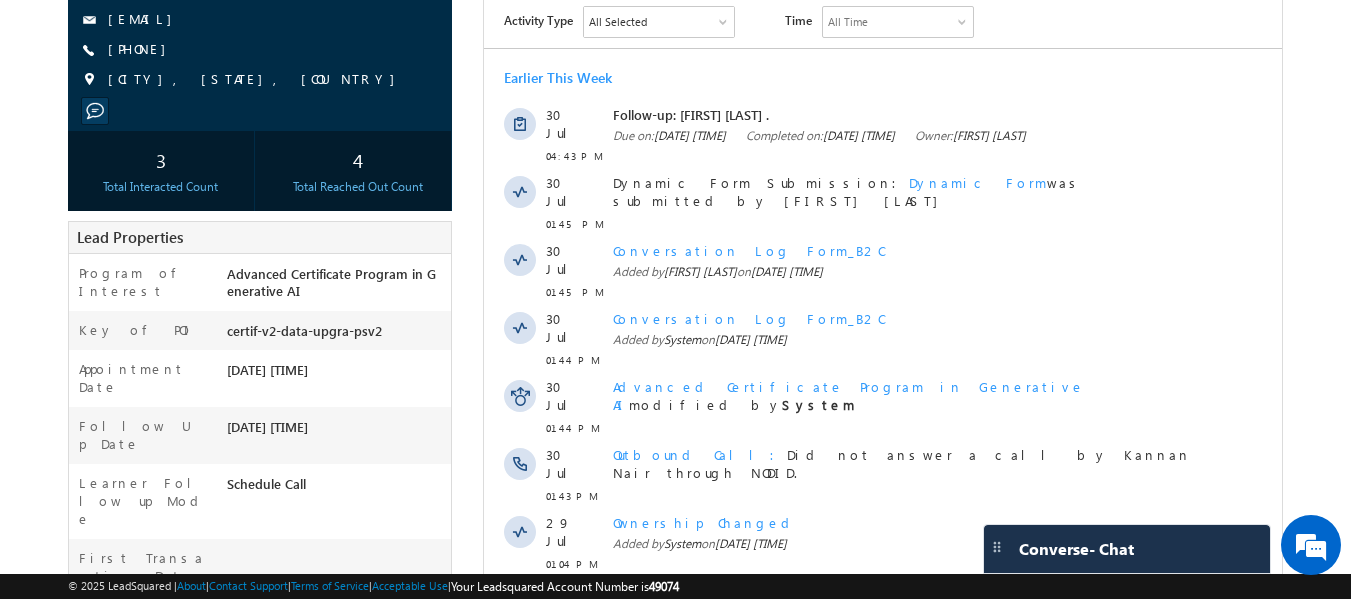scroll, scrollTop: 195, scrollLeft: 0, axis: vertical 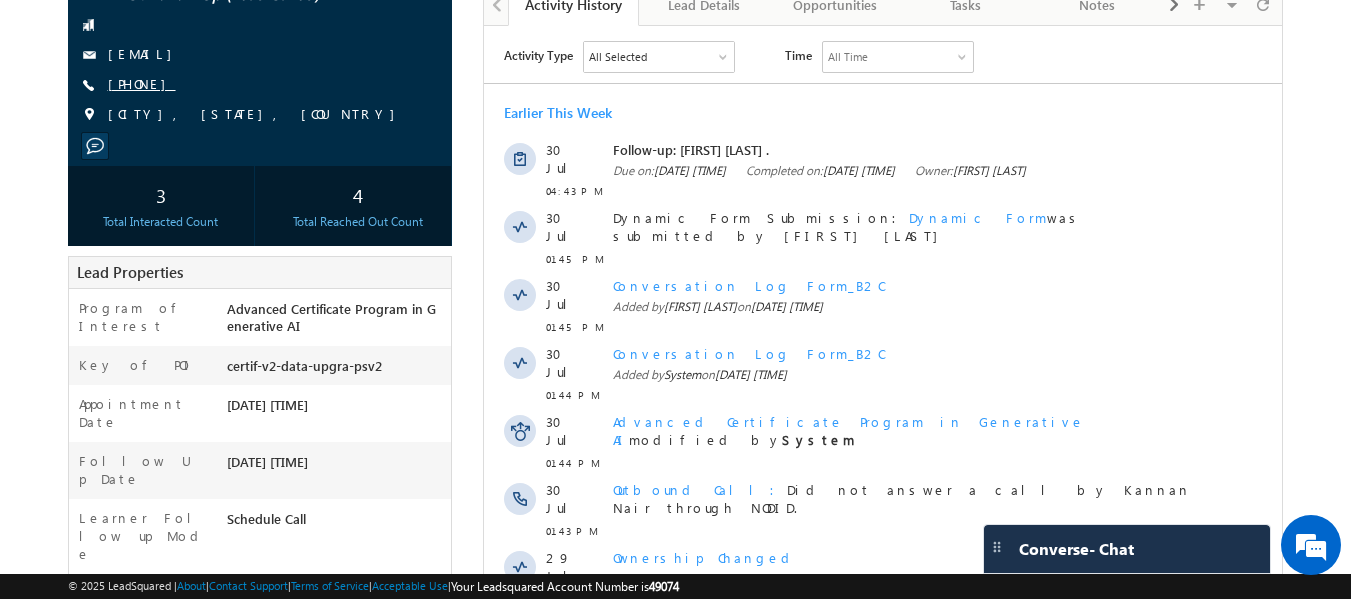 click on "[PHONE]" at bounding box center [142, 83] 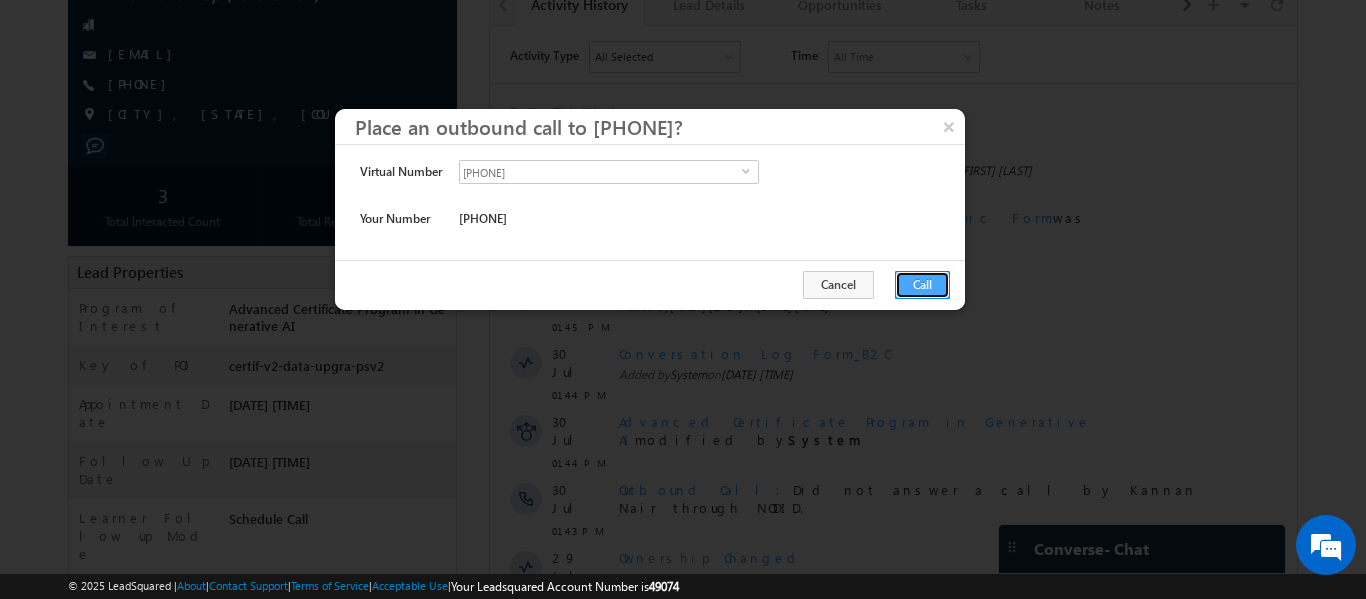 click on "Call" at bounding box center [922, 285] 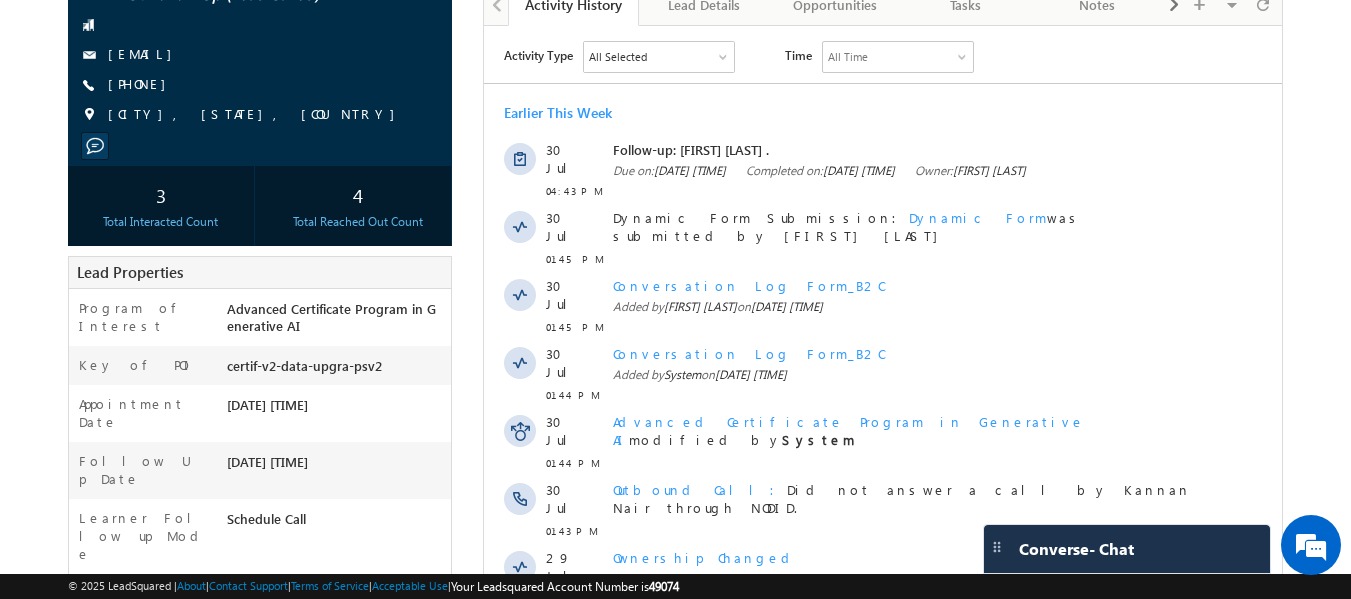 scroll, scrollTop: 267, scrollLeft: 0, axis: vertical 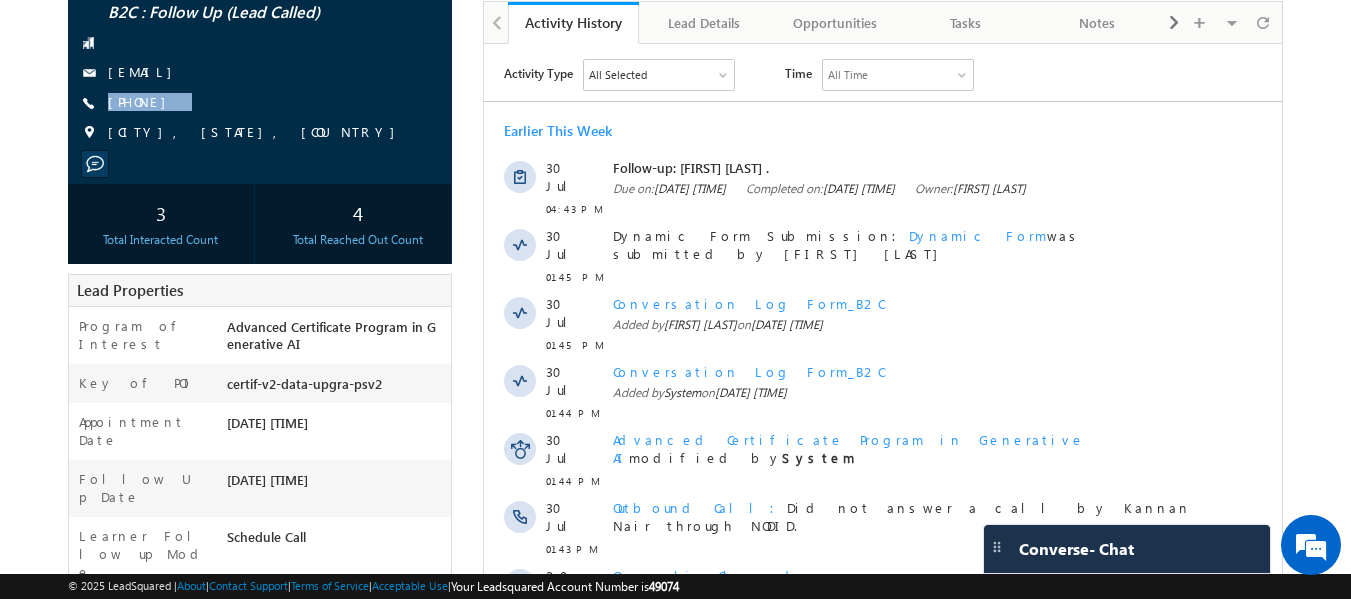drag, startPoint x: 248, startPoint y: 88, endPoint x: 224, endPoint y: 97, distance: 25.632011 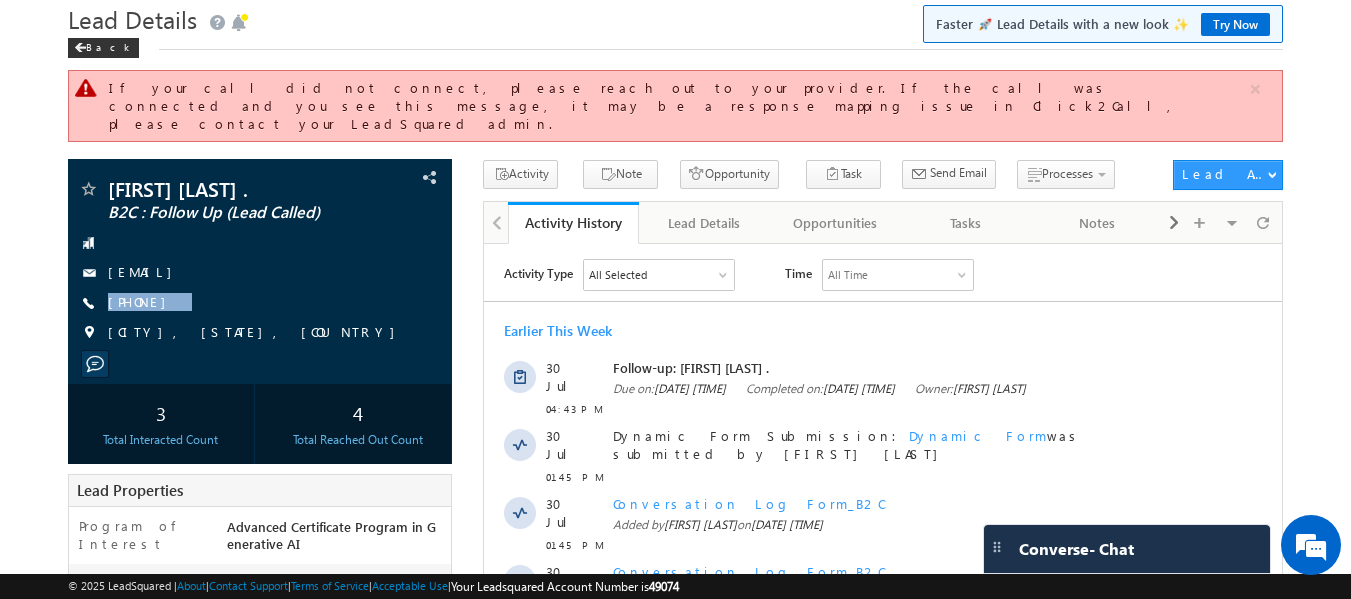 scroll, scrollTop: 0, scrollLeft: 0, axis: both 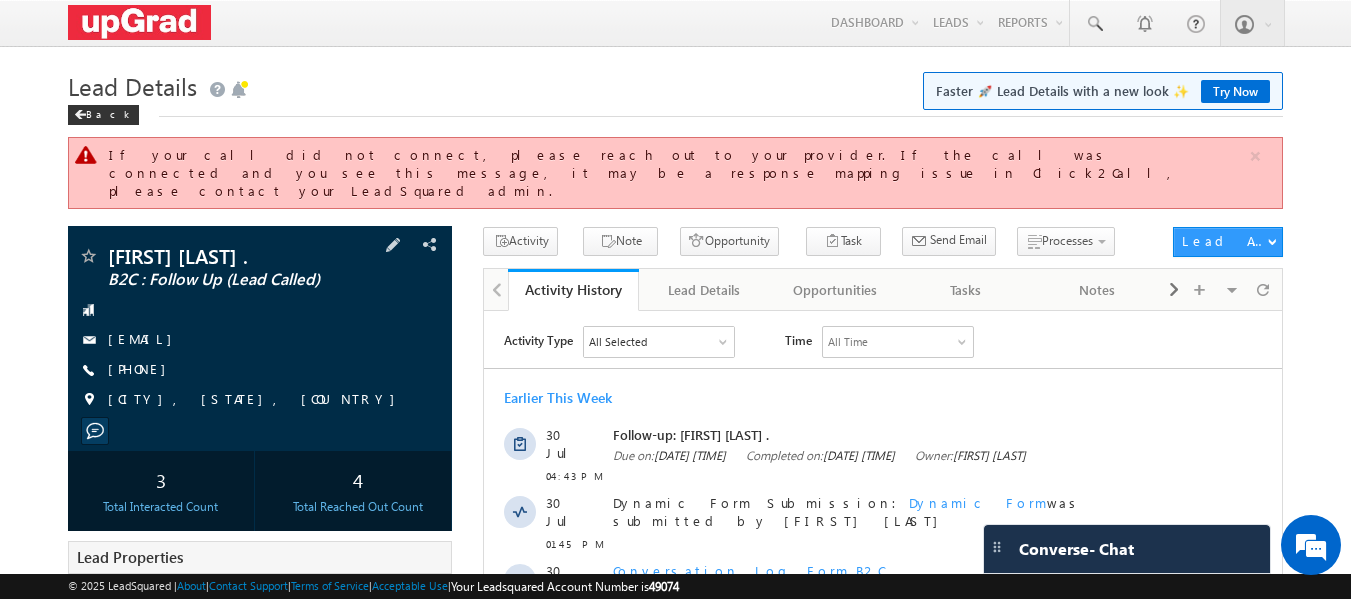click on "[FIRST] [LAST] .
B2C : Follow Up (Lead Called)
[EMAIL]
[PHONE]" at bounding box center [260, 333] 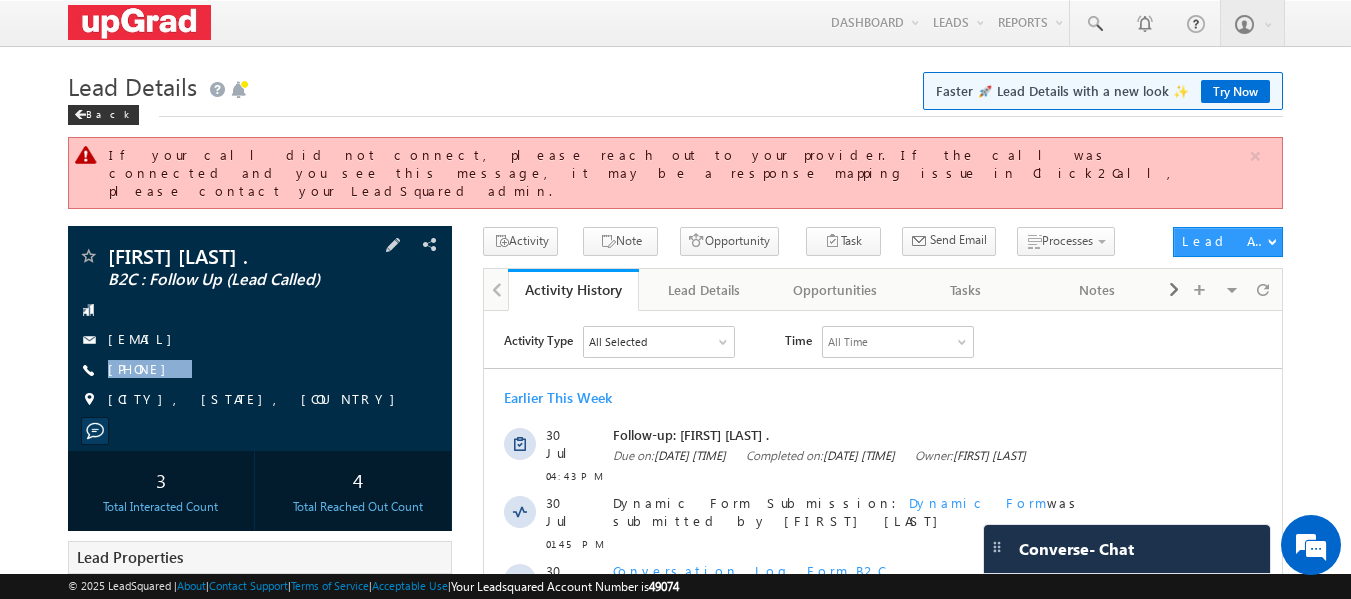 drag, startPoint x: 258, startPoint y: 338, endPoint x: 227, endPoint y: 365, distance: 41.109608 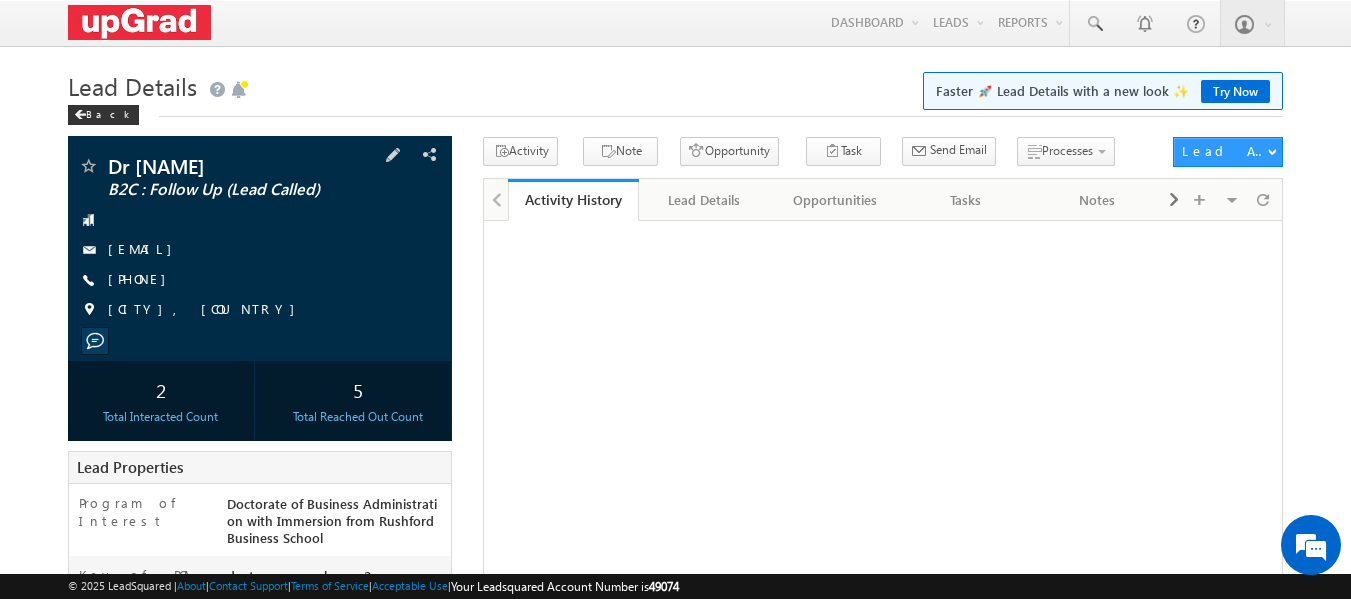 scroll, scrollTop: 0, scrollLeft: 0, axis: both 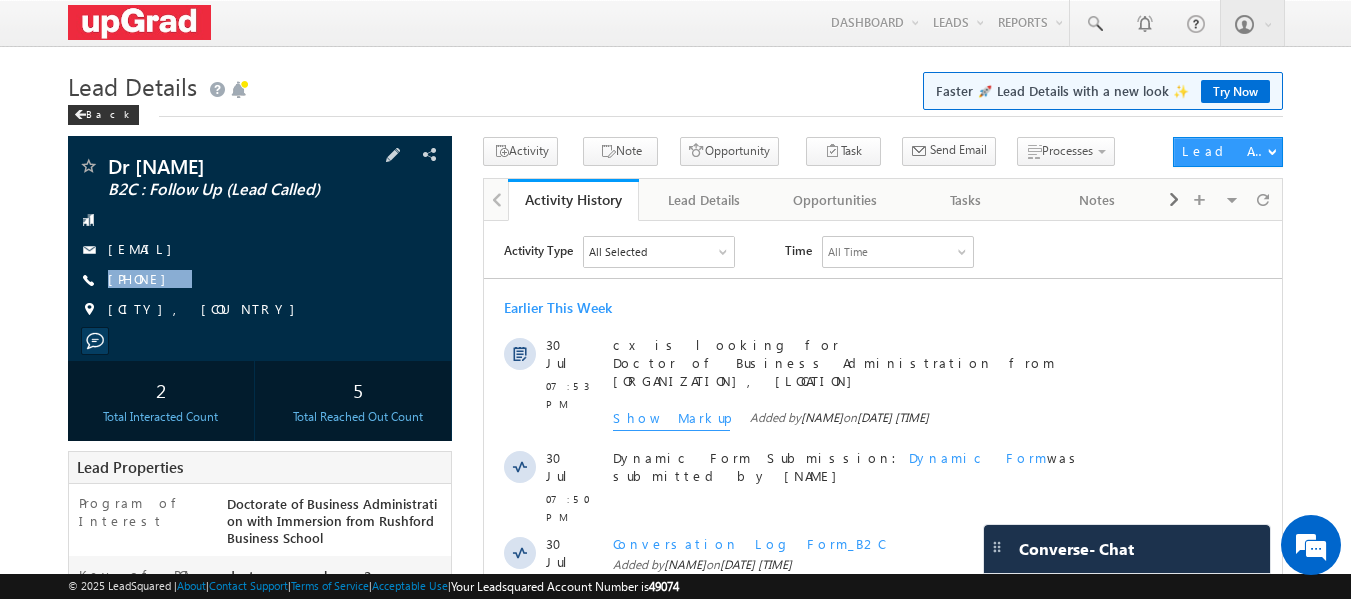 drag, startPoint x: 230, startPoint y: 286, endPoint x: 221, endPoint y: 296, distance: 13.453624 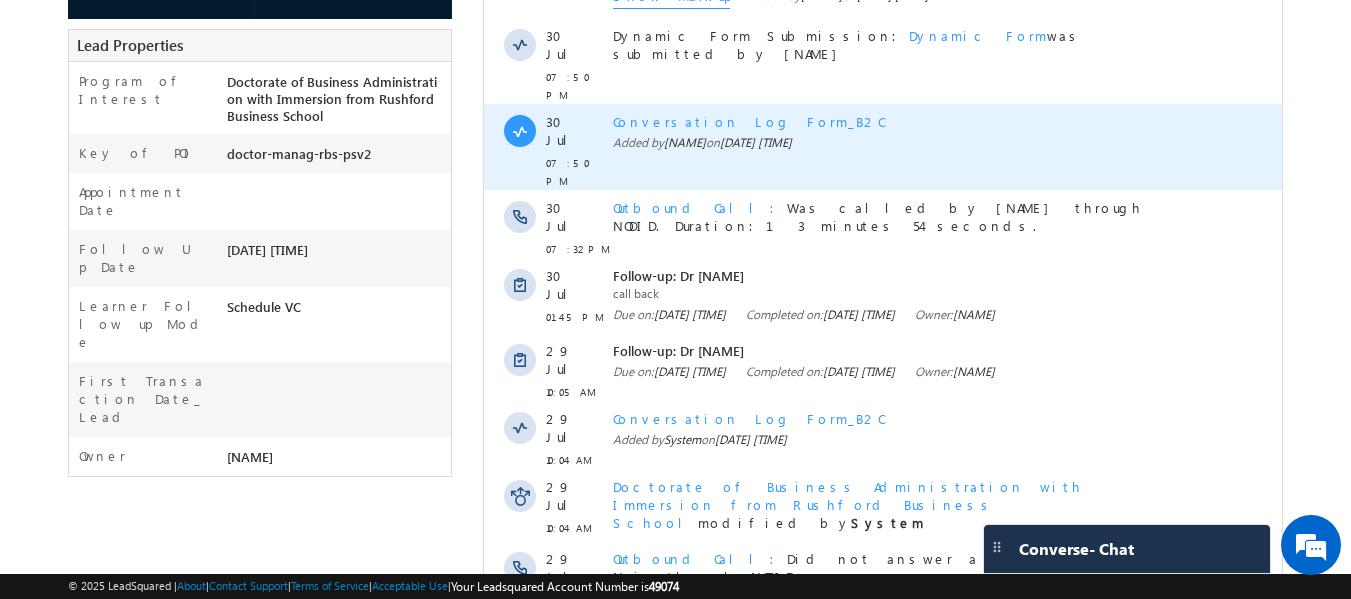 scroll, scrollTop: 500, scrollLeft: 0, axis: vertical 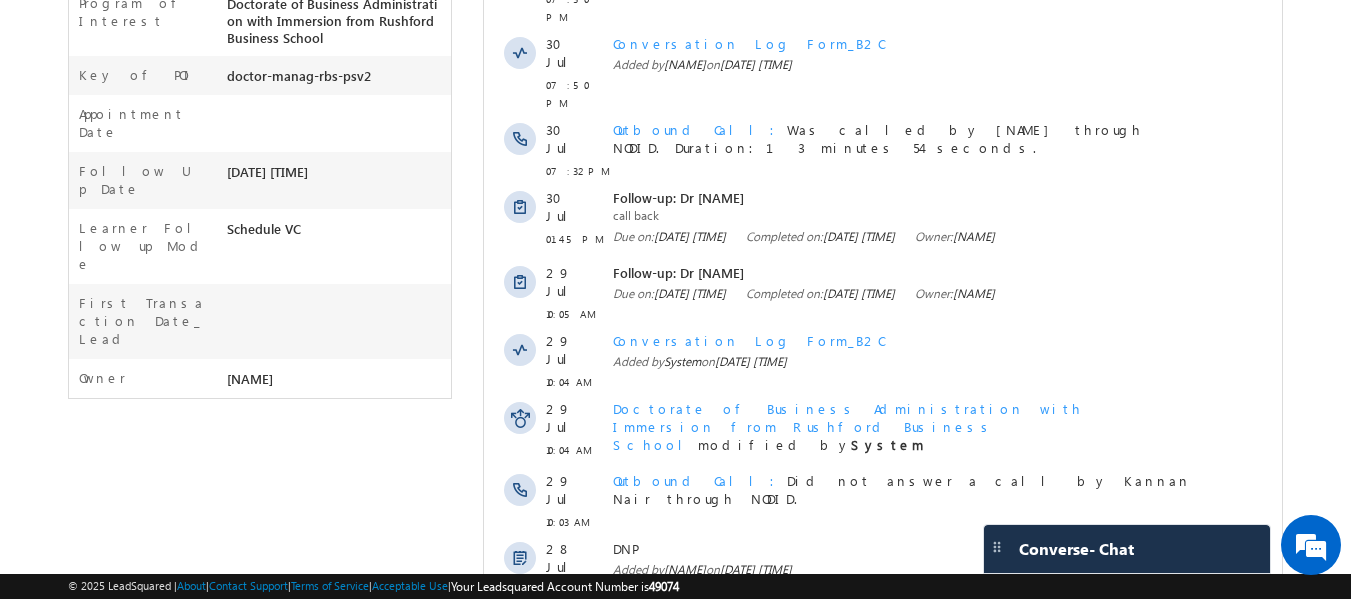 click on "Show More" at bounding box center (883, 652) 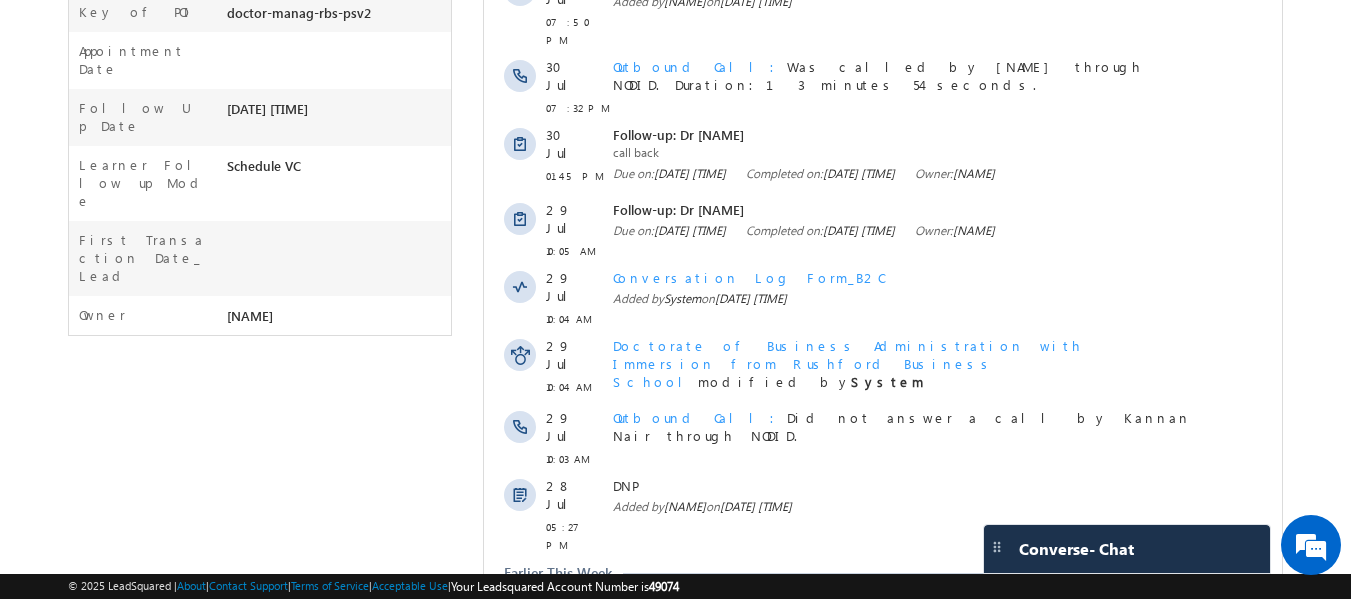 scroll, scrollTop: 0, scrollLeft: 0, axis: both 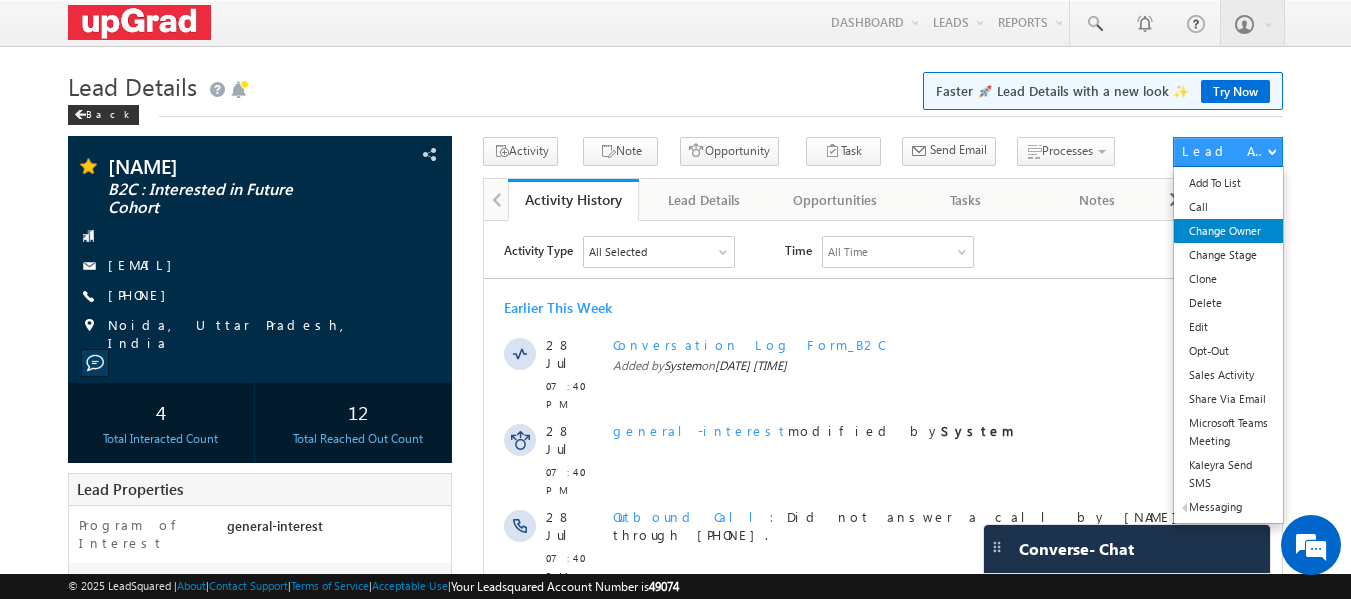 click on "Change Owner" at bounding box center [1228, 231] 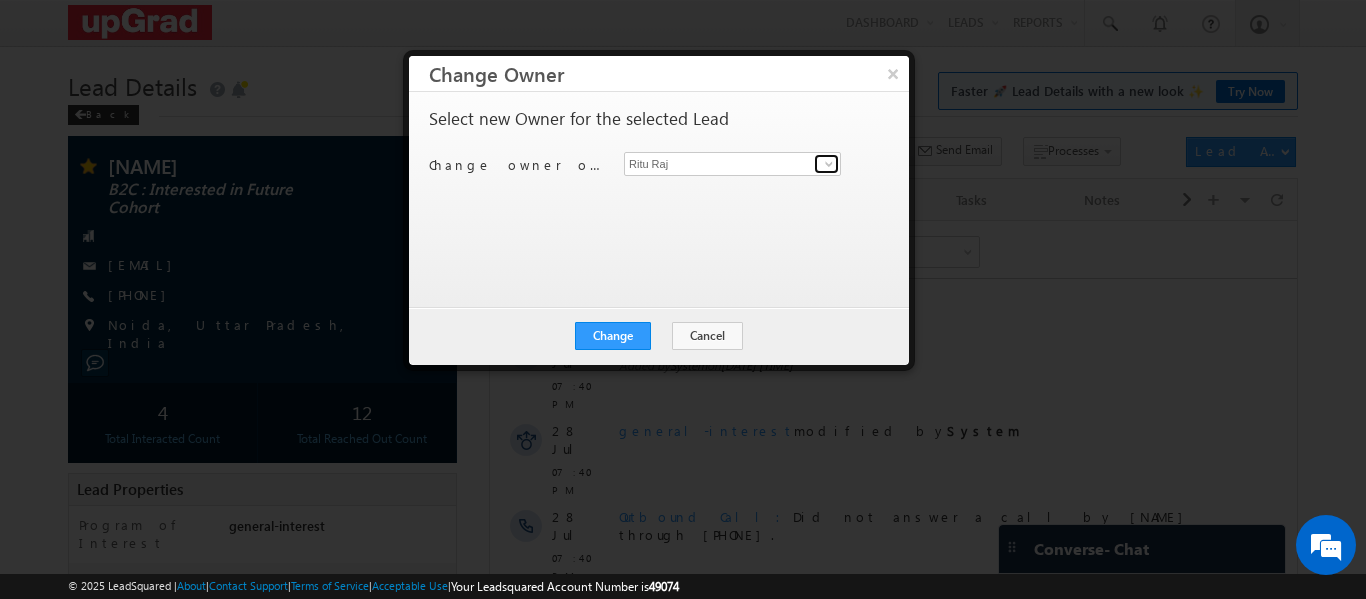 click at bounding box center [826, 164] 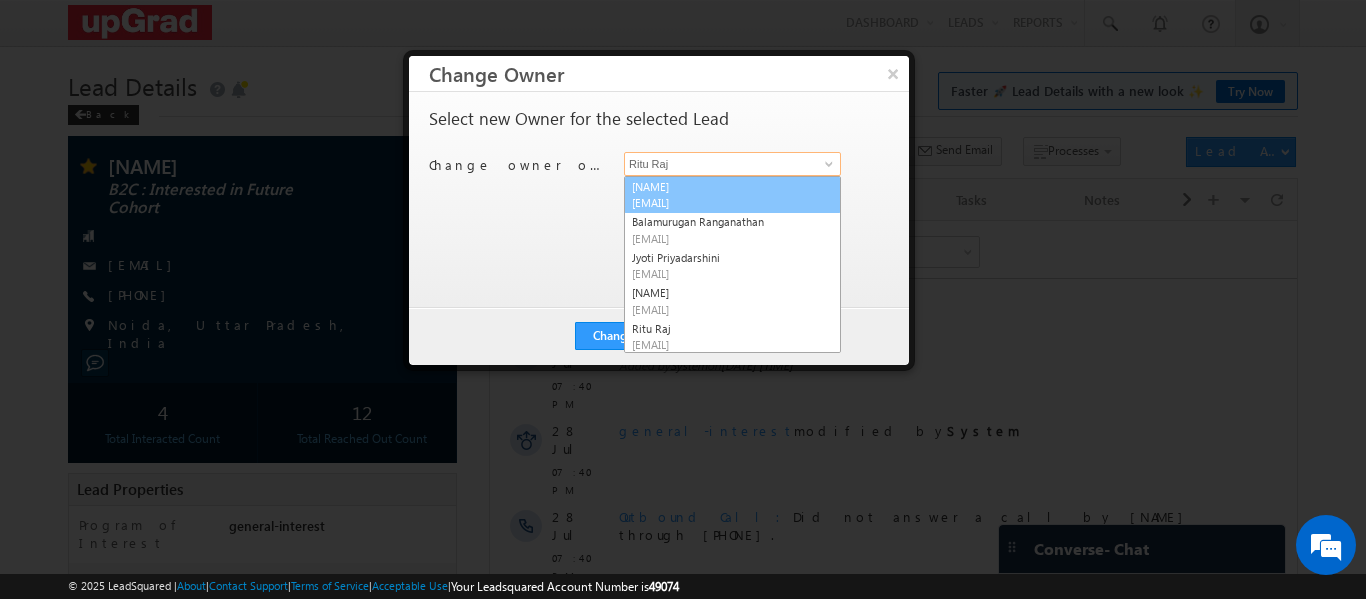 scroll, scrollTop: 0, scrollLeft: 0, axis: both 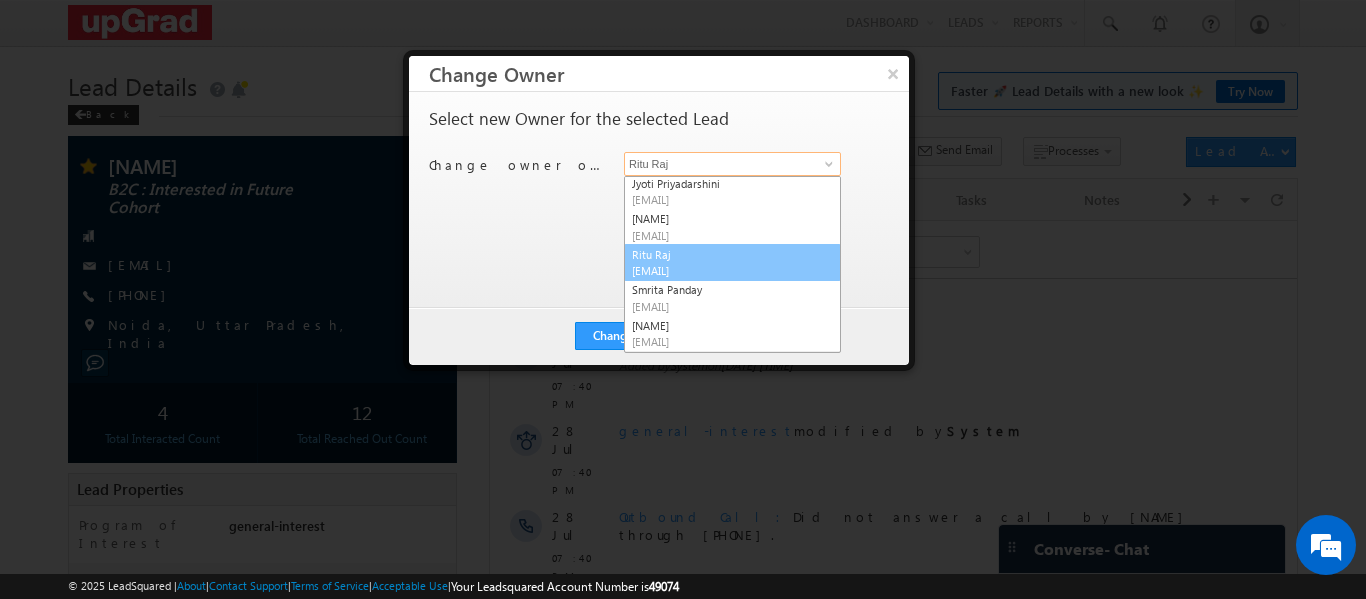 click on "ritu.raj@upgrad.com" at bounding box center [722, 270] 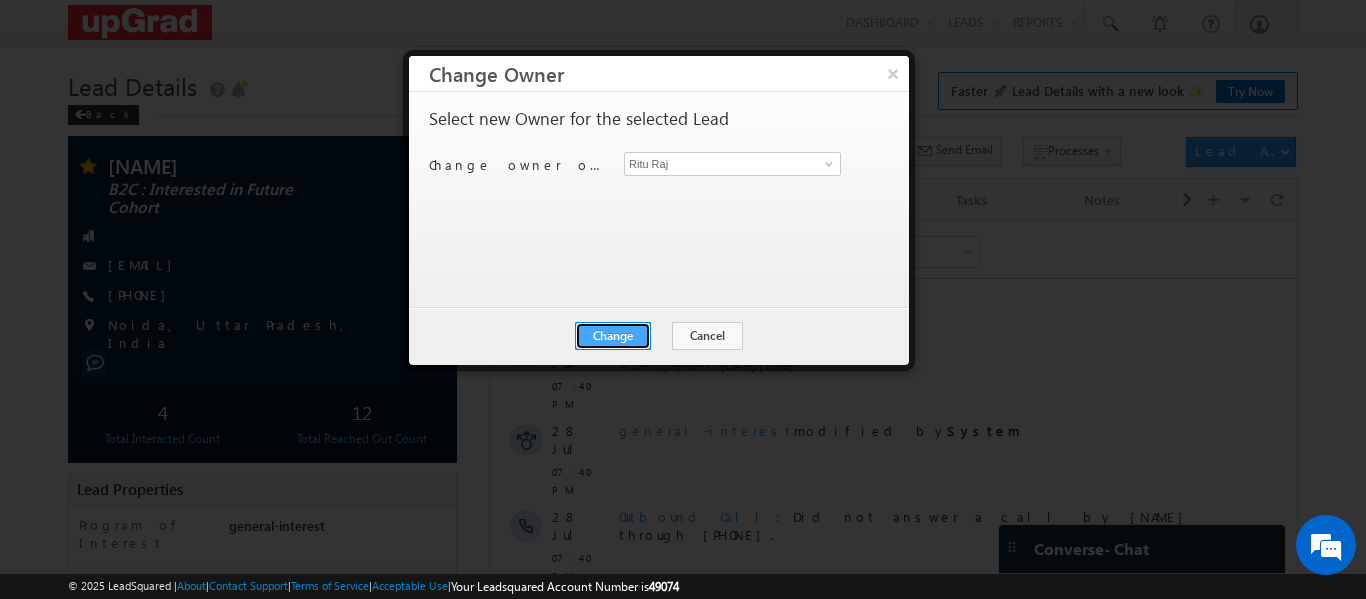 click on "Change" at bounding box center [613, 336] 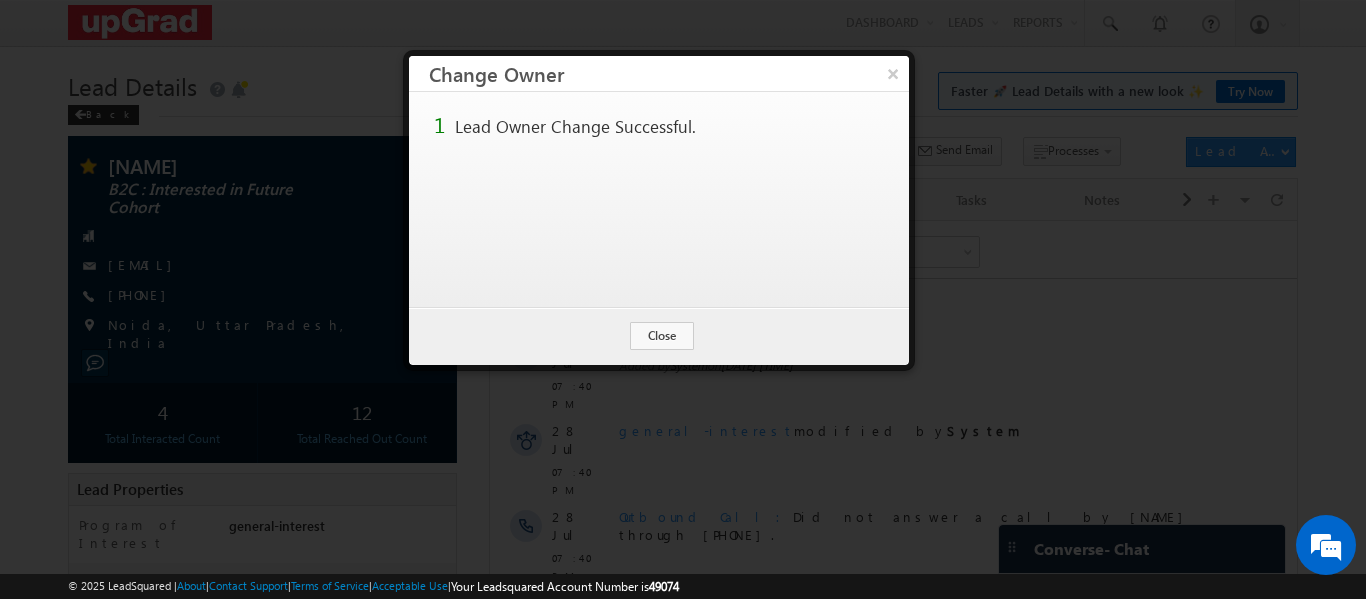 click on "×" at bounding box center [893, 73] 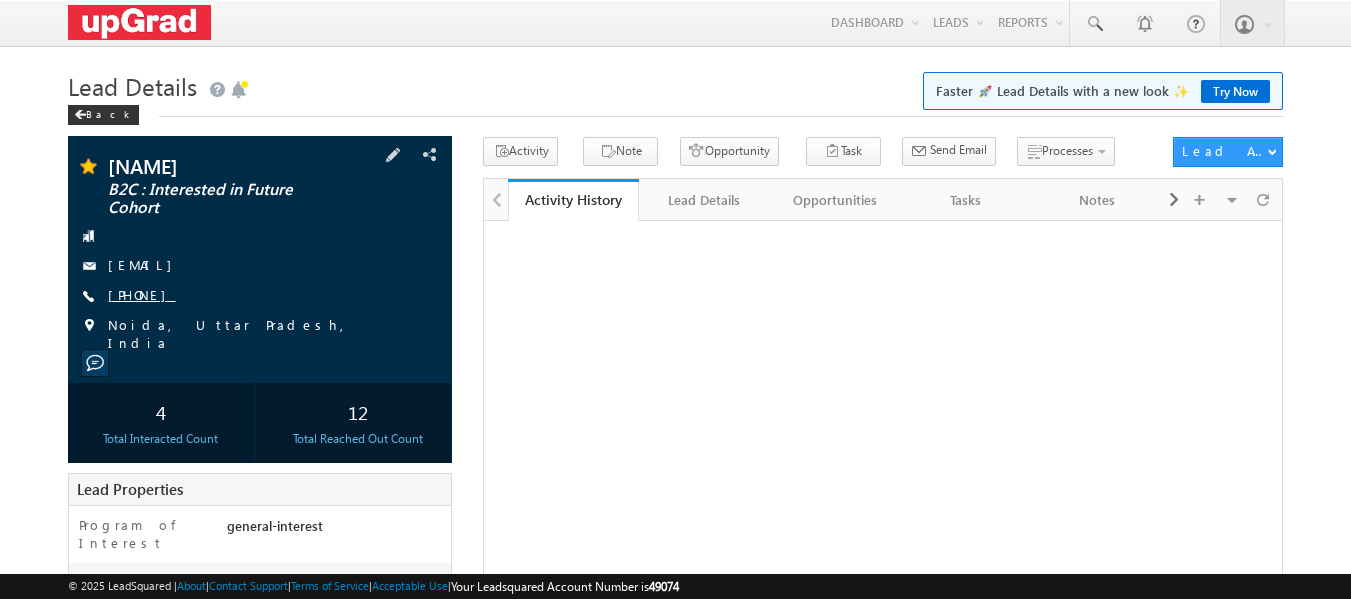 scroll, scrollTop: 0, scrollLeft: 0, axis: both 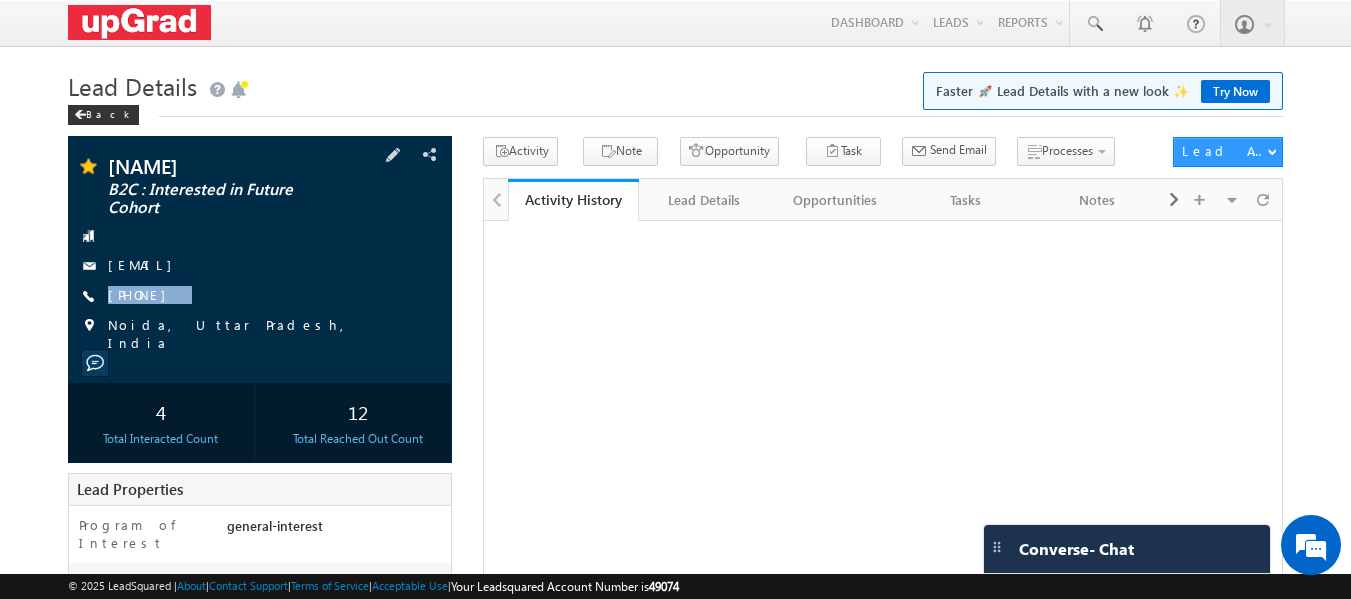 drag, startPoint x: 237, startPoint y: 288, endPoint x: 226, endPoint y: 307, distance: 21.954498 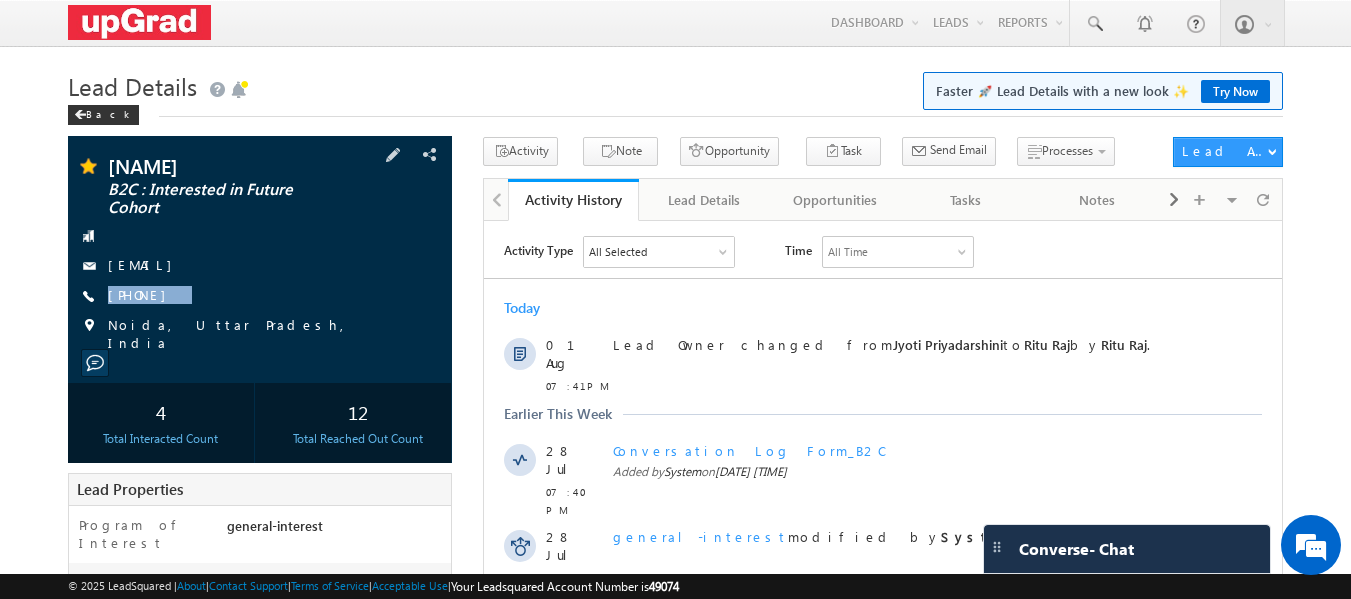 scroll, scrollTop: 0, scrollLeft: 0, axis: both 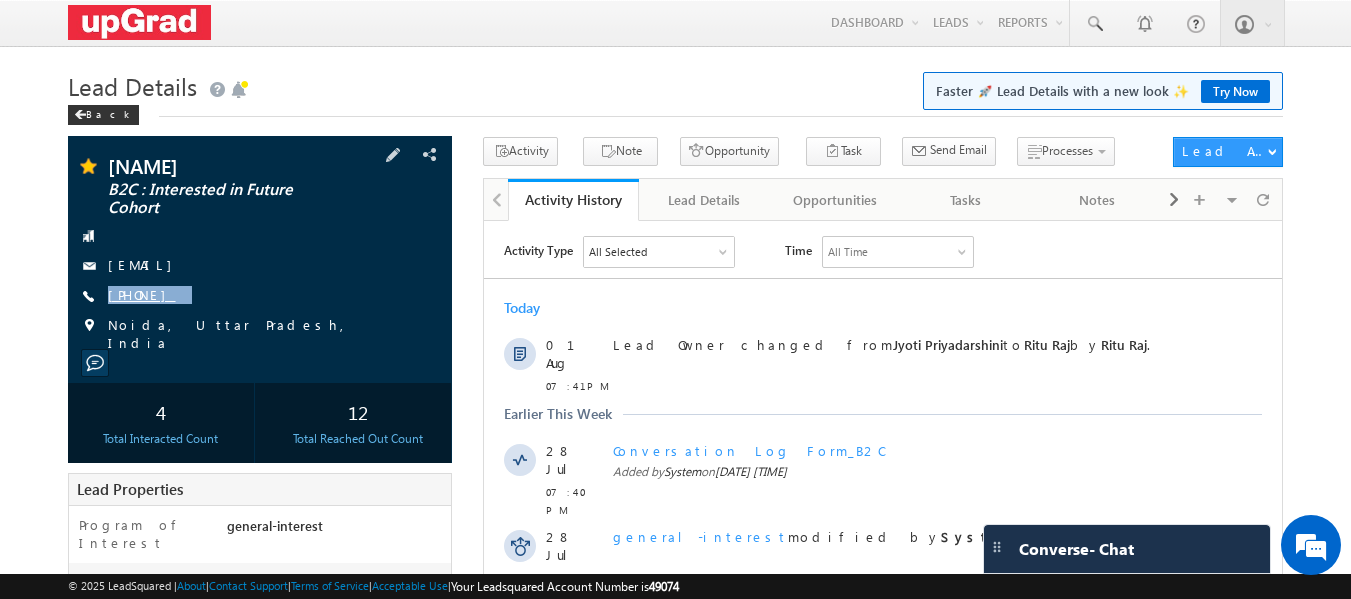 click on "[PHONE]" at bounding box center [142, 294] 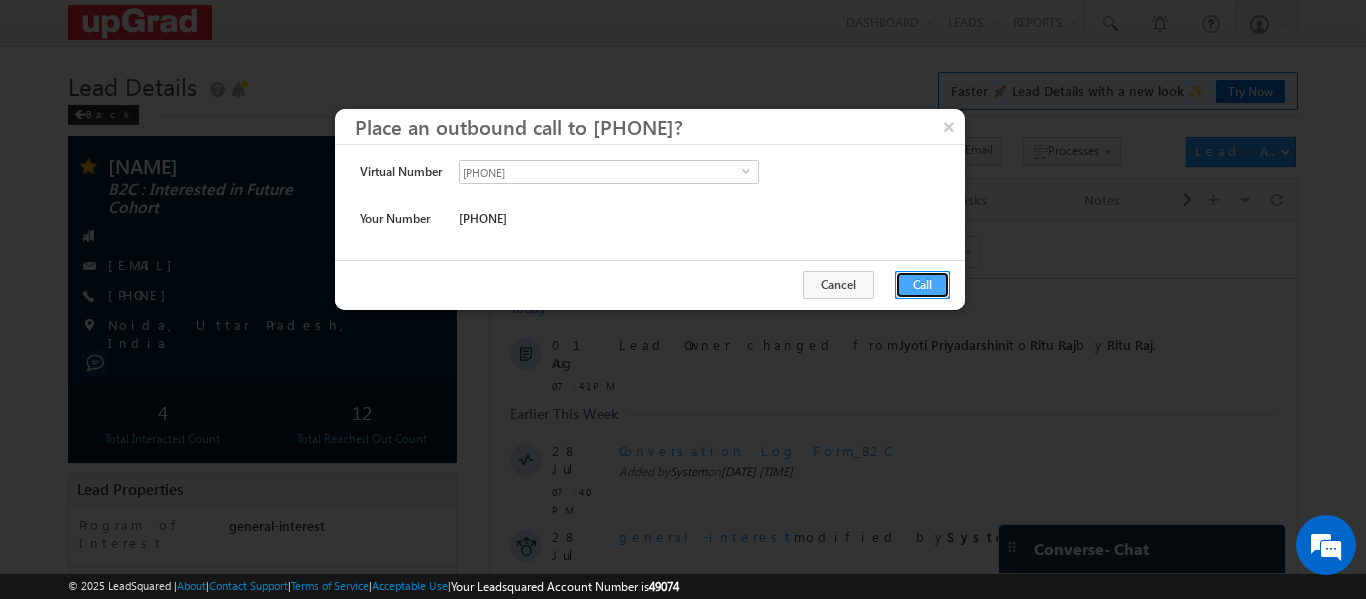 click on "Call" at bounding box center [922, 285] 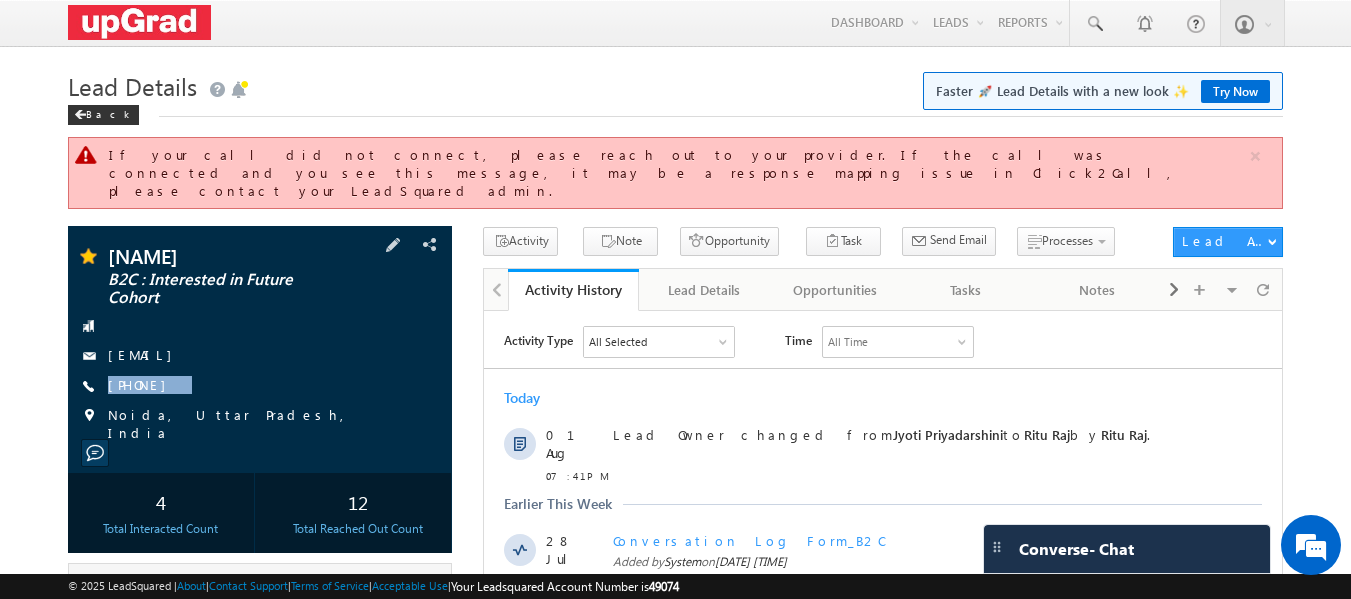 drag, startPoint x: 256, startPoint y: 369, endPoint x: 234, endPoint y: 380, distance: 24.596748 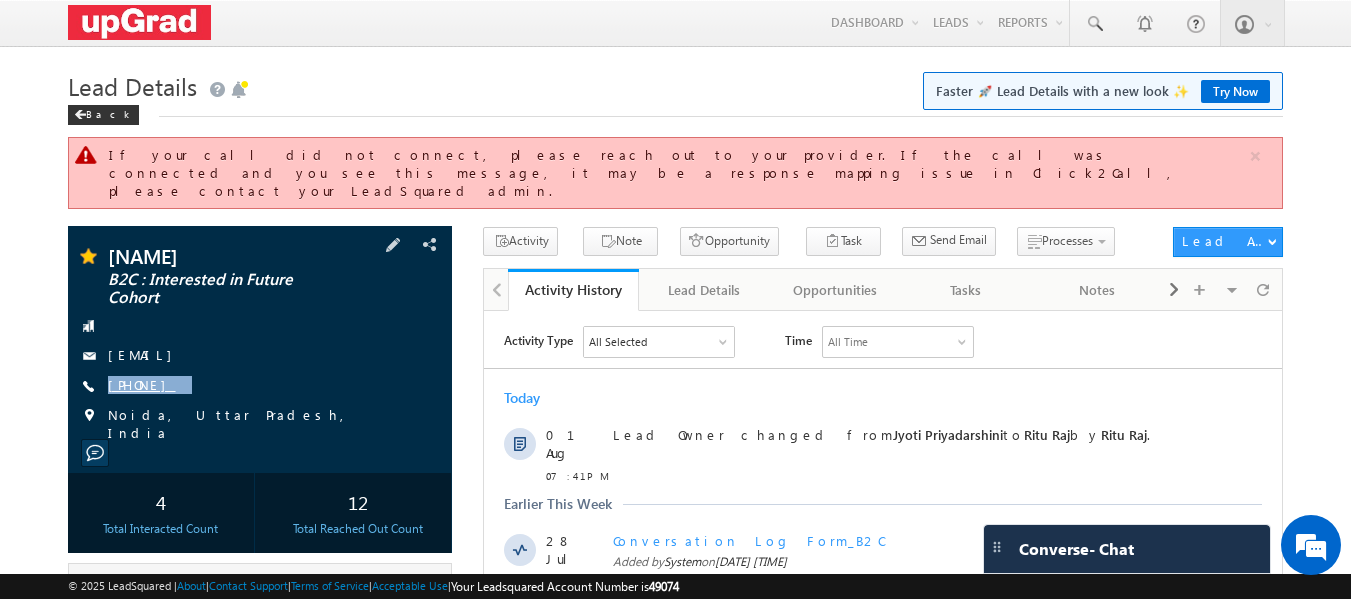 click on "[PHONE]" at bounding box center (142, 384) 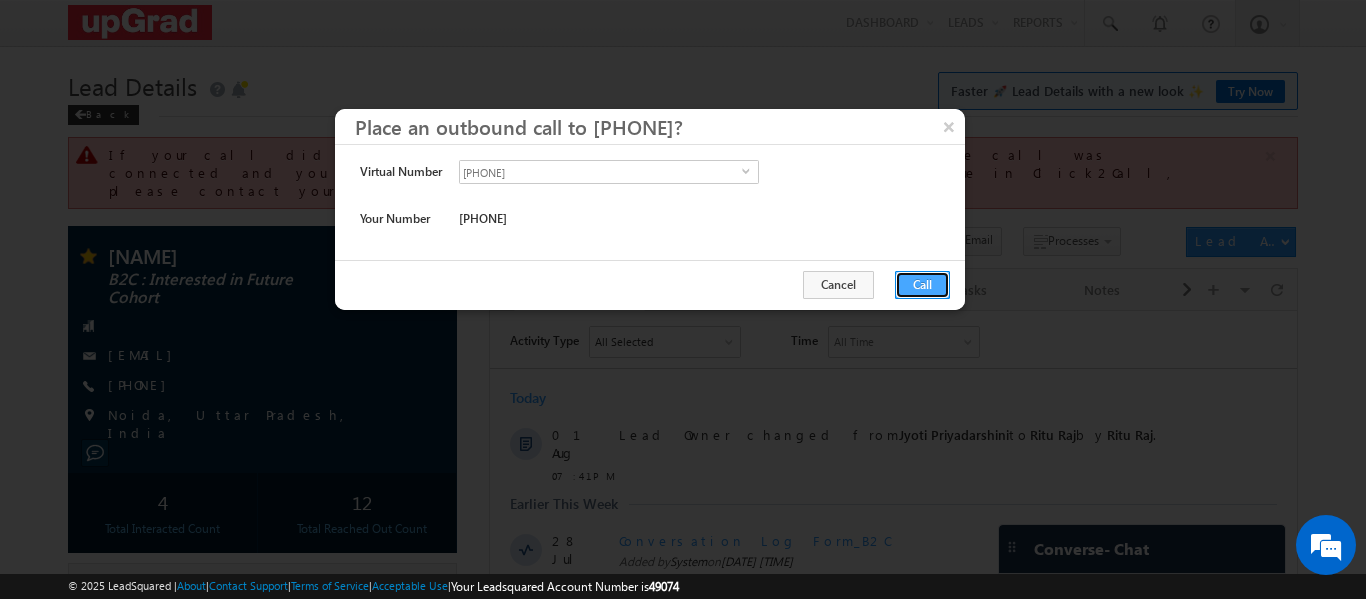 click on "Call" at bounding box center (922, 285) 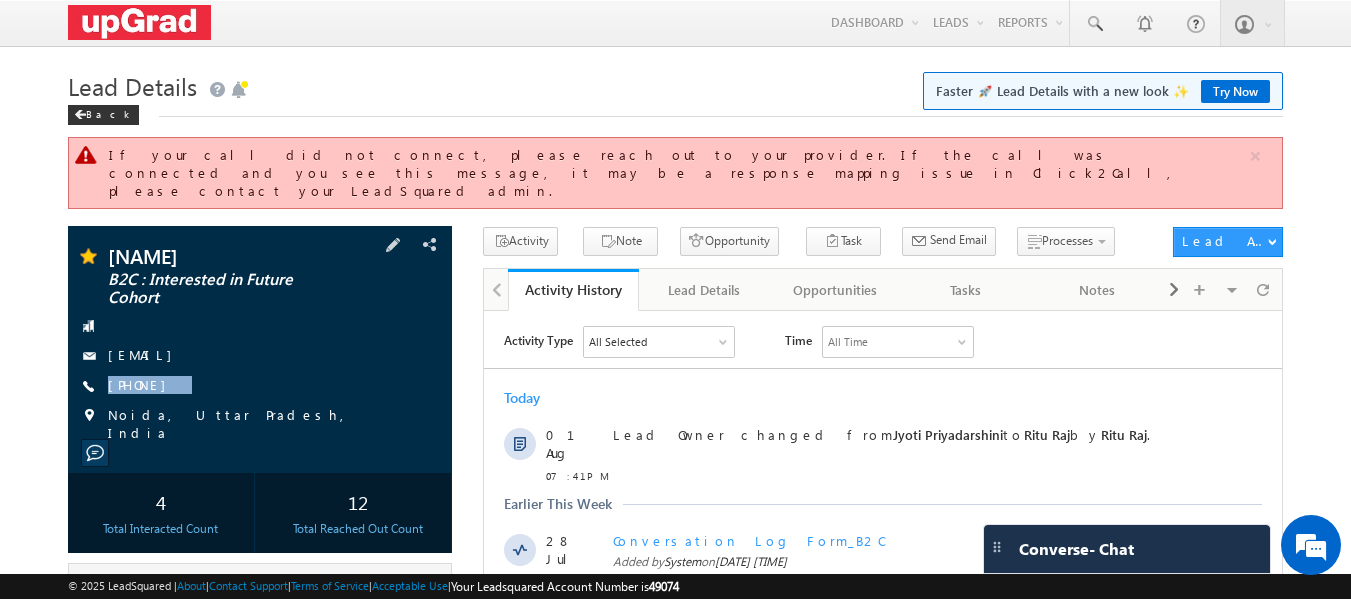 drag, startPoint x: 271, startPoint y: 371, endPoint x: 252, endPoint y: 387, distance: 24.839485 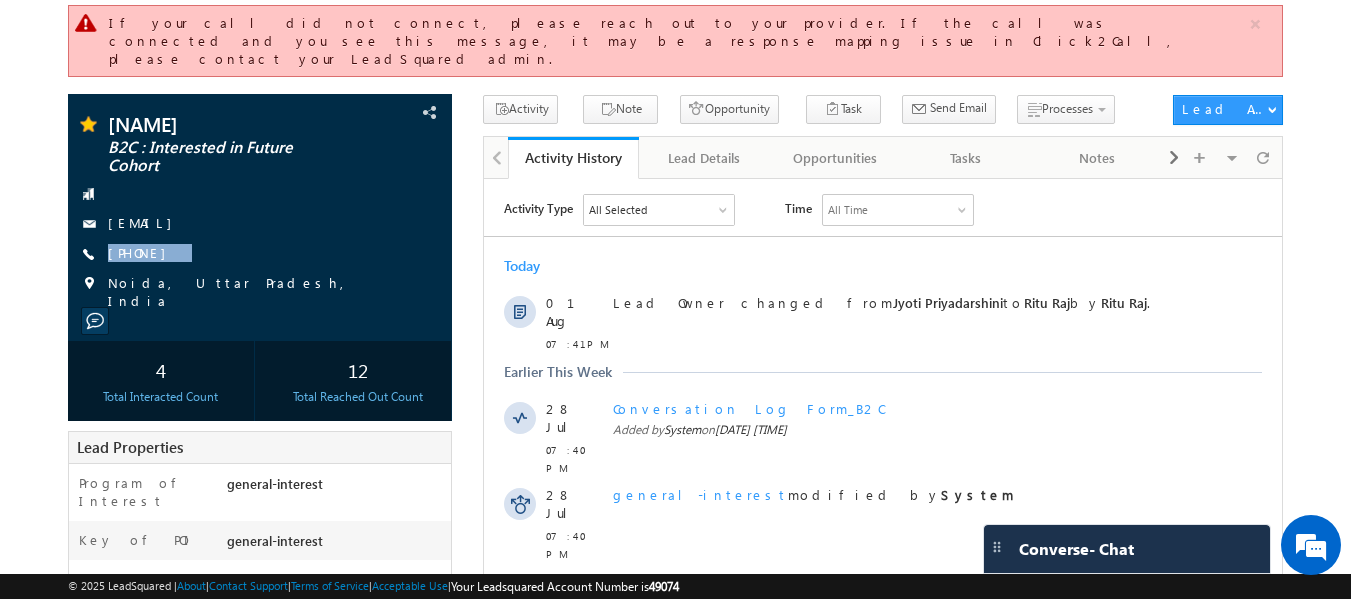 scroll, scrollTop: 0, scrollLeft: 0, axis: both 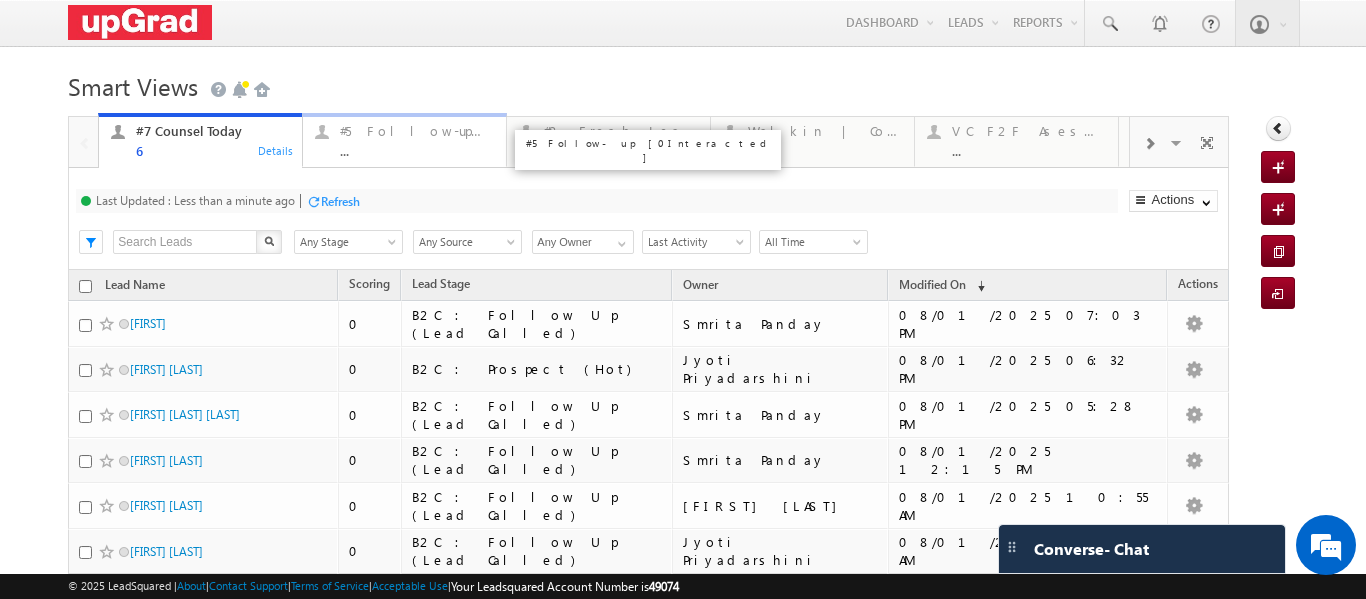 click on "..." at bounding box center [417, 150] 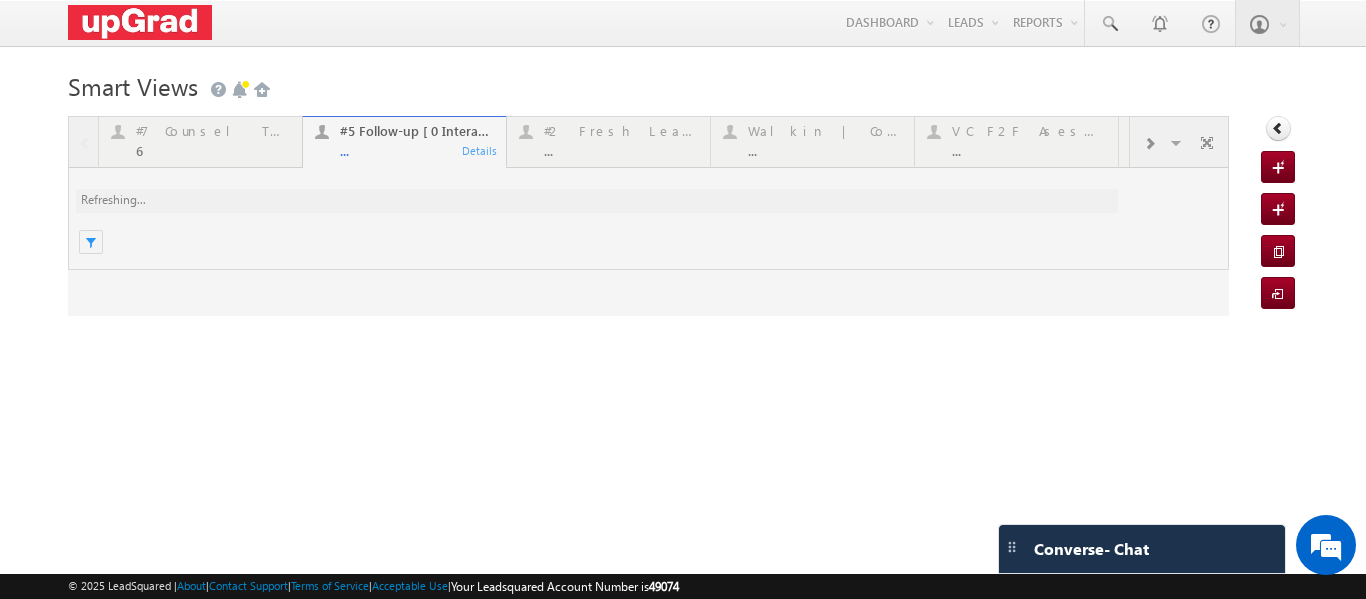 scroll, scrollTop: 0, scrollLeft: 0, axis: both 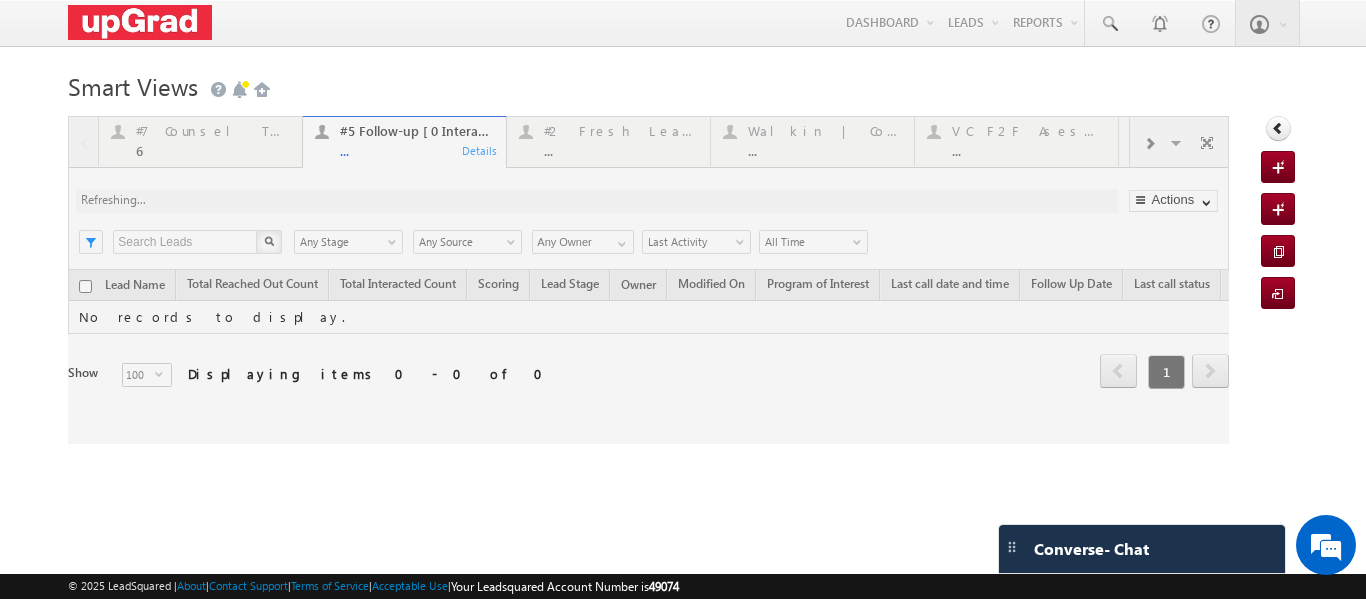 click at bounding box center [648, 280] 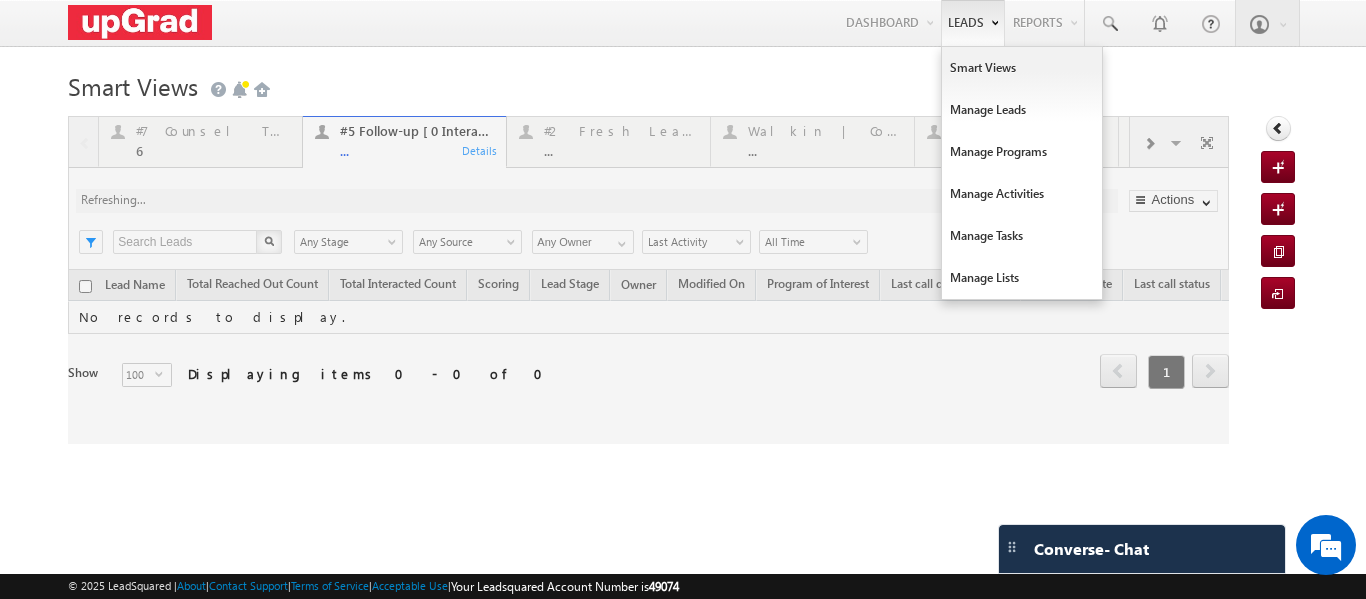click on "Leads" at bounding box center [973, 23] 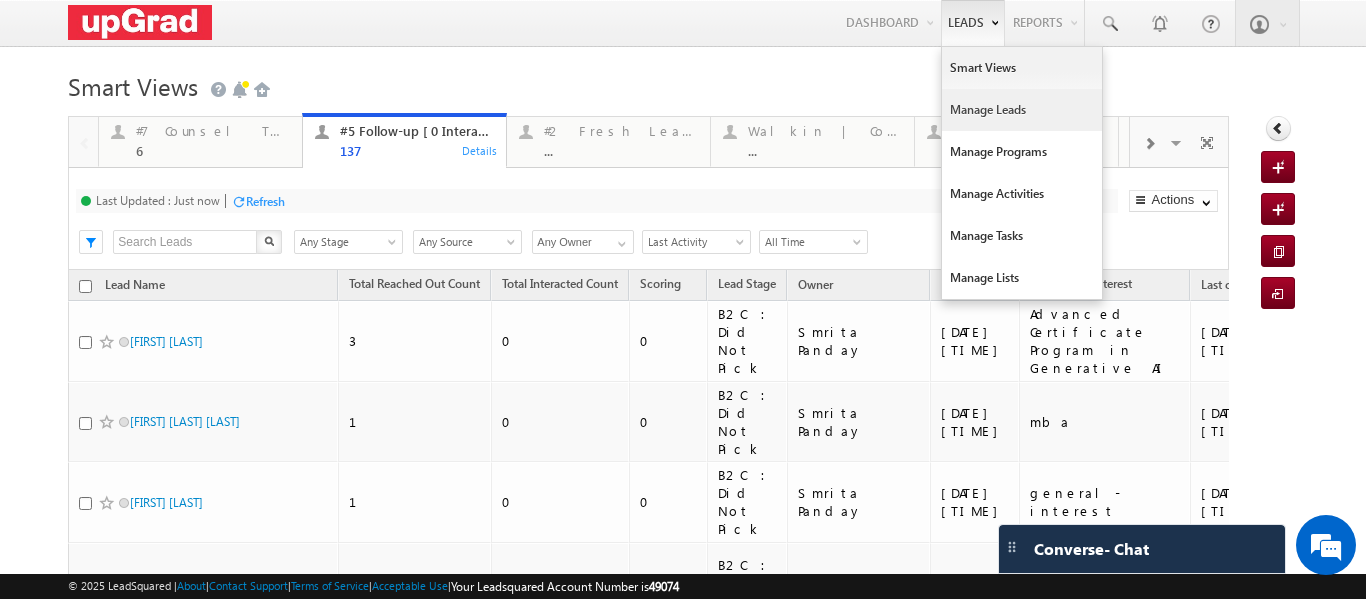 click on "Manage Leads" at bounding box center [1022, 110] 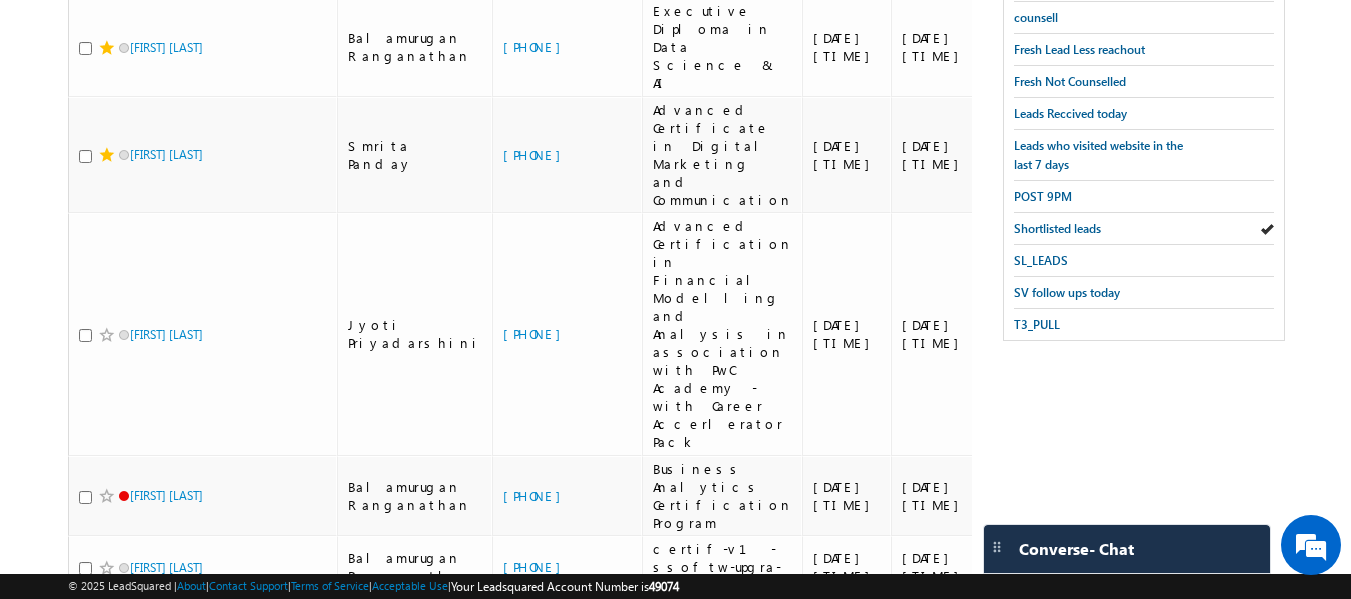 scroll, scrollTop: 435, scrollLeft: 0, axis: vertical 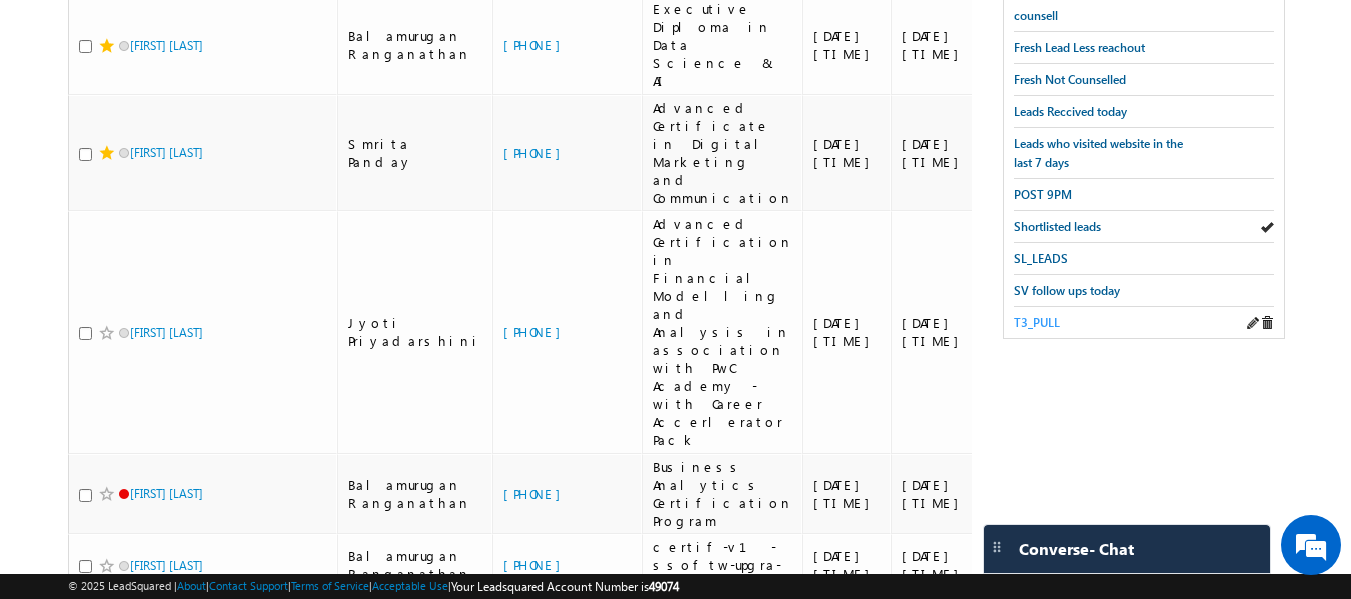 click on "T3_PULL" at bounding box center (1037, 322) 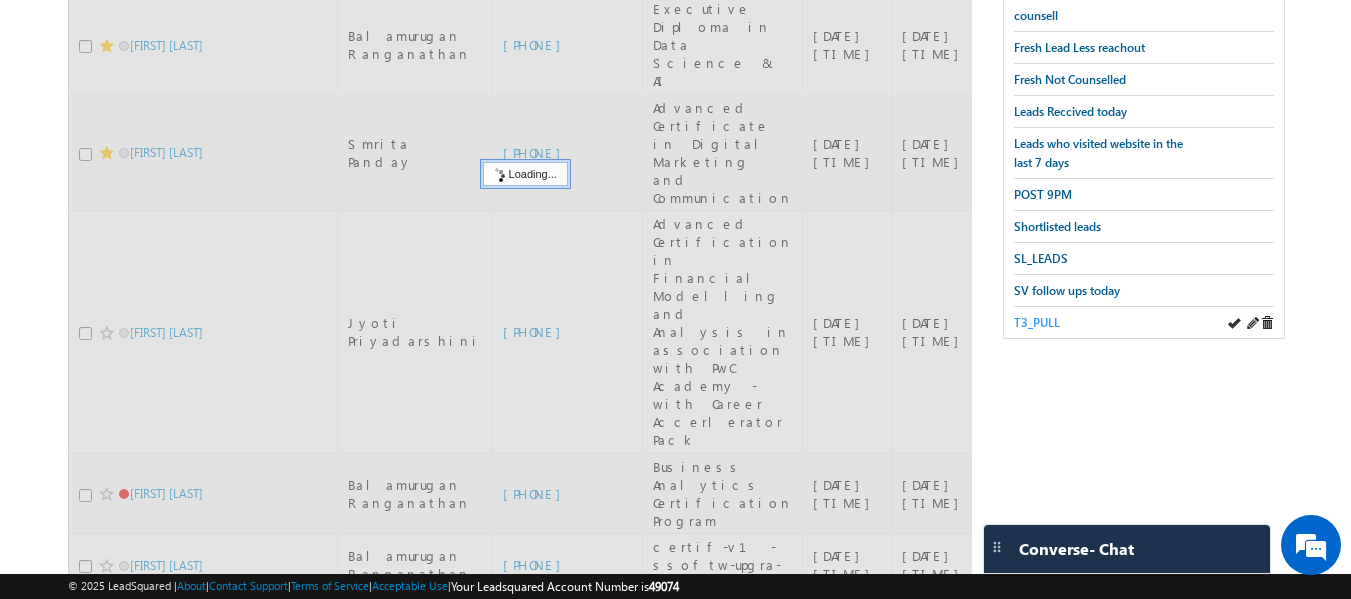 click on "T3_PULL" at bounding box center [1037, 322] 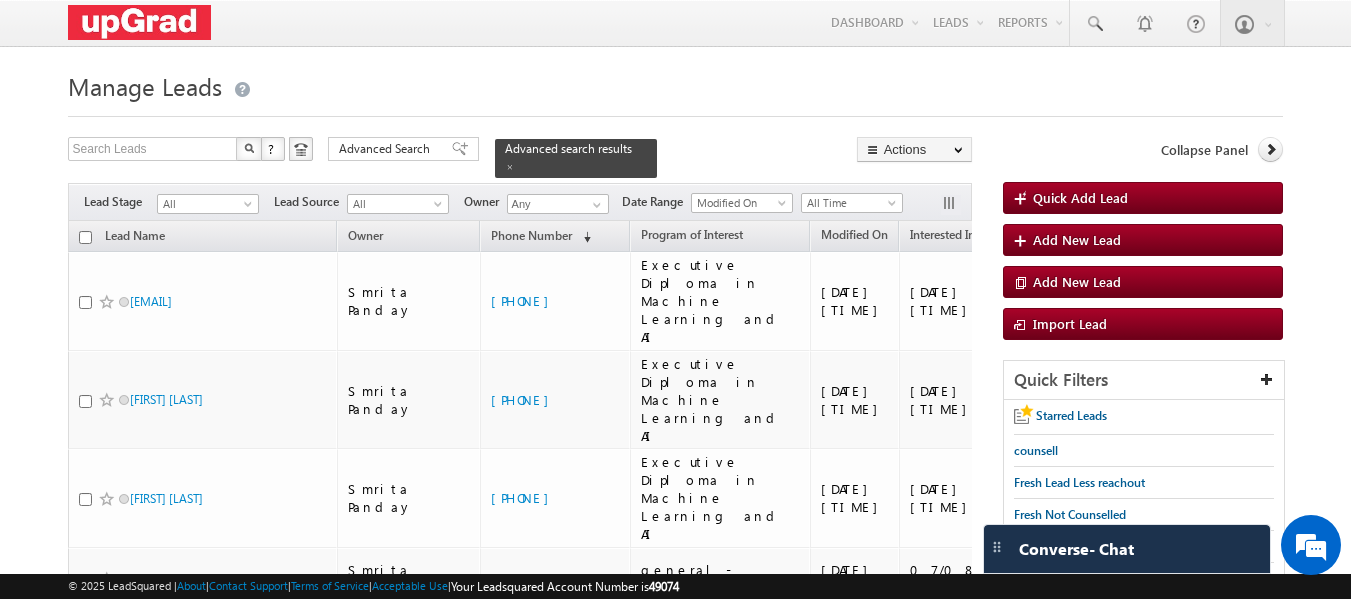 scroll, scrollTop: 500, scrollLeft: 0, axis: vertical 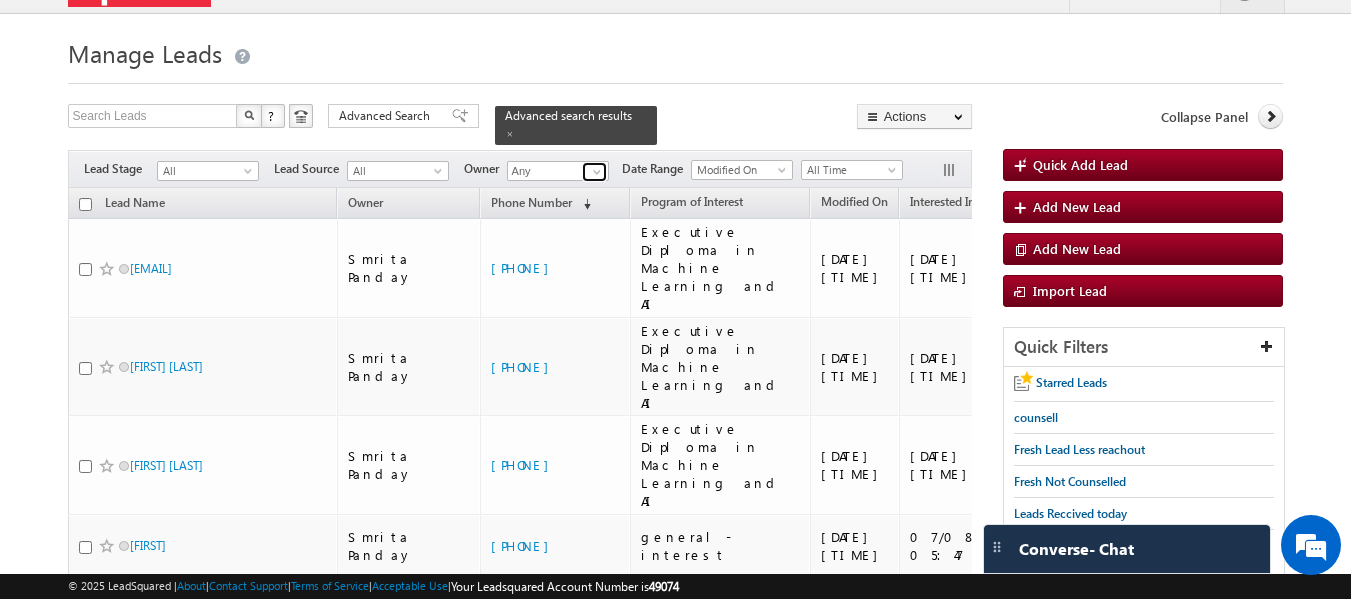 click at bounding box center (597, 172) 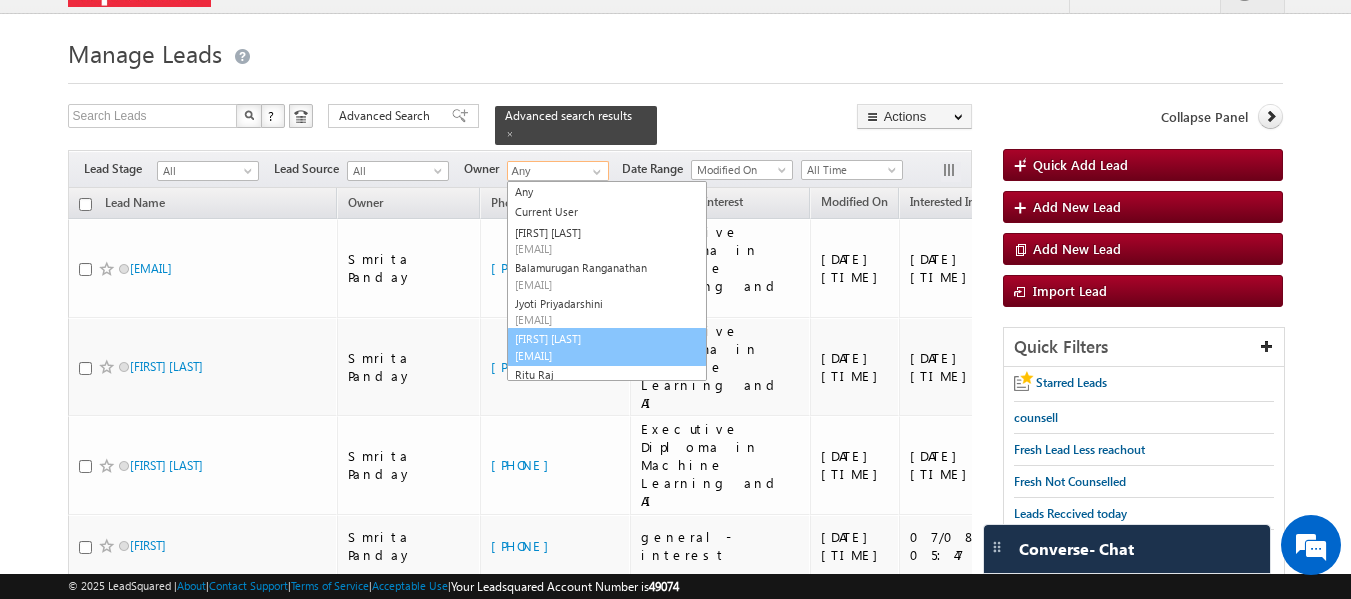 click on "[FIRST] [LAST] [EMAIL]" at bounding box center [607, 347] 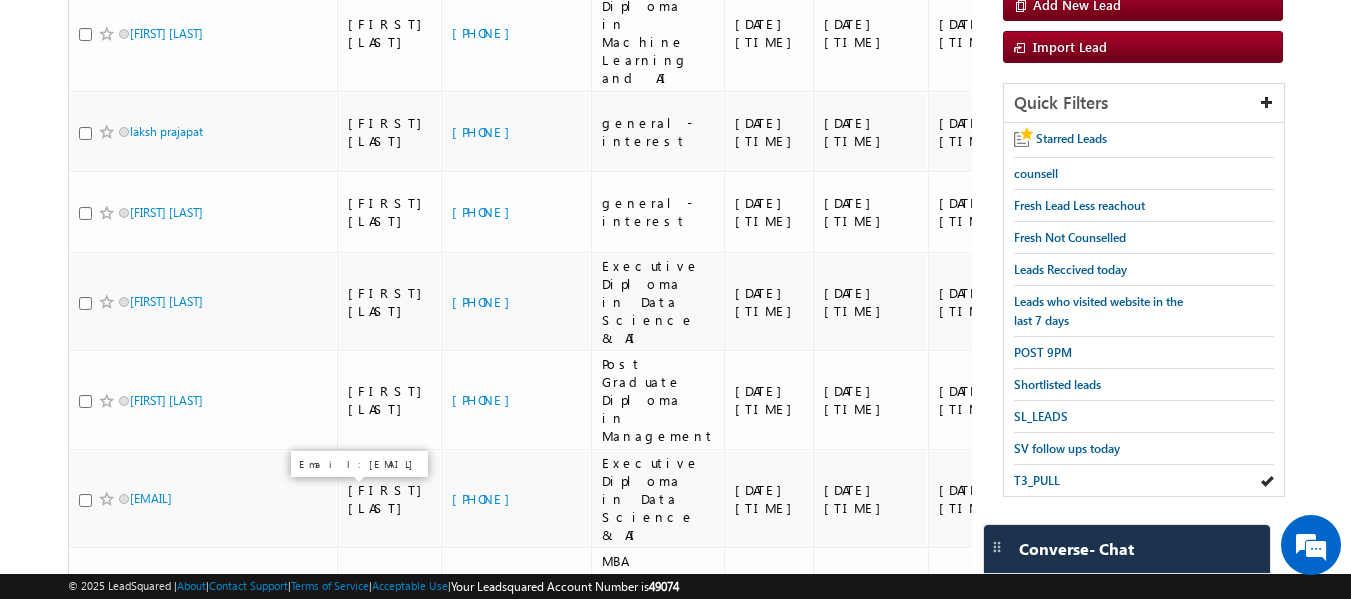 scroll, scrollTop: 90, scrollLeft: 0, axis: vertical 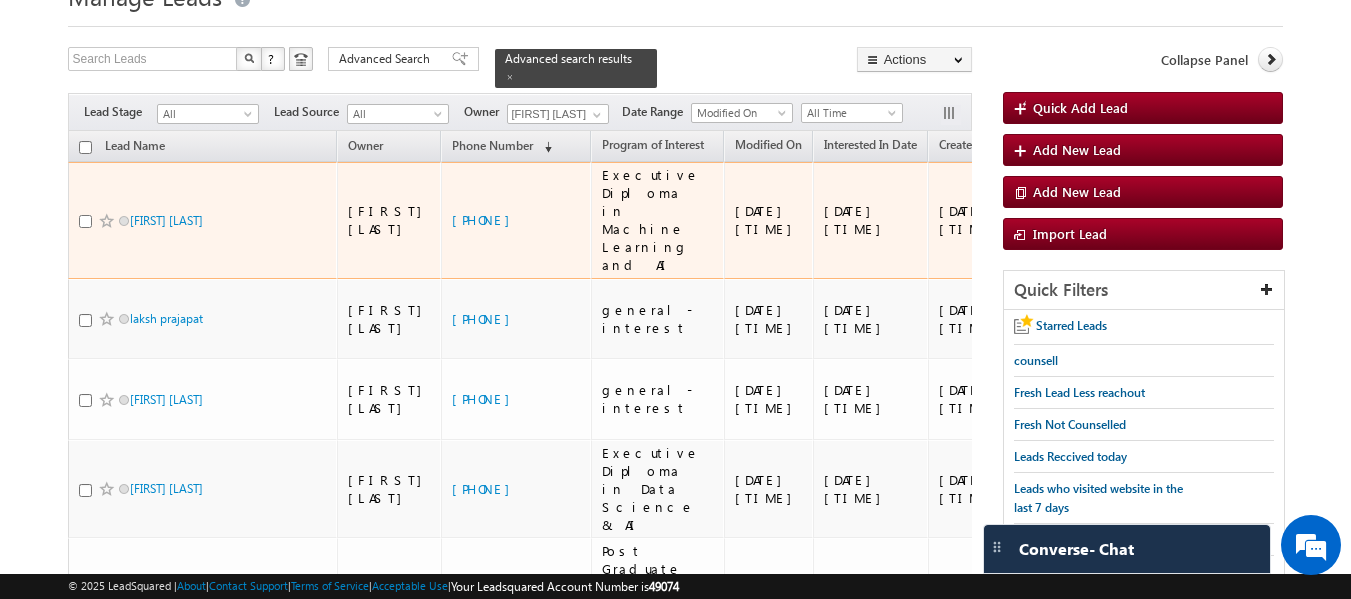 drag, startPoint x: 88, startPoint y: 198, endPoint x: 92, endPoint y: 228, distance: 30.265491 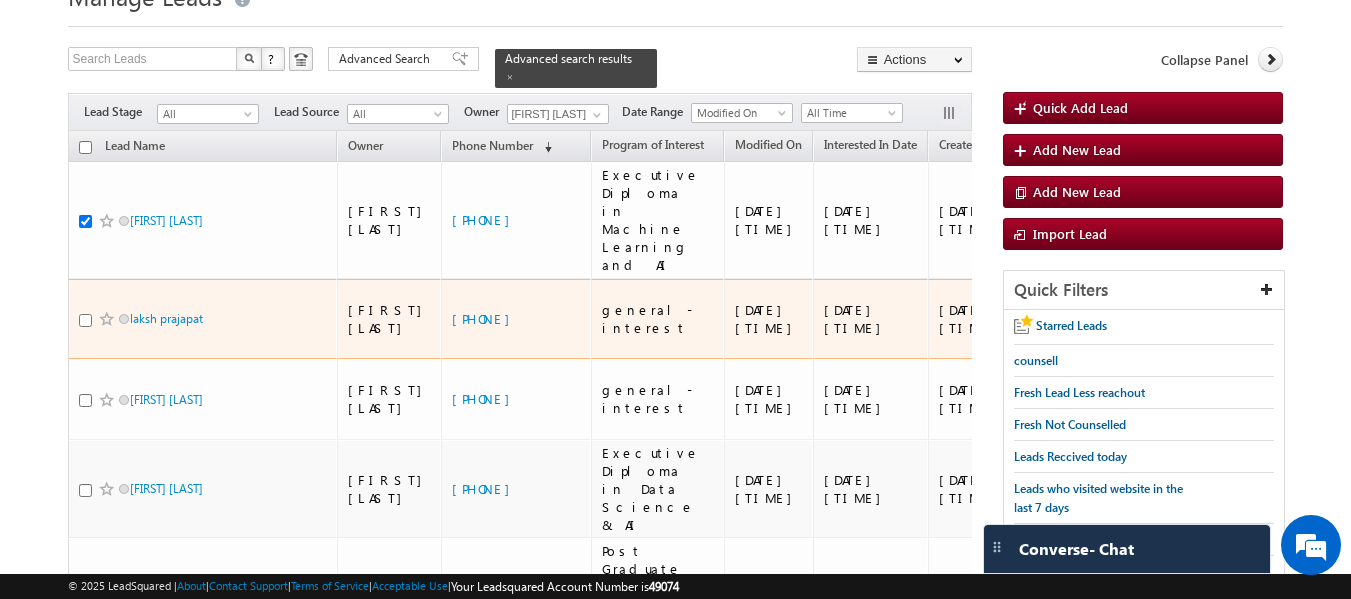 click at bounding box center (85, 320) 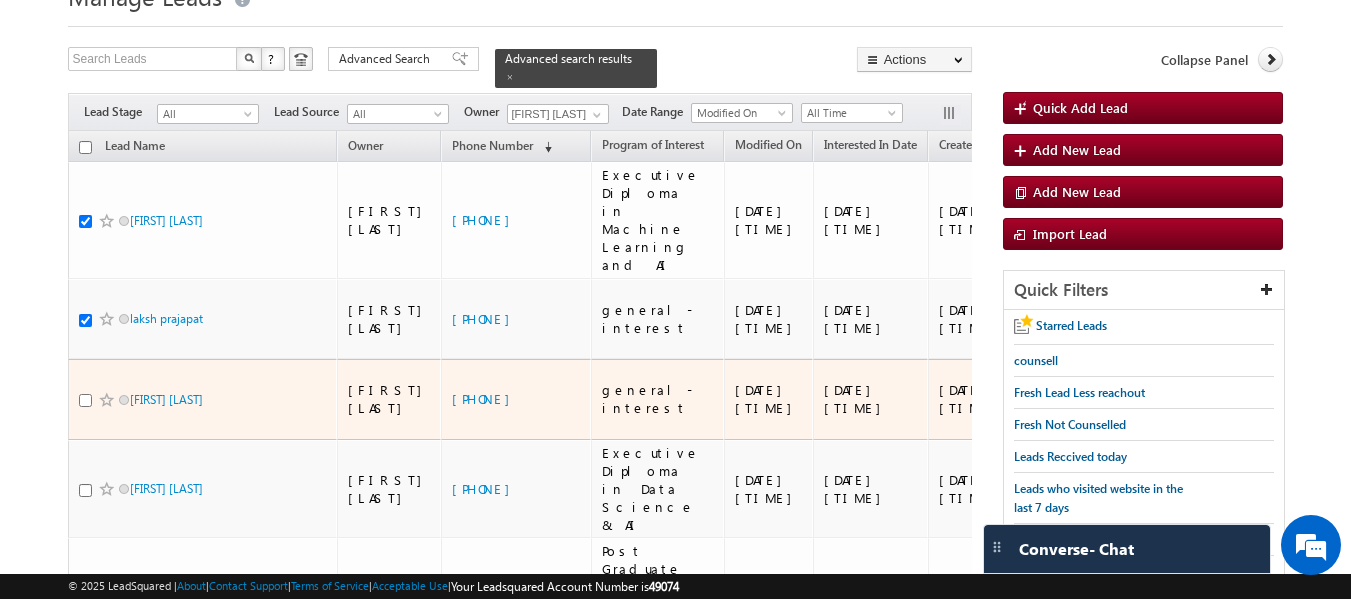 click at bounding box center [85, 400] 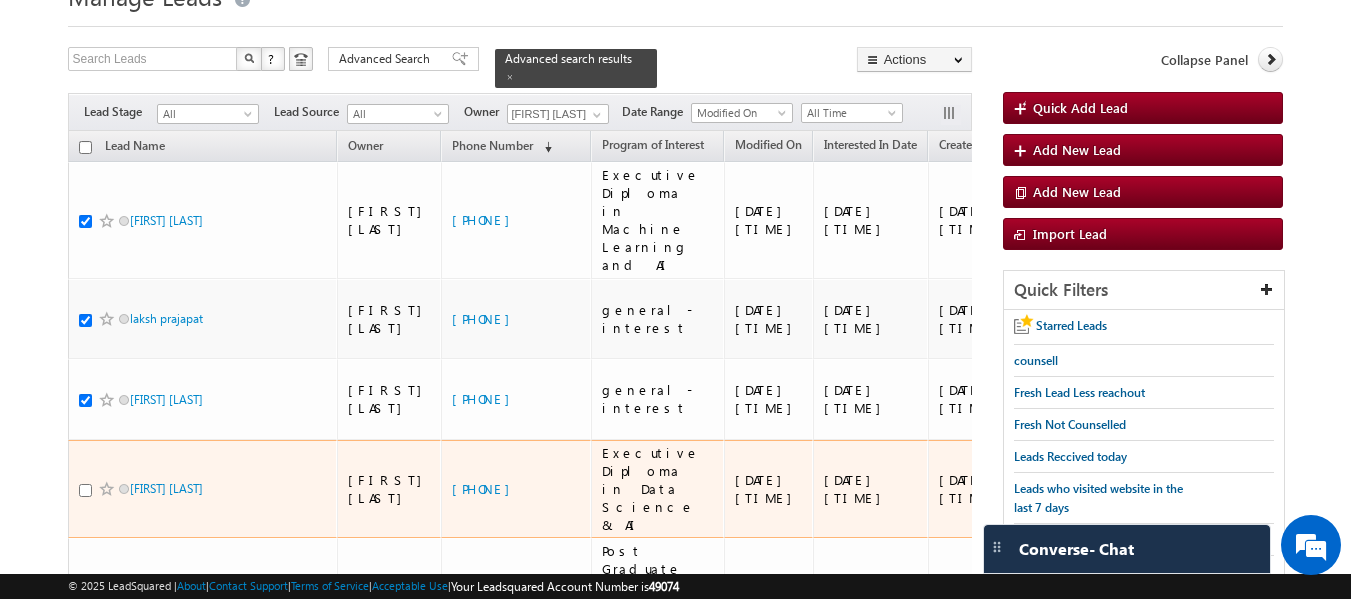 click at bounding box center [85, 490] 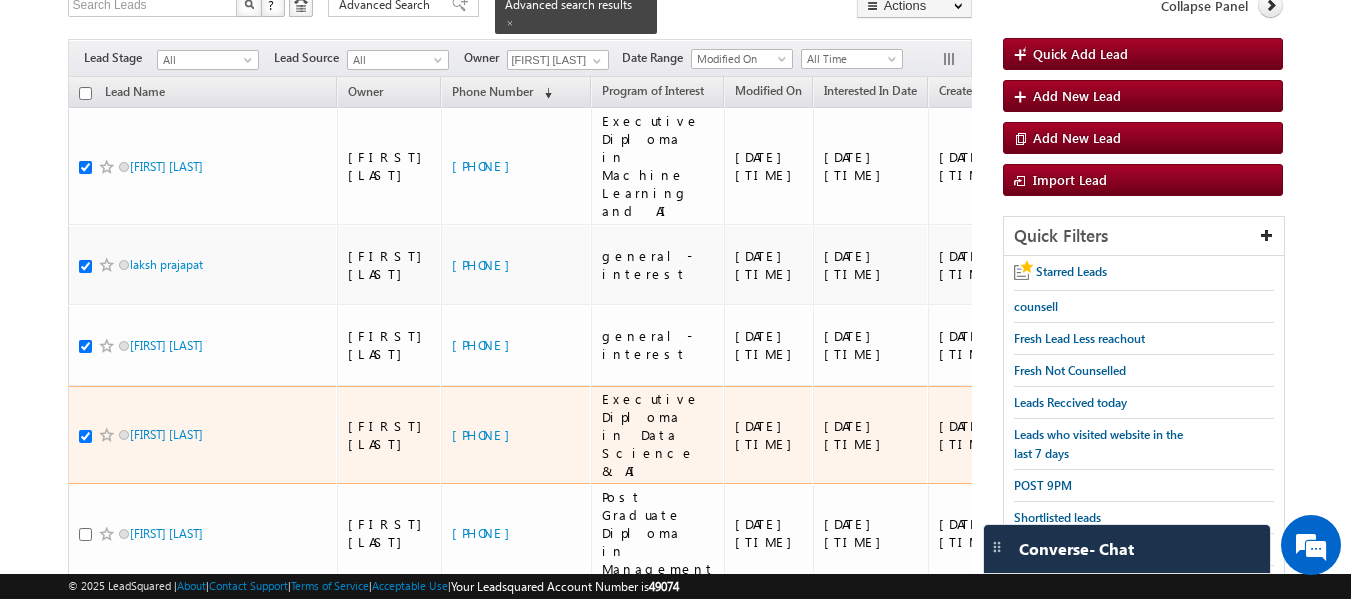 scroll, scrollTop: 190, scrollLeft: 0, axis: vertical 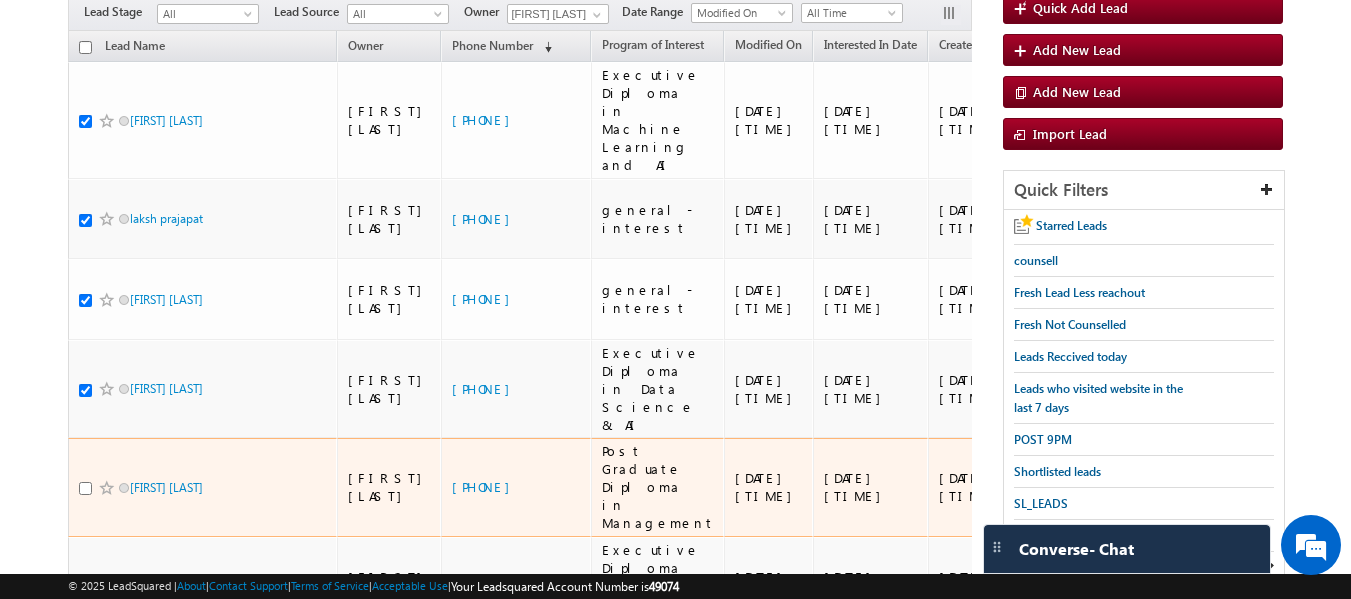click at bounding box center (85, 488) 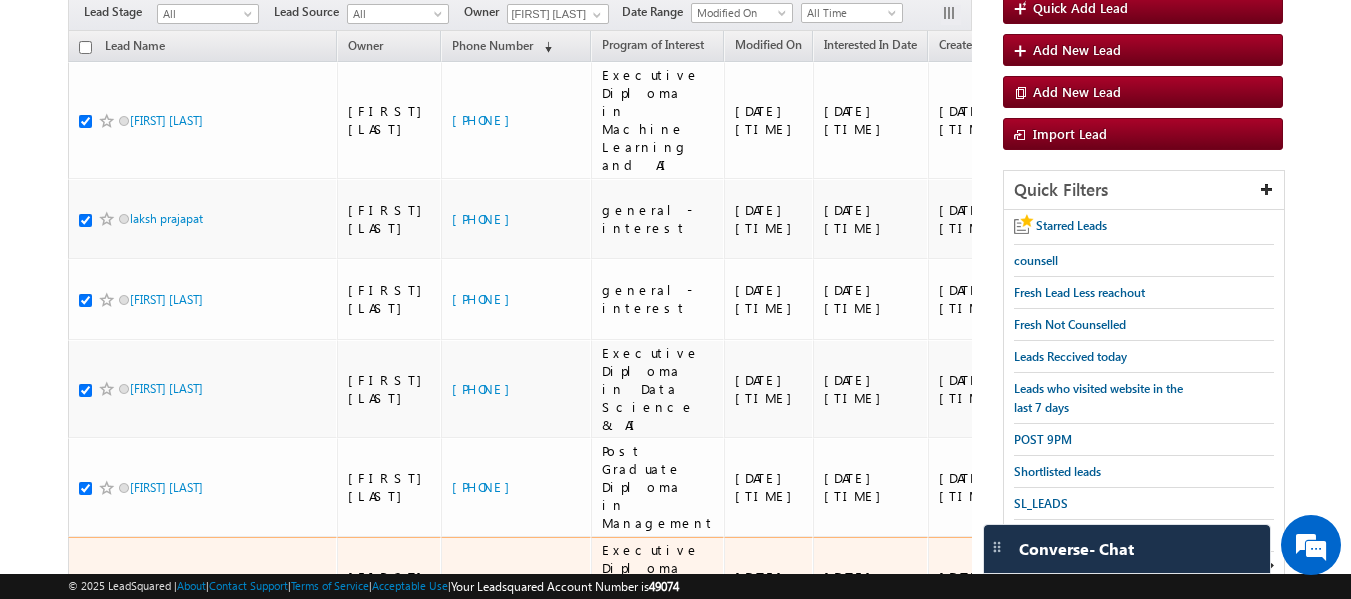 click at bounding box center (85, 587) 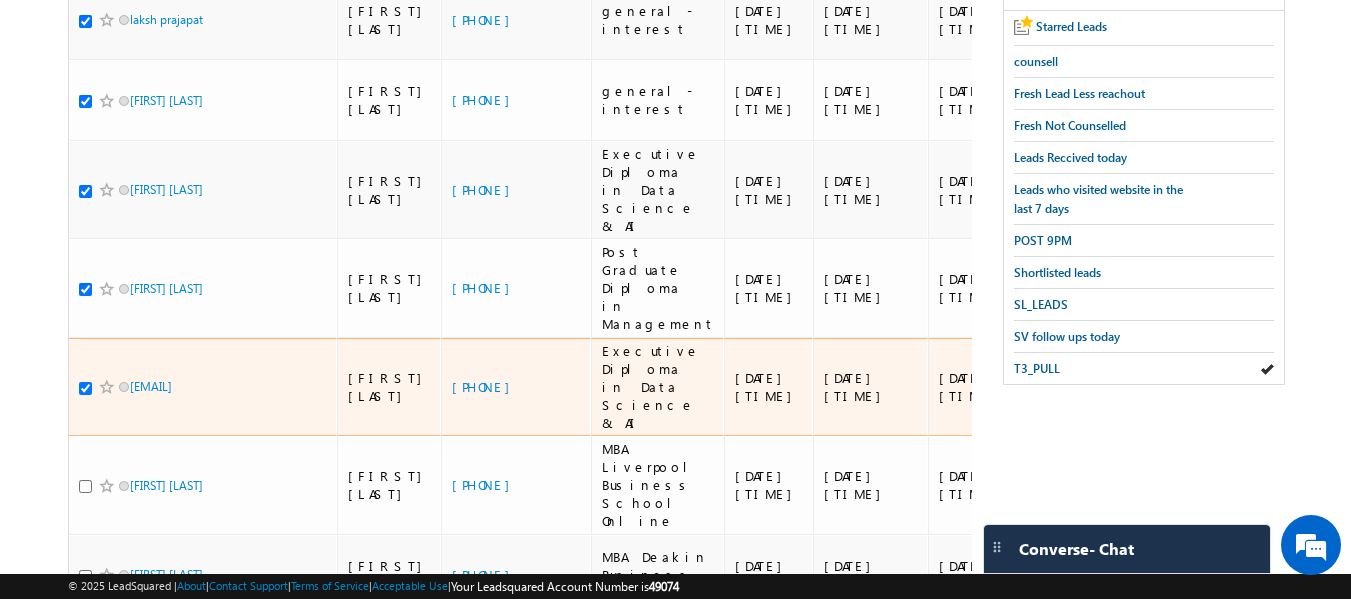 scroll, scrollTop: 390, scrollLeft: 0, axis: vertical 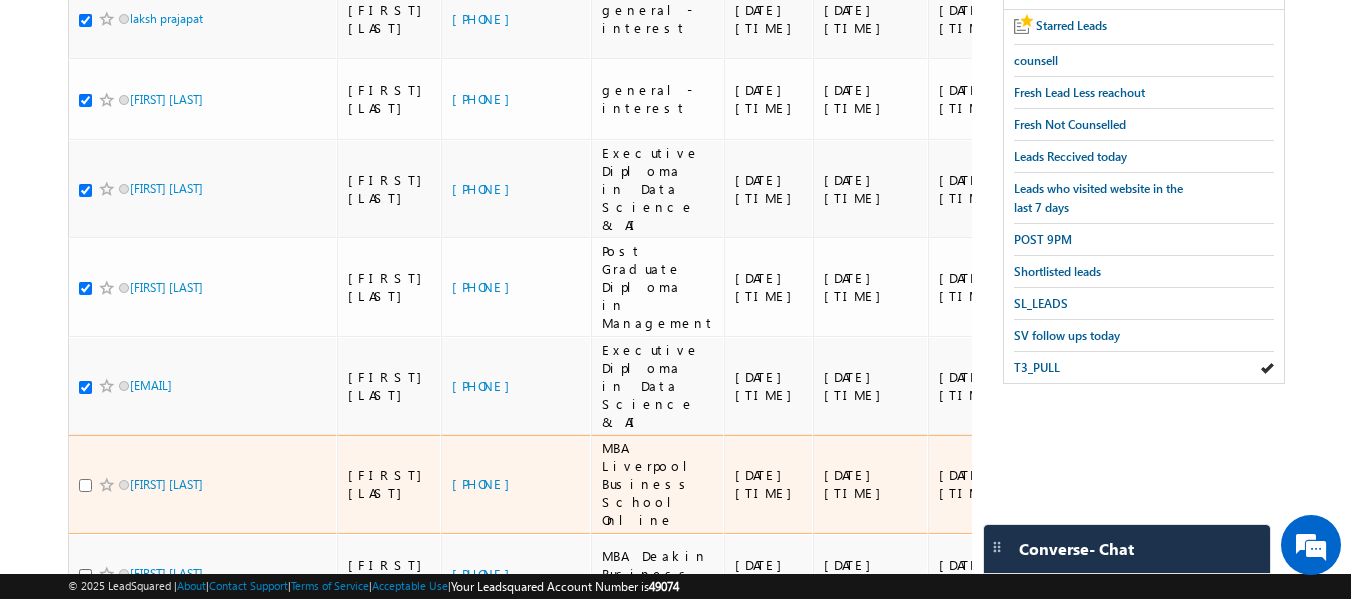 click at bounding box center (85, 485) 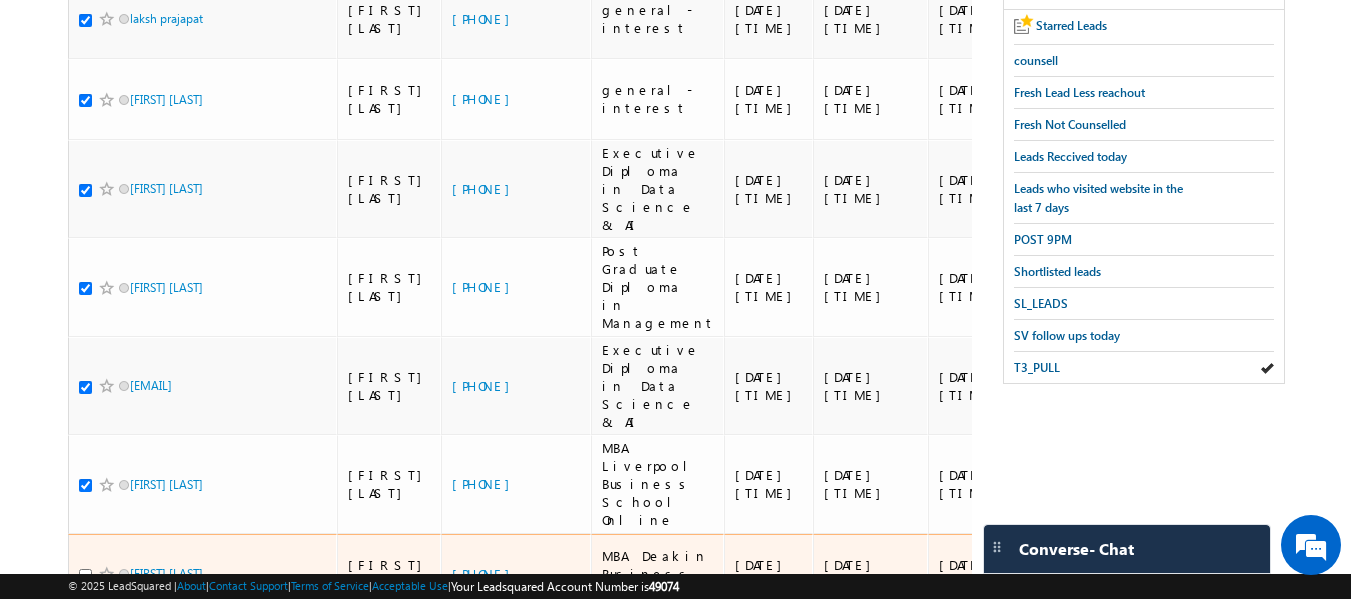 click at bounding box center (85, 575) 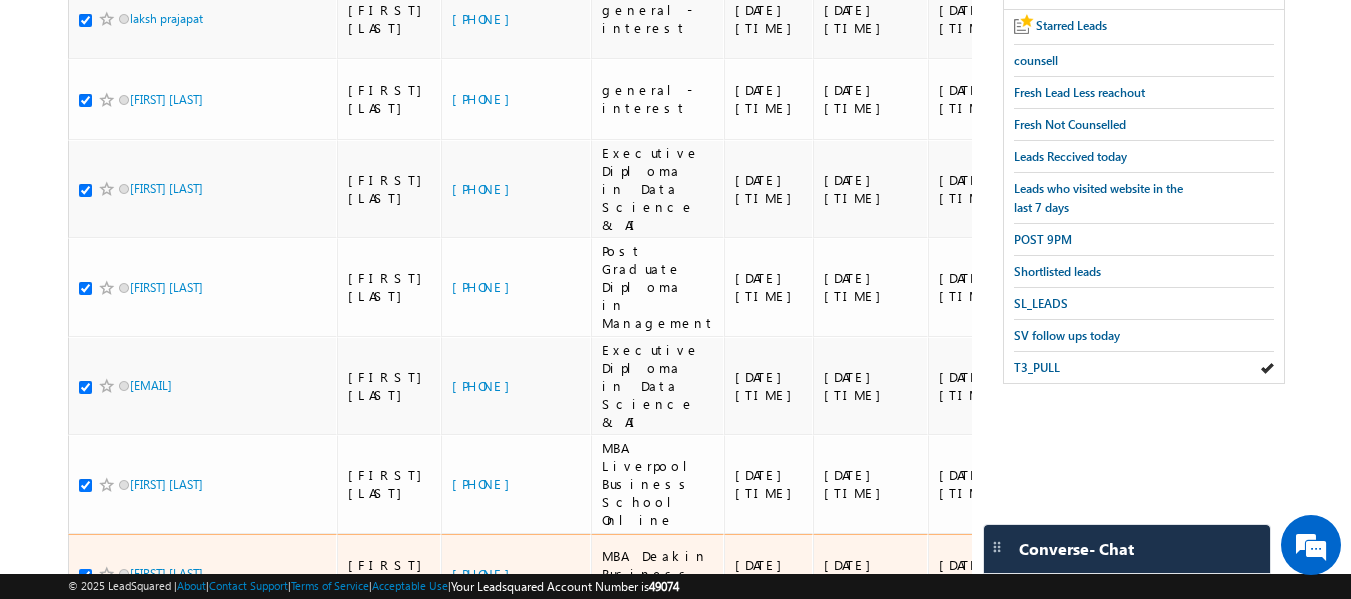 checkbox on "true" 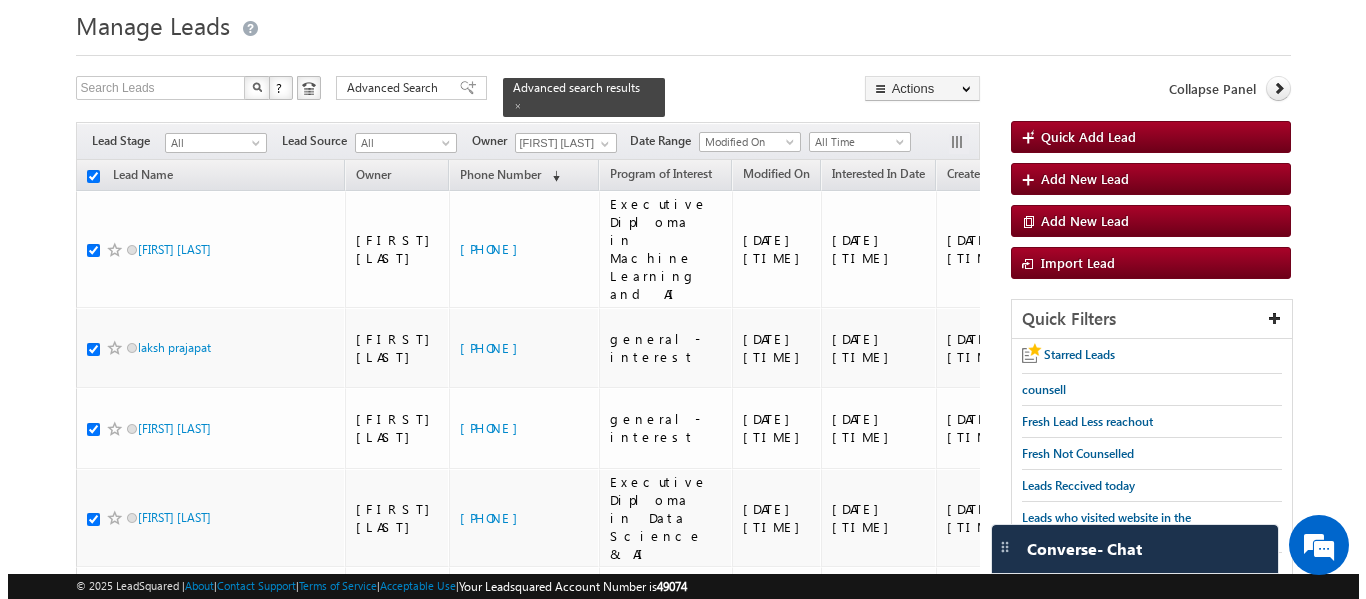 scroll, scrollTop: 0, scrollLeft: 0, axis: both 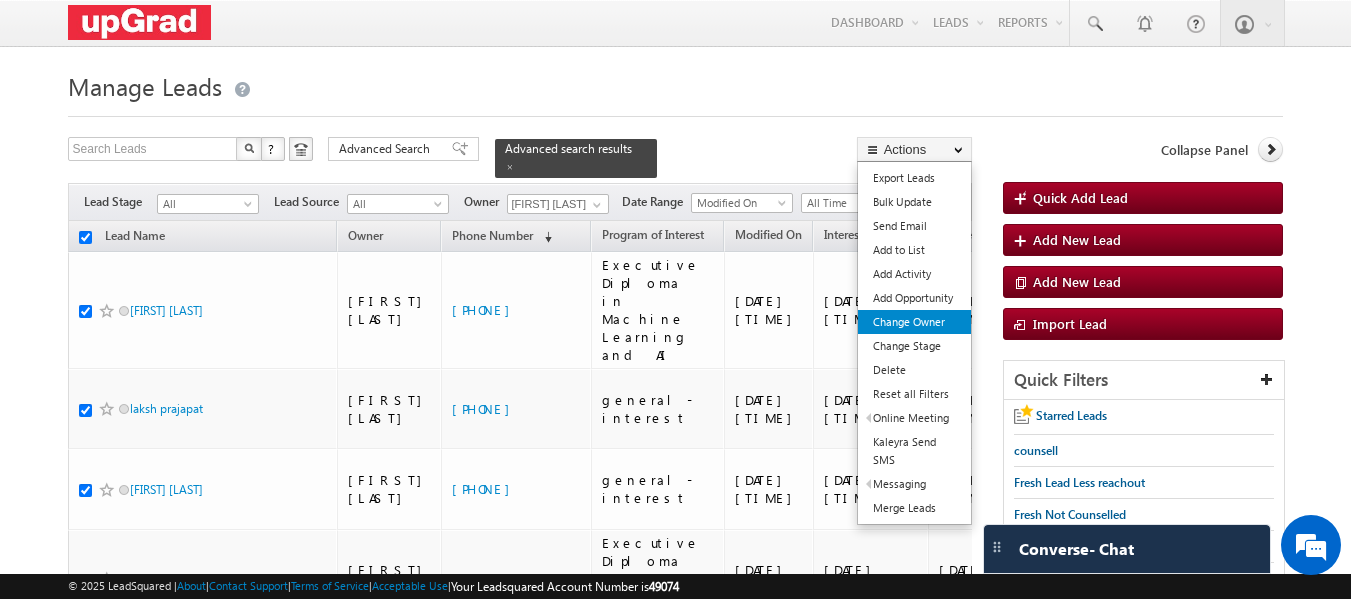 click on "Change Owner" at bounding box center [914, 322] 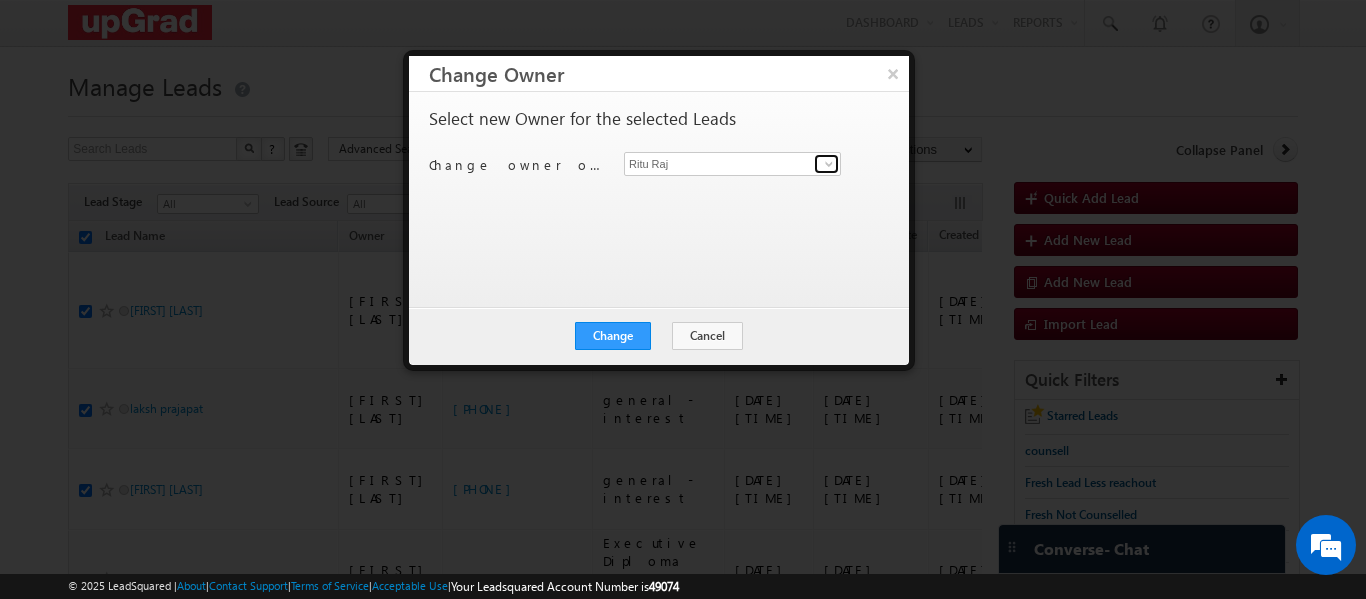 click at bounding box center (829, 164) 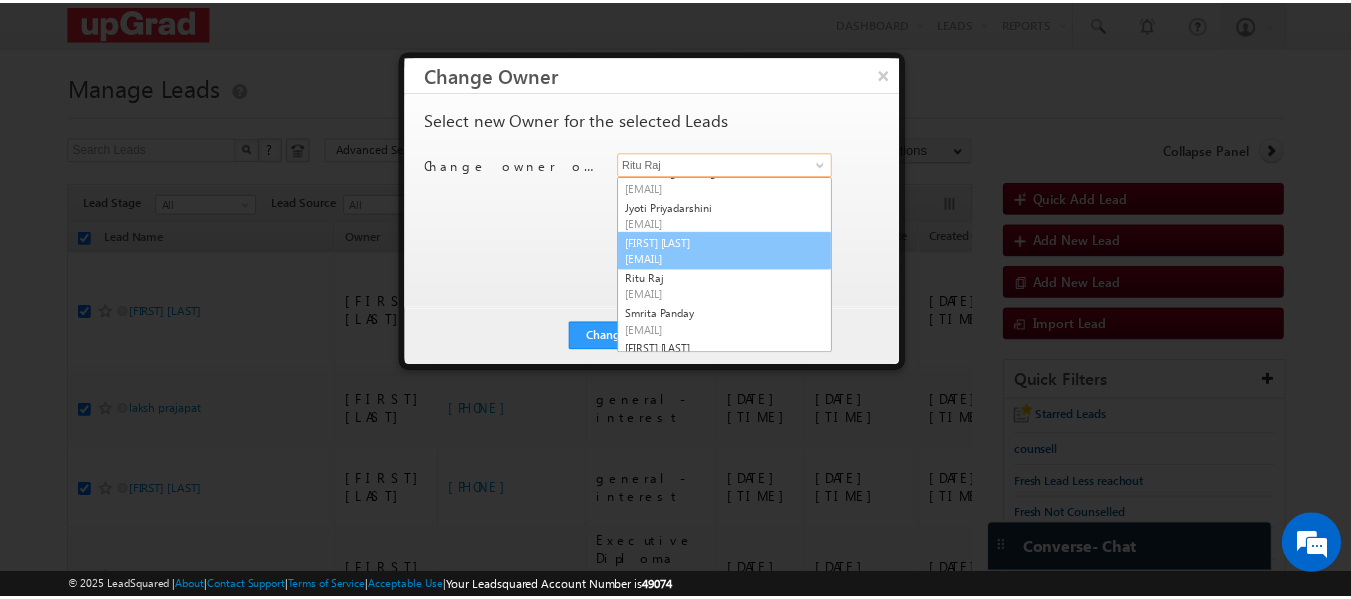 scroll, scrollTop: 73, scrollLeft: 0, axis: vertical 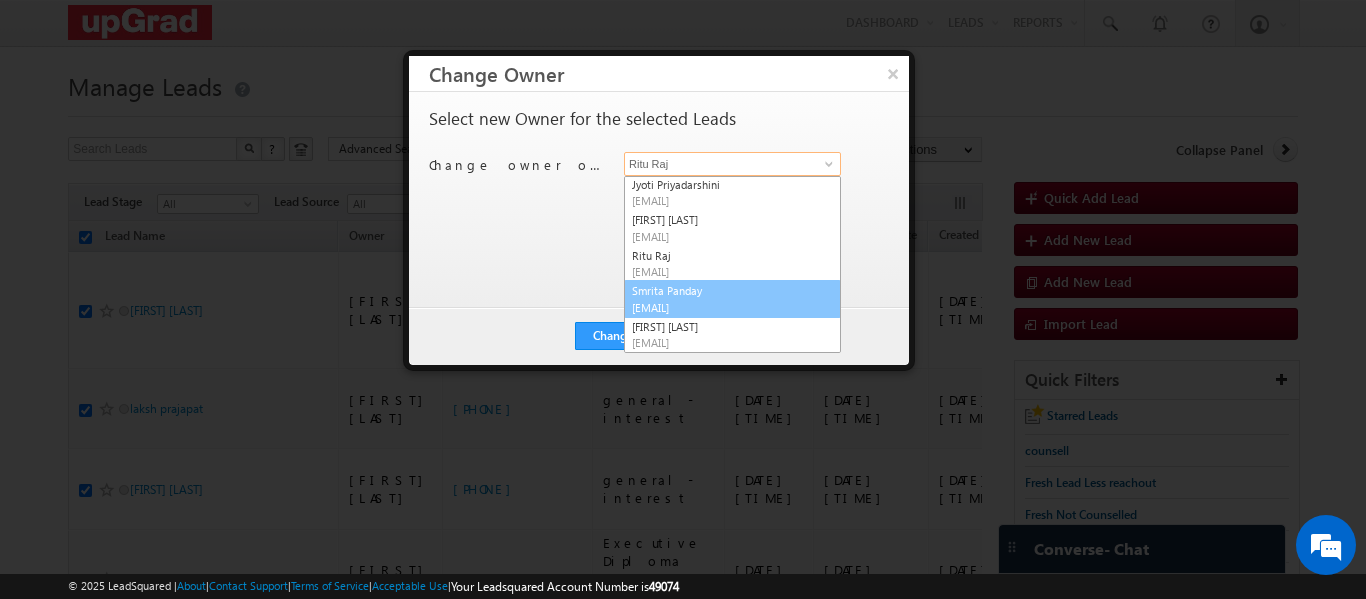 click on "smrita.panday@upgrad.com" at bounding box center [722, 307] 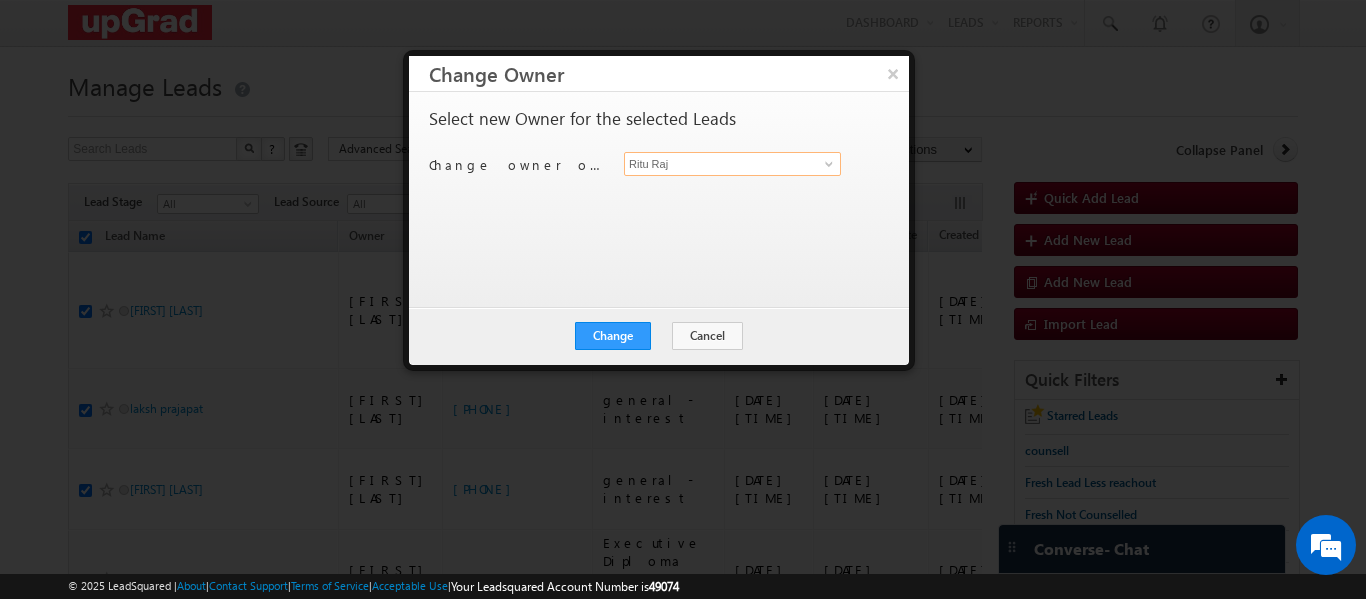 type on "Smrita Panday" 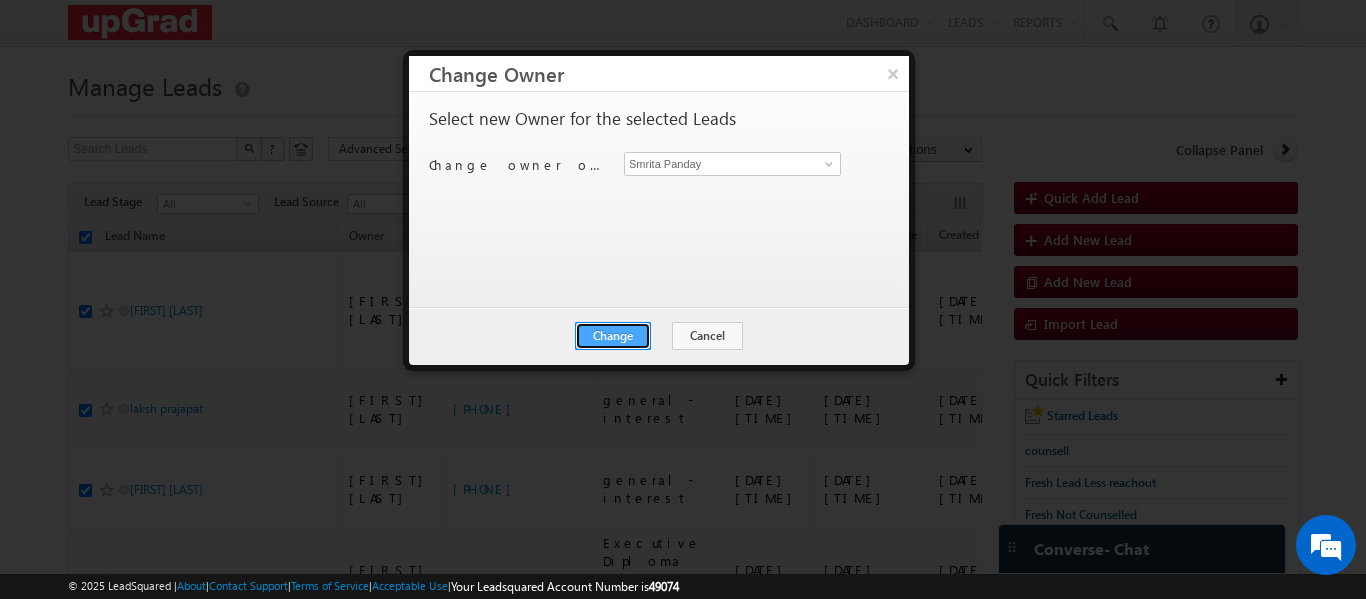 click on "Change" at bounding box center (613, 336) 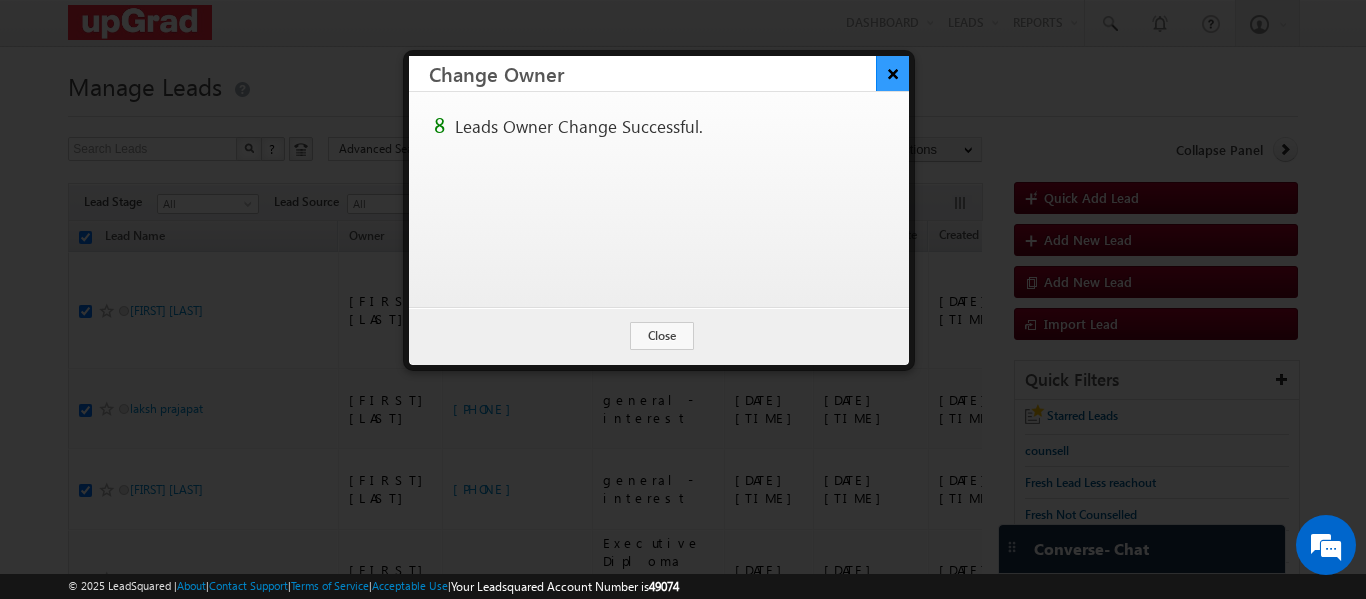 click on "×" at bounding box center (892, 73) 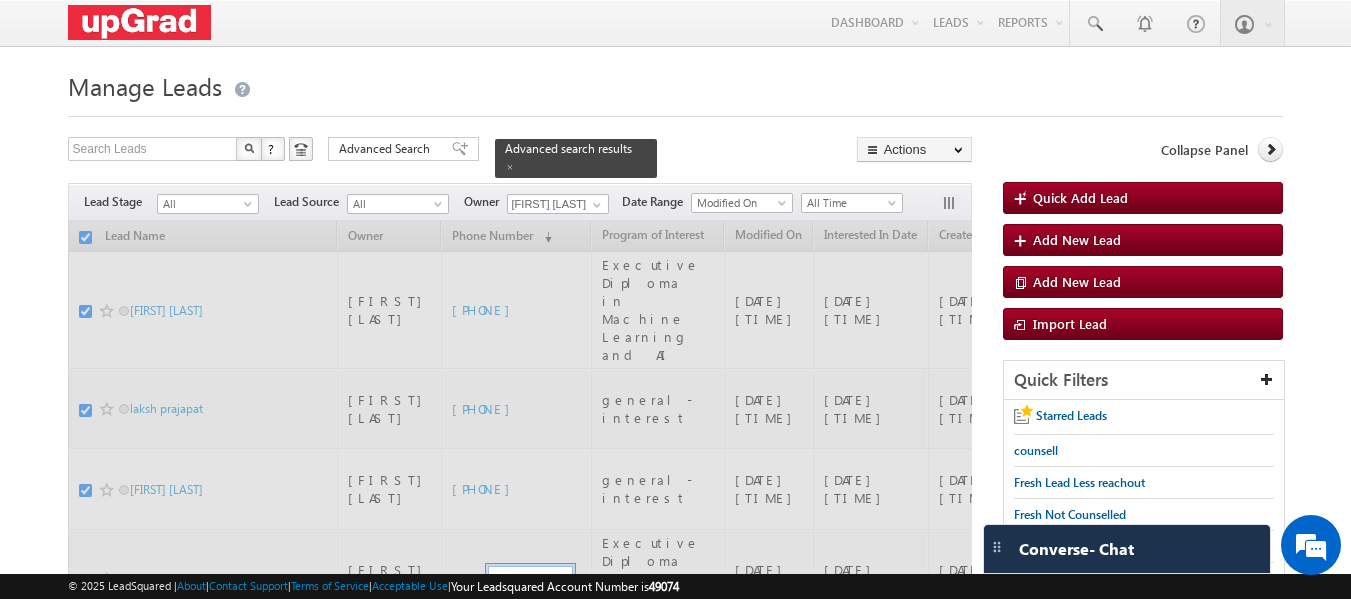 scroll, scrollTop: 100, scrollLeft: 0, axis: vertical 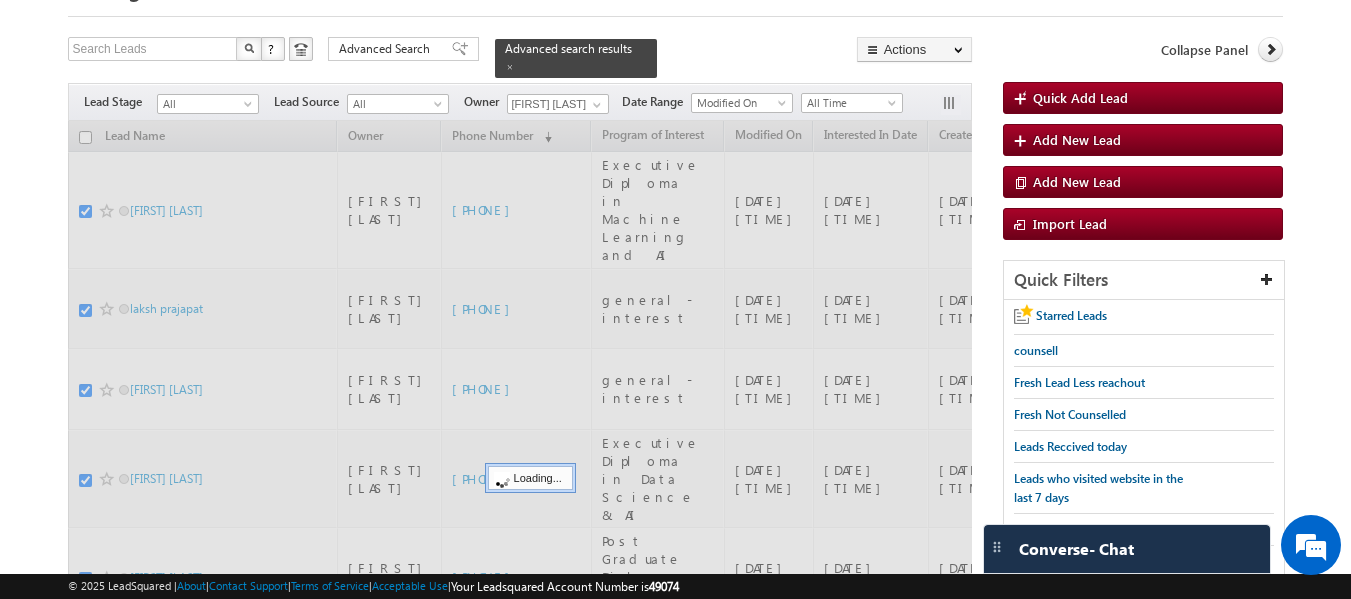 checkbox on "false" 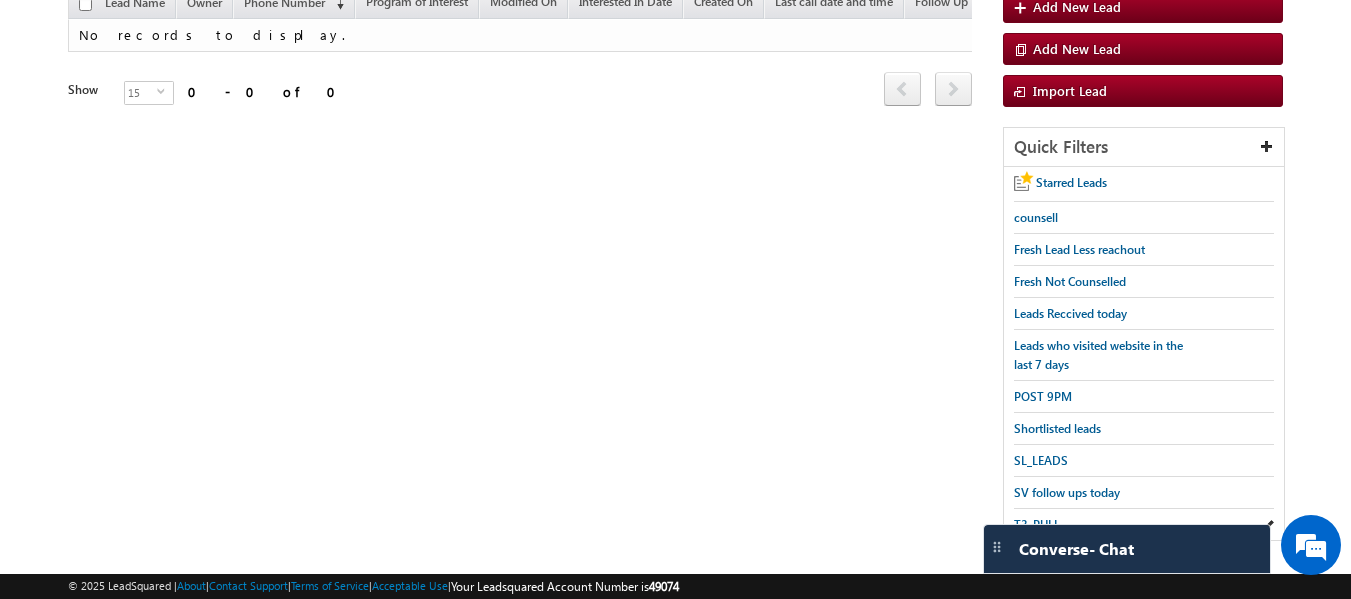scroll, scrollTop: 235, scrollLeft: 0, axis: vertical 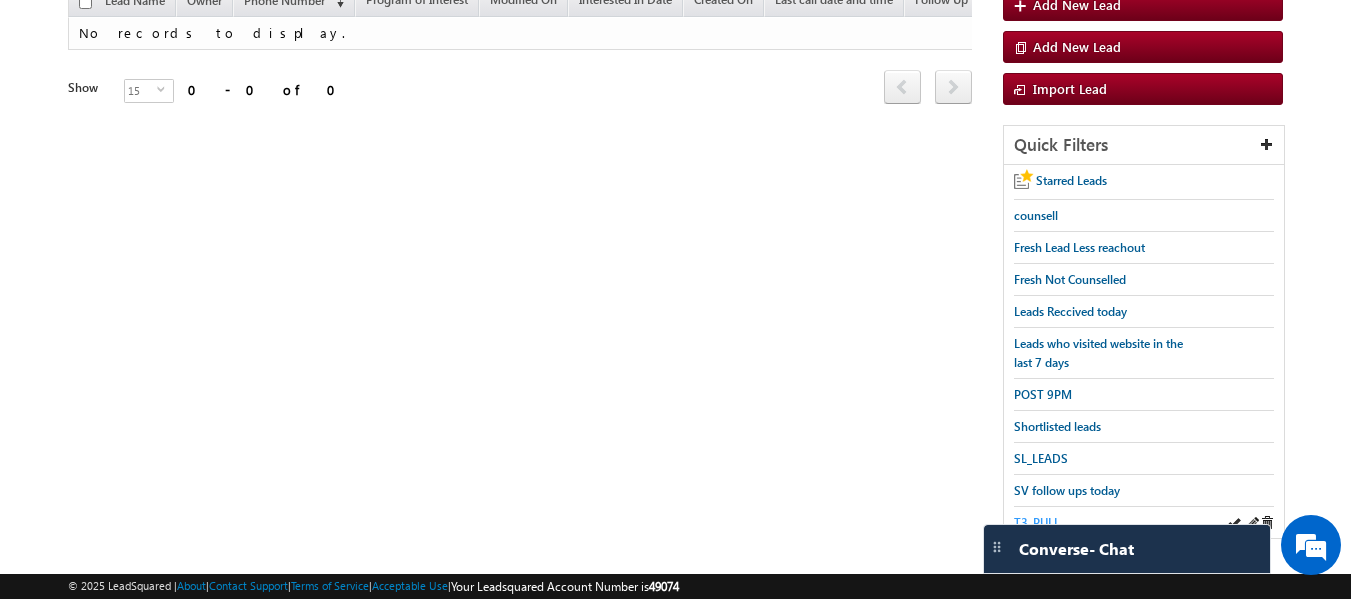 click on "T3_PULL" at bounding box center (1037, 522) 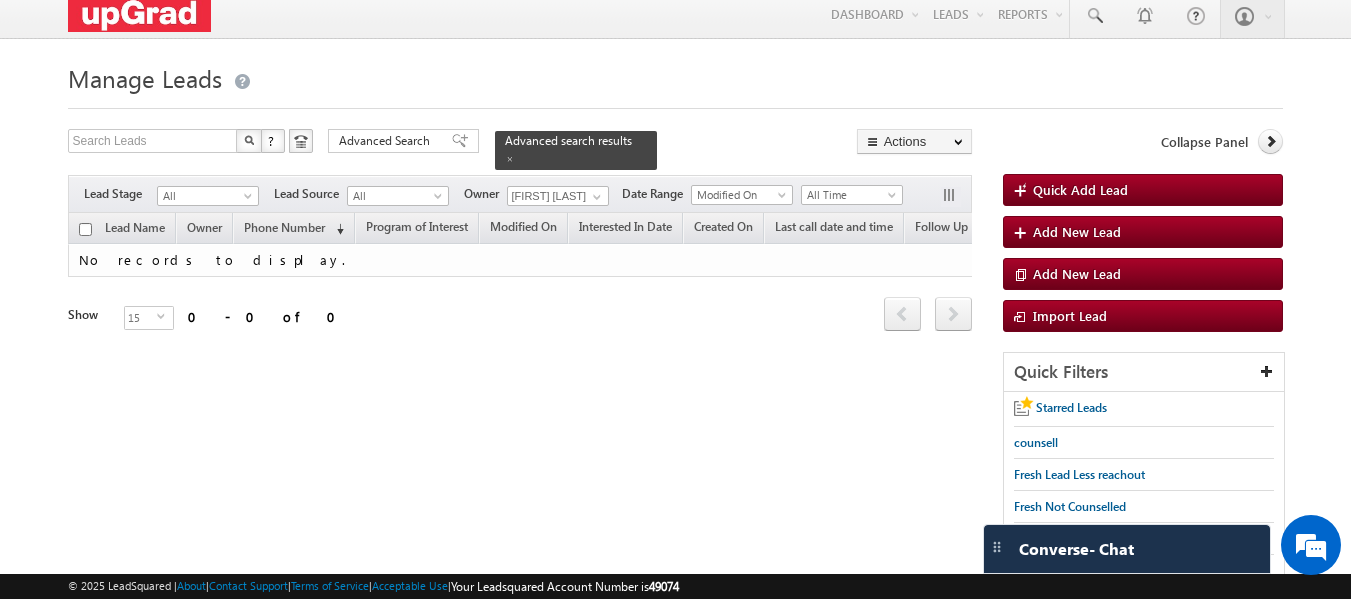 scroll, scrollTop: 0, scrollLeft: 0, axis: both 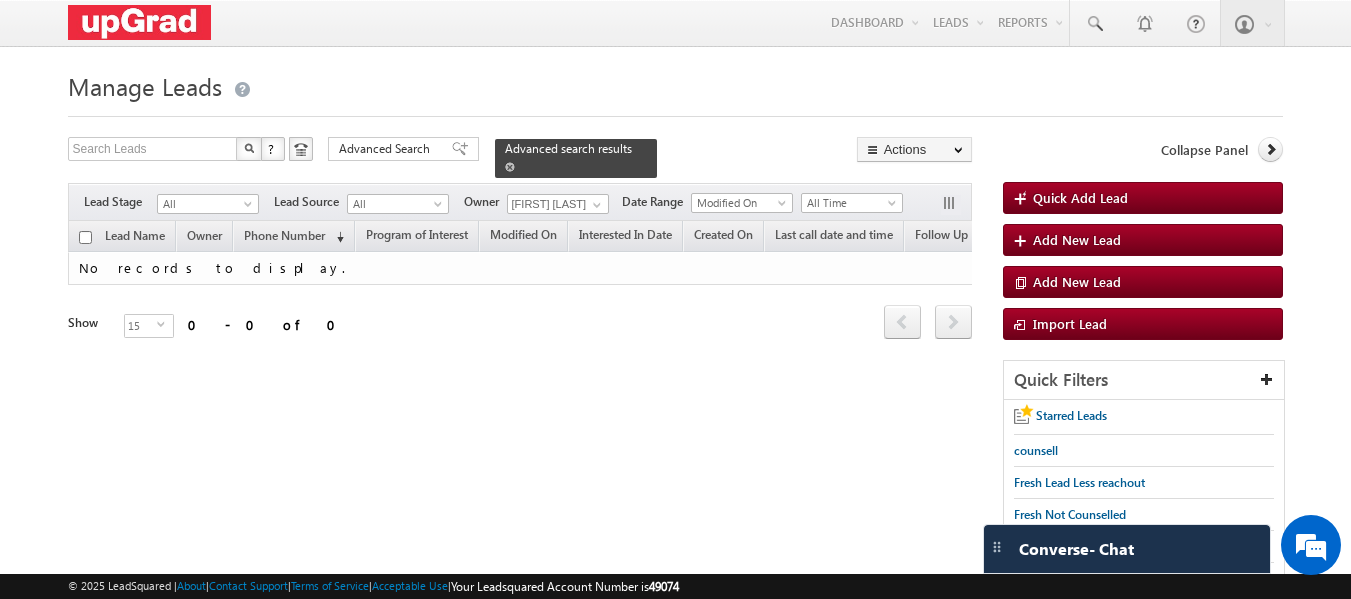 click on "Advanced search results" at bounding box center [576, 158] 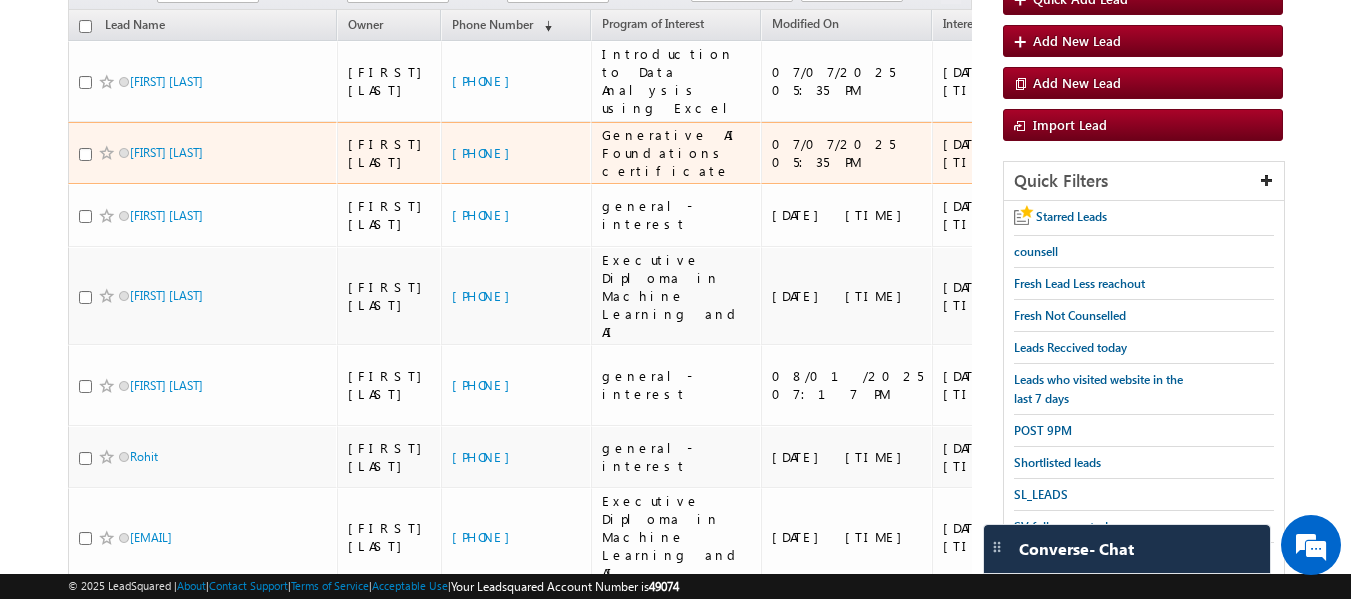 scroll, scrollTop: 200, scrollLeft: 0, axis: vertical 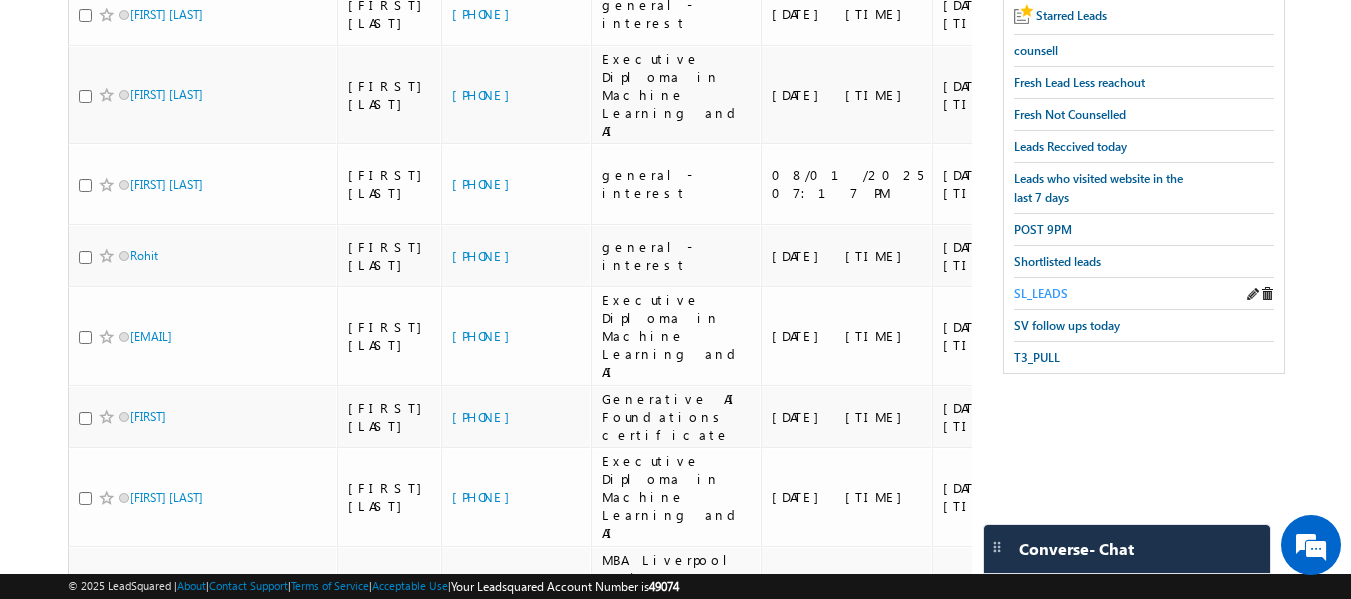 click on "SL_LEADS" at bounding box center [1041, 293] 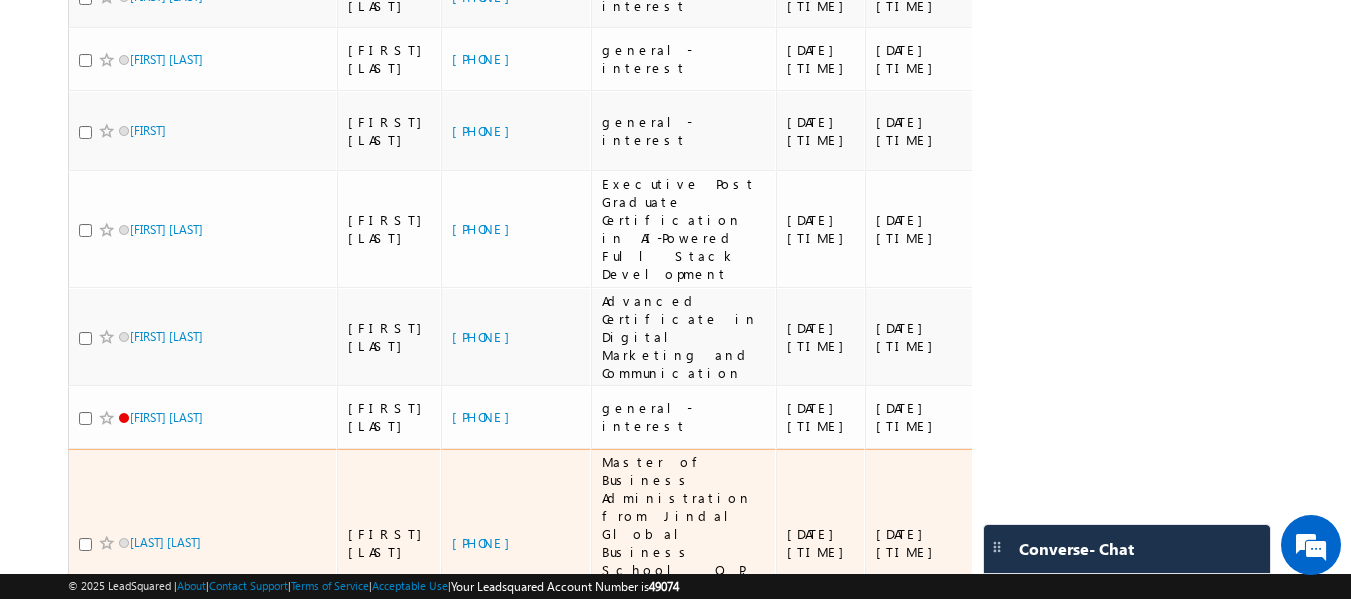 scroll, scrollTop: 1007, scrollLeft: 0, axis: vertical 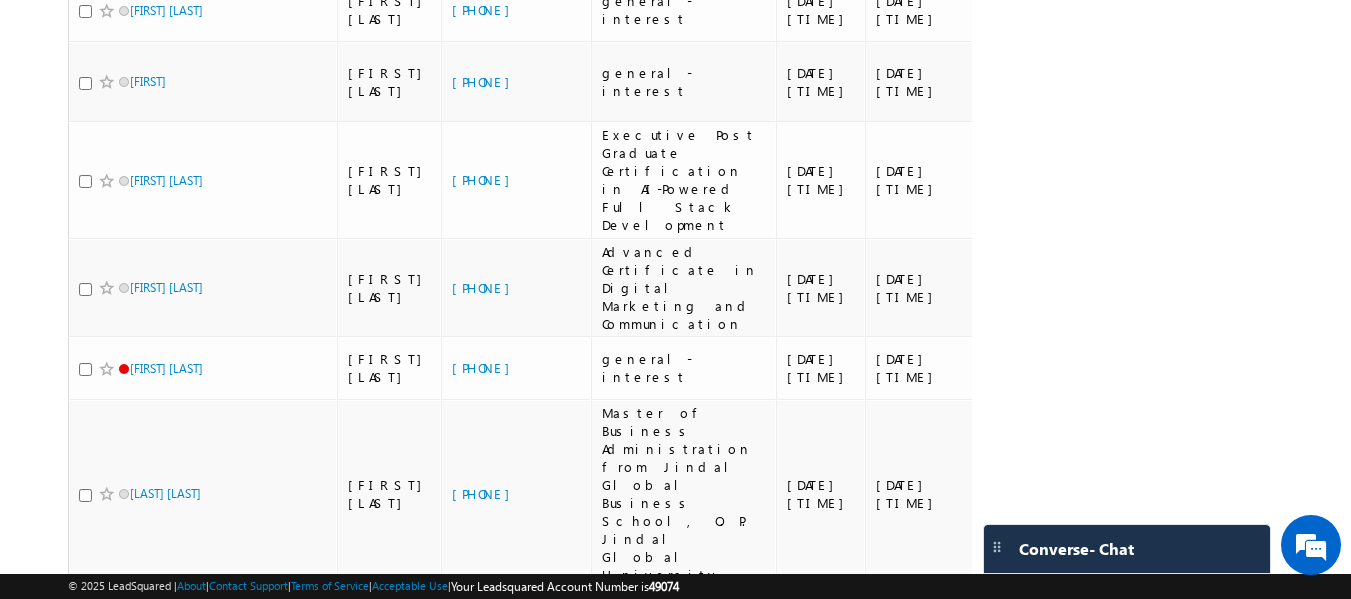 click on "2" at bounding box center (910, 761) 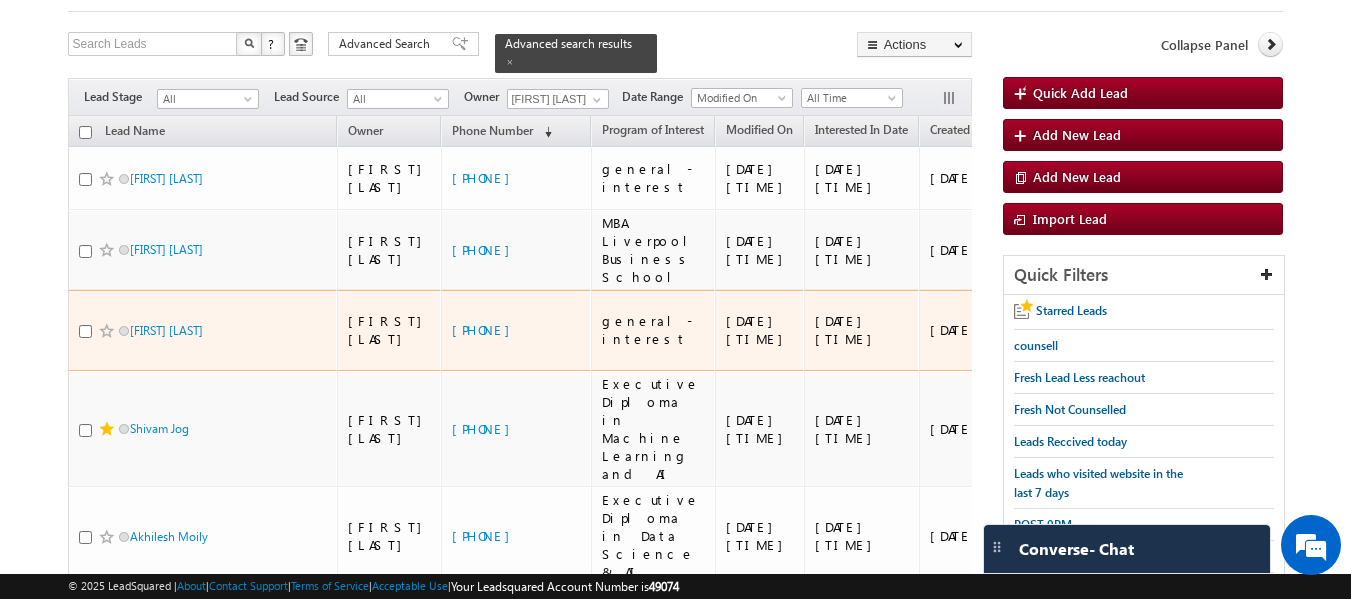 scroll, scrollTop: 135, scrollLeft: 0, axis: vertical 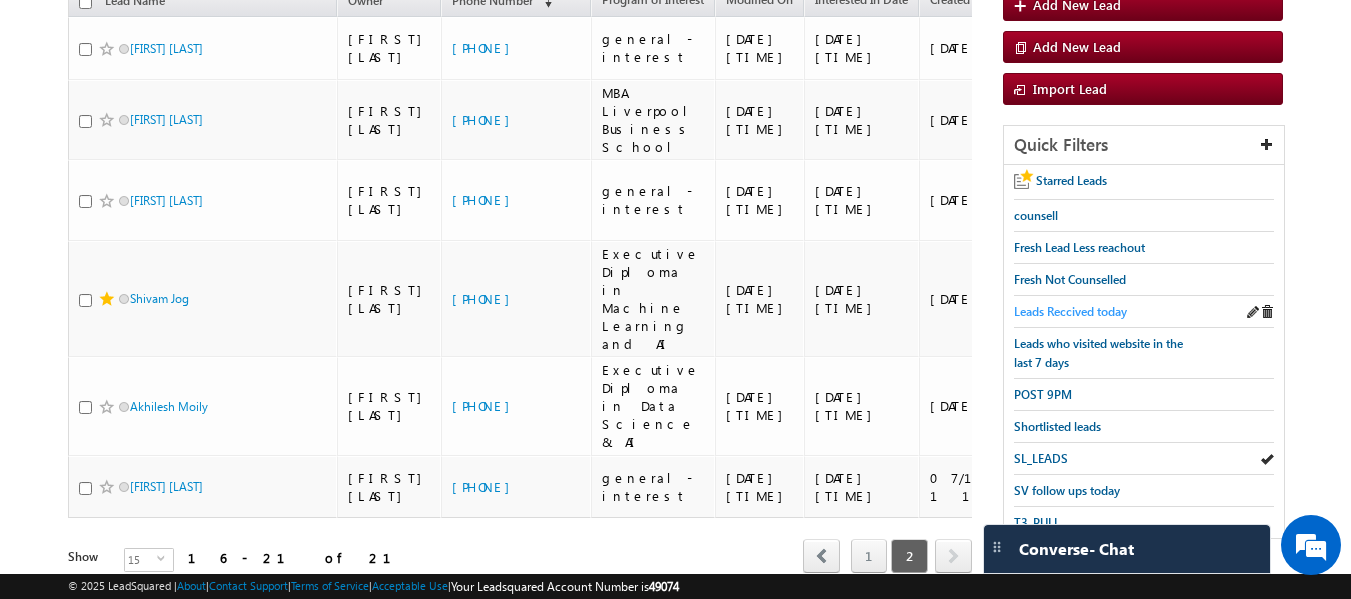 click on "Leads Reccived today" at bounding box center [1070, 311] 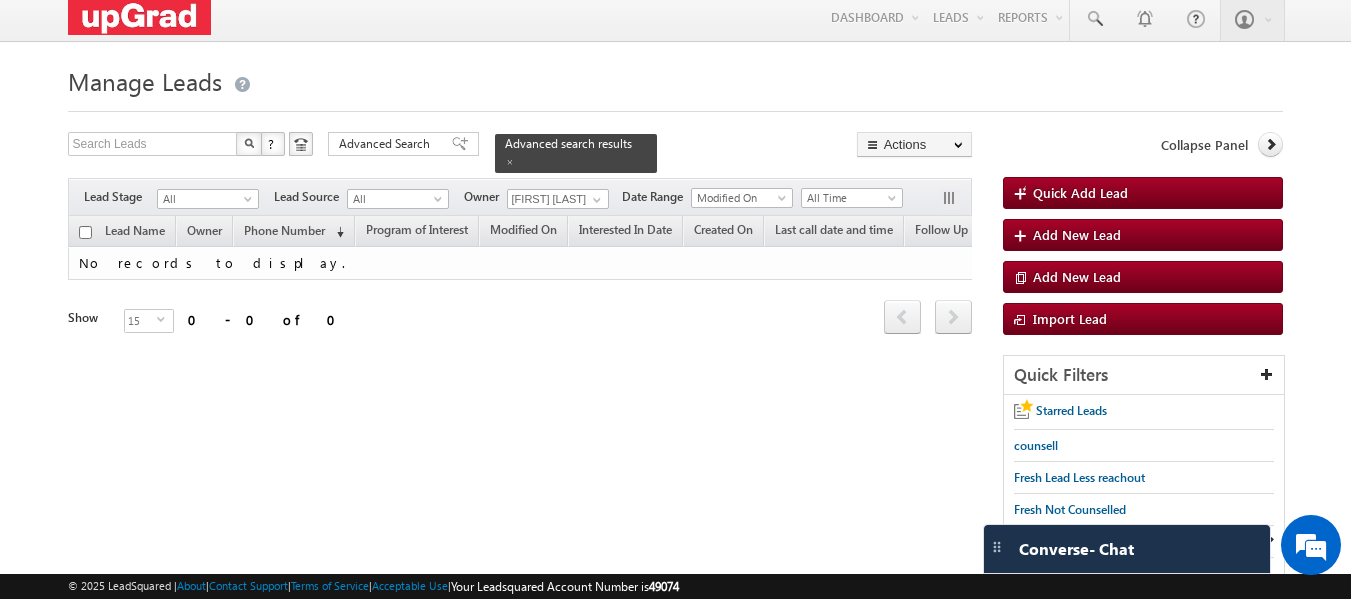scroll, scrollTop: 0, scrollLeft: 0, axis: both 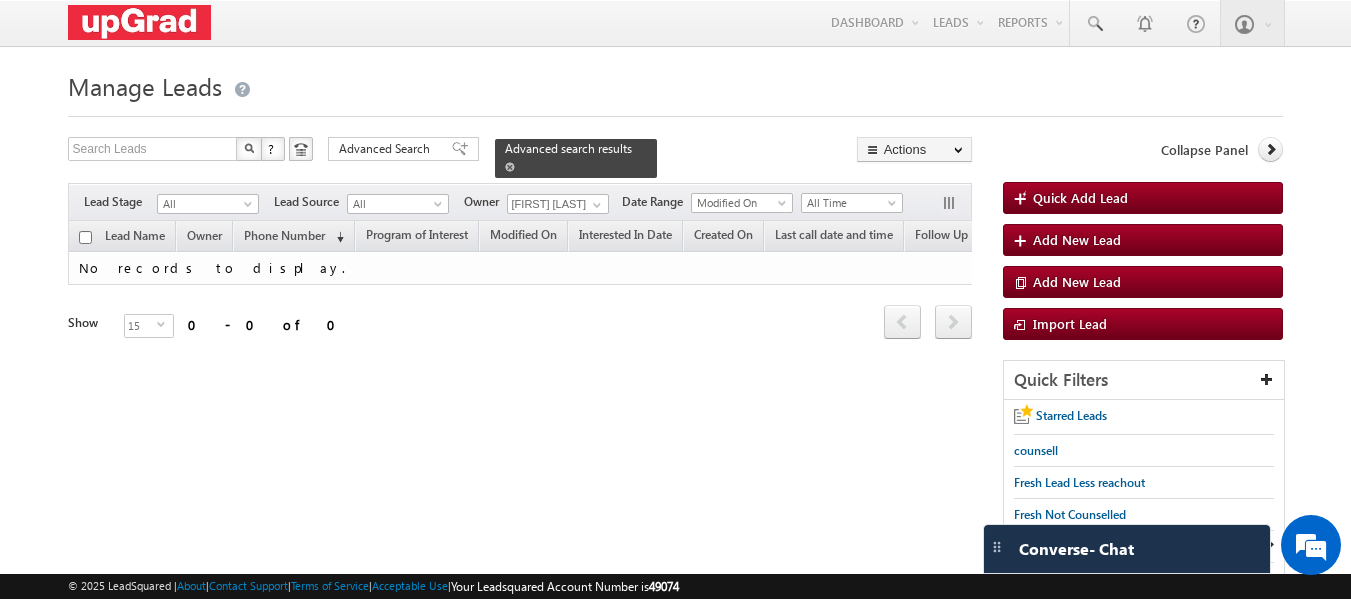 click at bounding box center [510, 166] 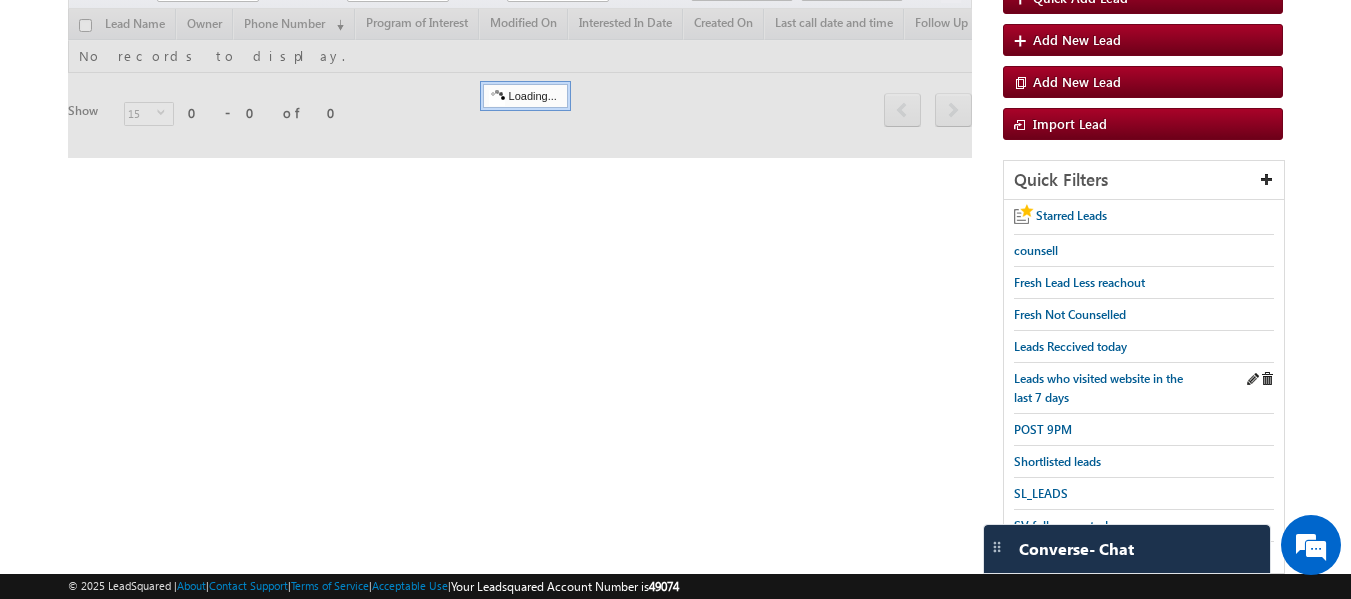 scroll, scrollTop: 235, scrollLeft: 0, axis: vertical 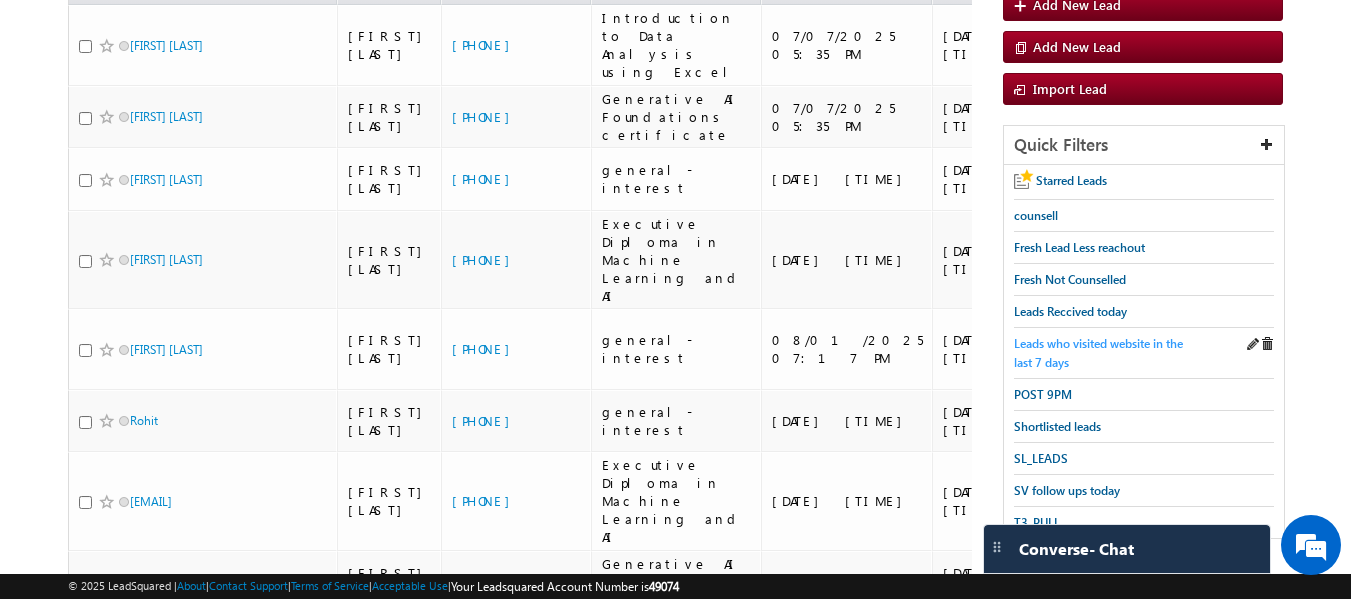 click on "Leads who visited website in the last 7 days" at bounding box center [1098, 353] 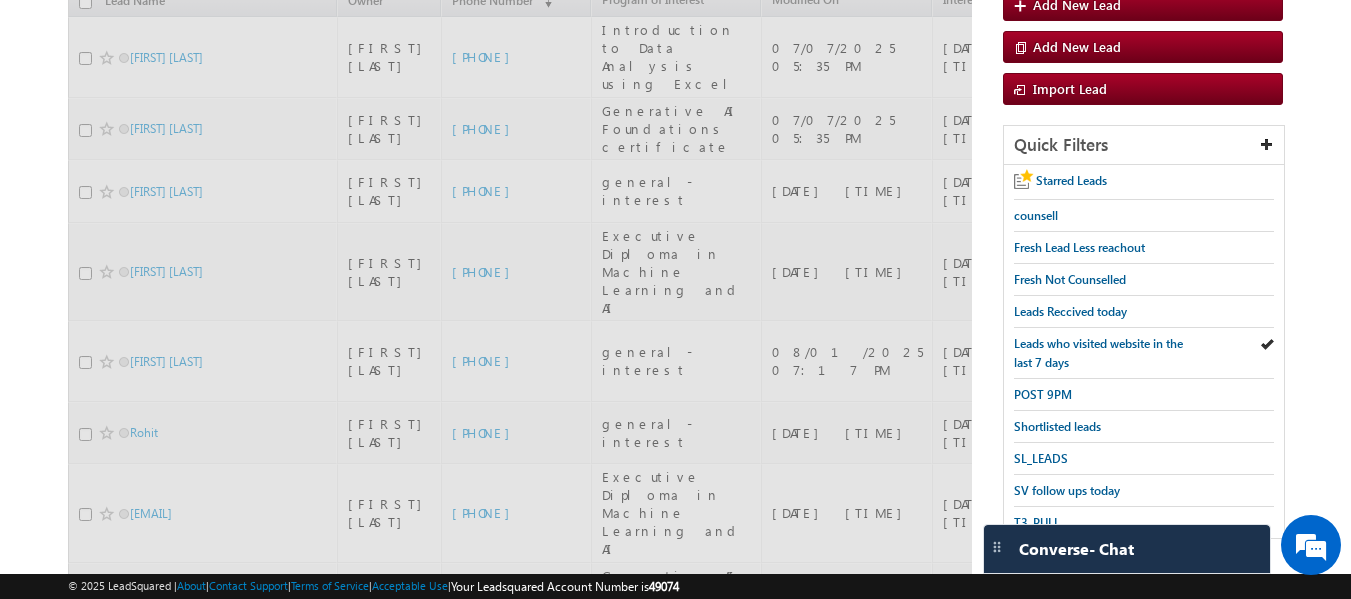 click on "Leads who visited website in the last 7 days" at bounding box center (1098, 353) 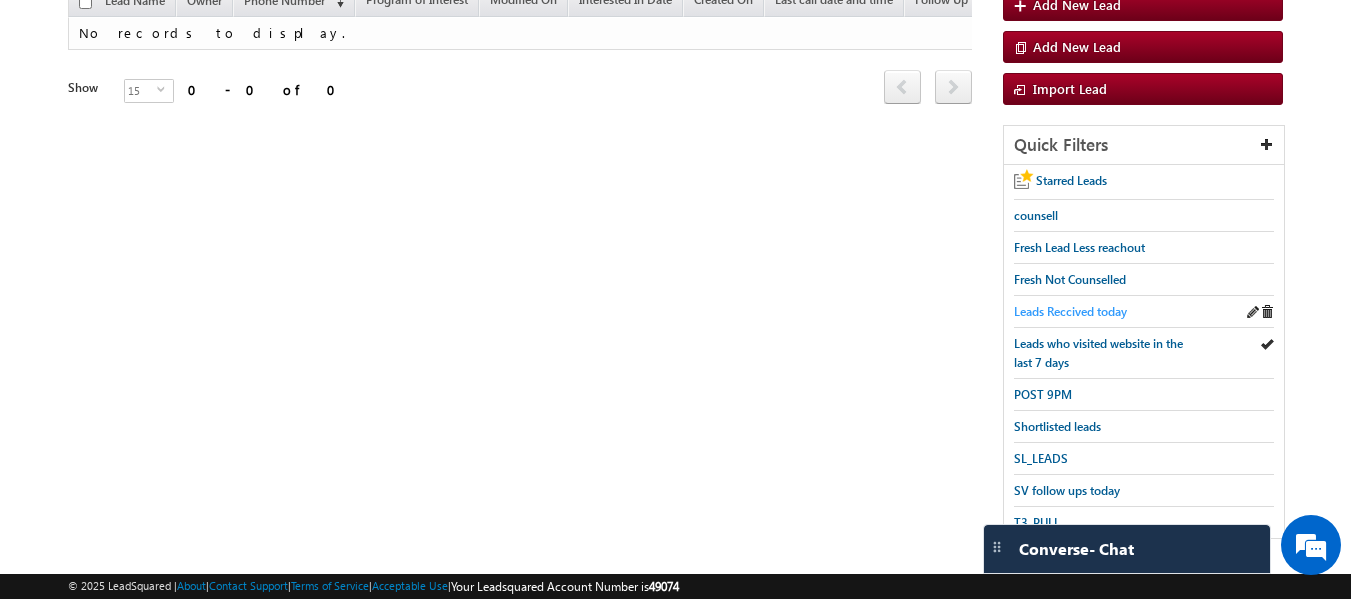 click on "Leads Reccived today" at bounding box center (1070, 311) 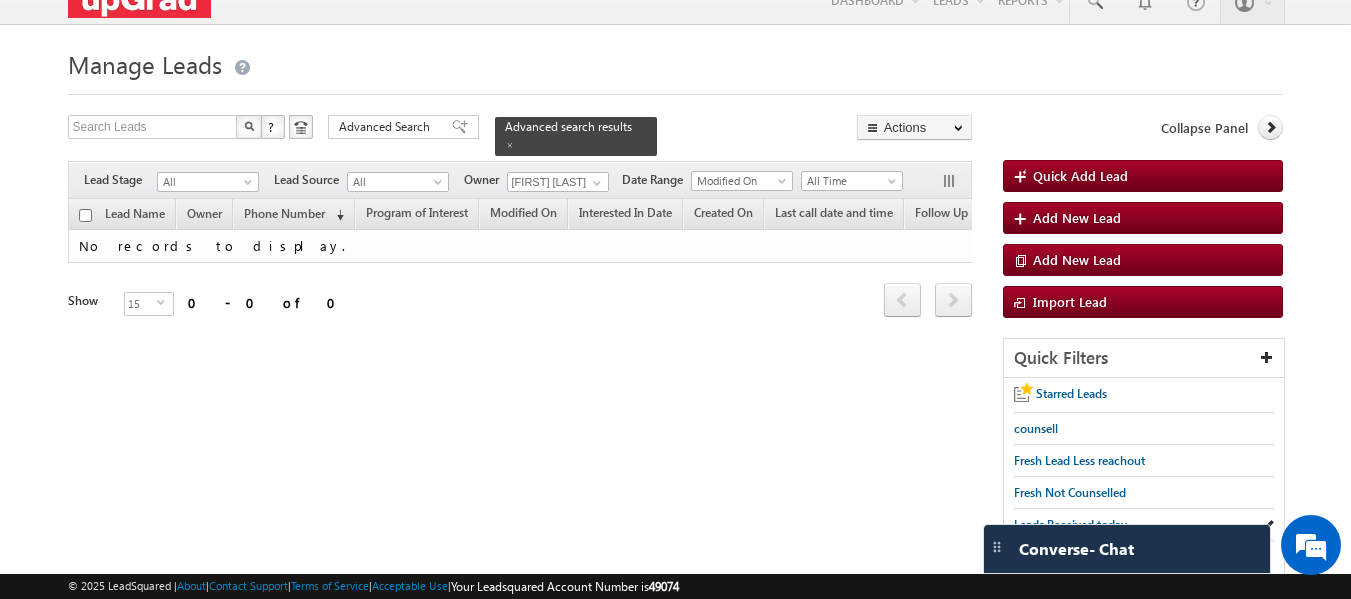 scroll, scrollTop: 0, scrollLeft: 0, axis: both 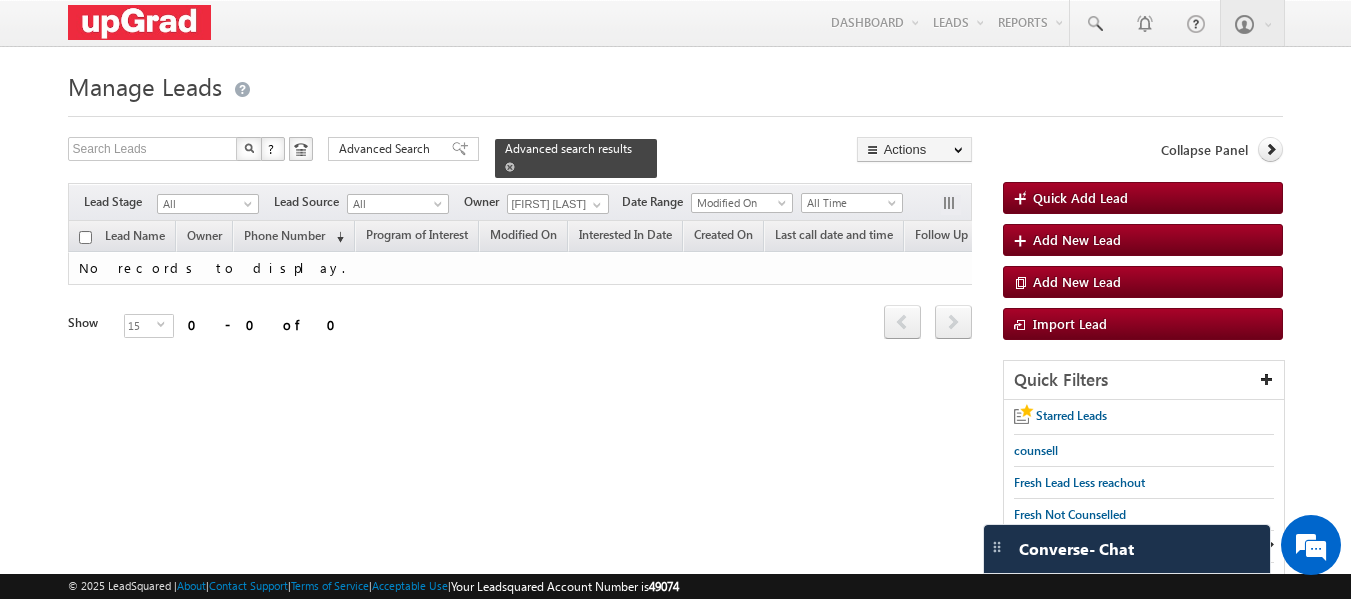 click at bounding box center (510, 166) 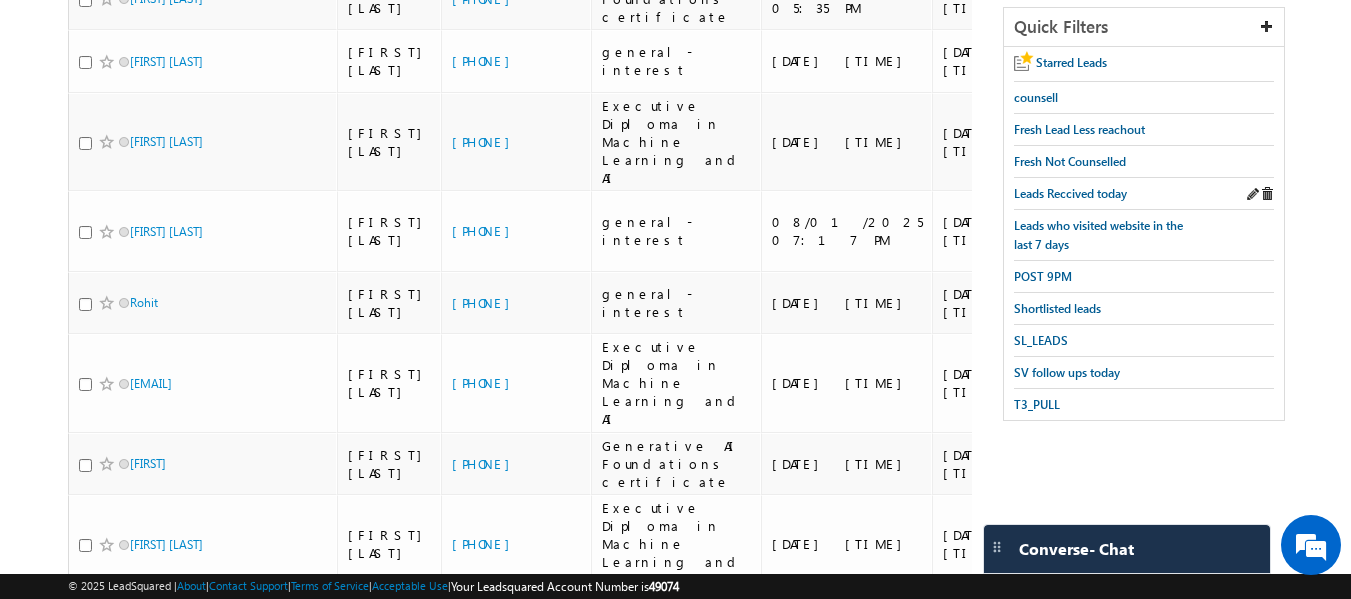 scroll, scrollTop: 535, scrollLeft: 0, axis: vertical 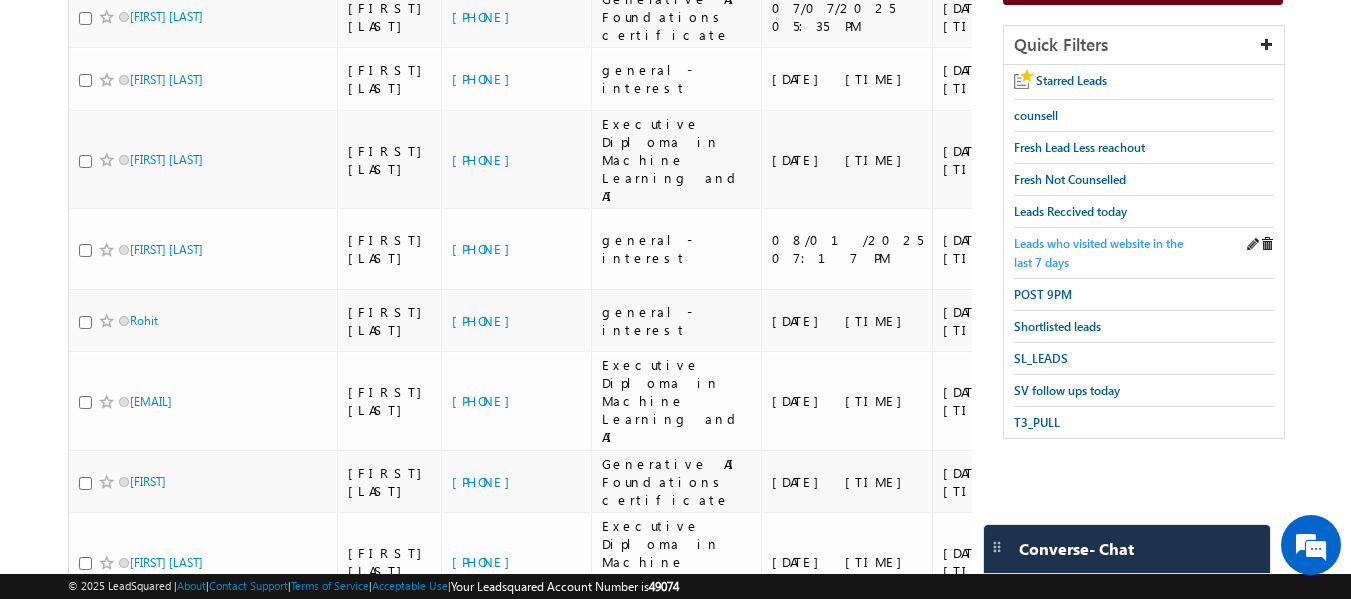 click on "Leads who visited website in the last 7 days" at bounding box center [1104, 253] 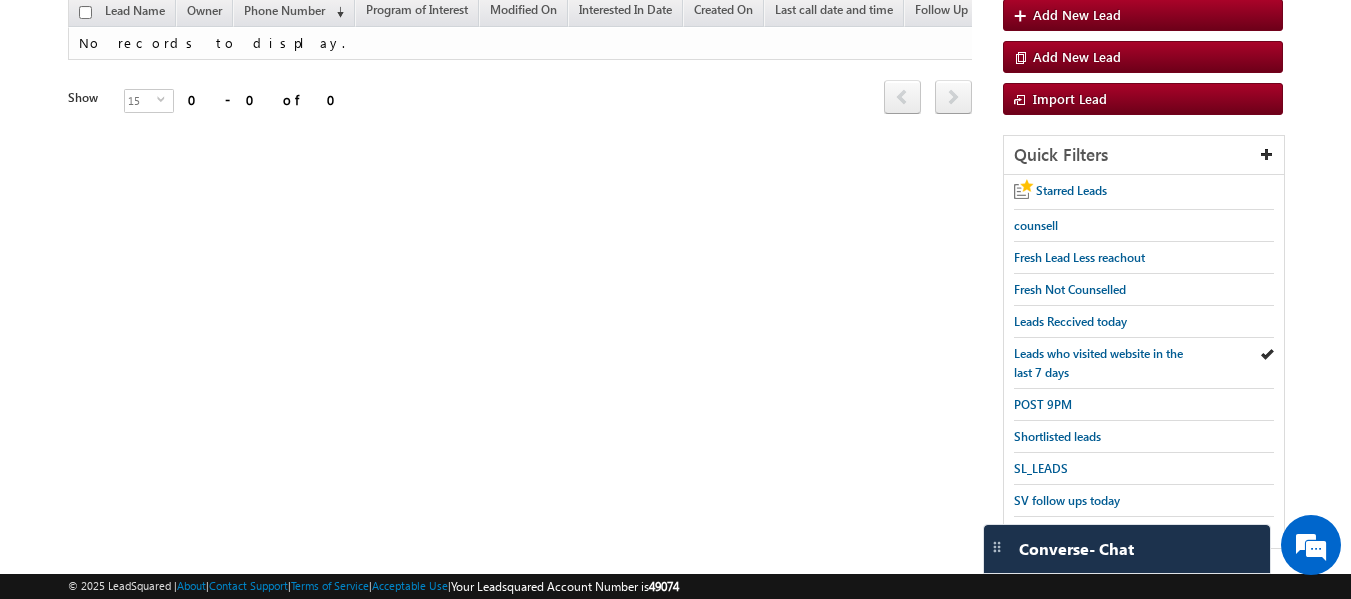 scroll, scrollTop: 235, scrollLeft: 0, axis: vertical 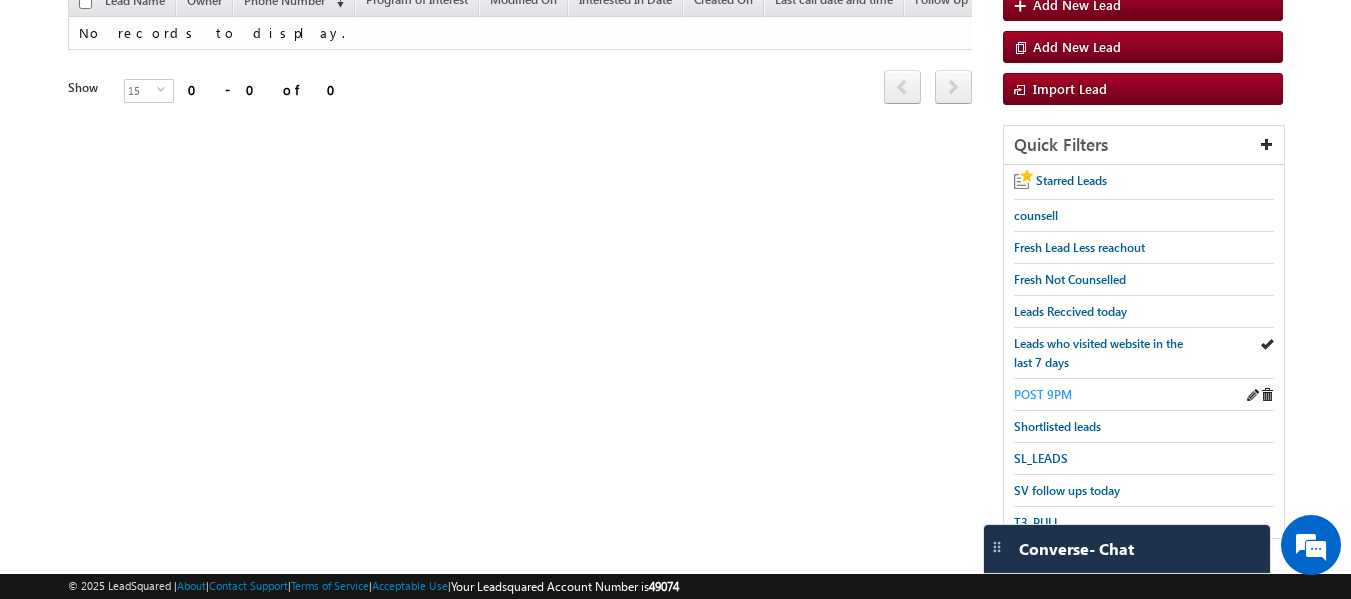 click on "POST 9PM" at bounding box center (1043, 394) 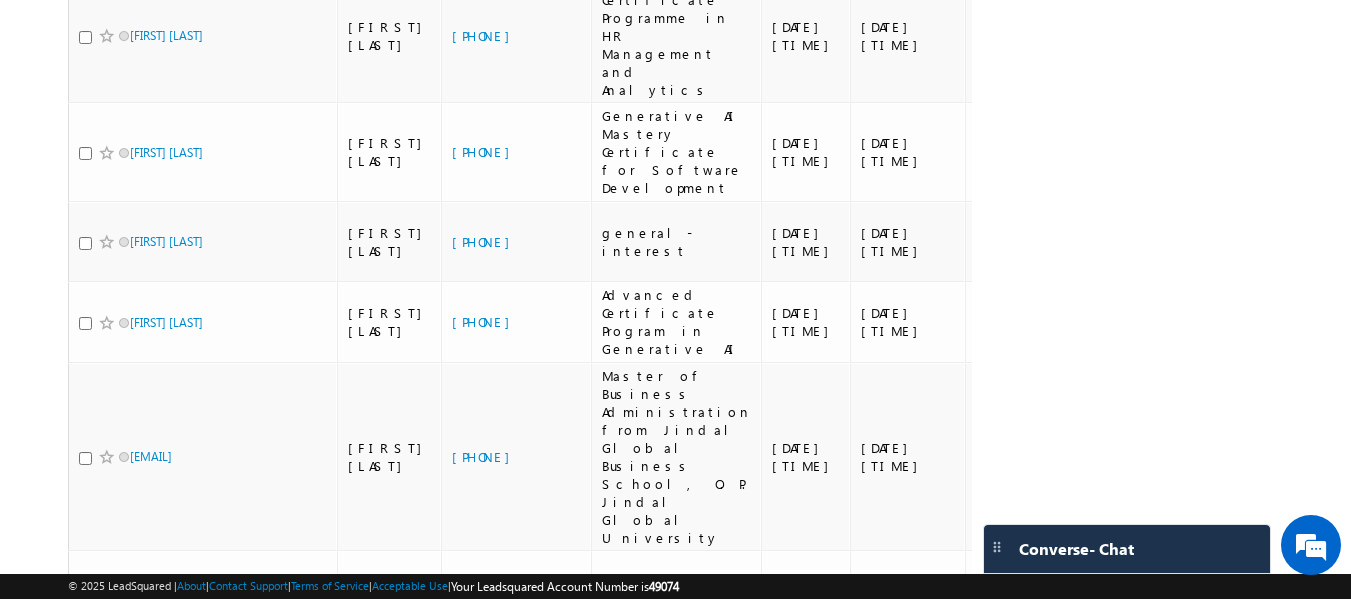 scroll, scrollTop: 1079, scrollLeft: 0, axis: vertical 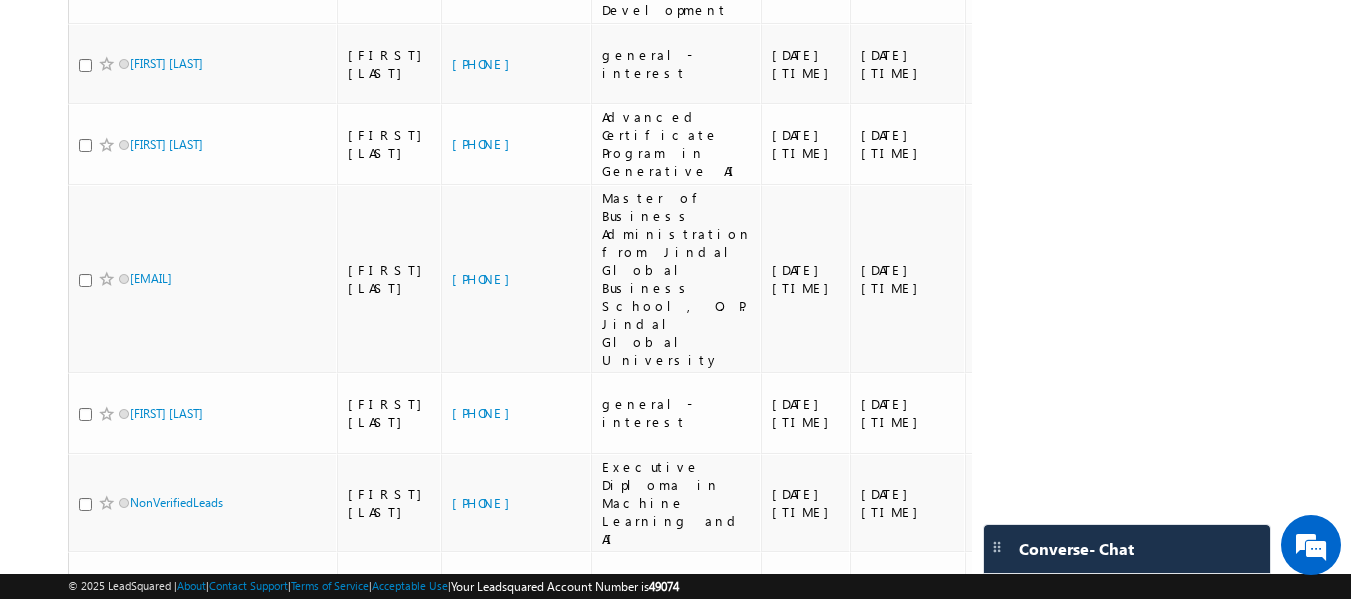 click on "2" at bounding box center [830, 671] 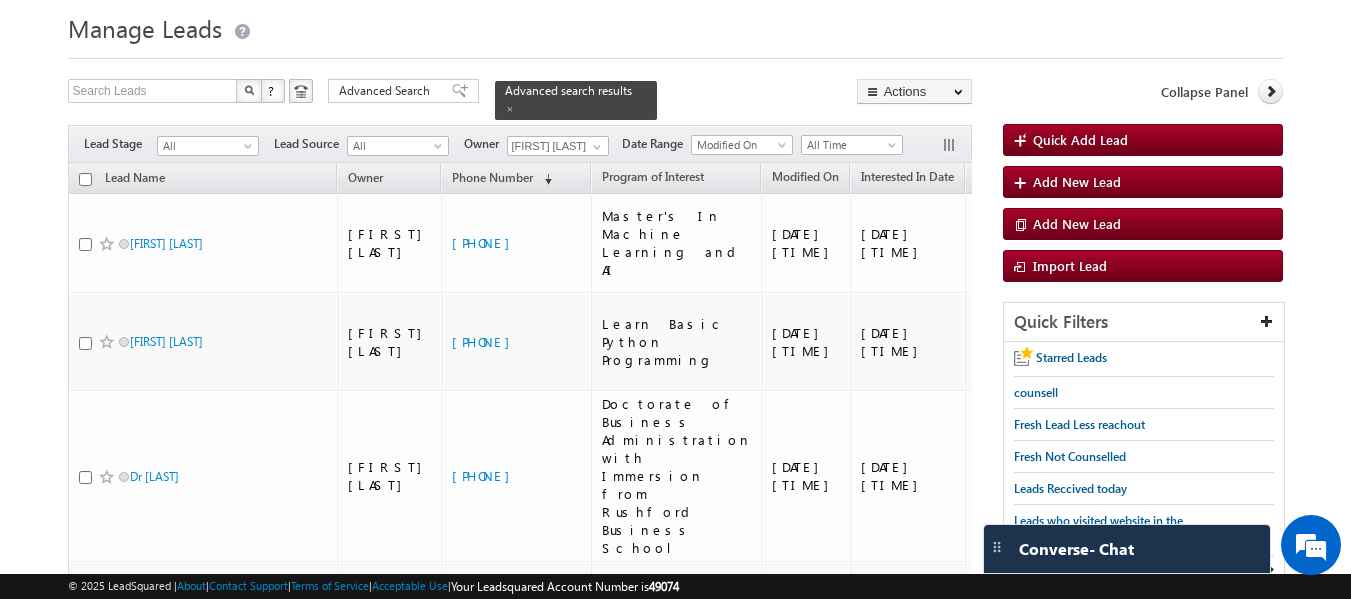 scroll, scrollTop: 0, scrollLeft: 0, axis: both 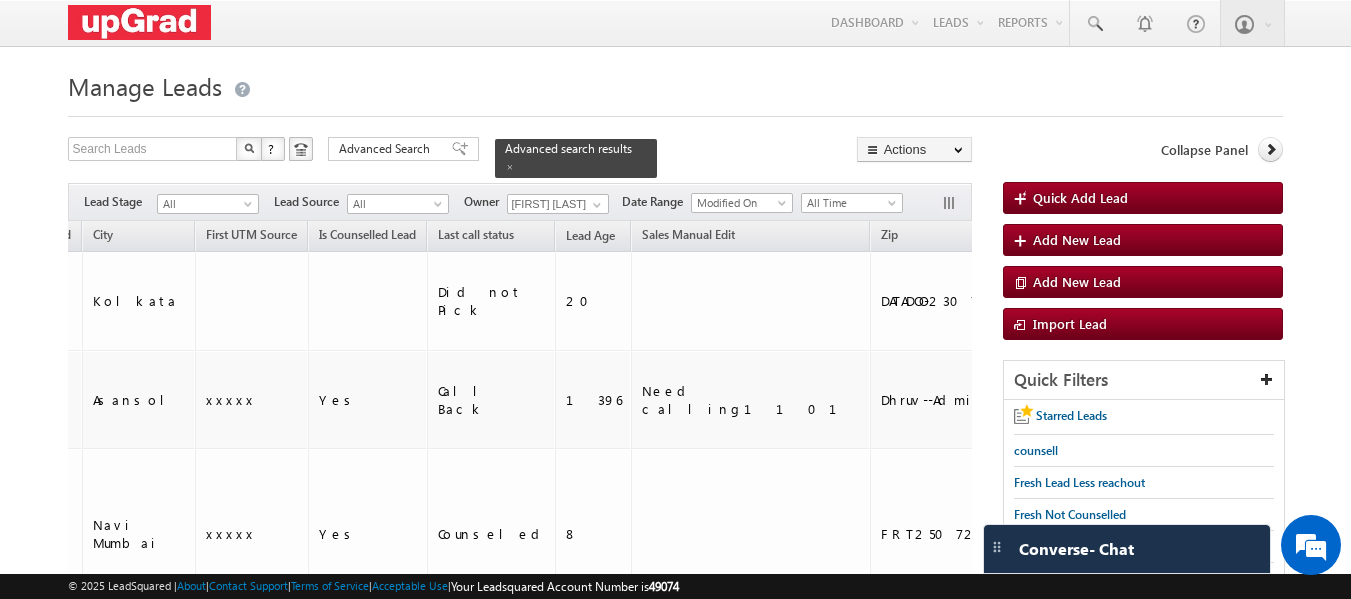 click on "Manage Leads" at bounding box center (676, 84) 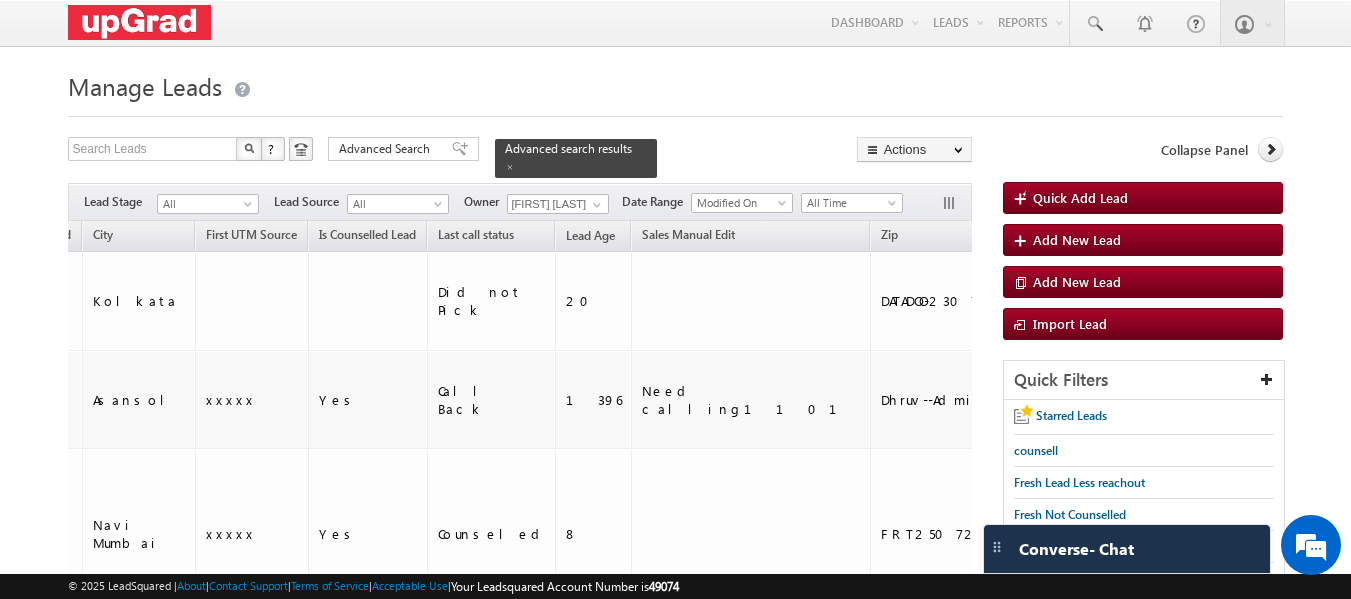 click on "Manage Leads" at bounding box center [676, 84] 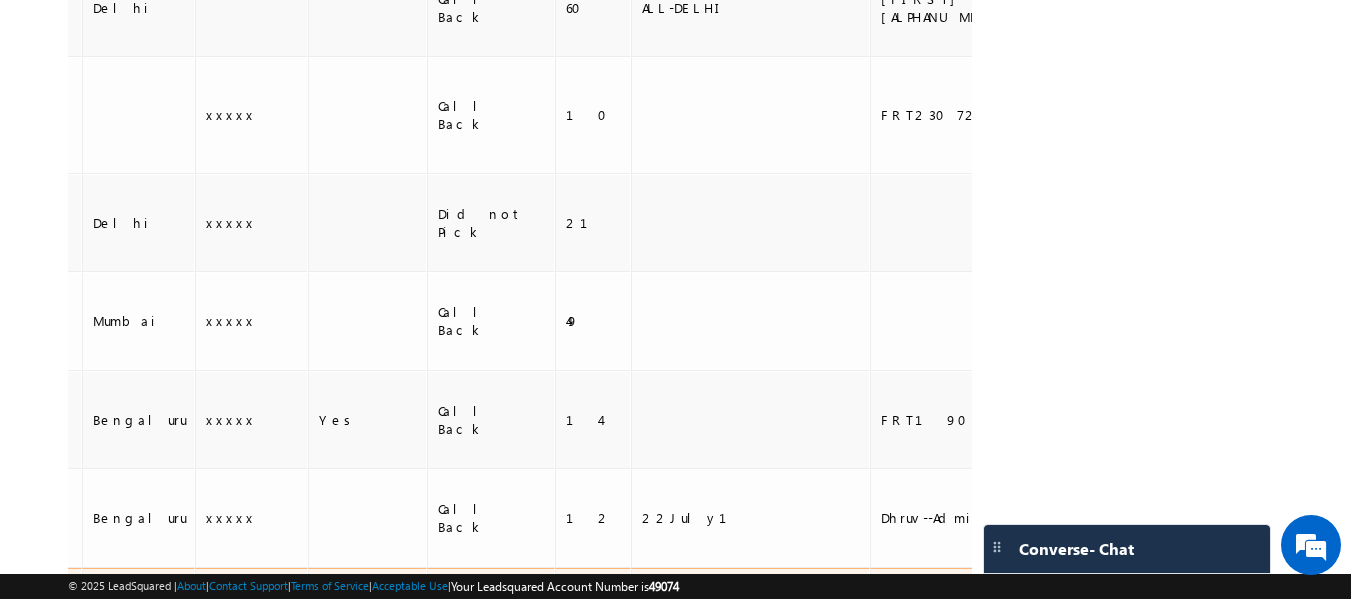 scroll, scrollTop: 1079, scrollLeft: 0, axis: vertical 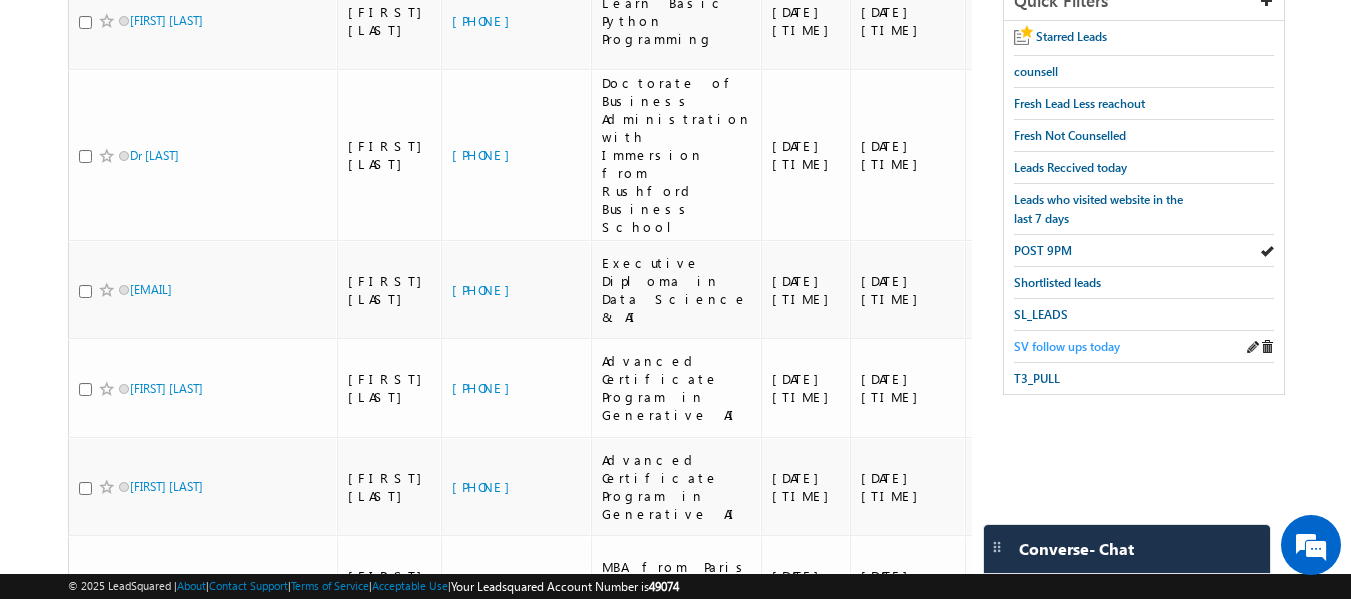 click on "SV follow ups today" at bounding box center (1067, 346) 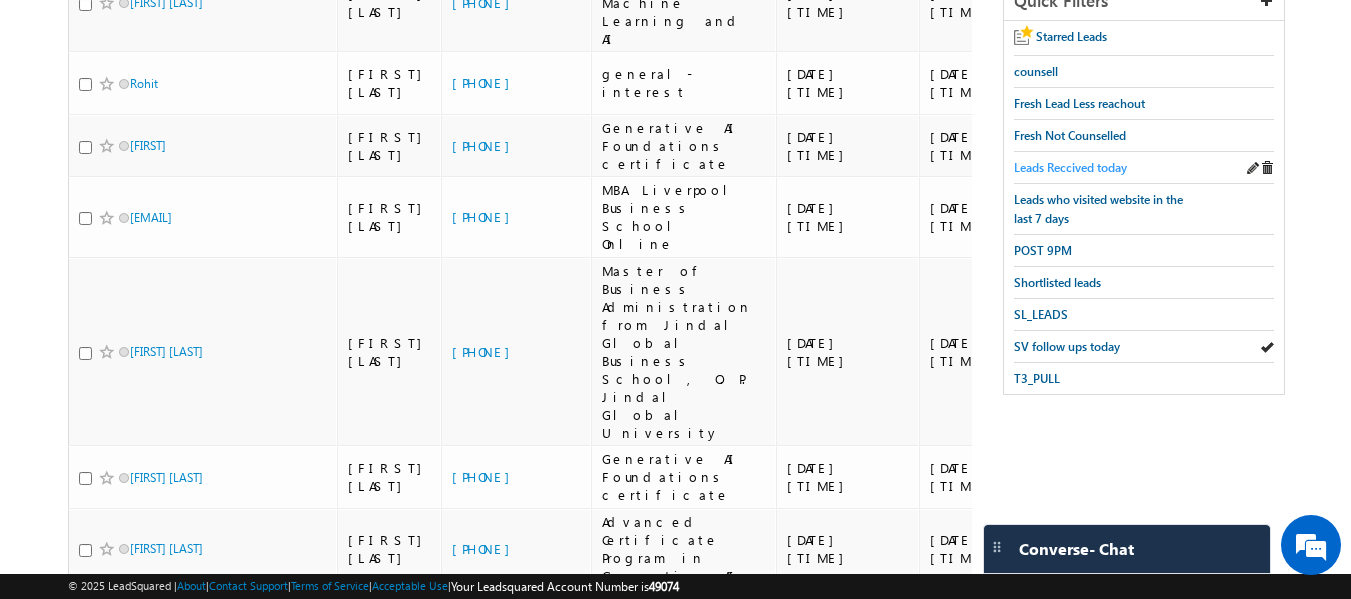 click on "Leads Reccived today" at bounding box center (1070, 167) 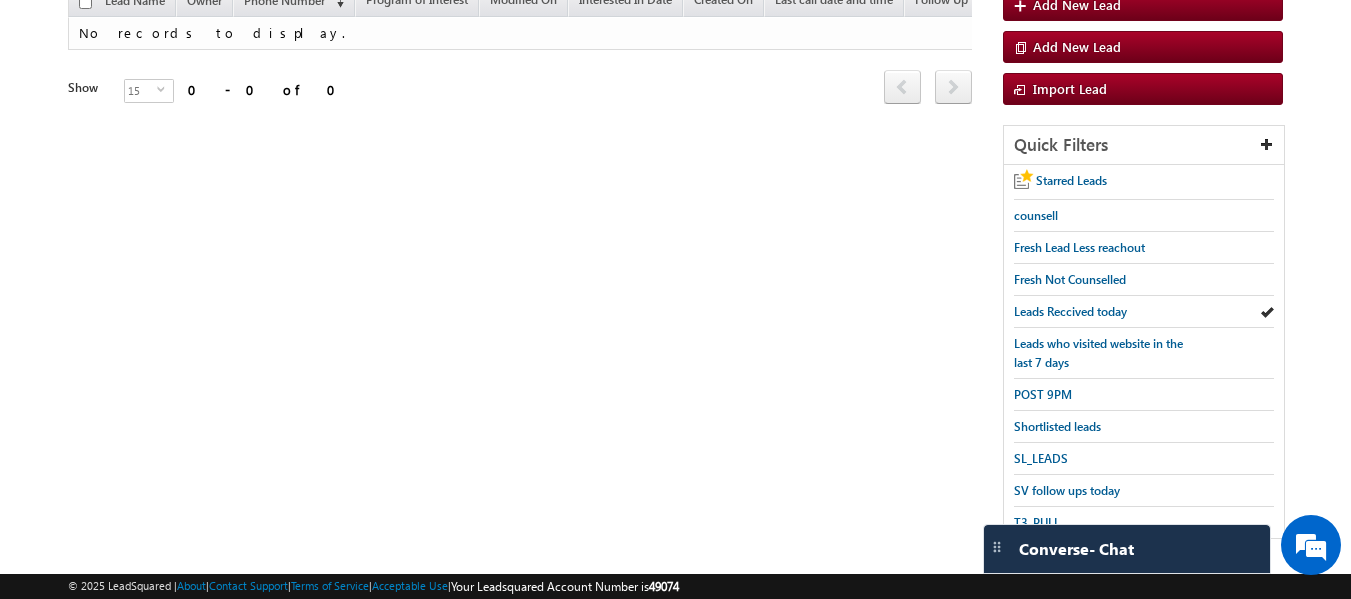 scroll, scrollTop: 0, scrollLeft: 0, axis: both 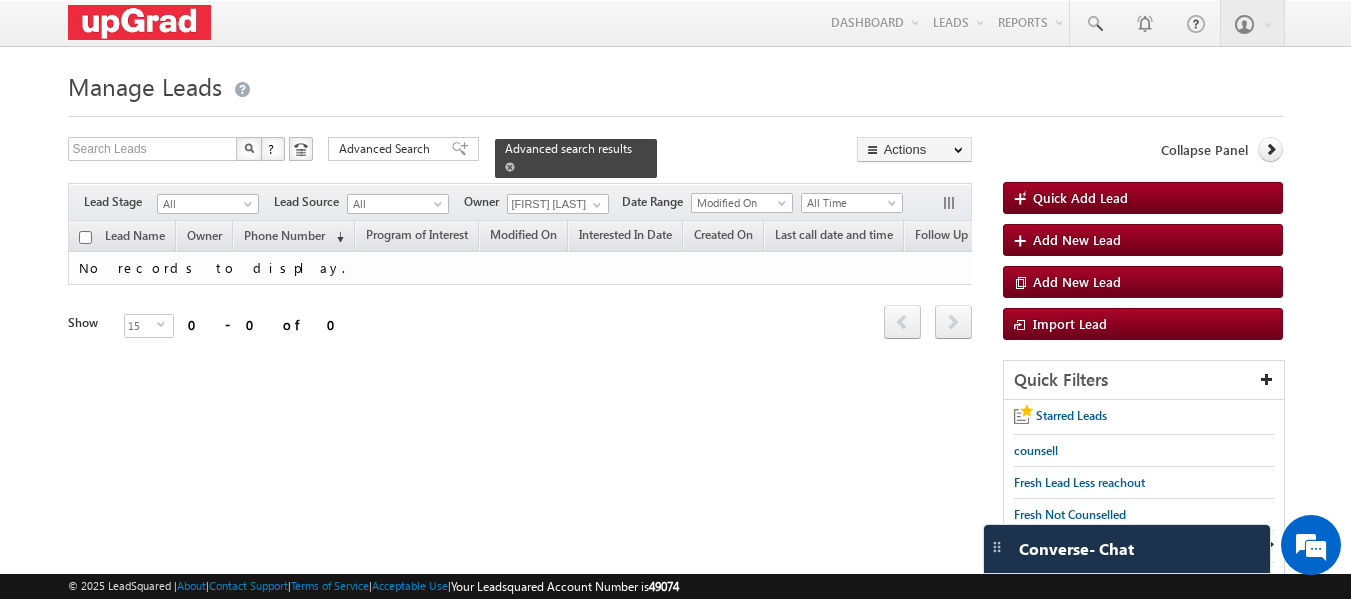 click at bounding box center [510, 167] 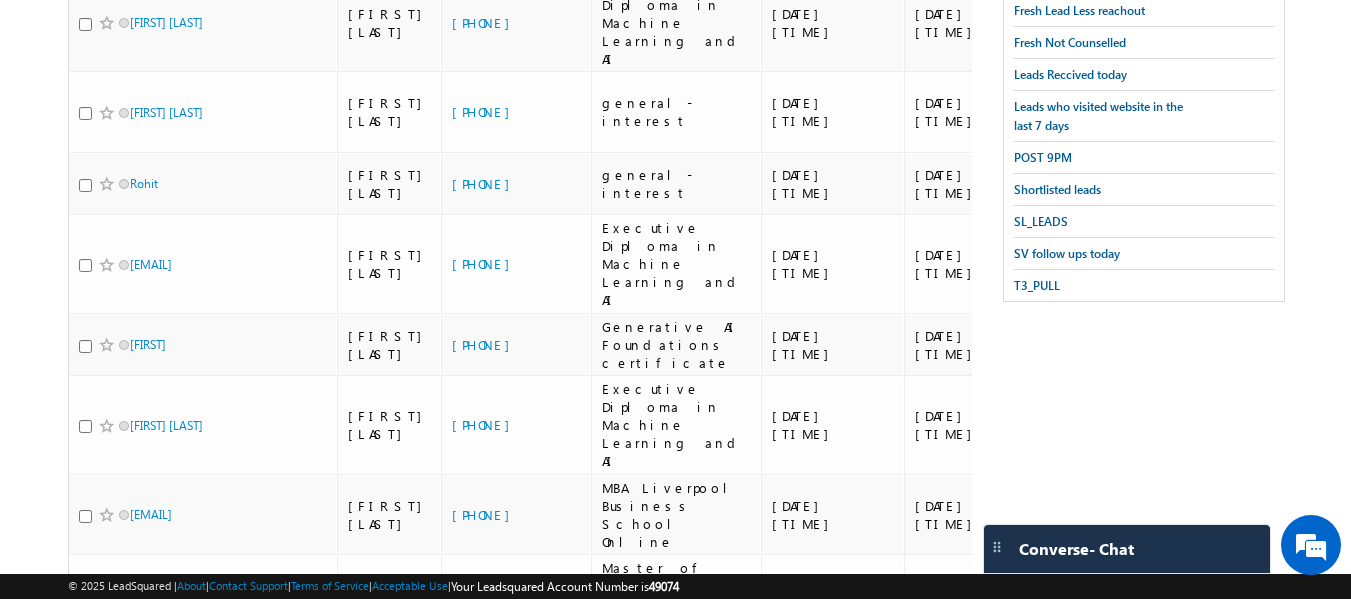 scroll, scrollTop: 235, scrollLeft: 0, axis: vertical 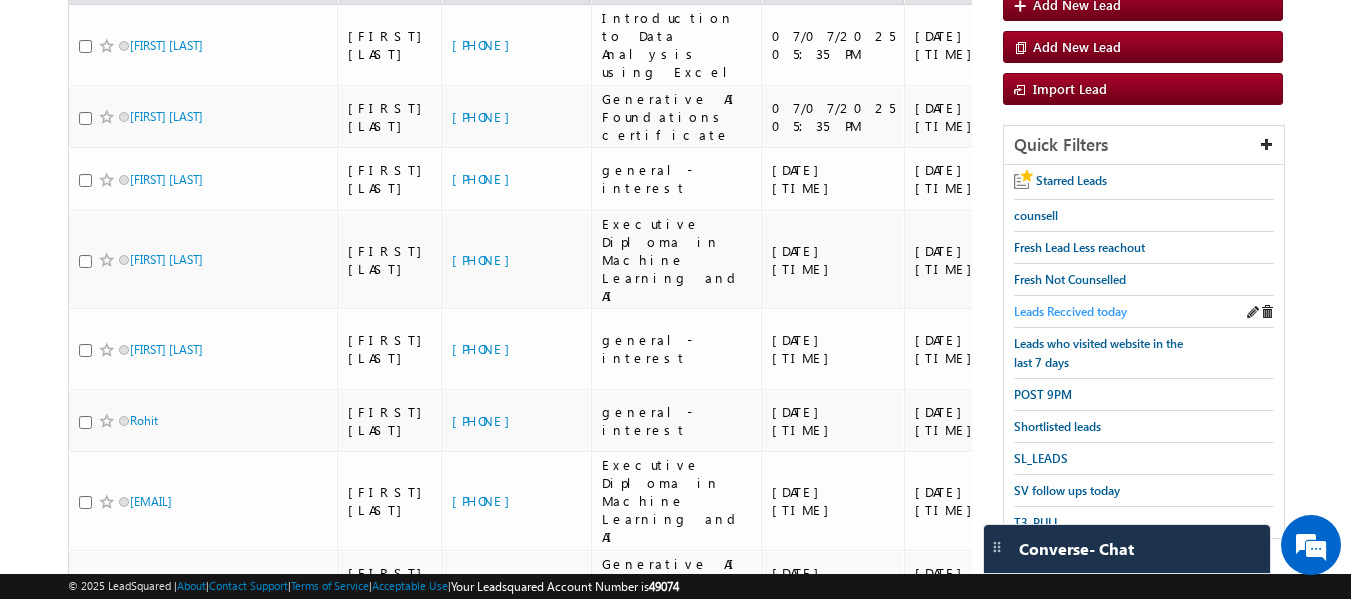 click on "Leads Reccived today" at bounding box center [1070, 311] 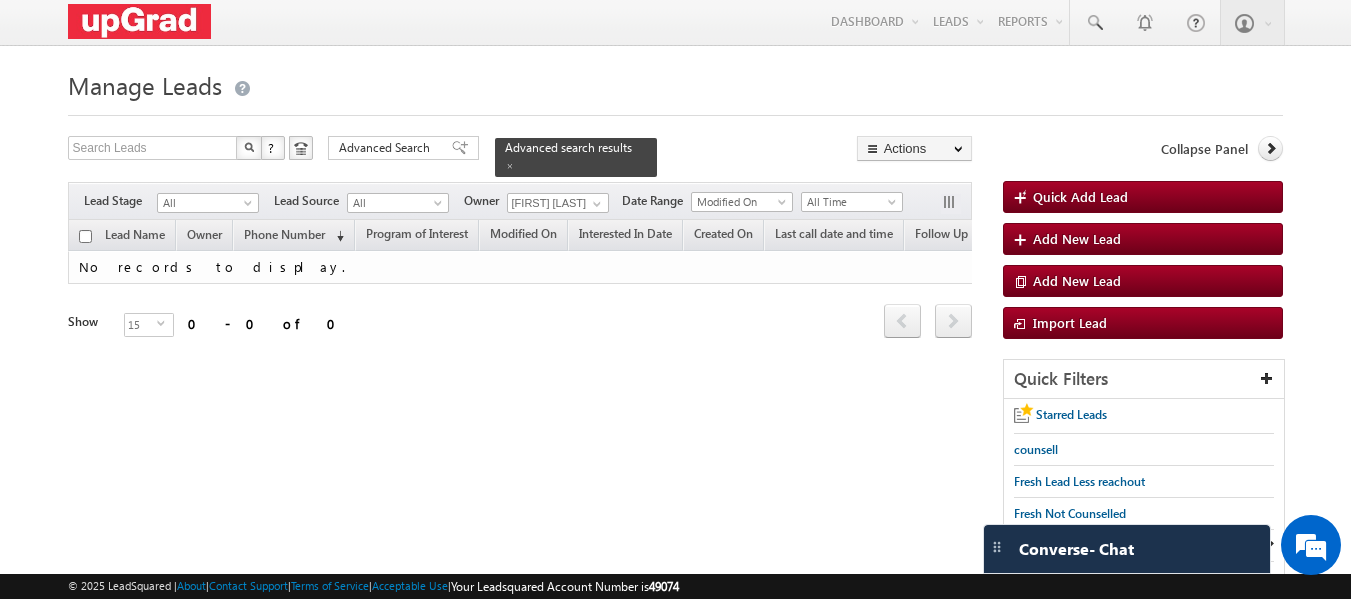 scroll, scrollTop: 0, scrollLeft: 0, axis: both 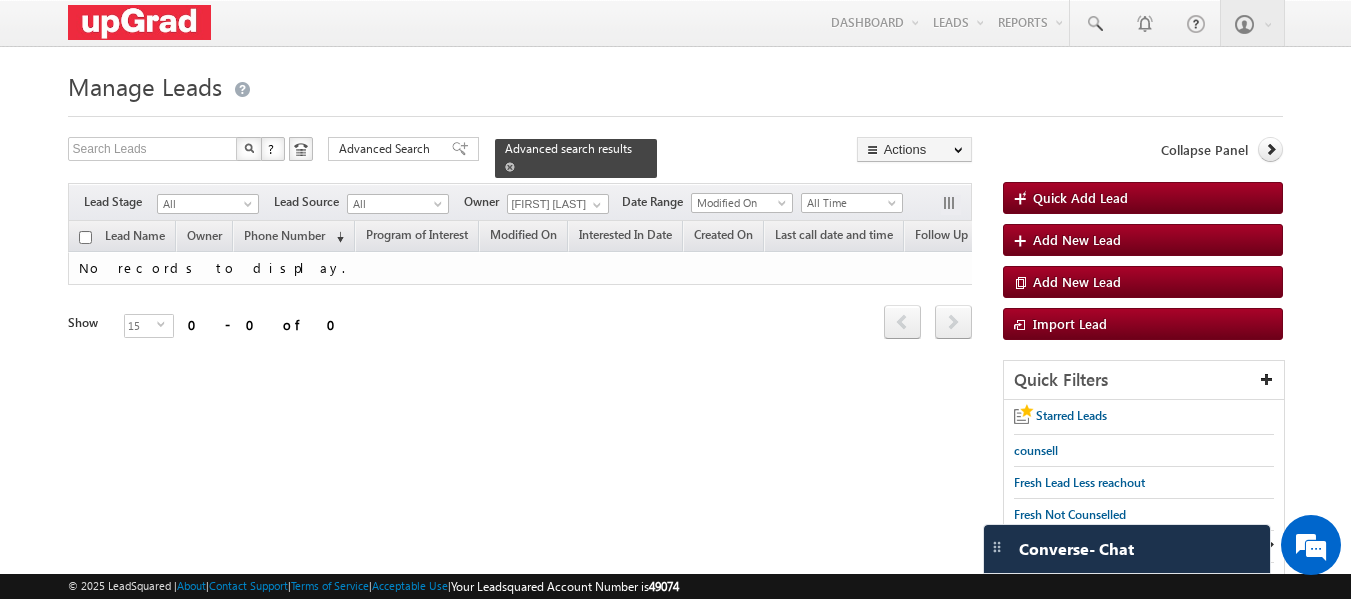 click at bounding box center [510, 166] 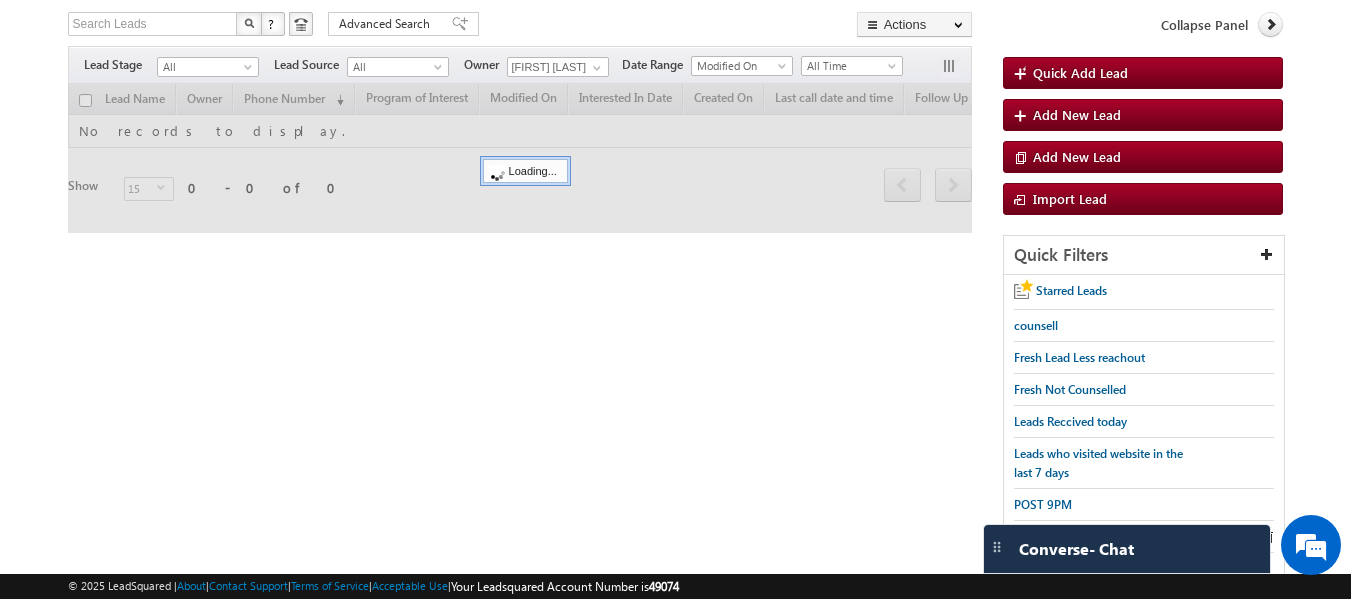 scroll, scrollTop: 235, scrollLeft: 0, axis: vertical 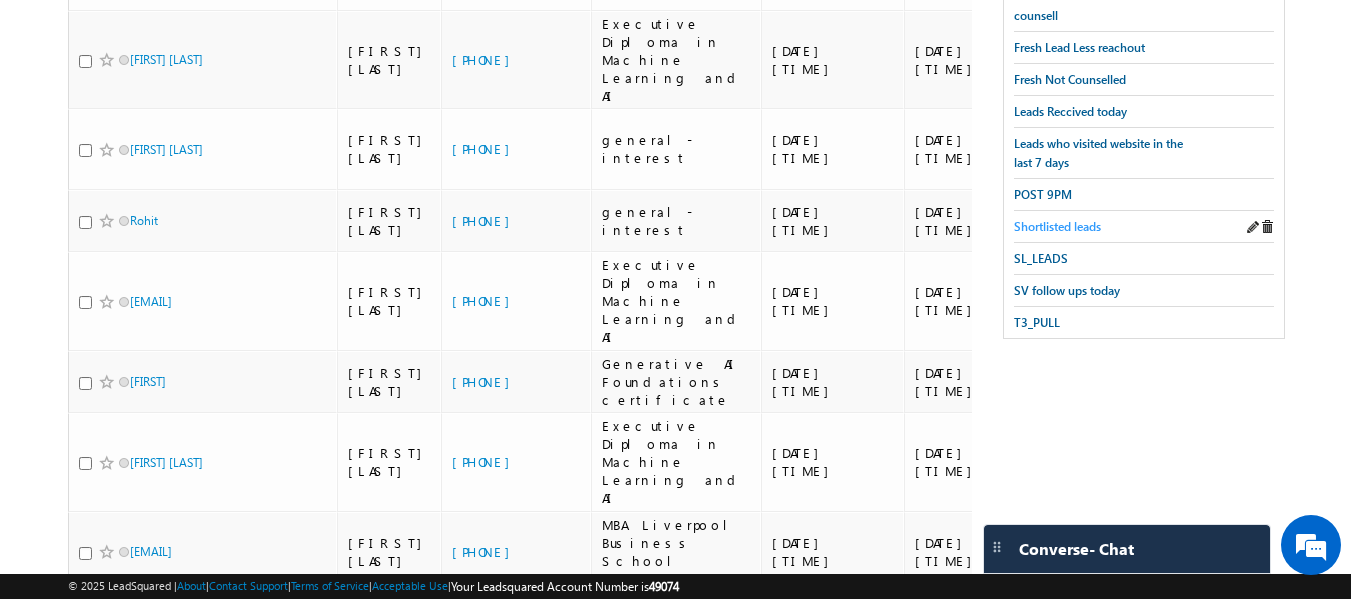 click on "Shortlisted leads" at bounding box center [1057, 226] 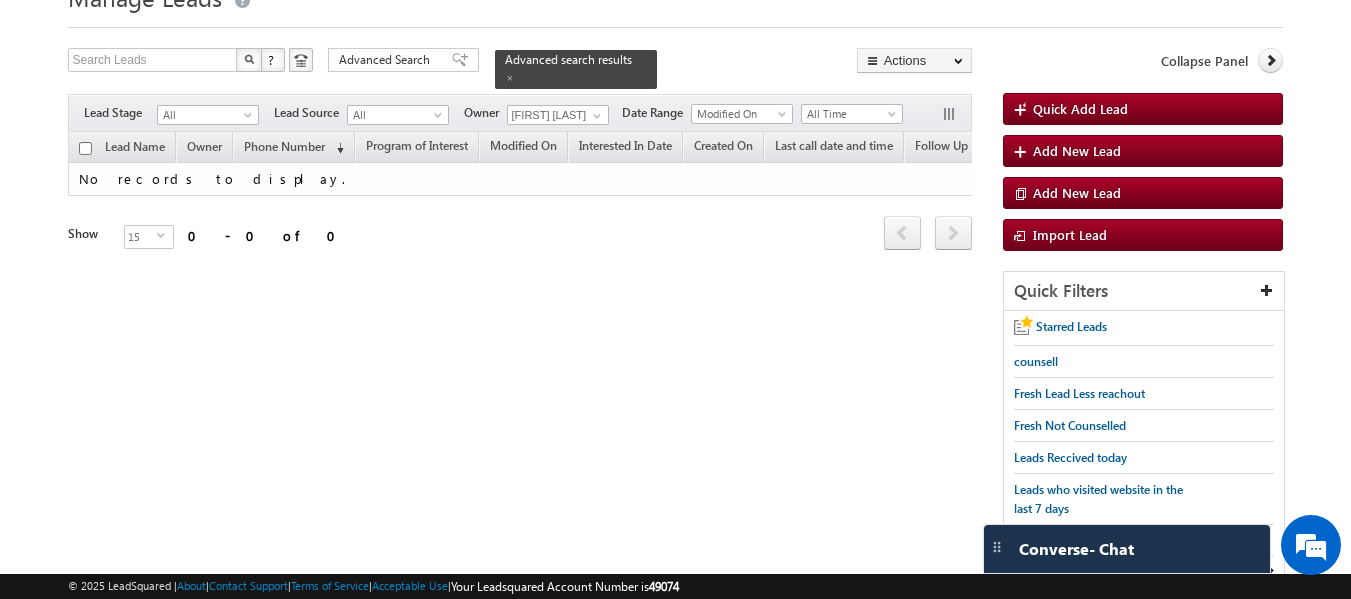 scroll, scrollTop: 0, scrollLeft: 0, axis: both 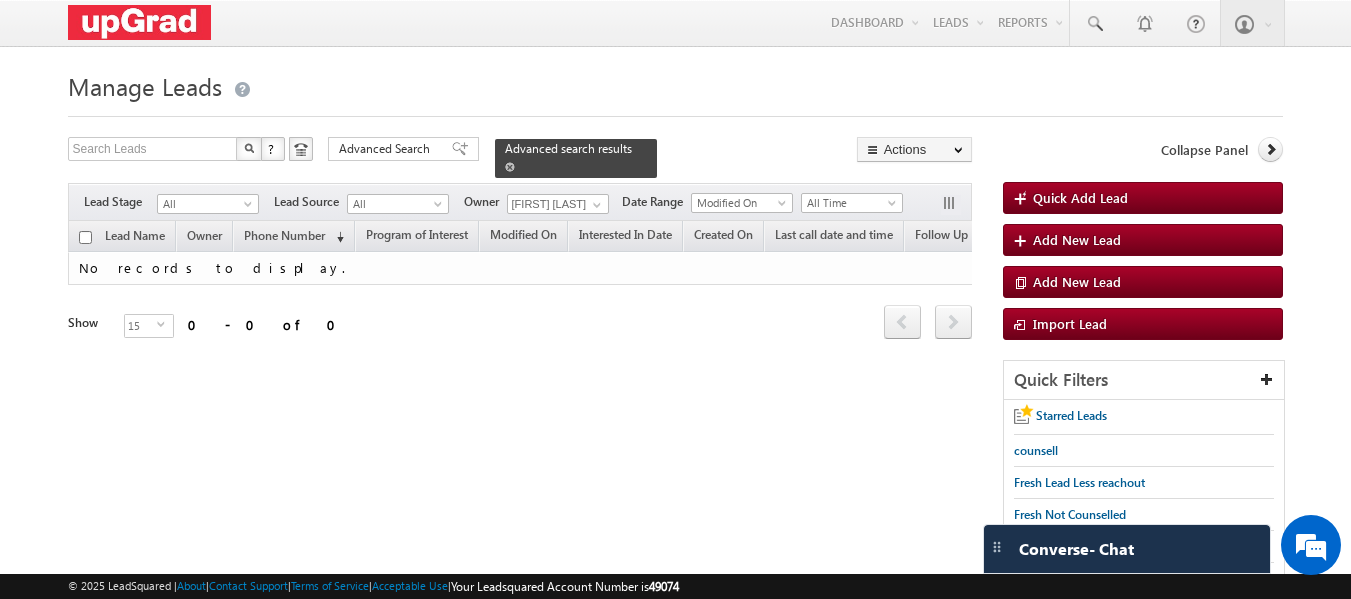 click at bounding box center [510, 167] 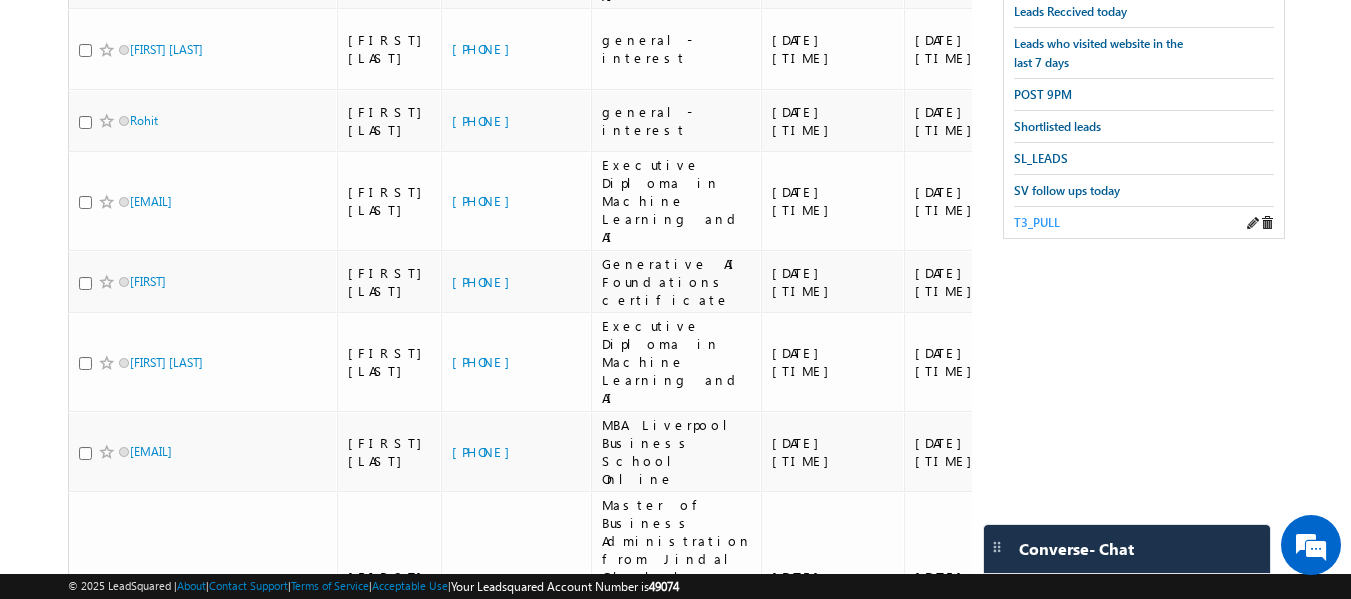 scroll, scrollTop: 500, scrollLeft: 0, axis: vertical 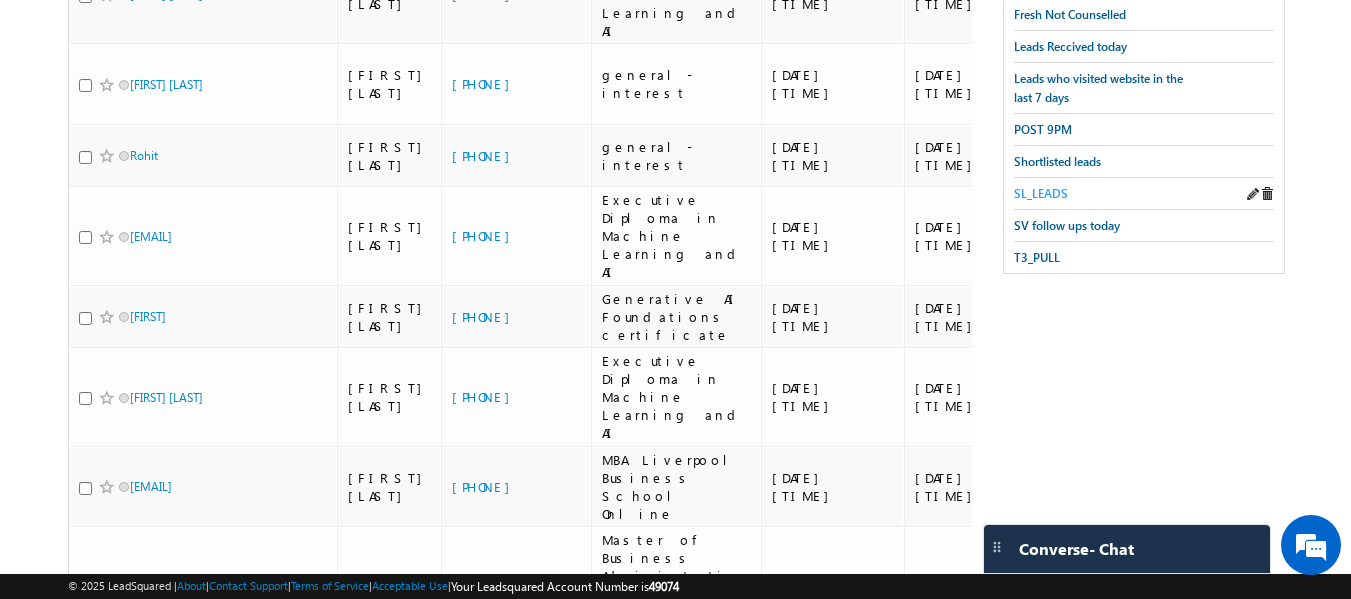 drag, startPoint x: 1046, startPoint y: 184, endPoint x: 1065, endPoint y: 188, distance: 19.416489 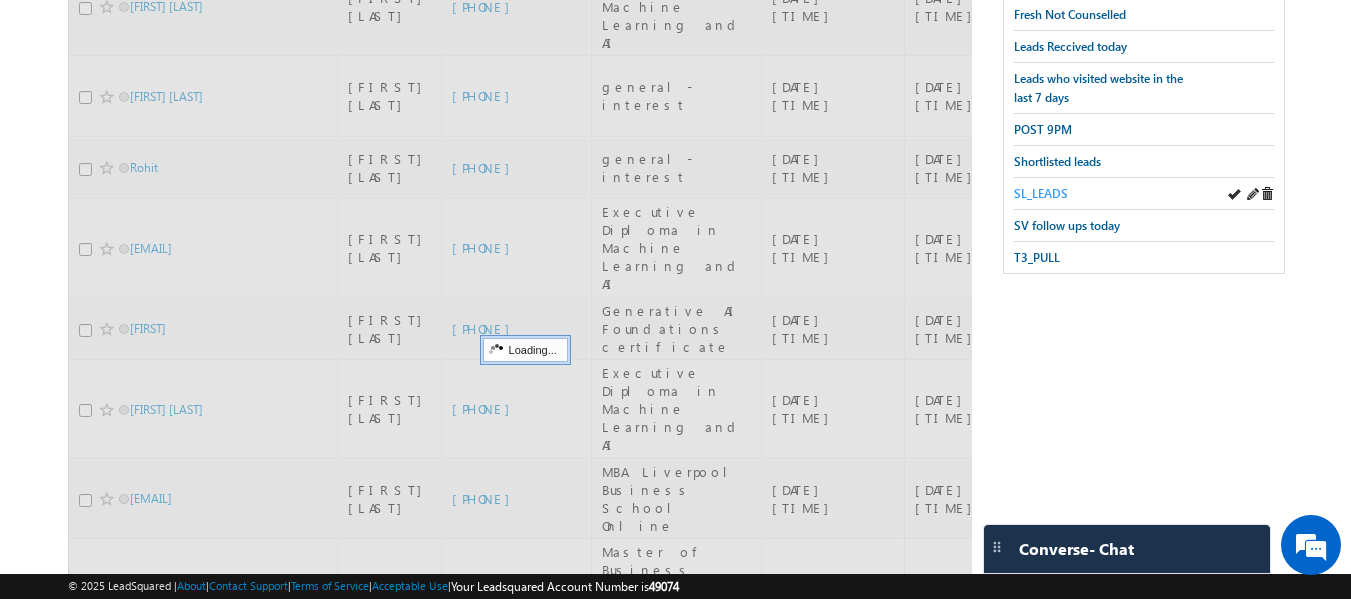 click on "SL_LEADS" at bounding box center (1041, 193) 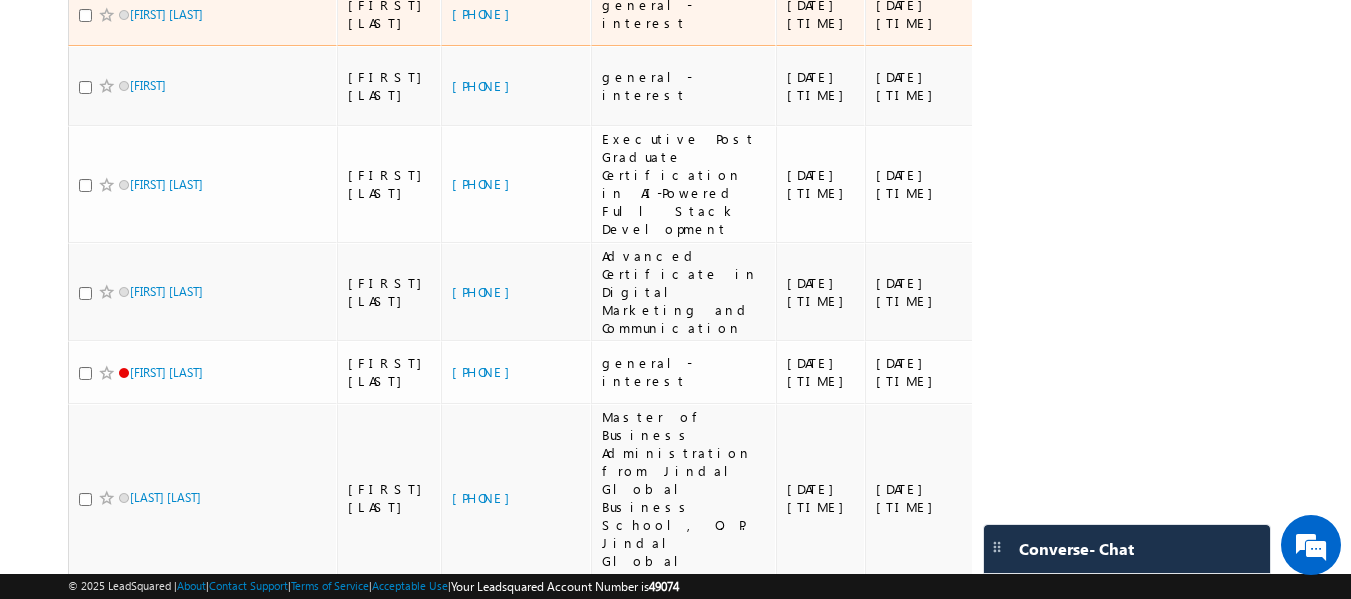 scroll, scrollTop: 1007, scrollLeft: 0, axis: vertical 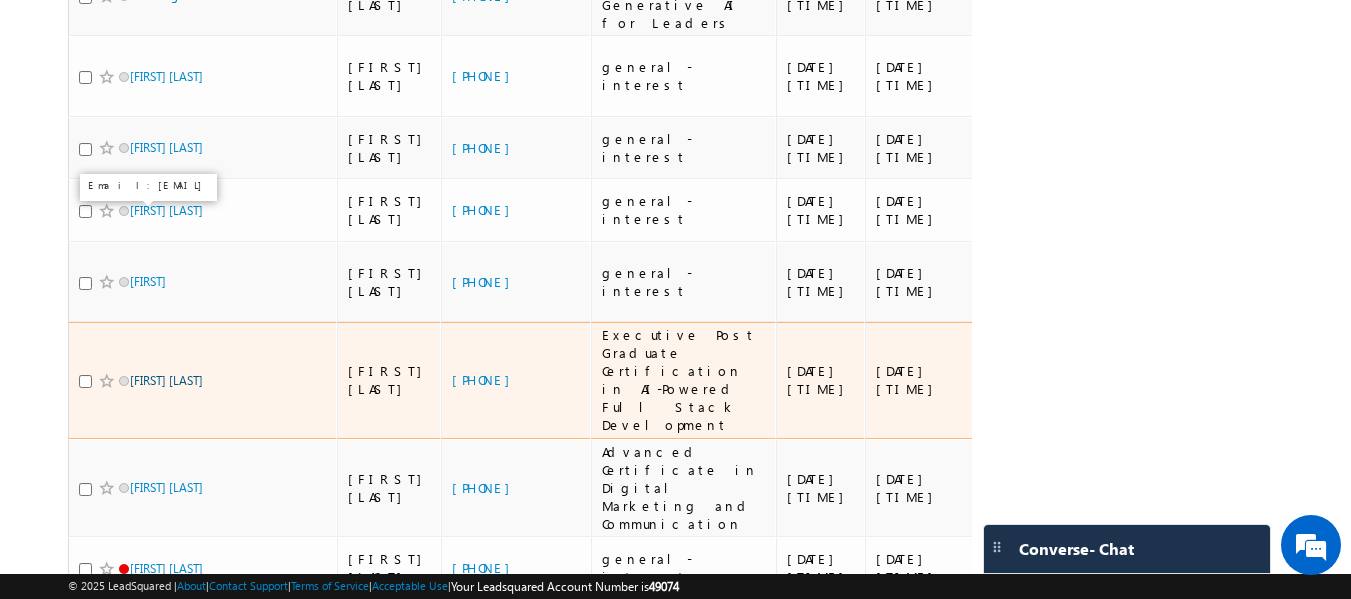 click on "Ashbin Baby" at bounding box center [166, 380] 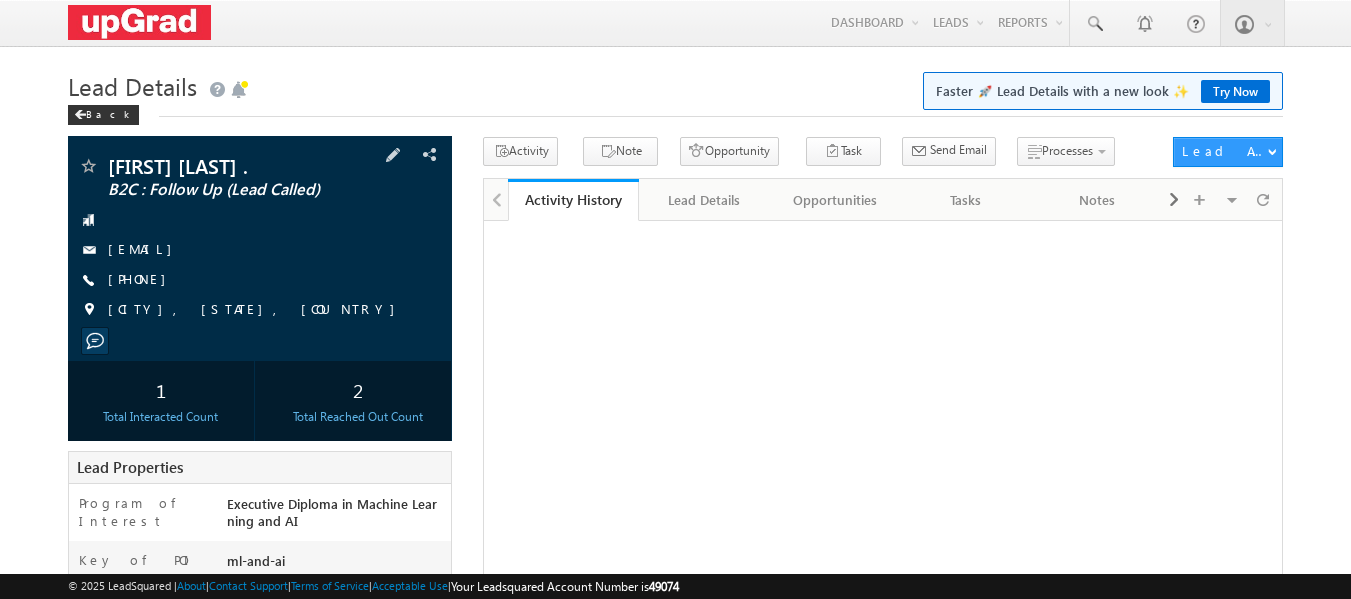 scroll, scrollTop: 0, scrollLeft: 0, axis: both 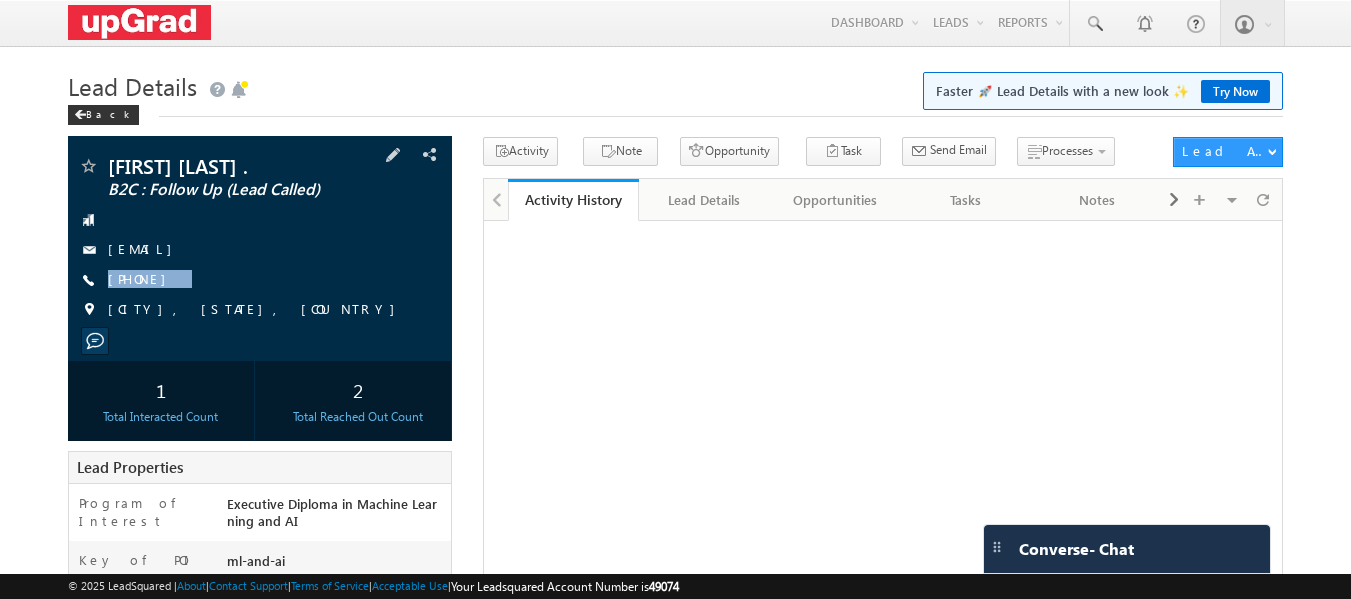 drag, startPoint x: 265, startPoint y: 276, endPoint x: 234, endPoint y: 292, distance: 34.88553 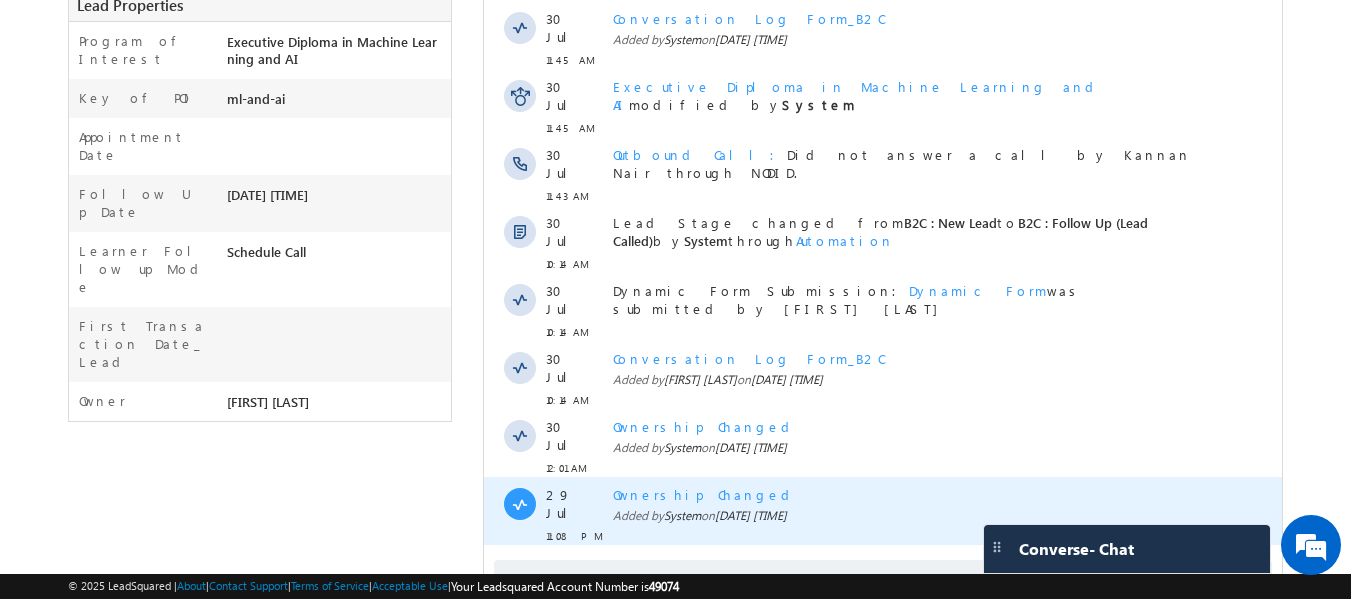 scroll, scrollTop: 495, scrollLeft: 0, axis: vertical 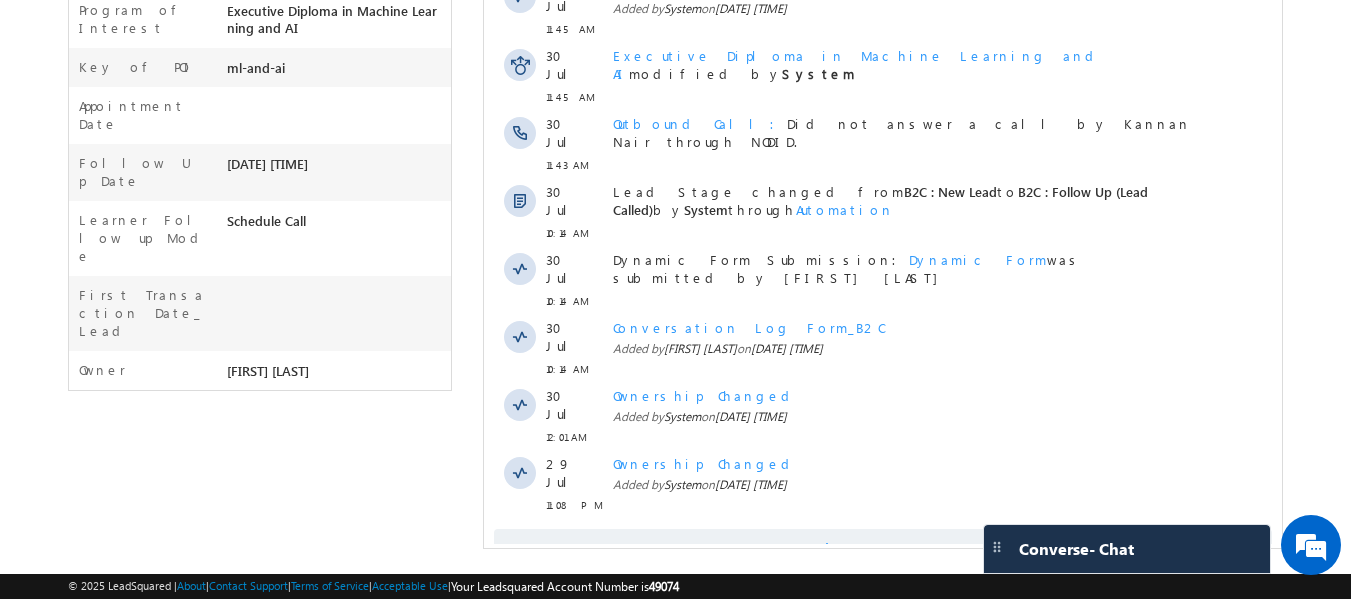 click on "Show More" at bounding box center [883, 549] 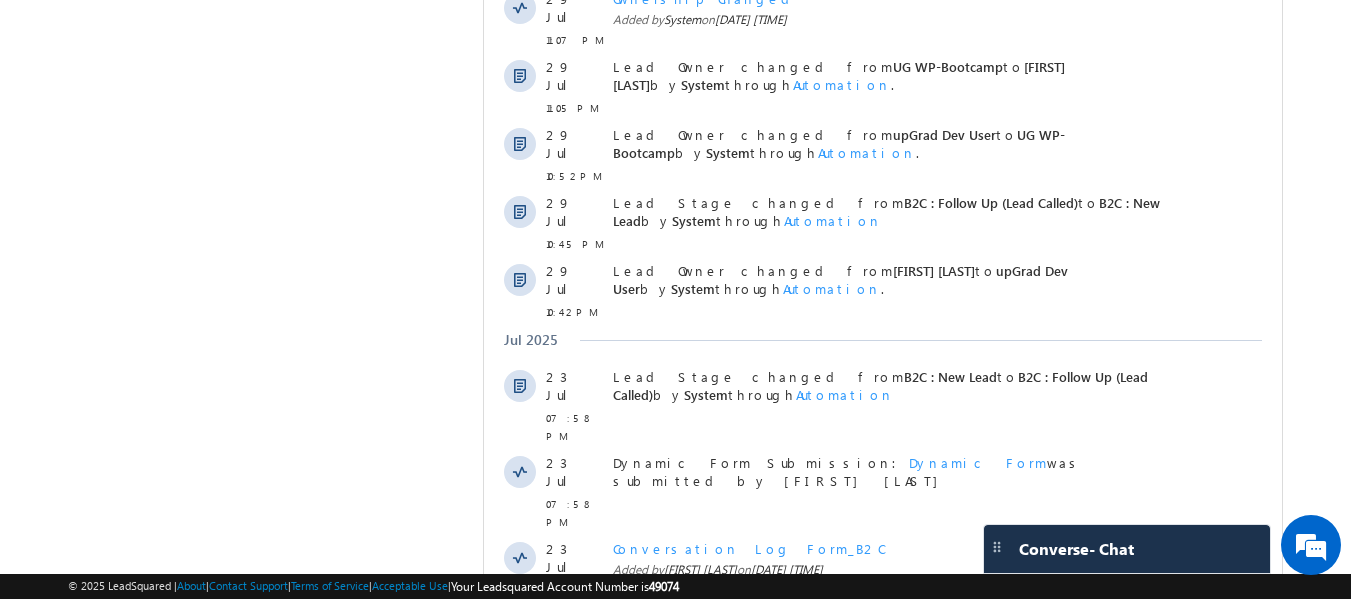 scroll, scrollTop: 1143, scrollLeft: 0, axis: vertical 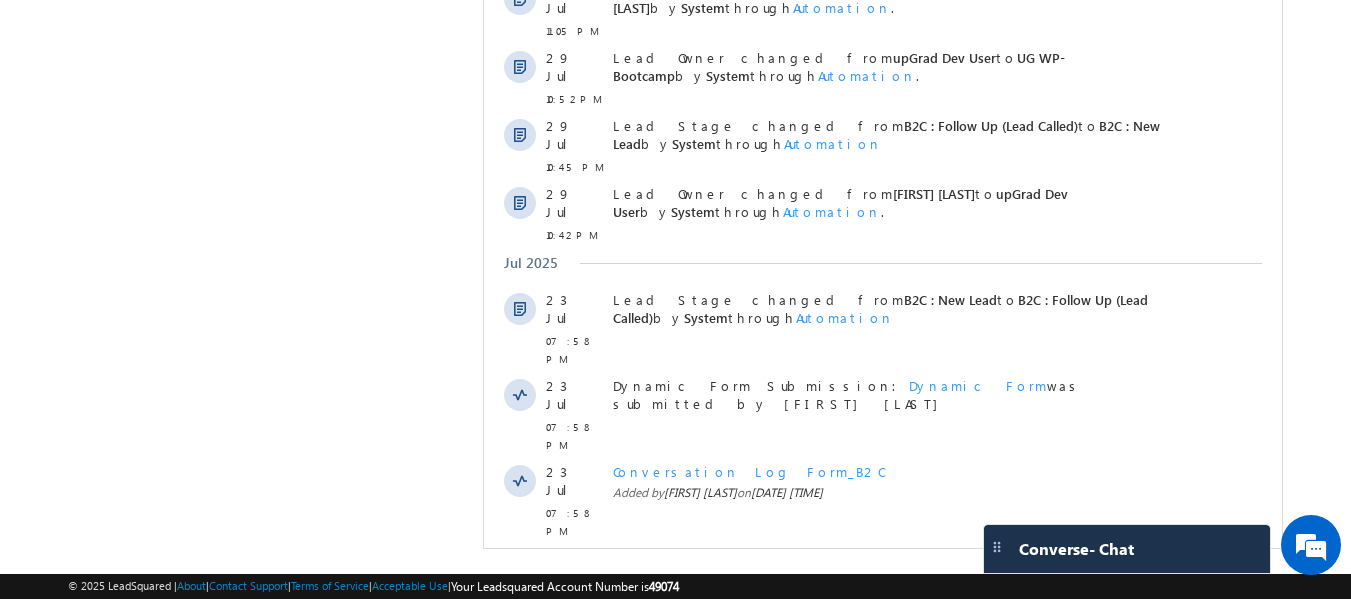 click on "Show More" at bounding box center [883, 747] 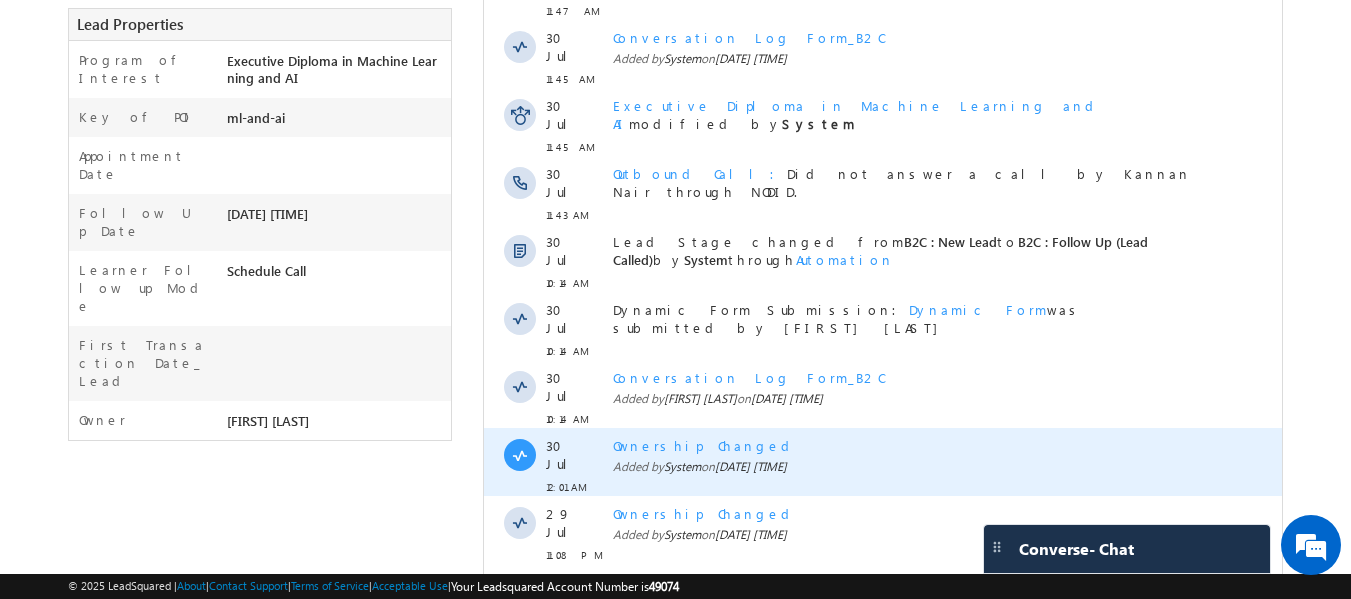 scroll, scrollTop: 0, scrollLeft: 0, axis: both 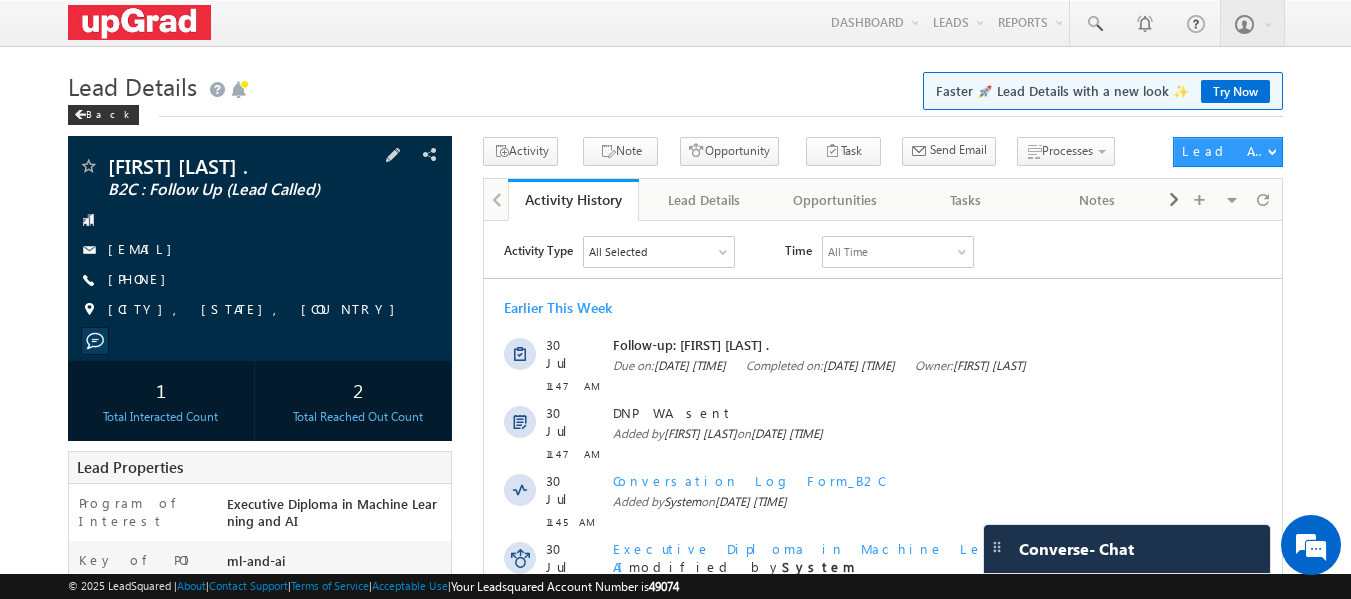 click on "[PHONE]" at bounding box center (260, 280) 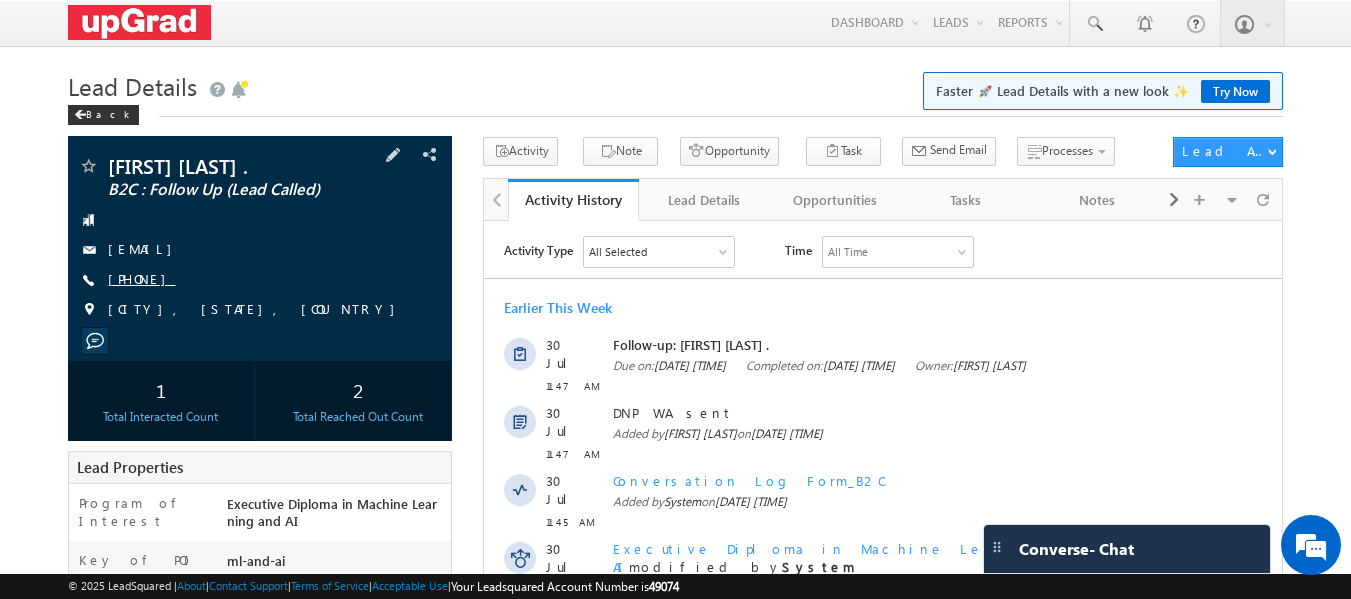 click on "[PHONE]" at bounding box center (142, 278) 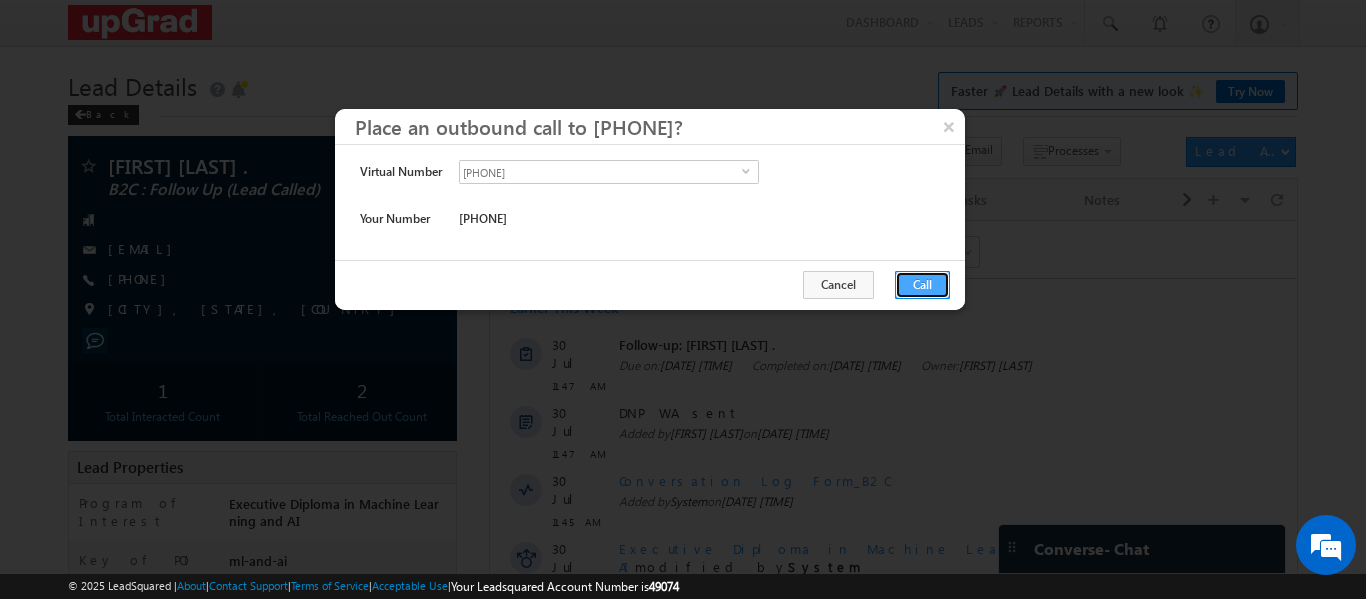drag, startPoint x: 943, startPoint y: 279, endPoint x: 405, endPoint y: 58, distance: 581.62274 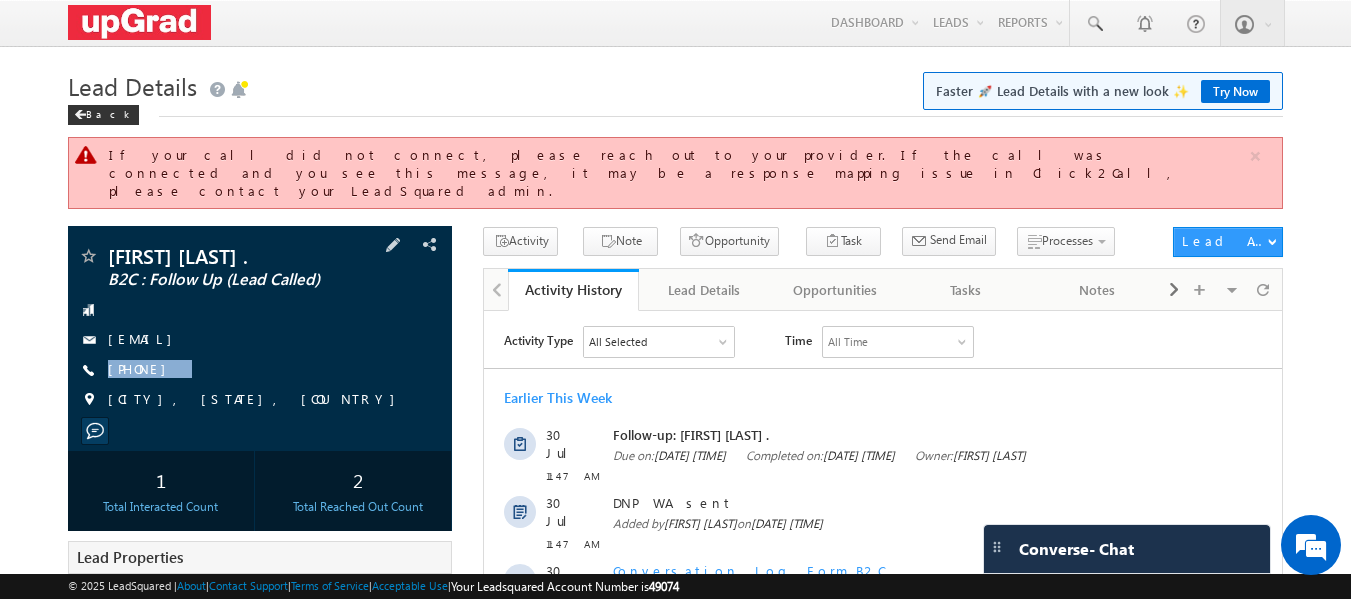 drag, startPoint x: 252, startPoint y: 350, endPoint x: 204, endPoint y: 372, distance: 52.801514 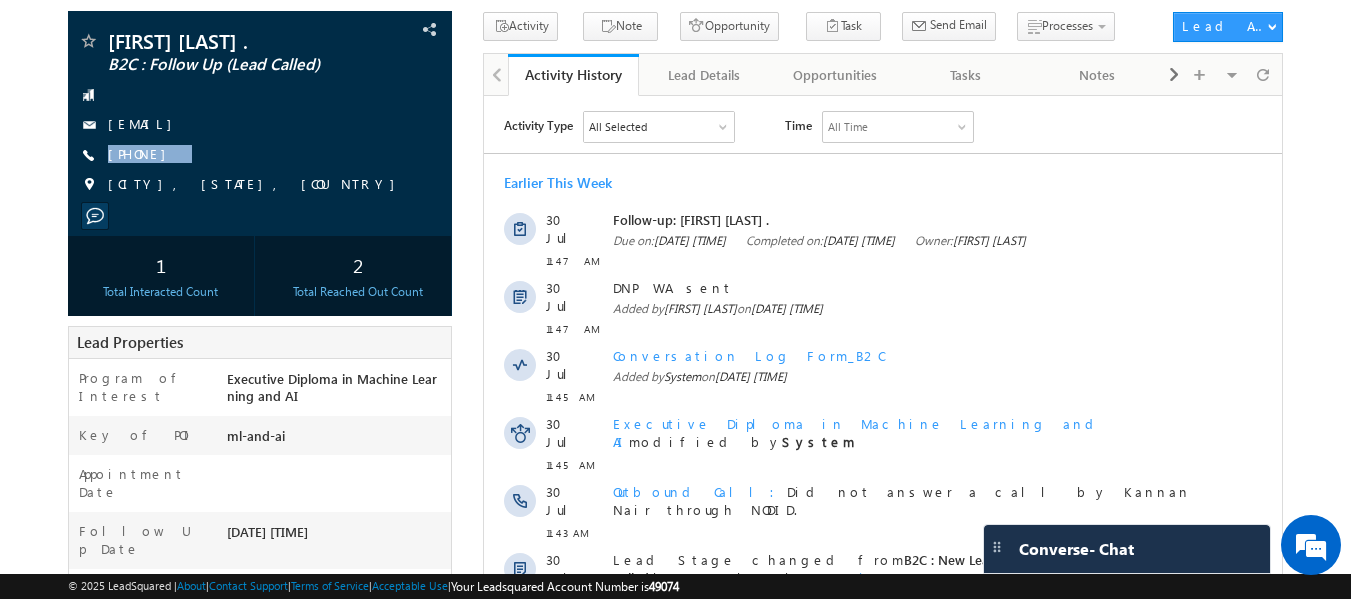 scroll, scrollTop: 0, scrollLeft: 0, axis: both 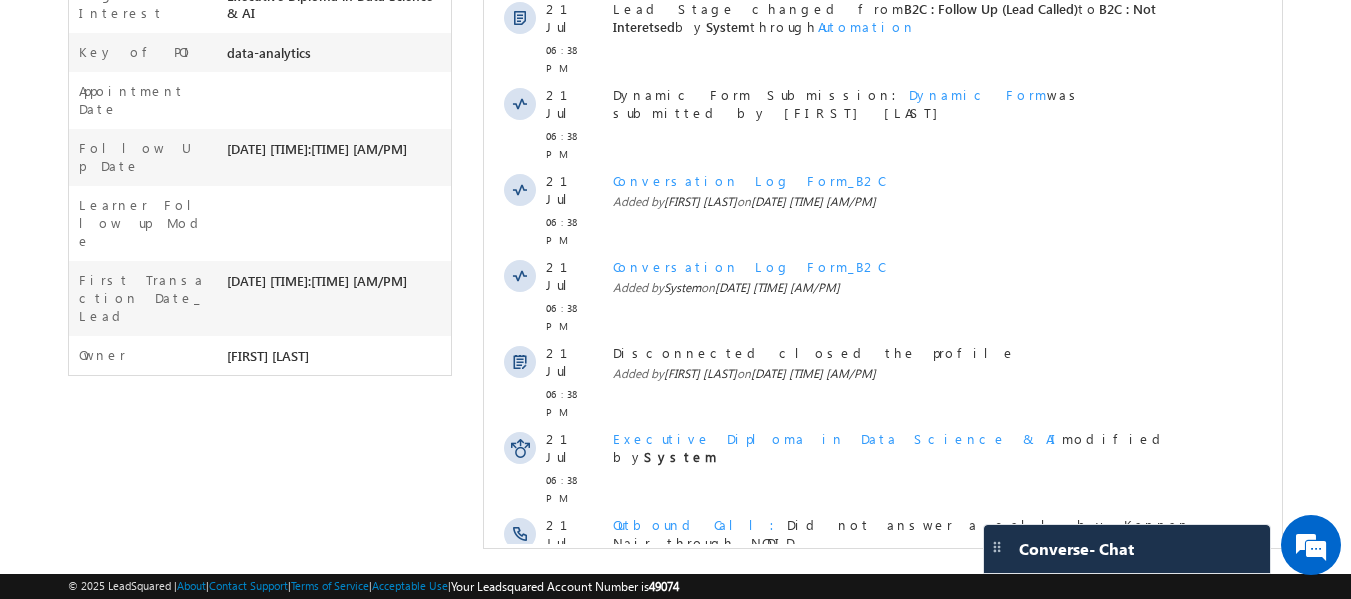 click on "Show More" at bounding box center (892, 696) 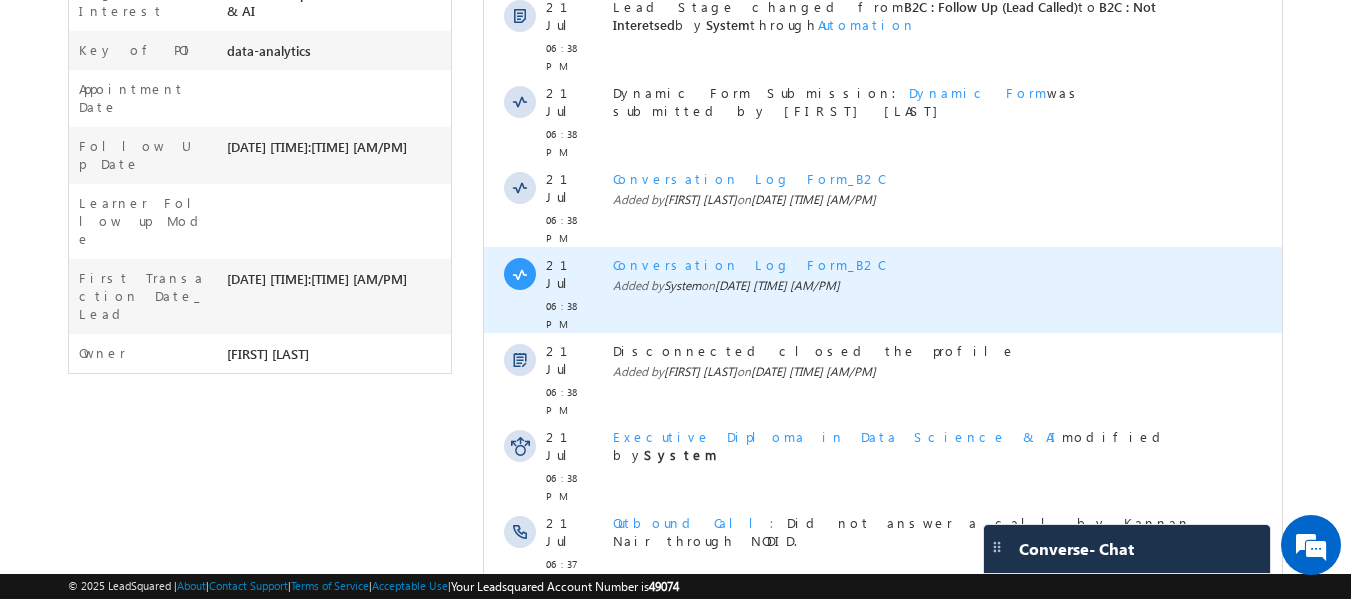 scroll, scrollTop: 0, scrollLeft: 0, axis: both 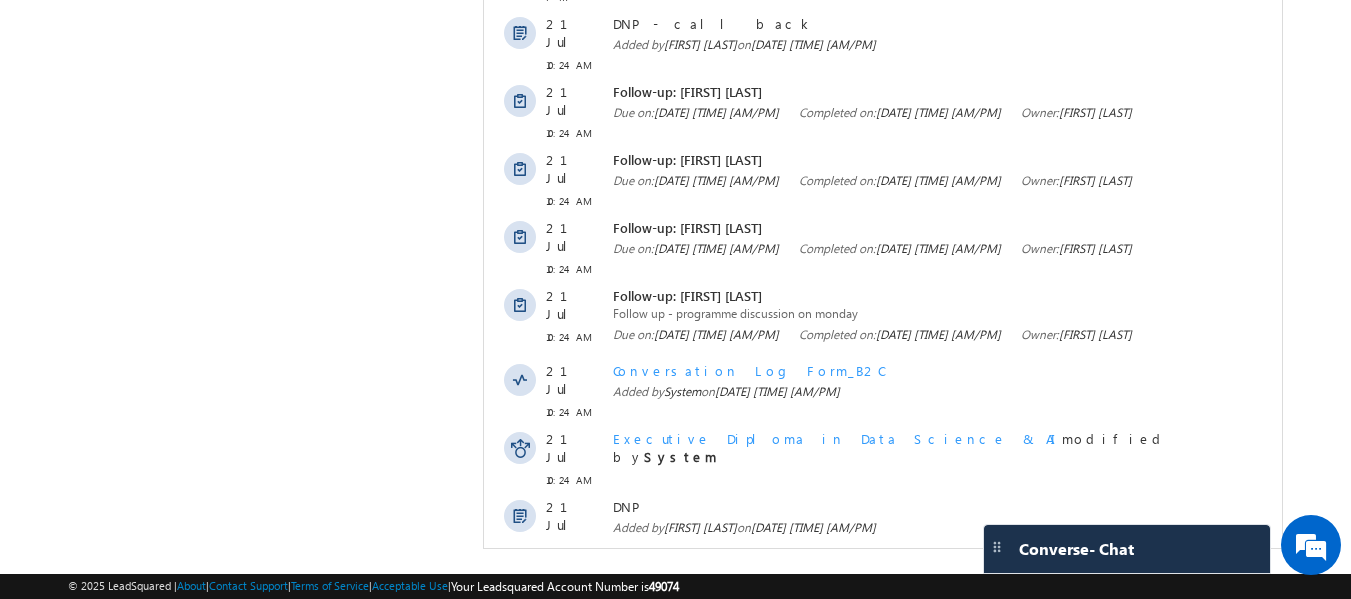 click on "Show More" at bounding box center [892, 796] 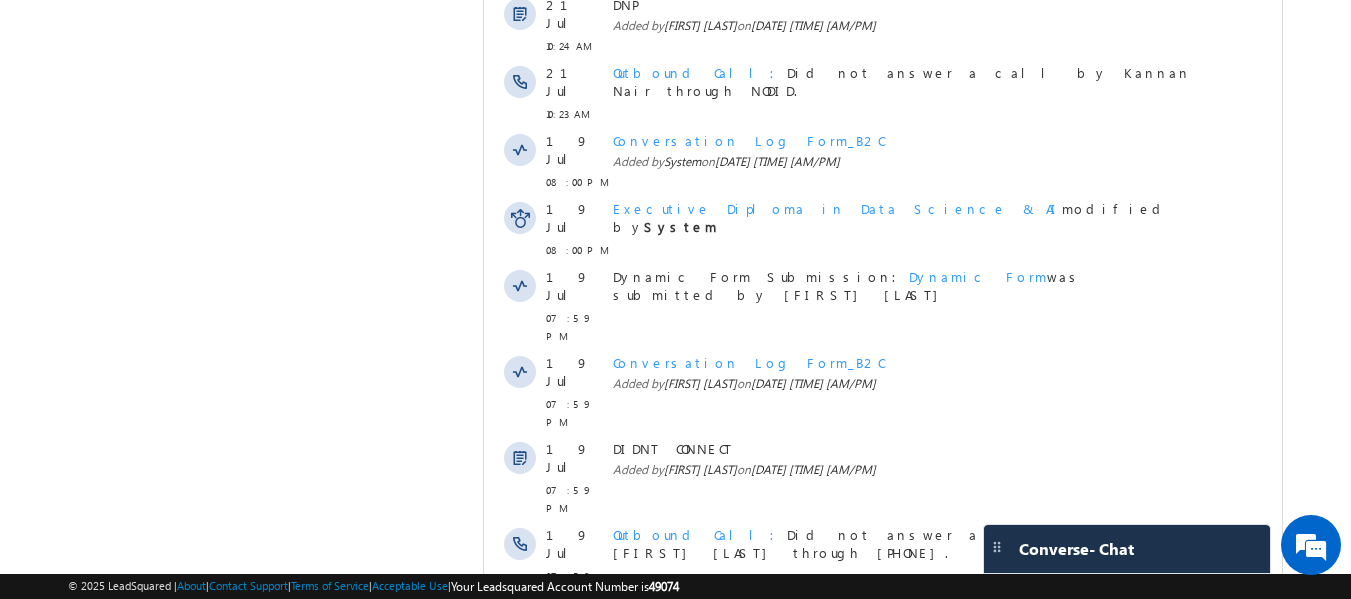 scroll, scrollTop: 1697, scrollLeft: 0, axis: vertical 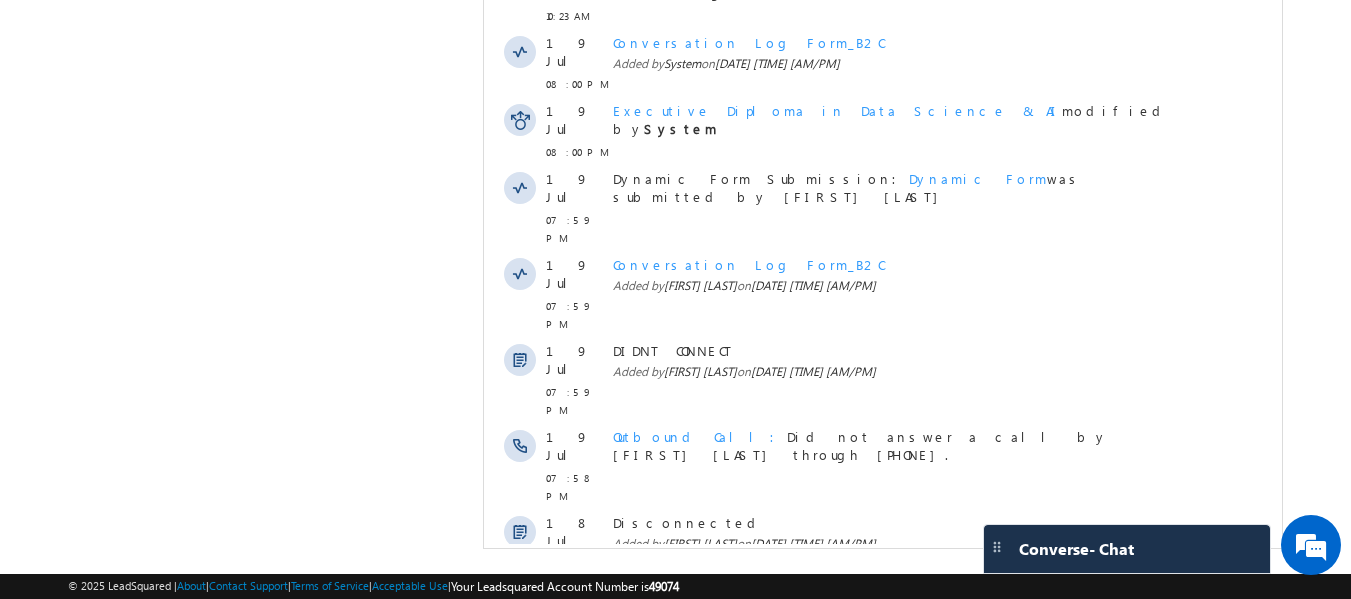click on "Show More" at bounding box center (892, 966) 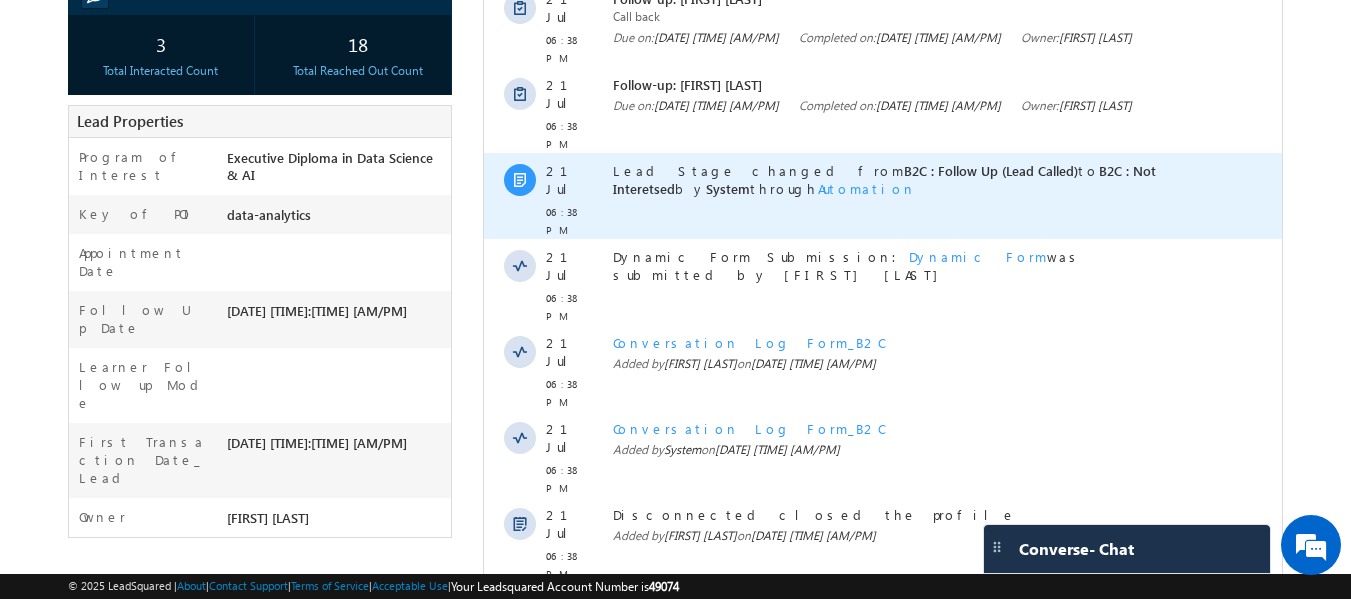 scroll, scrollTop: 97, scrollLeft: 0, axis: vertical 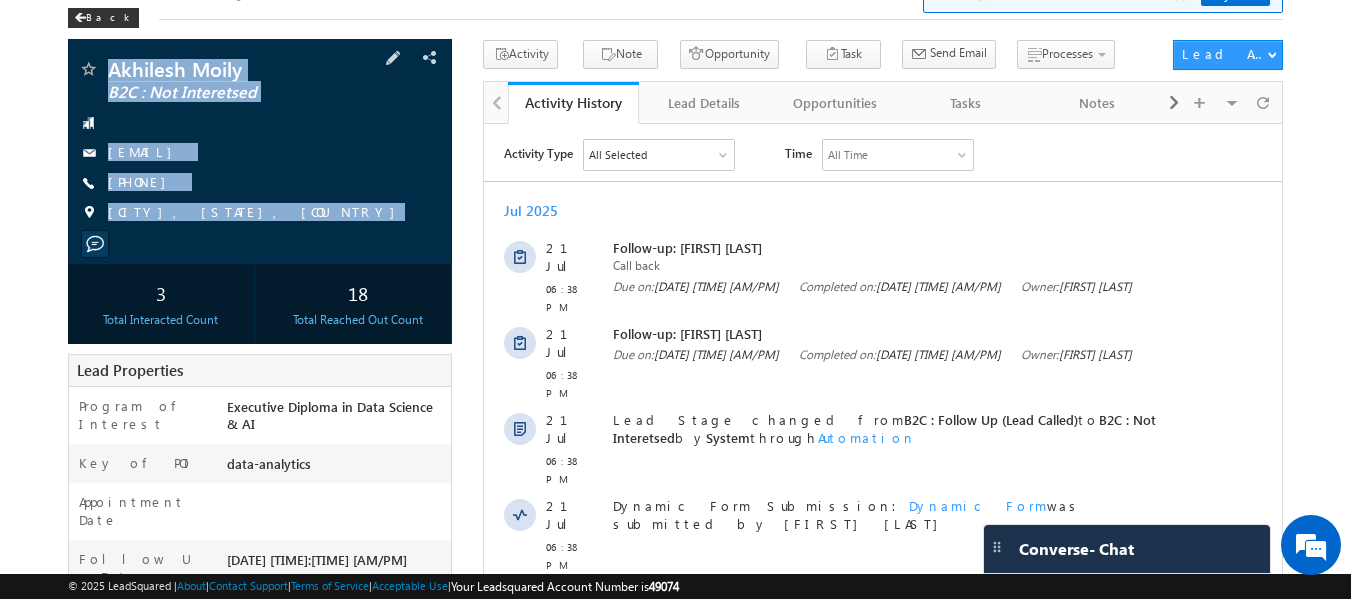 copy on "[FIRST] [LAST]
B2C : Not Interetsed
[EMAIL]
[PHONE]
[CITY], [STATE], [COUNTRY]" 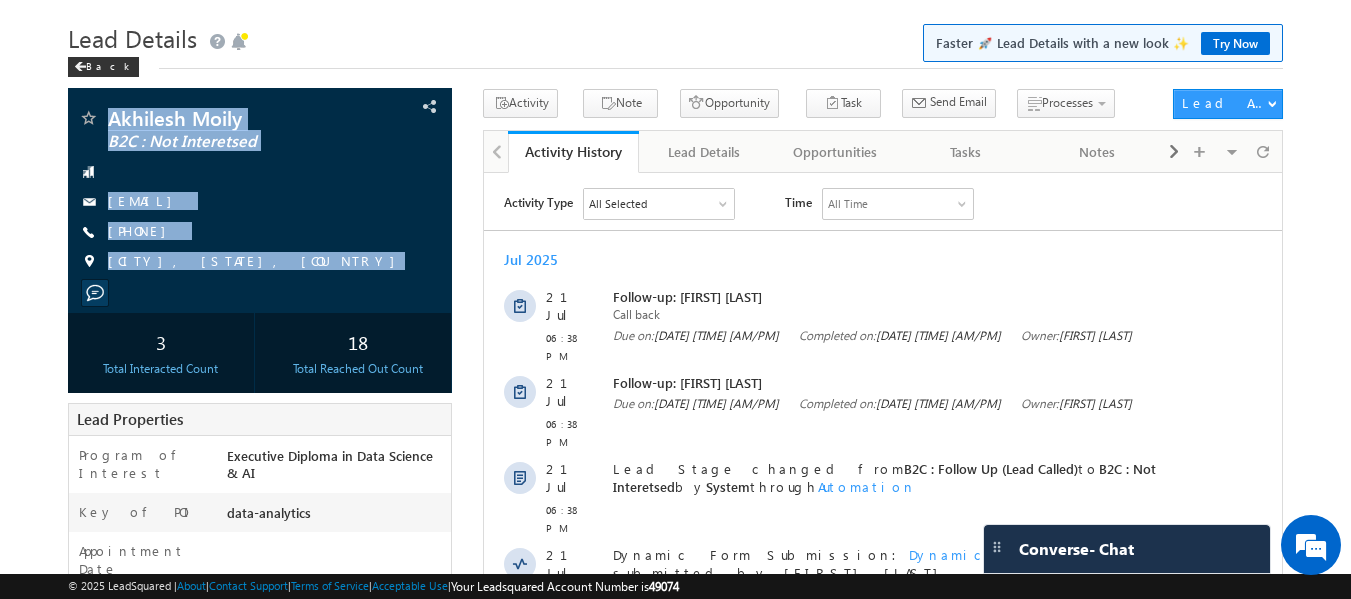 scroll, scrollTop: 0, scrollLeft: 0, axis: both 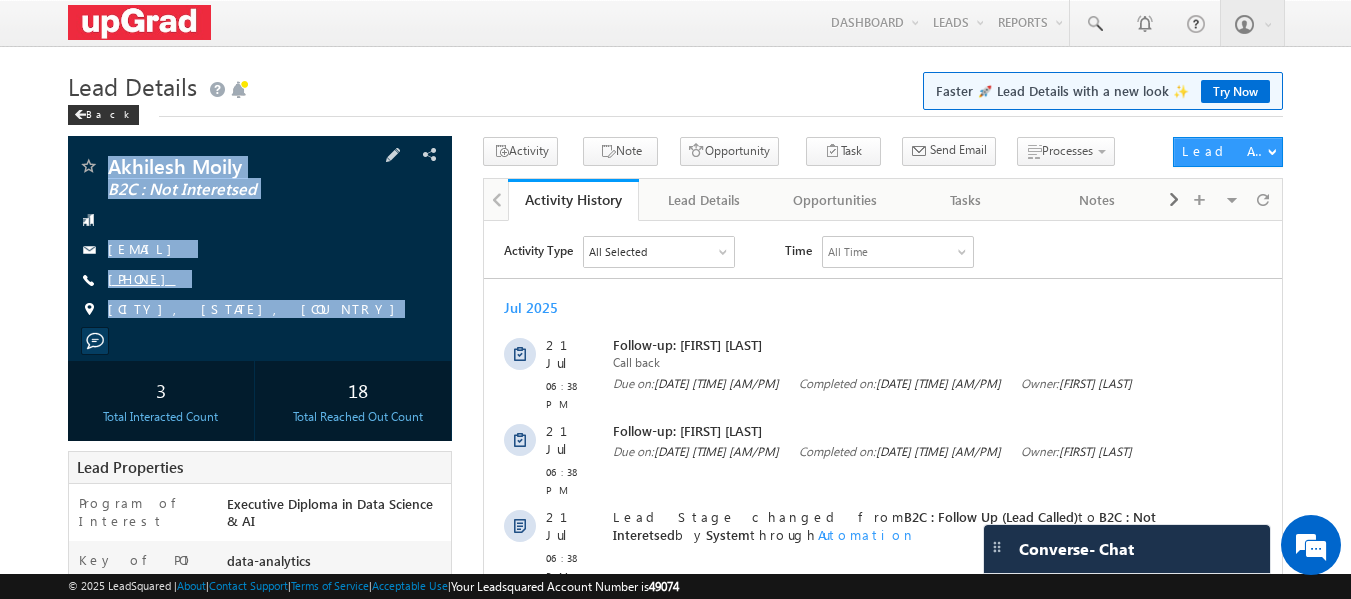 click on "[PHONE]" at bounding box center (142, 278) 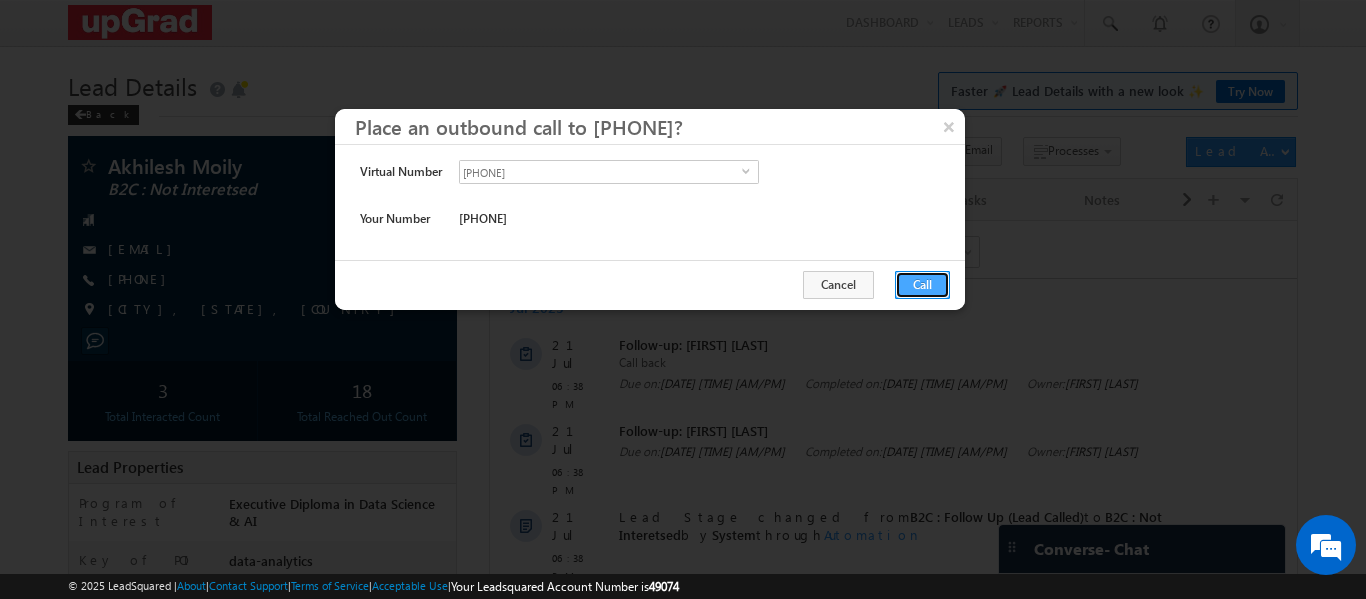 click on "Call" at bounding box center (922, 285) 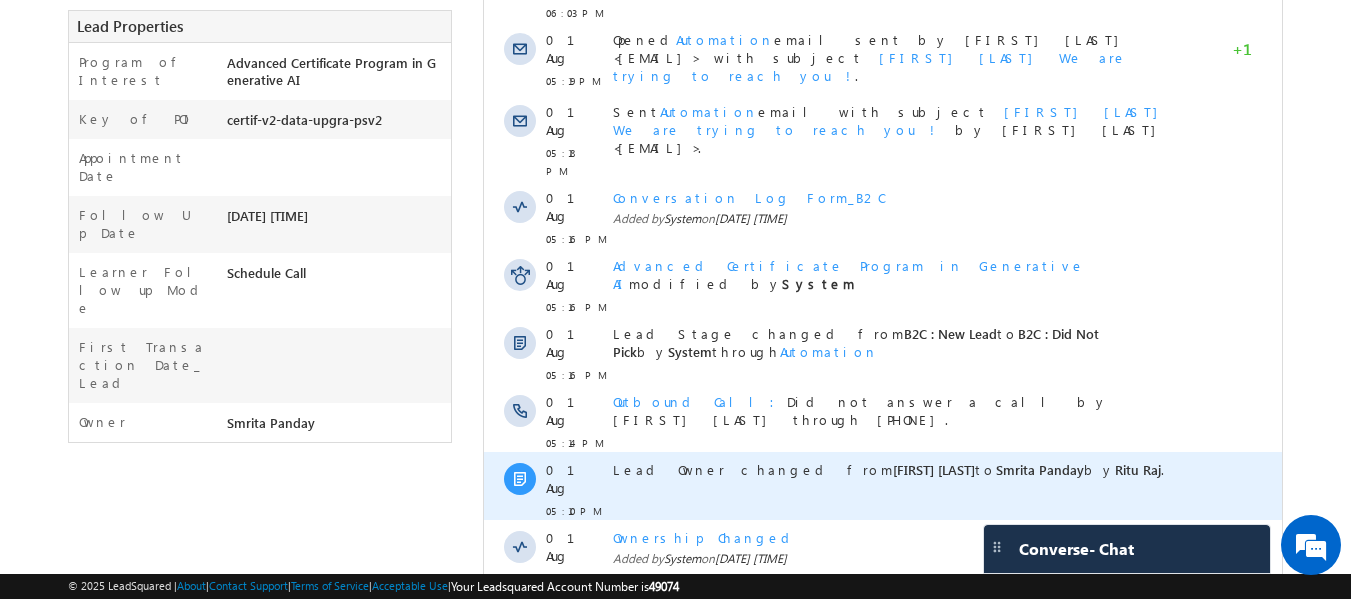 scroll, scrollTop: 495, scrollLeft: 0, axis: vertical 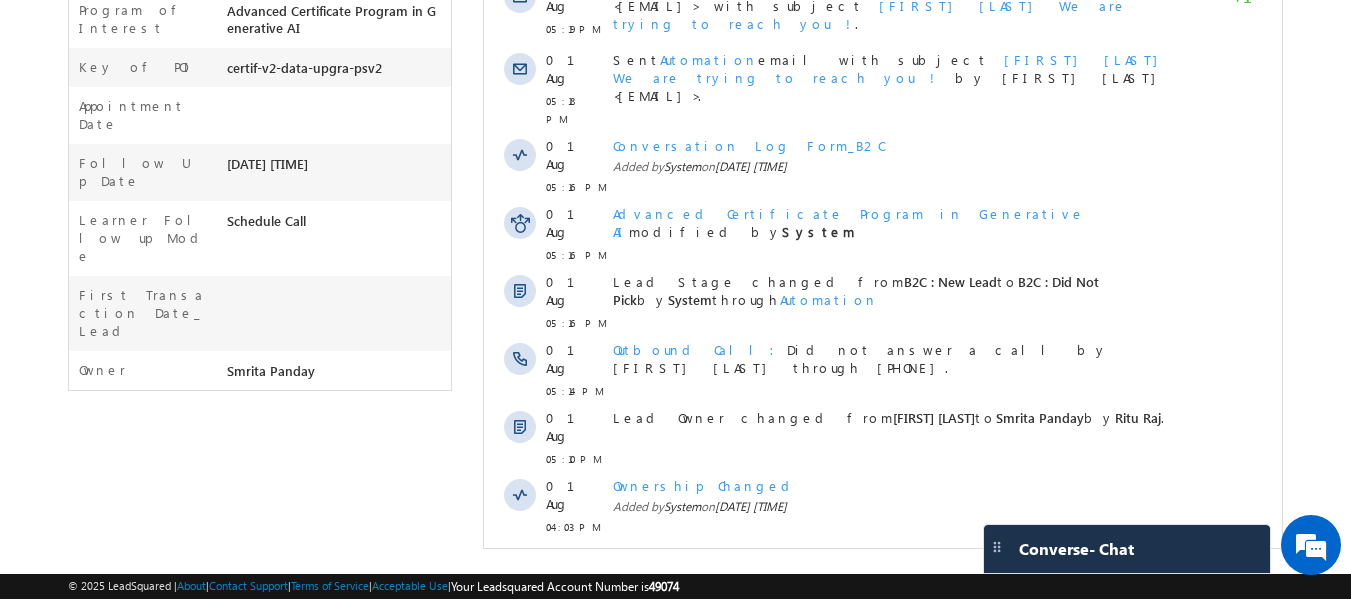 click on "Show More" at bounding box center [892, 571] 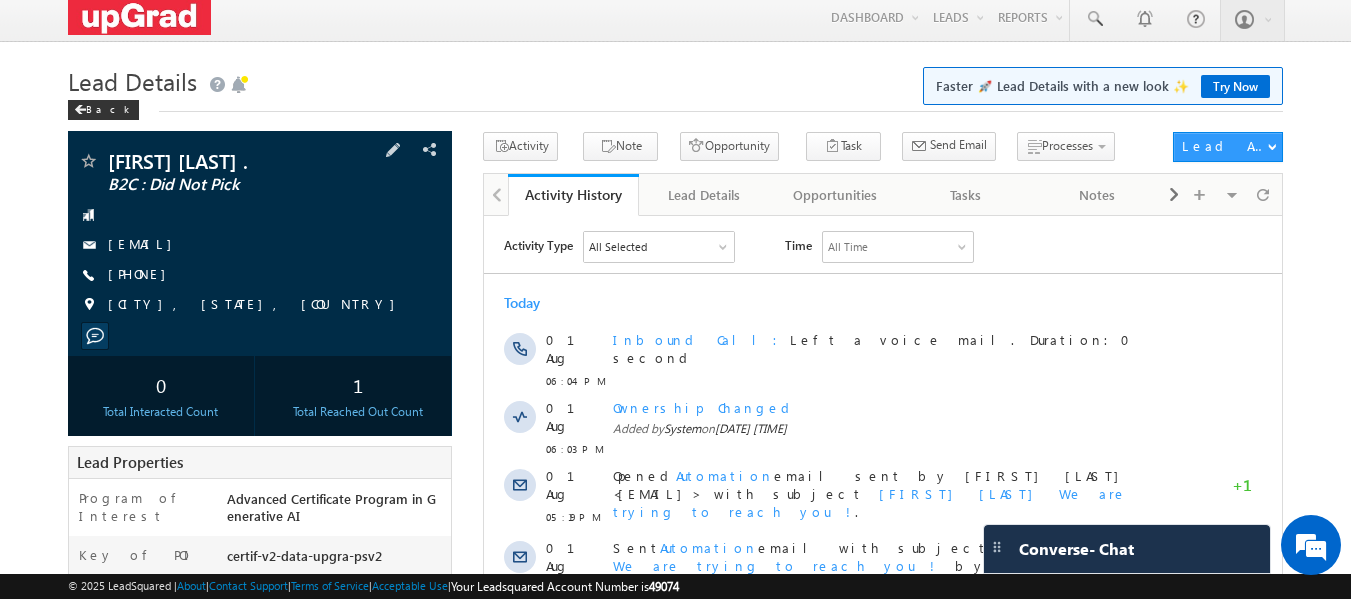 scroll, scrollTop: 0, scrollLeft: 0, axis: both 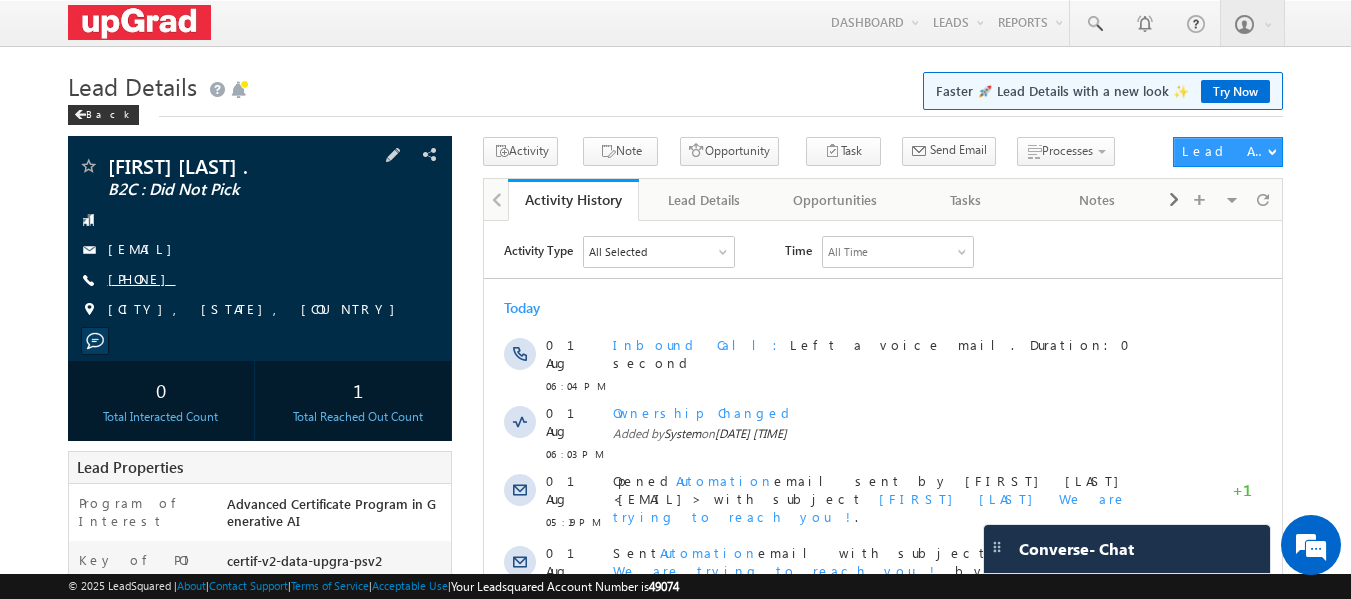 click on "[PHONE]" at bounding box center (142, 278) 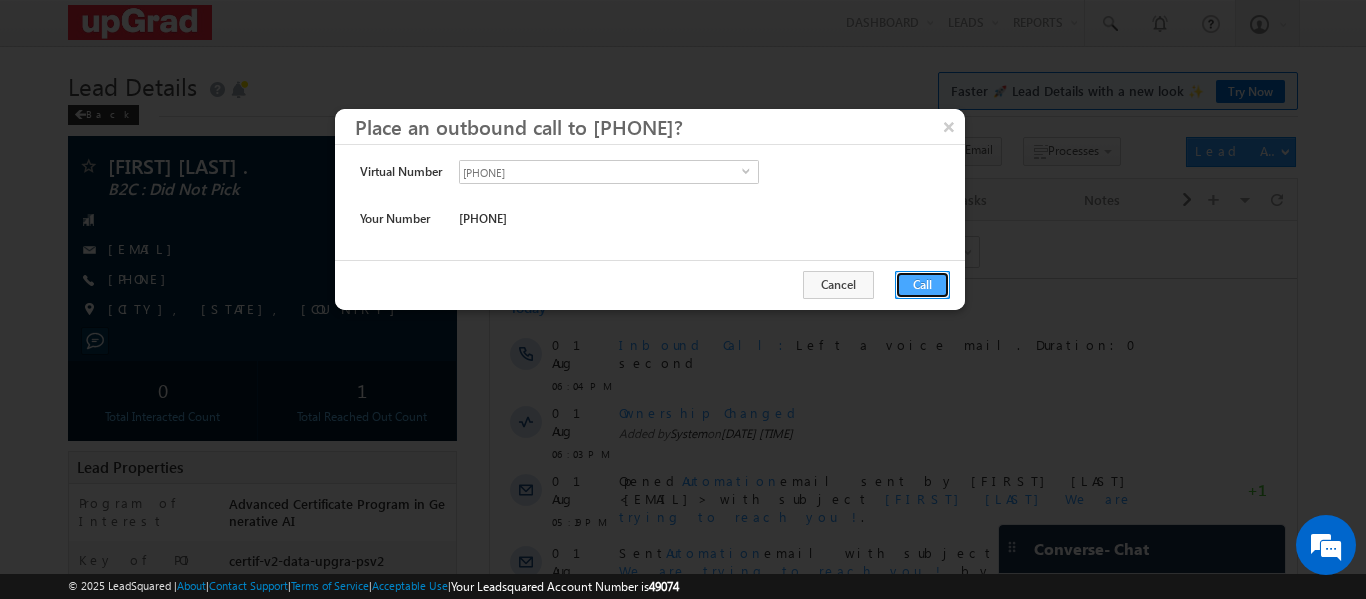 drag, startPoint x: 920, startPoint y: 283, endPoint x: 201, endPoint y: 63, distance: 751.9049 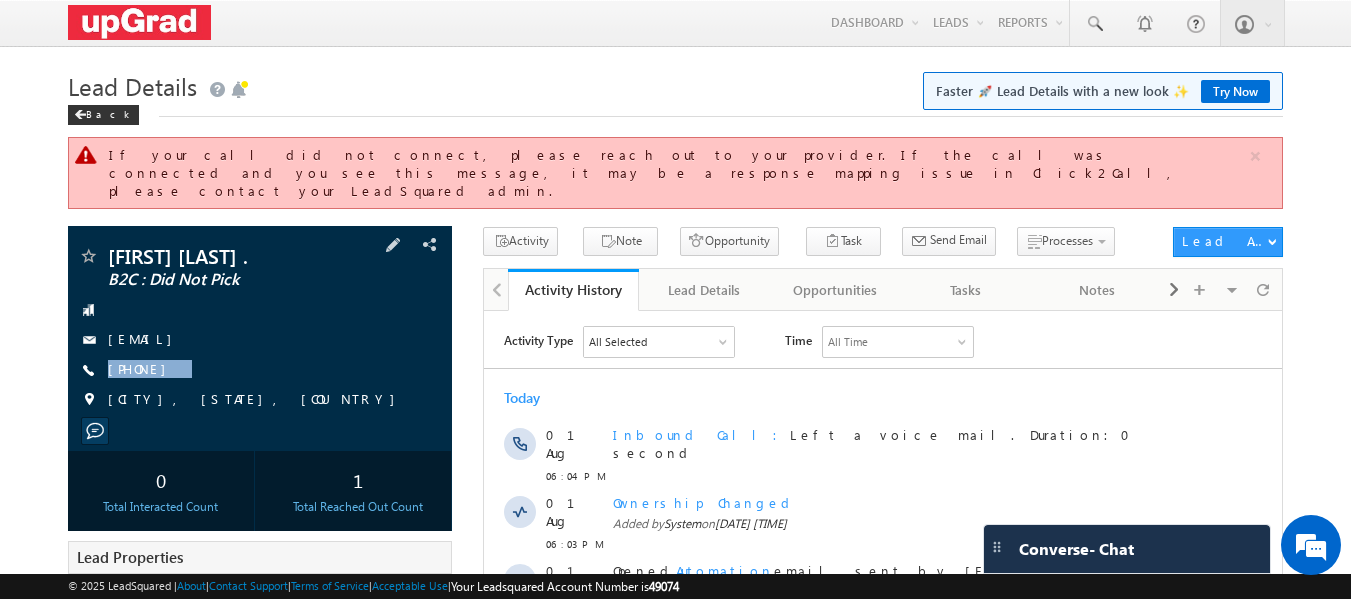 scroll, scrollTop: 0, scrollLeft: 0, axis: both 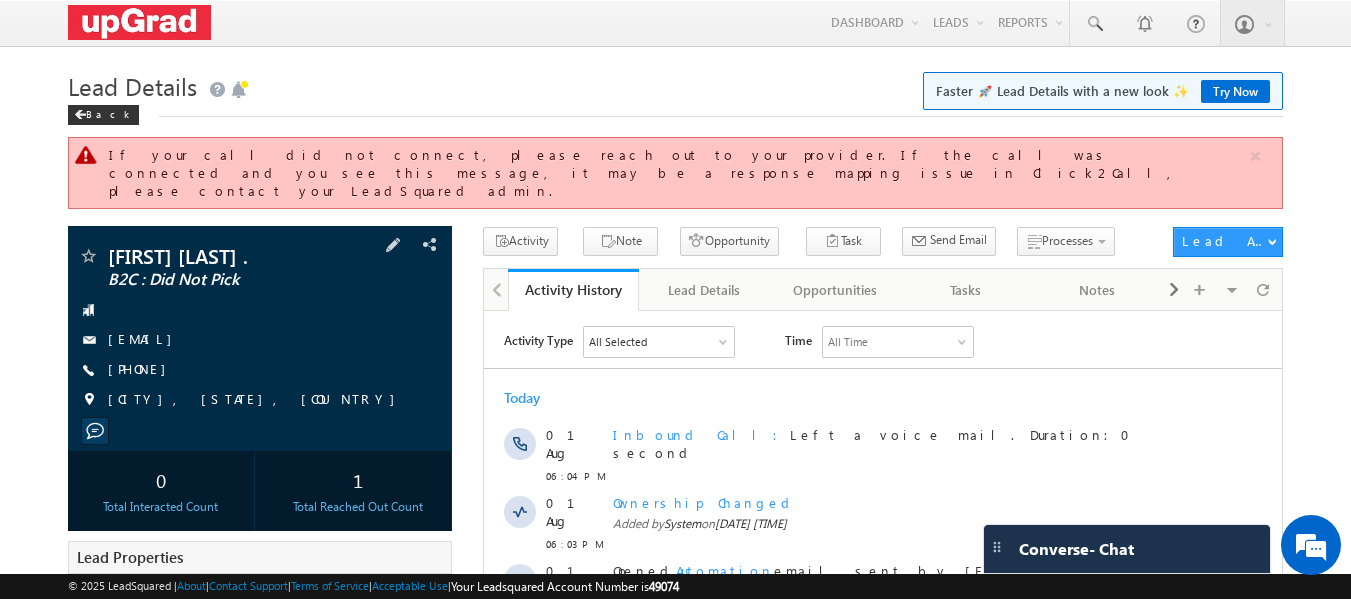click on "[EMAIL]" at bounding box center [260, 340] 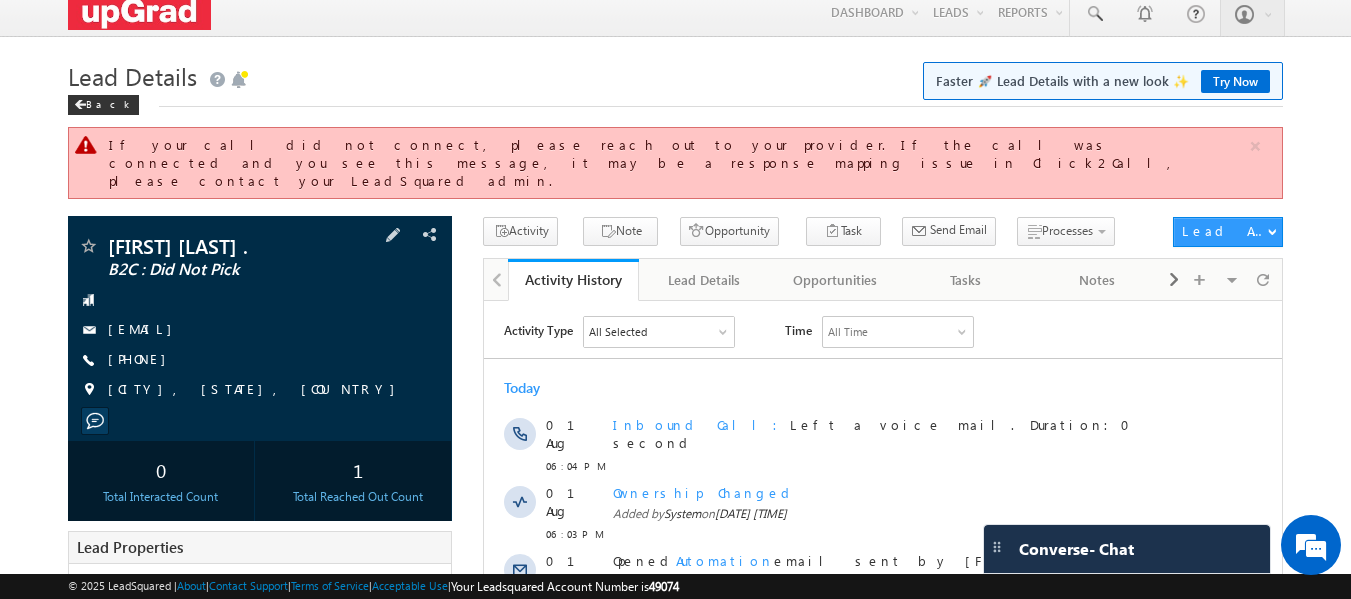 scroll, scrollTop: 0, scrollLeft: 0, axis: both 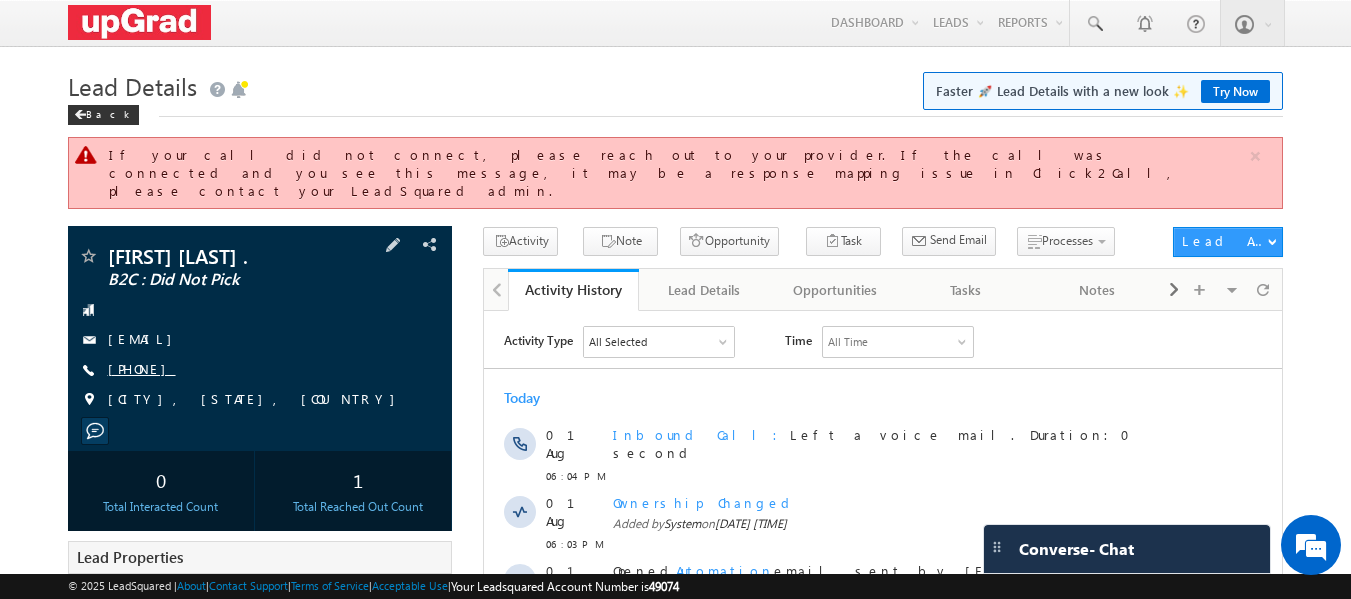 click on "[PHONE]" at bounding box center (142, 368) 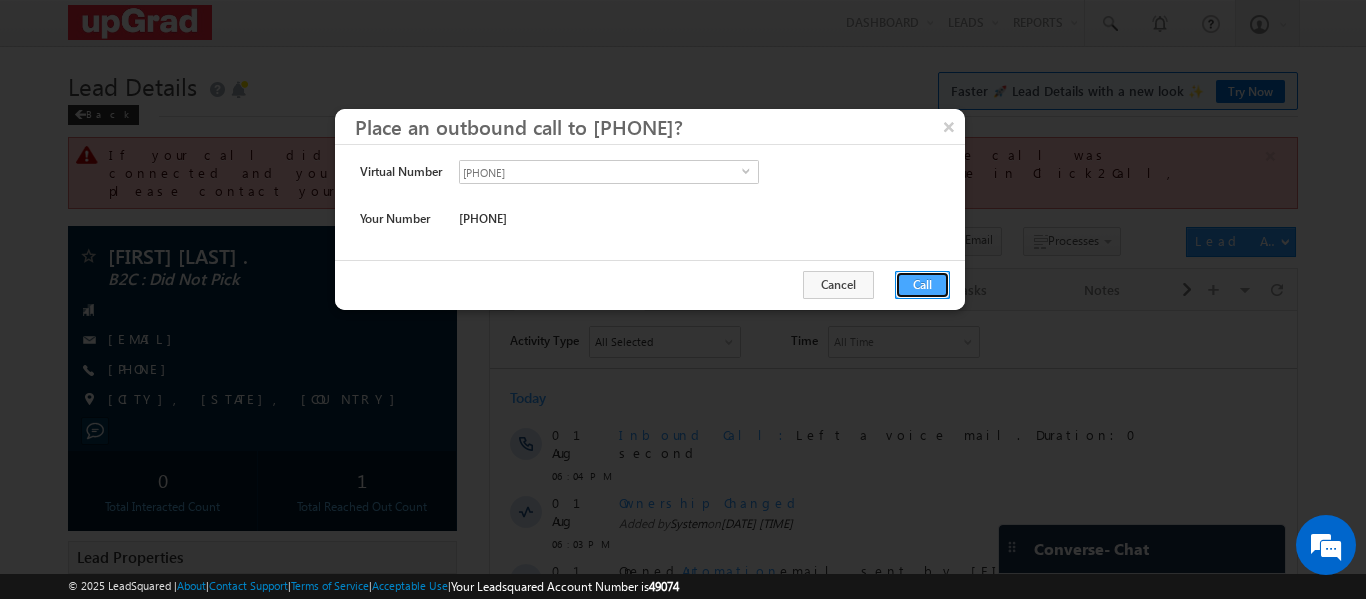 click on "Call" at bounding box center [922, 285] 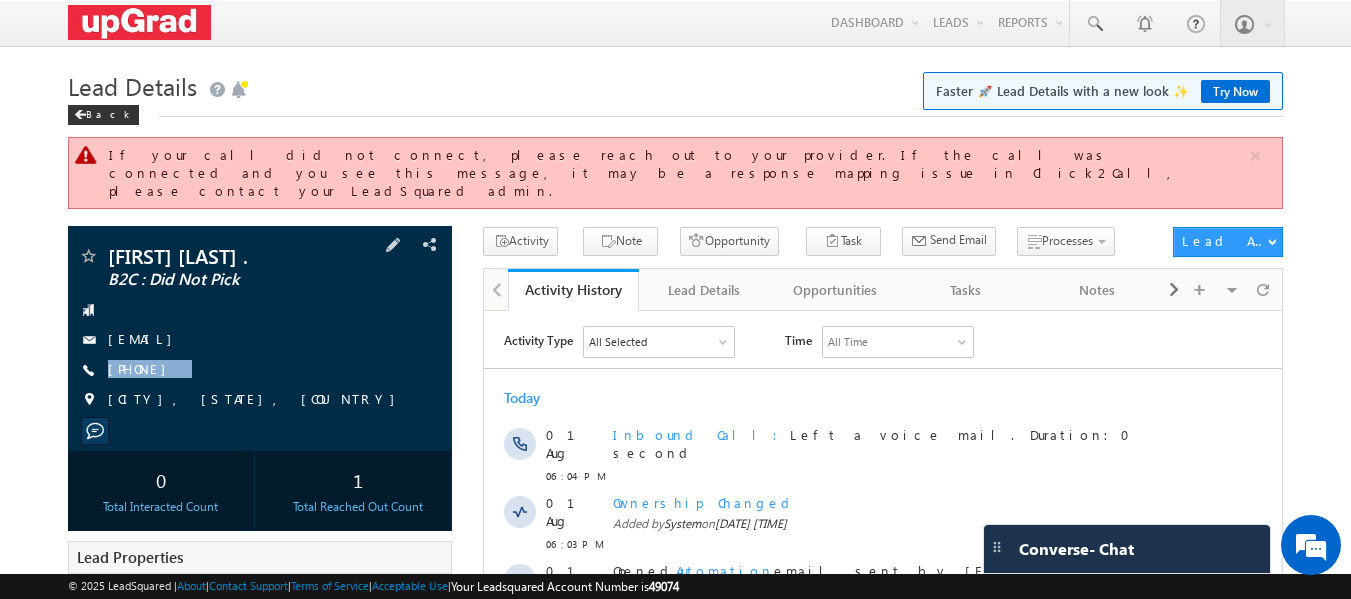 drag, startPoint x: 237, startPoint y: 344, endPoint x: 217, endPoint y: 365, distance: 29 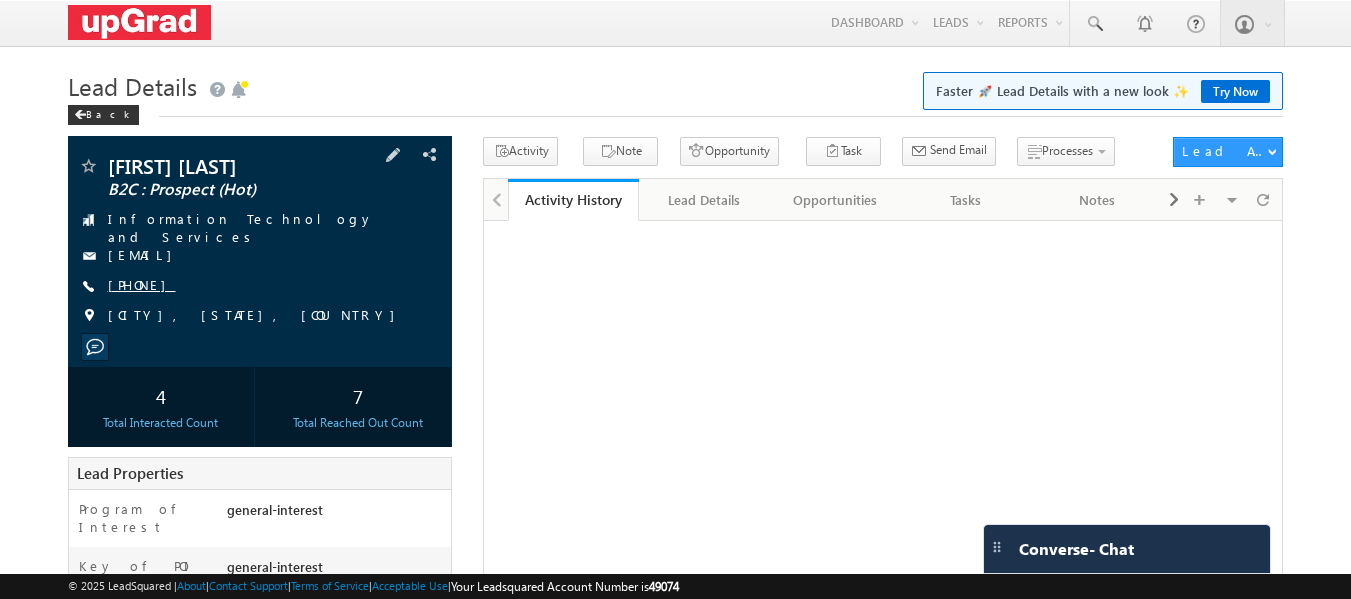 scroll, scrollTop: 0, scrollLeft: 0, axis: both 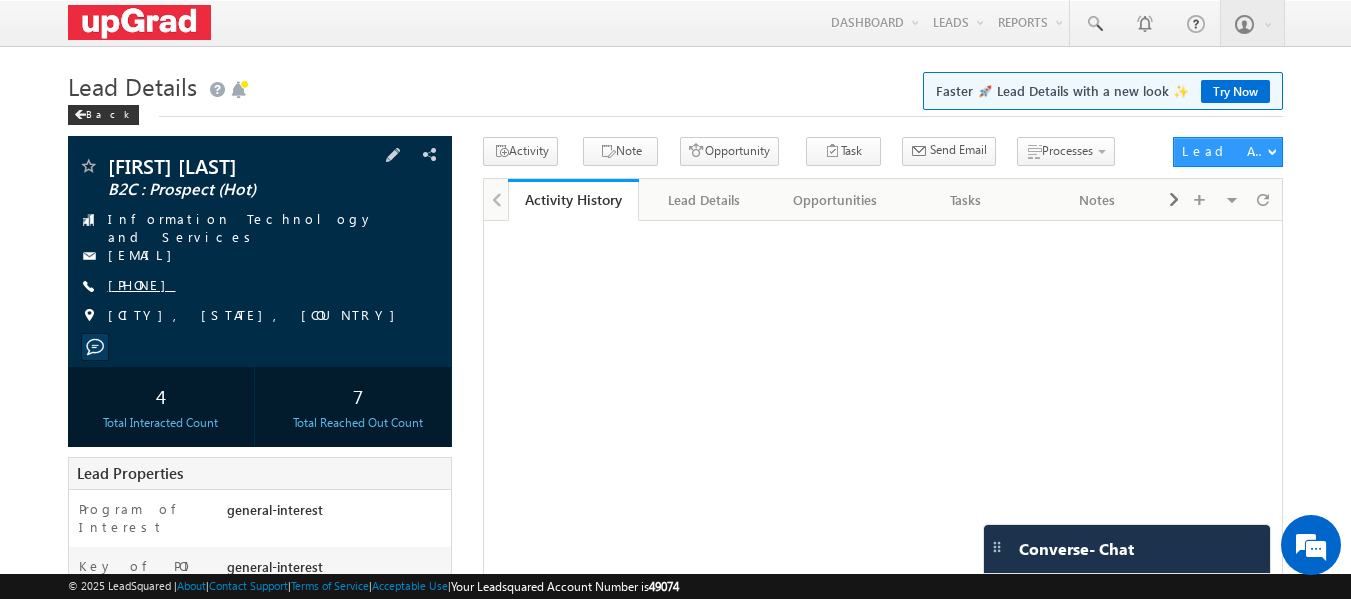 click on "[PHONE]" at bounding box center [142, 284] 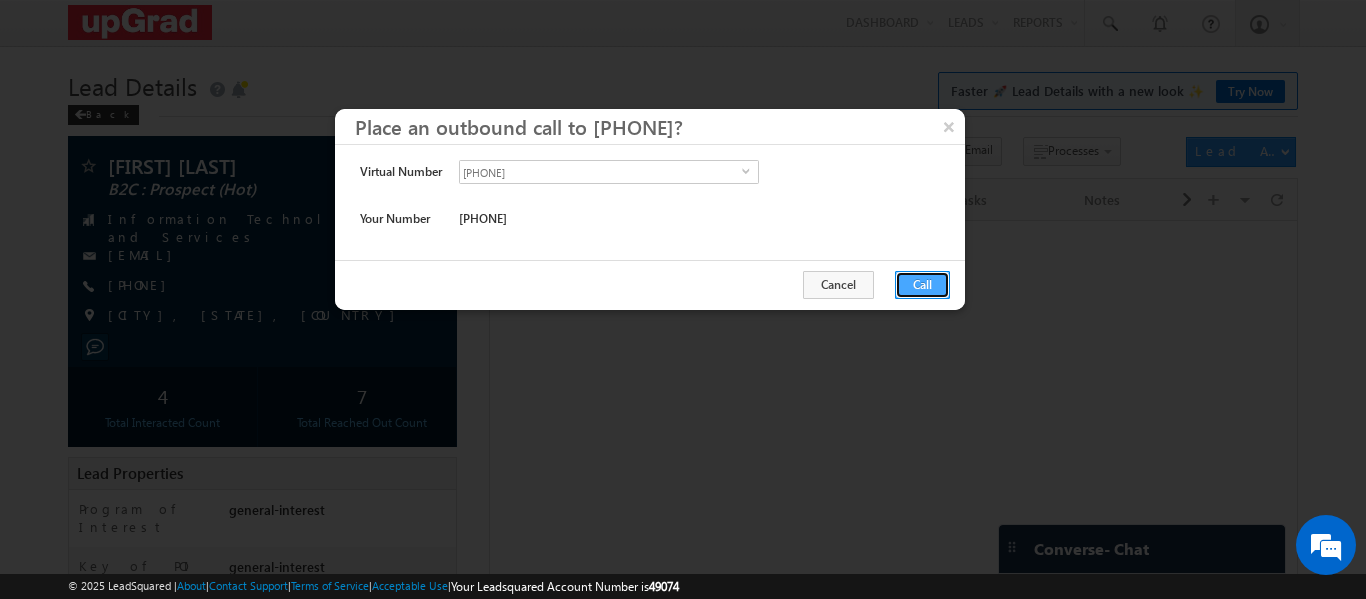 click on "Call" at bounding box center (922, 285) 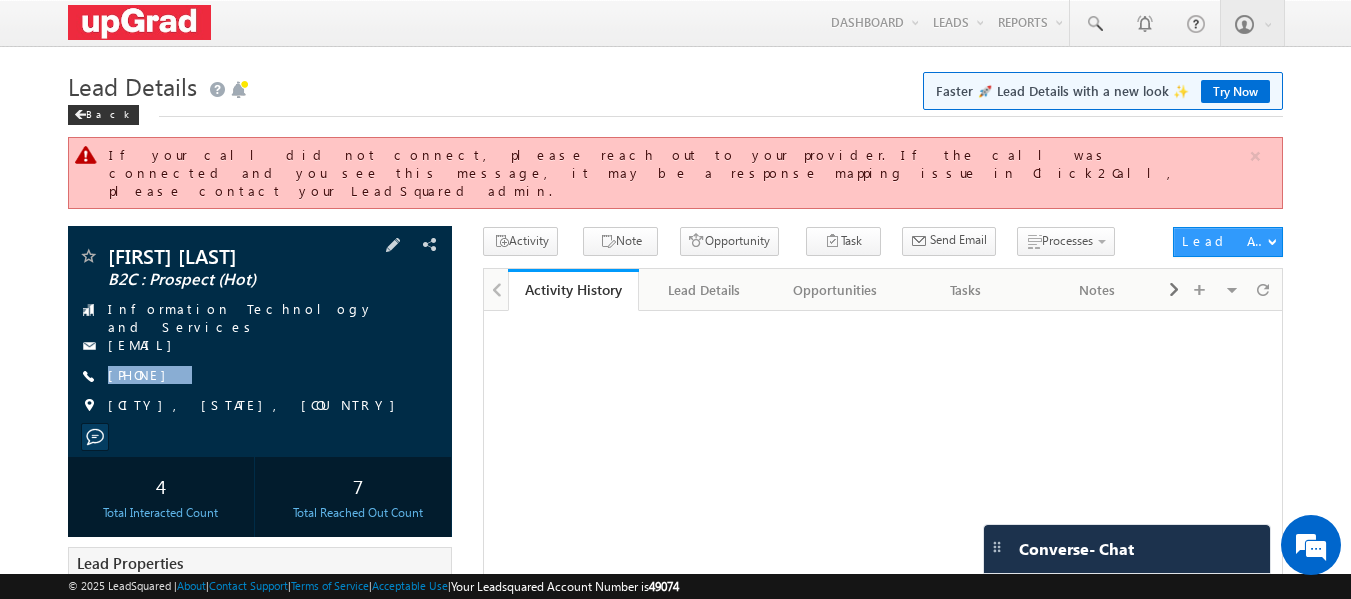 drag, startPoint x: 253, startPoint y: 341, endPoint x: 214, endPoint y: 366, distance: 46.32494 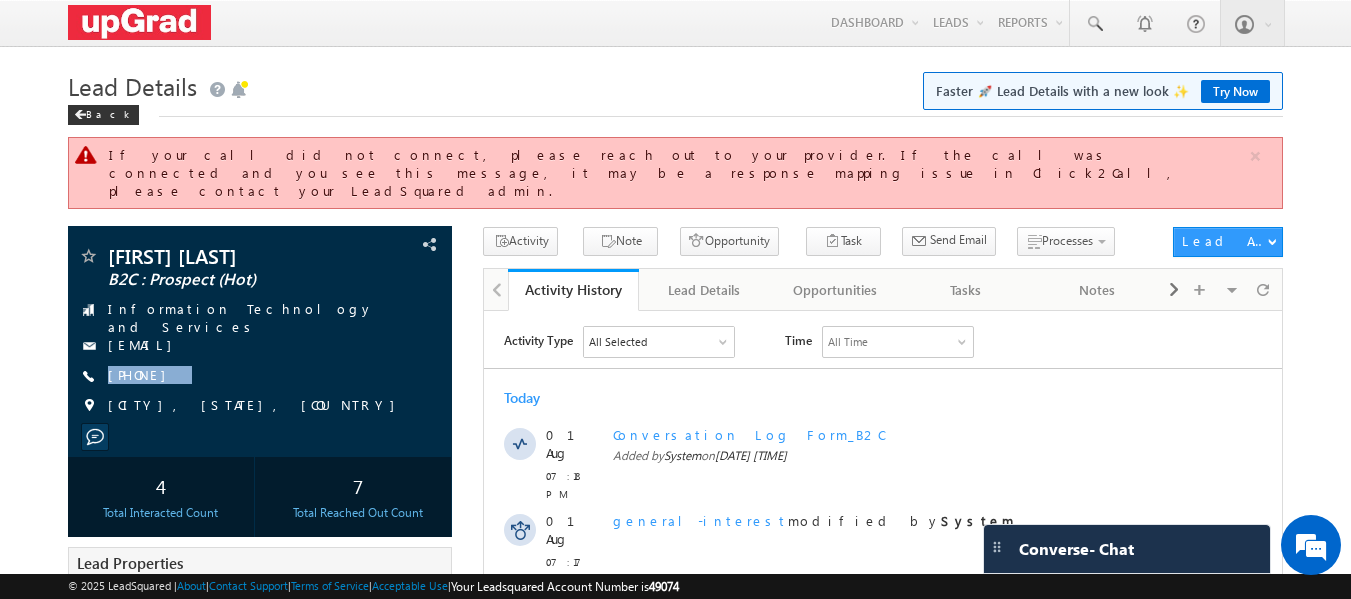 scroll, scrollTop: 0, scrollLeft: 0, axis: both 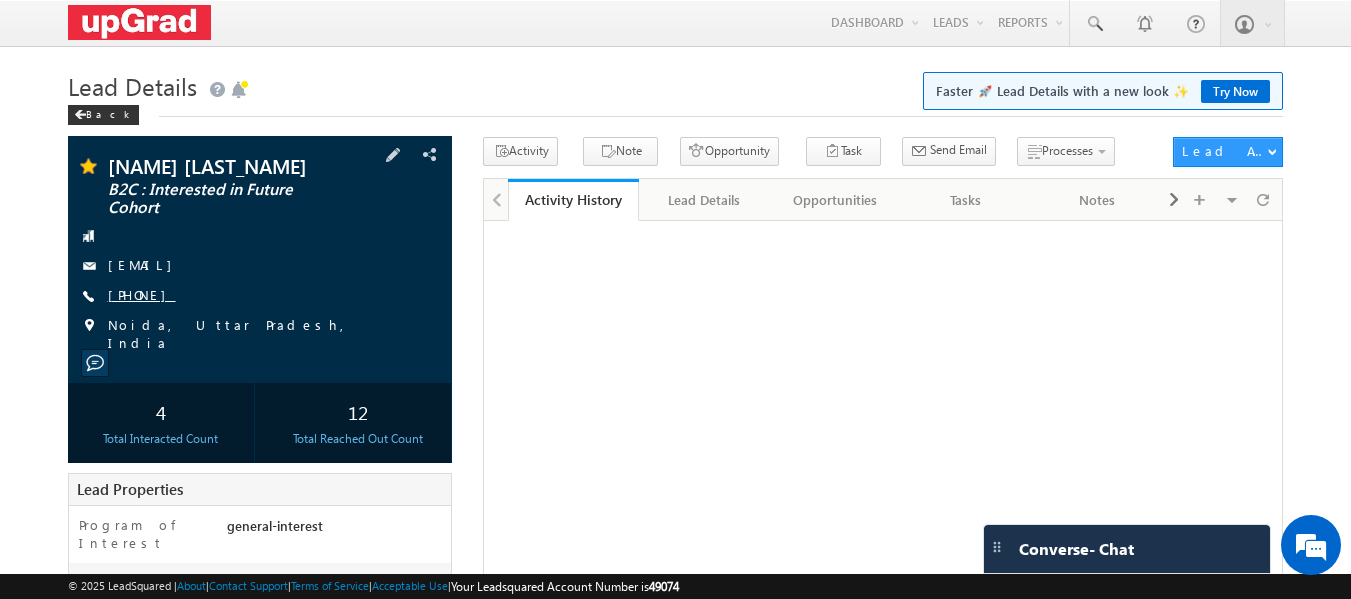 click on "[PHONE]" at bounding box center (142, 294) 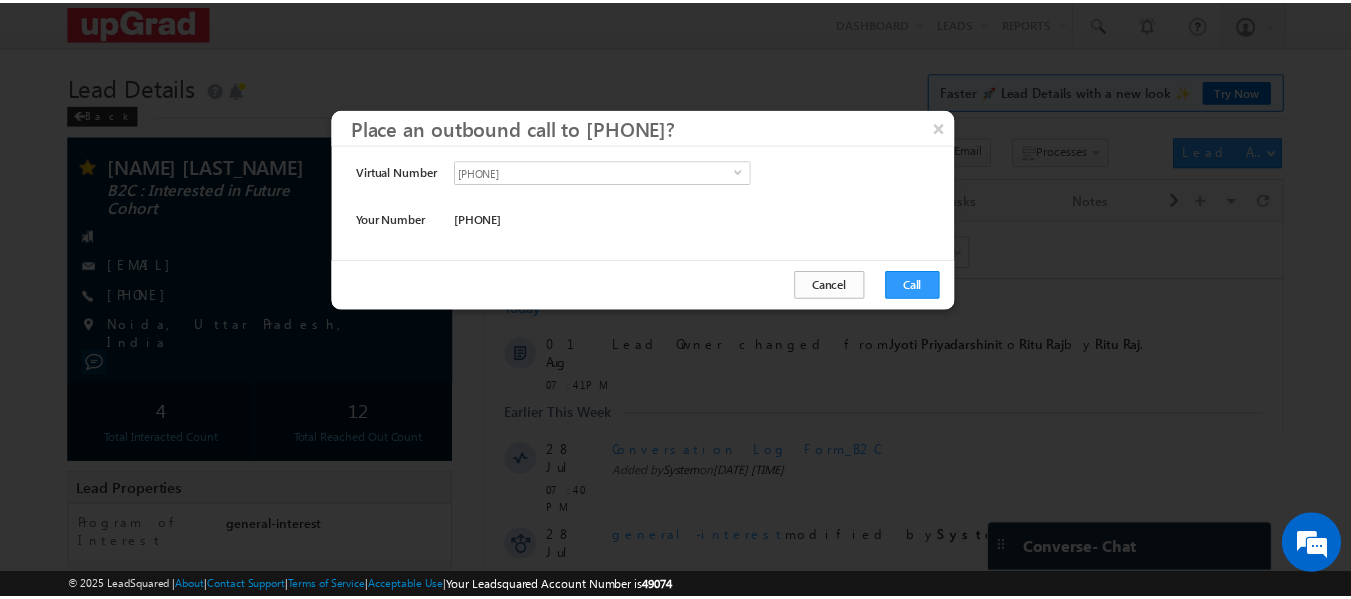scroll, scrollTop: 0, scrollLeft: 0, axis: both 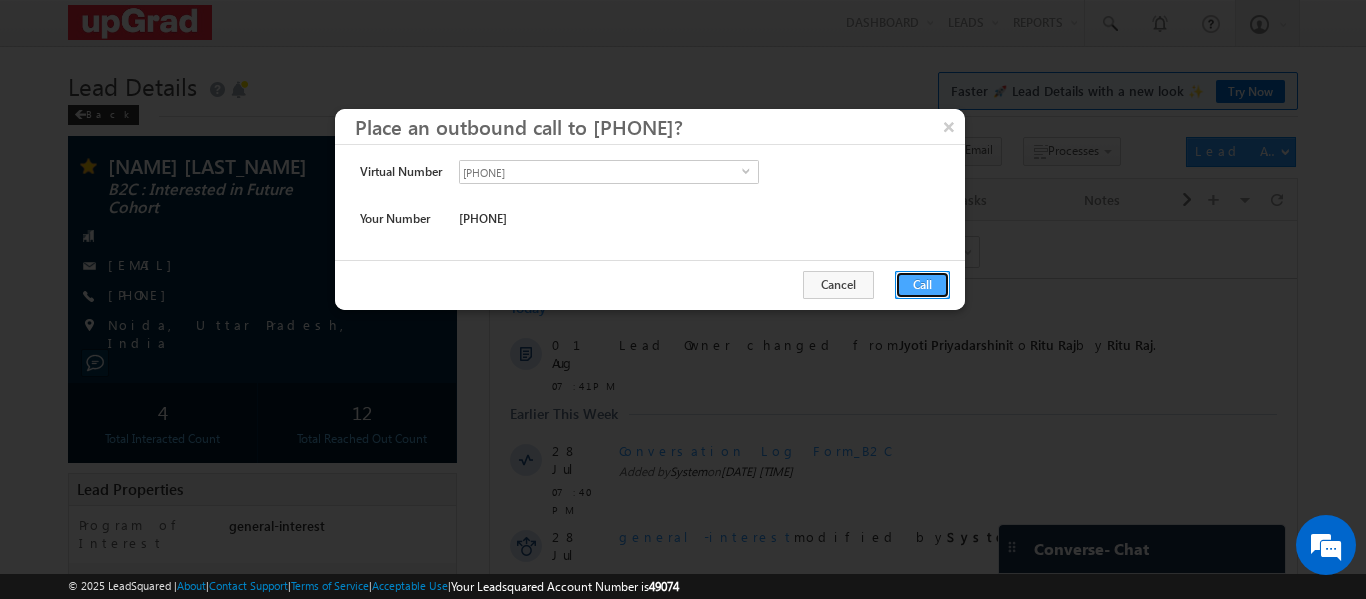 click on "Call" at bounding box center [922, 285] 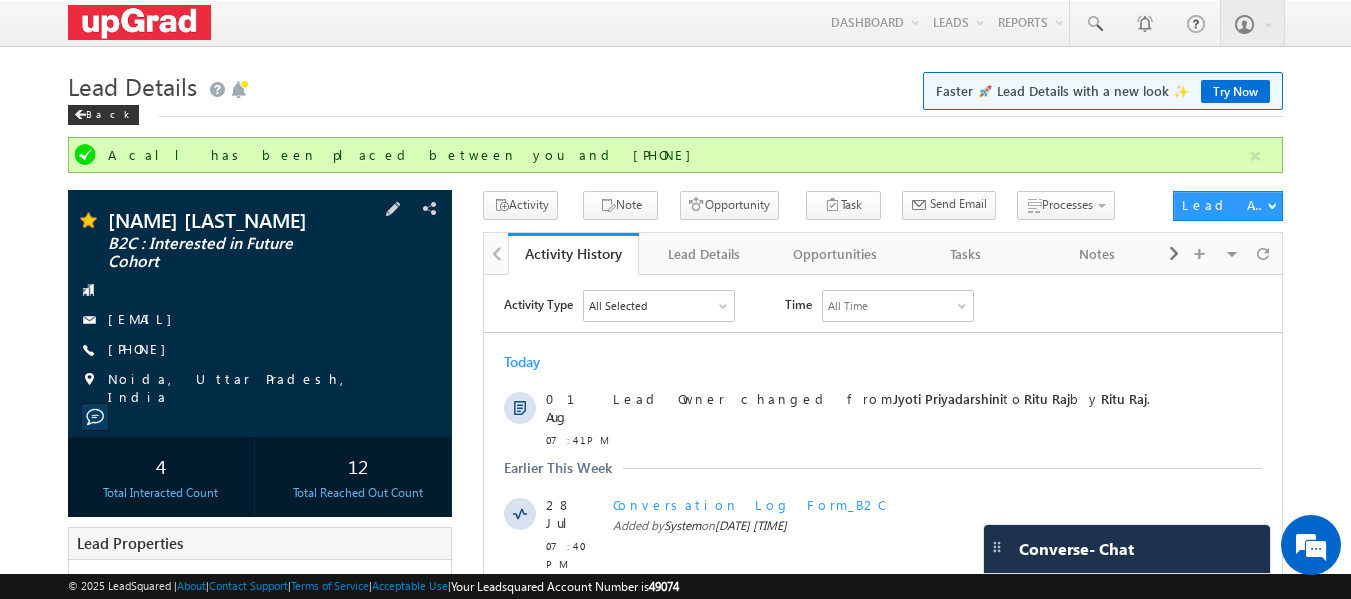 drag, startPoint x: 260, startPoint y: 296, endPoint x: 244, endPoint y: 304, distance: 17.888544 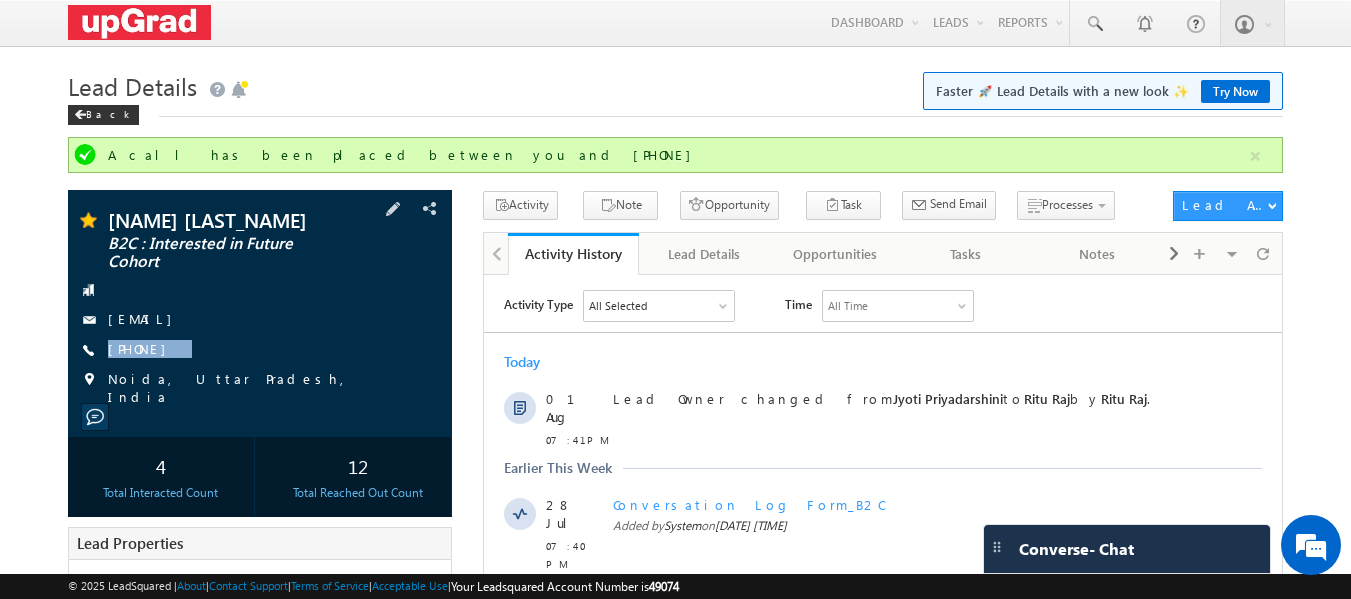 drag, startPoint x: 261, startPoint y: 351, endPoint x: 218, endPoint y: 369, distance: 46.615448 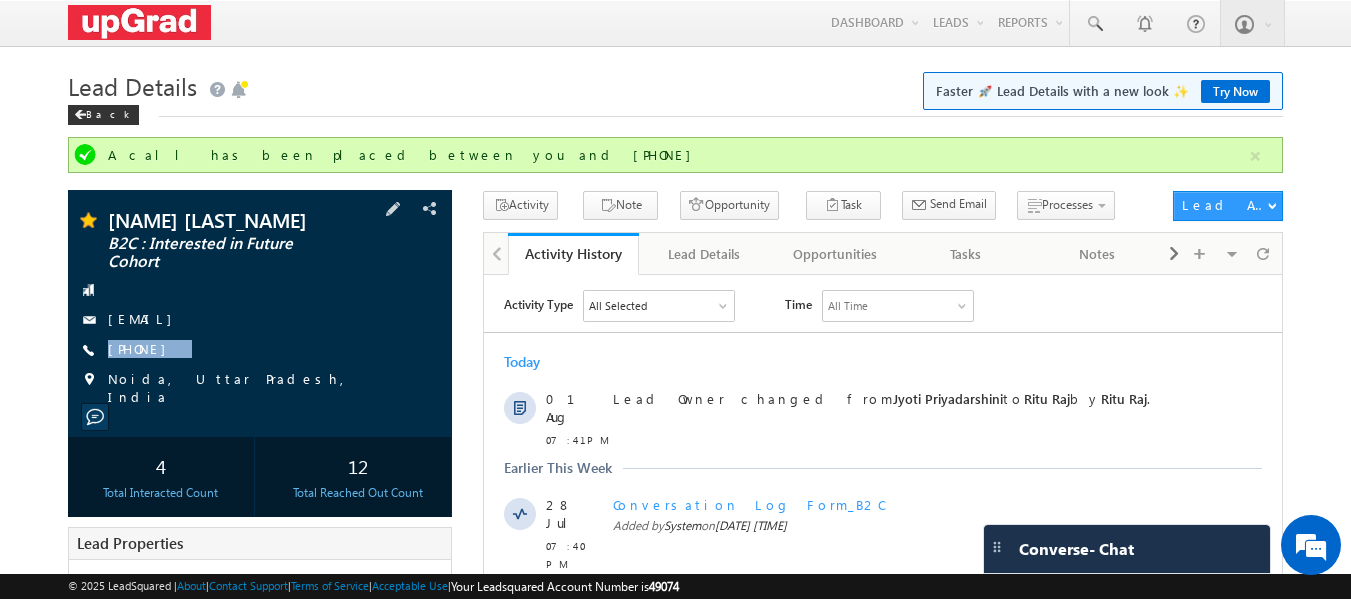 scroll, scrollTop: 0, scrollLeft: 0, axis: both 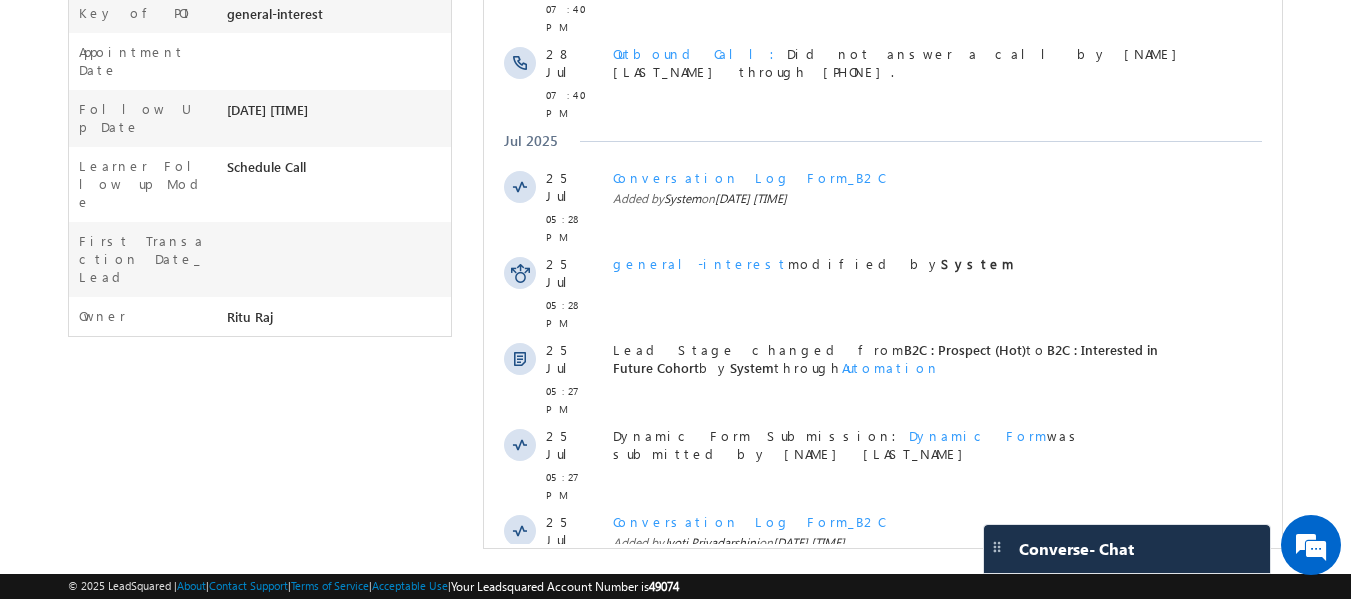 click on "Show More" at bounding box center [892, 693] 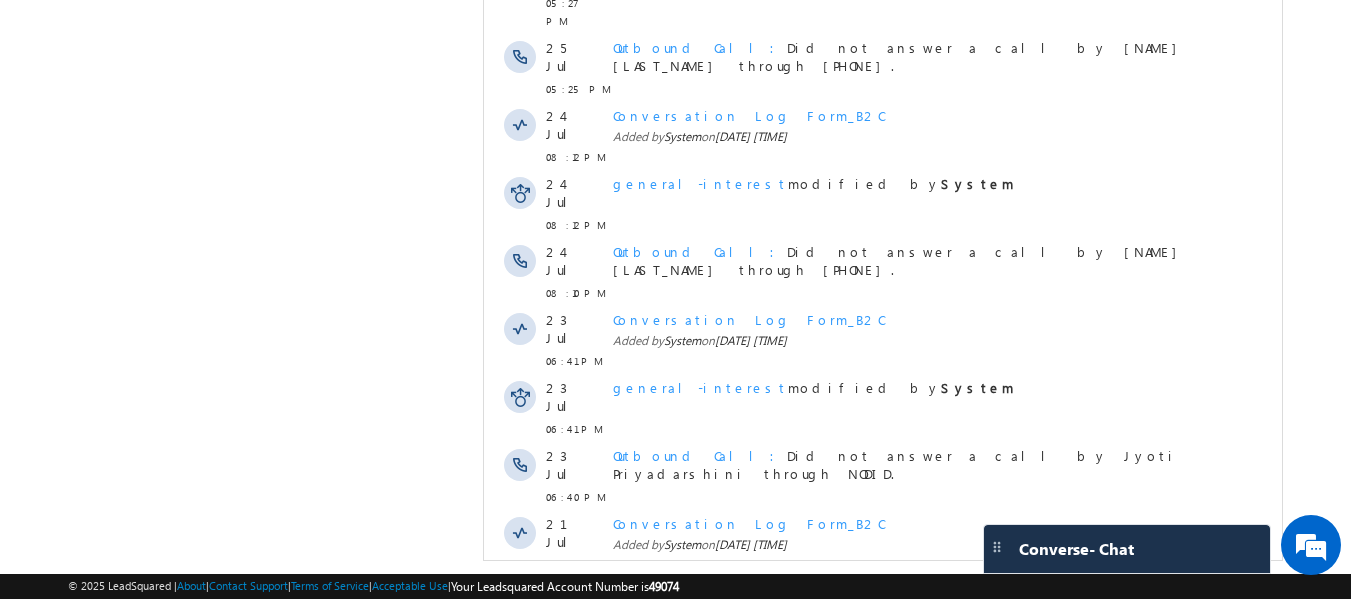 scroll, scrollTop: 1197, scrollLeft: 0, axis: vertical 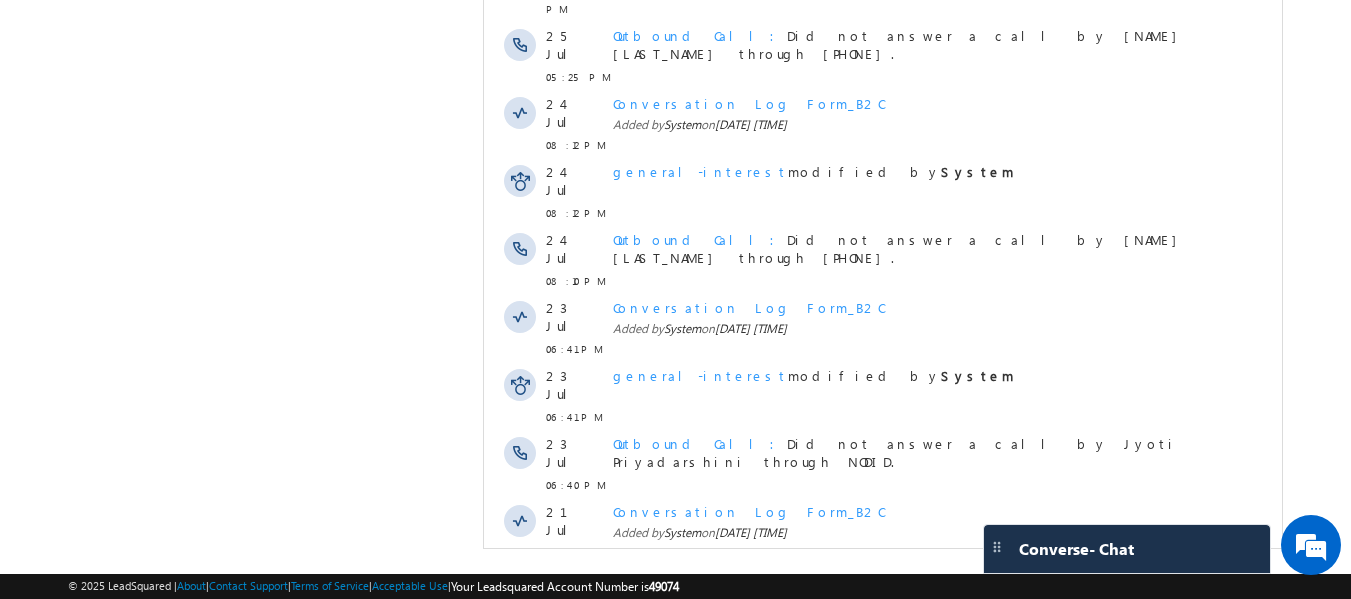 click on "Show More" at bounding box center [892, 819] 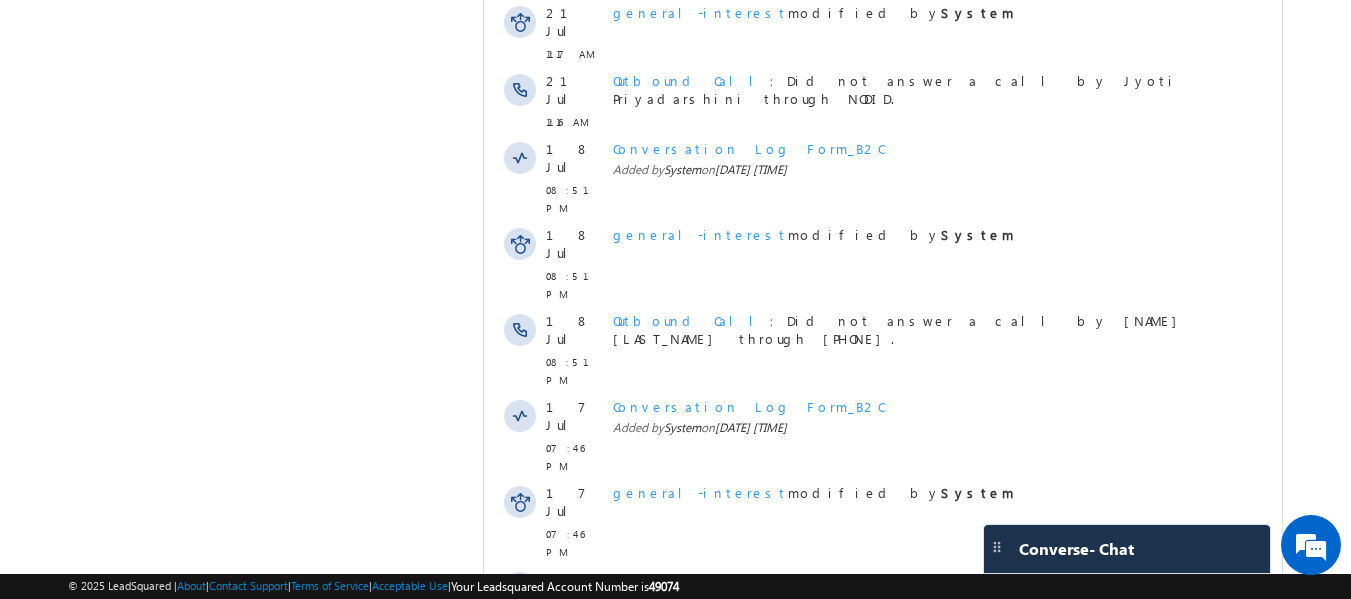 scroll, scrollTop: 1797, scrollLeft: 0, axis: vertical 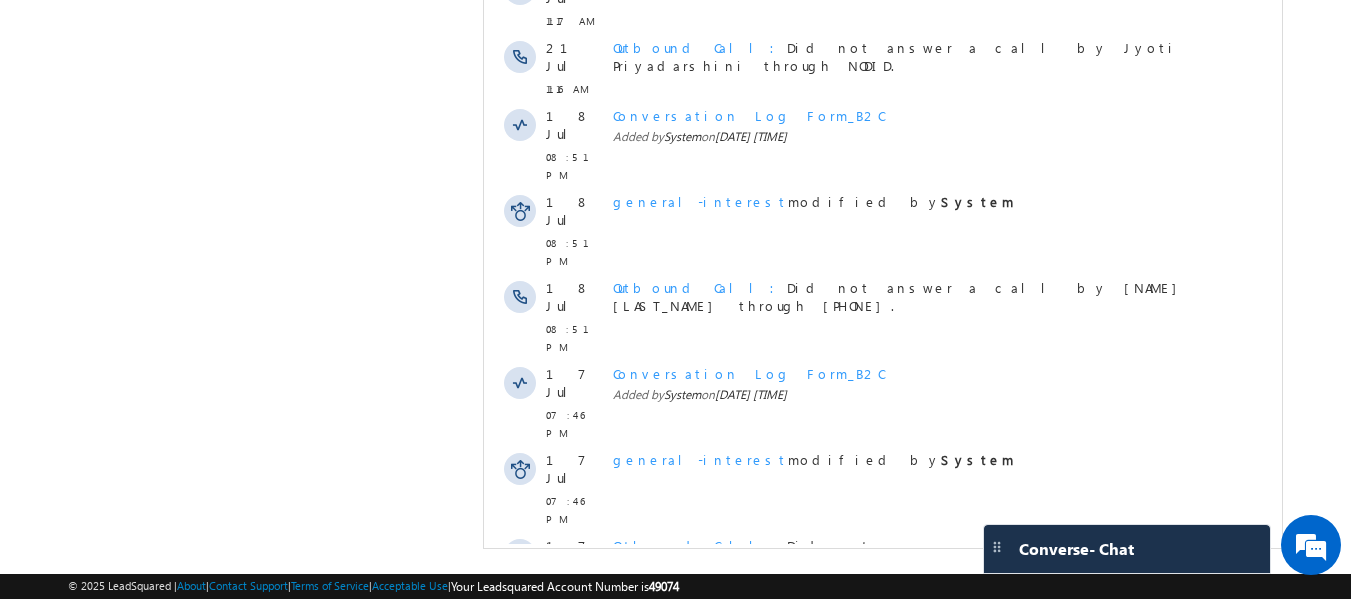click on "Show More" at bounding box center (892, 1079) 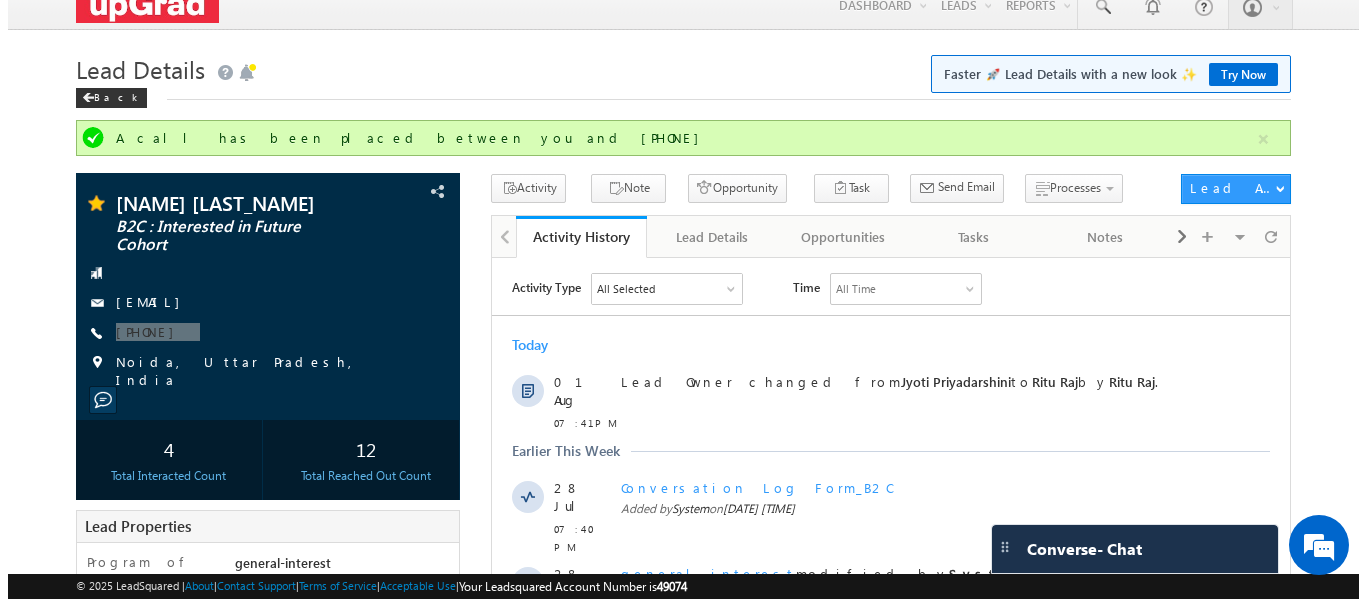 scroll, scrollTop: 0, scrollLeft: 0, axis: both 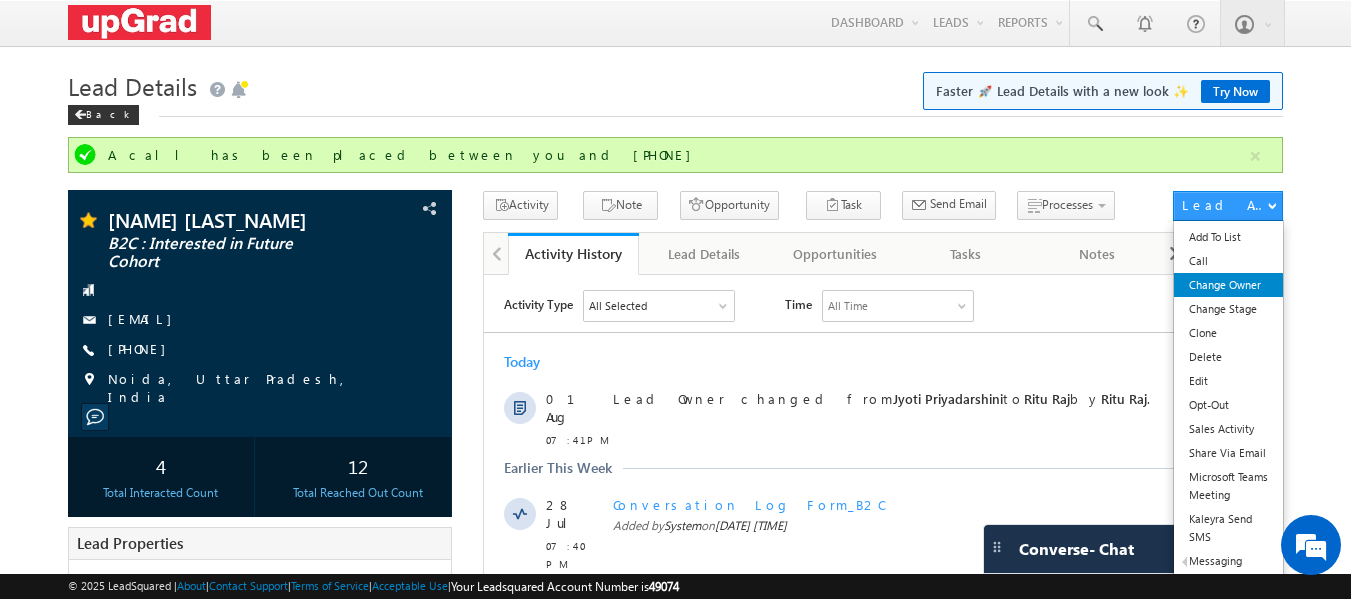 click on "Change Owner" at bounding box center [1228, 285] 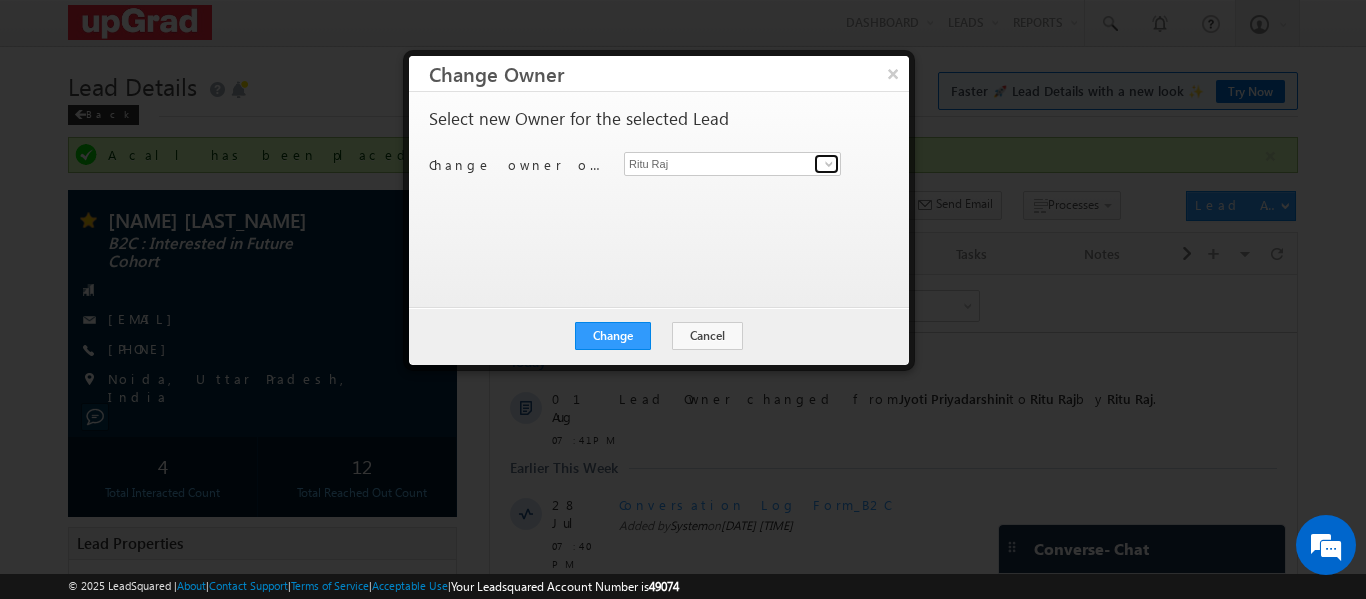 click at bounding box center [829, 164] 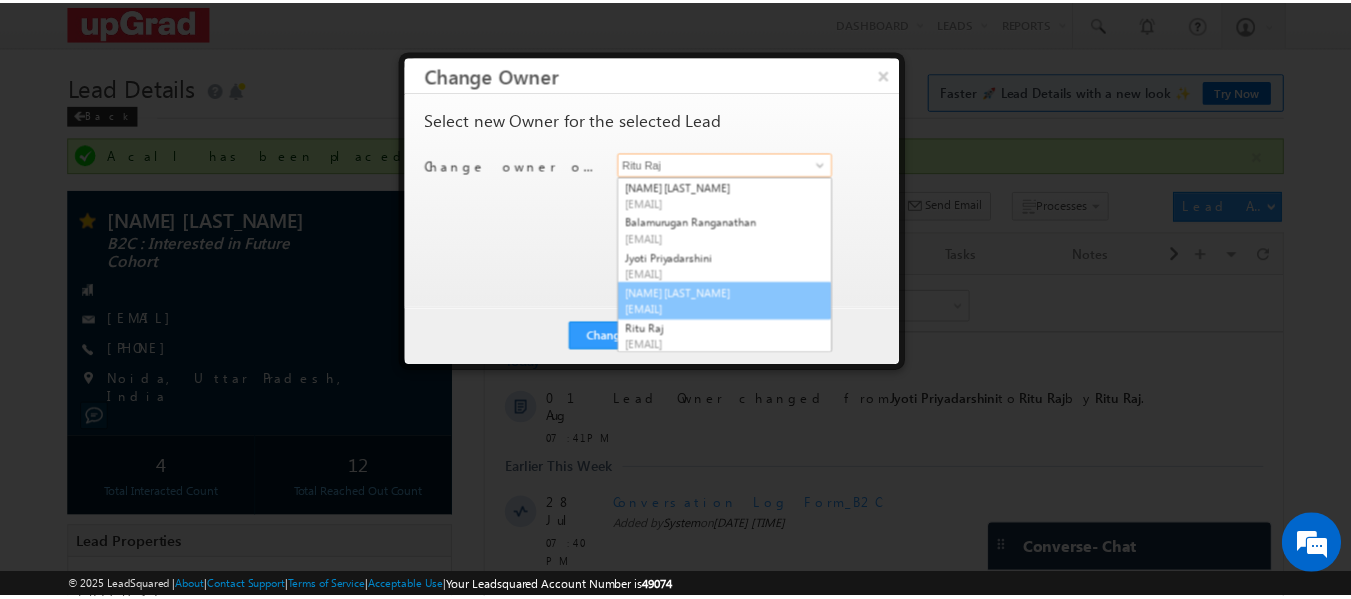 scroll, scrollTop: 73, scrollLeft: 0, axis: vertical 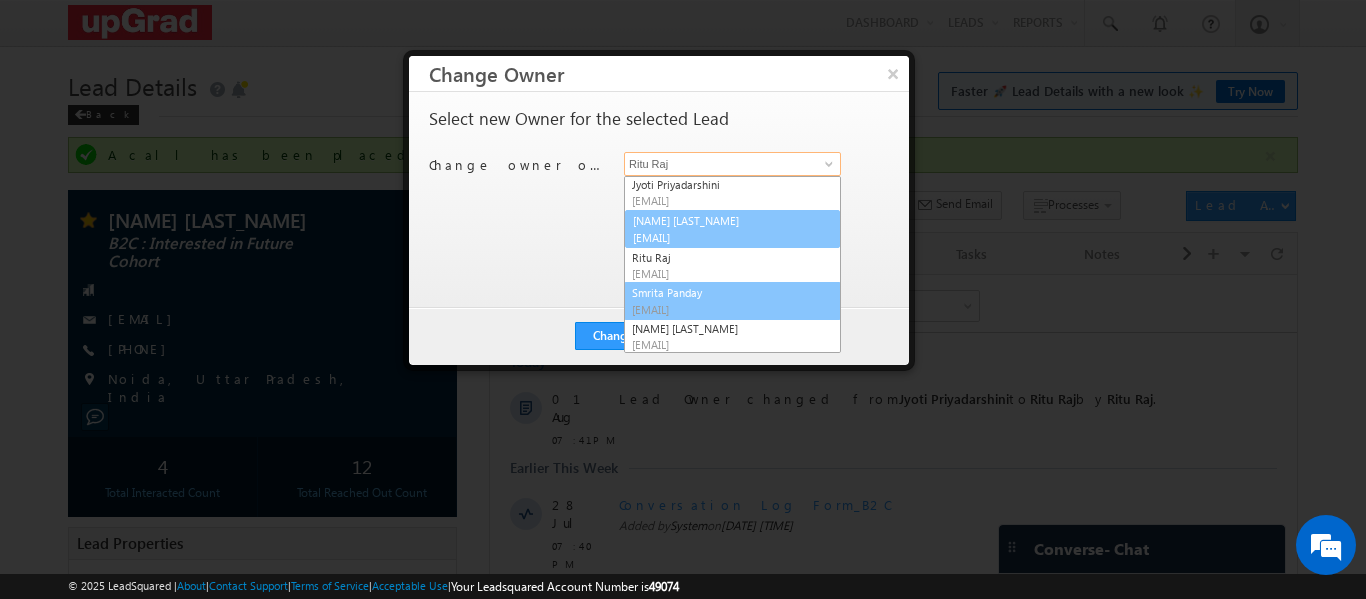click on "[NAME] [LAST_NAME]   [EMAIL]" at bounding box center [732, 301] 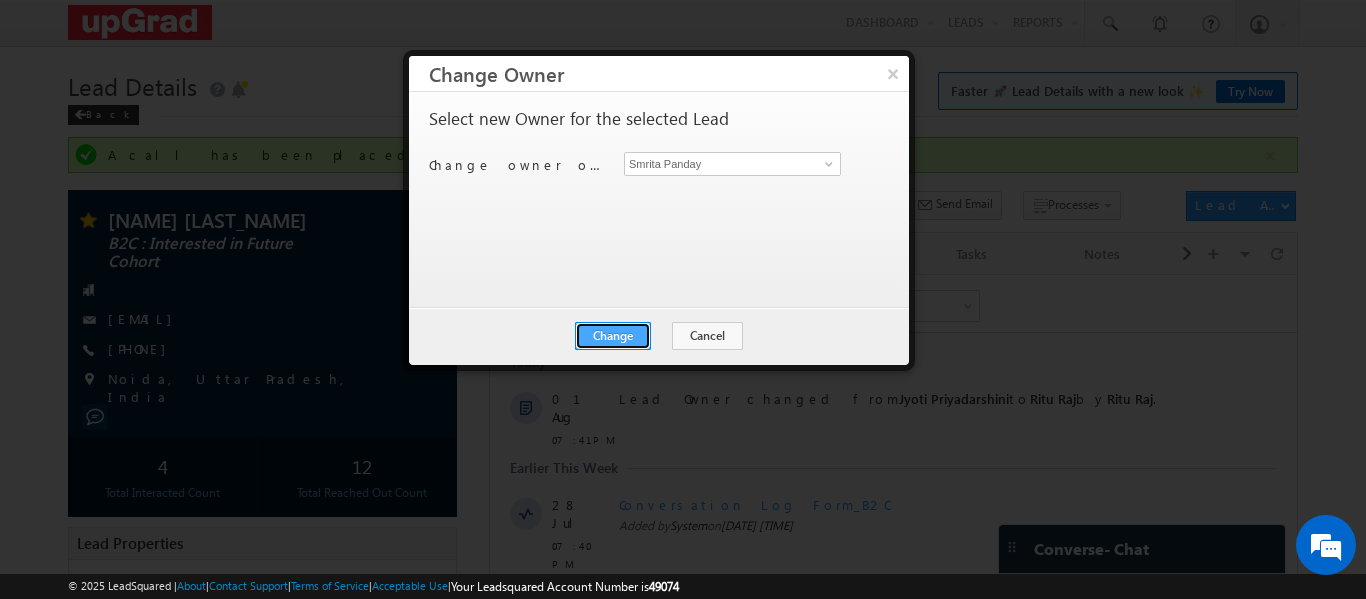 click on "Change" at bounding box center (613, 336) 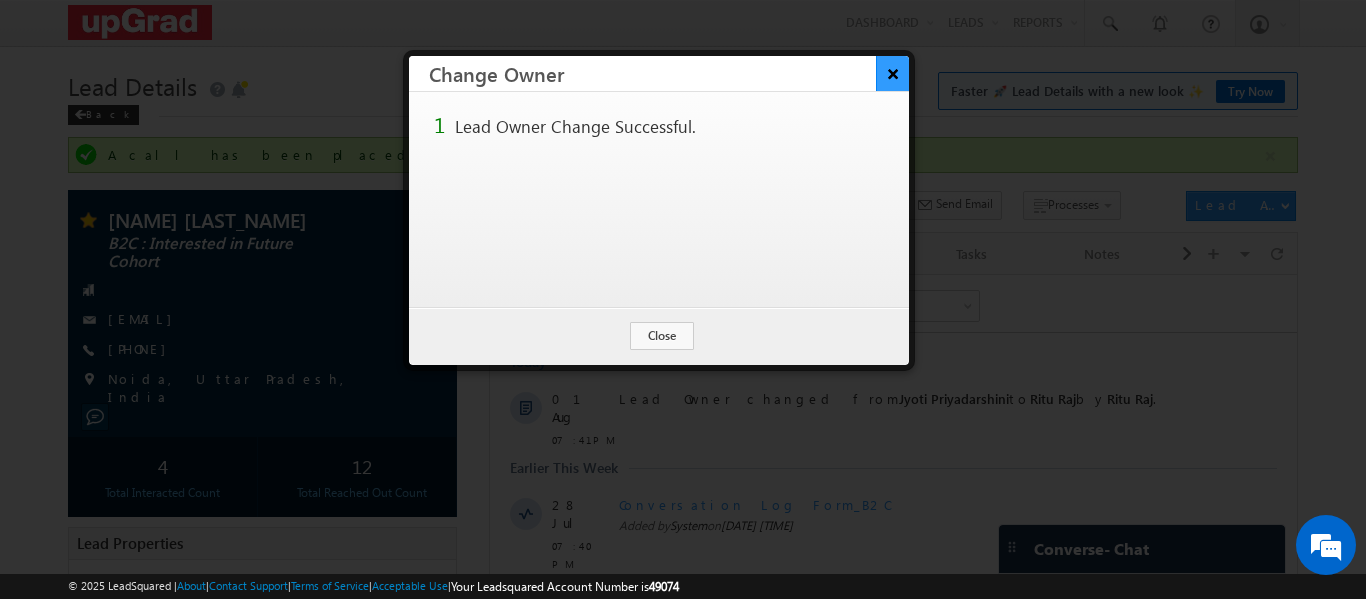 click on "×" at bounding box center [892, 73] 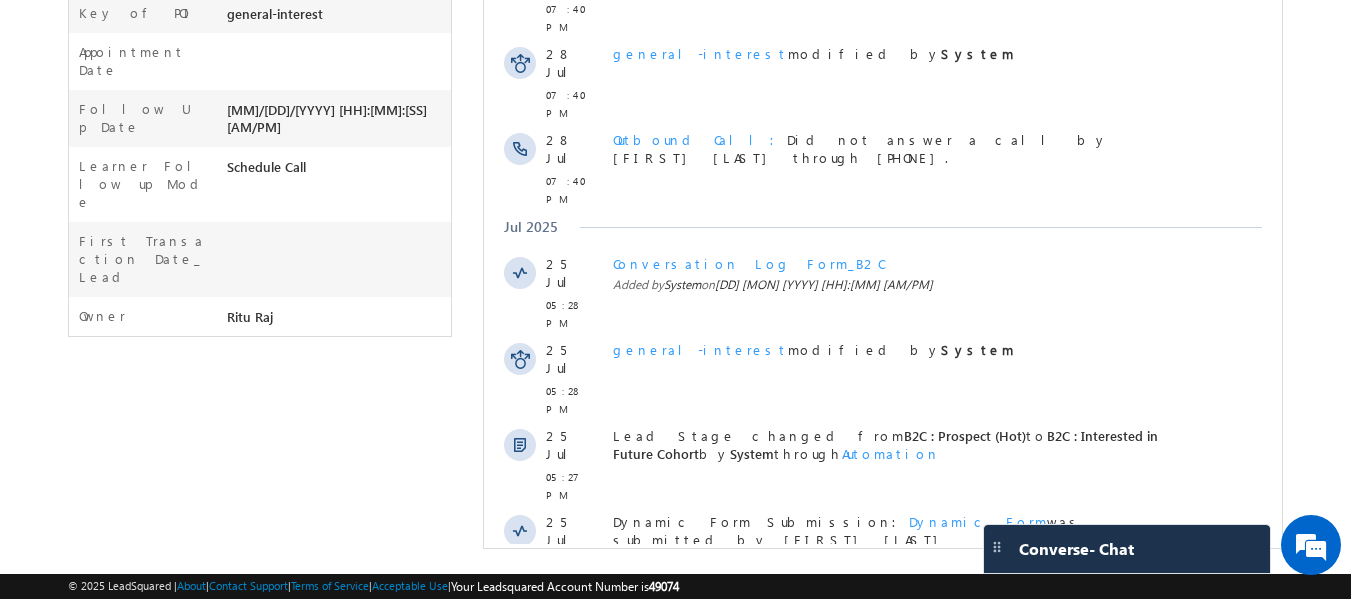 scroll, scrollTop: 571, scrollLeft: 0, axis: vertical 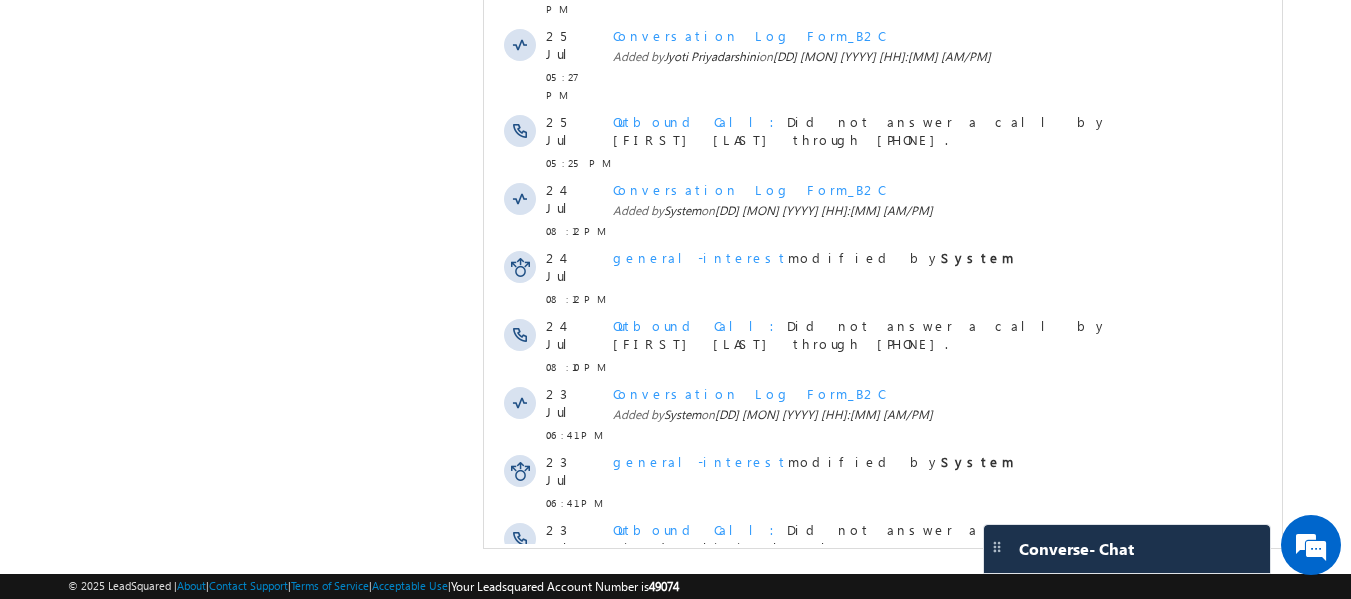 click on "Show More" at bounding box center [892, 819] 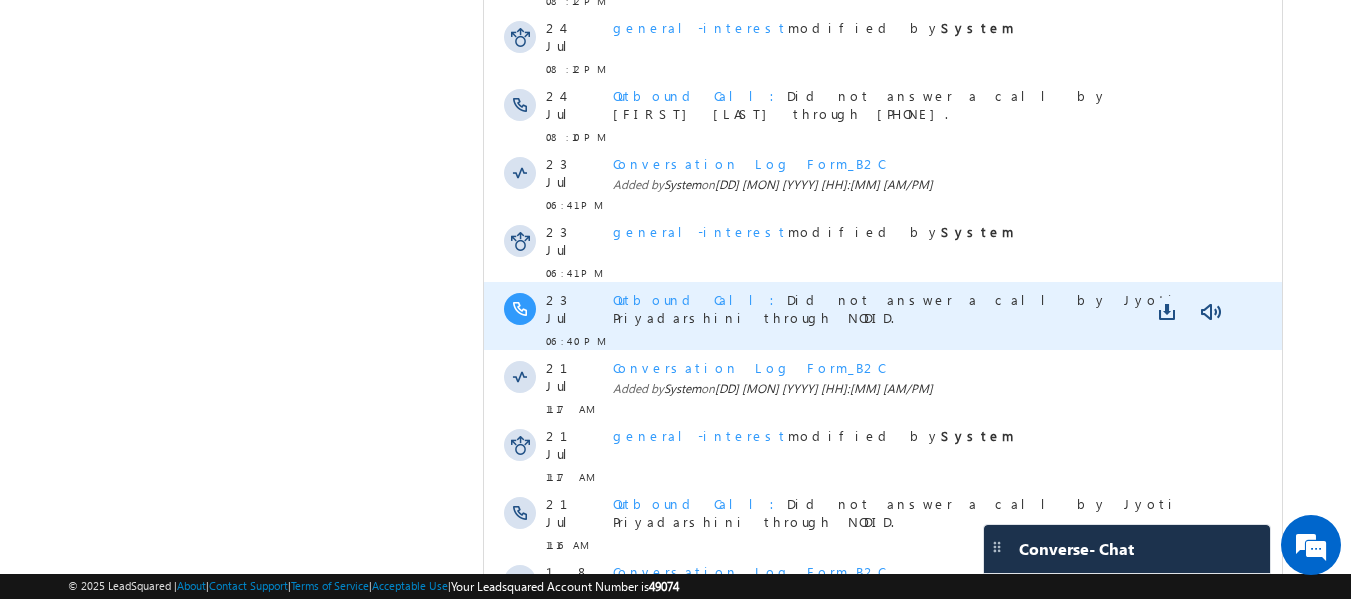scroll, scrollTop: 1743, scrollLeft: 0, axis: vertical 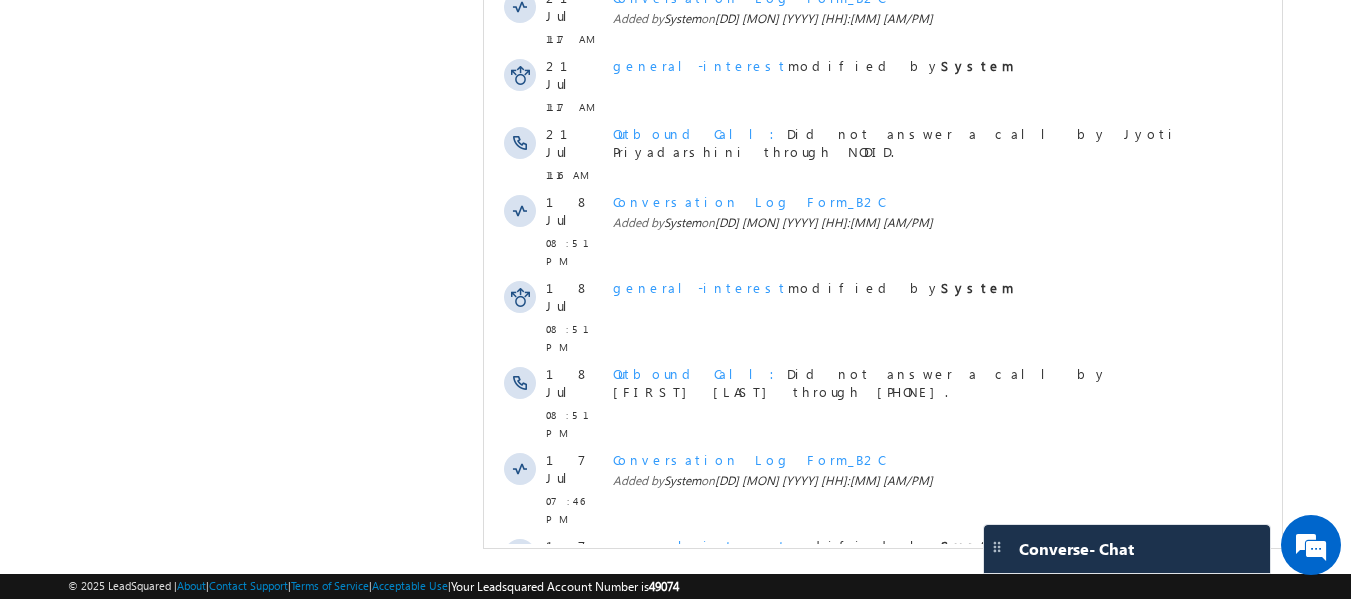 click on "Show More" at bounding box center [892, 1079] 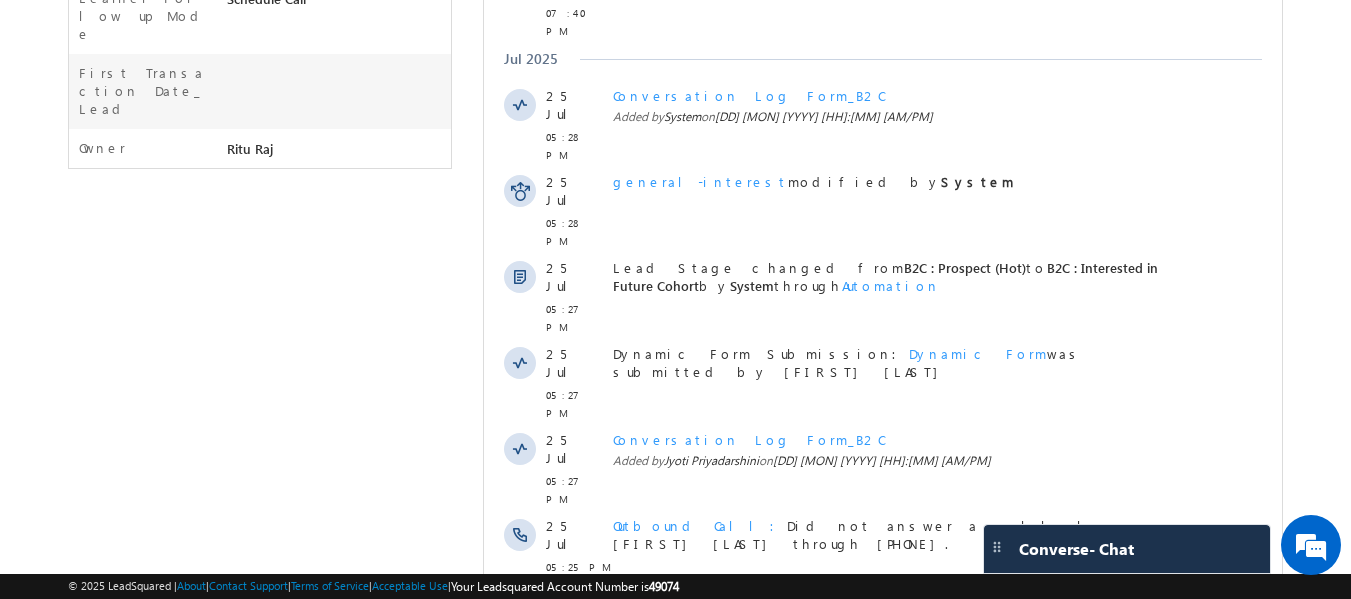 scroll, scrollTop: 643, scrollLeft: 0, axis: vertical 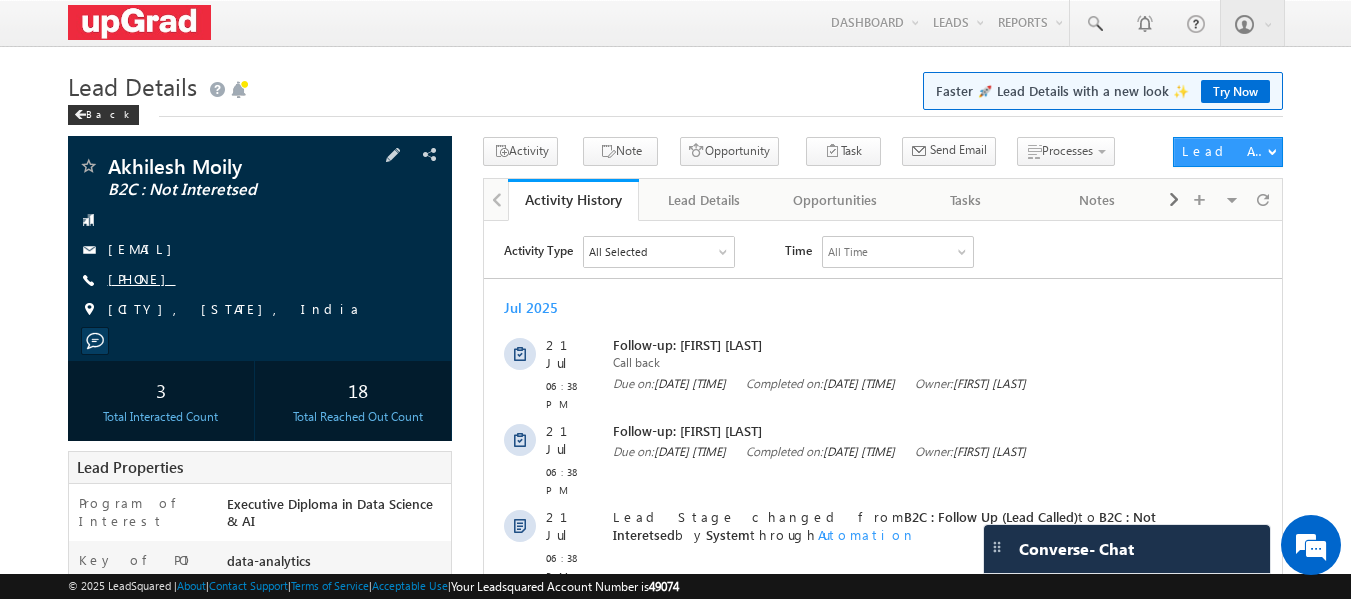 click on "[PHONE]" at bounding box center [142, 278] 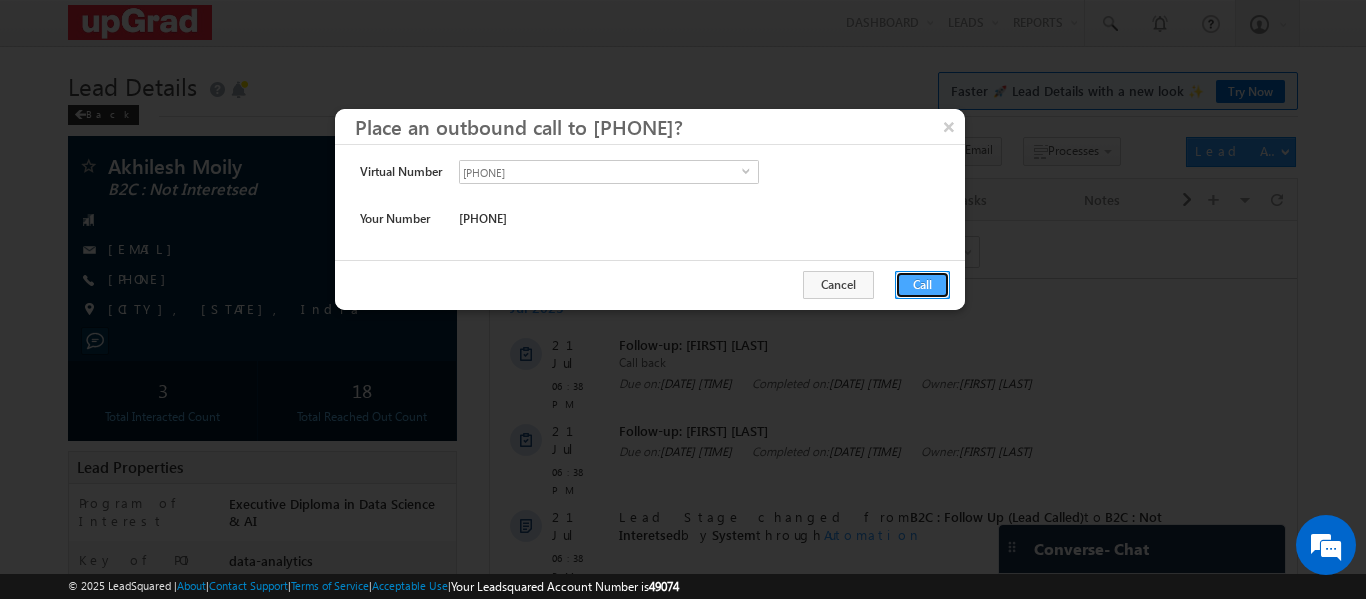 click on "Call" at bounding box center (922, 285) 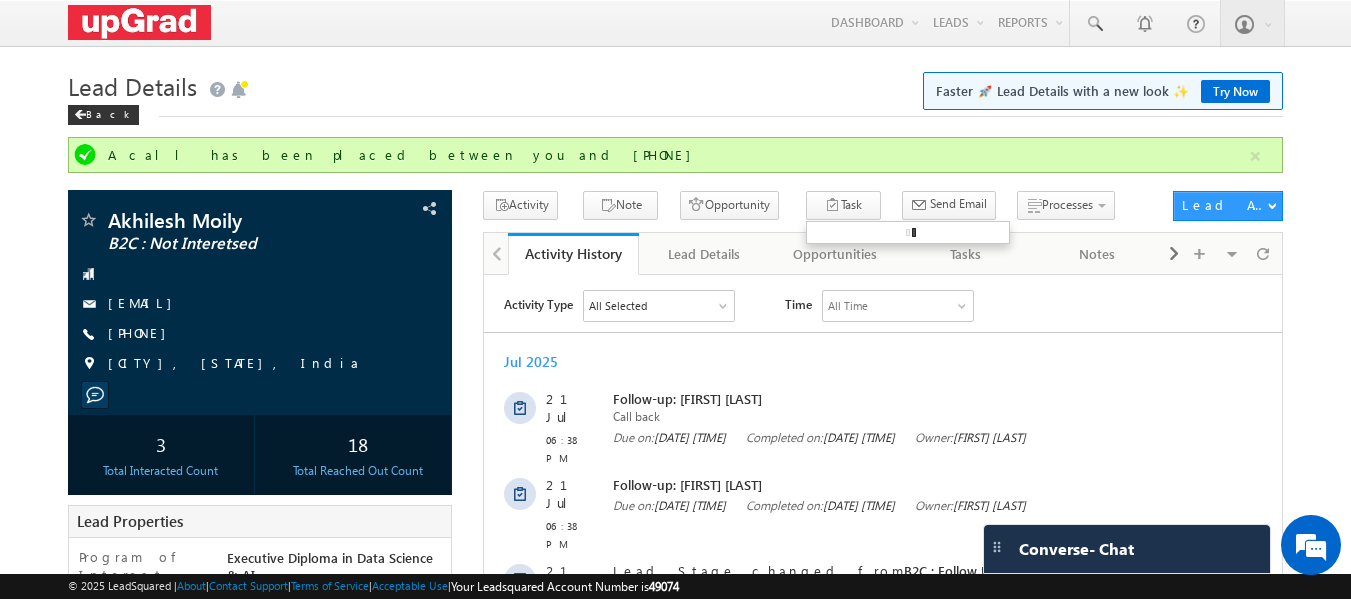 click on "Task" at bounding box center [844, 207] 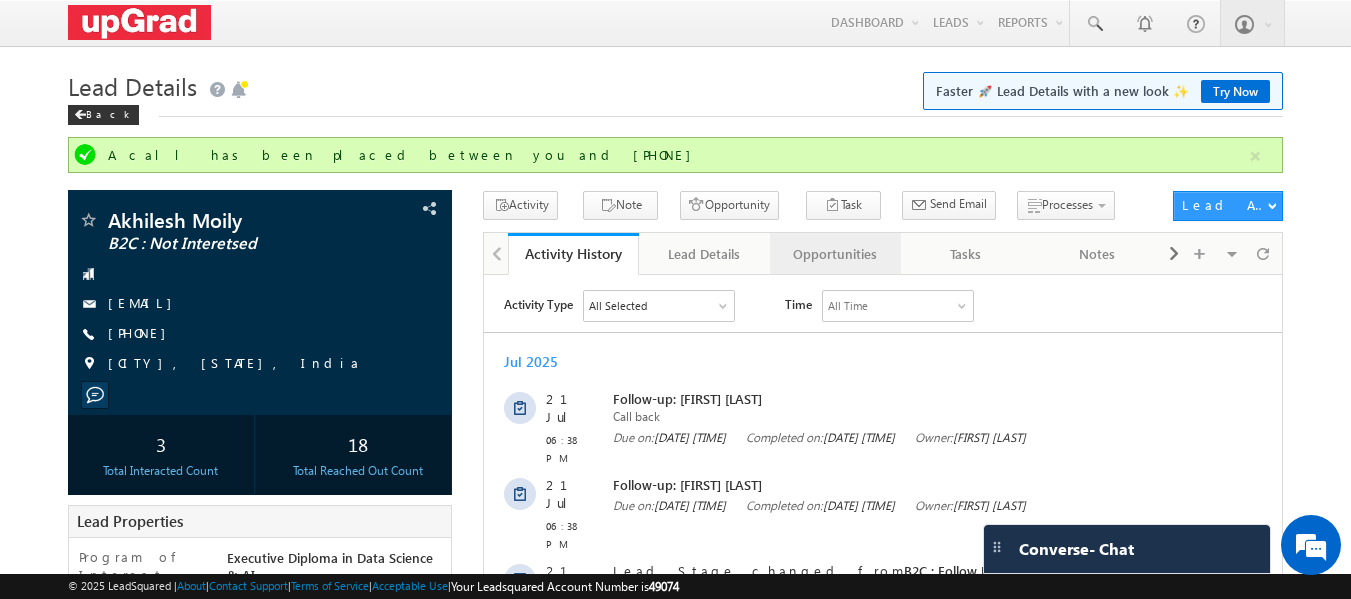click on "Opportunities" at bounding box center (834, 254) 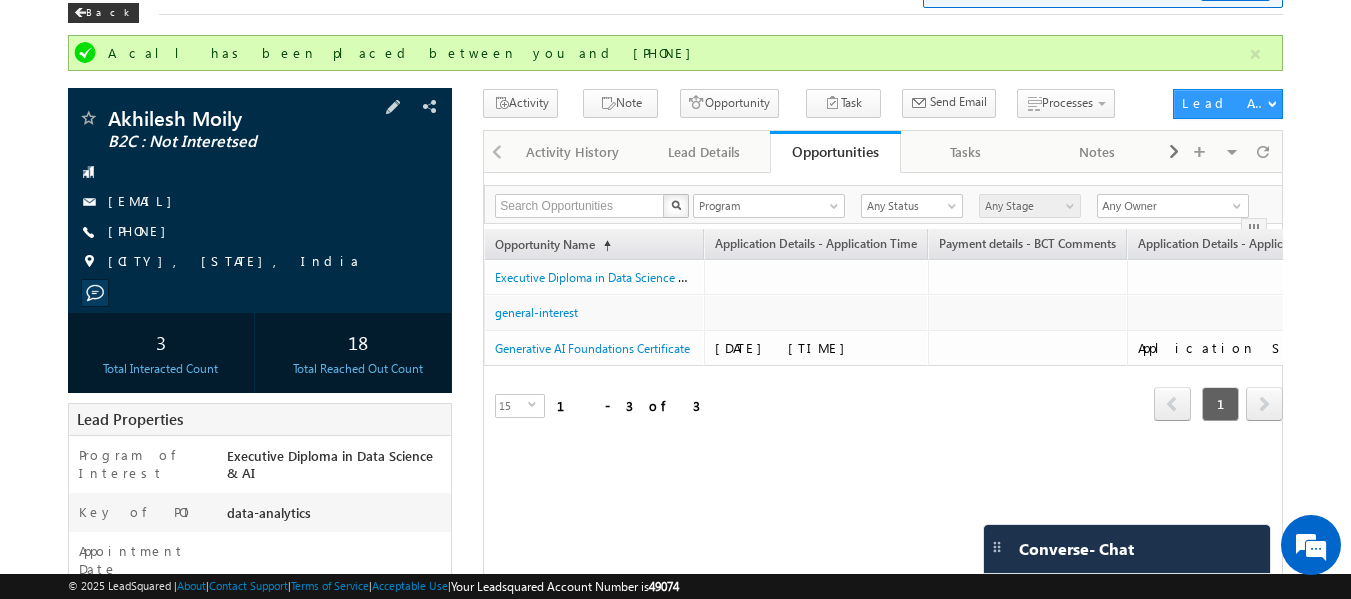 scroll, scrollTop: 100, scrollLeft: 0, axis: vertical 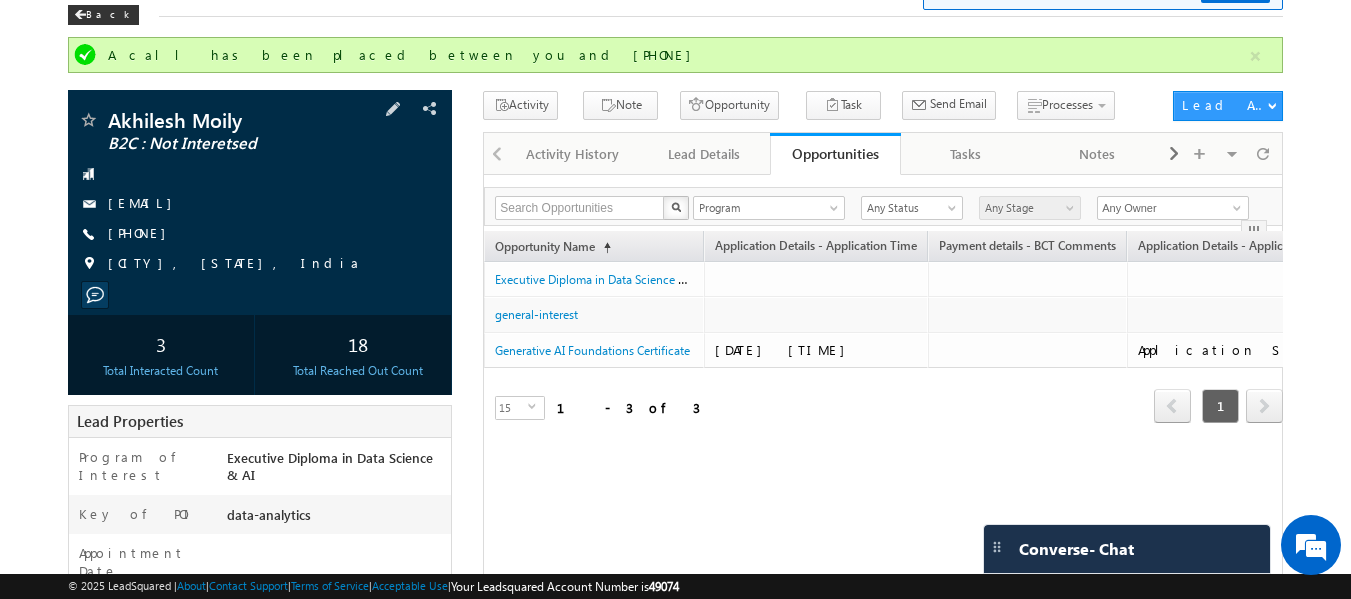 copy on "[EMAIL]
[PHONE]
[CITY], [STATE], I" 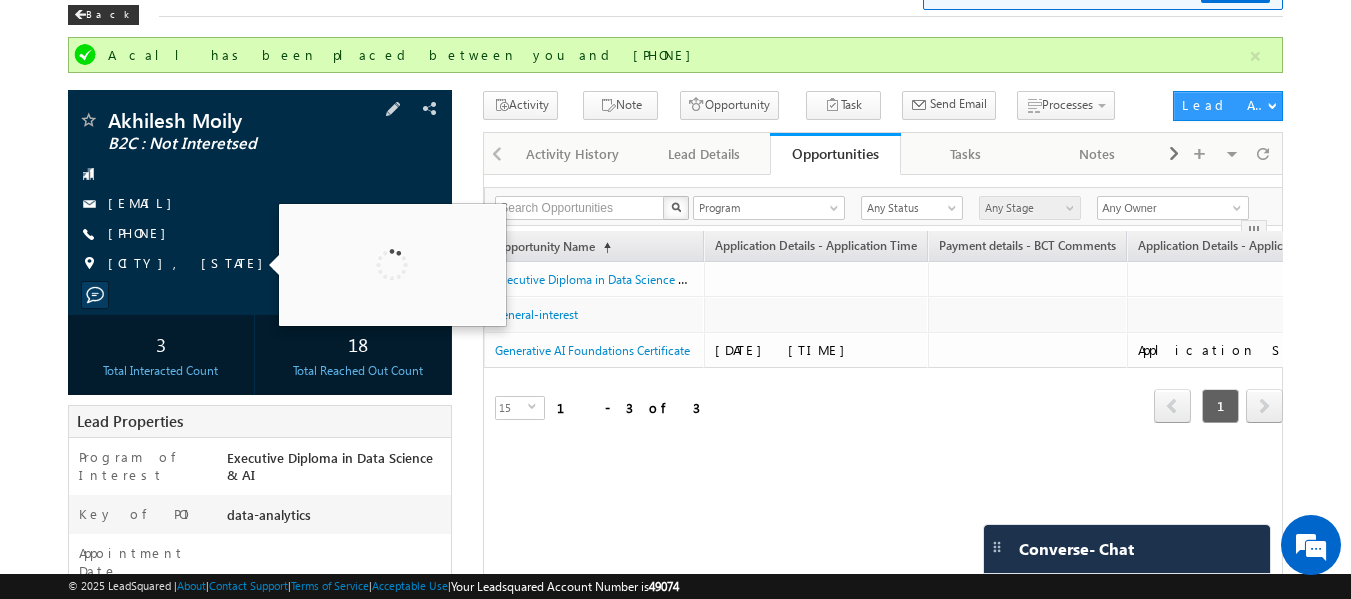 drag, startPoint x: 115, startPoint y: 180, endPoint x: 245, endPoint y: 271, distance: 158.68523 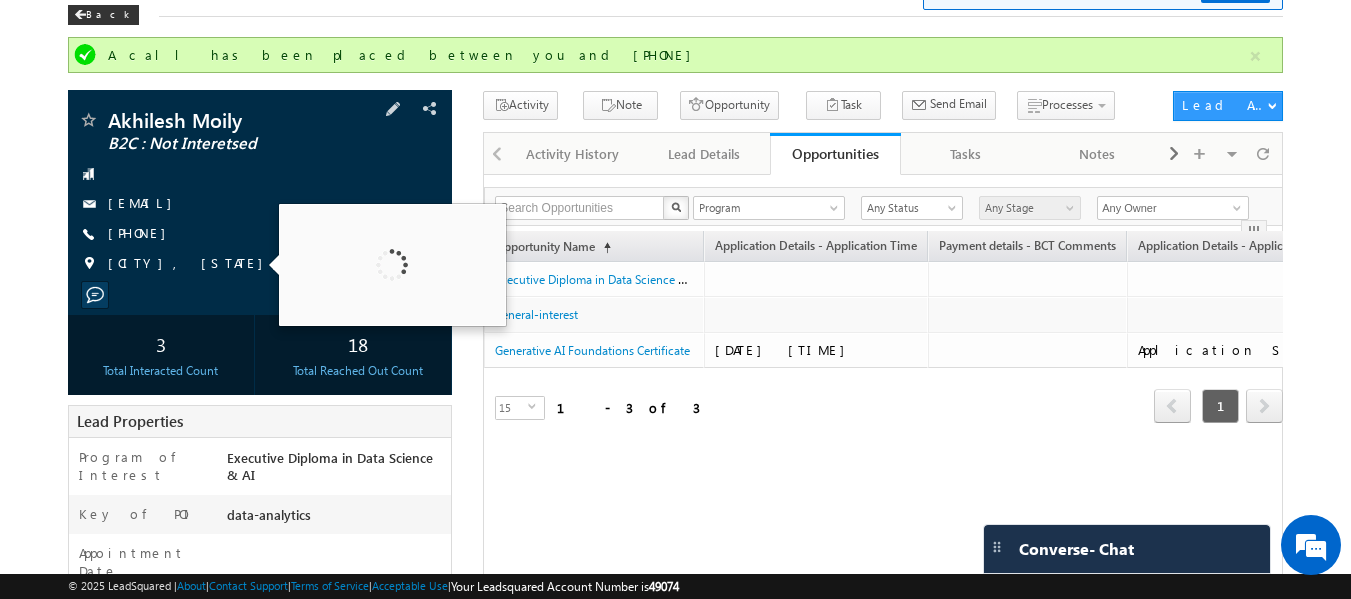 click on "[FIRST] [LAST]
B2C : Not Interetsed
[EMAIL]
[PHONE]" at bounding box center (260, 197) 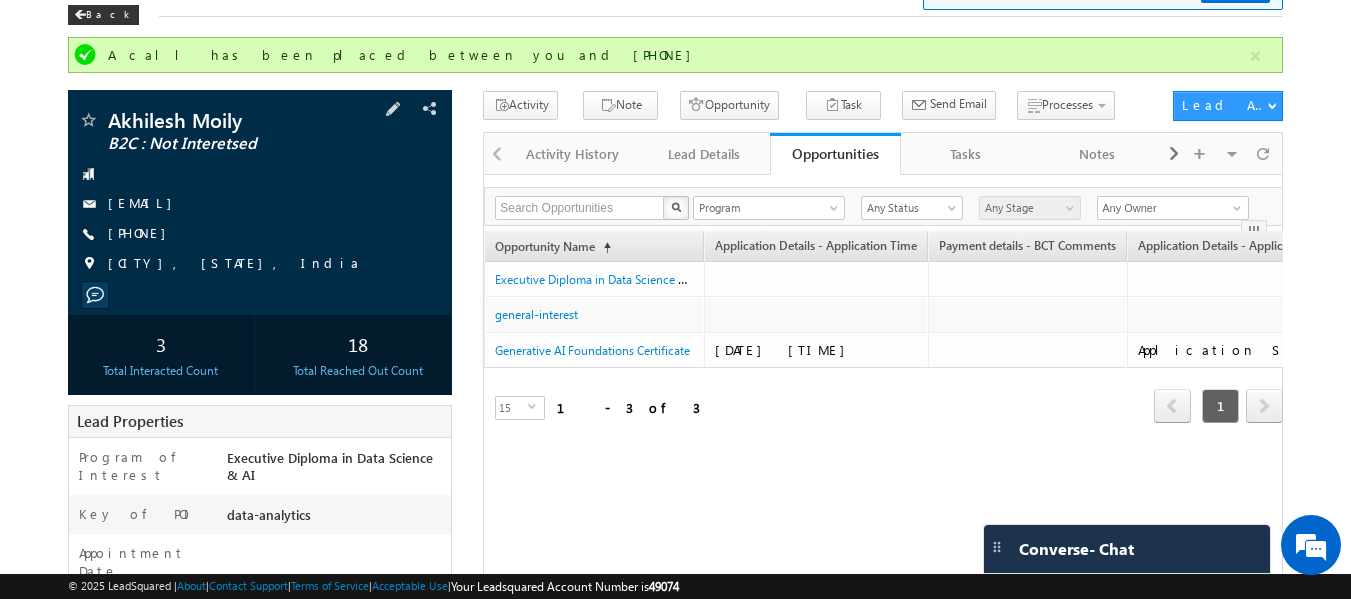 scroll, scrollTop: 0, scrollLeft: 0, axis: both 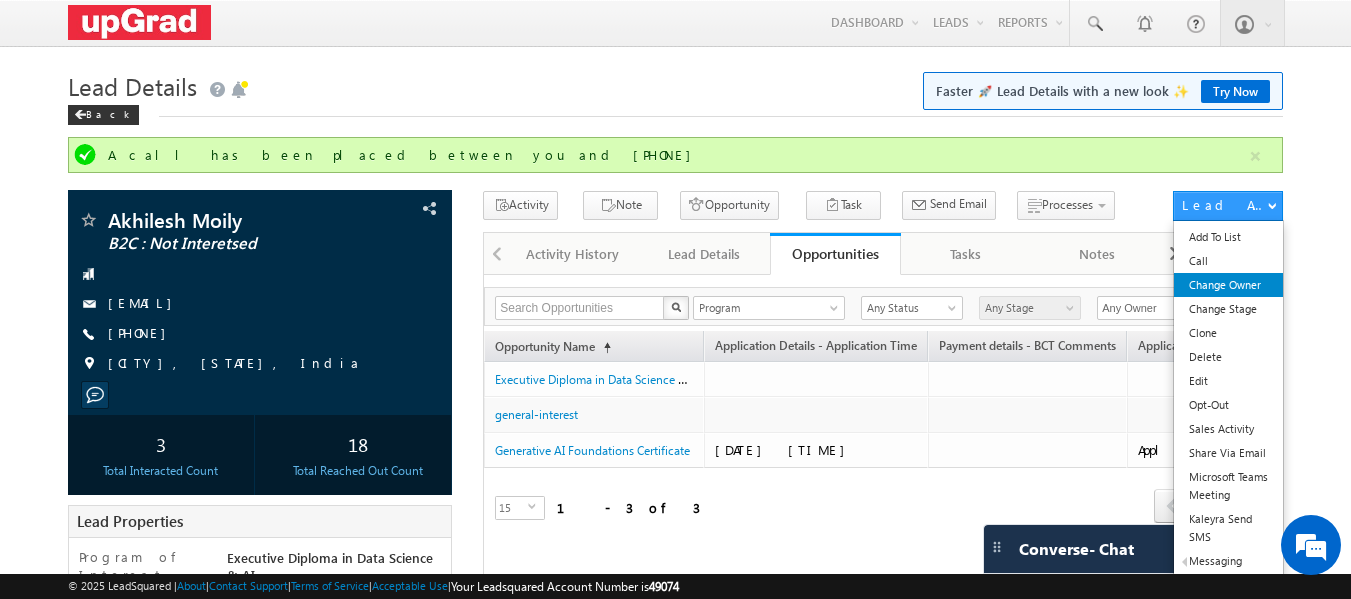 click on "Change Owner" at bounding box center (1228, 285) 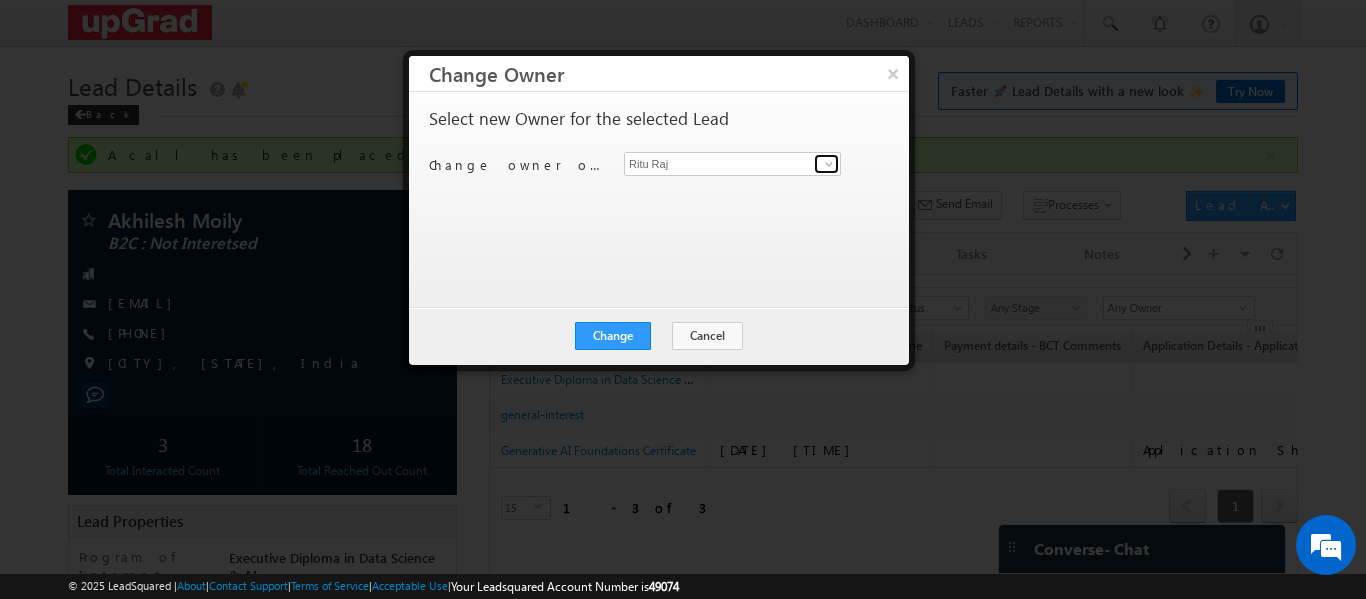click at bounding box center [829, 164] 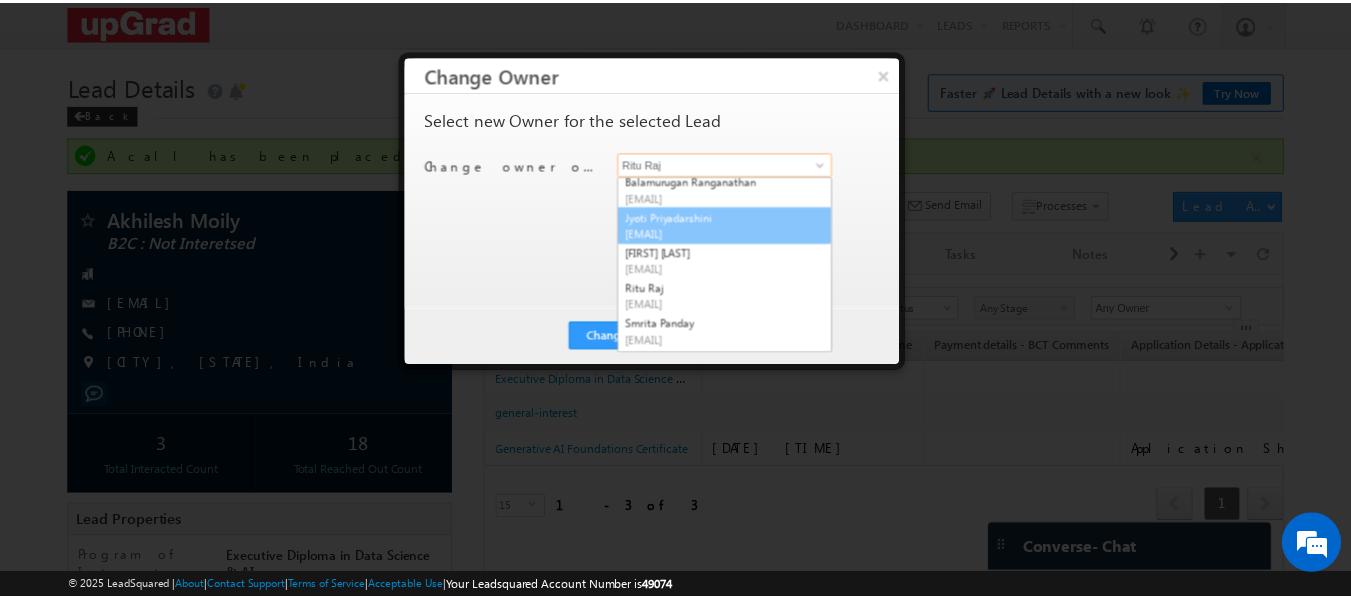 scroll, scrollTop: 73, scrollLeft: 0, axis: vertical 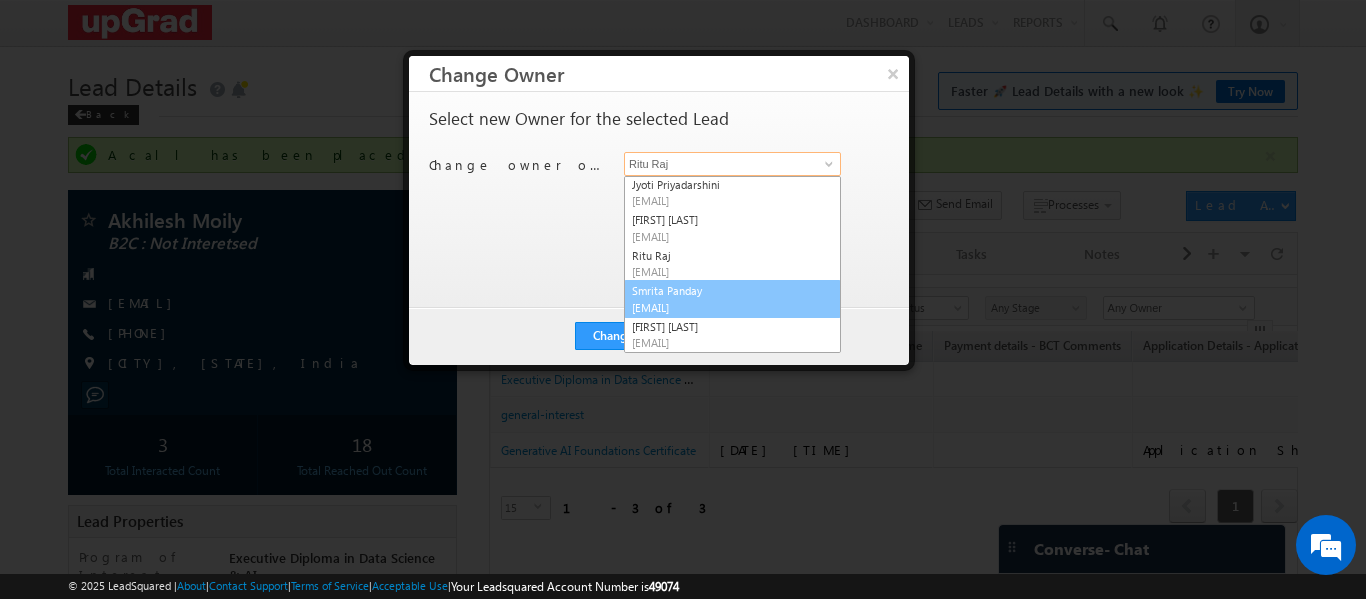 click on "[EMAIL]" at bounding box center [732, 307] 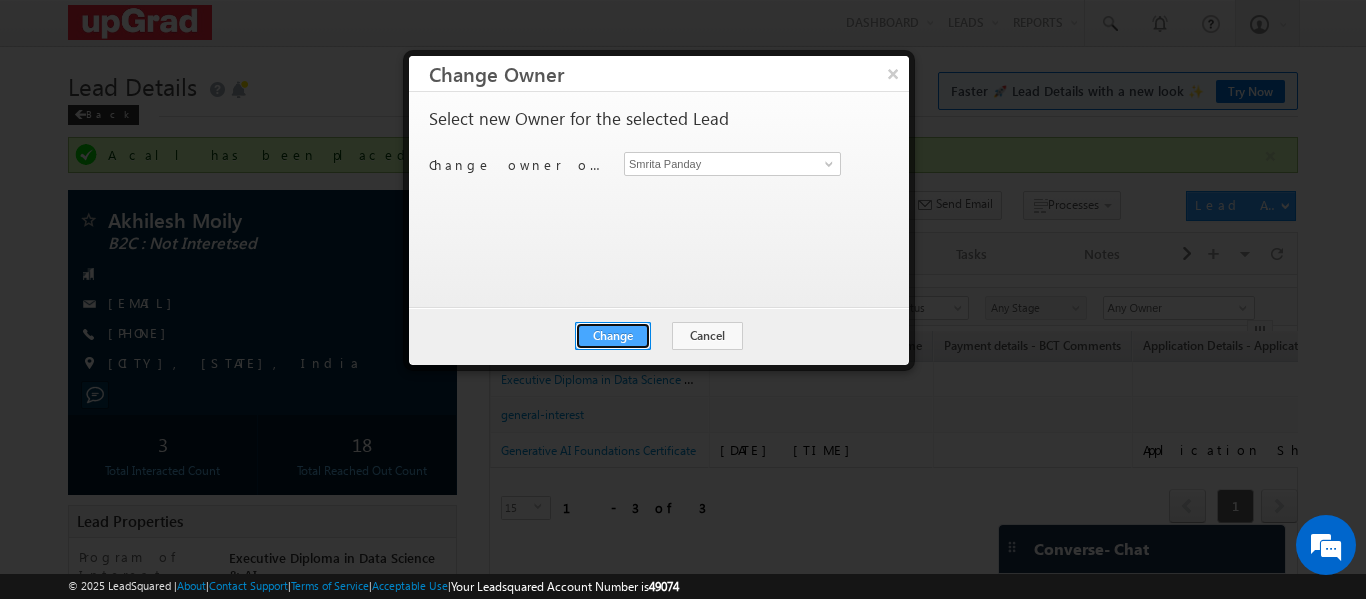 click on "Change" at bounding box center (613, 336) 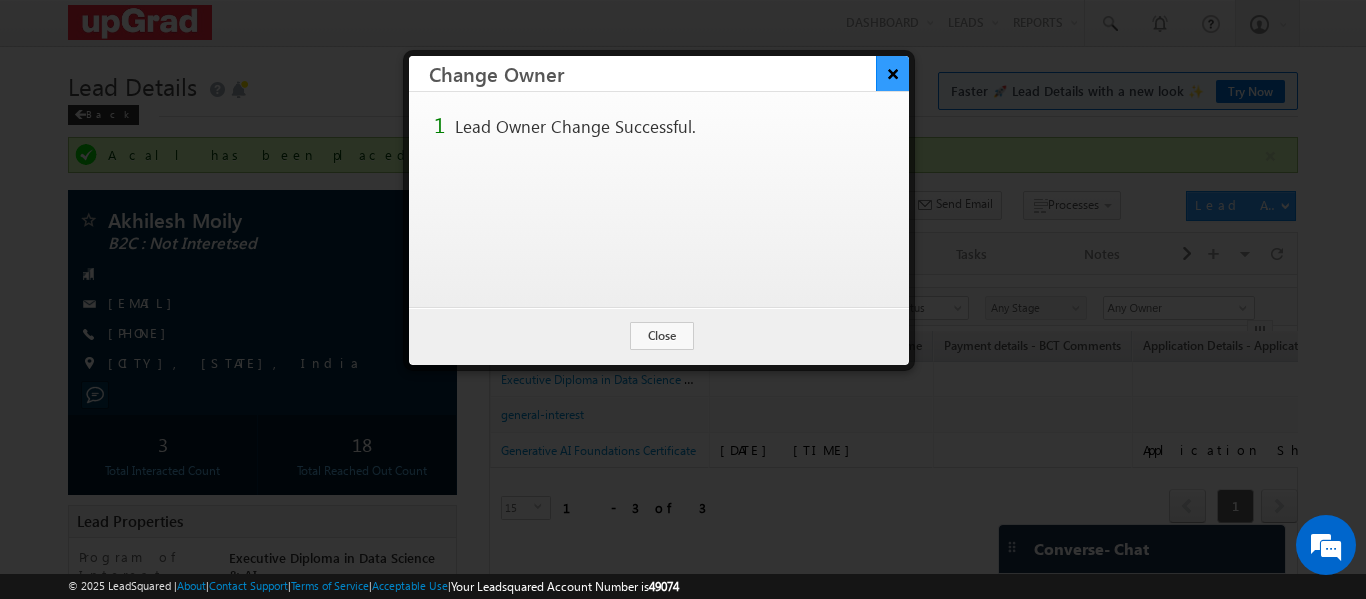 click on "×" at bounding box center (892, 73) 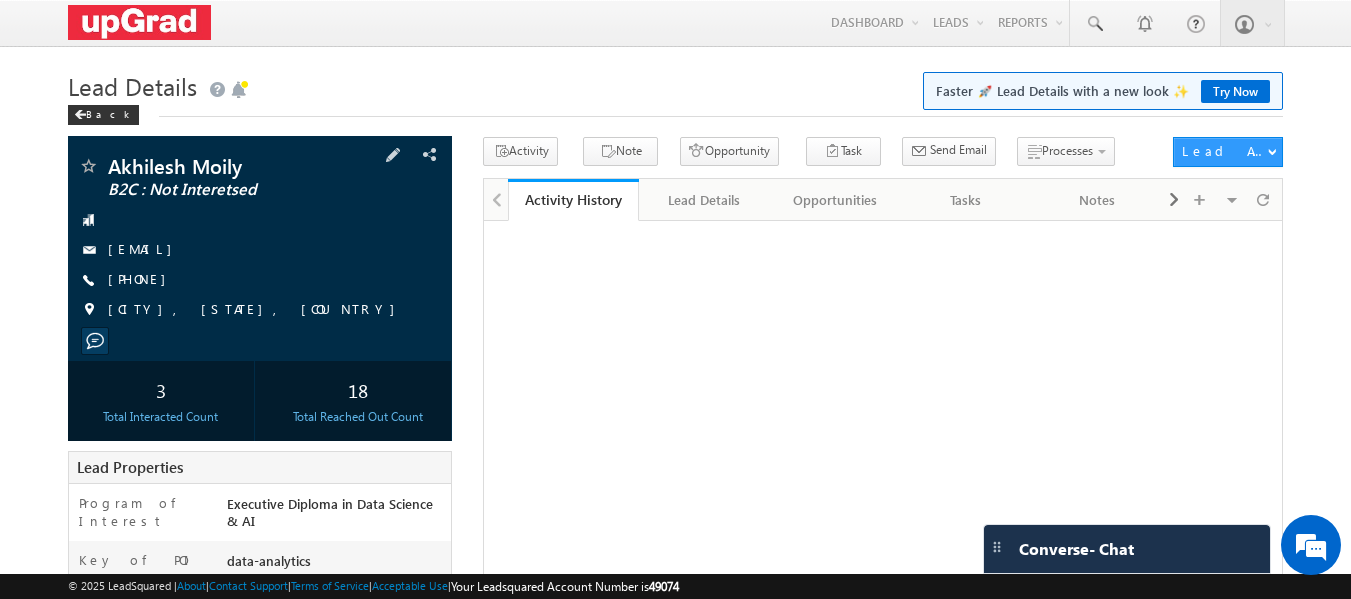 scroll, scrollTop: 0, scrollLeft: 0, axis: both 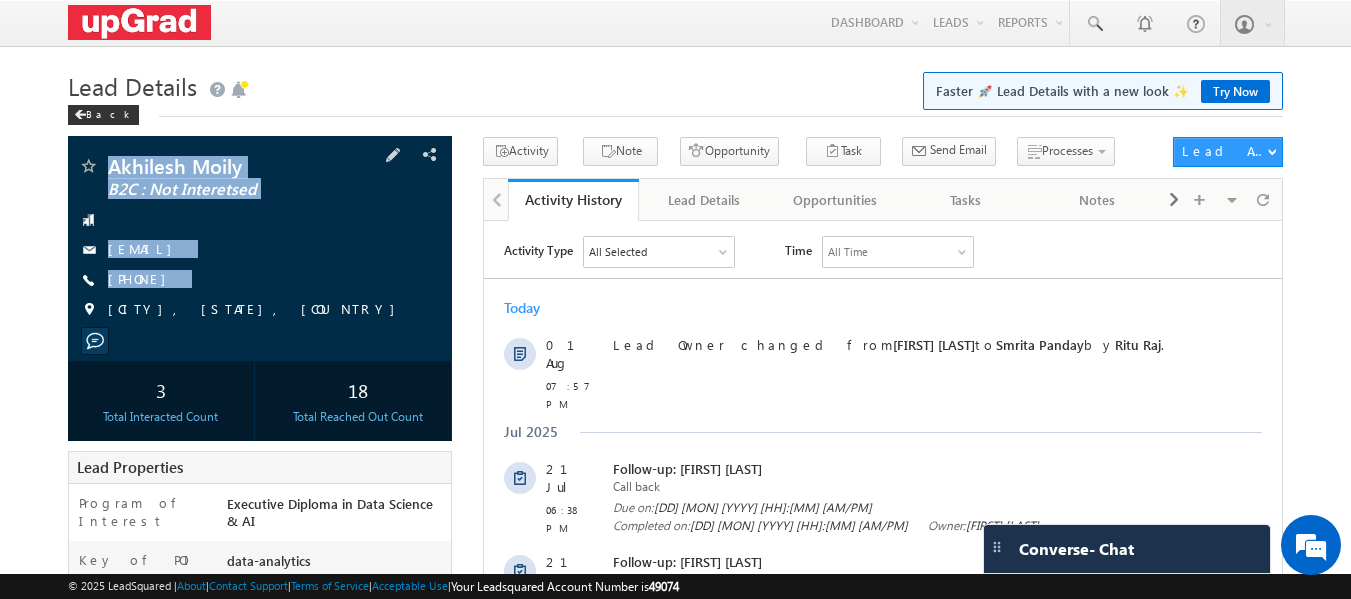 copy on "[FIRST] [LAST]
B2C : Not Interetsed
[EMAIL]
[PHONE]" 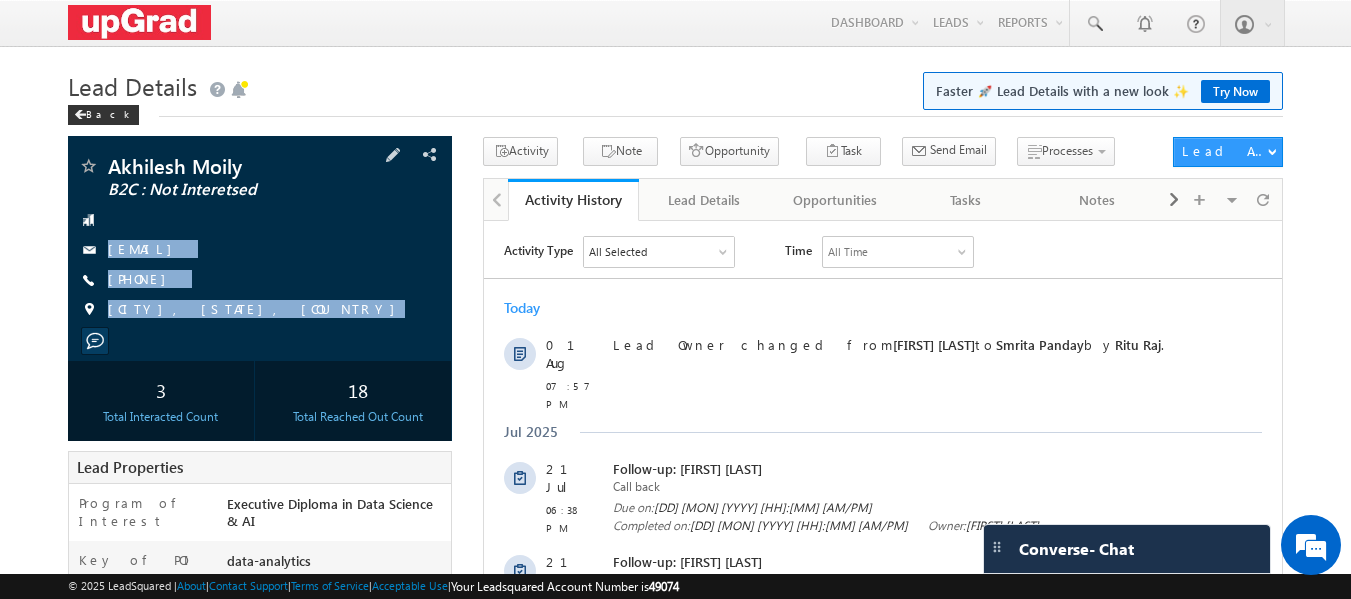 copy on "[EMAIL]
[PHONE]
[CITY], [STATE], [COUNTRY]" 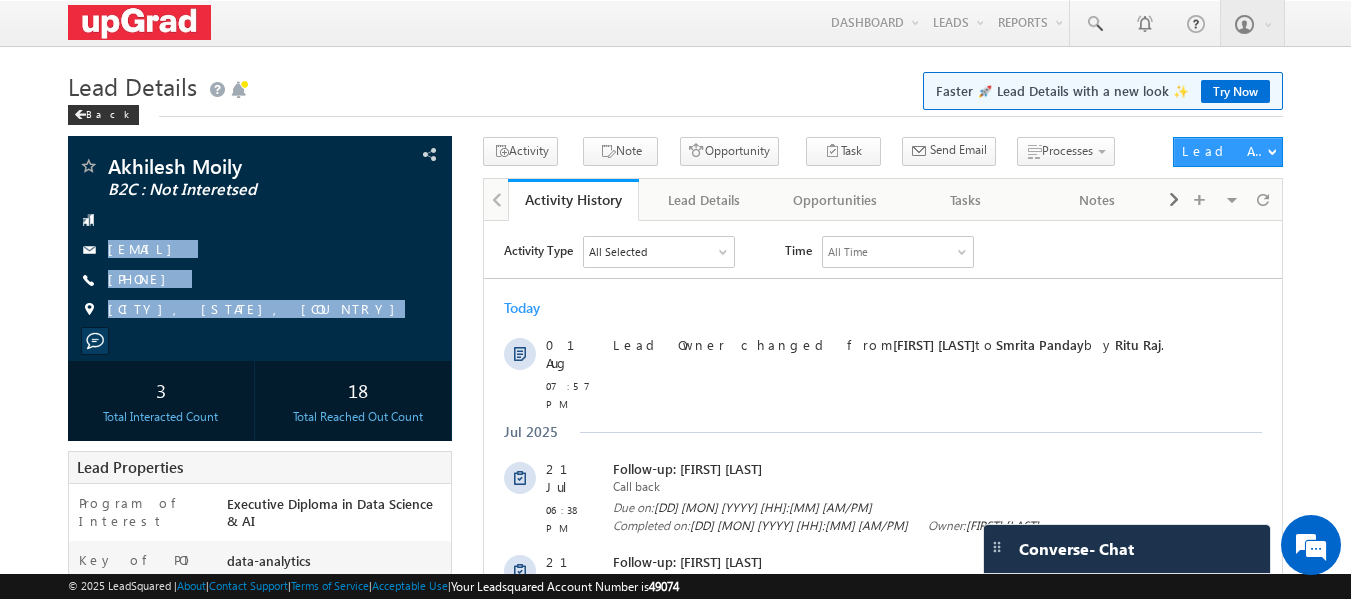 scroll, scrollTop: 0, scrollLeft: 0, axis: both 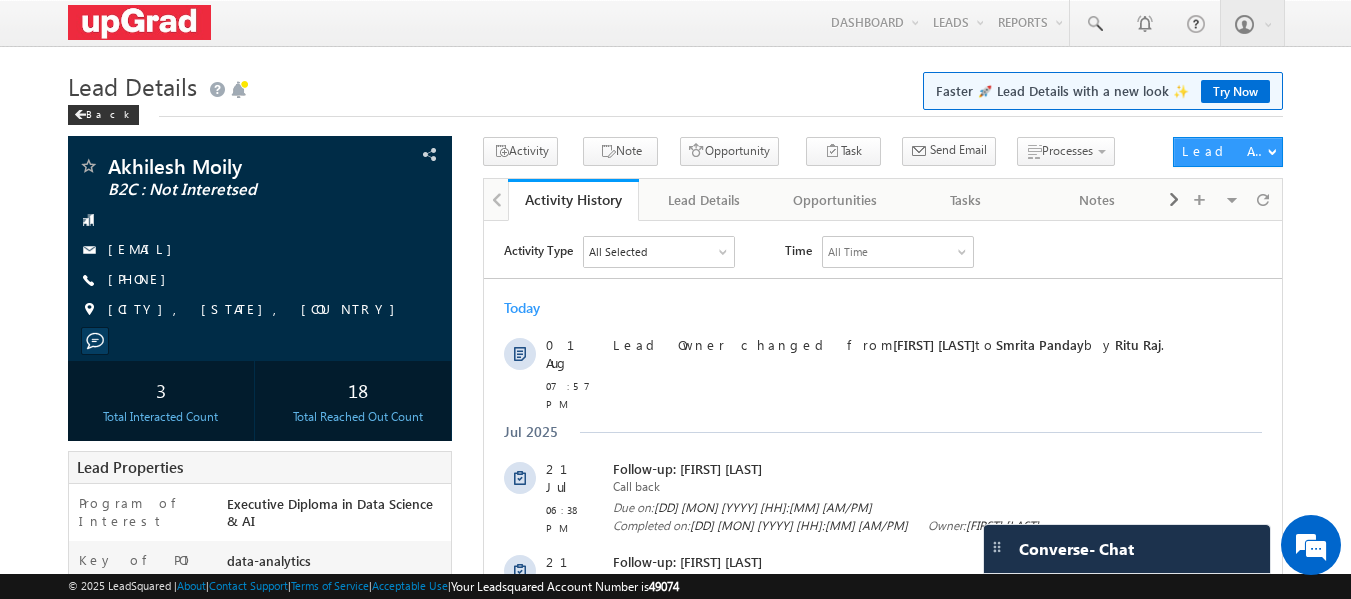click on "Lead Details Faster 🚀 Lead Details with a new look ✨ Try Now" at bounding box center (676, 84) 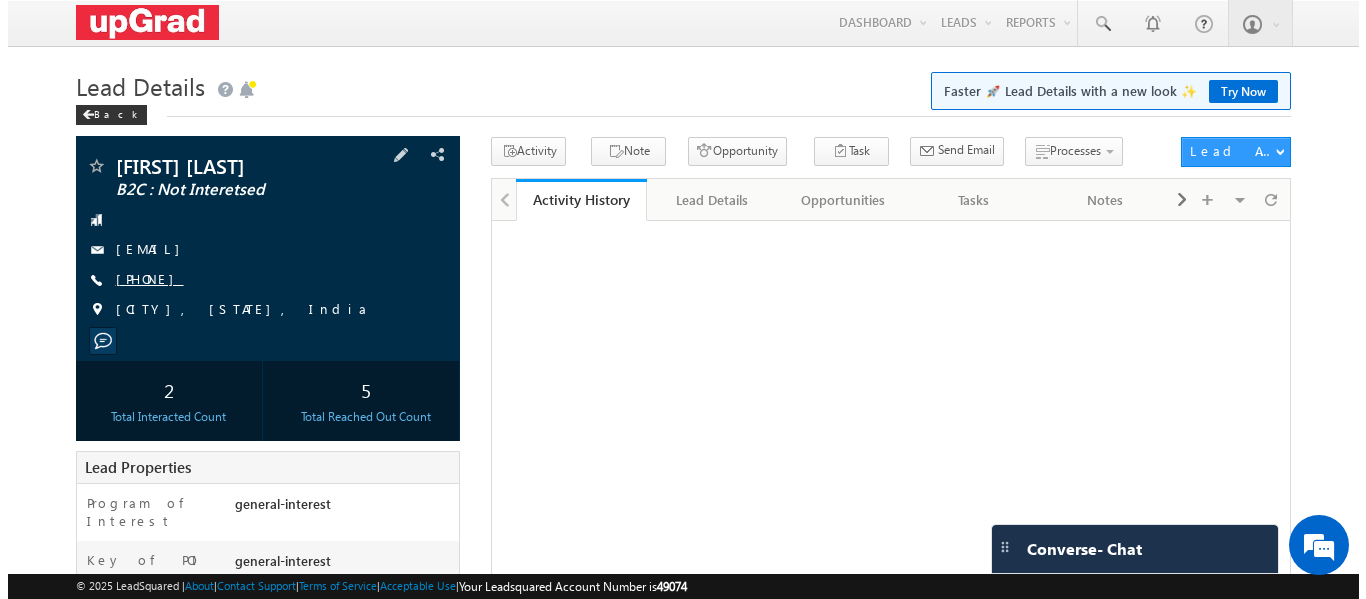 scroll, scrollTop: 0, scrollLeft: 0, axis: both 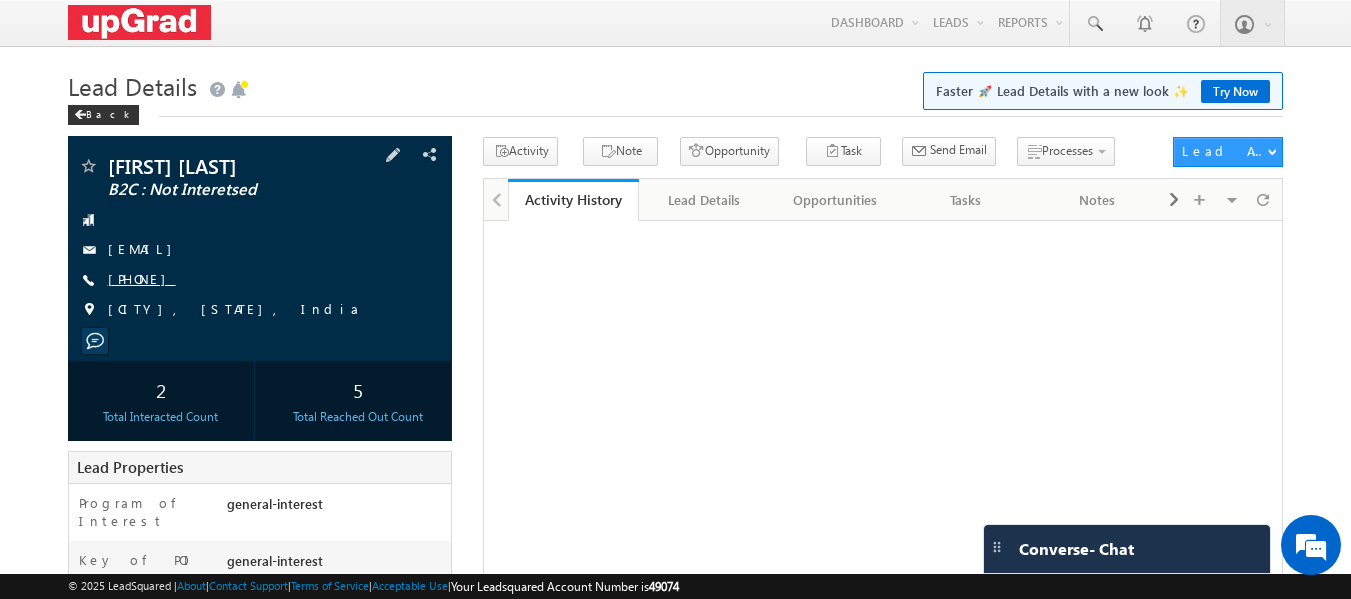 click on "[PHONE]" at bounding box center [142, 278] 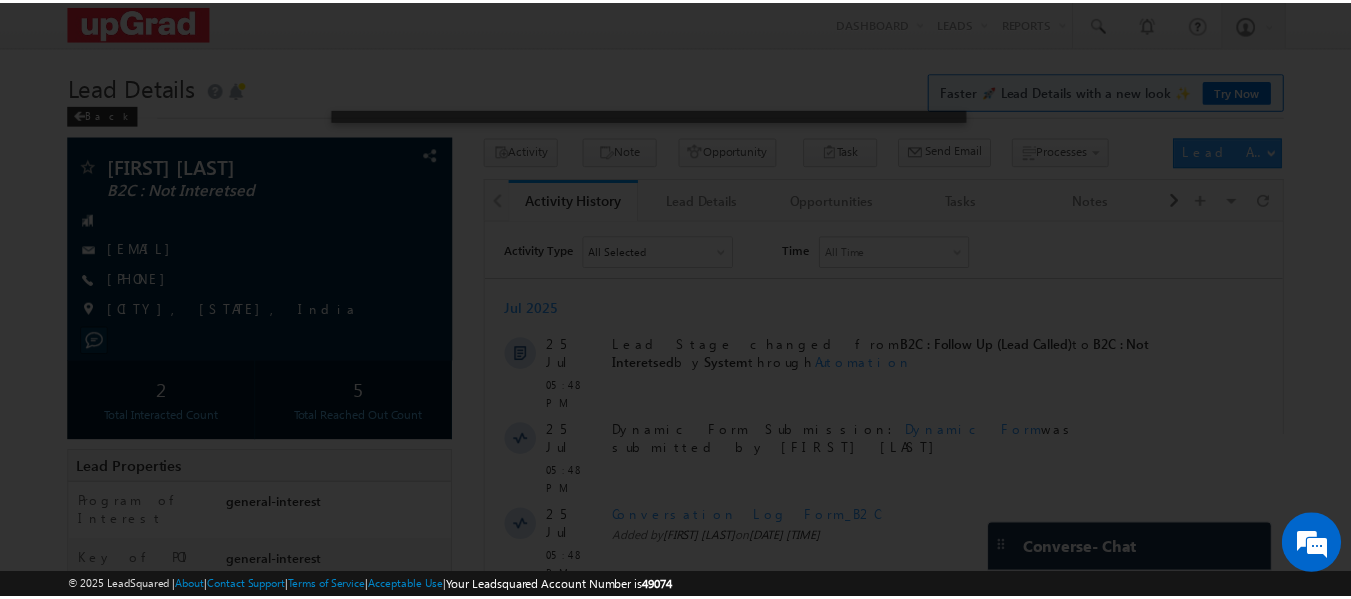 scroll, scrollTop: 0, scrollLeft: 0, axis: both 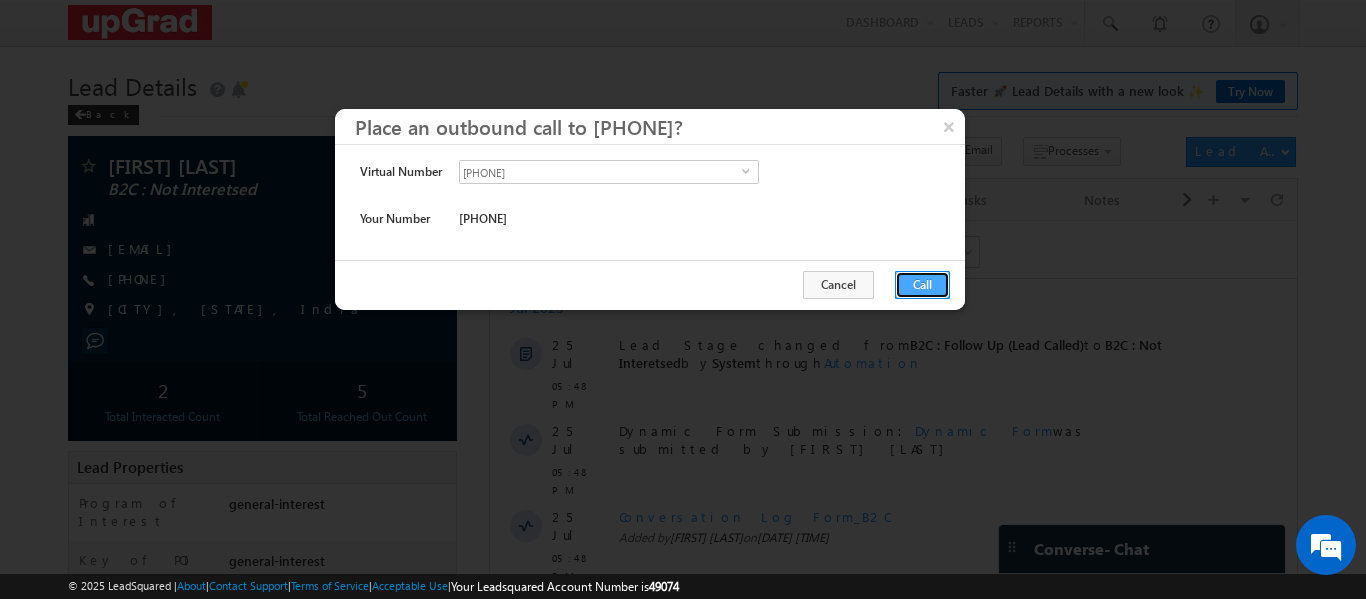 drag, startPoint x: 921, startPoint y: 275, endPoint x: 133, endPoint y: 69, distance: 814.48145 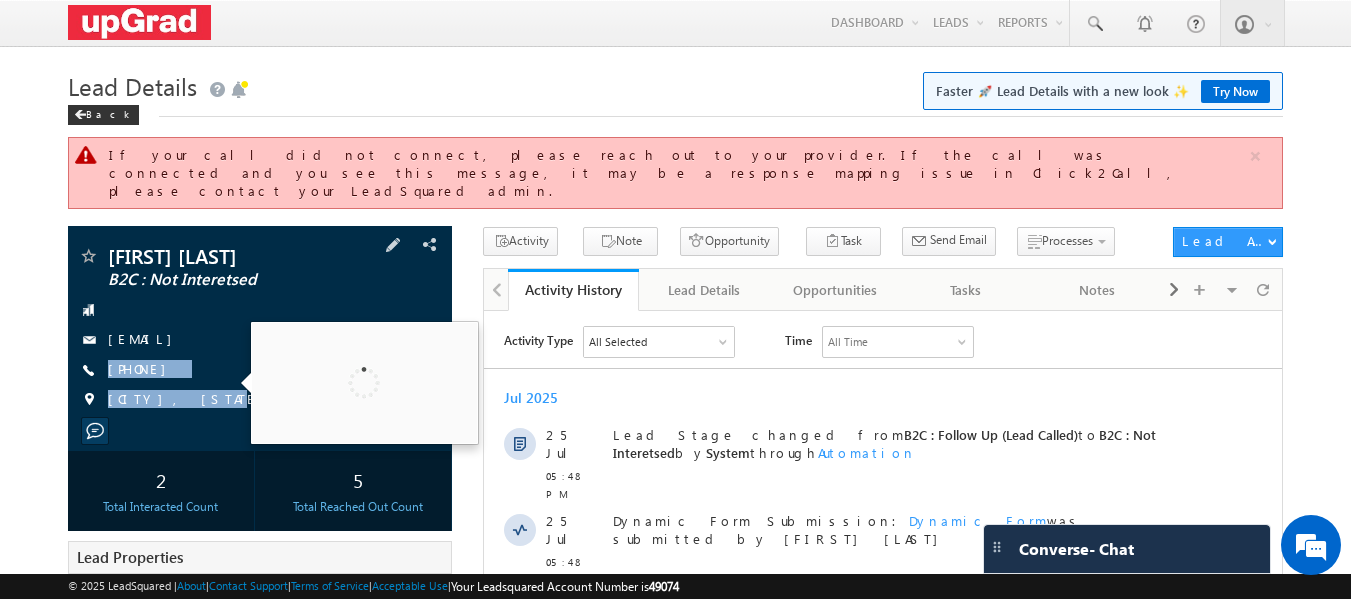 drag, startPoint x: 237, startPoint y: 357, endPoint x: 188, endPoint y: 376, distance: 52.554733 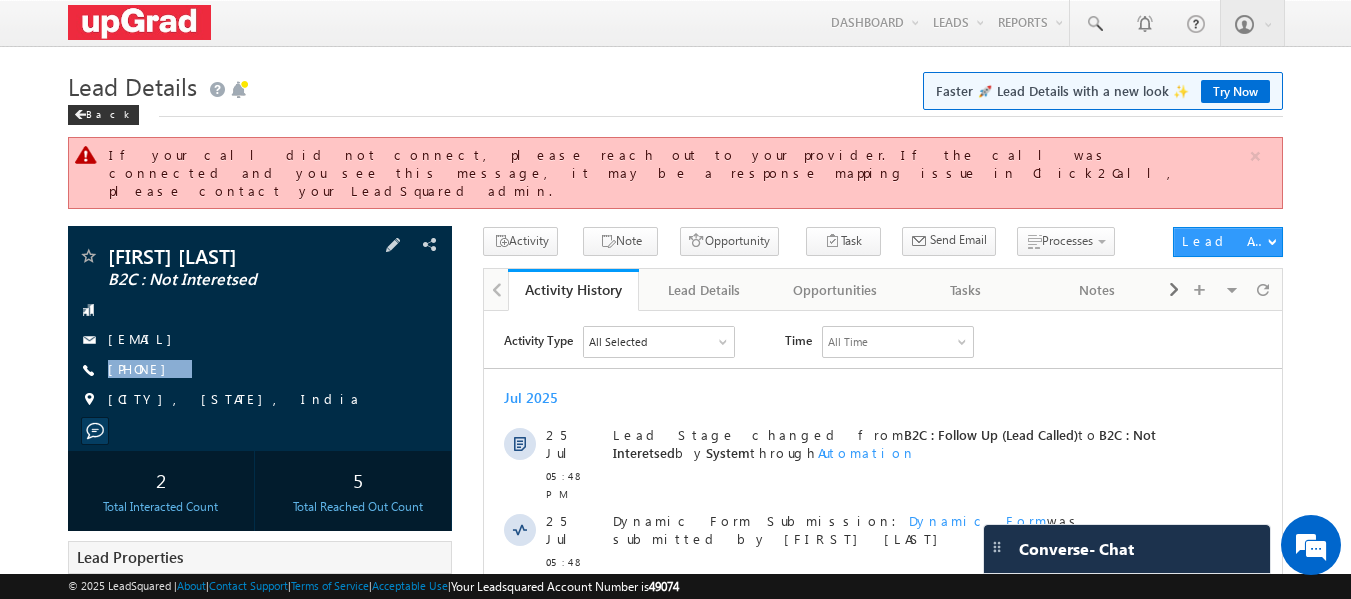 drag, startPoint x: 261, startPoint y: 340, endPoint x: 217, endPoint y: 364, distance: 50.119858 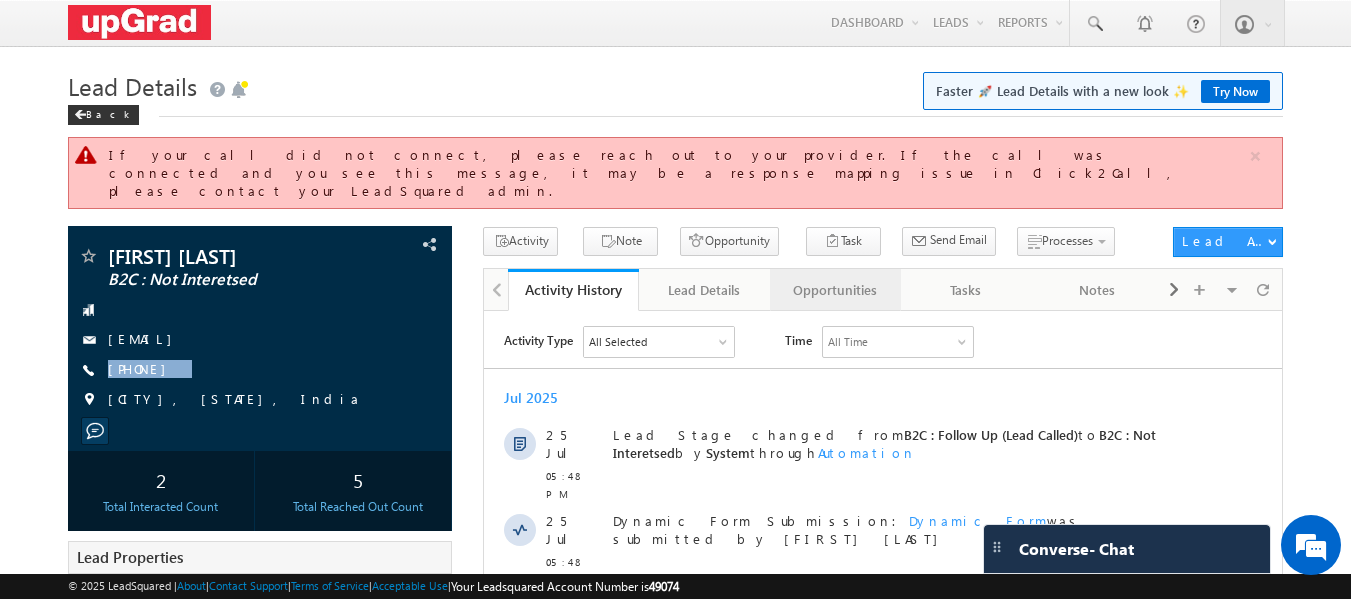 click on "Opportunities" at bounding box center (834, 290) 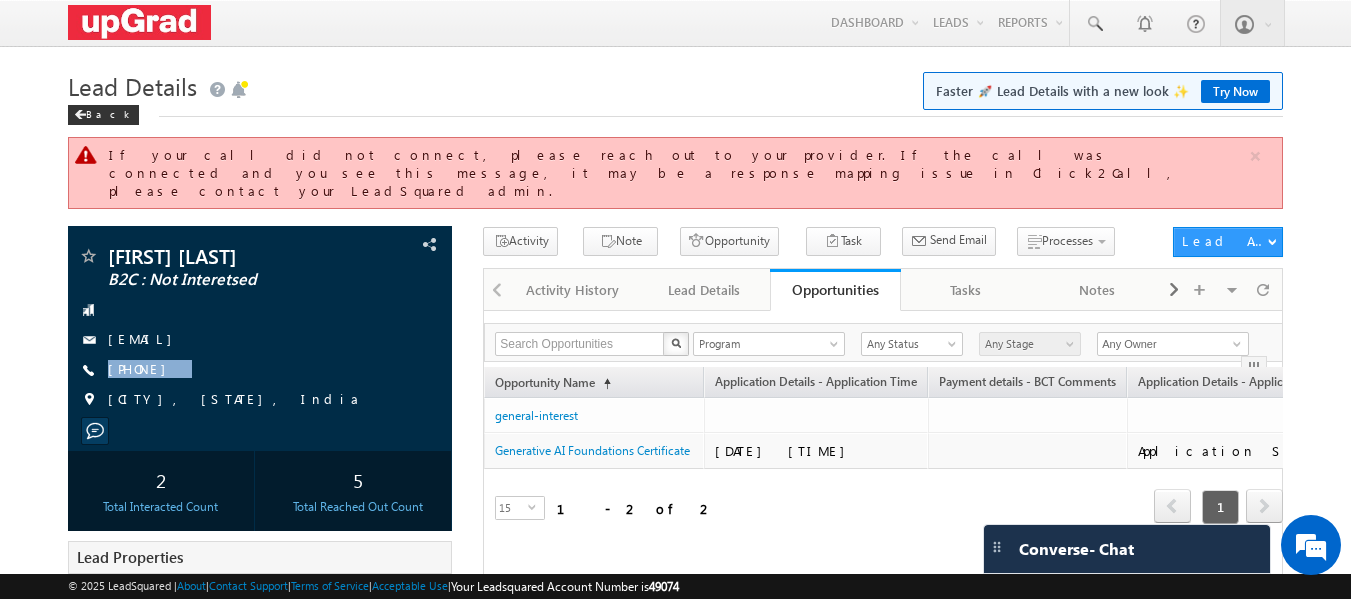 scroll, scrollTop: 0, scrollLeft: 0, axis: both 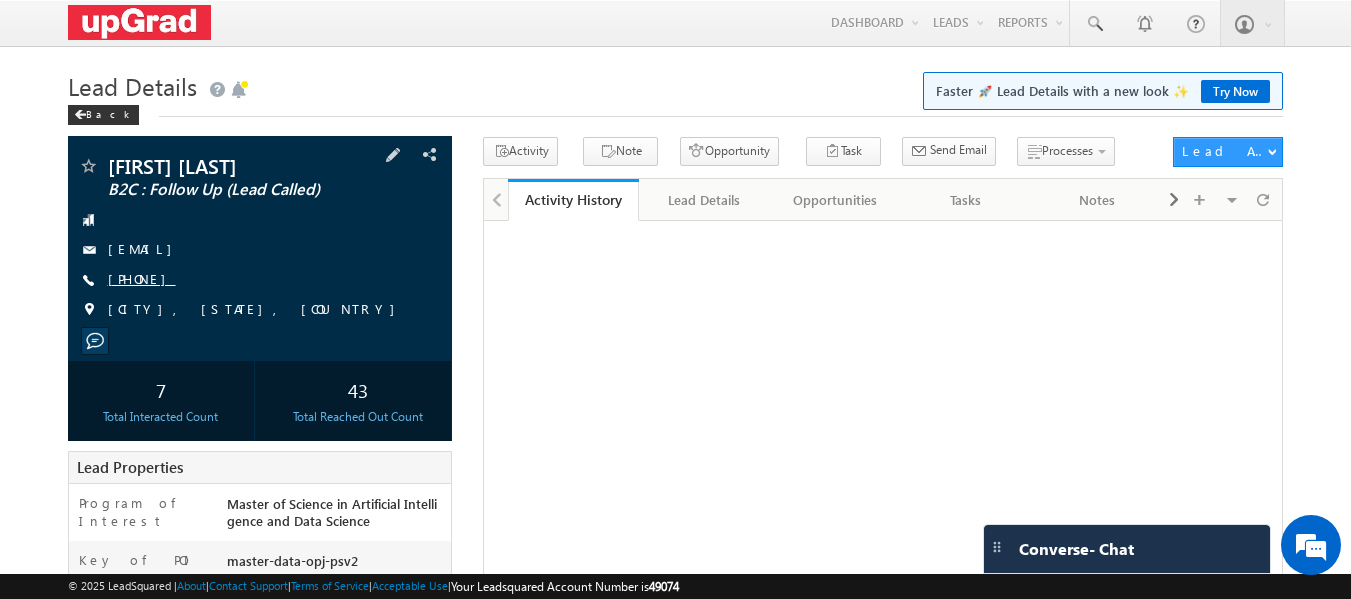 click on "[PHONE]" at bounding box center (142, 278) 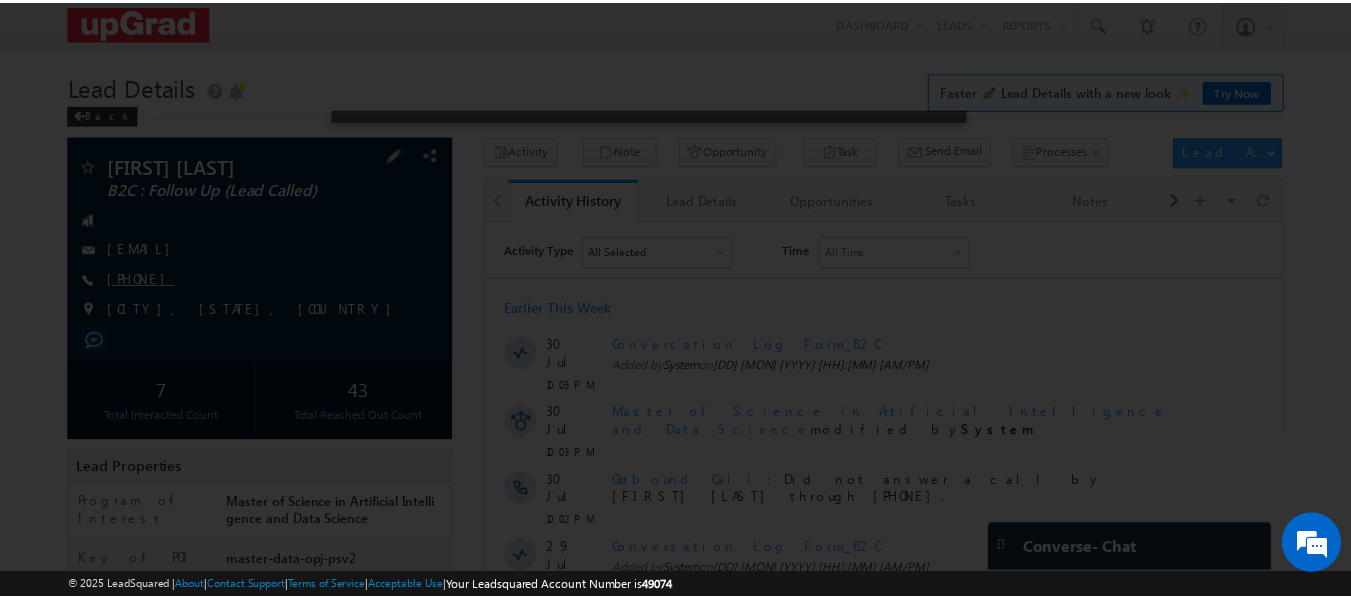 scroll, scrollTop: 0, scrollLeft: 0, axis: both 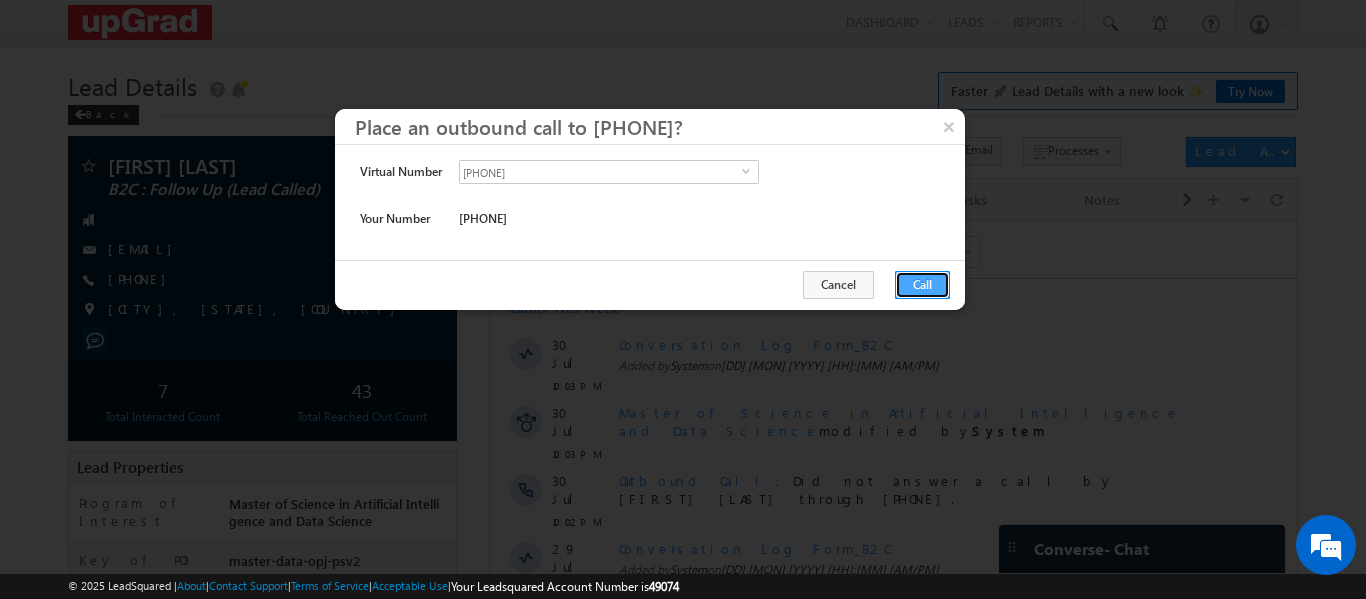click on "Call" at bounding box center [922, 285] 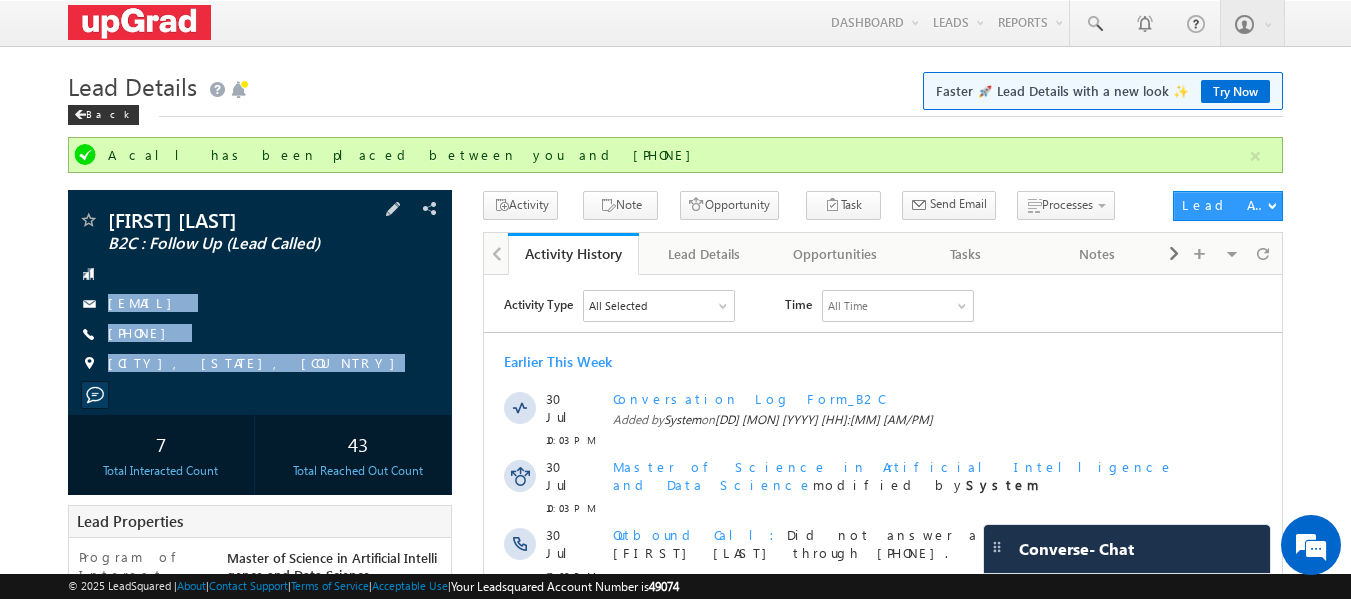 copy on "[EMAIL]
[PHONE]
[CITY], [STATE], [COUNTRY]" 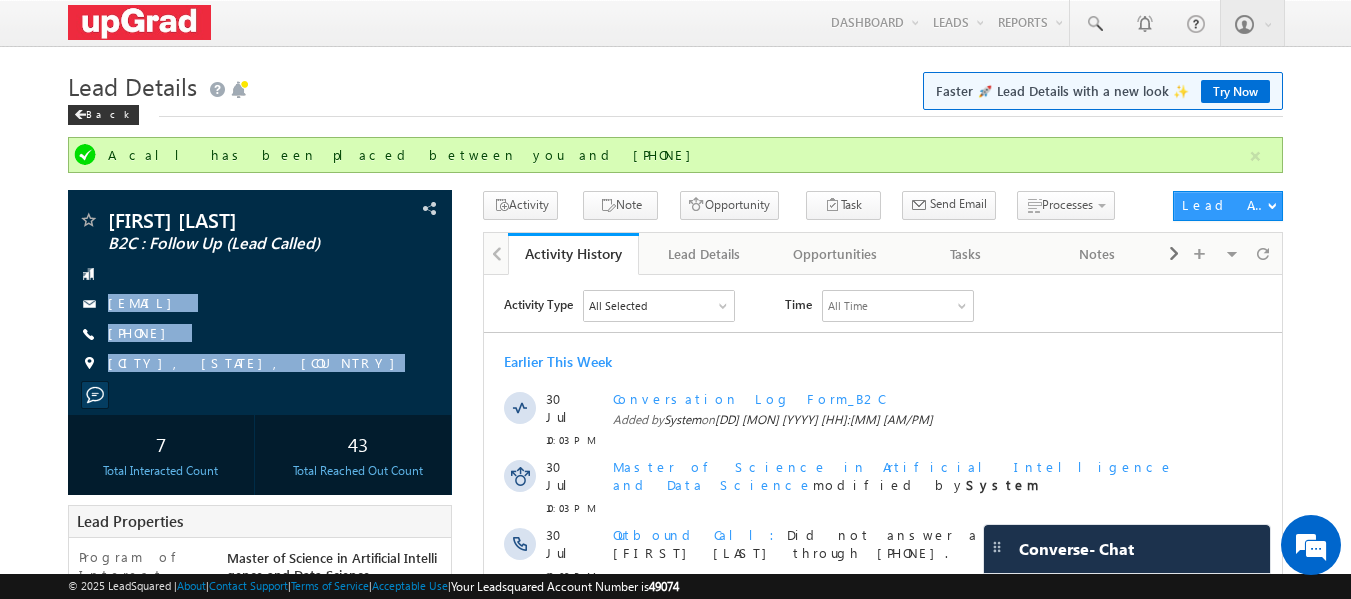 scroll, scrollTop: 0, scrollLeft: 0, axis: both 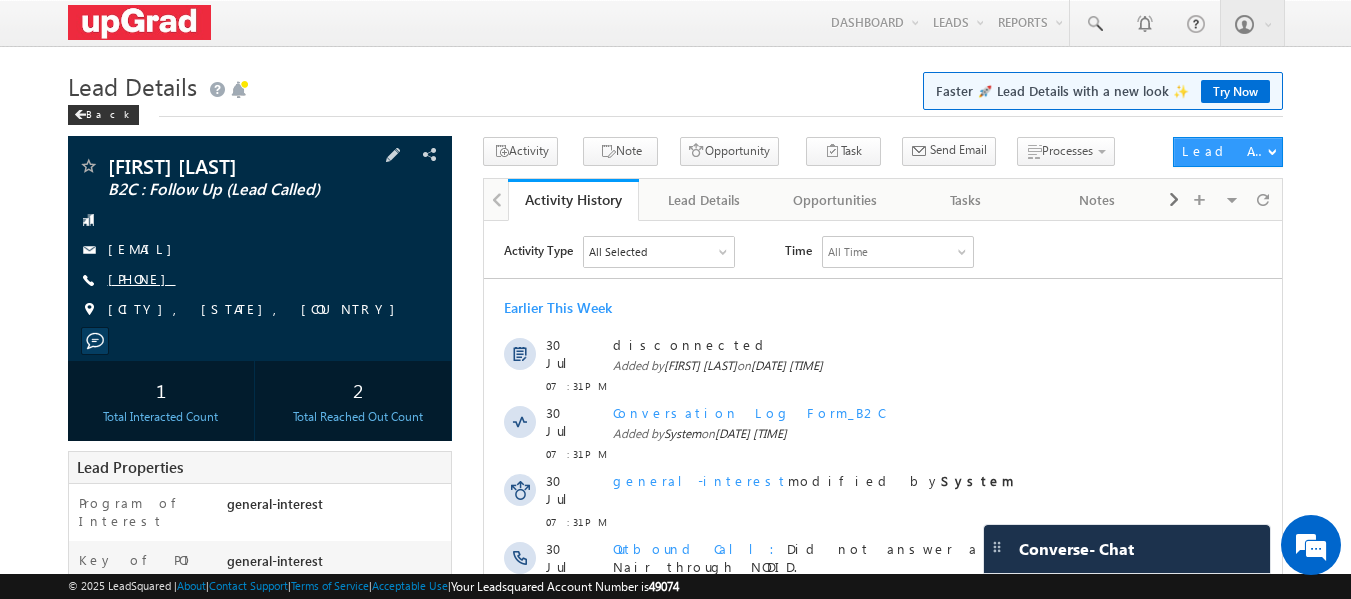 click on "[PHONE]" at bounding box center (142, 278) 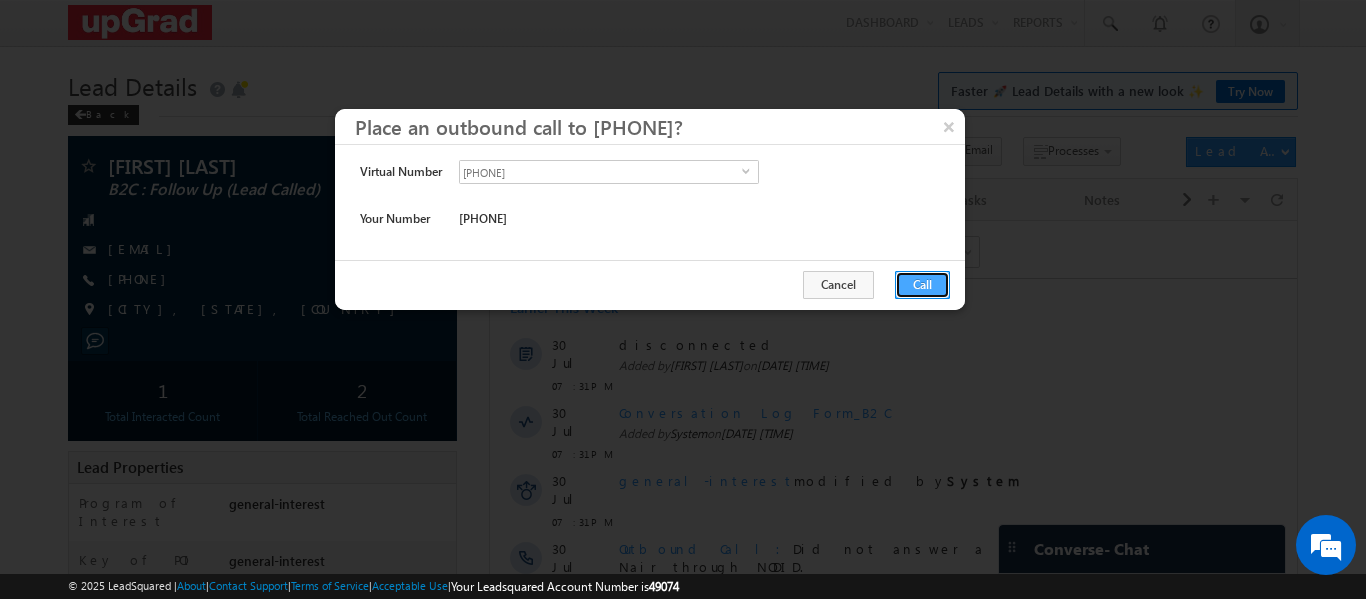 click on "Call" at bounding box center (922, 285) 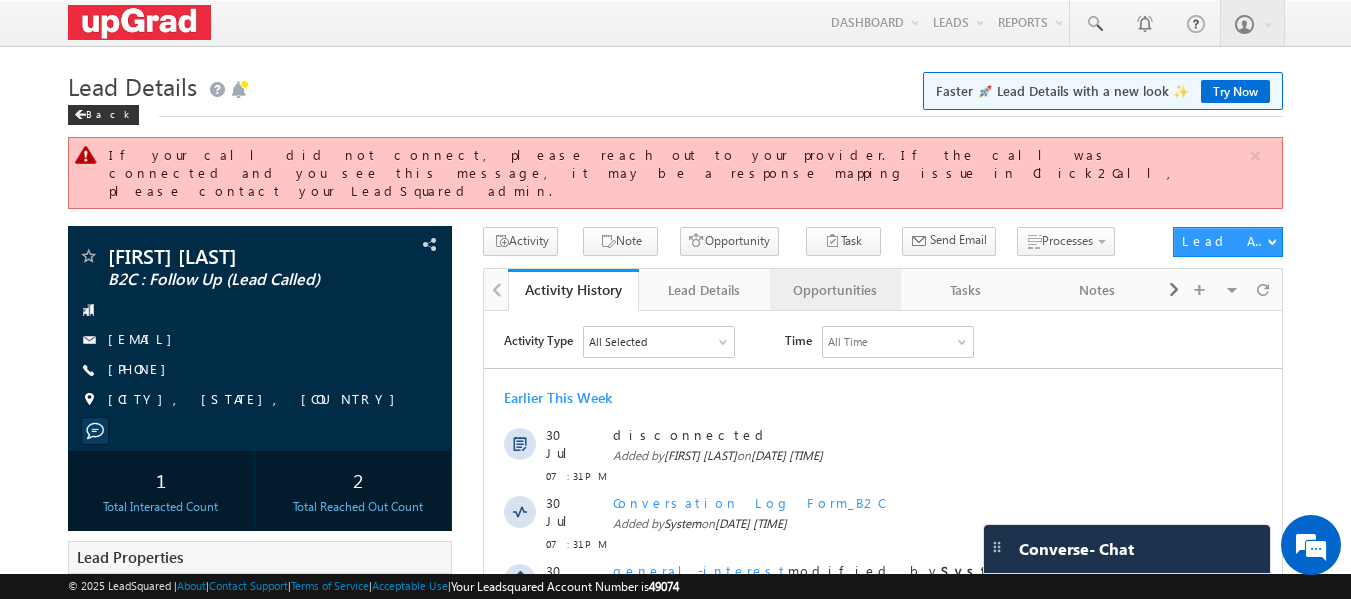 click on "Opportunities" at bounding box center (834, 290) 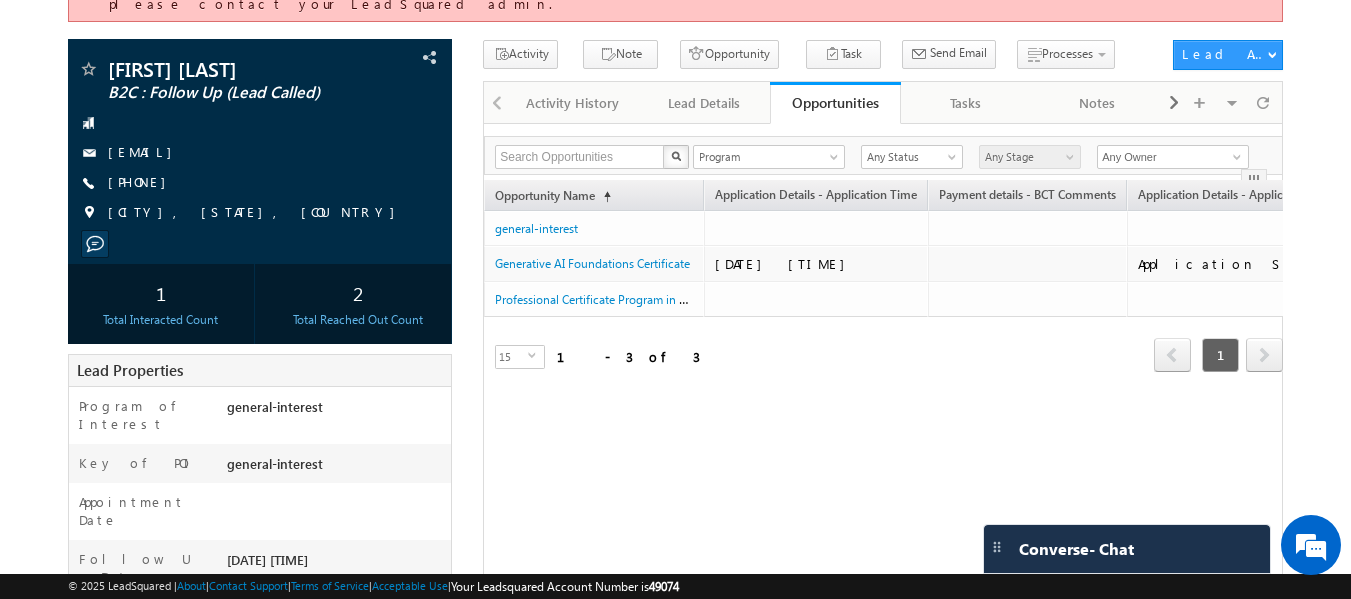 scroll, scrollTop: 200, scrollLeft: 0, axis: vertical 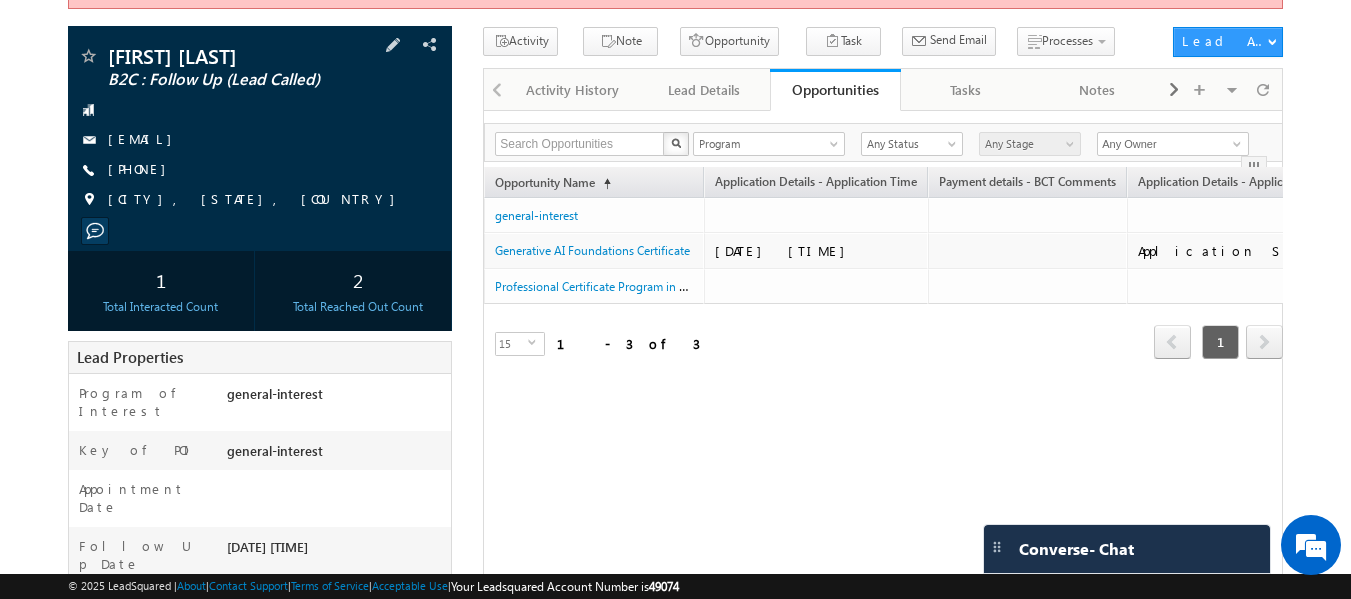 click at bounding box center (260, 110) 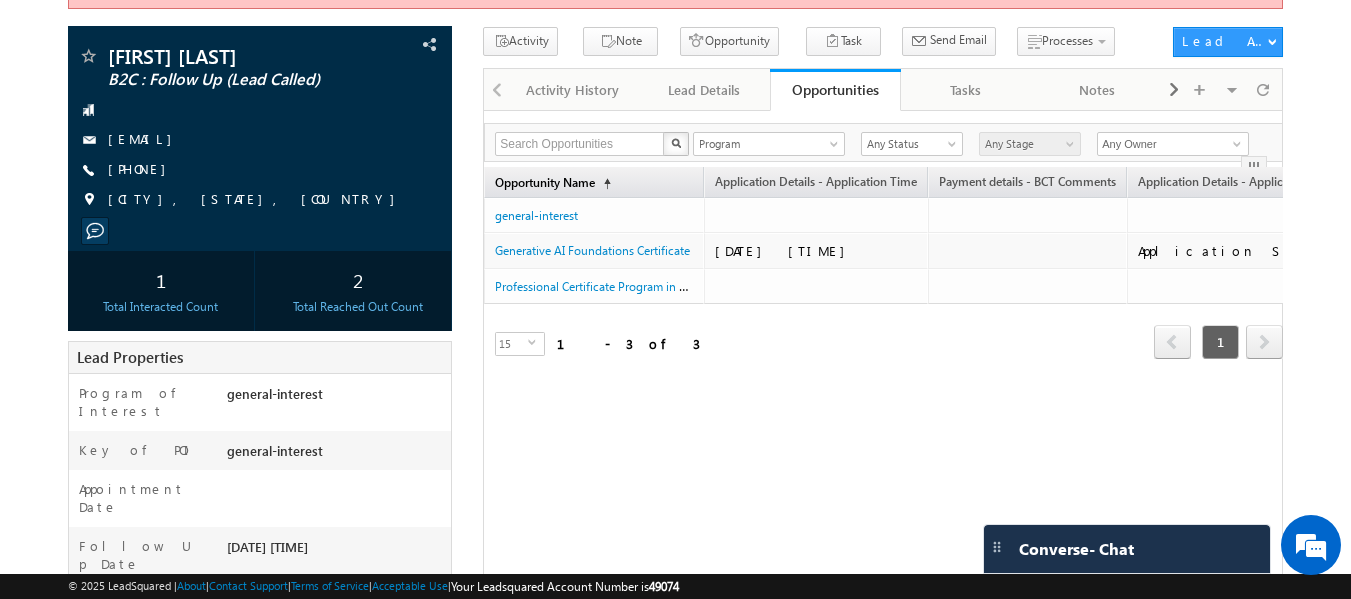 scroll, scrollTop: 0, scrollLeft: 0, axis: both 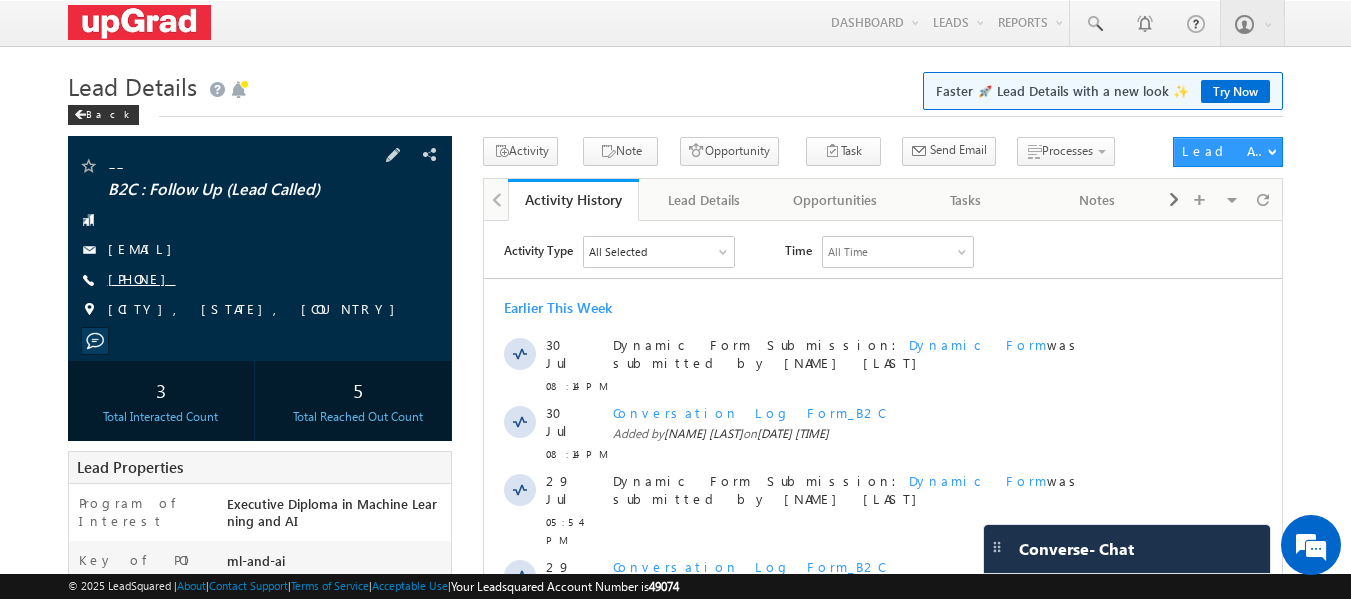 click on "[PHONE]" at bounding box center (142, 278) 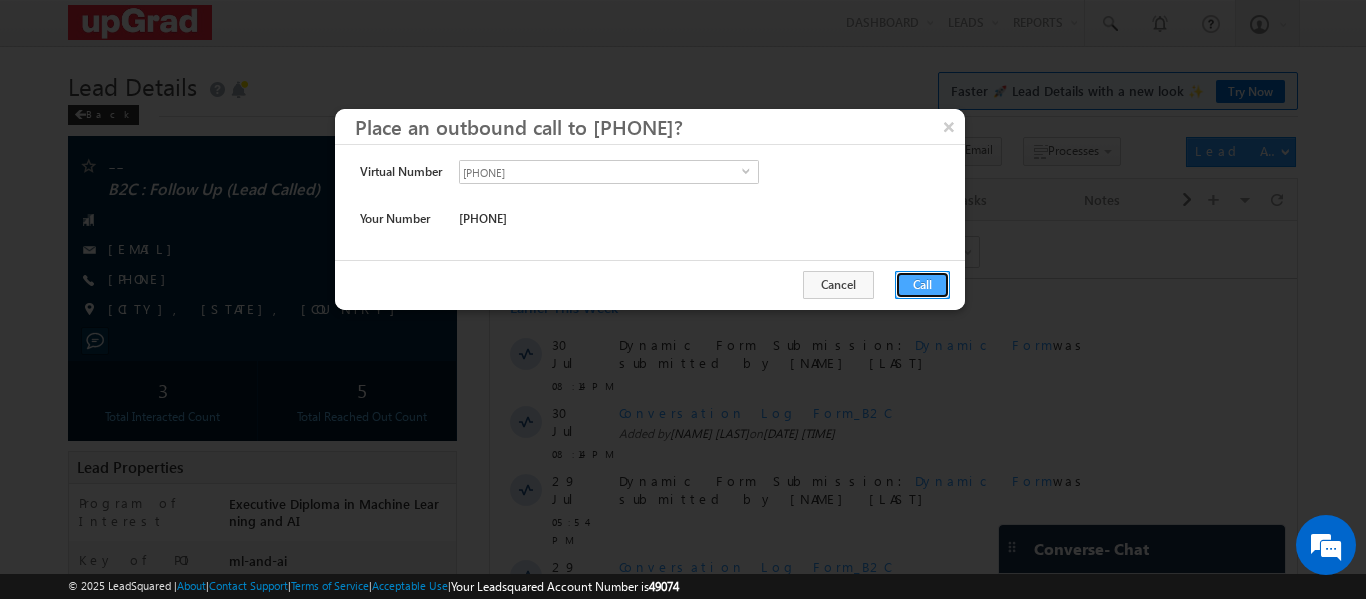 click on "Call" at bounding box center [922, 285] 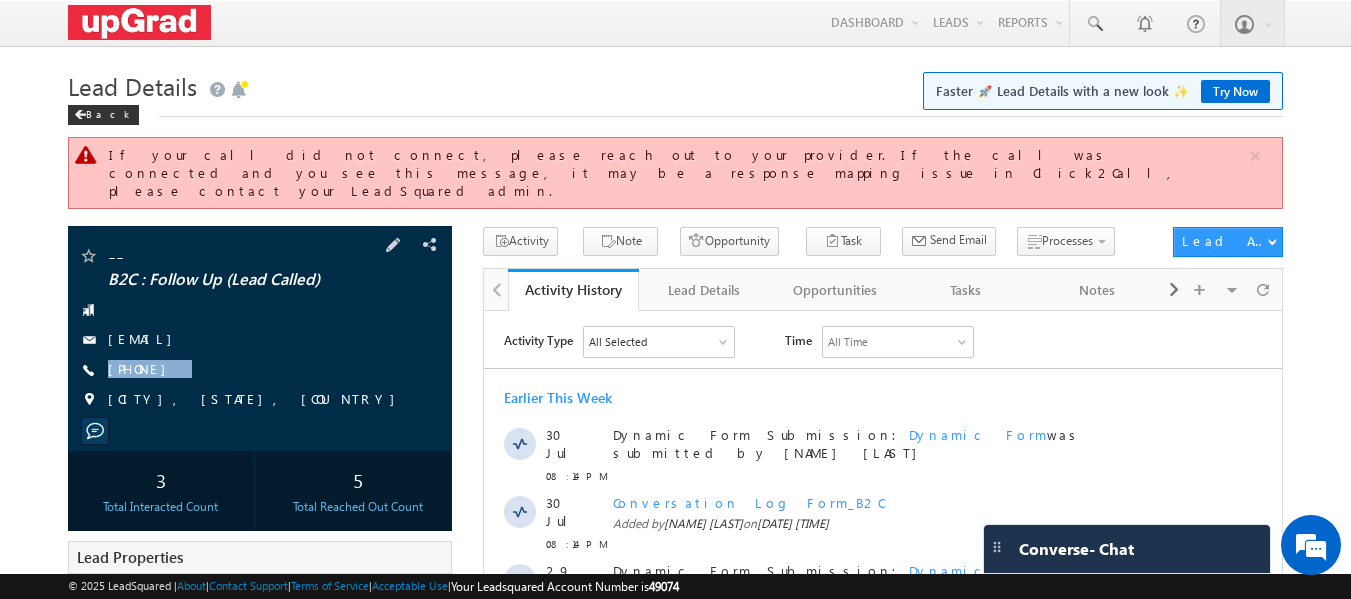 drag, startPoint x: 224, startPoint y: 359, endPoint x: 206, endPoint y: 363, distance: 18.439089 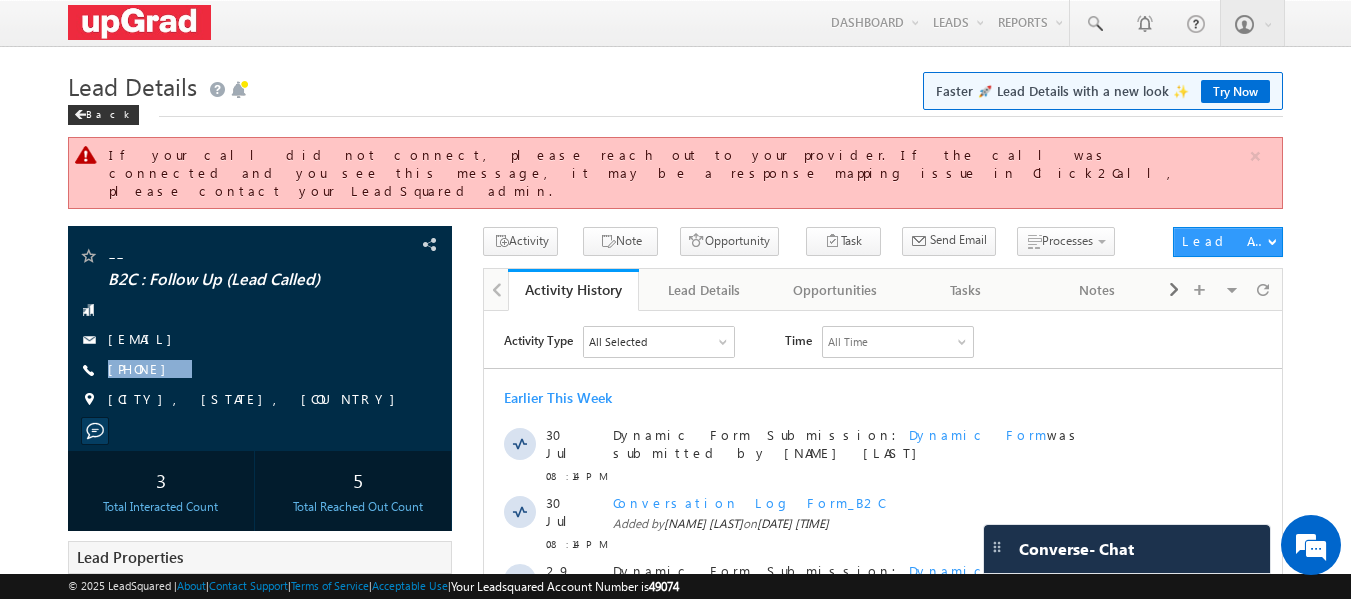 scroll, scrollTop: 0, scrollLeft: 0, axis: both 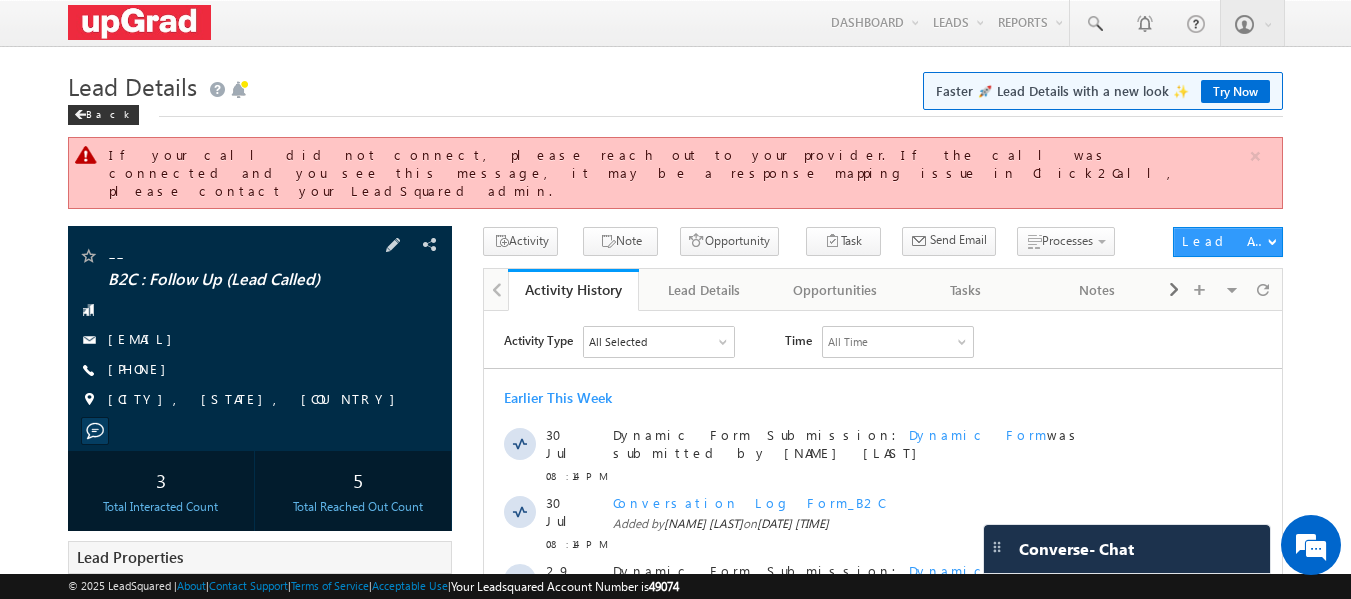 click on "[PHONE]" at bounding box center [260, 370] 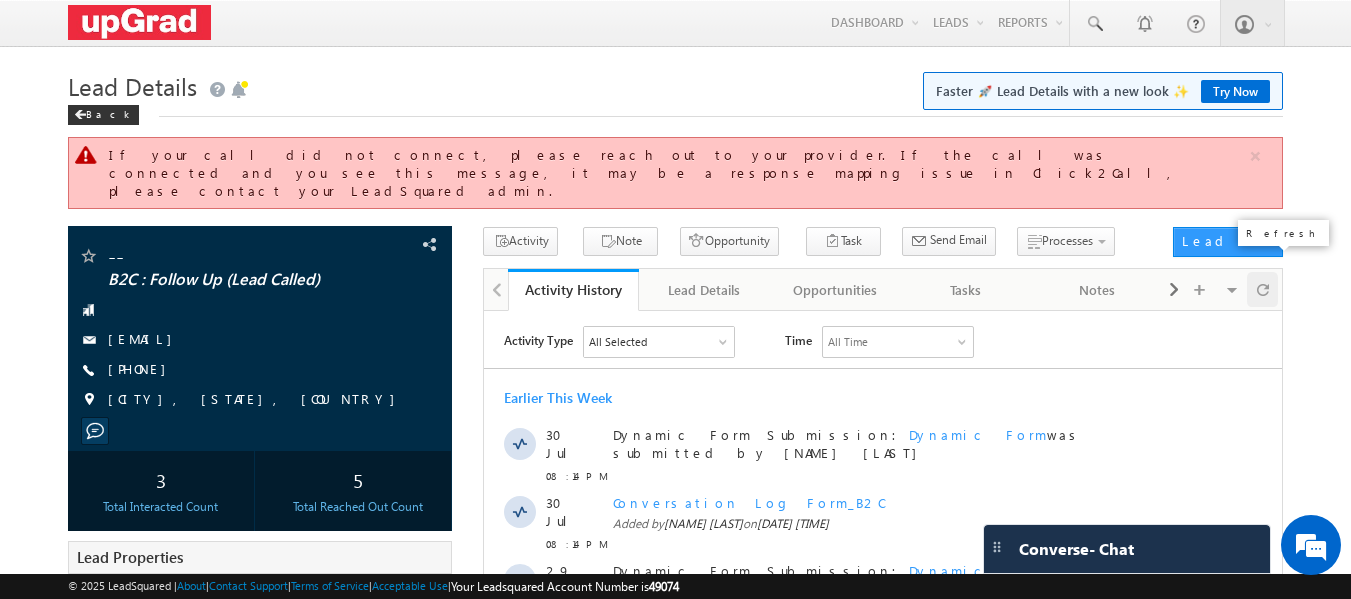click at bounding box center [1263, 289] 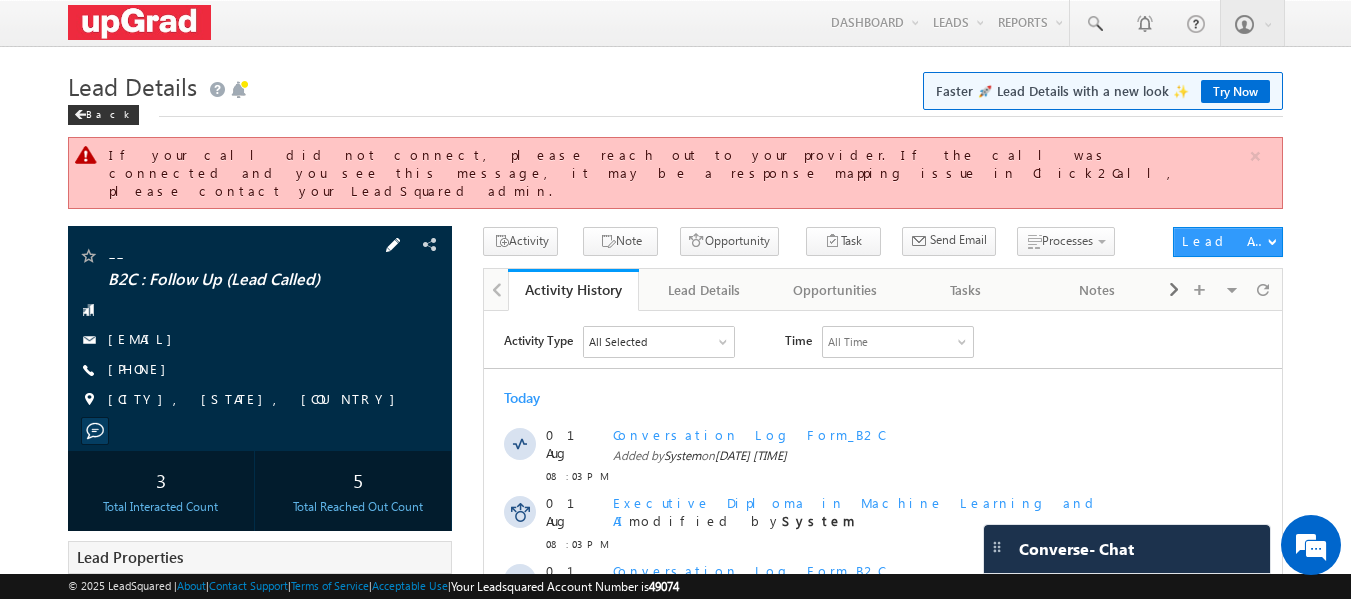 scroll, scrollTop: 0, scrollLeft: 0, axis: both 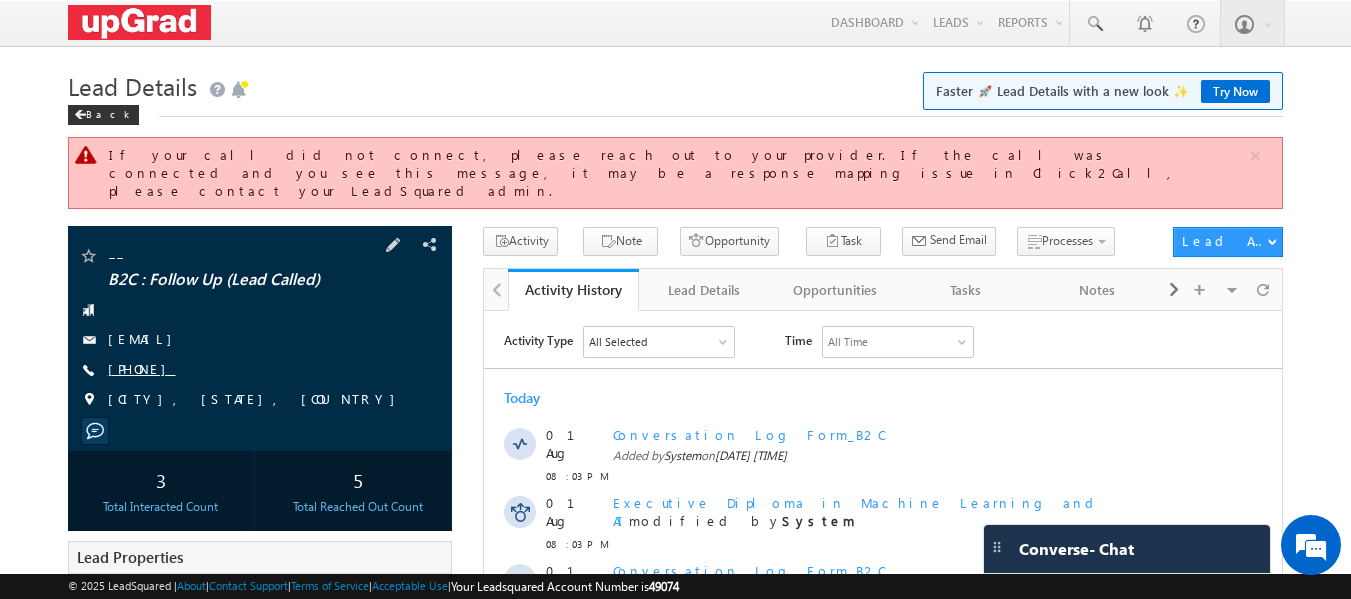 click on "[PHONE]" at bounding box center [142, 368] 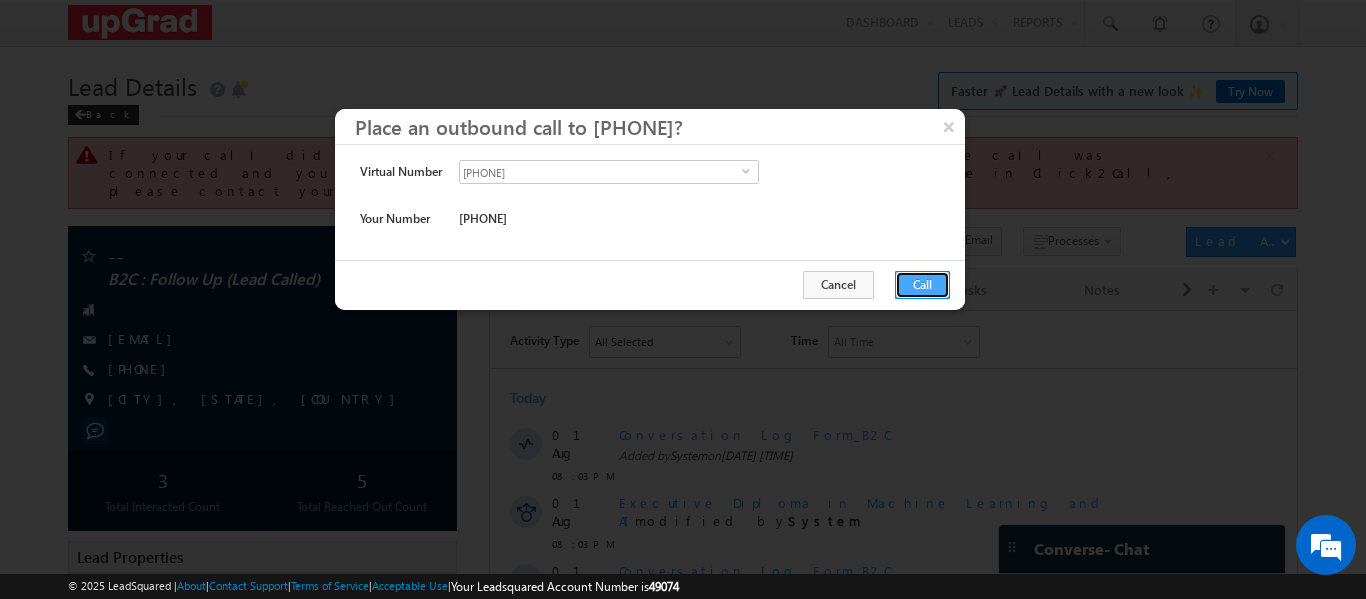 click on "Call" at bounding box center [922, 285] 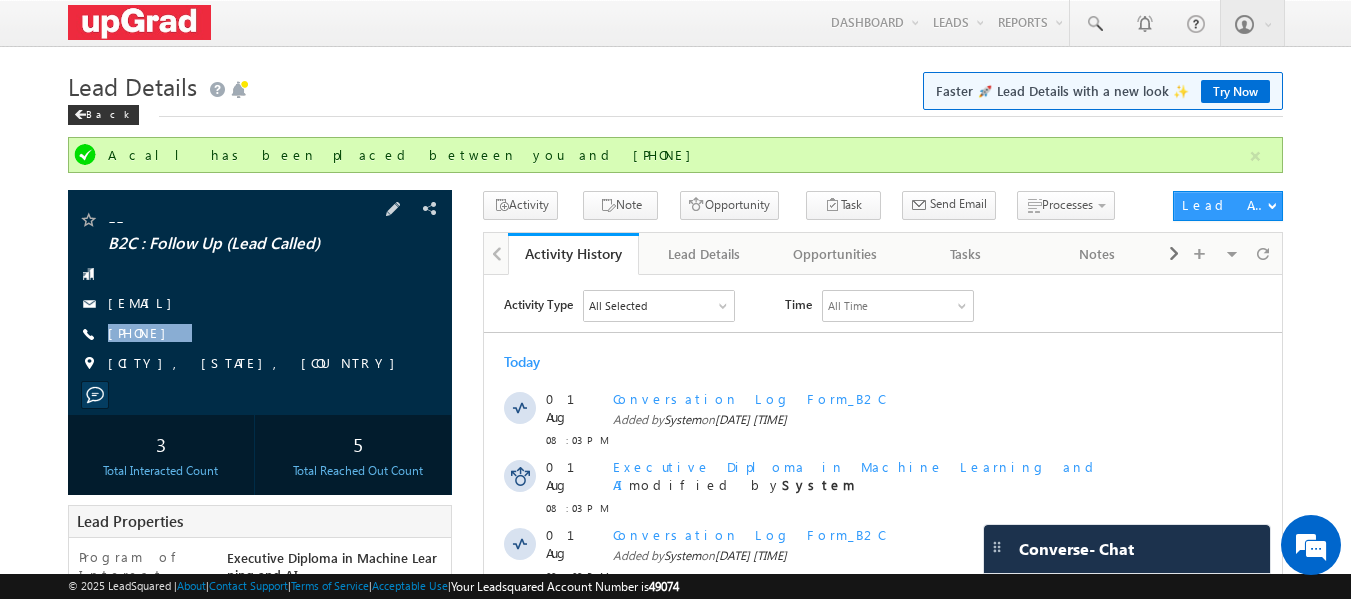 copy on "[PHONE]" 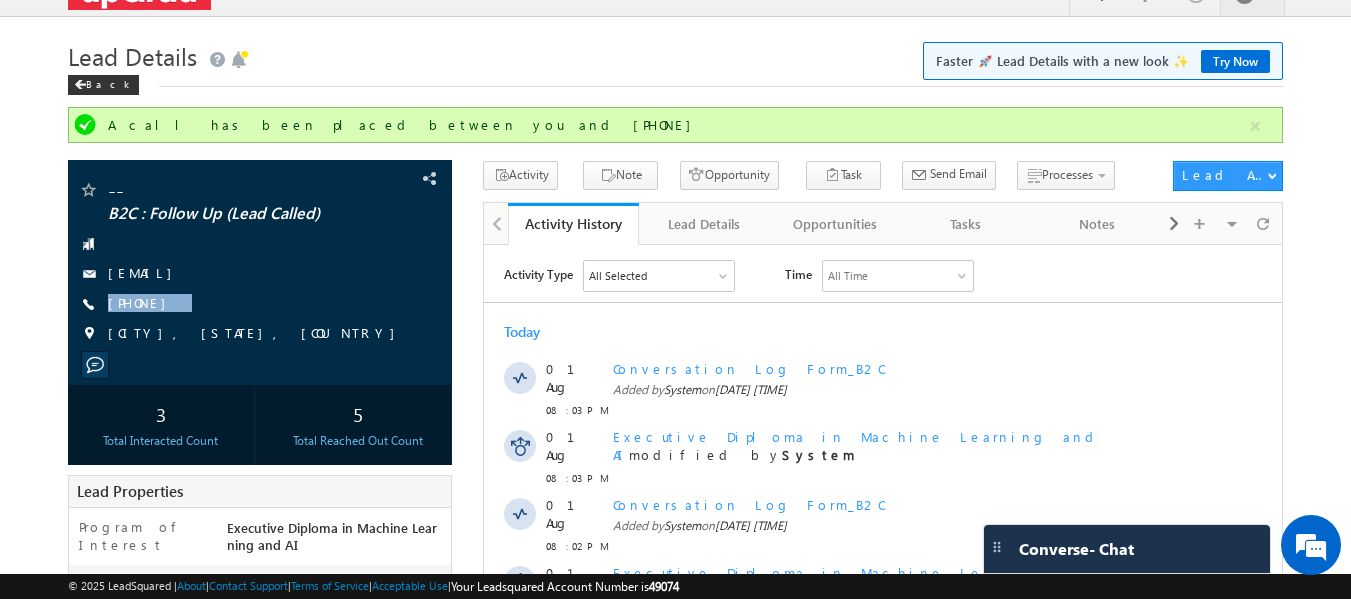 scroll, scrollTop: 0, scrollLeft: 0, axis: both 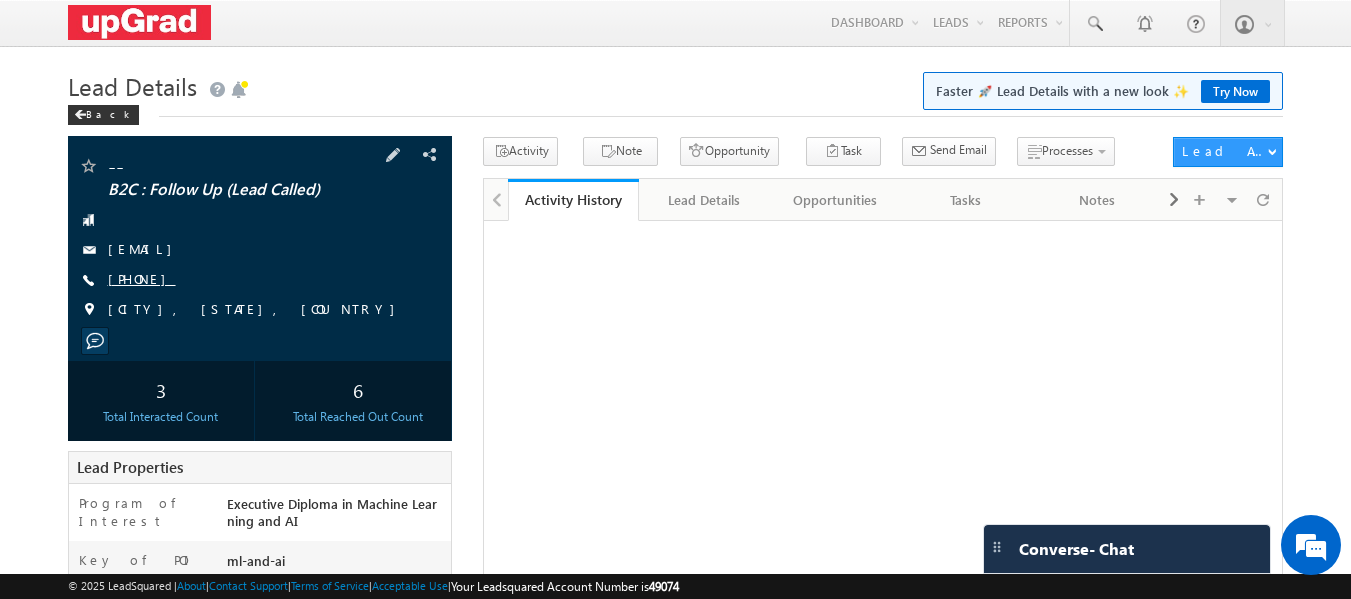 click on "[PHONE]" at bounding box center [142, 278] 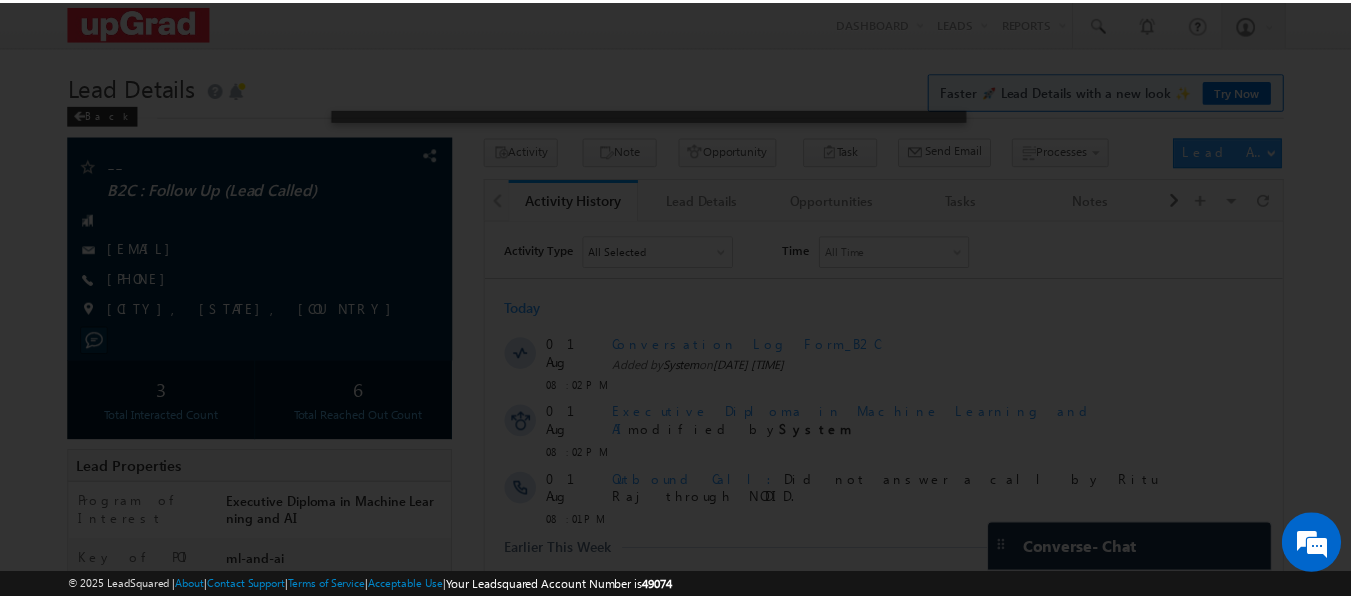 scroll, scrollTop: 0, scrollLeft: 0, axis: both 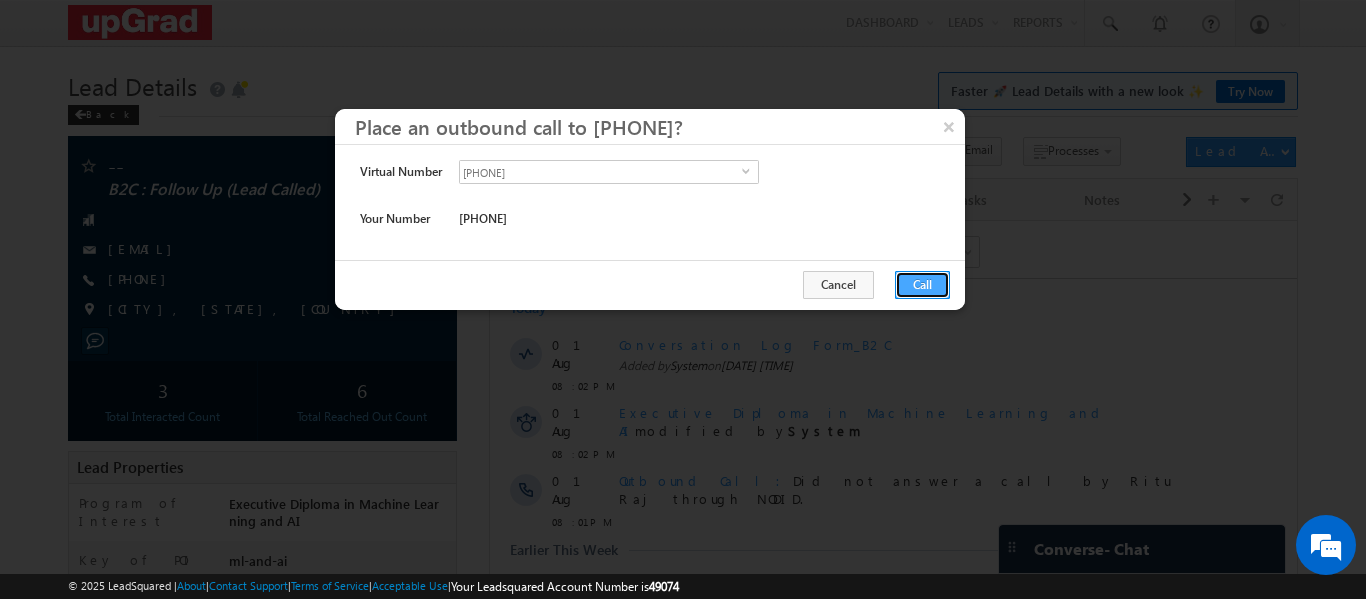 drag, startPoint x: 923, startPoint y: 284, endPoint x: 374, endPoint y: 59, distance: 593.3178 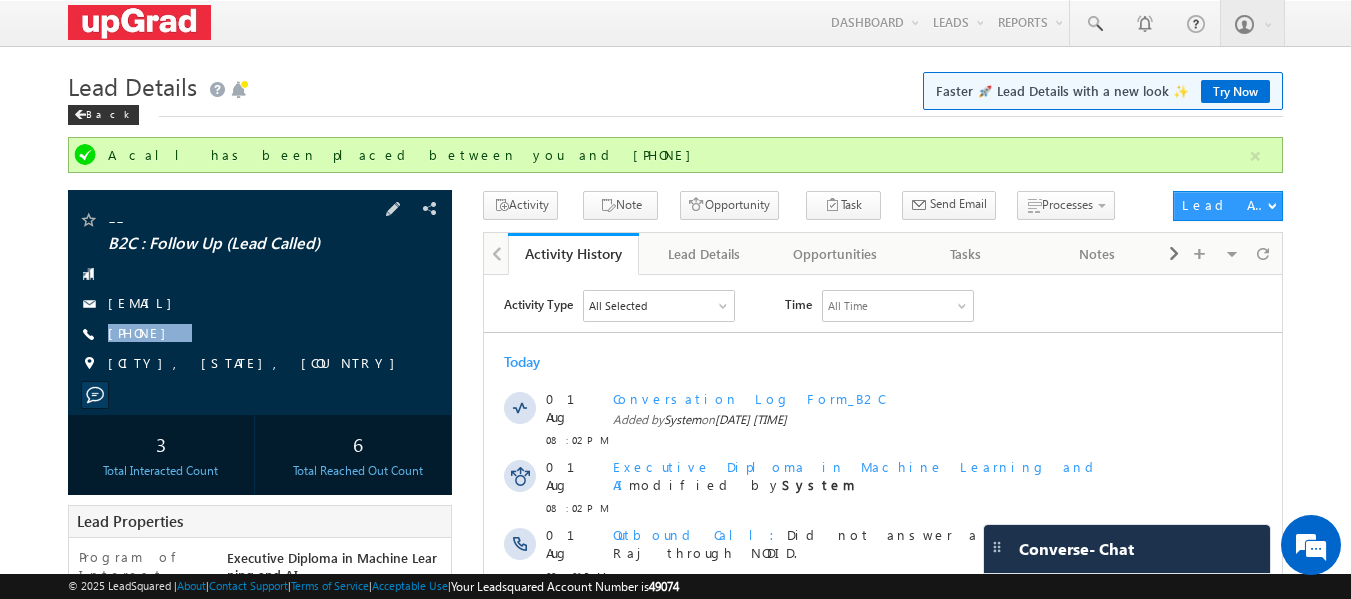 drag, startPoint x: 242, startPoint y: 344, endPoint x: 221, endPoint y: 350, distance: 21.84033 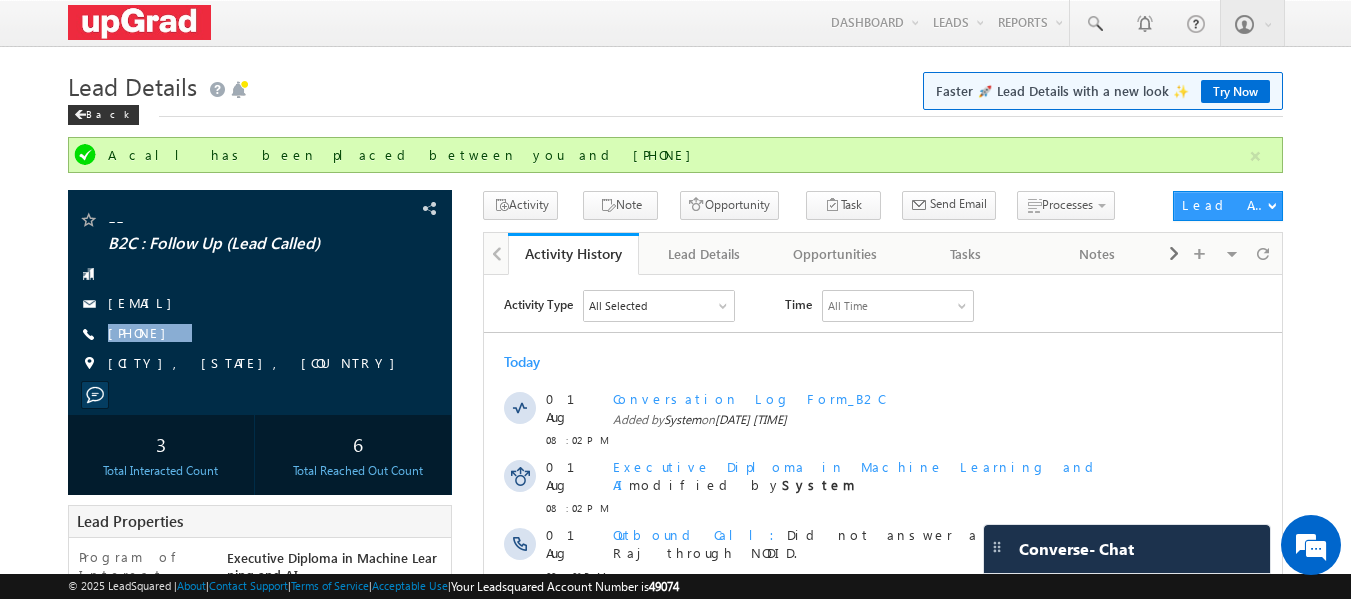 copy on "[PHONE]" 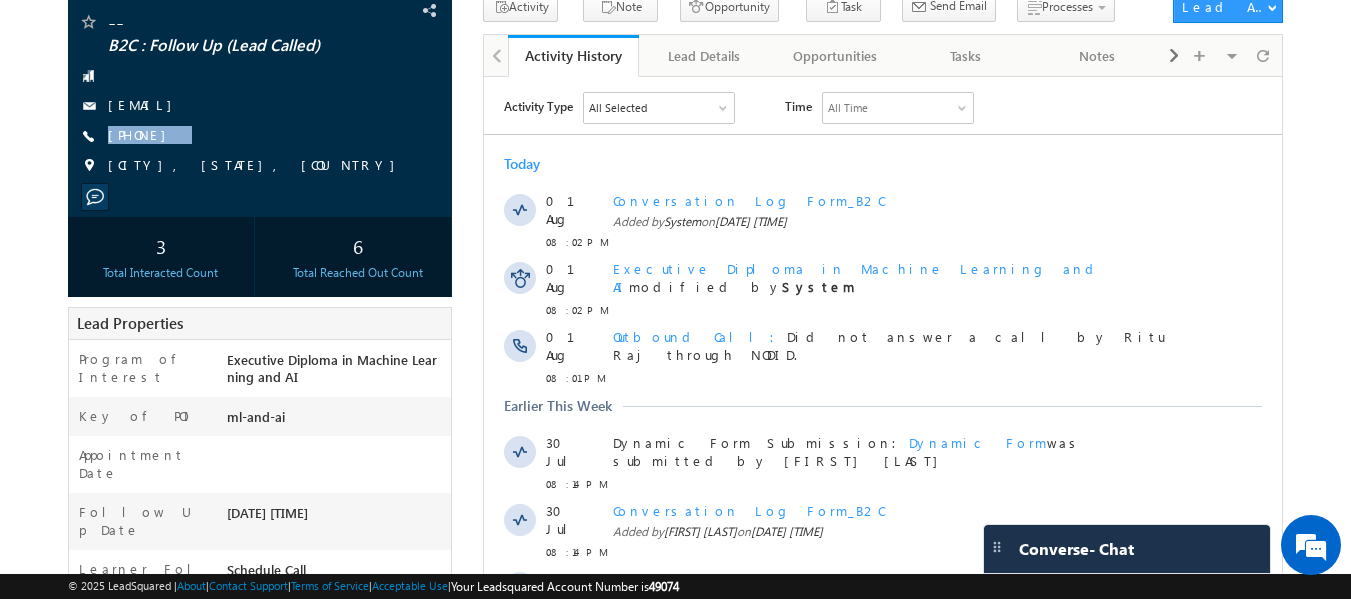 scroll, scrollTop: 200, scrollLeft: 0, axis: vertical 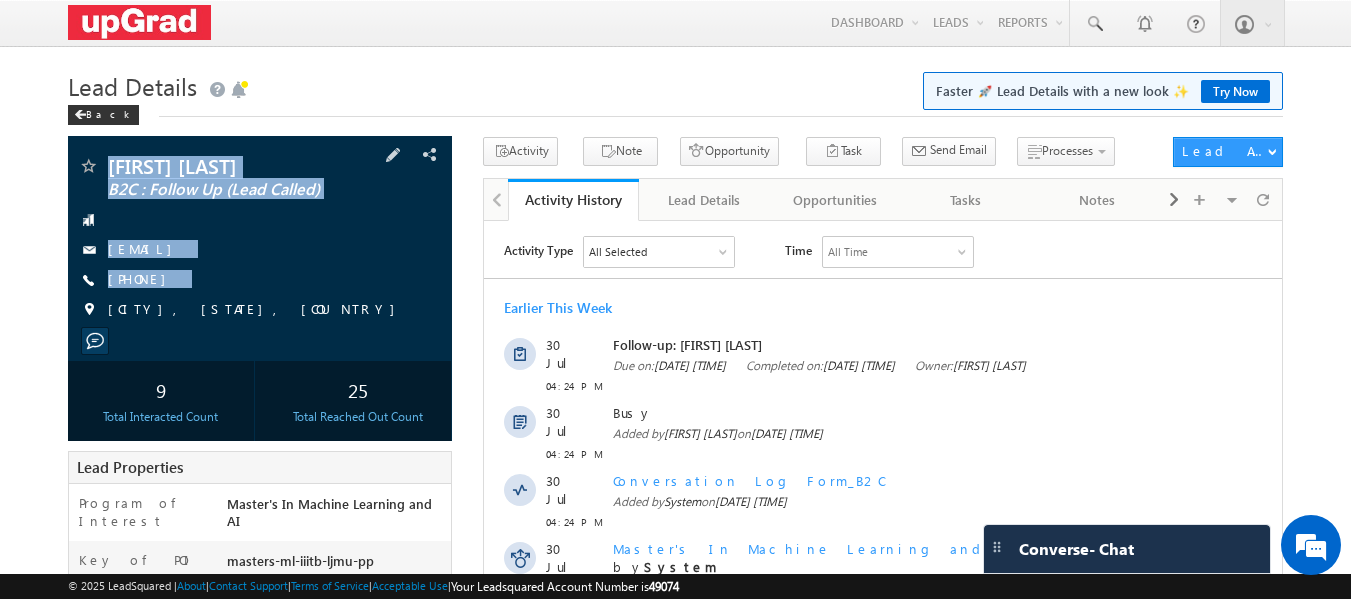 copy on "[FIRST] [LAST]
B2C : Follow Up (Lead Called)
[EMAIL]
[PHONE]" 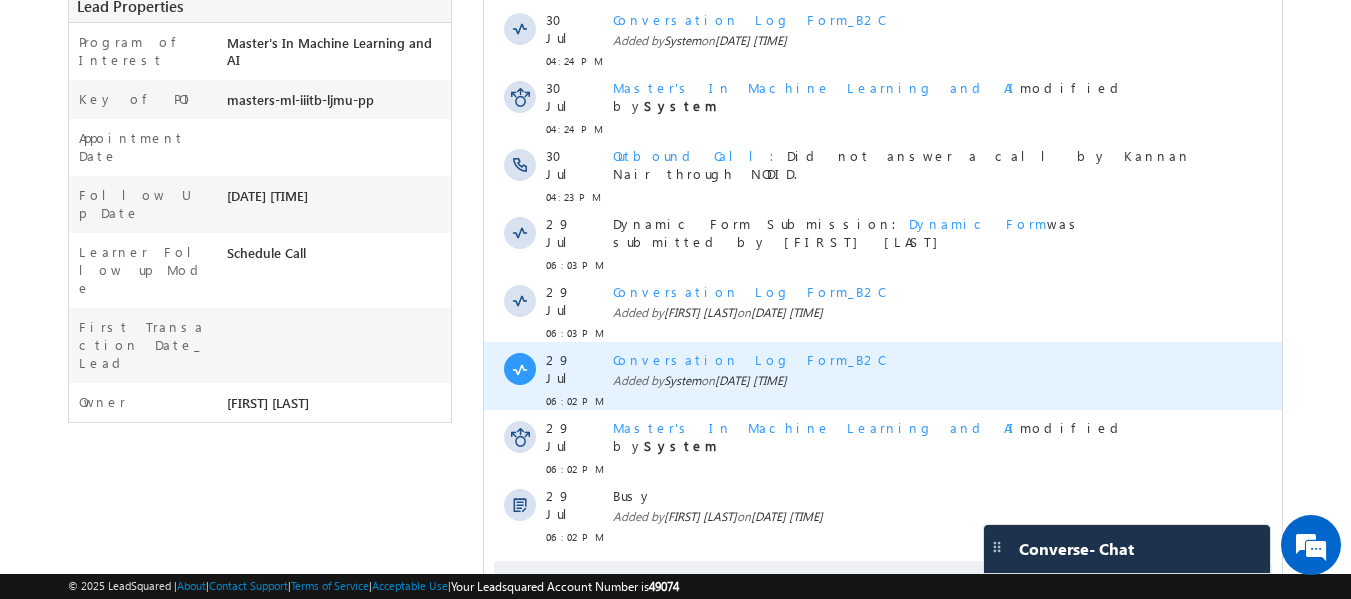 scroll, scrollTop: 495, scrollLeft: 0, axis: vertical 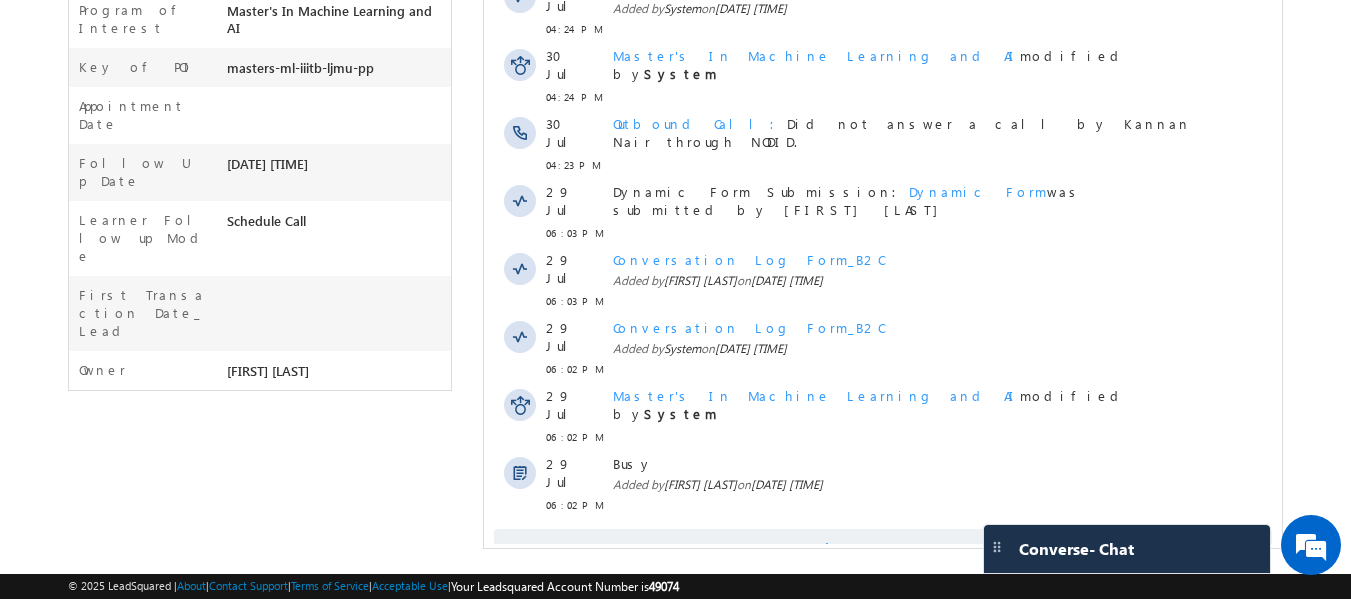 click on "Show More" at bounding box center [892, 549] 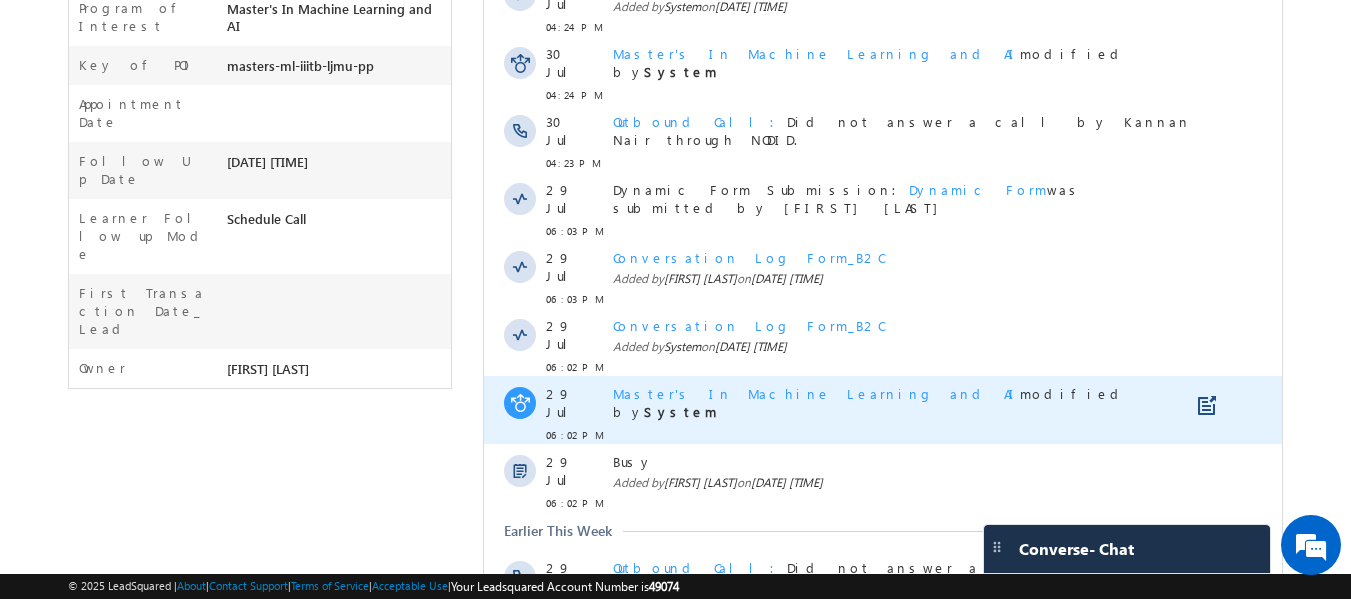 scroll, scrollTop: 0, scrollLeft: 0, axis: both 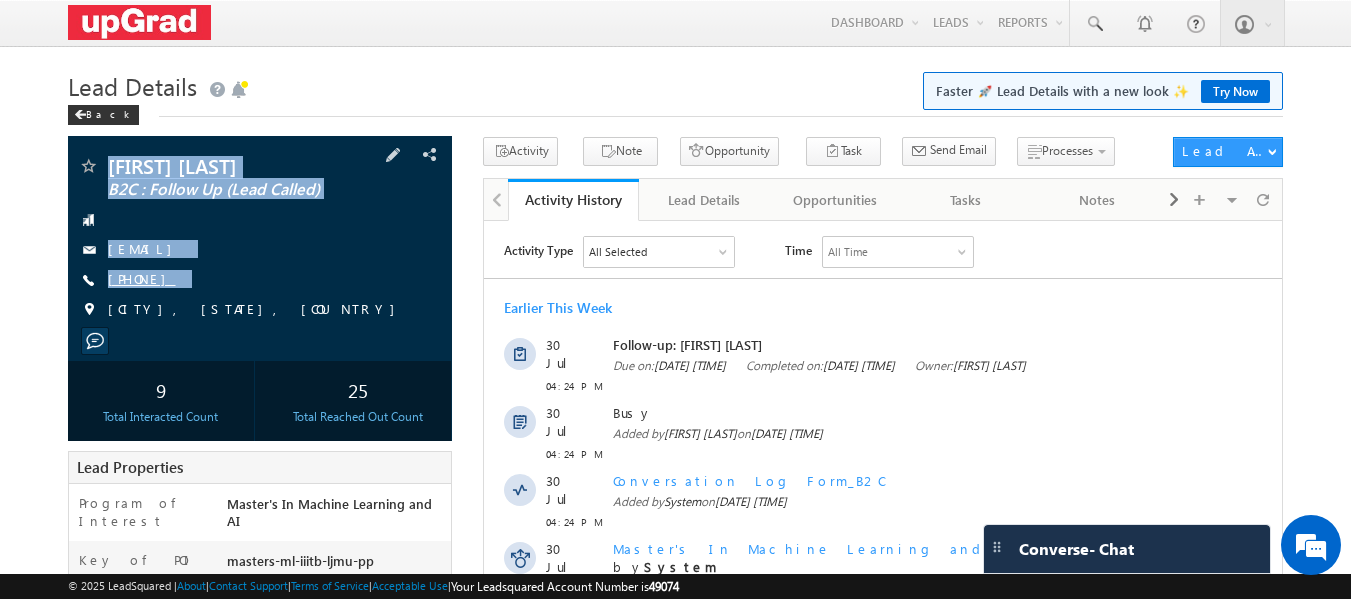 click on "+91-8918228671" at bounding box center (142, 278) 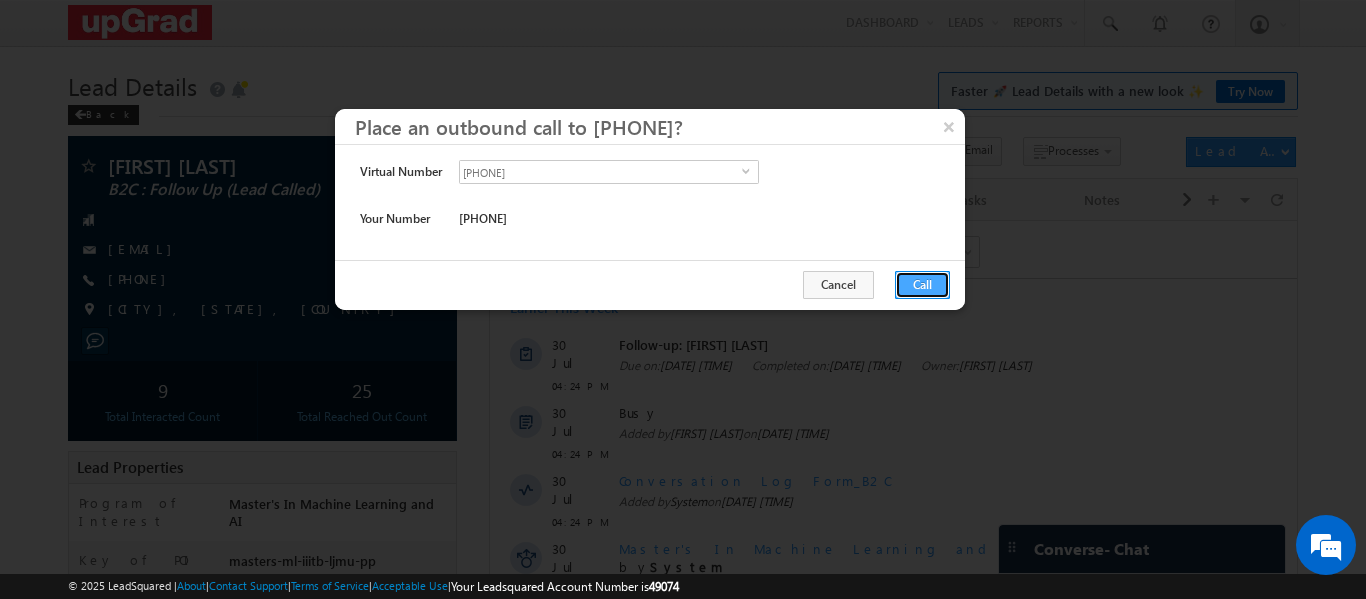 click on "Call" at bounding box center (922, 285) 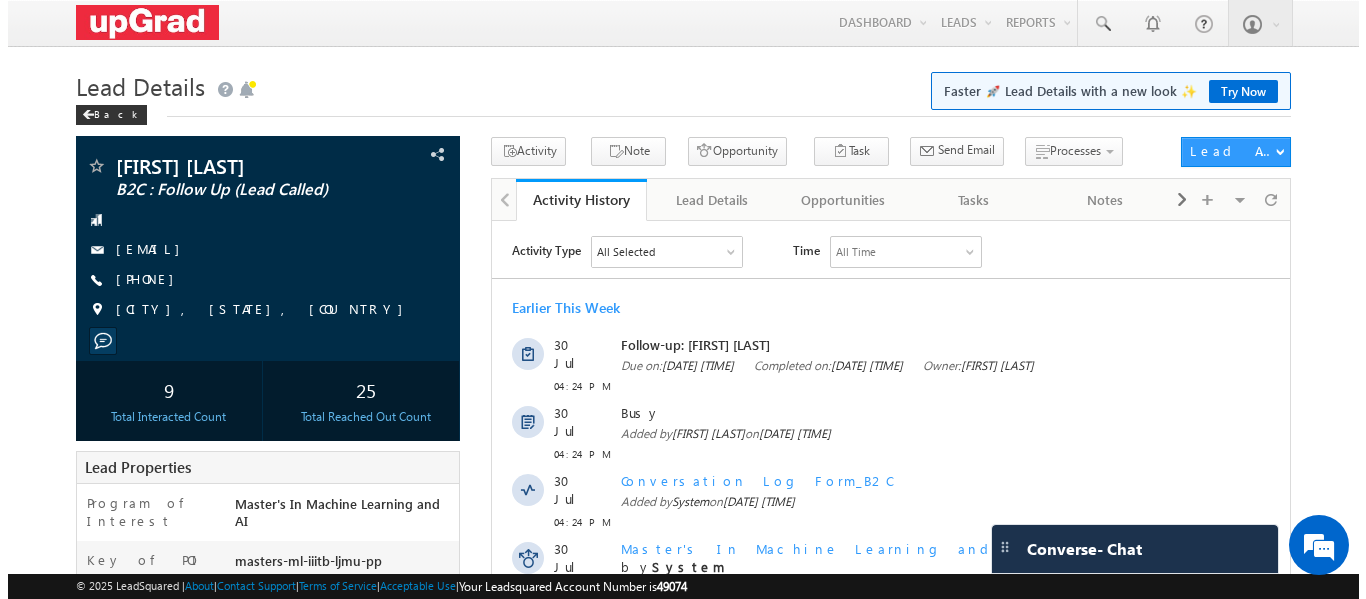 scroll, scrollTop: 0, scrollLeft: 0, axis: both 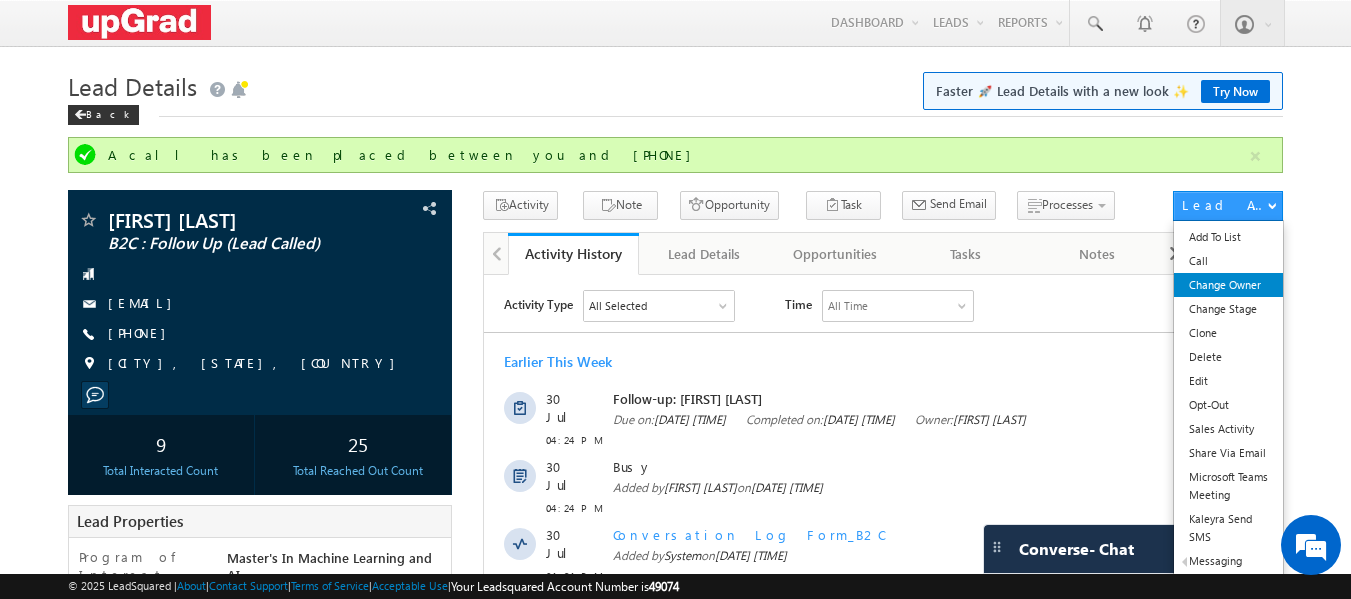 click on "Change Owner" at bounding box center (1228, 285) 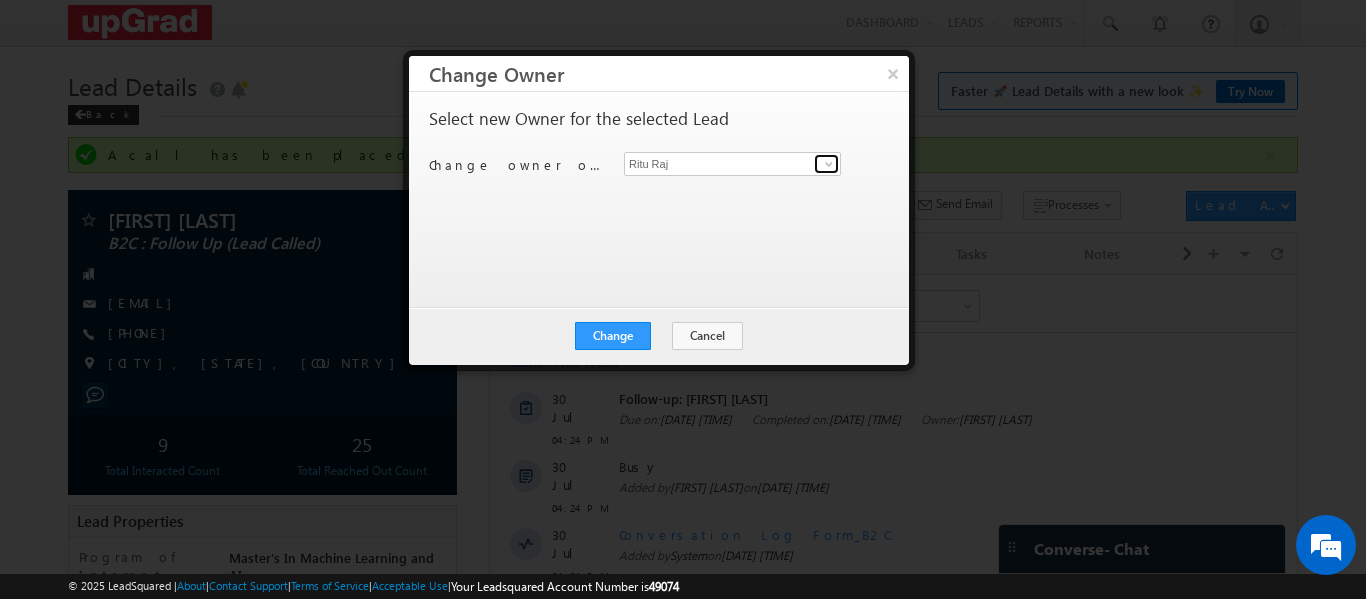 click at bounding box center [826, 164] 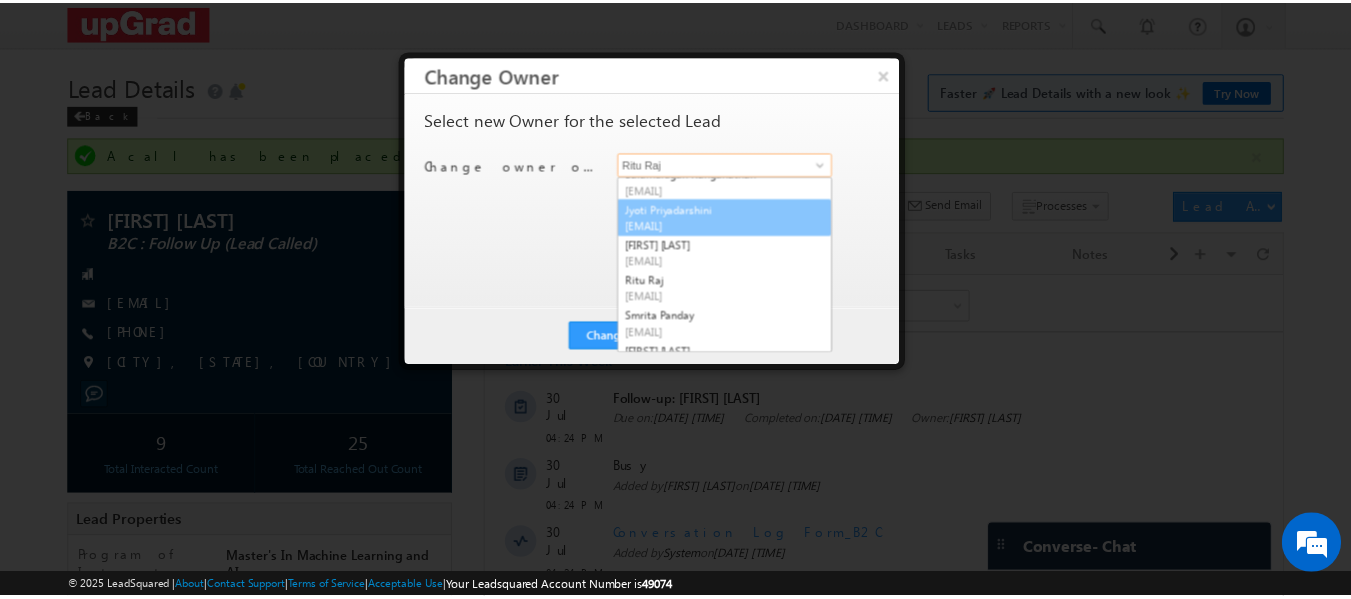 scroll, scrollTop: 73, scrollLeft: 0, axis: vertical 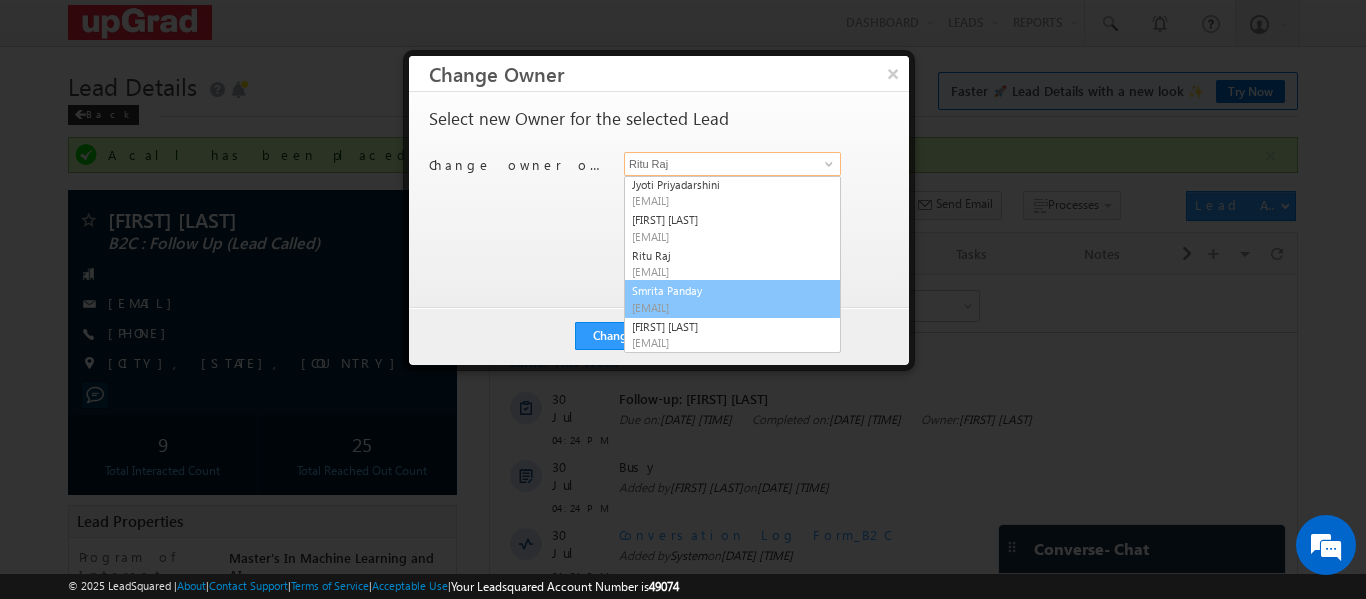 click on "smrita.panday@upgrad.com" at bounding box center [722, 307] 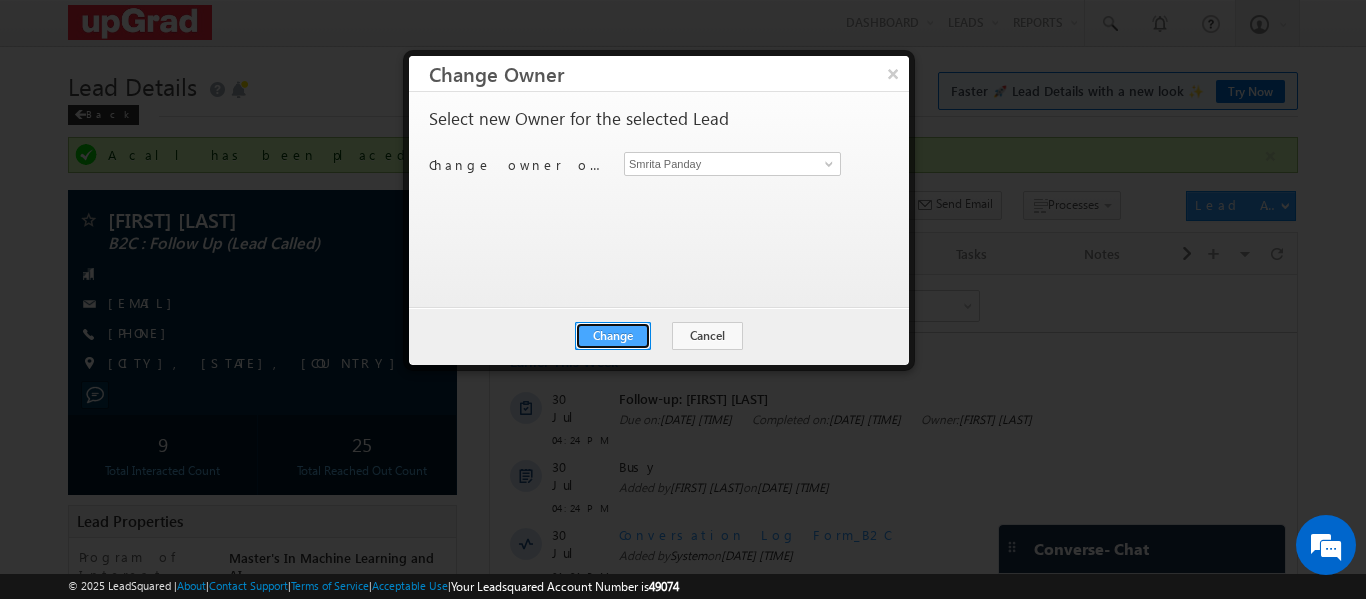click on "Change" at bounding box center (613, 336) 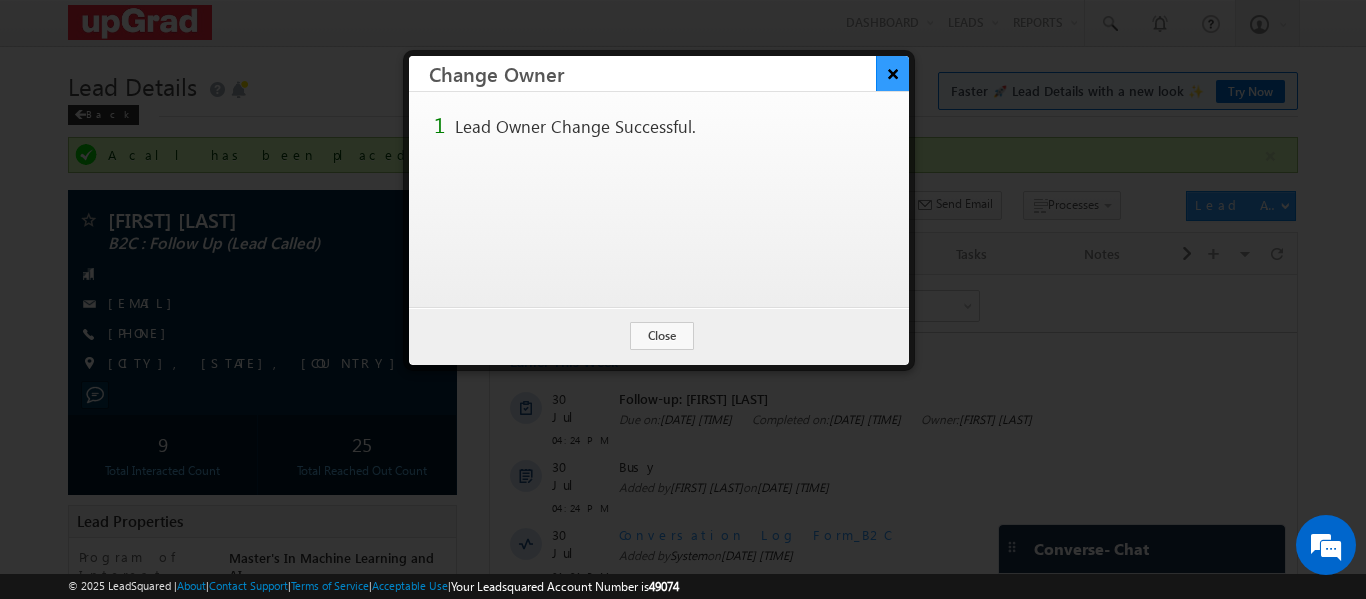click on "×" at bounding box center (892, 73) 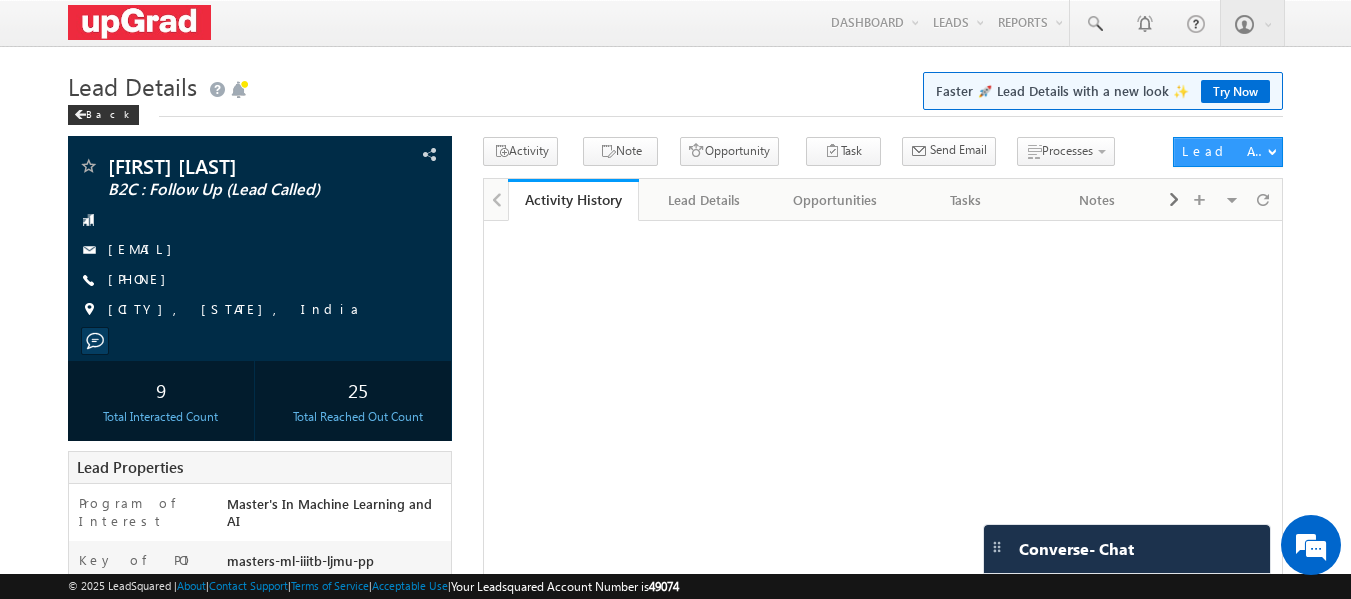 scroll, scrollTop: 0, scrollLeft: 0, axis: both 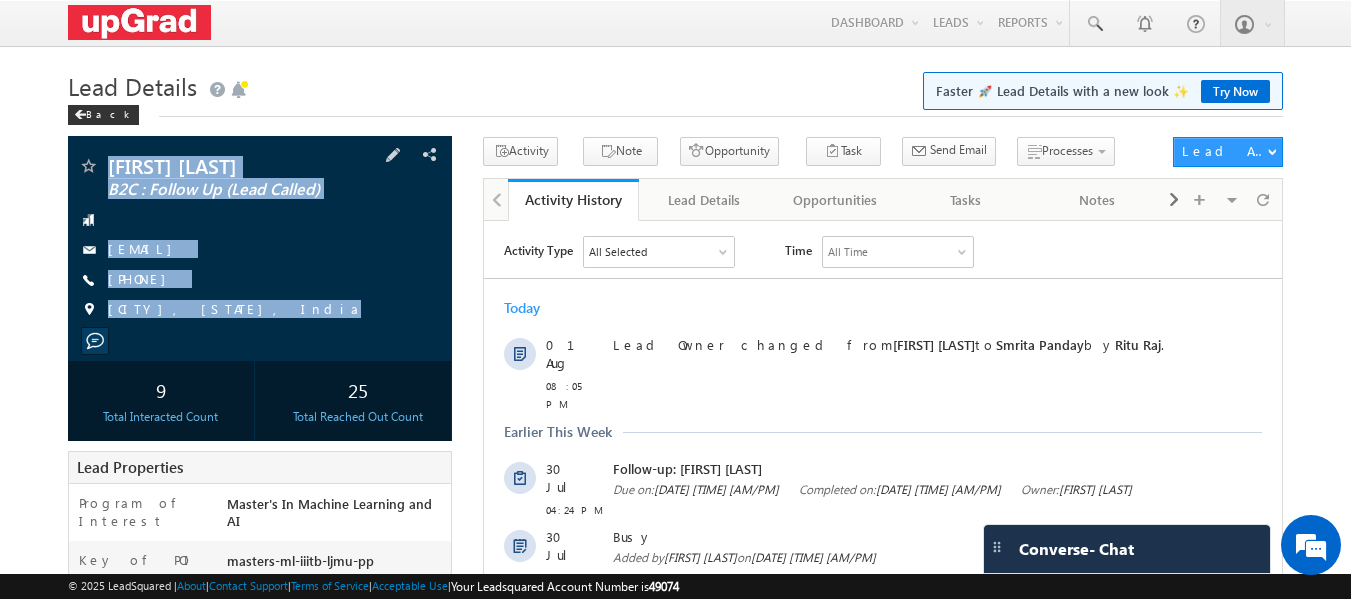 copy on "[FIRST] [LAST]
B2C : Follow Up (Lead Called)
[EMAIL]
[PHONE]
[CITY], [STATE], India" 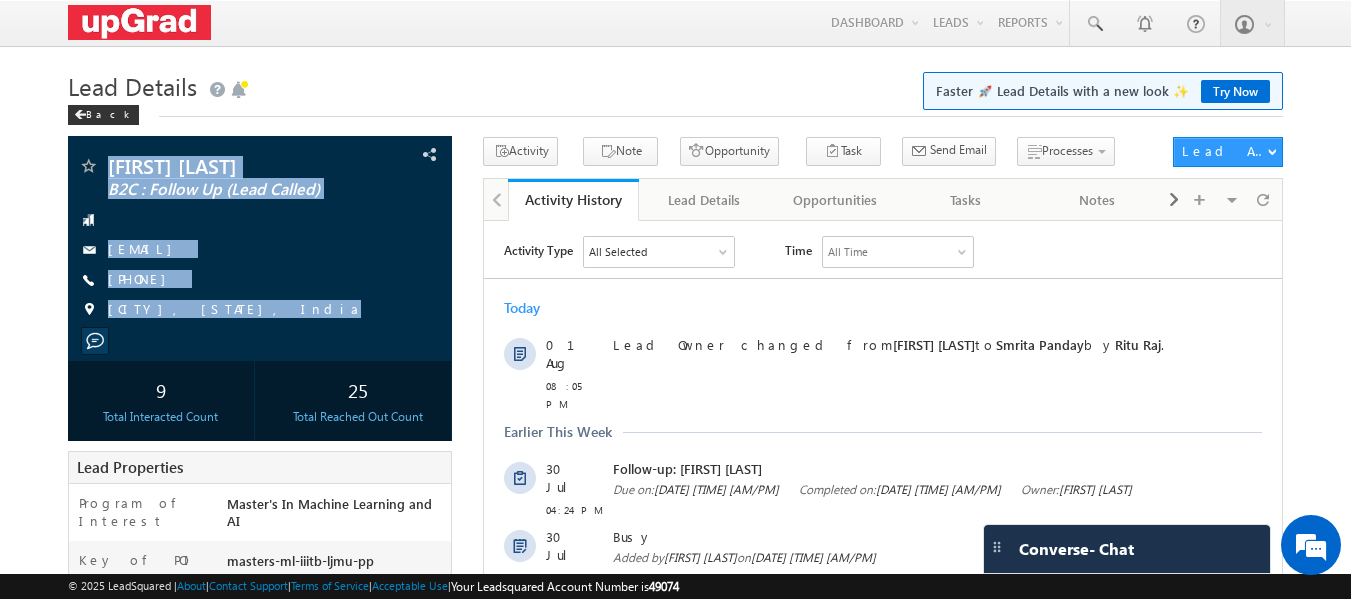 scroll, scrollTop: 0, scrollLeft: 0, axis: both 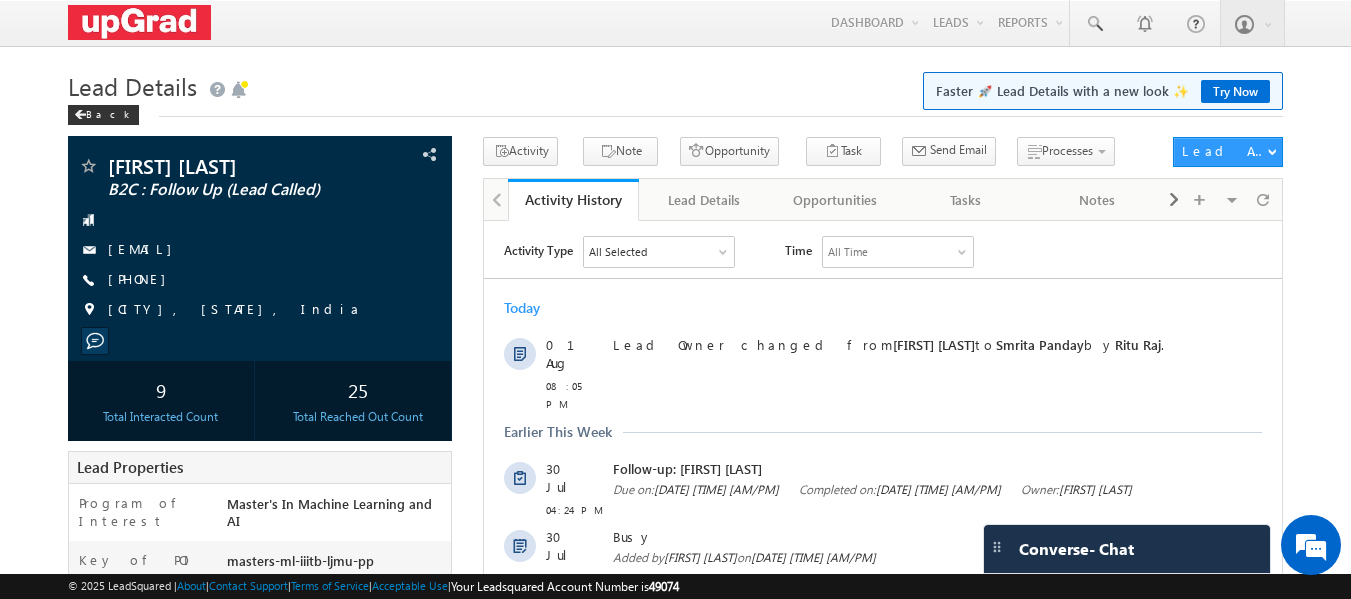 click on "Menu
Ritu Raj
ritu. raj@u pgrad .com" at bounding box center (675, 540) 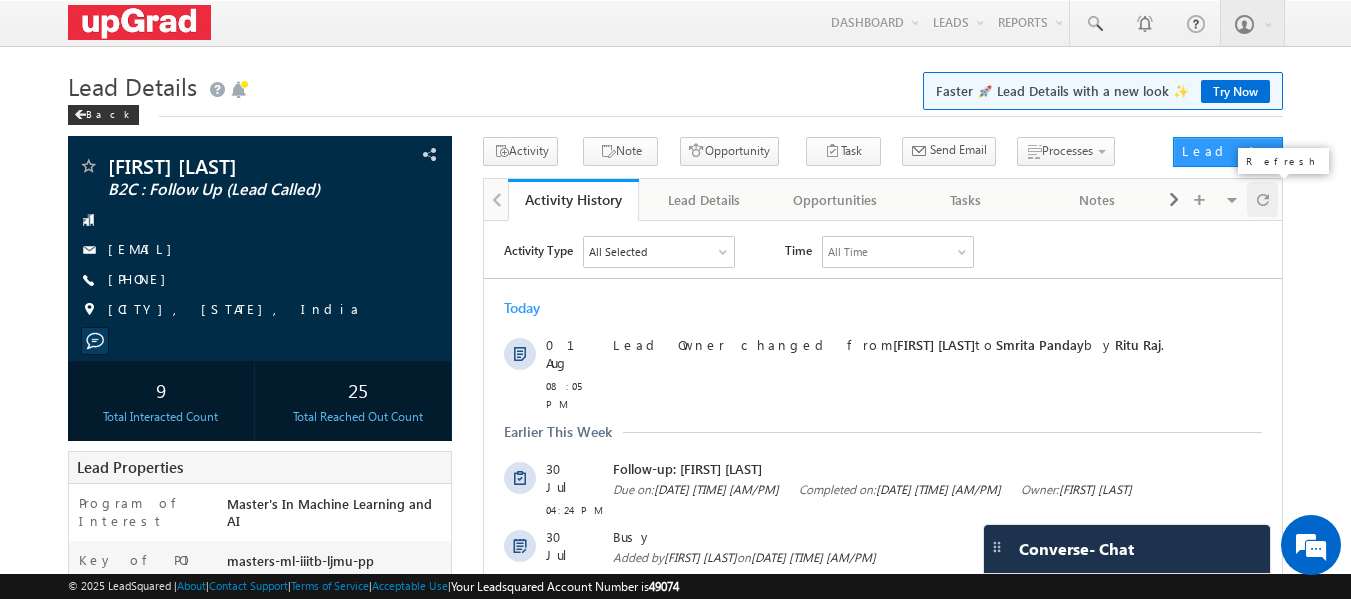 click at bounding box center (1263, 199) 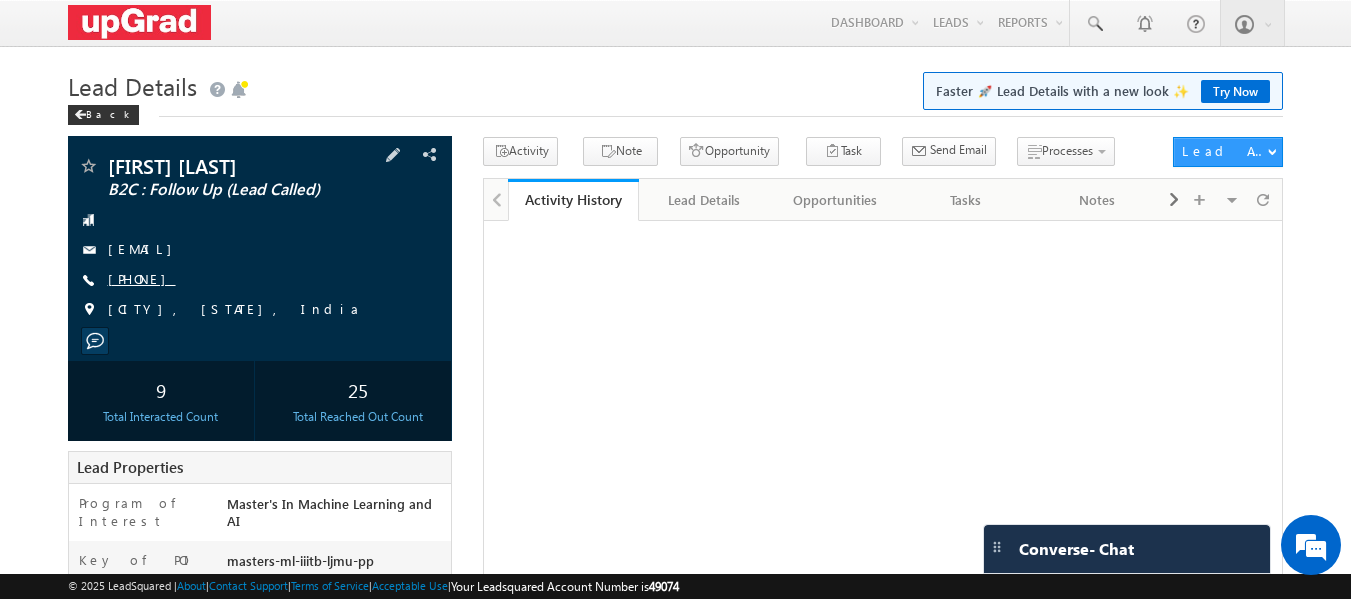 click on "+91-8918228671" at bounding box center (142, 278) 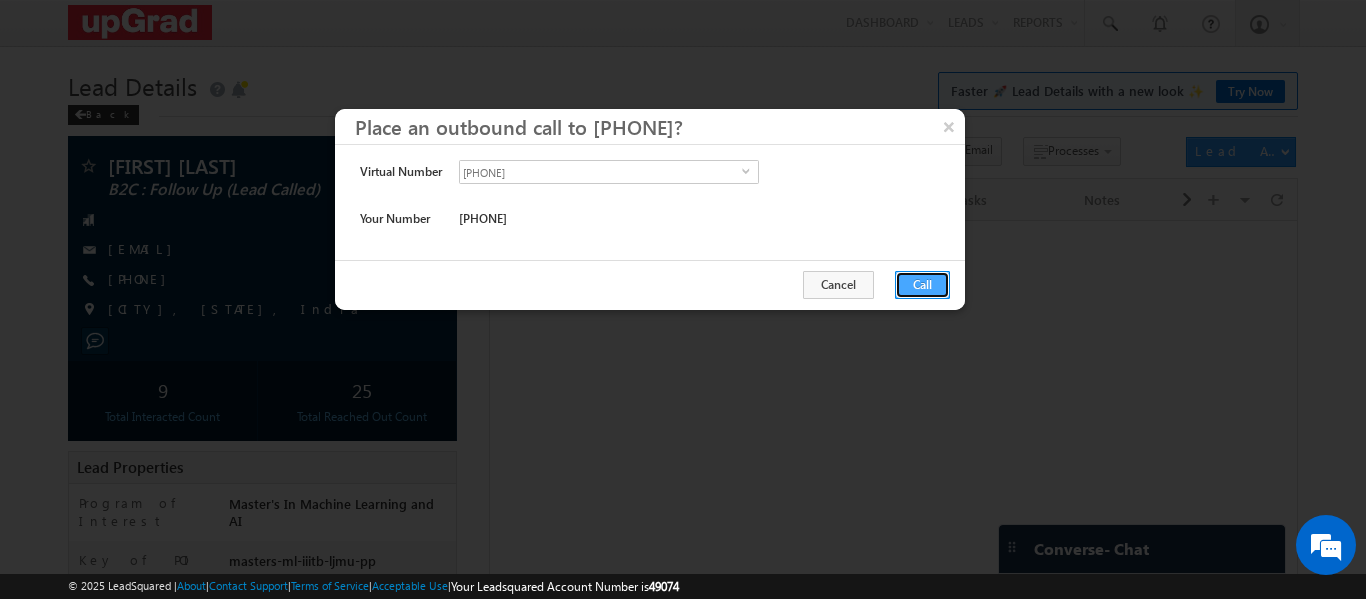 click on "Call" at bounding box center [922, 285] 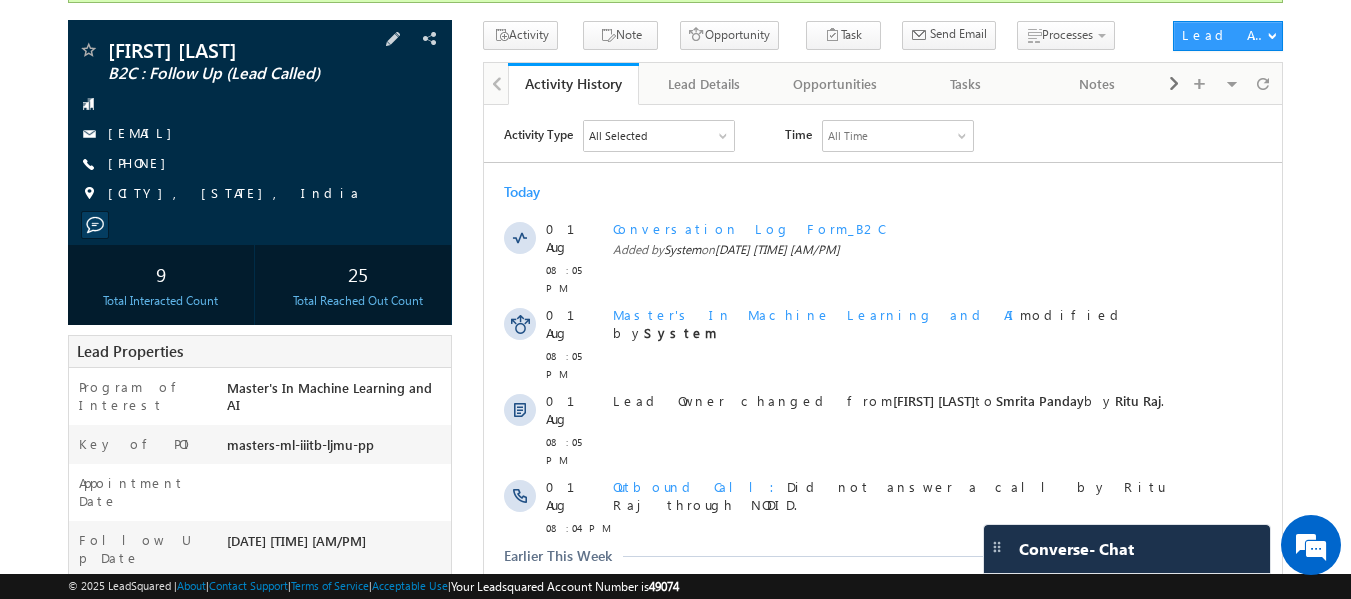 scroll, scrollTop: 200, scrollLeft: 0, axis: vertical 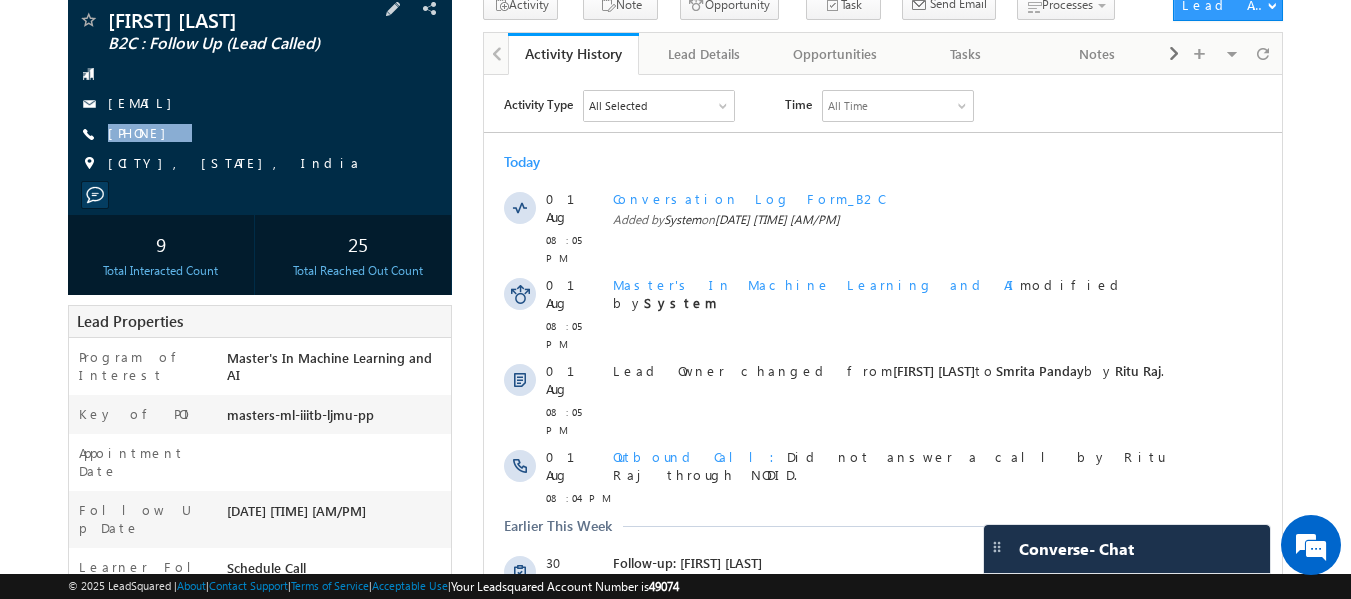 drag, startPoint x: 255, startPoint y: 134, endPoint x: 200, endPoint y: 152, distance: 57.870544 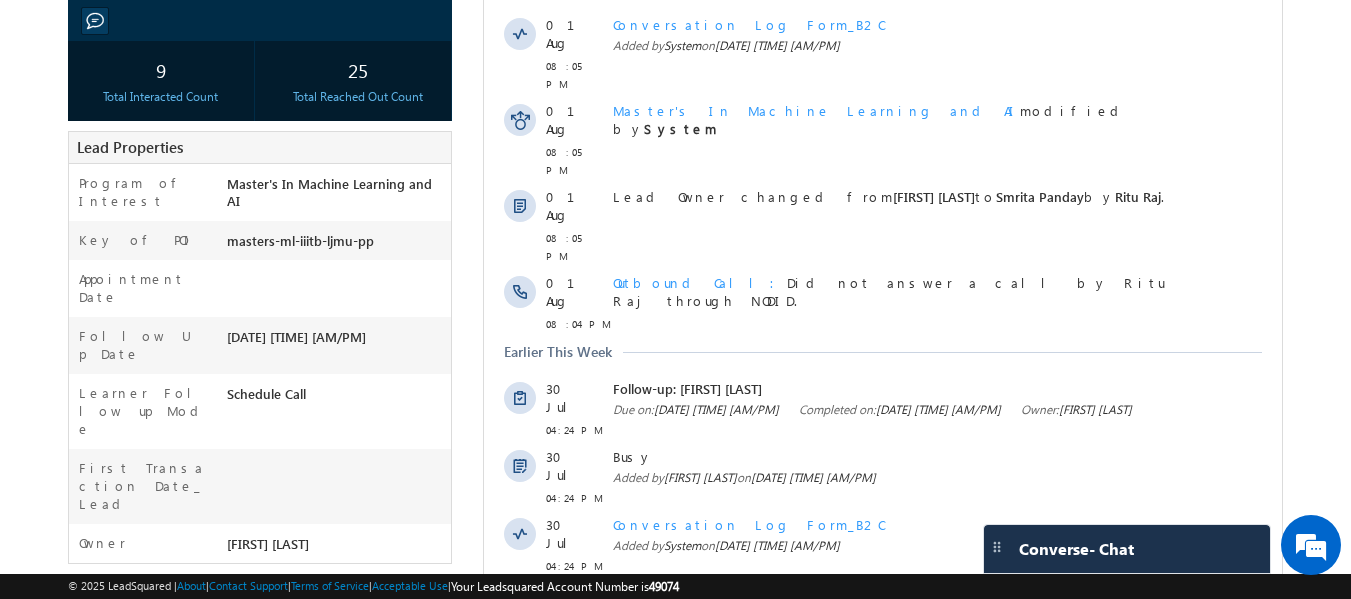 scroll, scrollTop: 587, scrollLeft: 0, axis: vertical 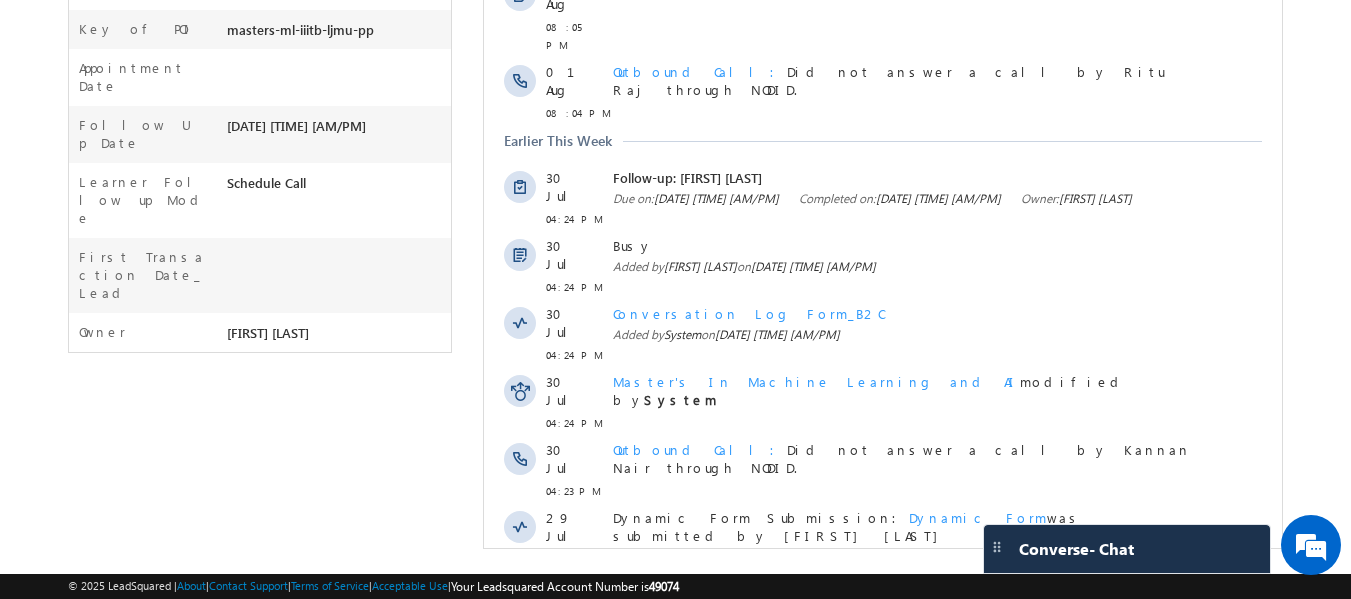 drag, startPoint x: 911, startPoint y: 466, endPoint x: 880, endPoint y: 466, distance: 31 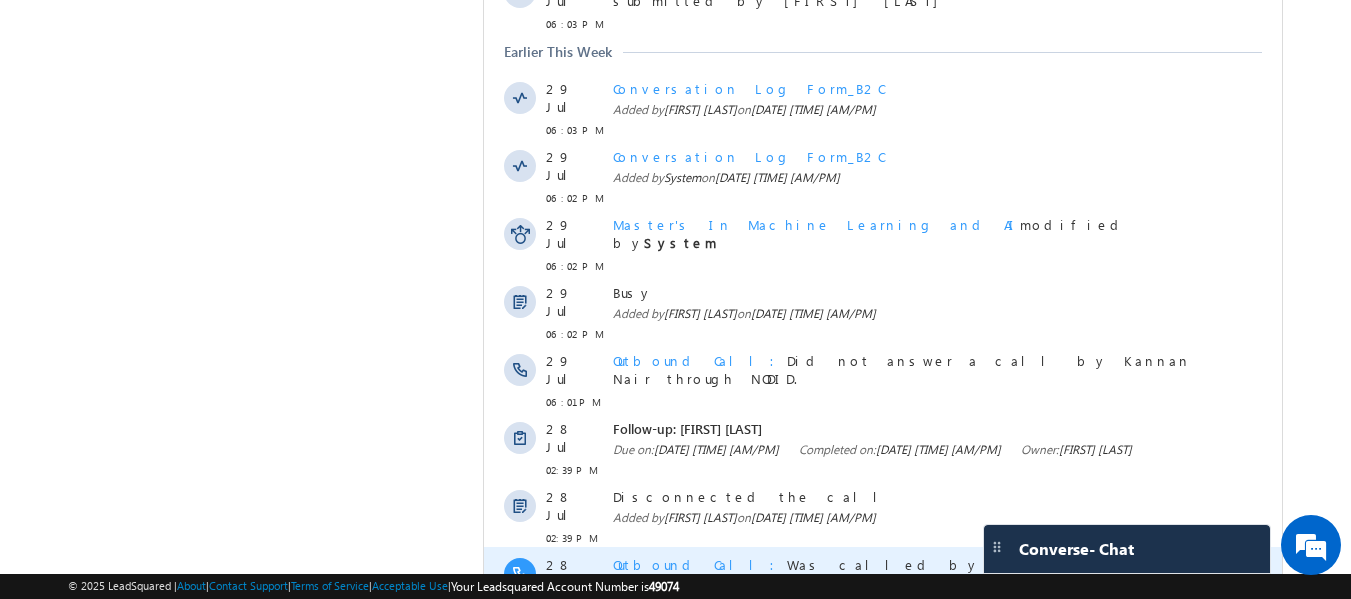 scroll, scrollTop: 1212, scrollLeft: 0, axis: vertical 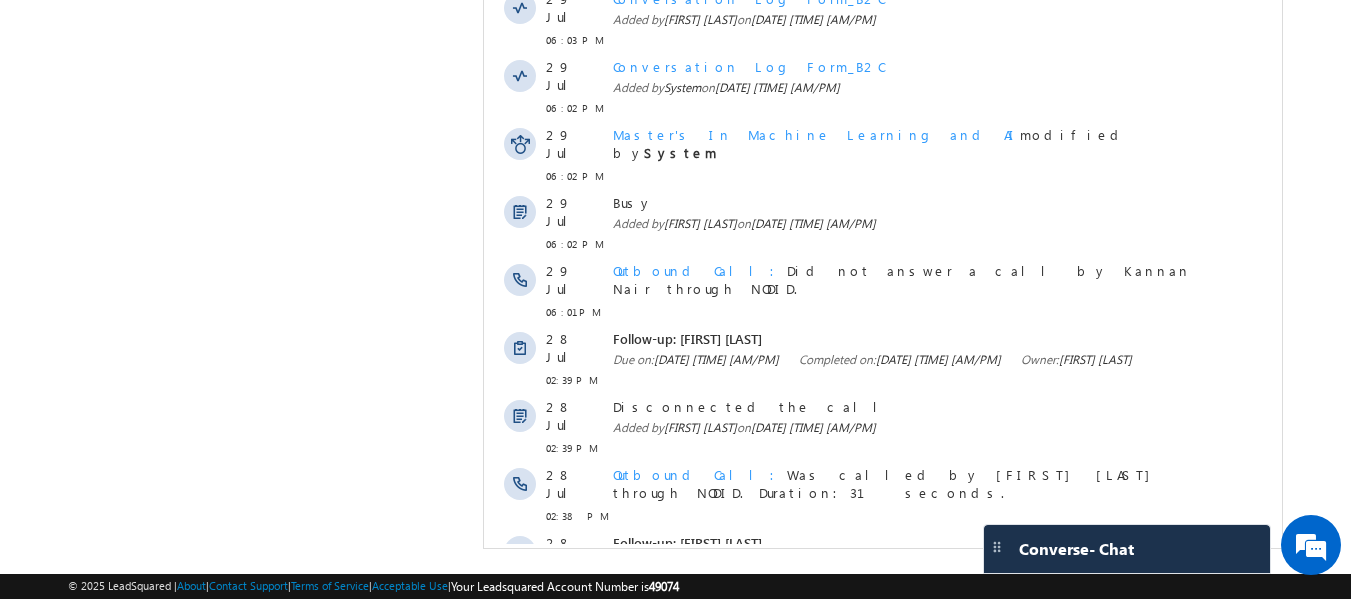 drag, startPoint x: 865, startPoint y: 481, endPoint x: 832, endPoint y: 485, distance: 33.24154 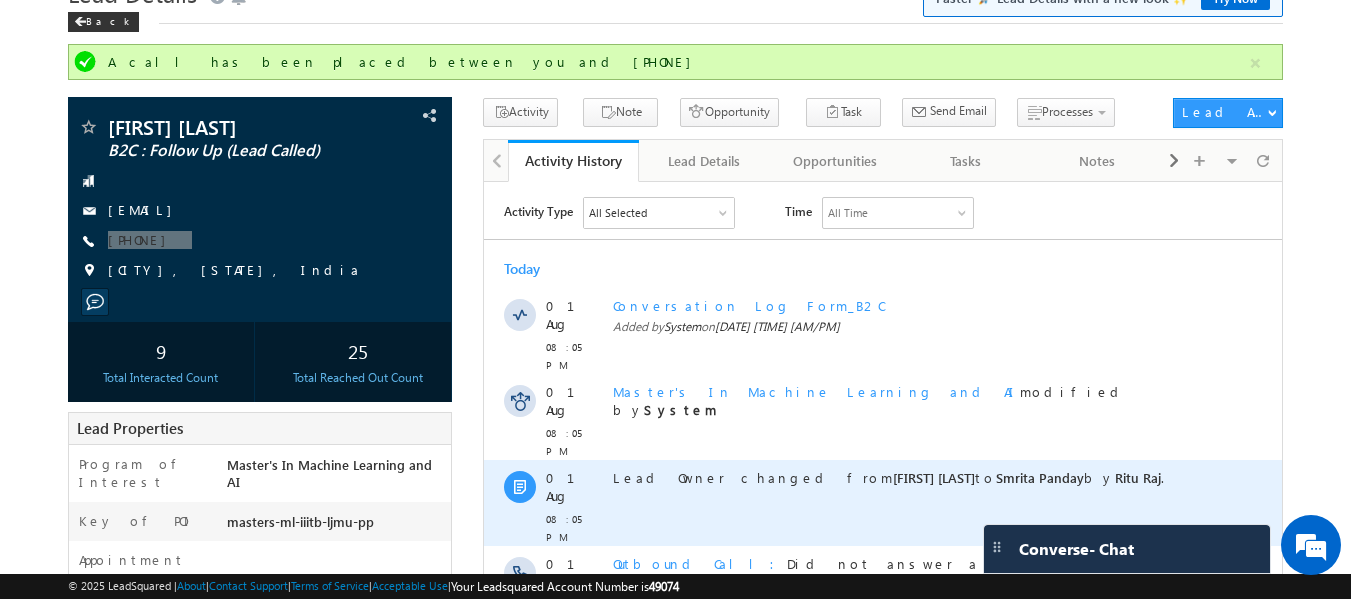 scroll, scrollTop: 0, scrollLeft: 0, axis: both 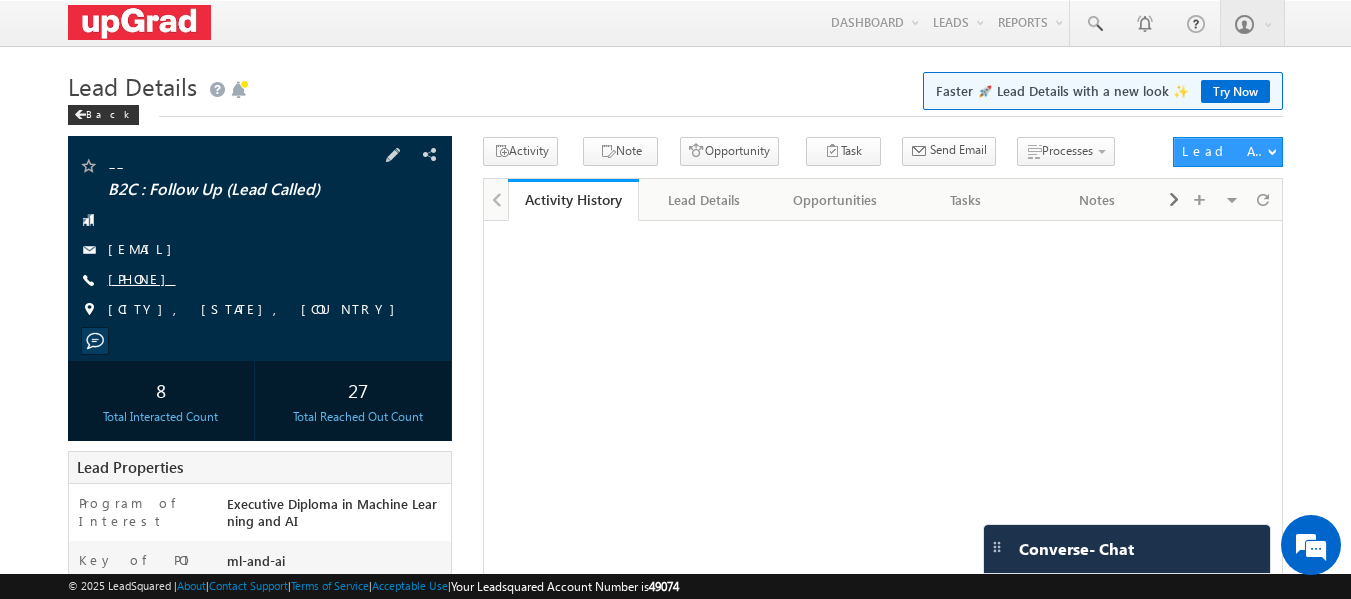 click on "[PHONE]" at bounding box center [142, 278] 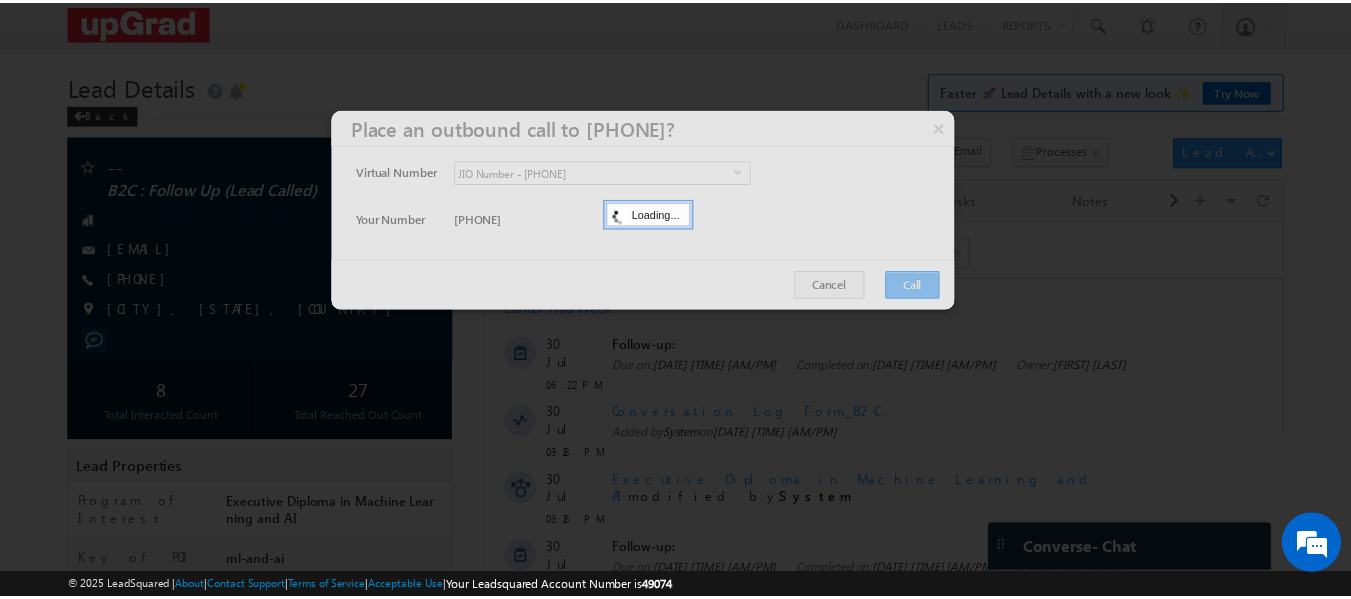 scroll, scrollTop: 0, scrollLeft: 0, axis: both 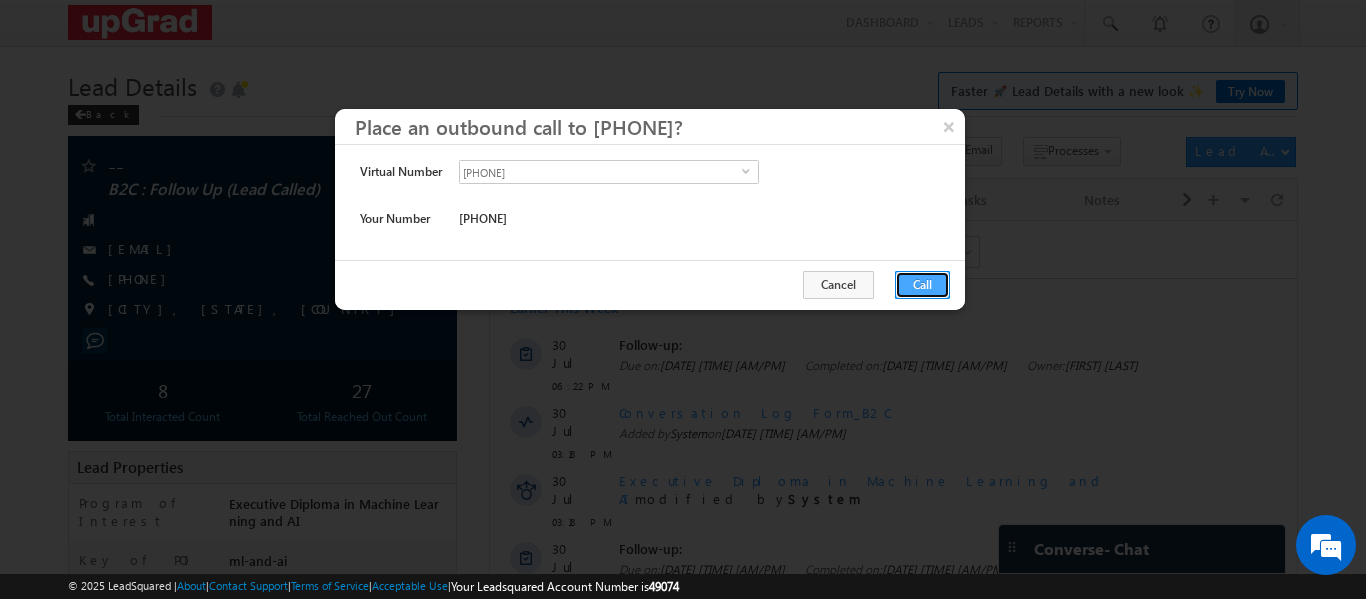click on "Call" at bounding box center (922, 285) 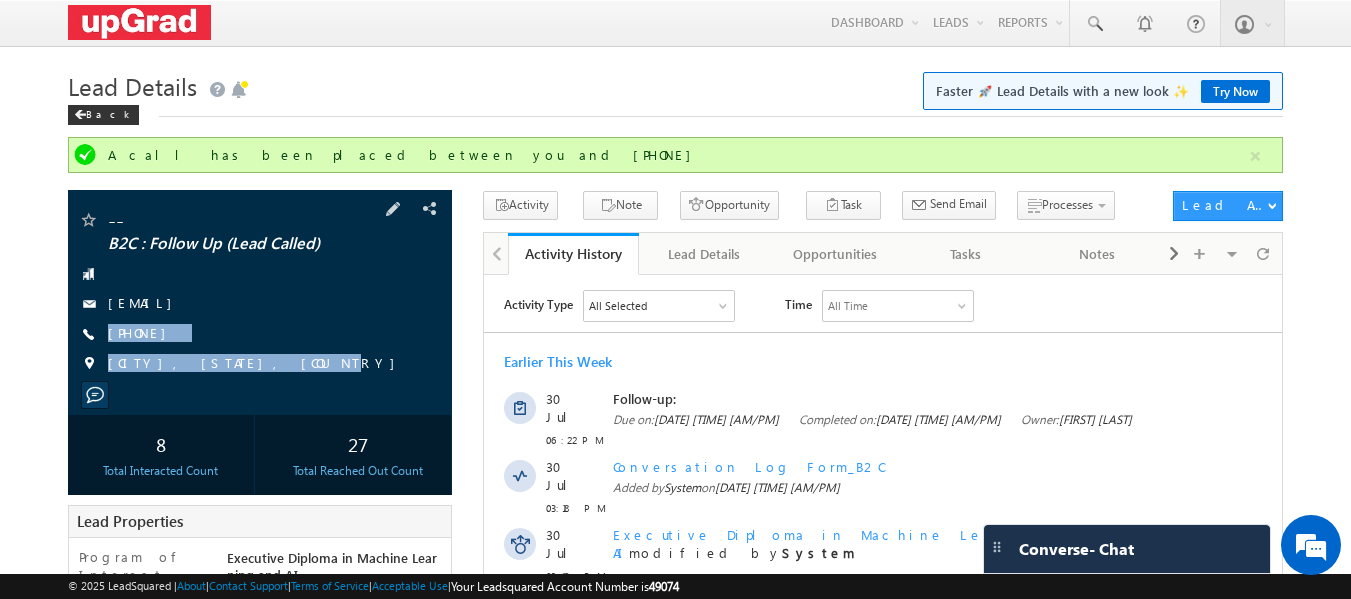 click on "--
B2C : Follow Up (Lead Called)
[EMAIL]
+91-555-5555" at bounding box center [260, 297] 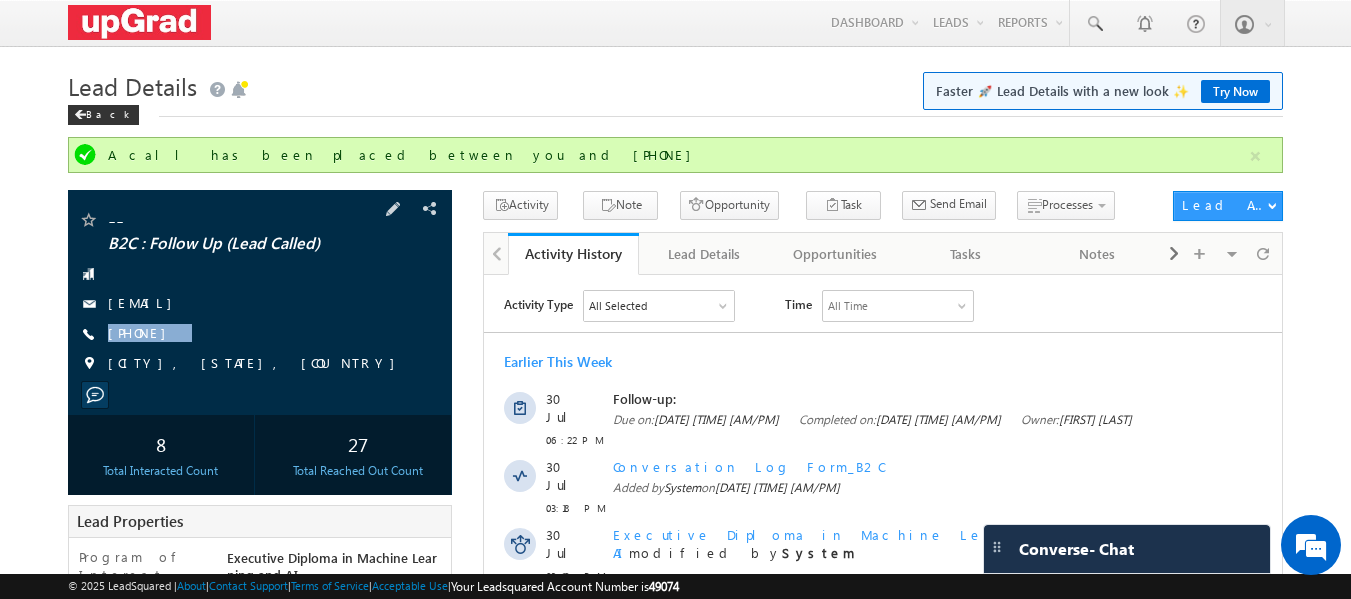 drag, startPoint x: 274, startPoint y: 328, endPoint x: 229, endPoint y: 347, distance: 48.8467 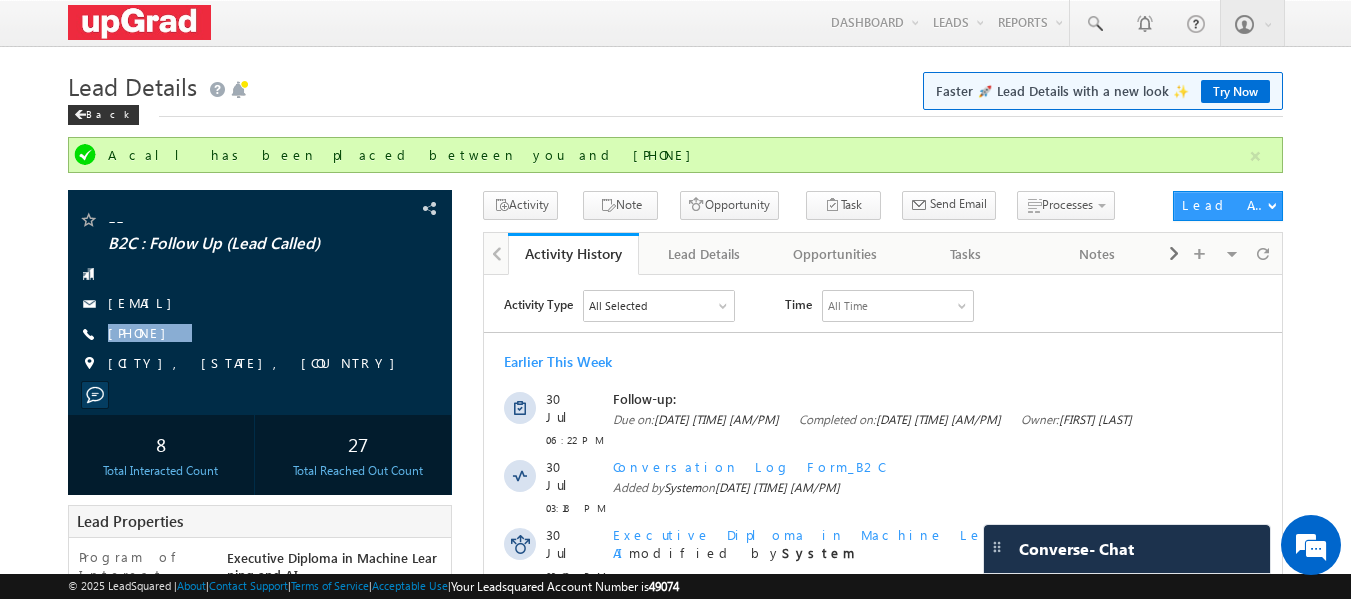 scroll, scrollTop: 0, scrollLeft: 0, axis: both 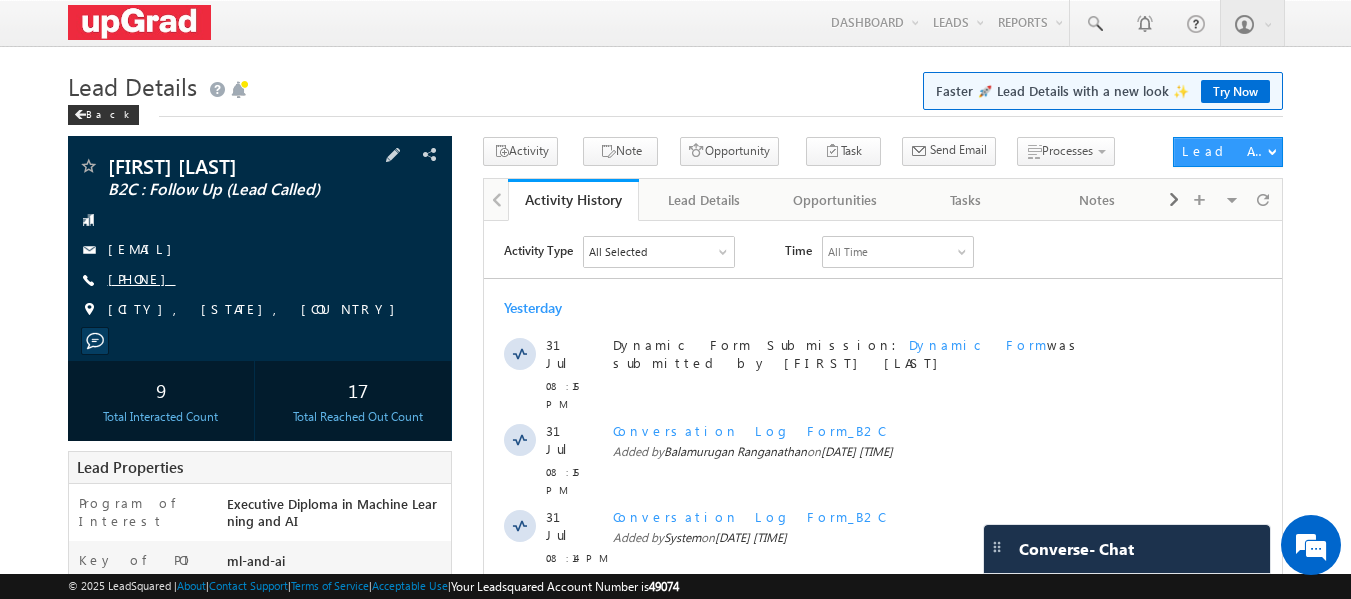 click on "[PHONE]" at bounding box center [142, 278] 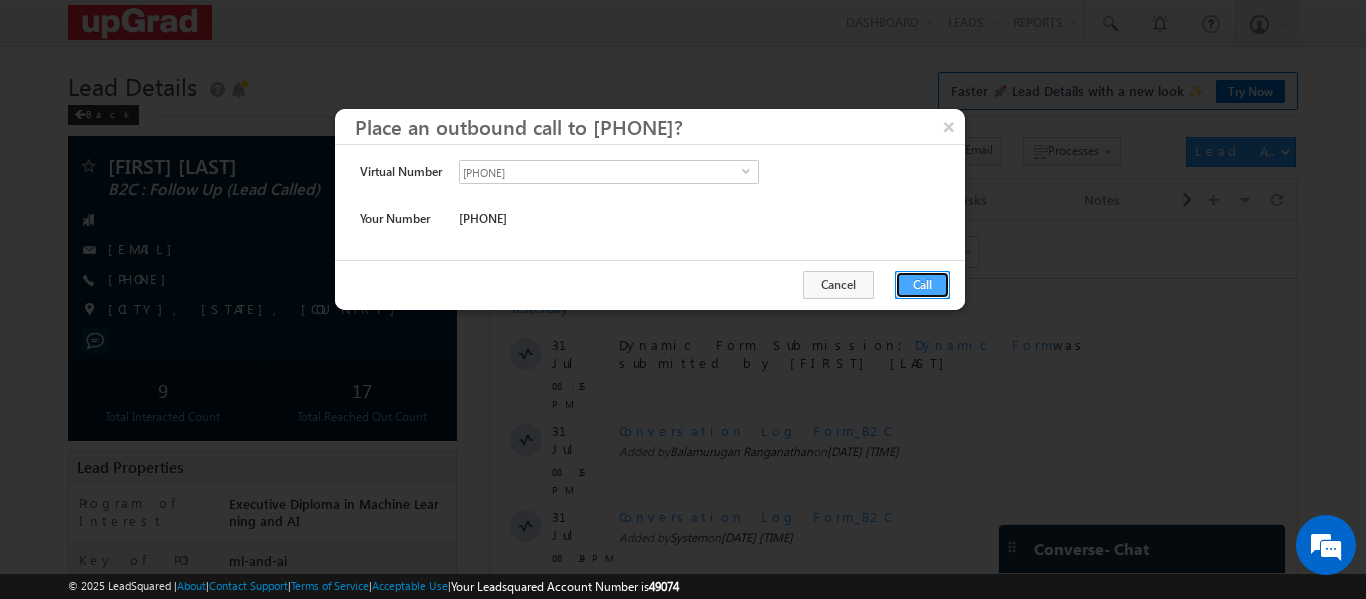 click on "Call" at bounding box center (922, 285) 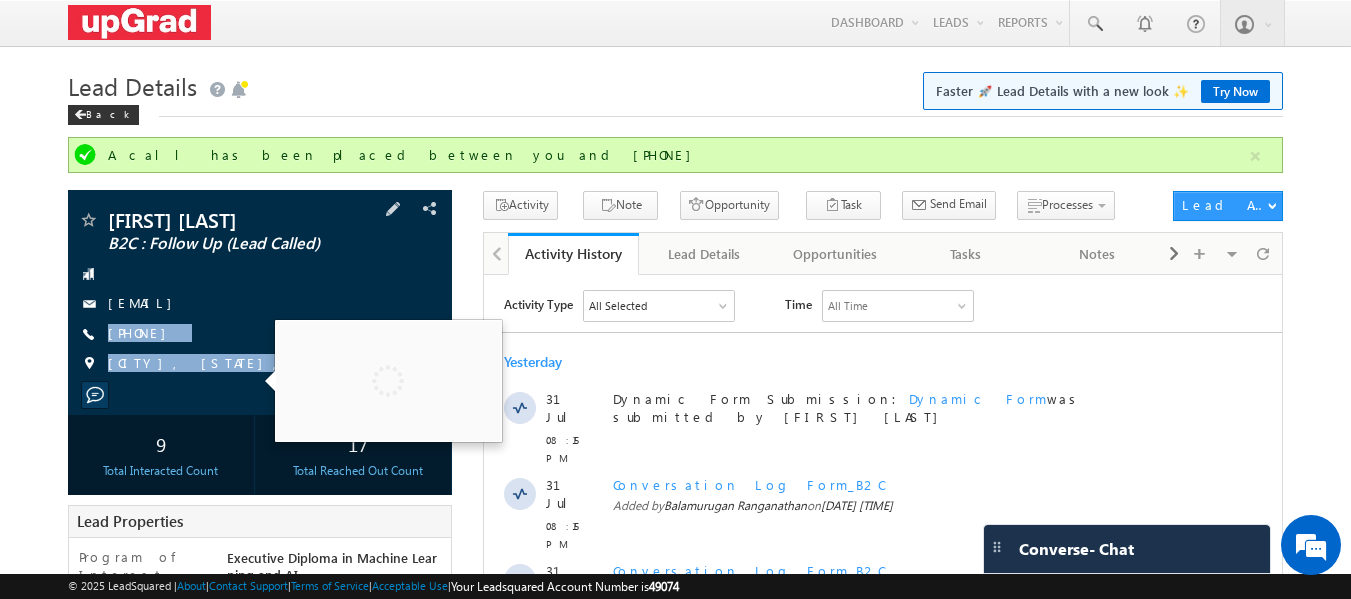 drag, startPoint x: 271, startPoint y: 345, endPoint x: 254, endPoint y: 351, distance: 18.027756 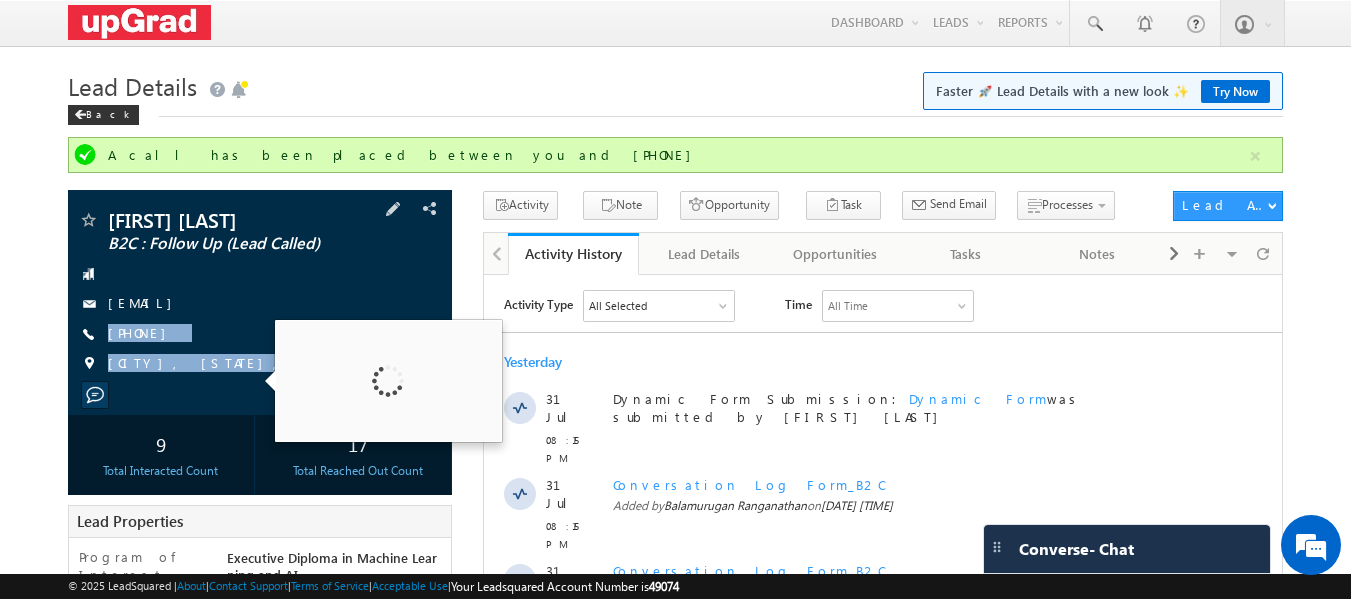 click on "[FIRST] [LAST]
B2C : Follow Up (Lead Called)
[EMAIL]
[PHONE]" at bounding box center (260, 297) 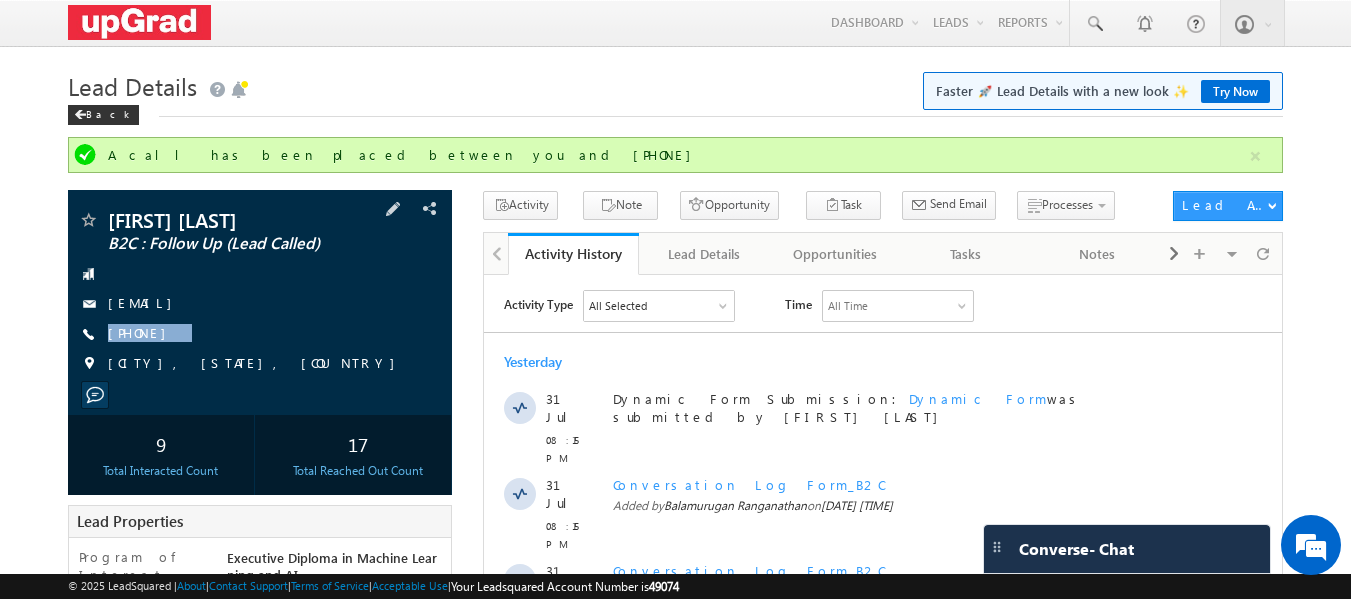 drag, startPoint x: 263, startPoint y: 346, endPoint x: 231, endPoint y: 368, distance: 38.832977 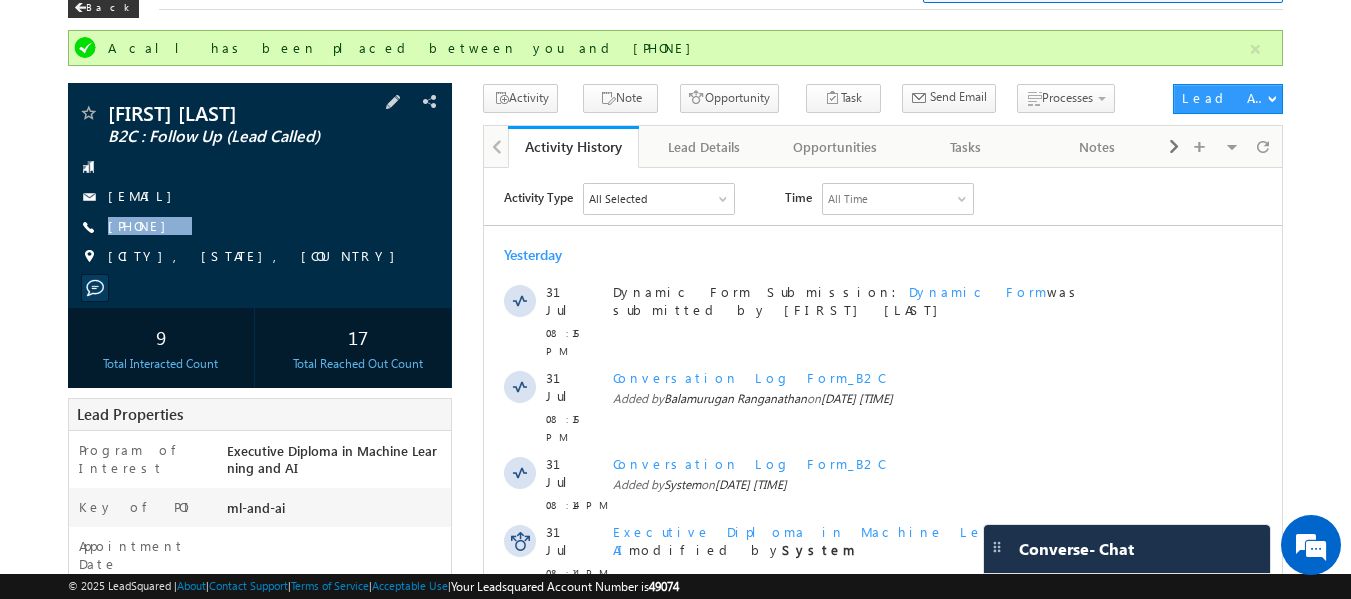scroll, scrollTop: 100, scrollLeft: 0, axis: vertical 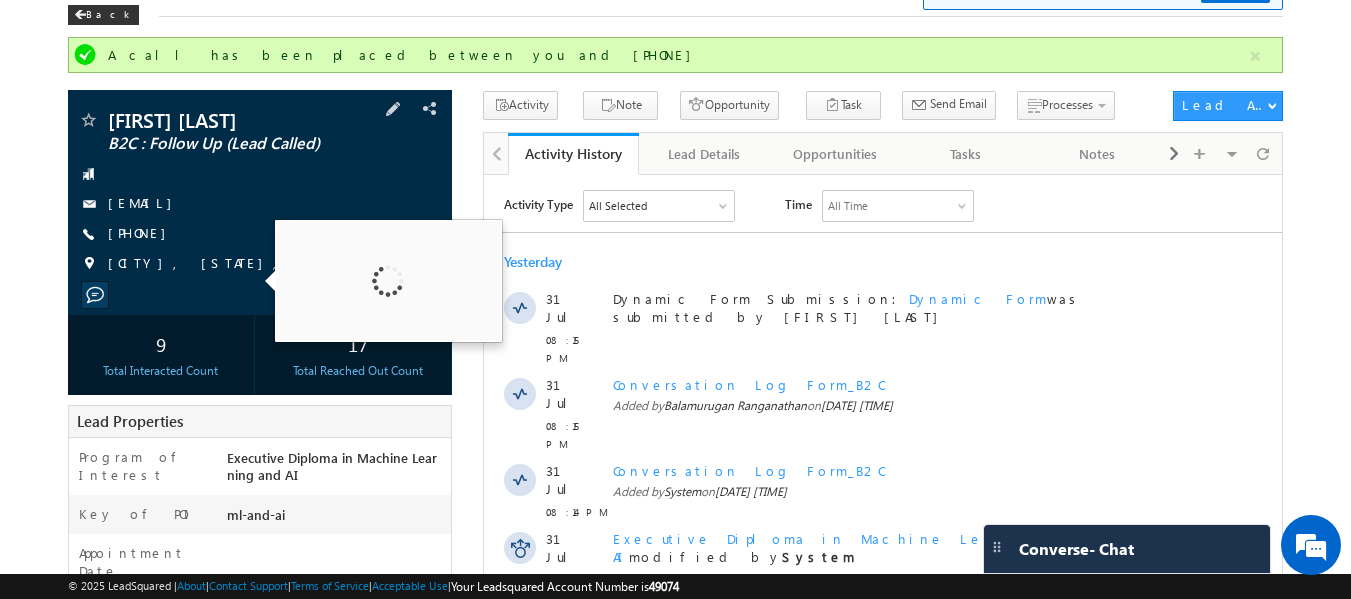 click on "+91-8884732777" at bounding box center [260, 234] 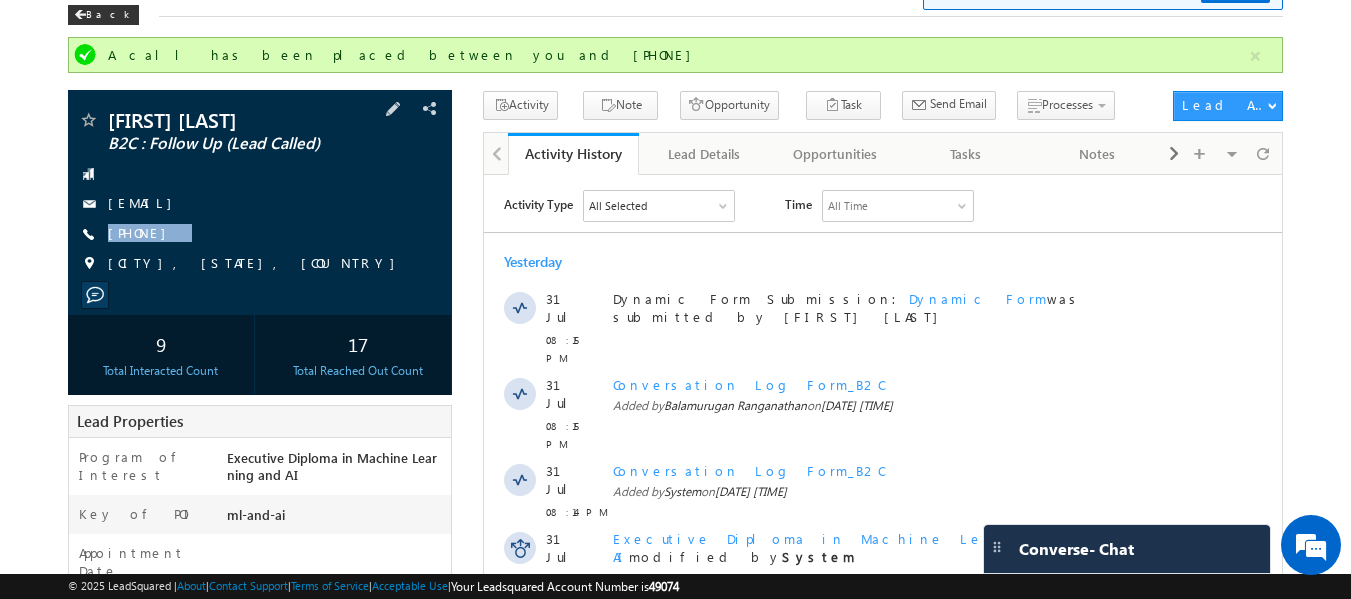 drag, startPoint x: 260, startPoint y: 250, endPoint x: 223, endPoint y: 268, distance: 41.14608 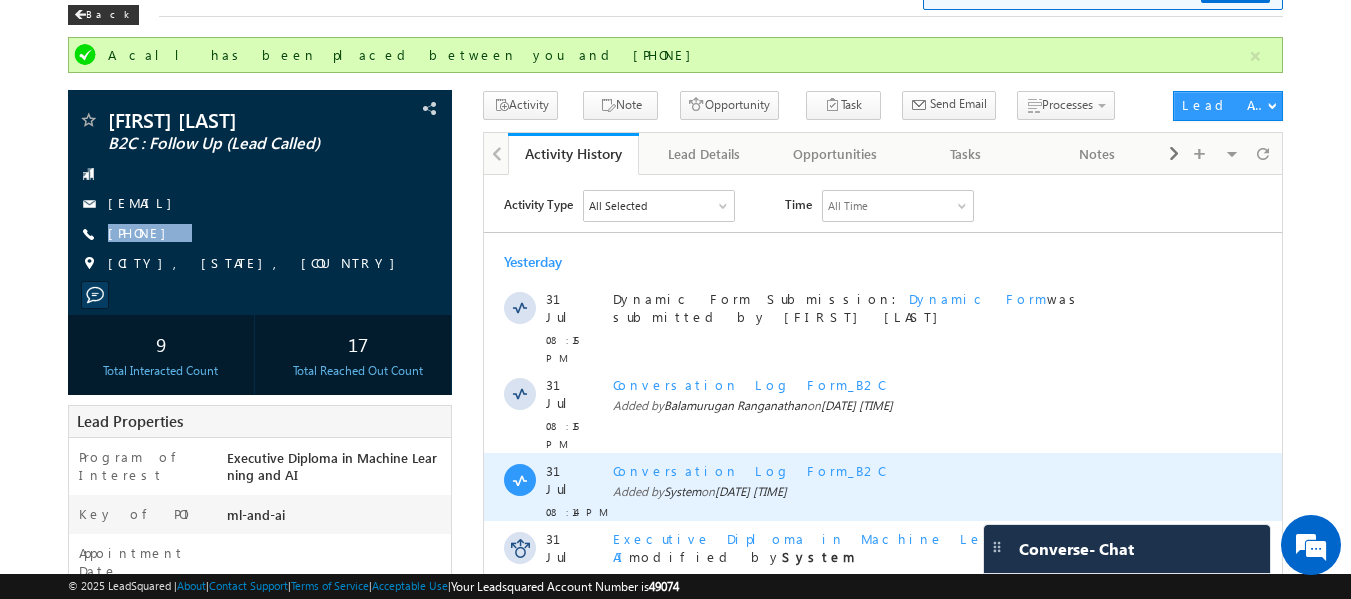 scroll, scrollTop: 403, scrollLeft: 0, axis: vertical 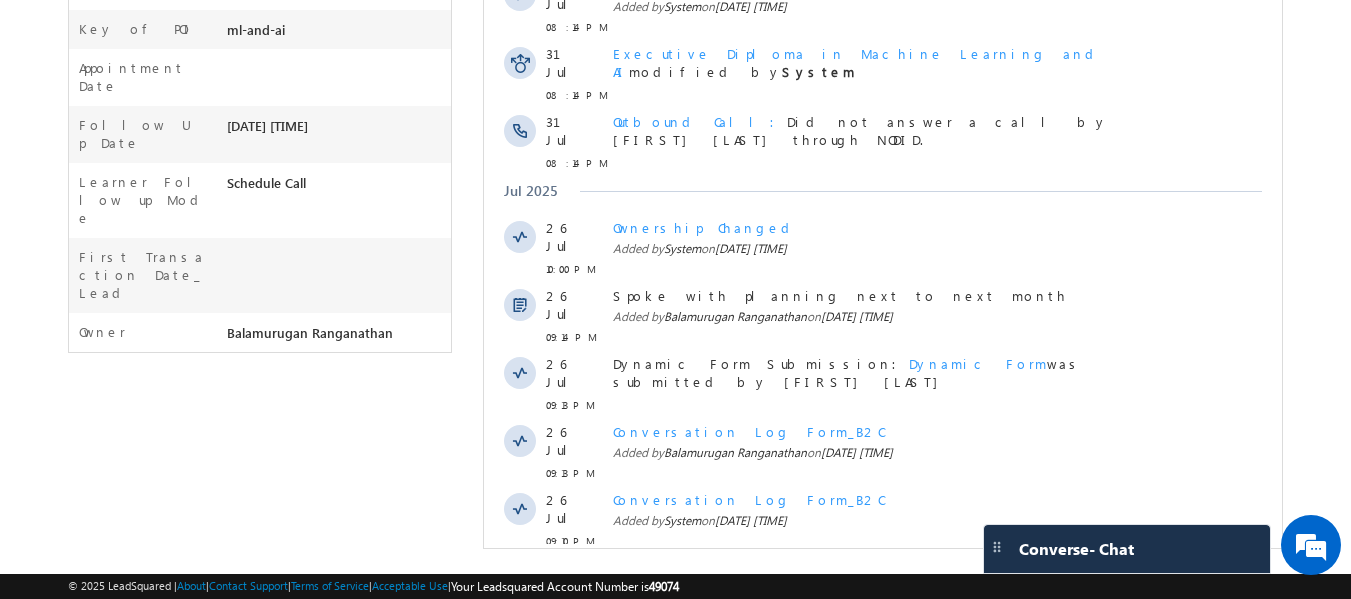 click on "Show More" at bounding box center [883, 585] 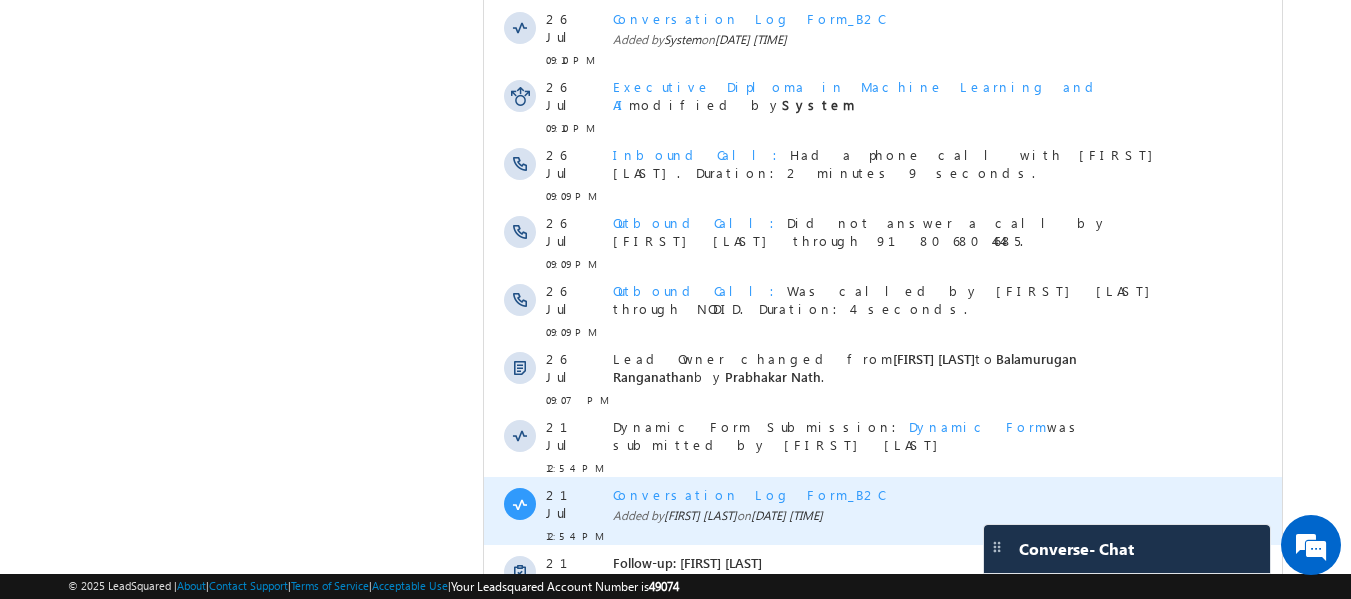 scroll, scrollTop: 1100, scrollLeft: 0, axis: vertical 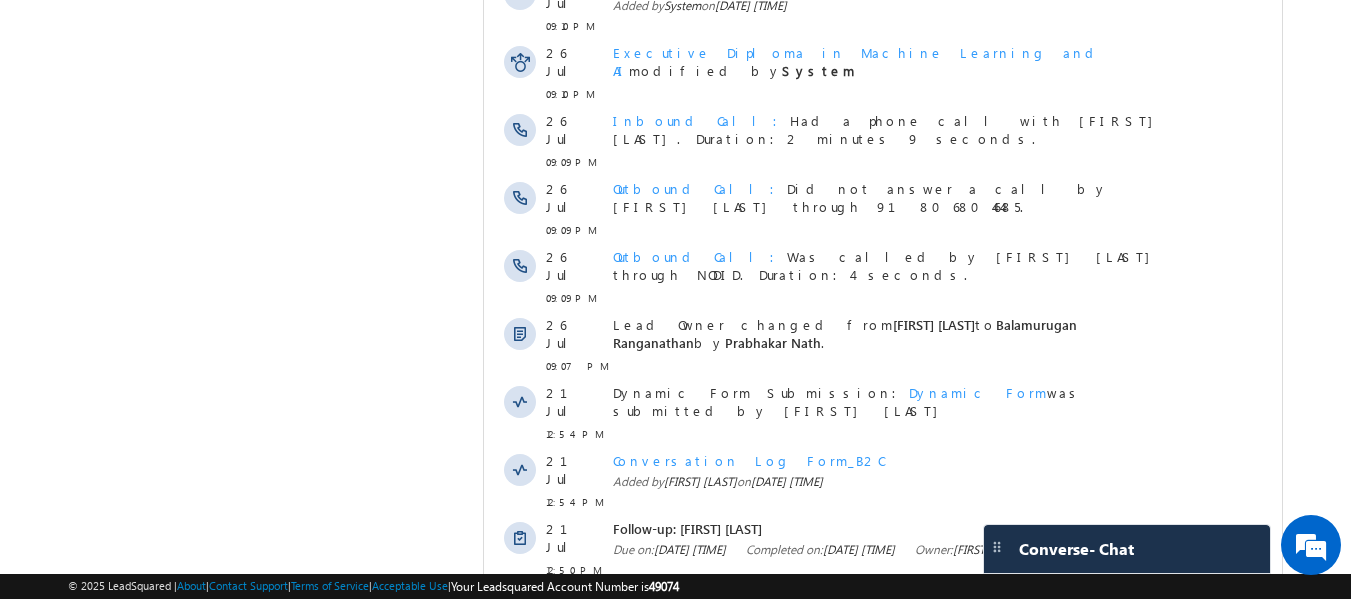 click on "Show More" at bounding box center (892, 750) 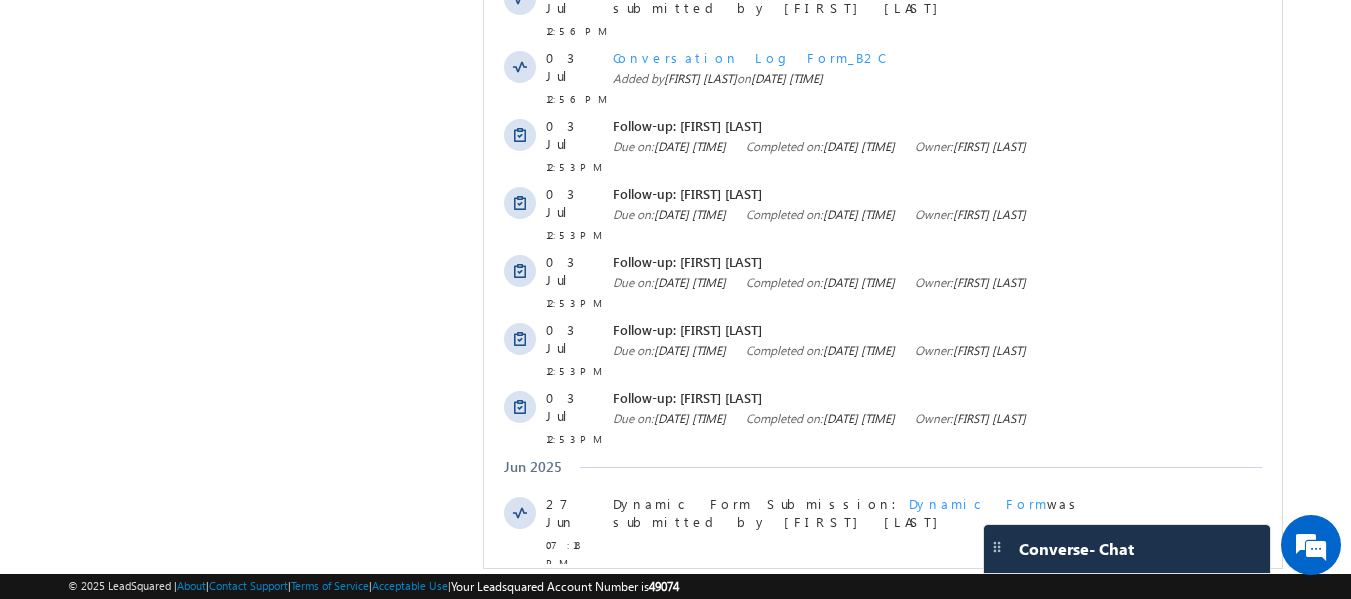 scroll, scrollTop: 1797, scrollLeft: 0, axis: vertical 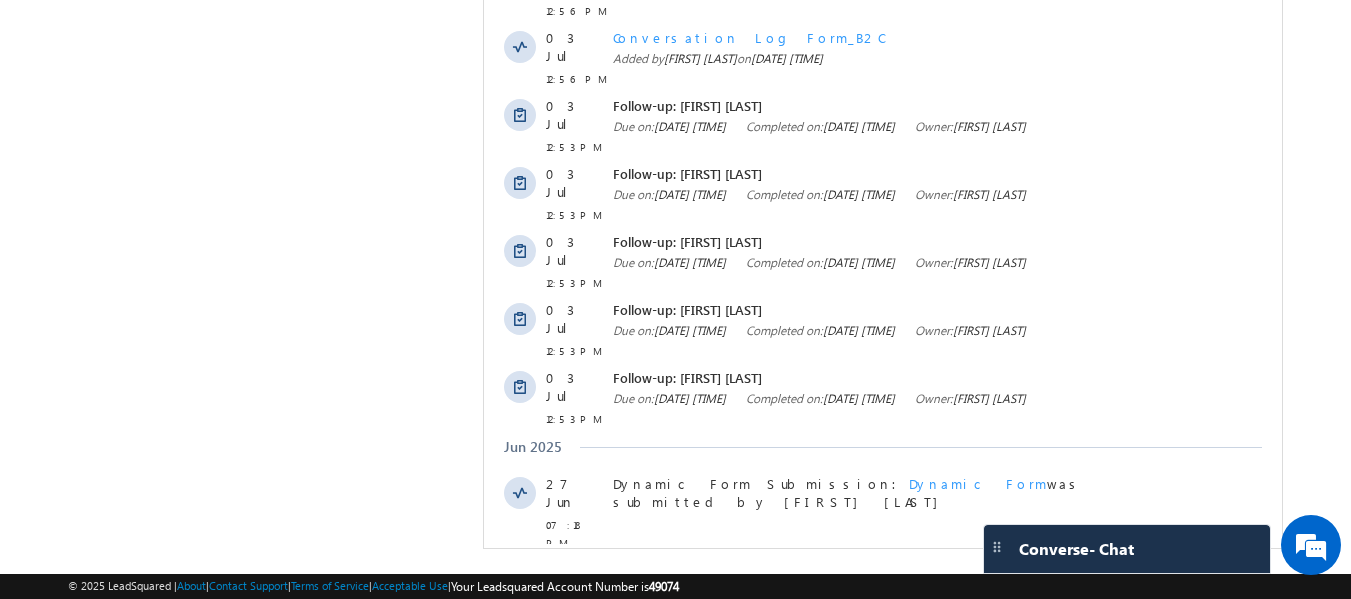 click on "Show More" at bounding box center [892, 809] 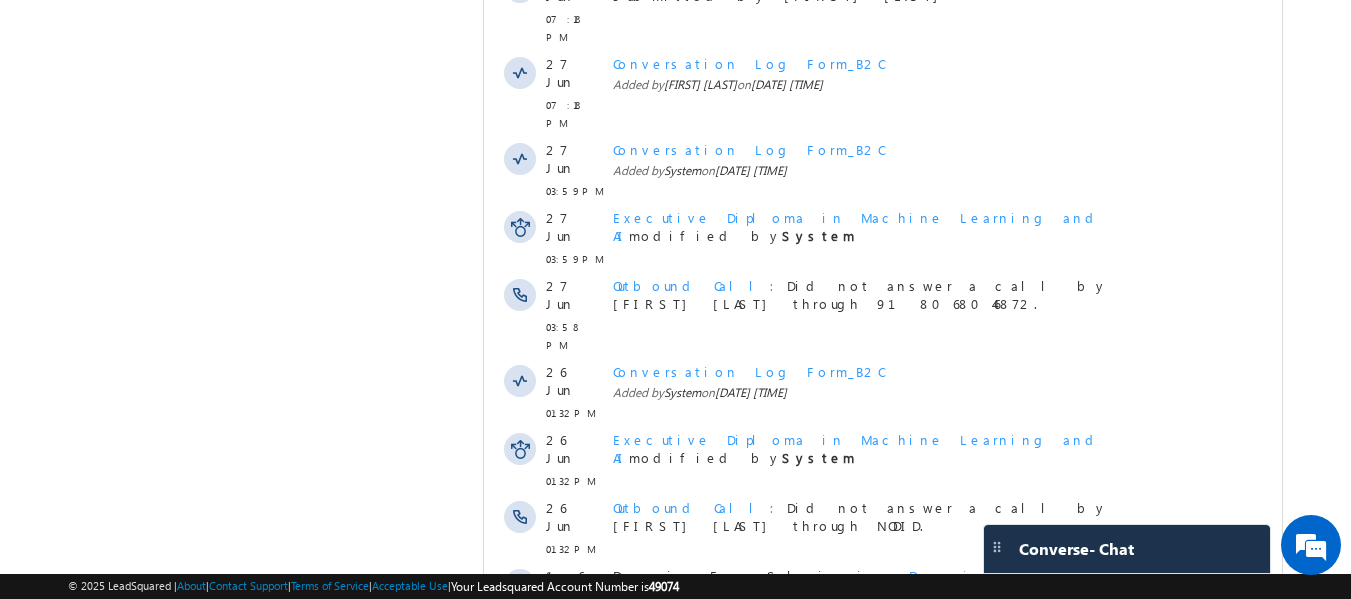 scroll, scrollTop: 2397, scrollLeft: 0, axis: vertical 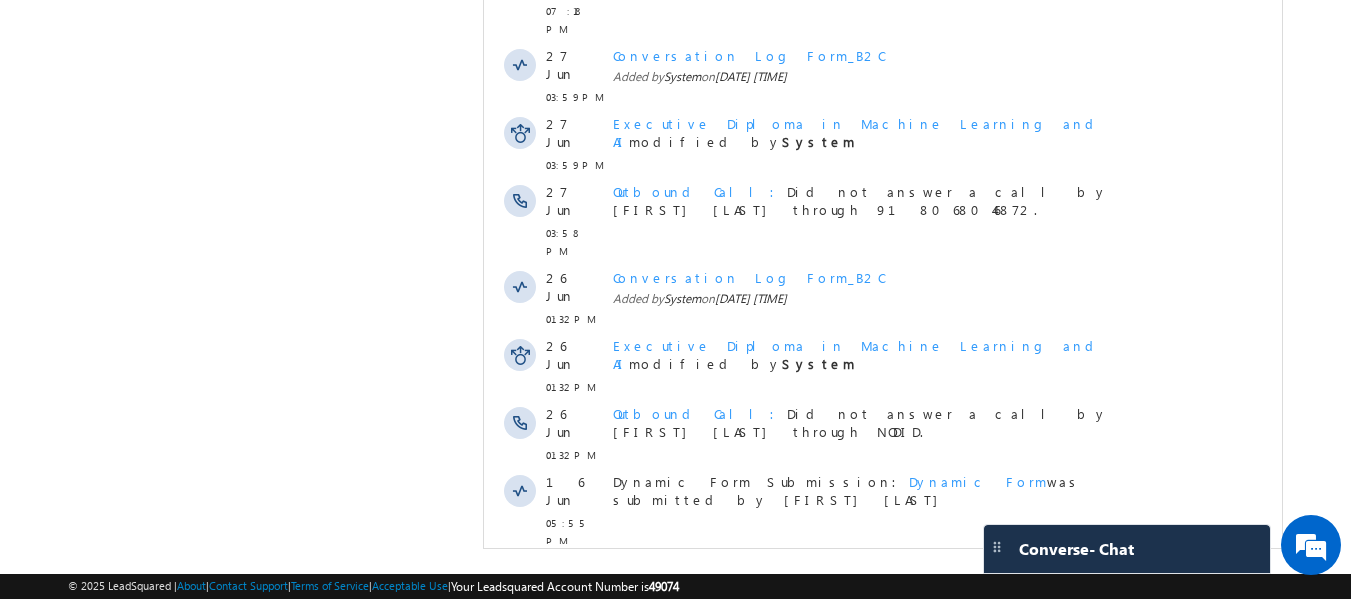 click on "Show More" at bounding box center [892, 943] 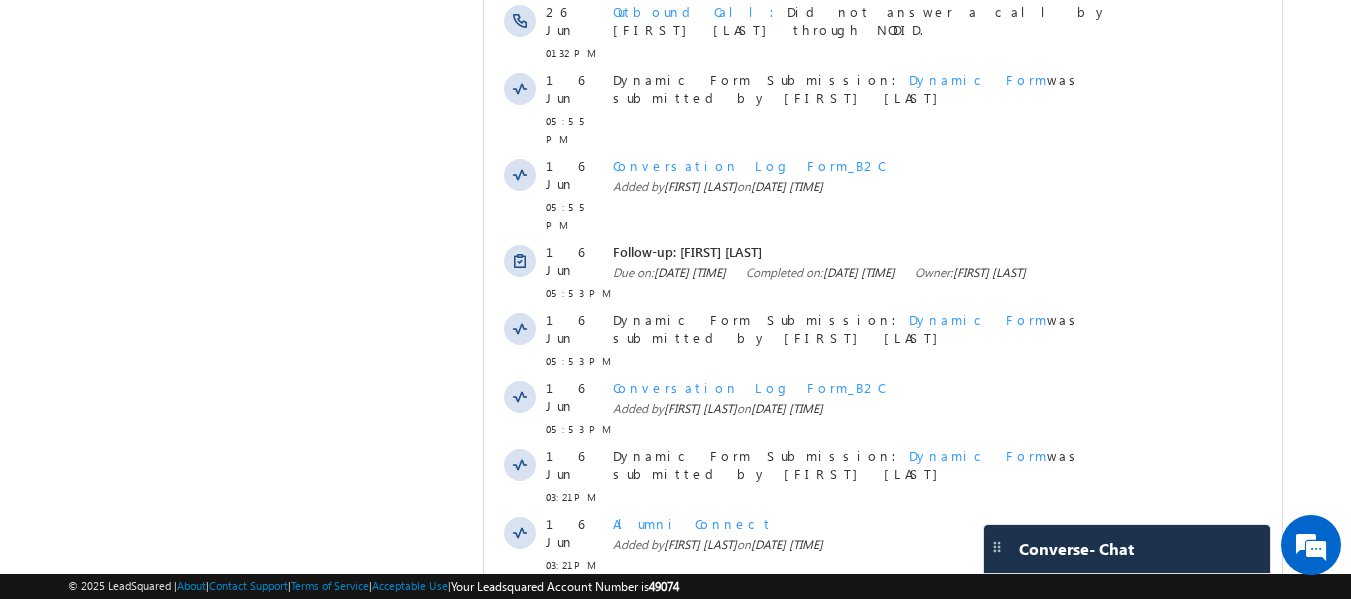scroll, scrollTop: 2997, scrollLeft: 0, axis: vertical 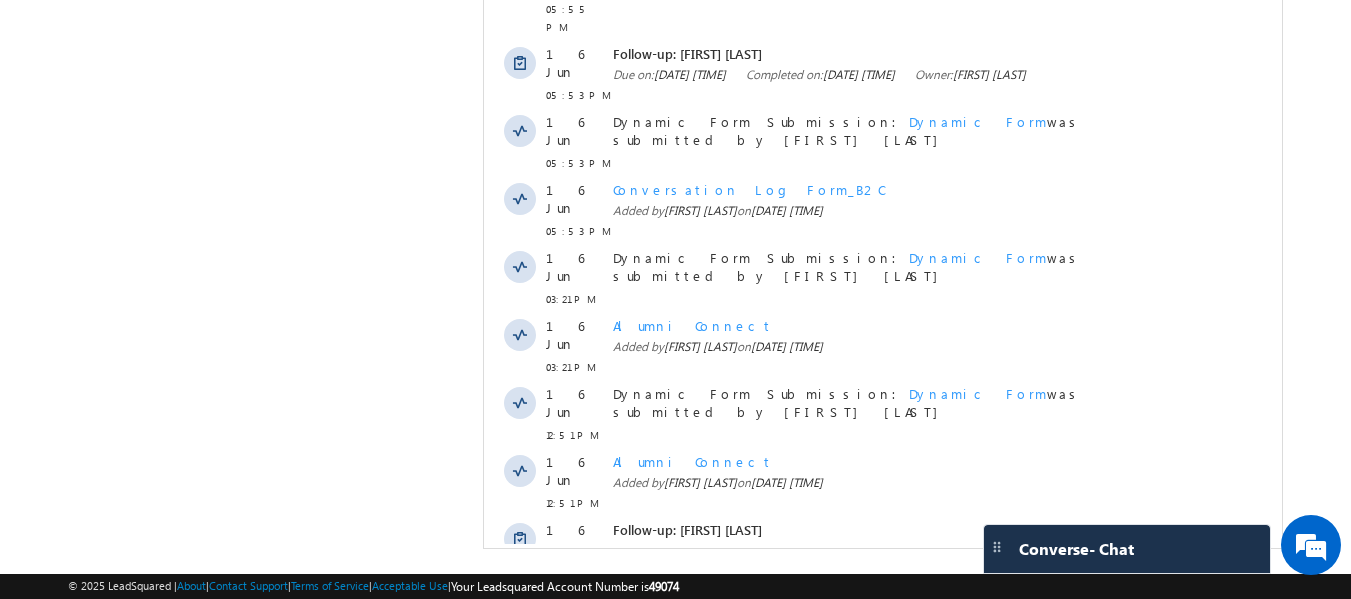 click on "Show More" at bounding box center [883, 1051] 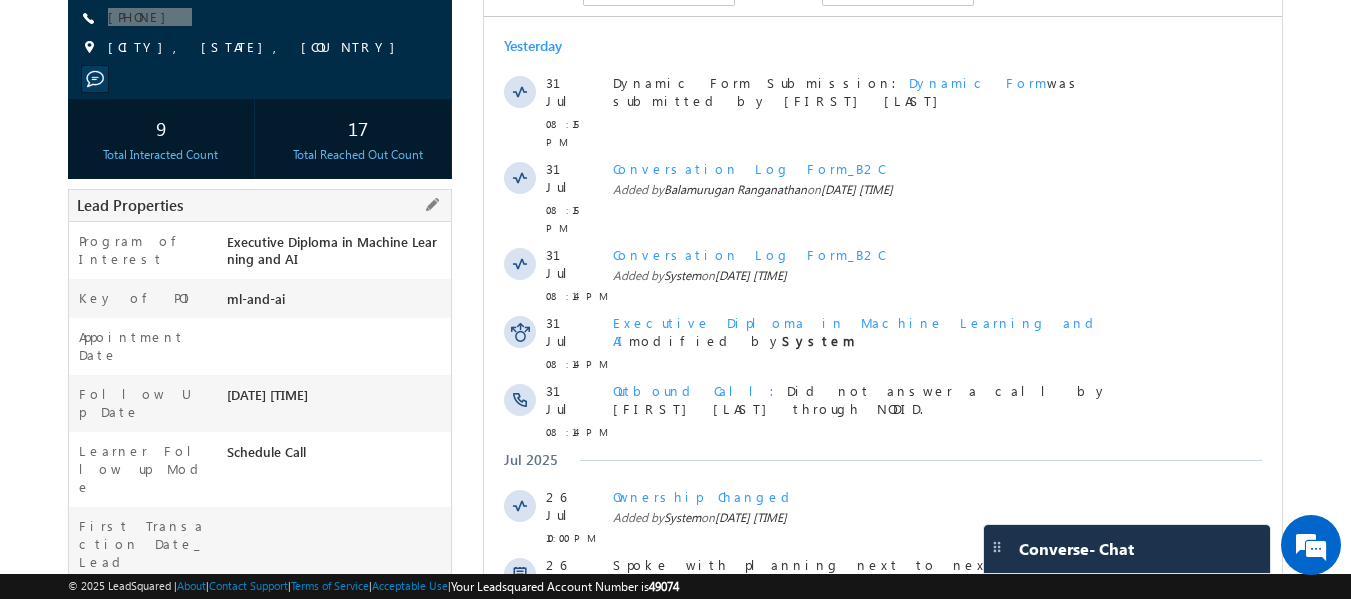scroll, scrollTop: 97, scrollLeft: 0, axis: vertical 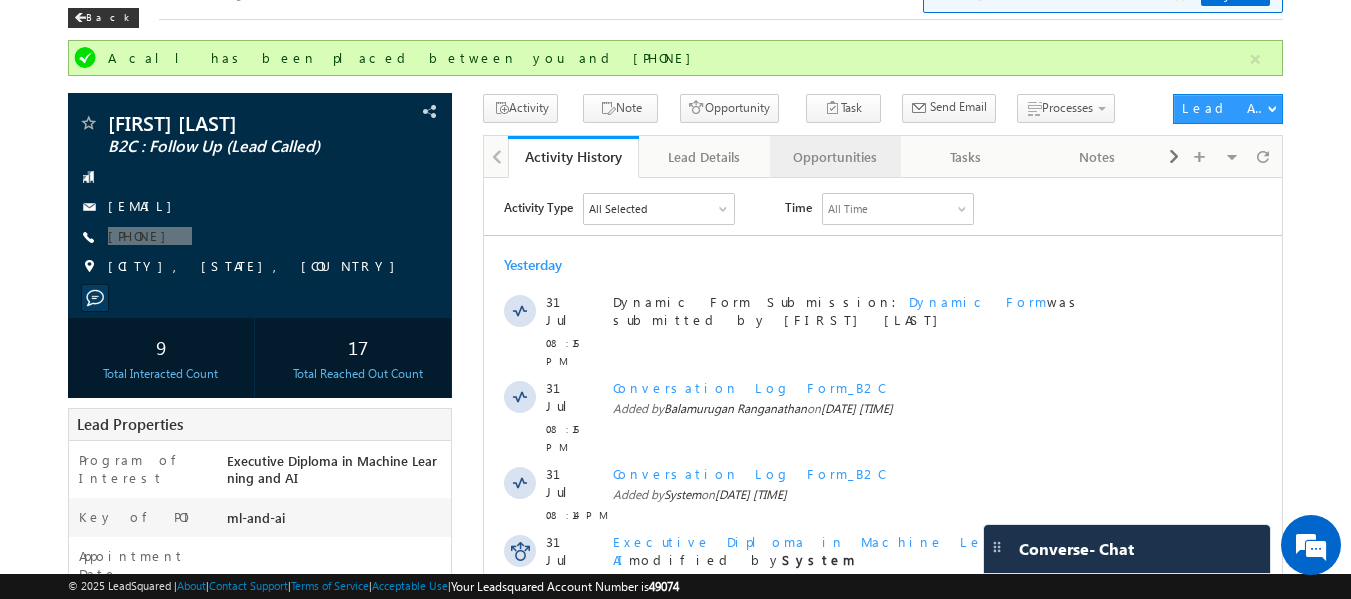 click on "Opportunities" at bounding box center (834, 157) 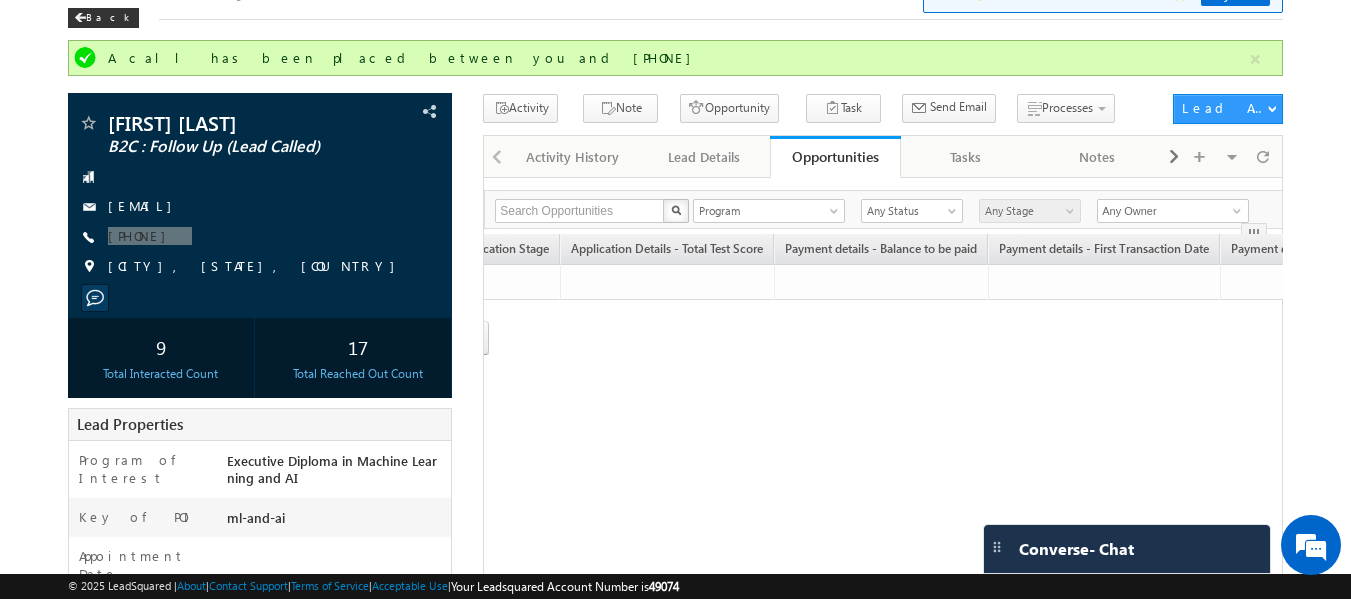 scroll, scrollTop: 0, scrollLeft: 0, axis: both 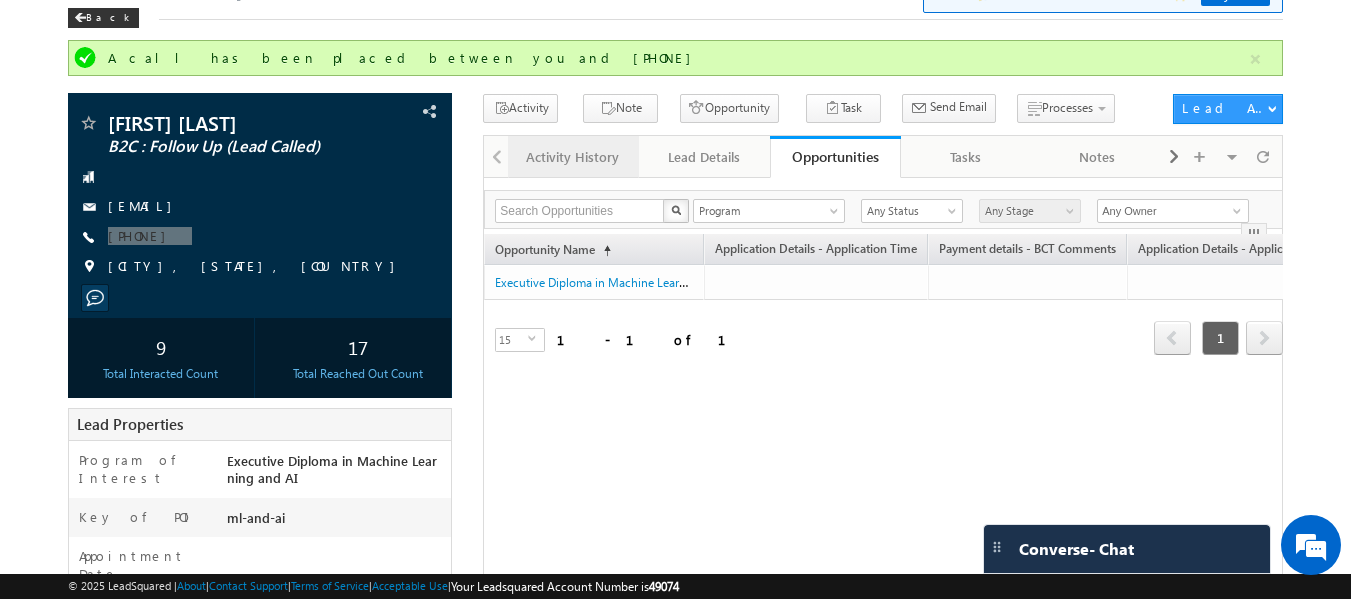click on "Activity History" at bounding box center [572, 157] 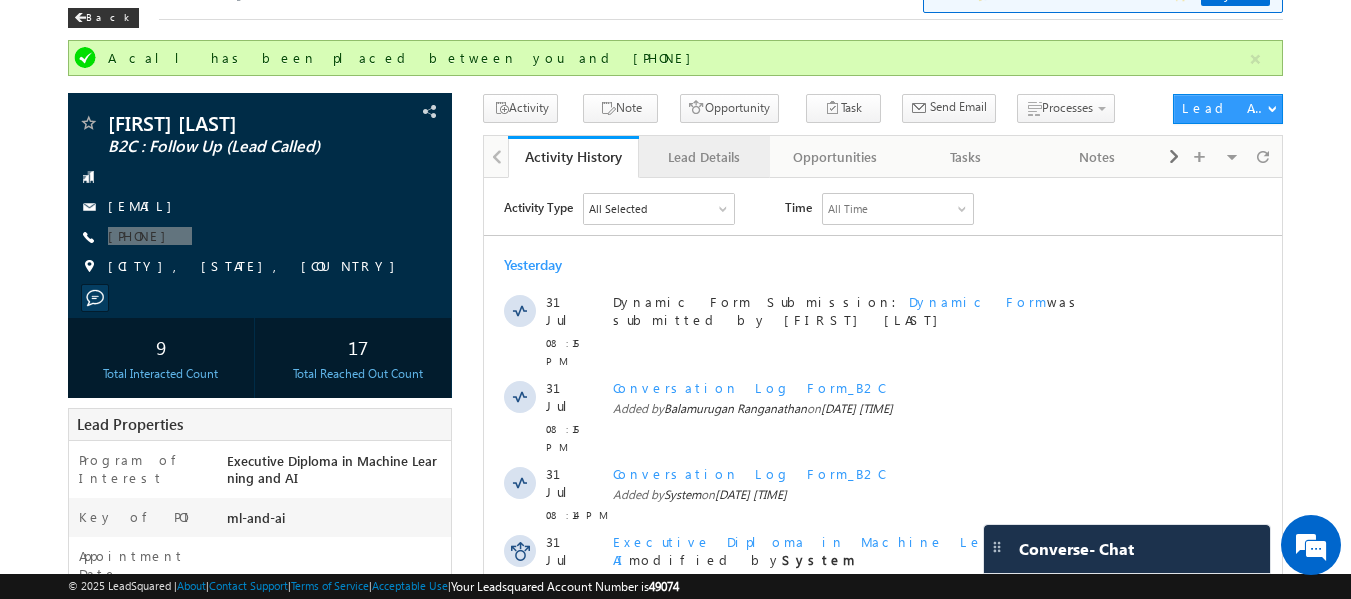 click on "Lead Details" at bounding box center [703, 157] 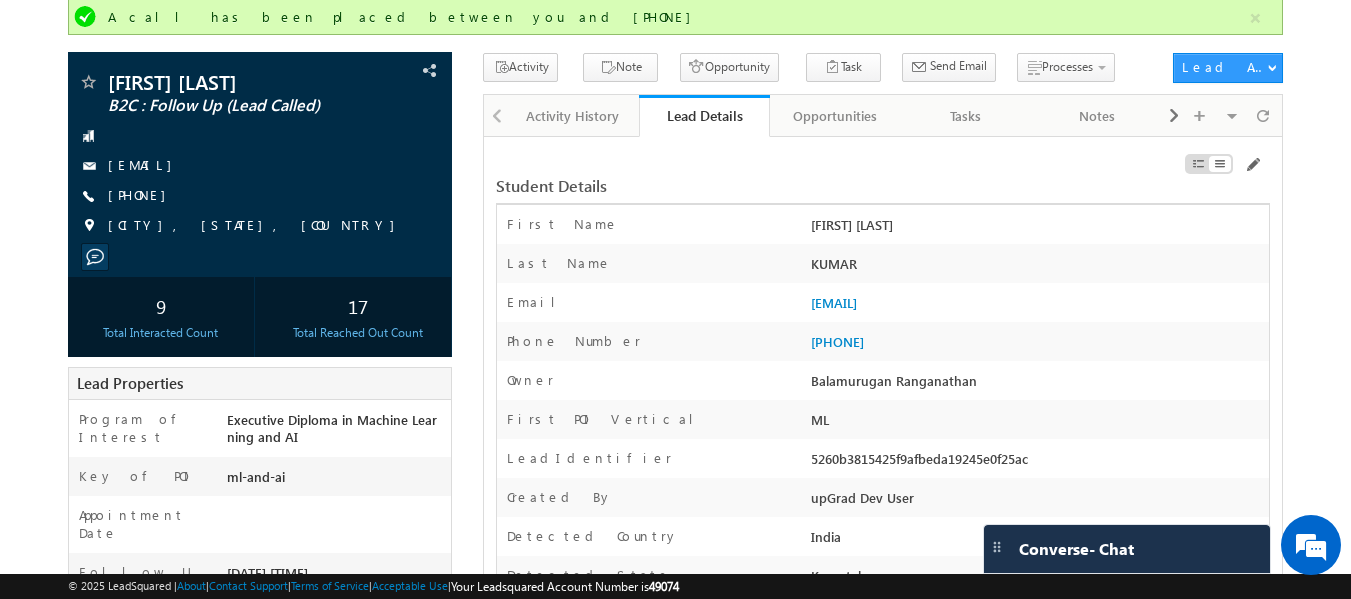 scroll, scrollTop: 130, scrollLeft: 0, axis: vertical 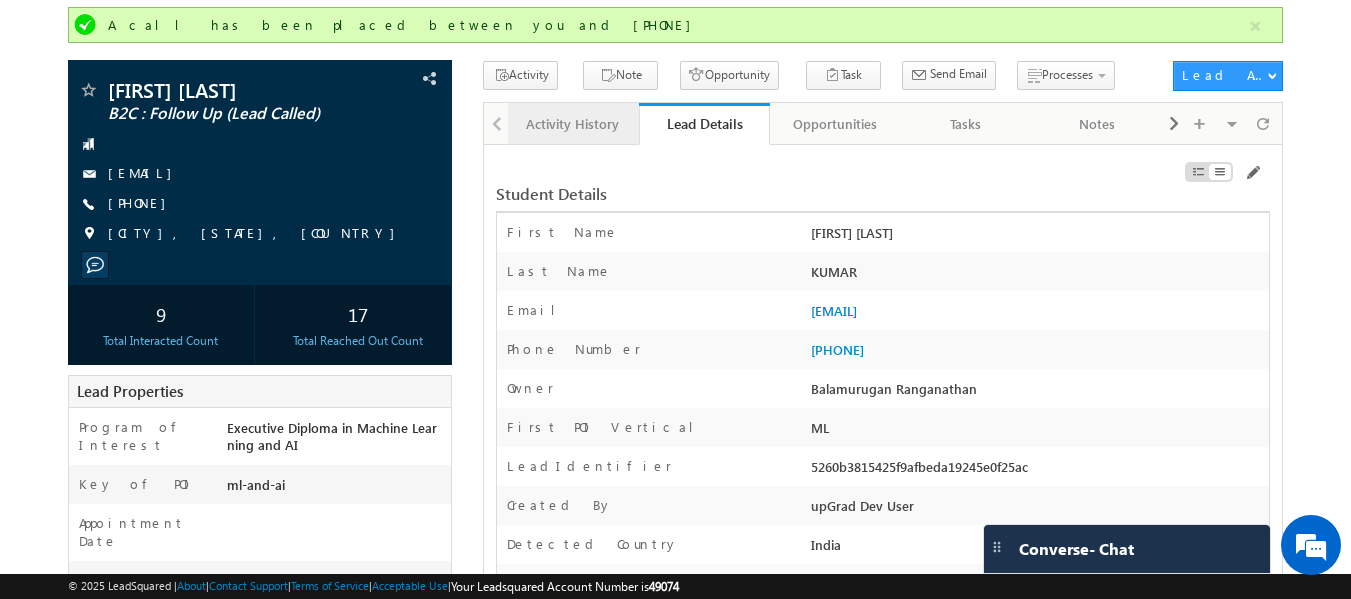 click on "Activity History" at bounding box center (572, 124) 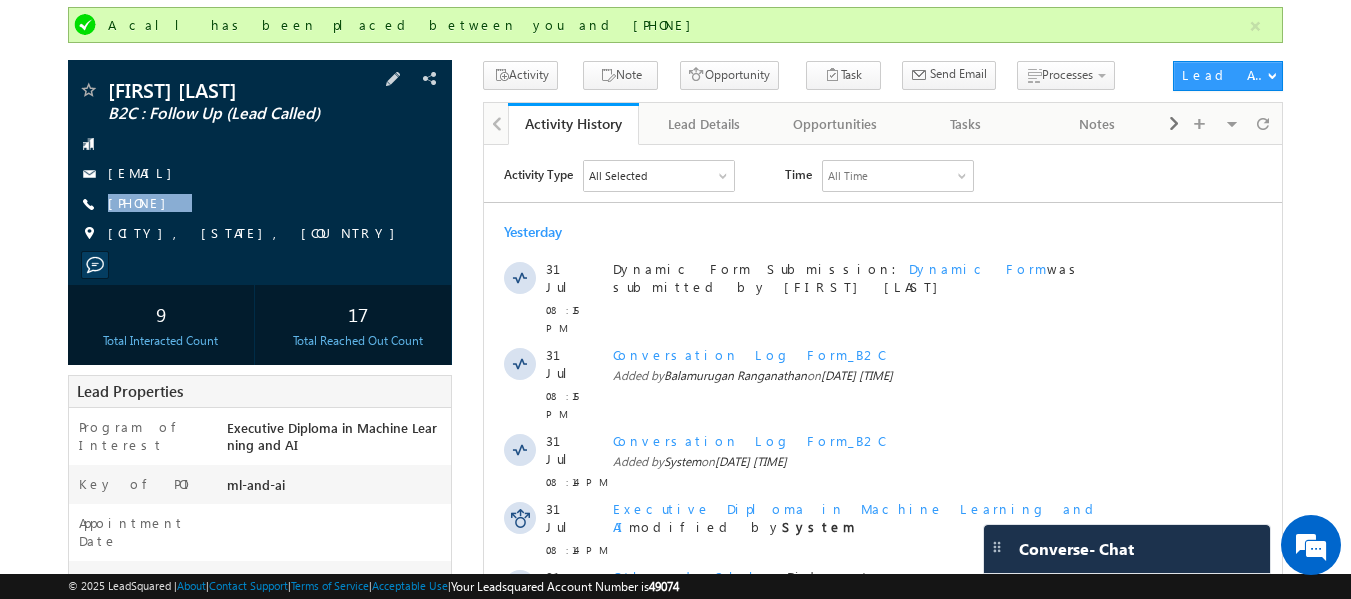 drag, startPoint x: 256, startPoint y: 216, endPoint x: 203, endPoint y: 235, distance: 56.302753 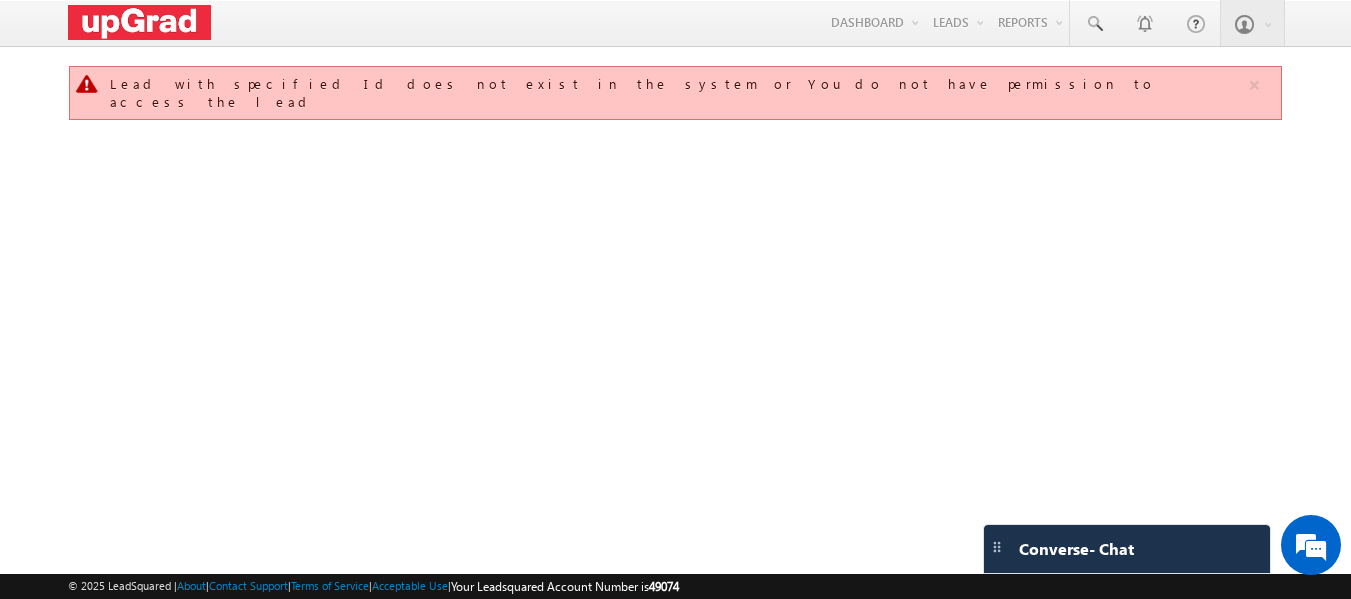 scroll, scrollTop: 0, scrollLeft: 0, axis: both 